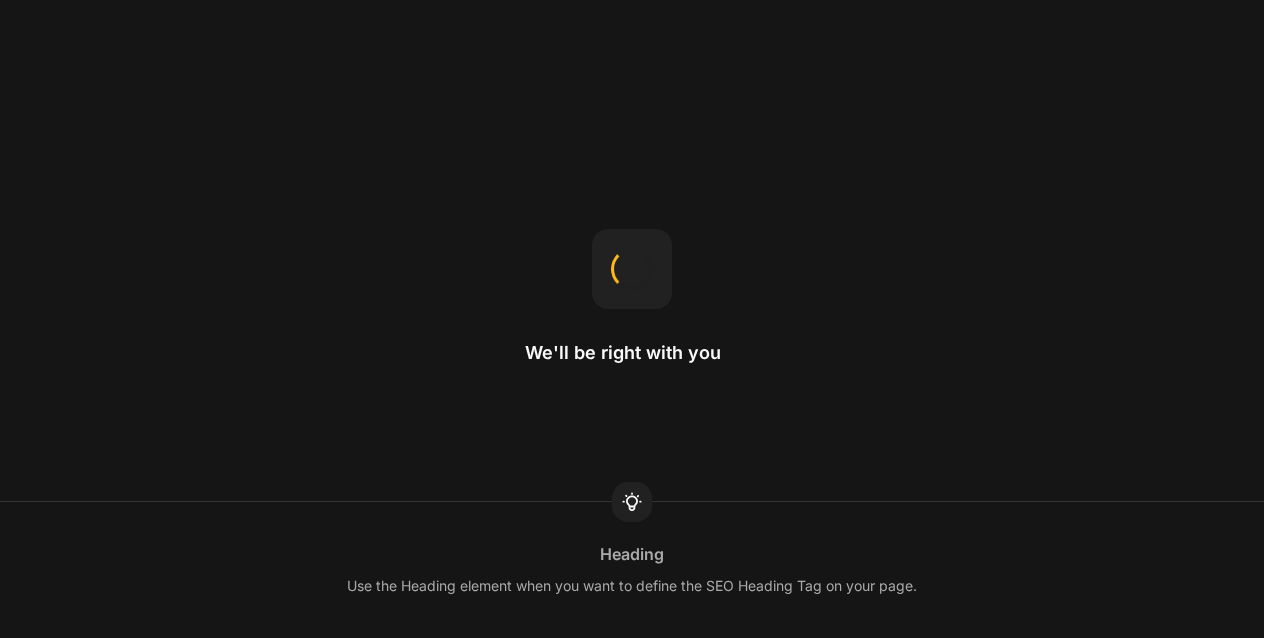 scroll, scrollTop: 0, scrollLeft: 0, axis: both 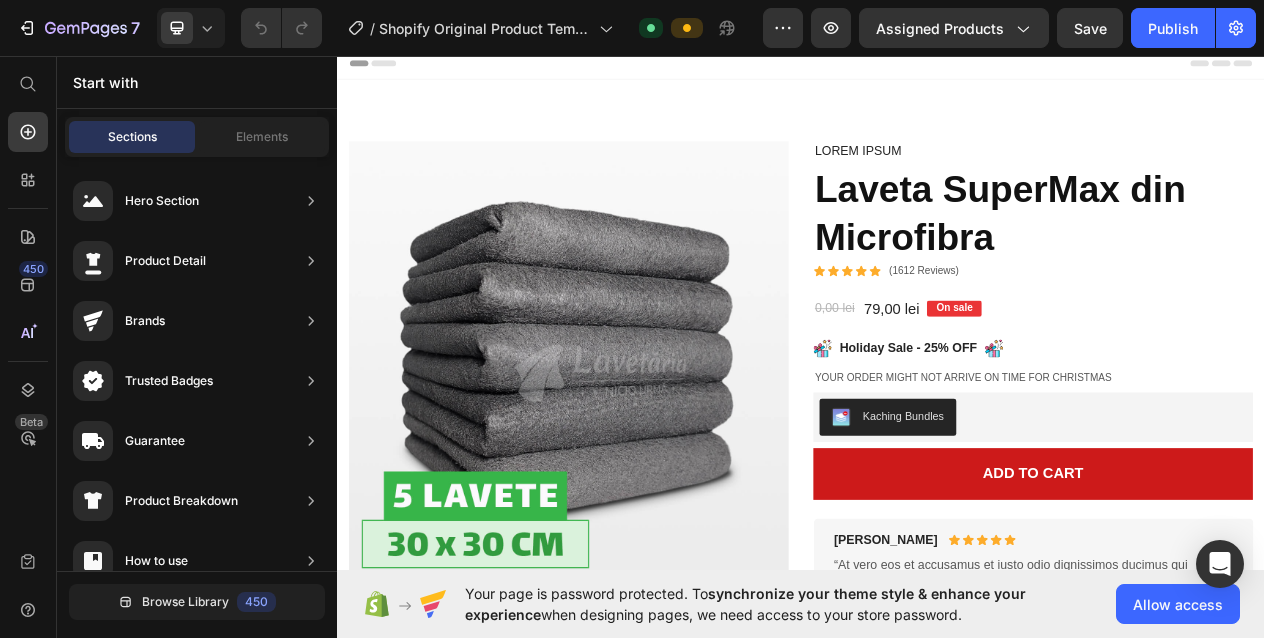 click at bounding box center (636, 453) 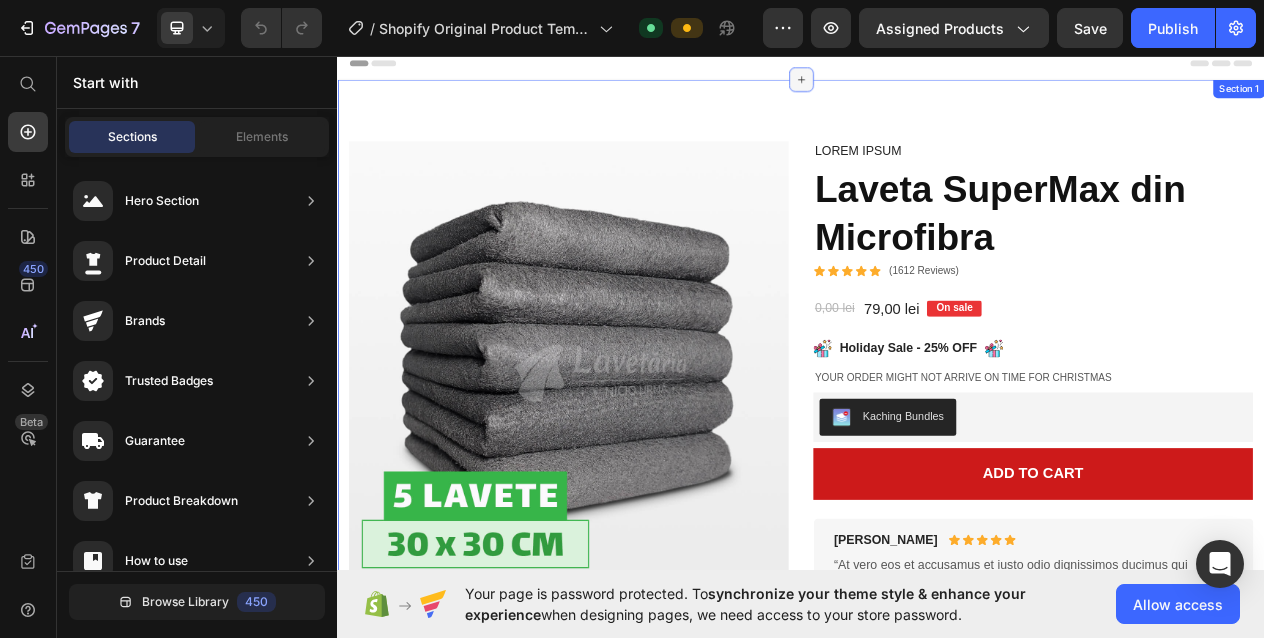 click at bounding box center [937, 89] 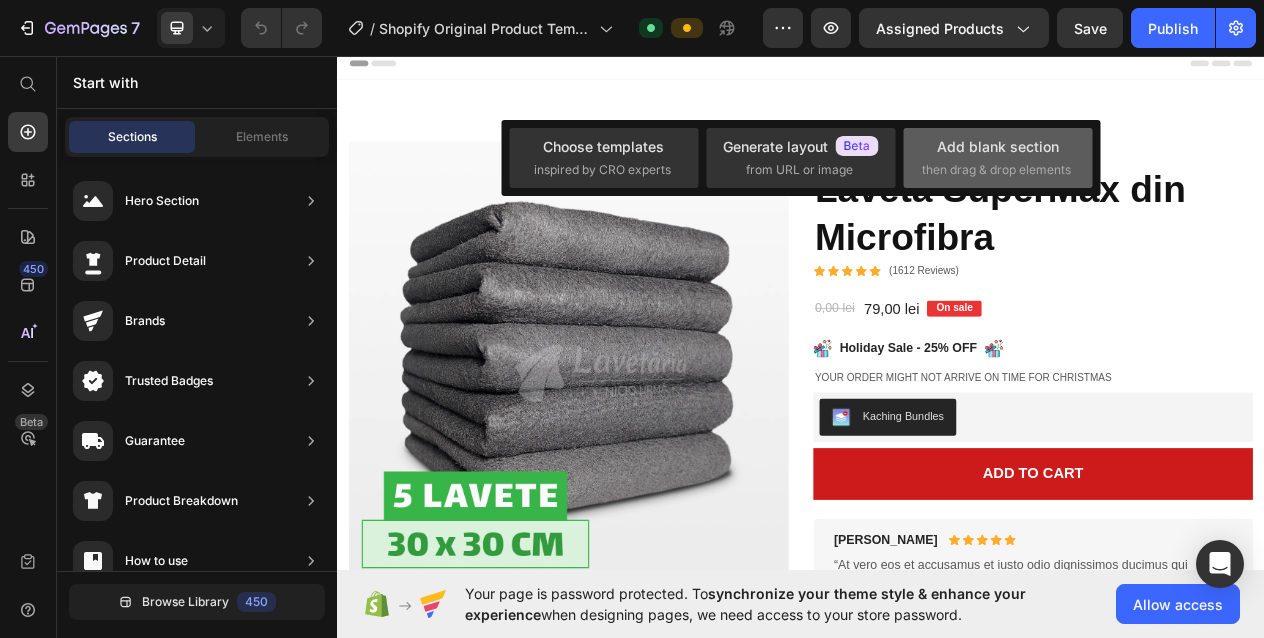 click on "Add blank section  then drag & drop elements" at bounding box center (998, 157) 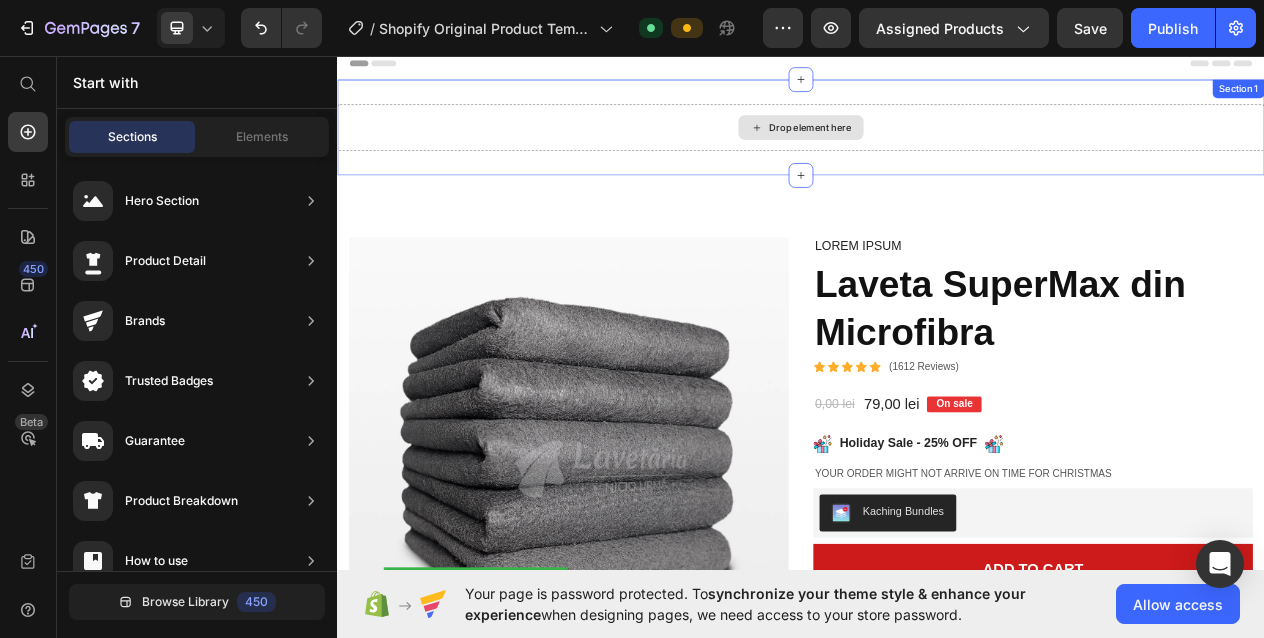 click on "Drop element here" at bounding box center (937, 151) 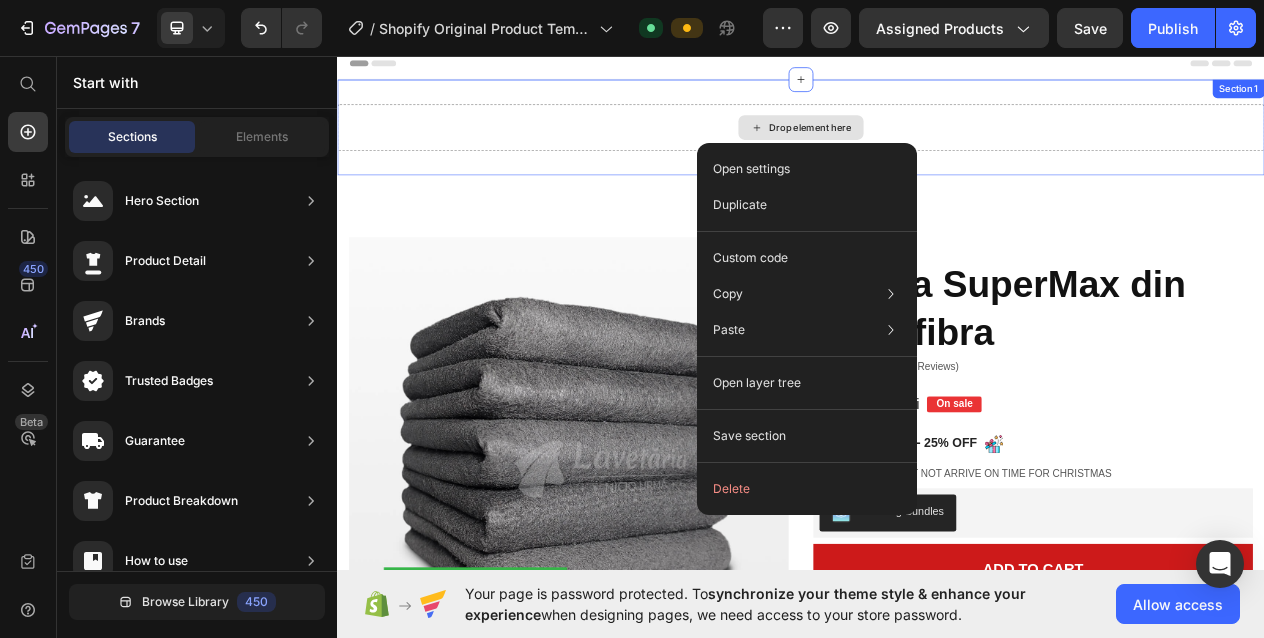click on "Drop element here" at bounding box center [949, 151] 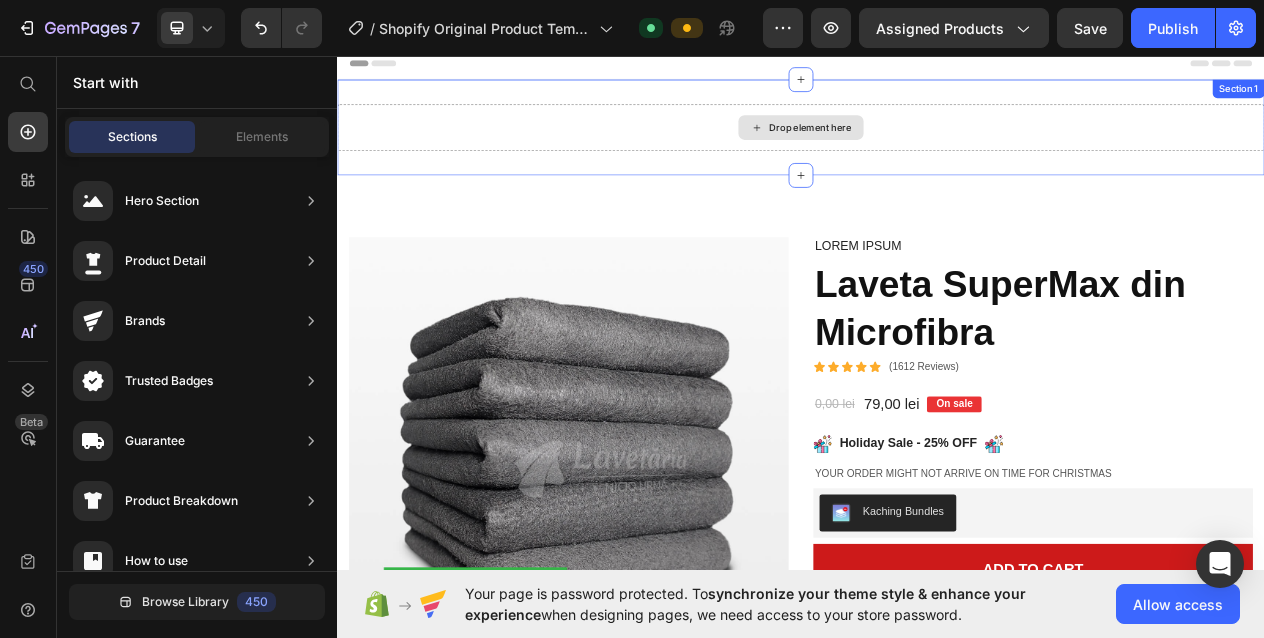 click on "Drop element here" at bounding box center [949, 151] 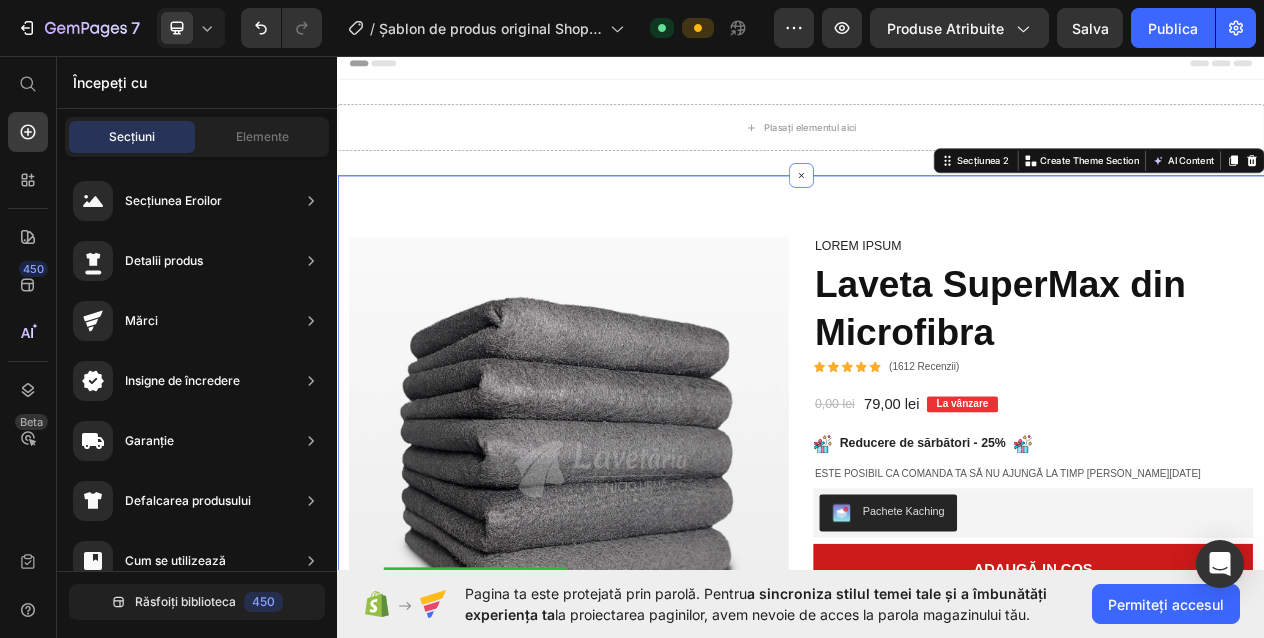 click on "Imagine Video Imagine Imagine Rând Imagine Imagine Rând Imagine Imagine Rând Imagine Imagine Rând Rând Imagini ale produselor Briana M. Bloc de text Pictogramă Pictogramă Pictogramă Pictogramă Pictogramă Listă de pictograme Rând „At vero eos et accusamus et iusto odio dignissimos ducimus qui blanditiis praesentium voluptatum deleniti atque corrupti quos dolores“ Bloc de text Rând Rona K. Bloc de text Pictogramă Pictogramă Pictogramă Pictogramă Pictogramă Listă de pictograme Rând Lorem ipsum dolor sit amet, consectetur adipiscing elit, sed do eiusmod tempor incididunt ut labore et dolore magna aliqua. Bloc de text Rând Carusel Lorem ipsum Bloc de text Laveta SuperMax din Microfibra Titlul produsului Pictogramă Pictogramă Pictogramă Pictogramă Pictogramă Listă de pictograme (1612 Recenzii) Bloc de text Rând 0,00 lei Prețul produsului 79,00 lei Prețul produsului La vânzare Bloc de text Rând Imagine Reducere de sărbători - 25% Bloc de text Imagine Rând Bloc de text Rând" at bounding box center [937, 1459] 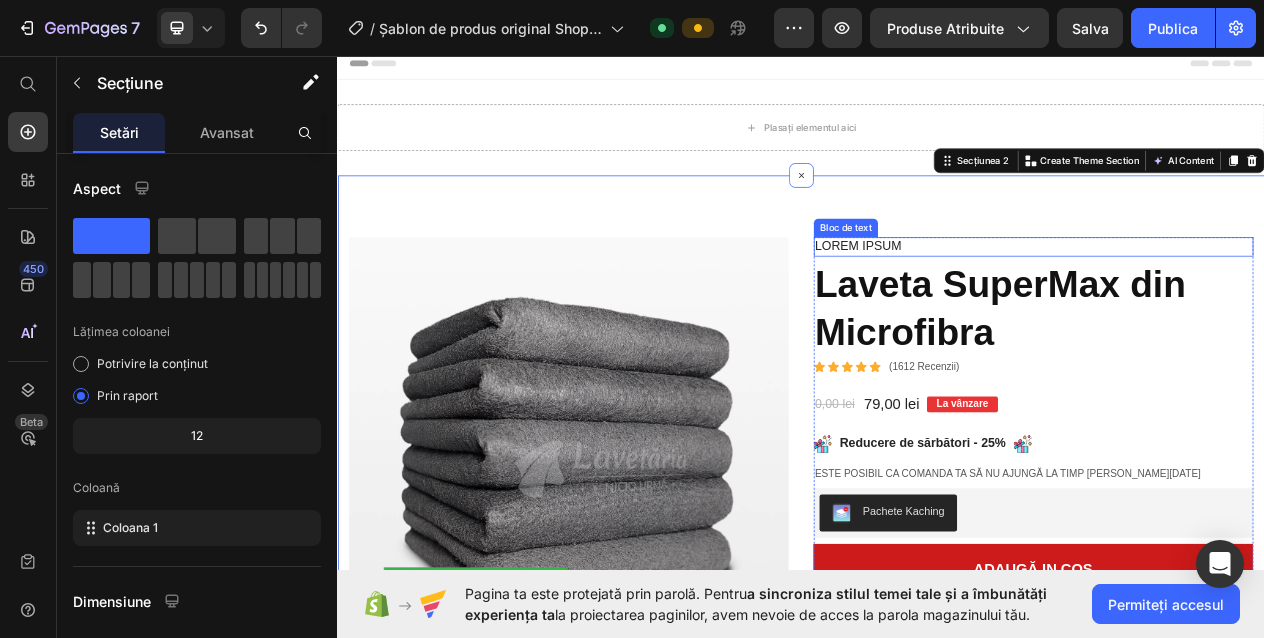 click on "Laveta SuperMax din Microfibra" at bounding box center [1195, 385] 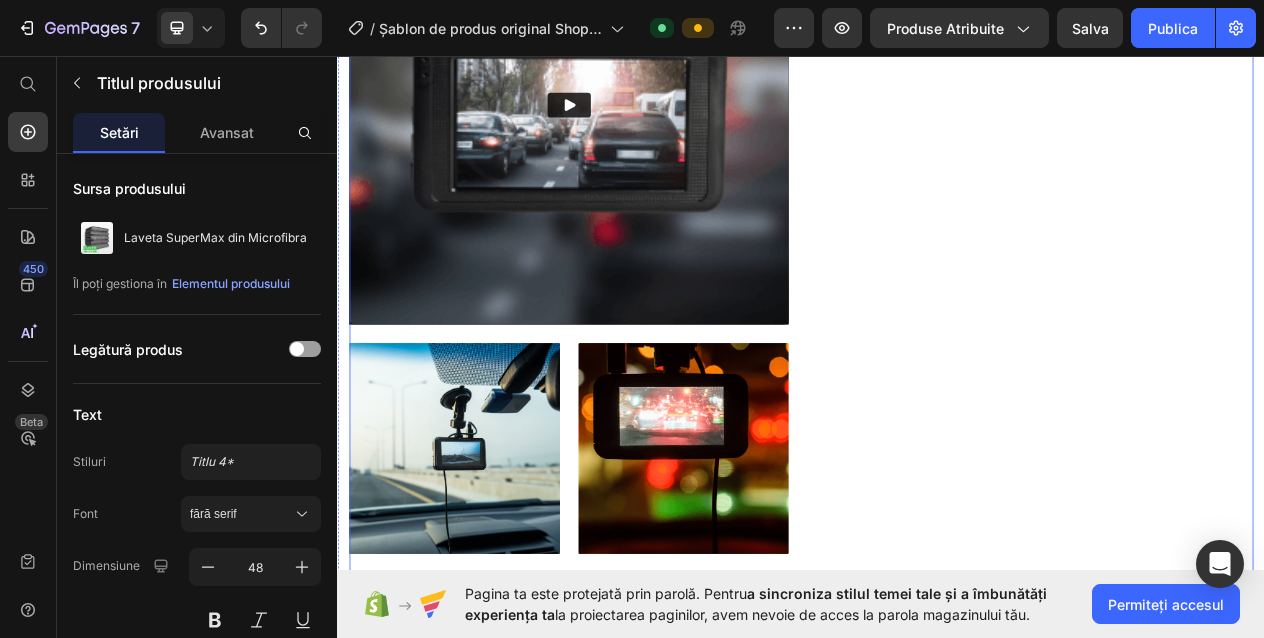 scroll, scrollTop: 1010, scrollLeft: 0, axis: vertical 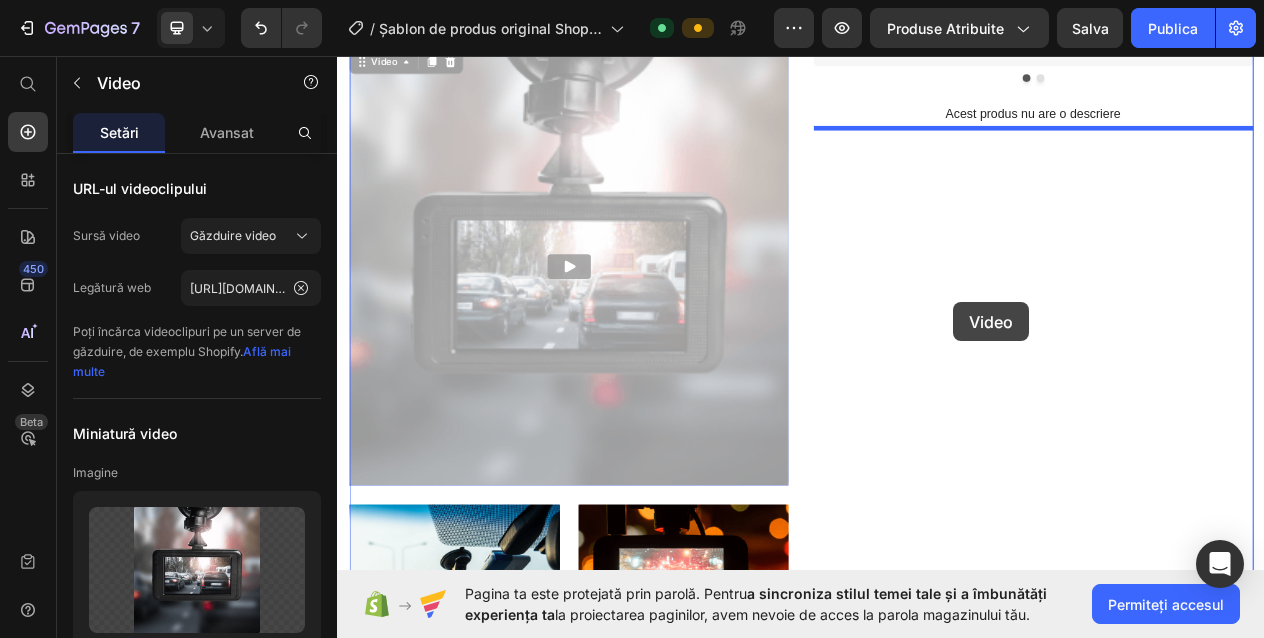 drag, startPoint x: 1139, startPoint y: 377, endPoint x: 1107, endPoint y: 364, distance: 34.539833 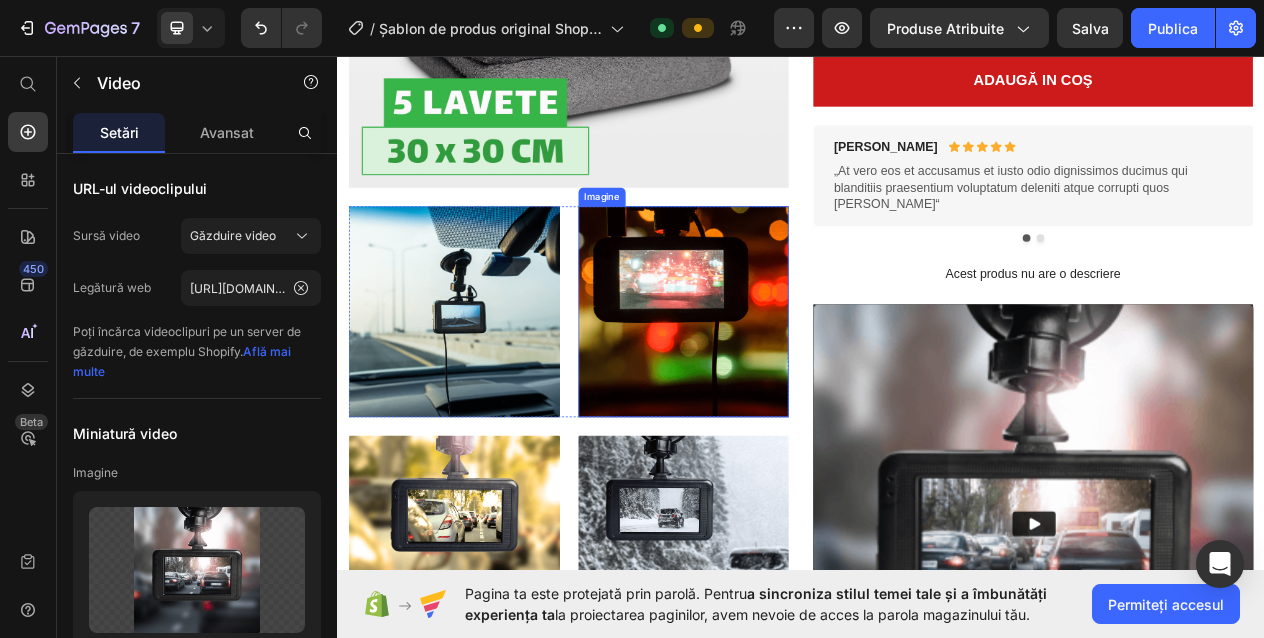 scroll, scrollTop: 838, scrollLeft: 0, axis: vertical 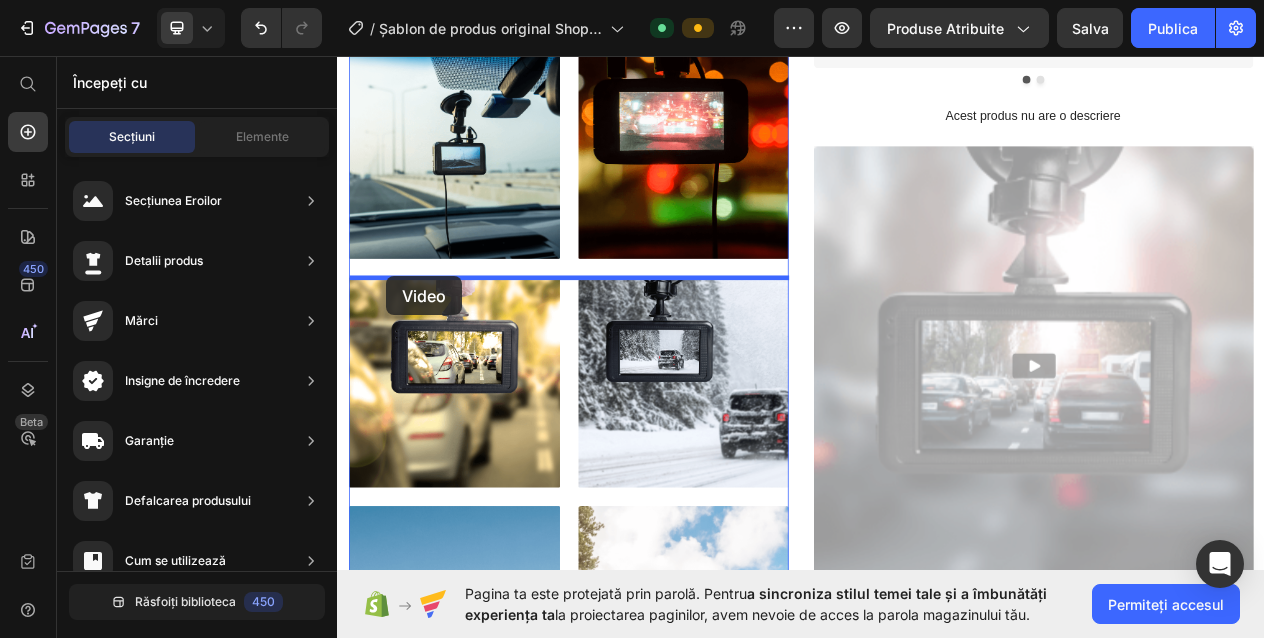 drag, startPoint x: 1117, startPoint y: 372, endPoint x: 413, endPoint y: 323, distance: 705.7032 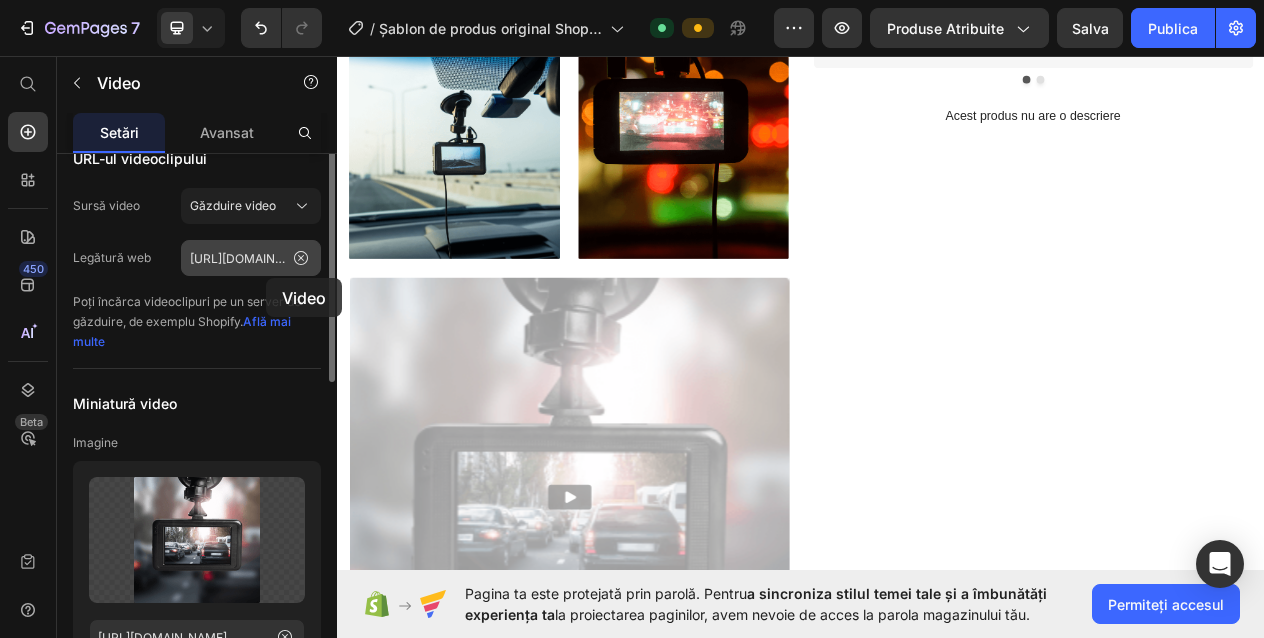 scroll, scrollTop: 0, scrollLeft: 0, axis: both 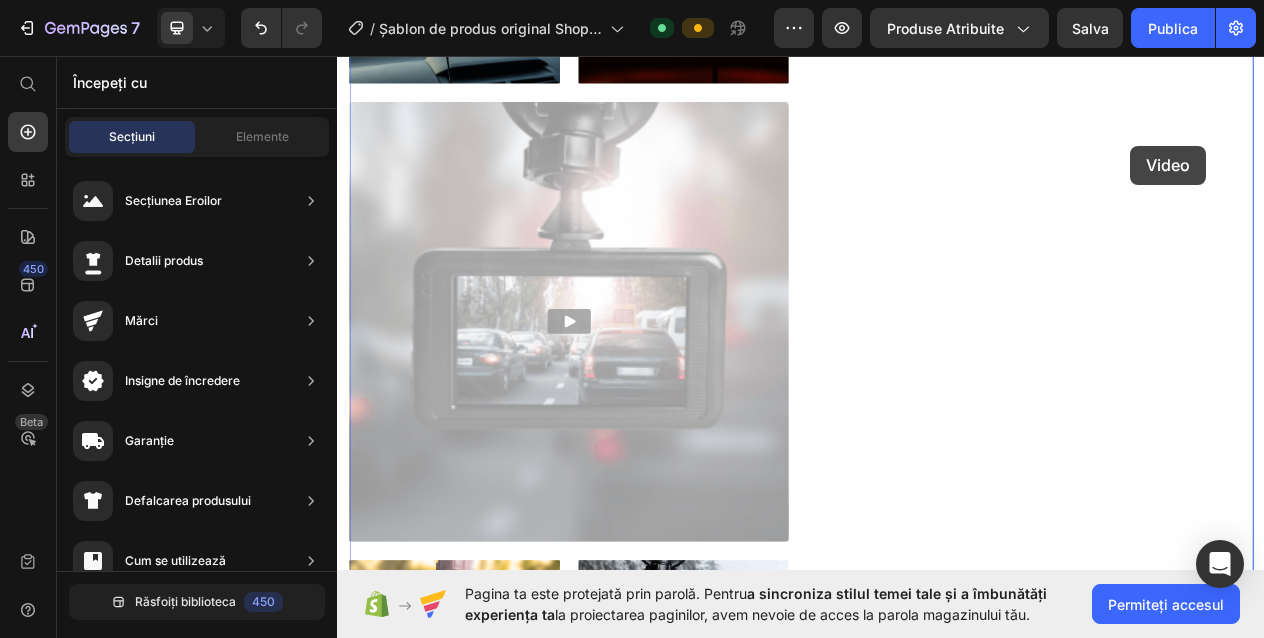 drag, startPoint x: 522, startPoint y: 553, endPoint x: 1355, endPoint y: 195, distance: 906.6714 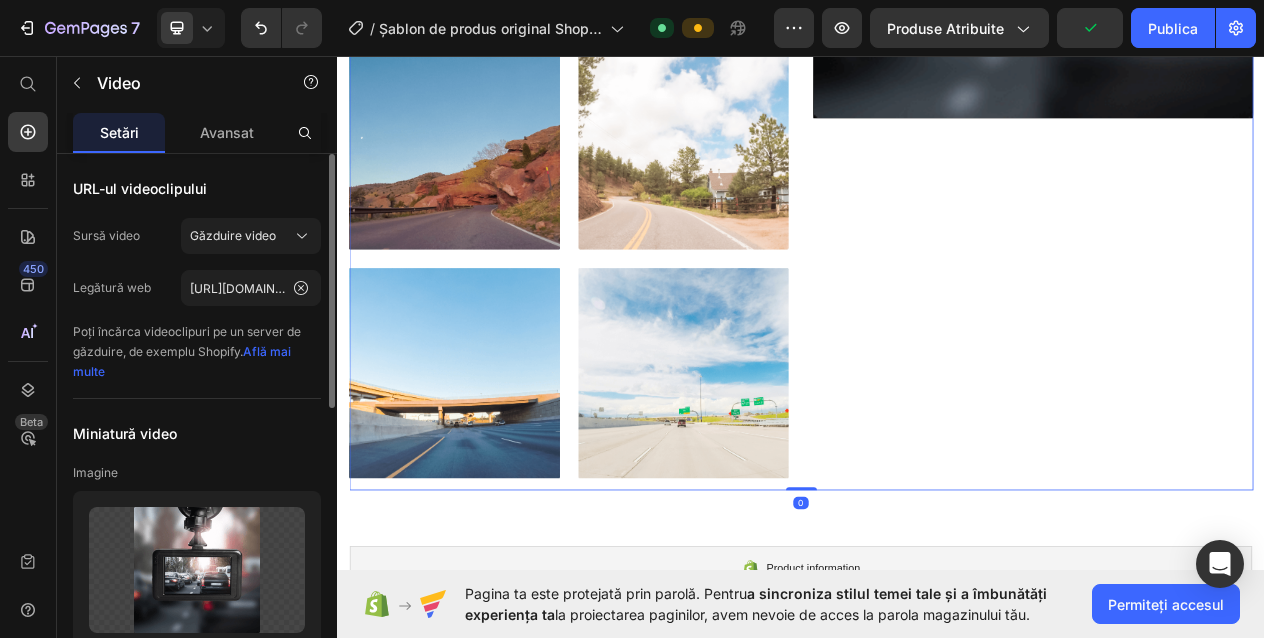 click on "Lorem ipsum Bloc de text Laveta SuperMax din Microfibra Titlul produsului Pictogramă Pictogramă Pictogramă Pictogramă Pictogramă Listă de pictograme (1612 Recenzii) Bloc de text Rând 0,00 lei Prețul produsului 79,00 lei Prețul produsului La vânzare Bloc de text Rând Imagine Reducere de sărbători - 25% Bloc de text Imagine Rând Este posibil ca comanda ta să nu ajungă la timp de Crăciun Bloc de text Rând Pachete Kaching Pachete Kaching Adaugă in coş Adaugă in coş Briana M. Bloc de text Pictogramă Pictogramă Pictogramă Pictogramă Pictogramă Listă de pictograme Rând „At vero eos et accusamus et iusto odio dignissimos ducimus qui blanditiis praesentium voluptatum deleniti atque corrupti quos dolores“ Bloc de text Rând Rona K. Bloc de text Pictogramă Pictogramă Pictogramă Pictogramă Pictogramă Listă de pictograme Rând Lorem ipsum dolor sit amet, consectetur adipiscing elit, sed do eiusmod tempor incididunt ut labore et dolore magna aliqua. Bloc de text Rând Carusel Rând" at bounding box center (1237, -265) 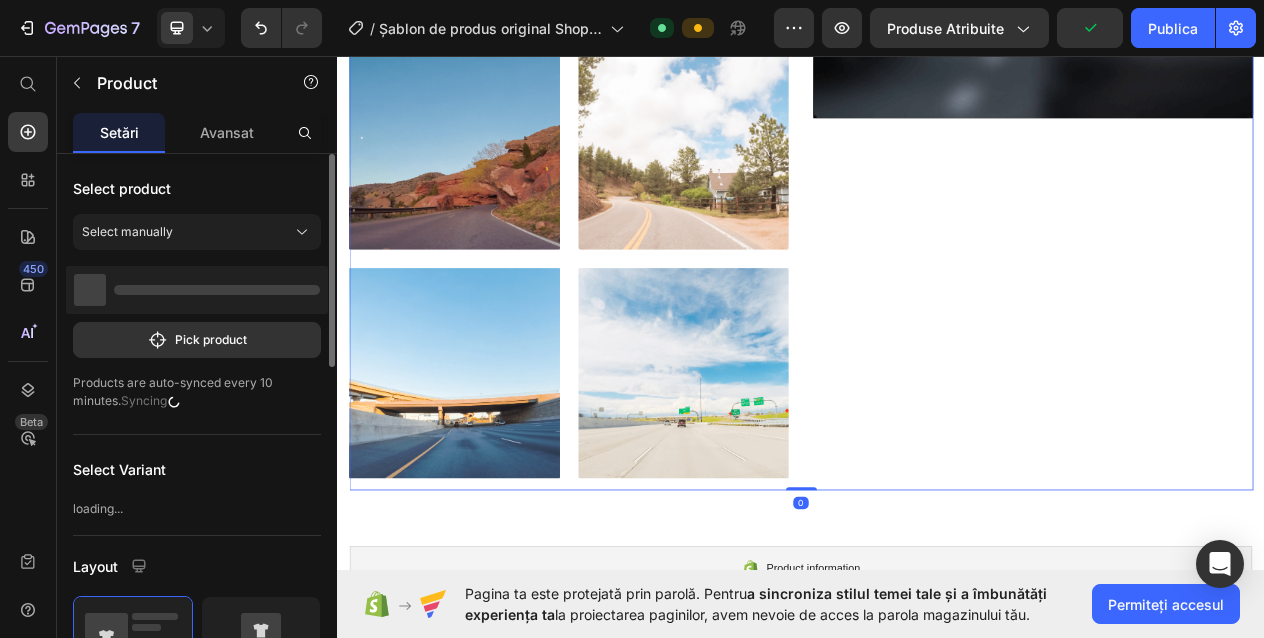 click on "Lorem ipsum Bloc de text Laveta SuperMax din Microfibra Titlul produsului Pictogramă Pictogramă Pictogramă Pictogramă Pictogramă Listă de pictograme (1612 Recenzii) Bloc de text Rând 0,00 lei Prețul produsului 79,00 lei Prețul produsului La vânzare Bloc de text Rând Imagine Reducere de sărbători - 25% Bloc de text Imagine Rând Este posibil ca comanda ta să nu ajungă la timp de Crăciun Bloc de text Rând Pachete Kaching Pachete Kaching Adaugă in coş Adaugă in coş Briana M. Bloc de text Pictogramă Pictogramă Pictogramă Pictogramă Pictogramă Listă de pictograme Rând „At vero eos et accusamus et iusto odio dignissimos ducimus qui blanditiis praesentium voluptatum deleniti atque corrupti quos dolores“ Bloc de text Rând Rona K. Bloc de text Pictogramă Pictogramă Pictogramă Pictogramă Pictogramă Listă de pictograme Rând Lorem ipsum dolor sit amet, consectetur adipiscing elit, sed do eiusmod tempor incididunt ut labore et dolore magna aliqua. Bloc de text Rând Carusel Rând" at bounding box center (1237, -265) 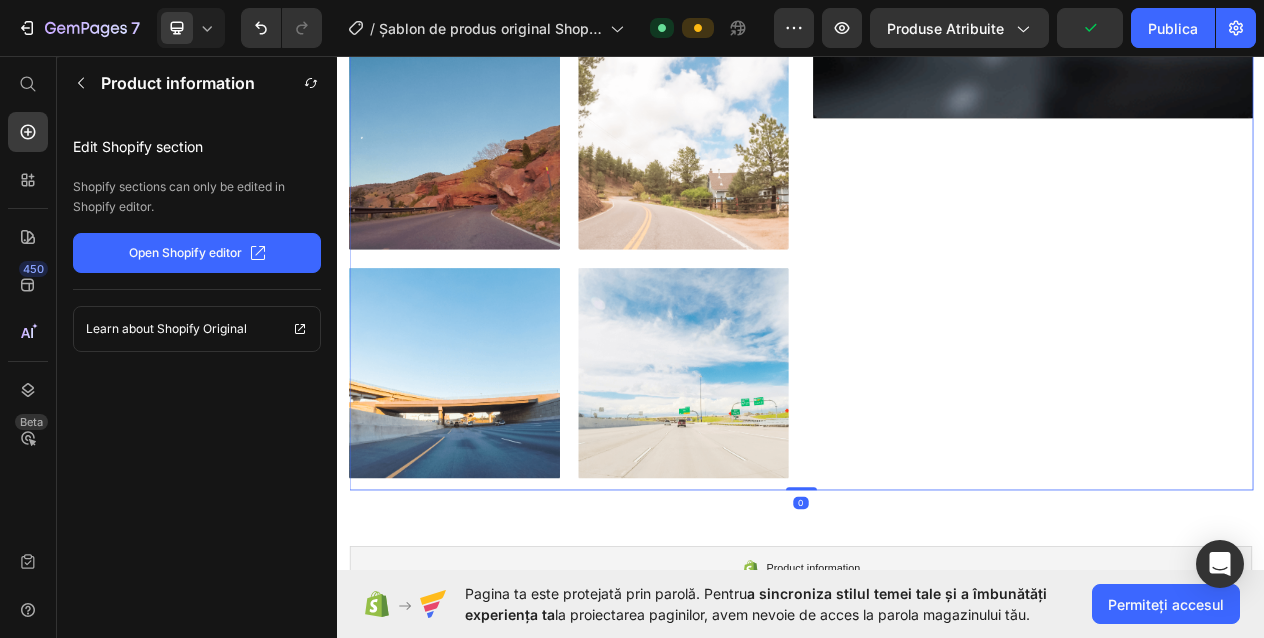 click on "Product information" at bounding box center (937, 722) 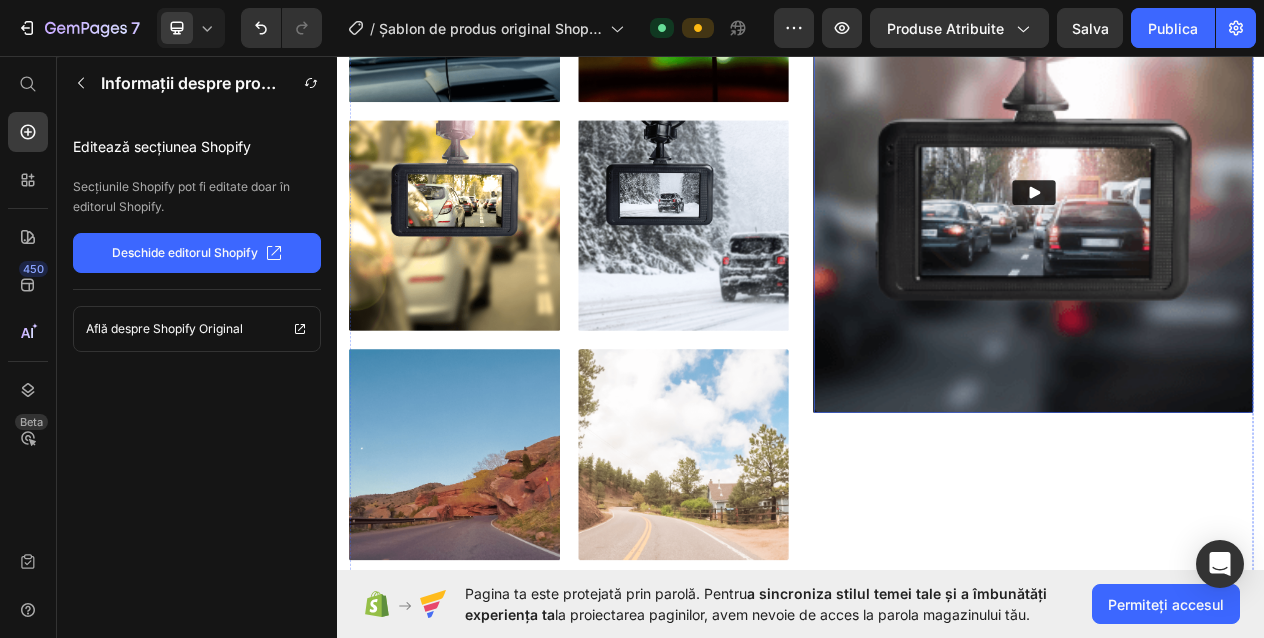 scroll, scrollTop: 1258, scrollLeft: 0, axis: vertical 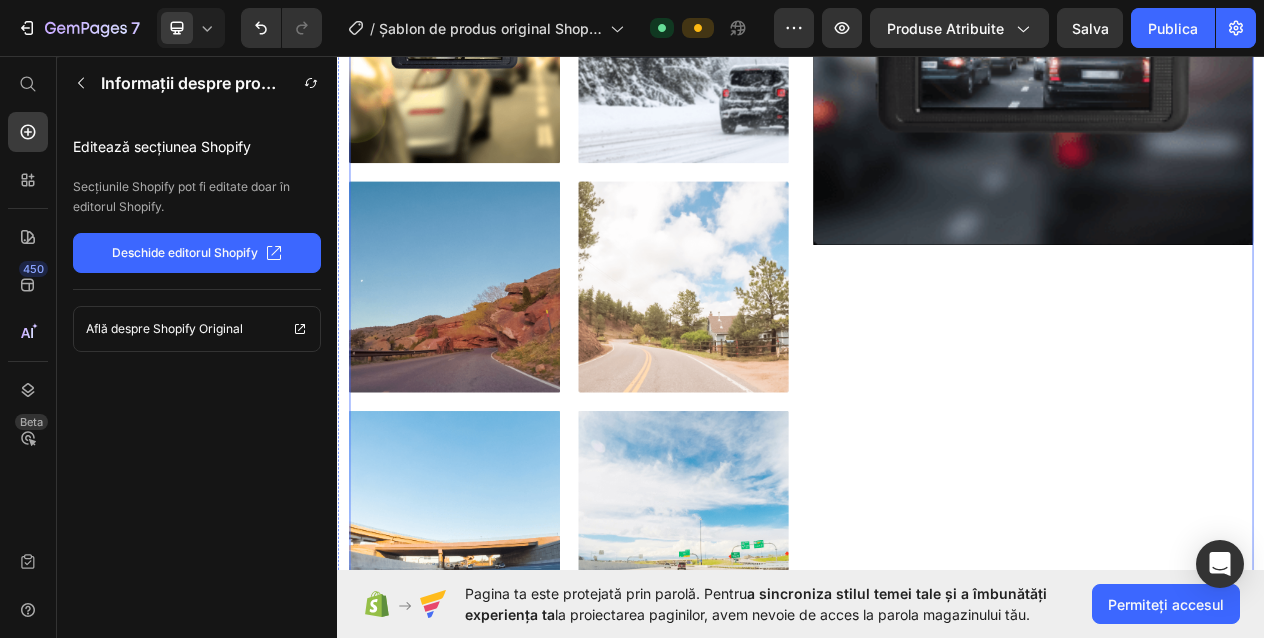 click on "Lorem ipsum Text Block Laveta SuperMax din Microfibra Product Title Icon Icon Icon Icon Icon Icon List (1612 Reviews) Text Block Row 0,00 lei Product Price 79,00 lei Product Price On sale Text Block Row Image Holiday Sale - 25% OFF Text Block Image Row Your order might not arrive on time for Christmas Text Block Row Kaching Bundles Kaching Bundles Add to cart Add to Cart Briana M. Text Block Icon Icon Icon Icon Icon Icon List Row “At vero eos et accusamus et iusto odio dignissimos ducimus qui blanditiis praesentium voluptatum deleniti atque corrupti quos dolores“ Text Block Row Rona K. Text Block Icon Icon Icon Icon Icon Icon List Row Lorem ipsum dolor sit amet, consectetur adipiscing elit, sed do eiusmod tempor incididunt ut labore et dolore magna aliqua. Text Block Row Carousel This product does not have a description Product Description Row Video" at bounding box center [1237, -80] 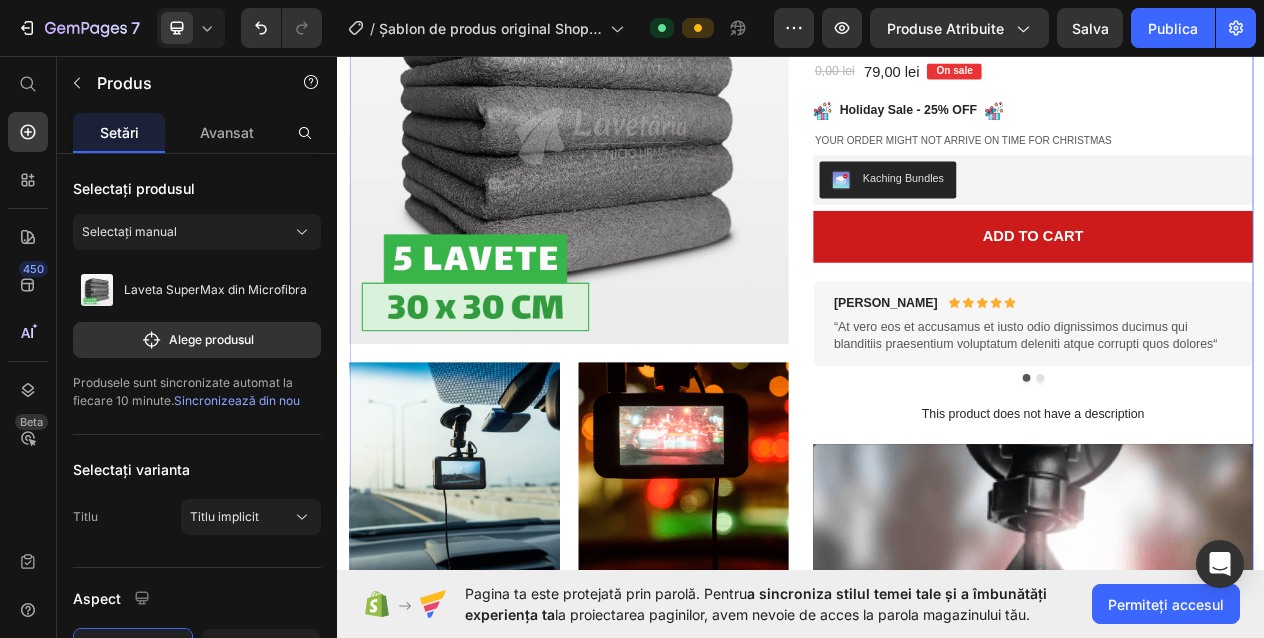 scroll, scrollTop: 466, scrollLeft: 0, axis: vertical 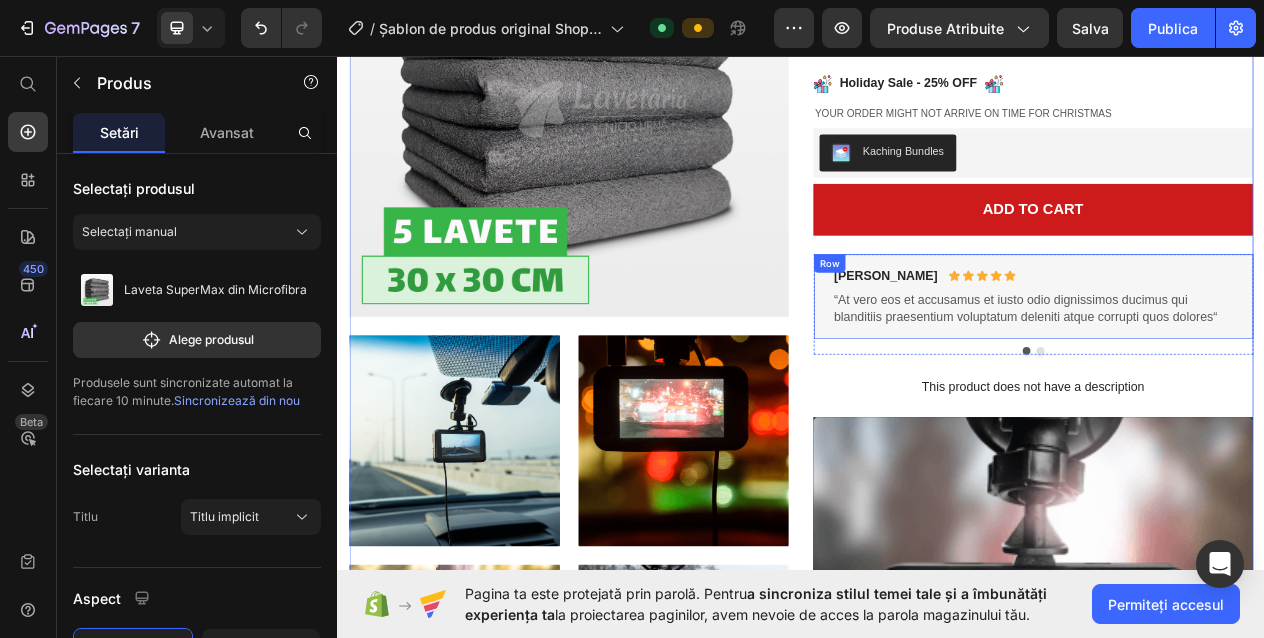 click on "Briana M. Text Block Icon Icon Icon Icon Icon Icon List Row “At vero eos et accusamus et iusto odio dignissimos ducimus qui blanditiis praesentium voluptatum deleniti atque corrupti quos dolores“ Text Block Row" at bounding box center (1237, 370) 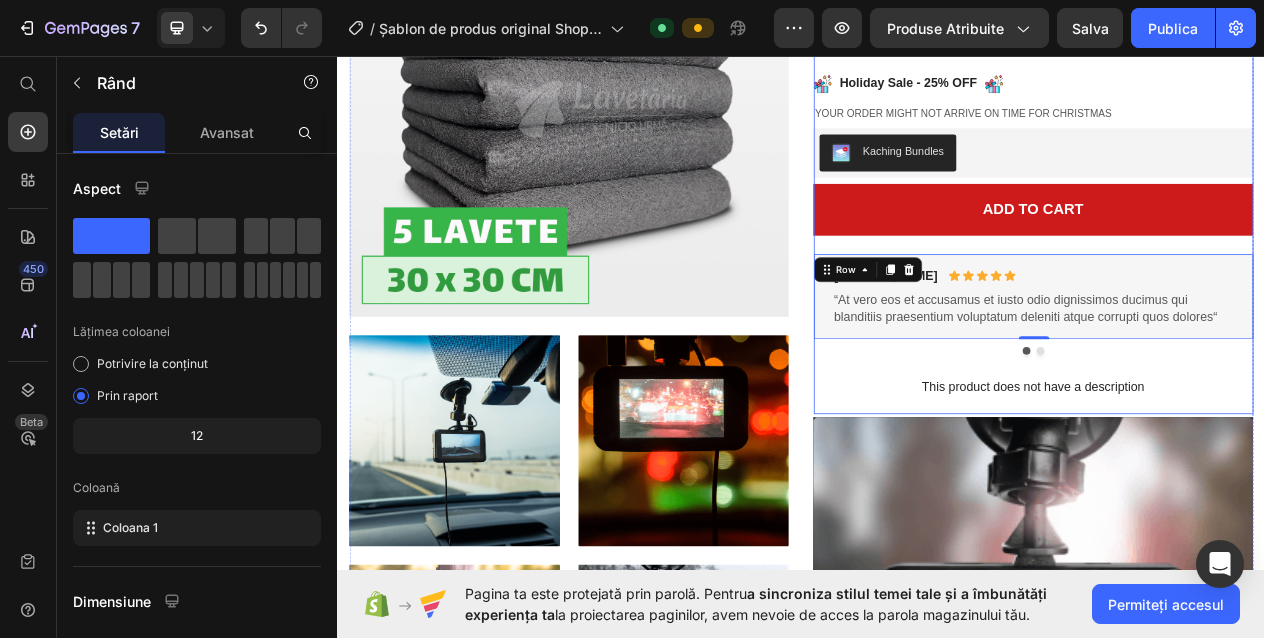 click on "Briana M. Text Block Icon Icon Icon Icon Icon Icon List Row “At vero eos et accusamus et iusto odio dignissimos ducimus qui blanditiis praesentium voluptatum deleniti atque corrupti quos dolores“ Text Block Row   0 Rona K. Text Block Icon Icon Icon Icon Icon Icon List Row Lorem ipsum dolor sit amet, consectetur adipiscing elit, sed do eiusmod tempor incididunt ut labore et dolore magna aliqua. Text Block Row Carousel" at bounding box center (1237, 392) 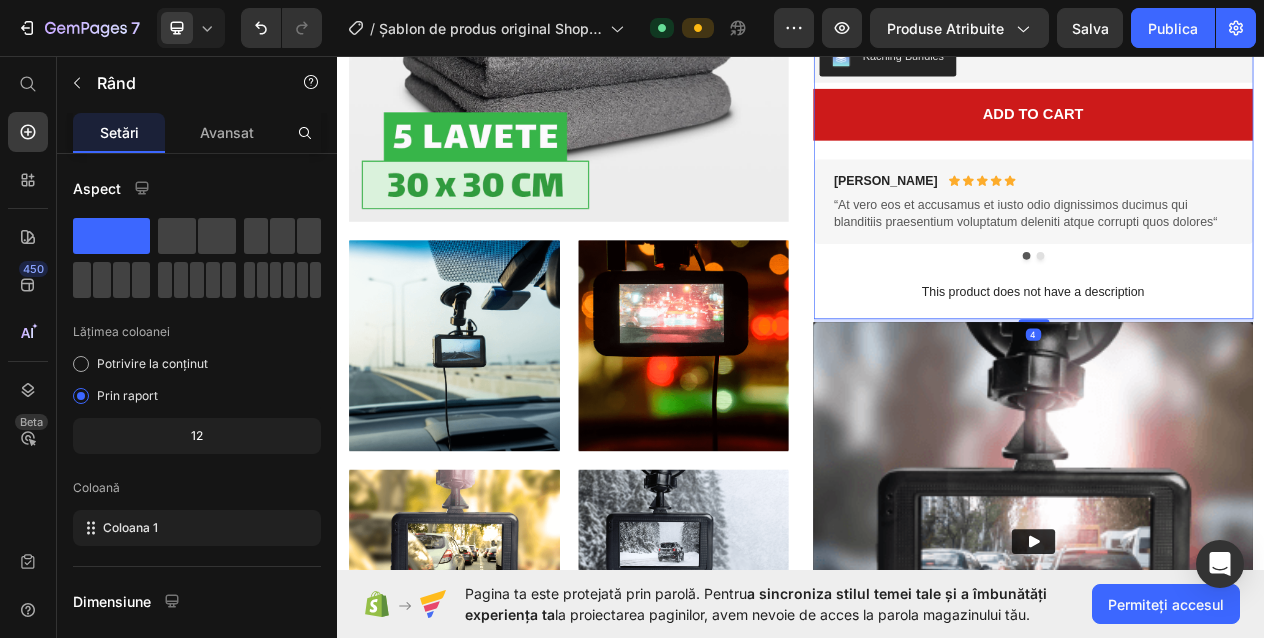 scroll, scrollTop: 596, scrollLeft: 0, axis: vertical 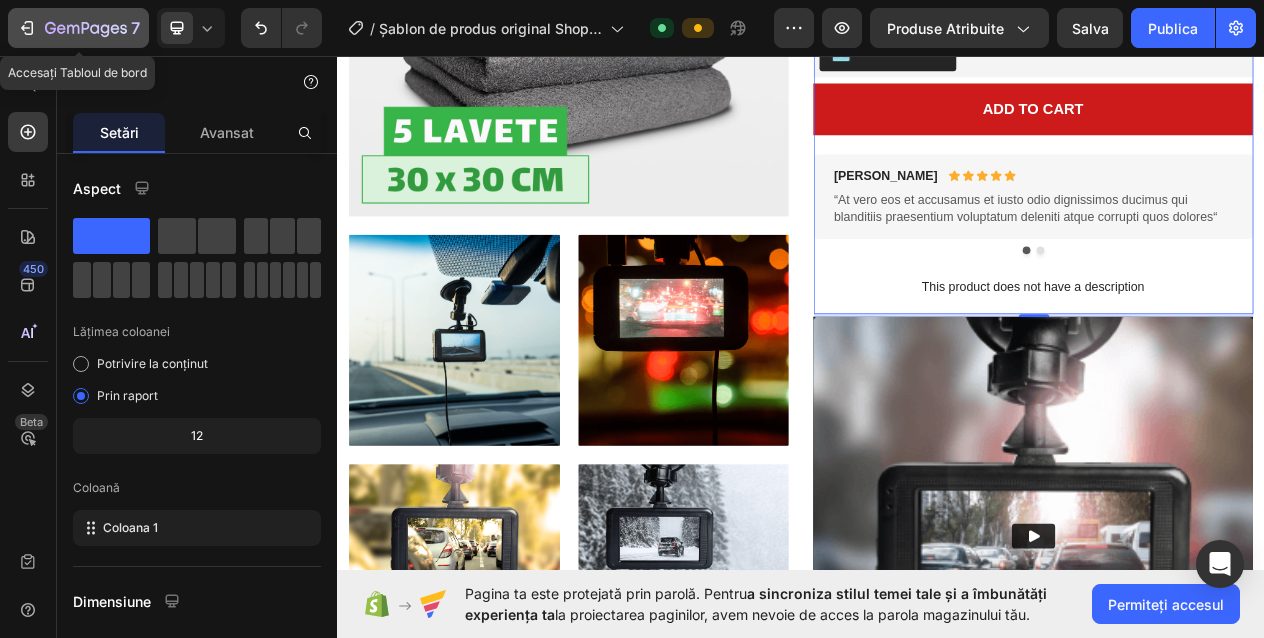 click 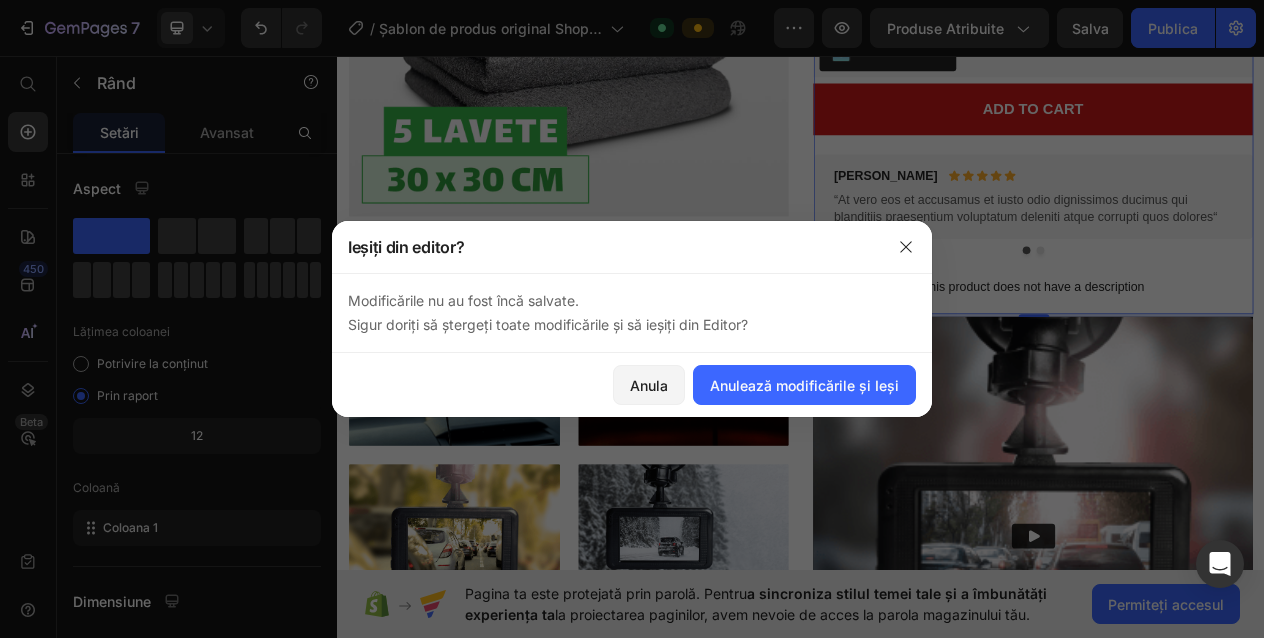 drag, startPoint x: 759, startPoint y: 392, endPoint x: 721, endPoint y: 433, distance: 55.9017 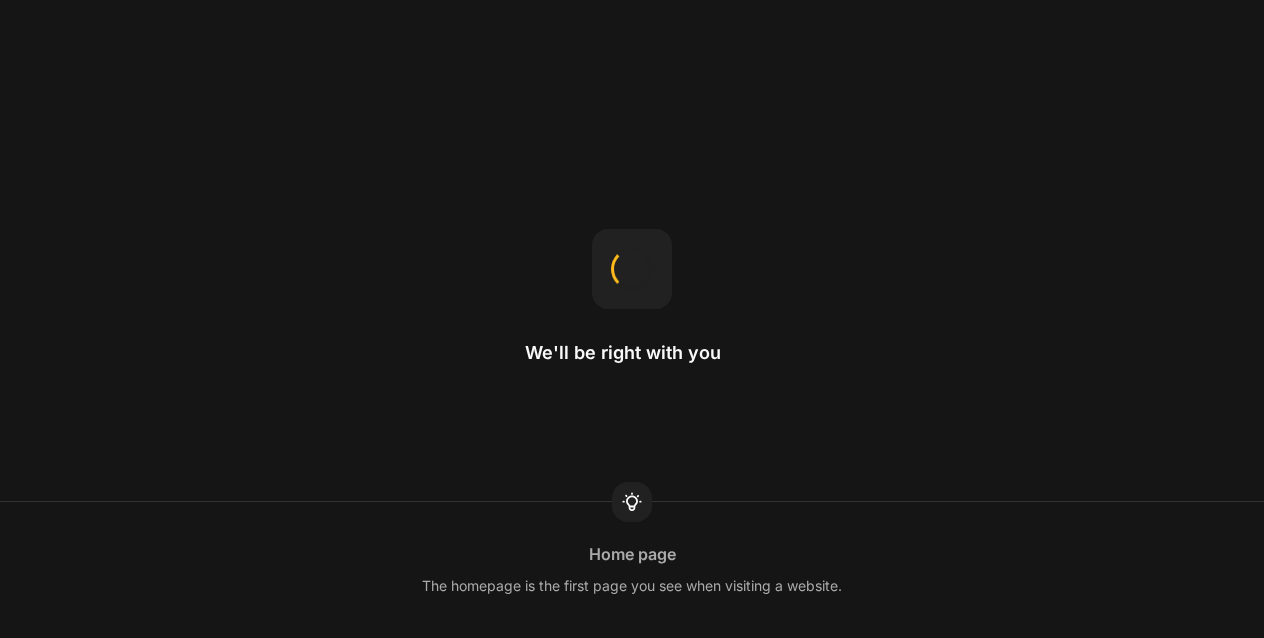 scroll, scrollTop: 0, scrollLeft: 0, axis: both 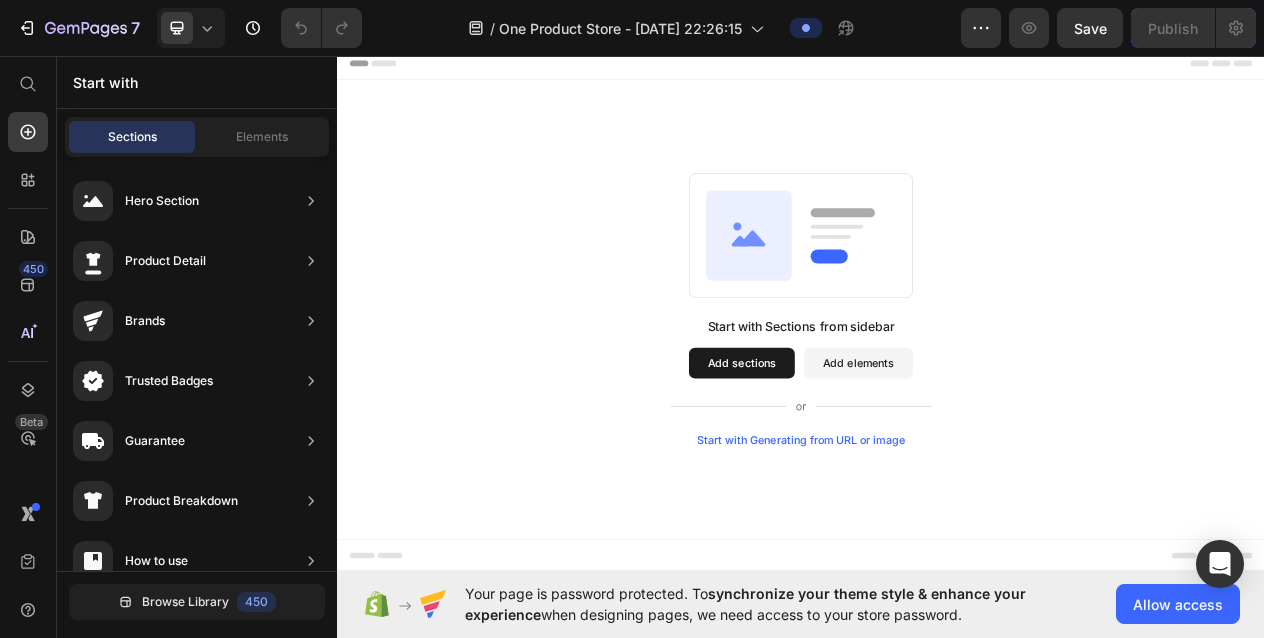 click on "Start with Sections from sidebar Add sections Add elements Start with Generating from URL or image" at bounding box center (937, 387) 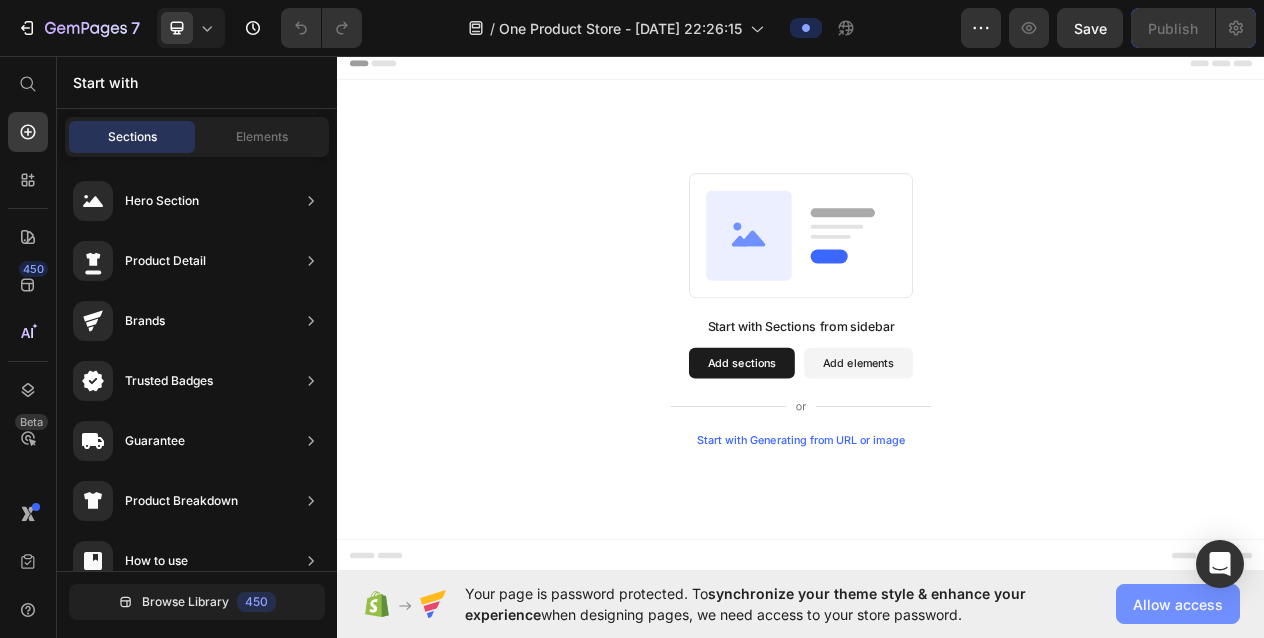 click on "Allow access" 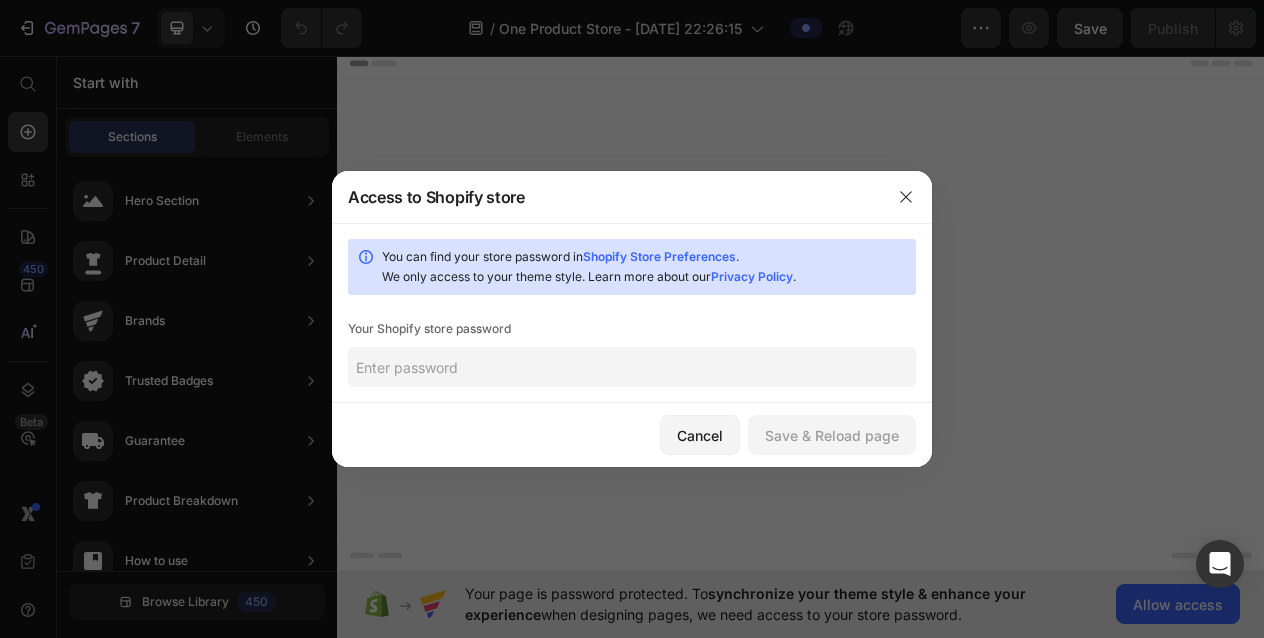 click 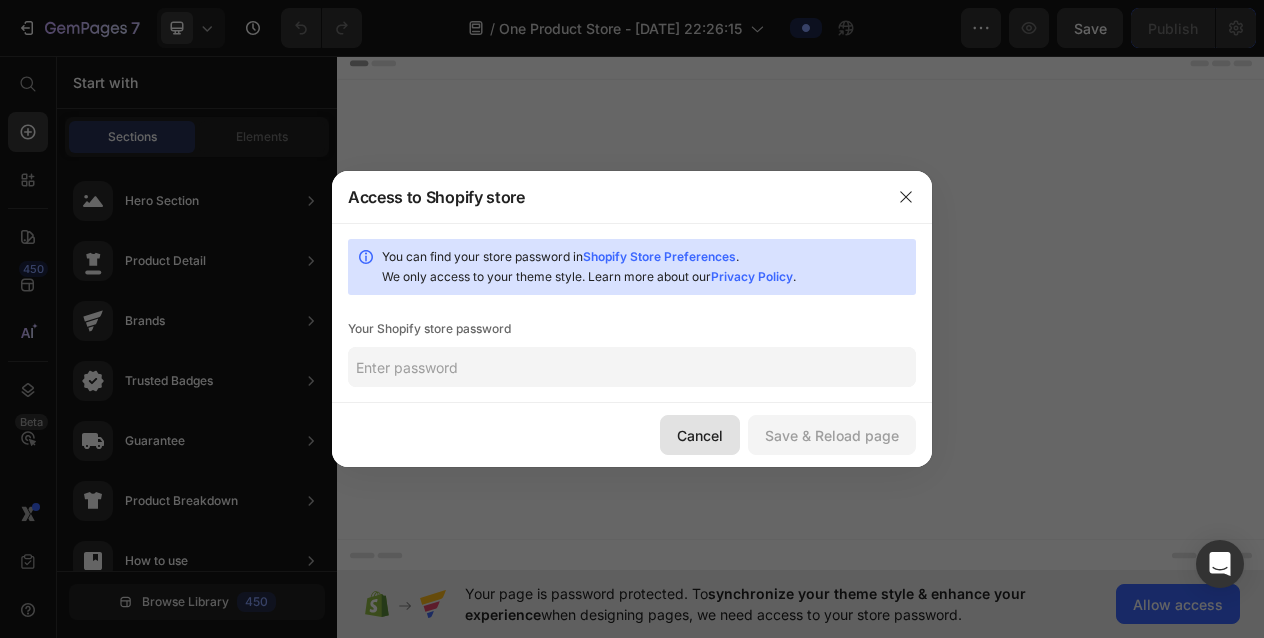 click on "Cancel" 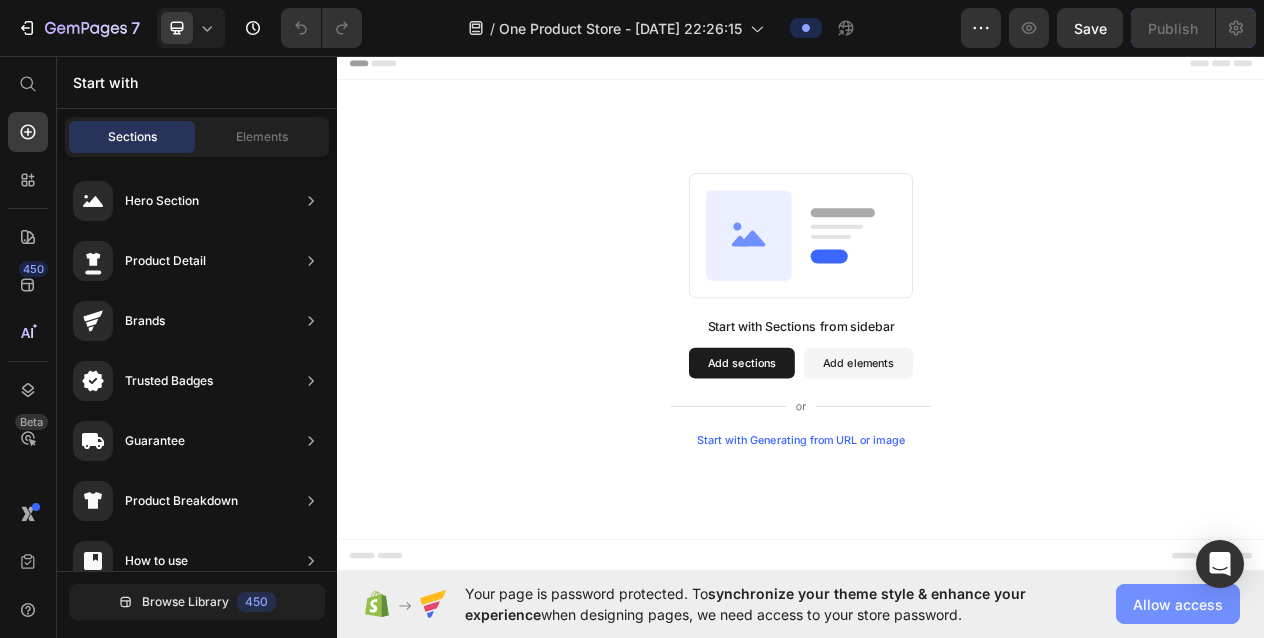 click on "Allow access" 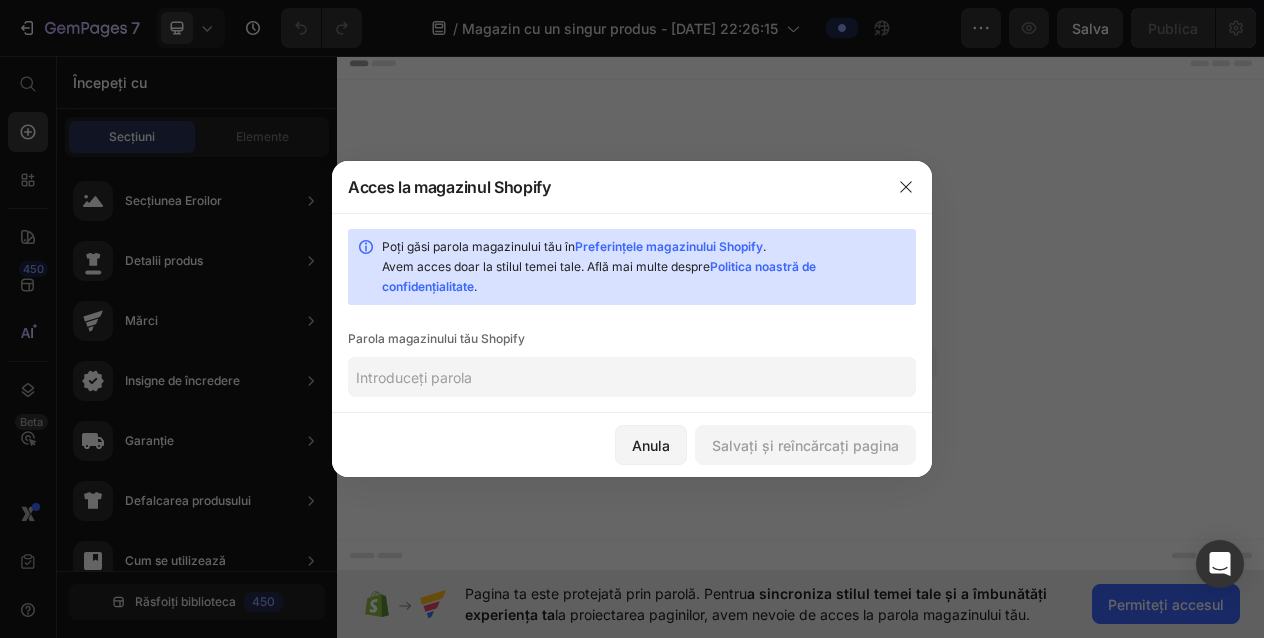 click 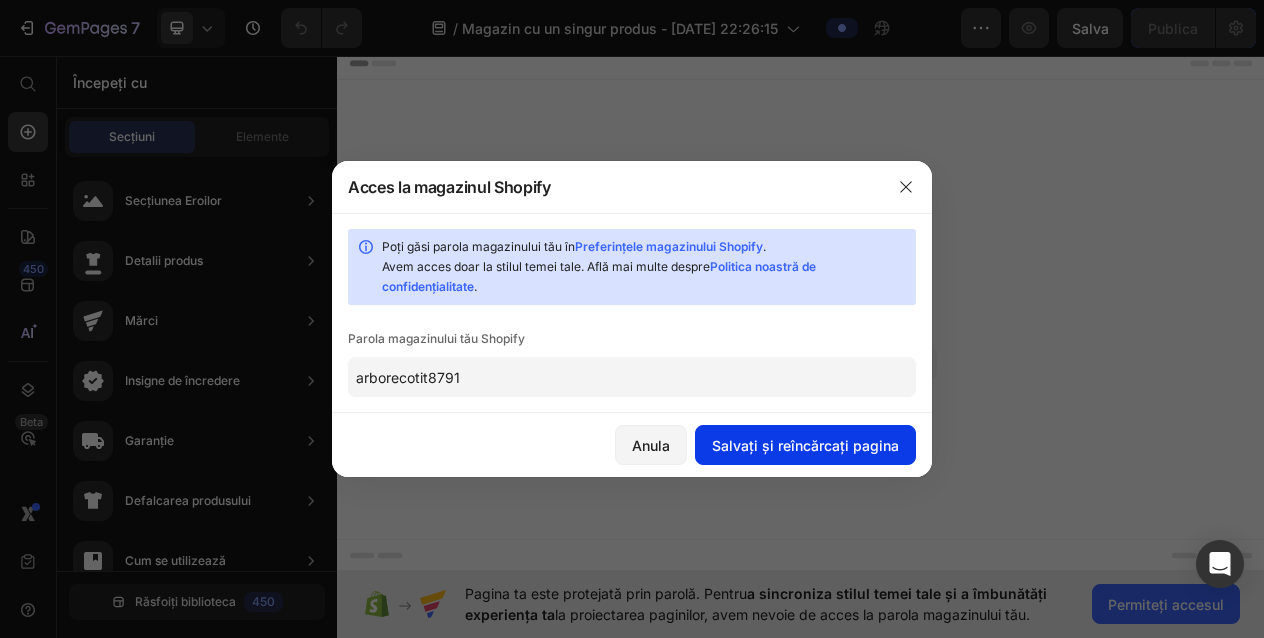 click on "Salvați și reîncărcați pagina" at bounding box center (805, 445) 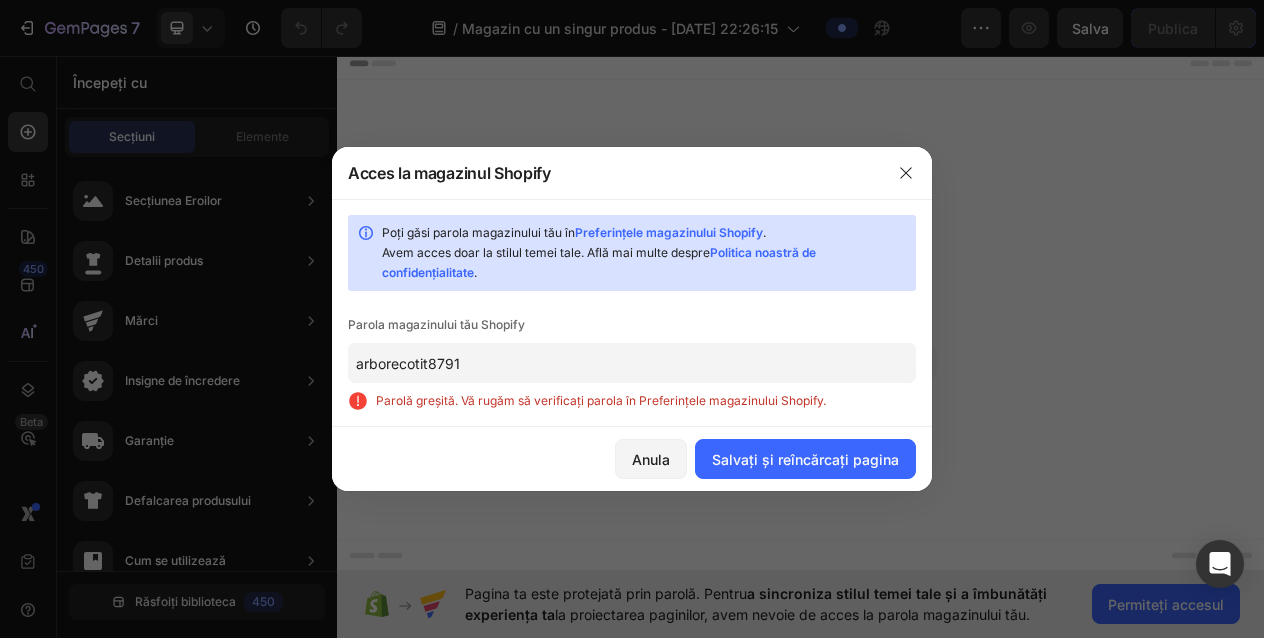 click on "arborecotit8791" 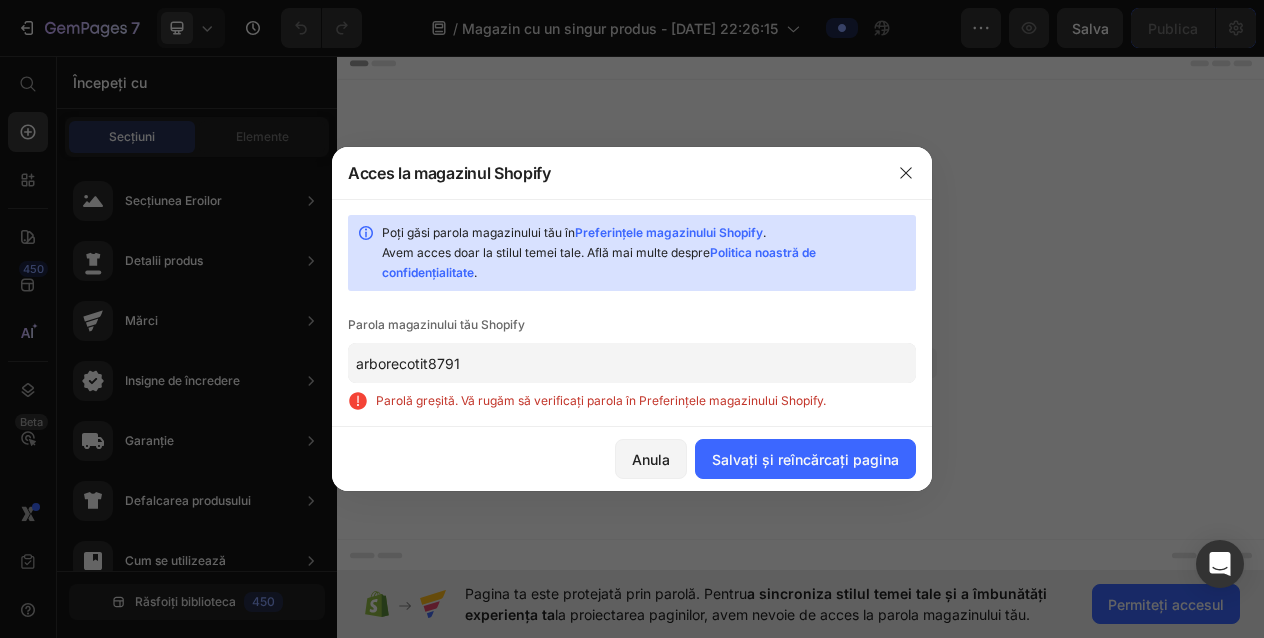 click on "arborecotit8791" 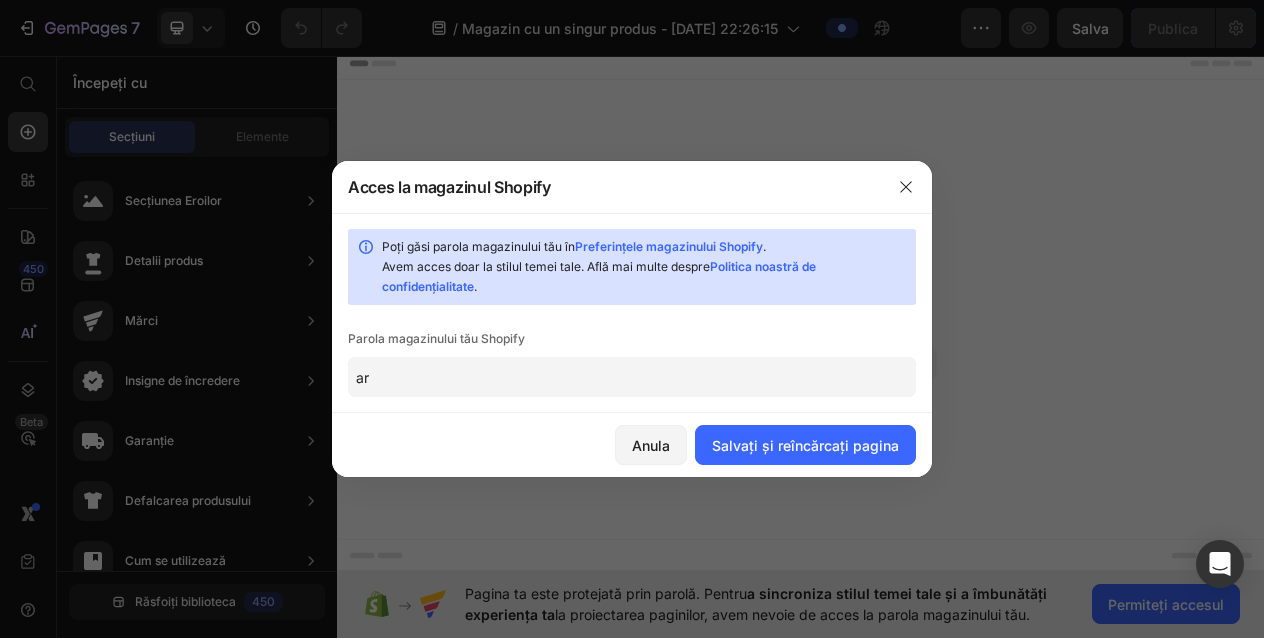 type on "a" 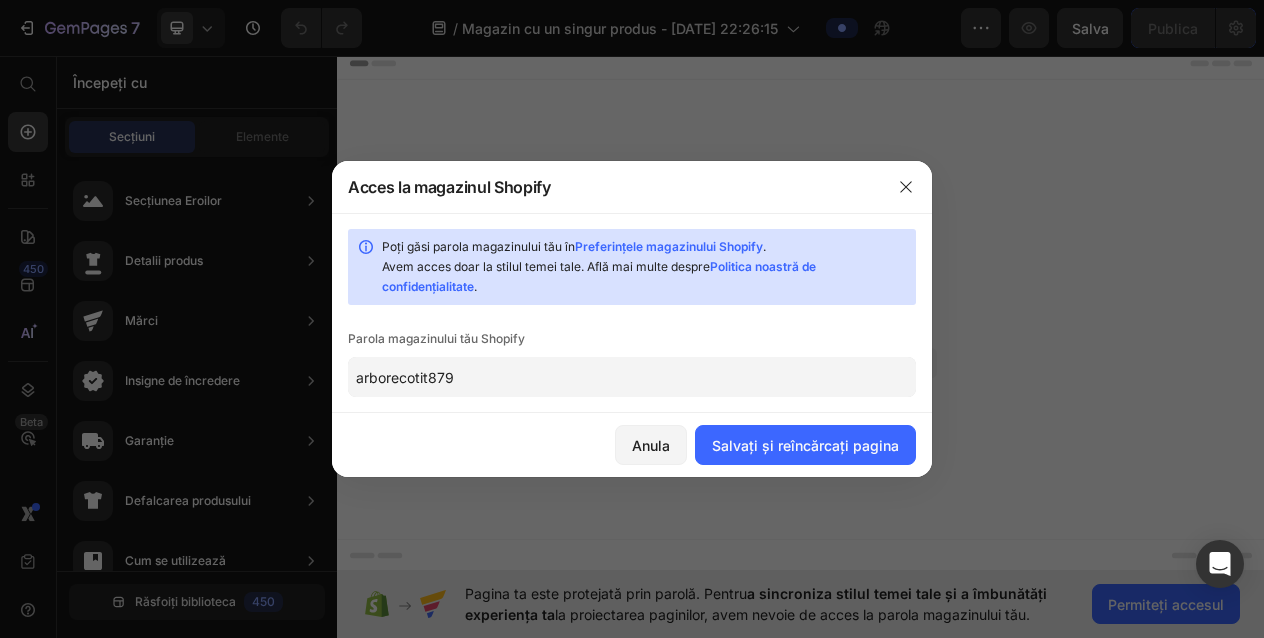 type on "arborecotit8791" 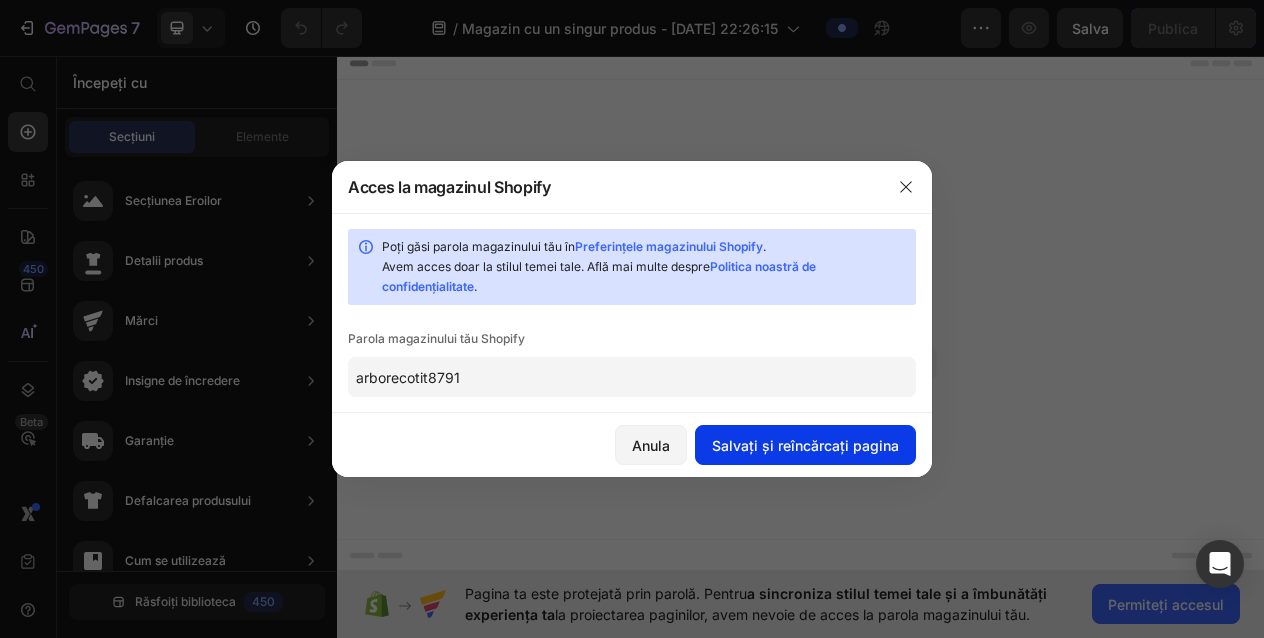 click on "Salvați și reîncărcați pagina" 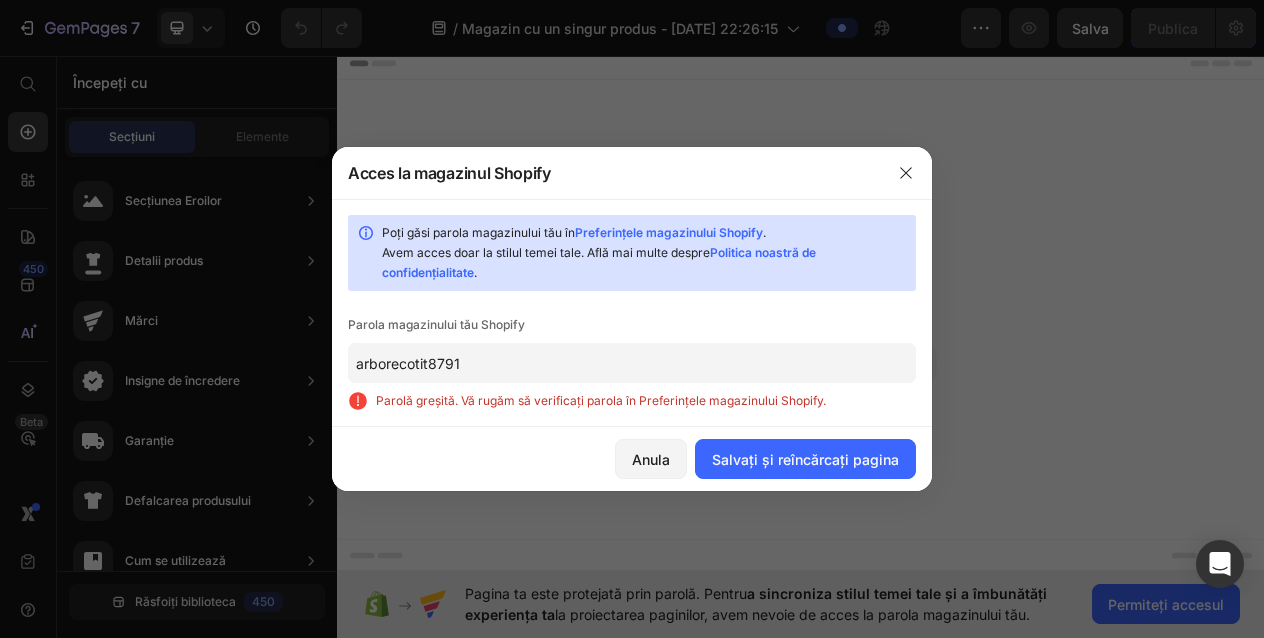click on "arborecotit8791" 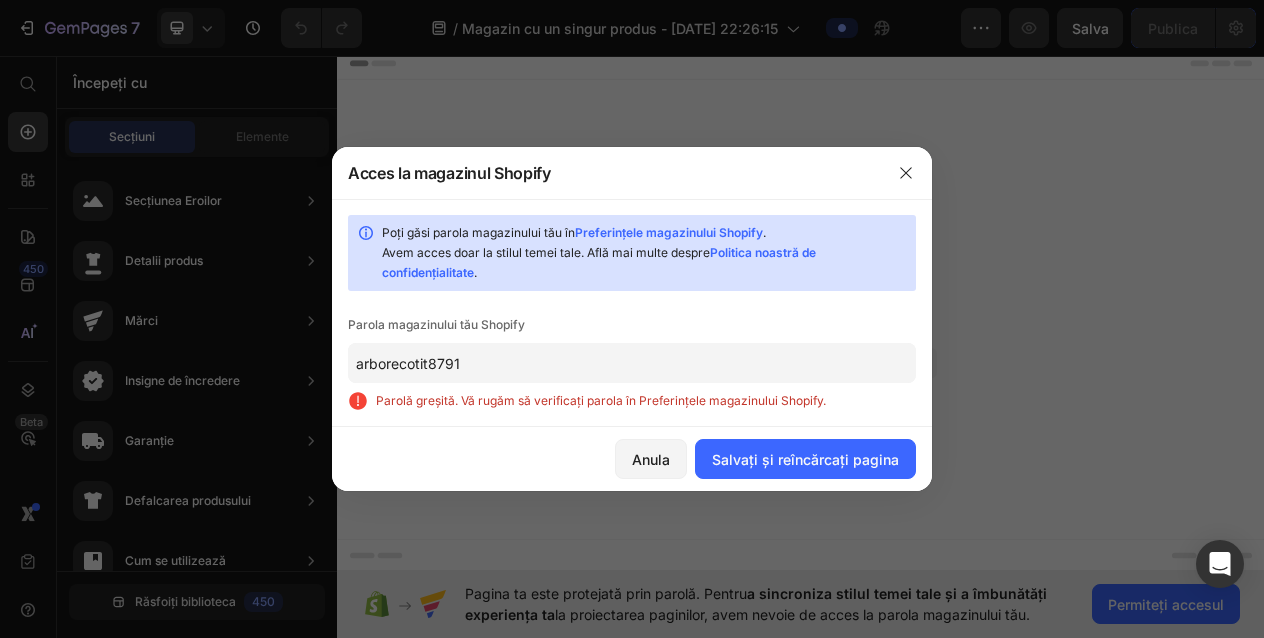 click on "arborecotit8791" 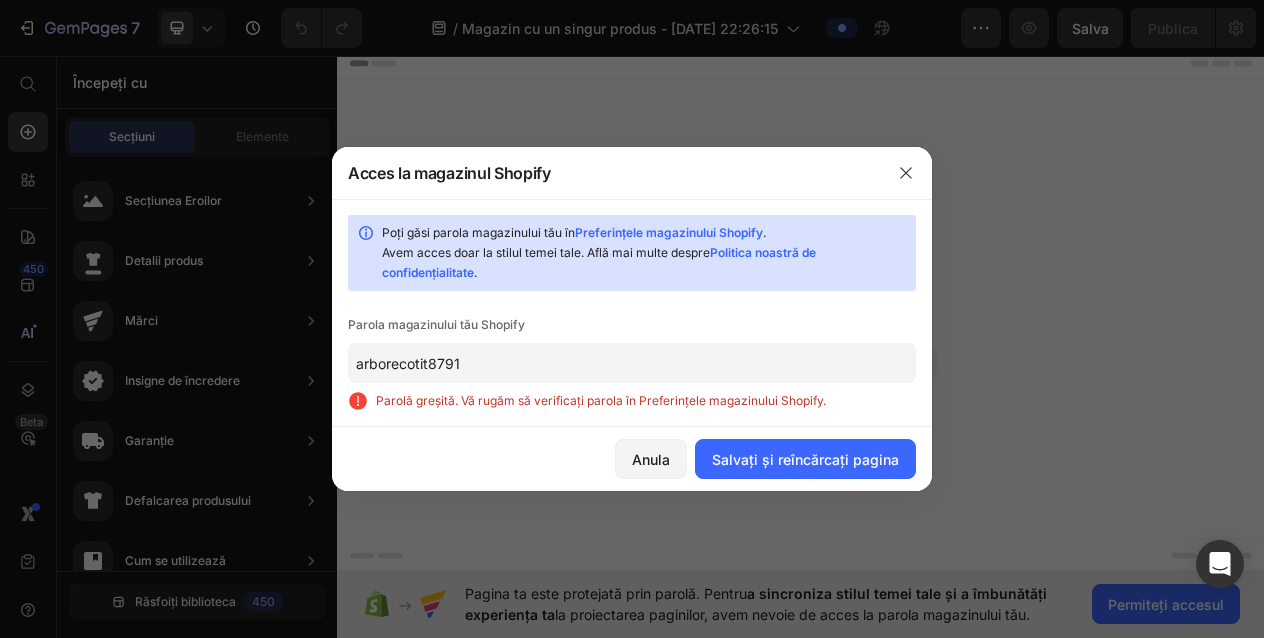 click on "arborecotit8791" 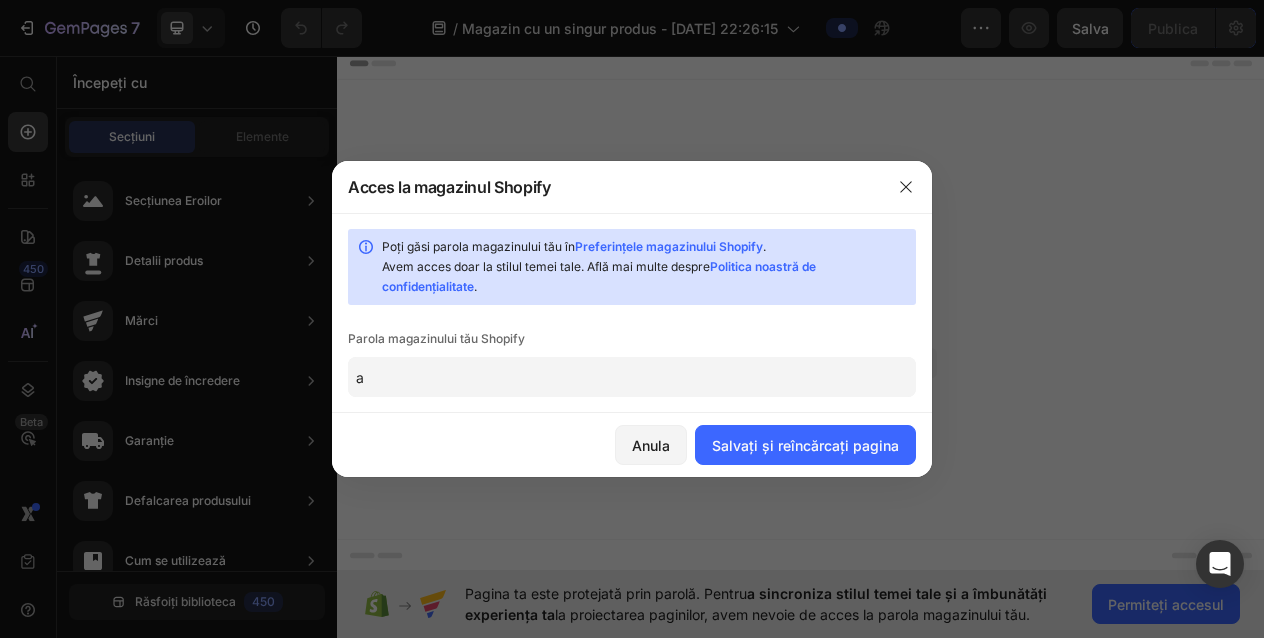 type on "a" 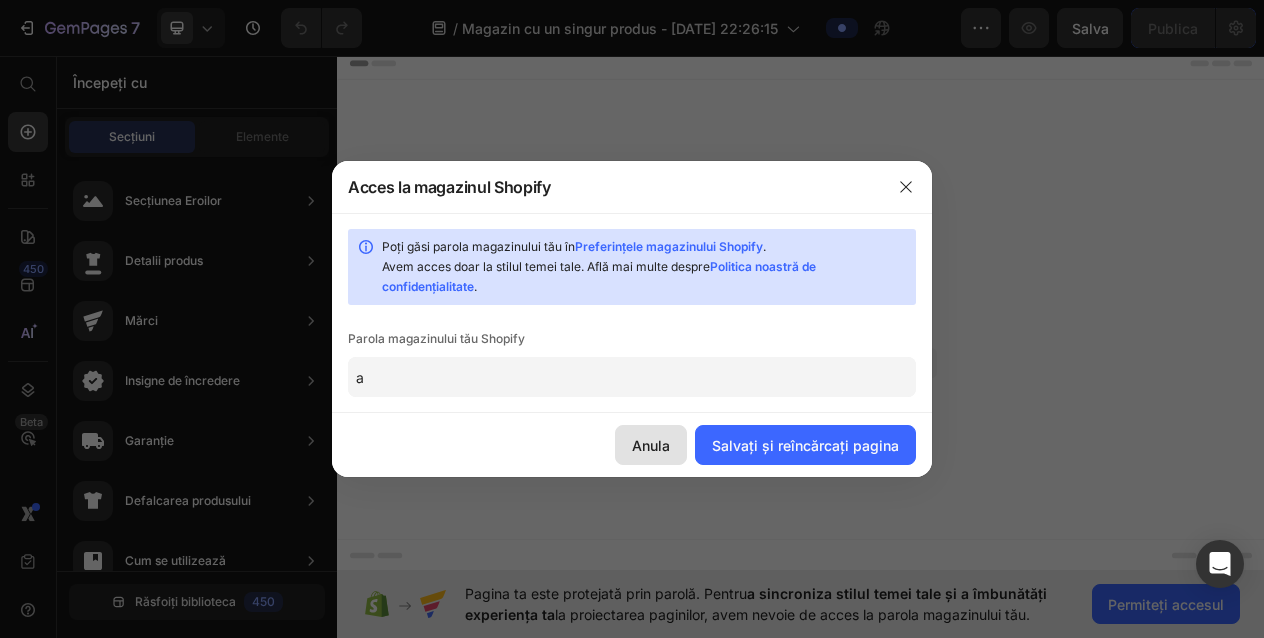 click on "Anula" at bounding box center (651, 445) 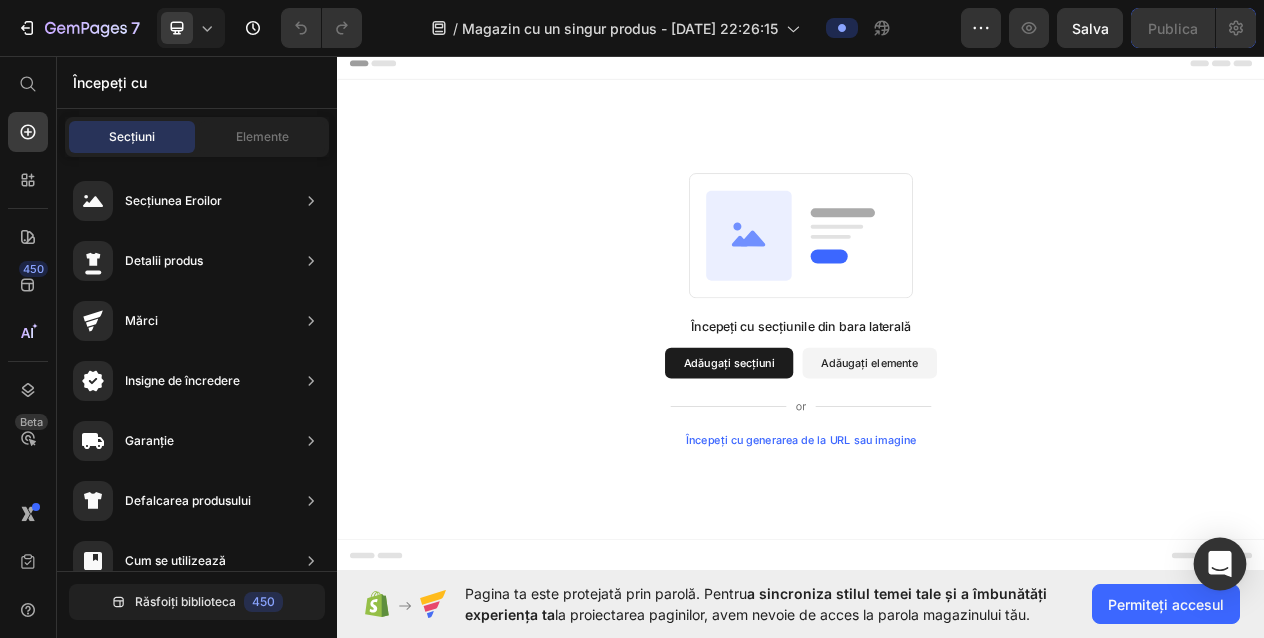 click 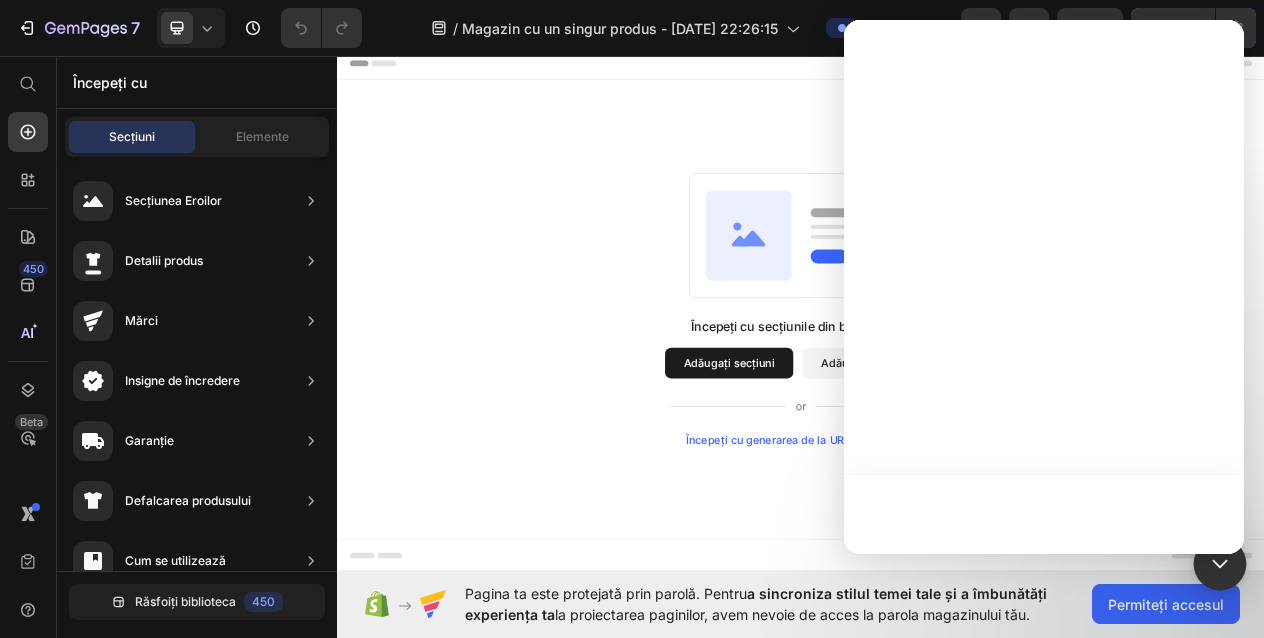 scroll, scrollTop: 0, scrollLeft: 0, axis: both 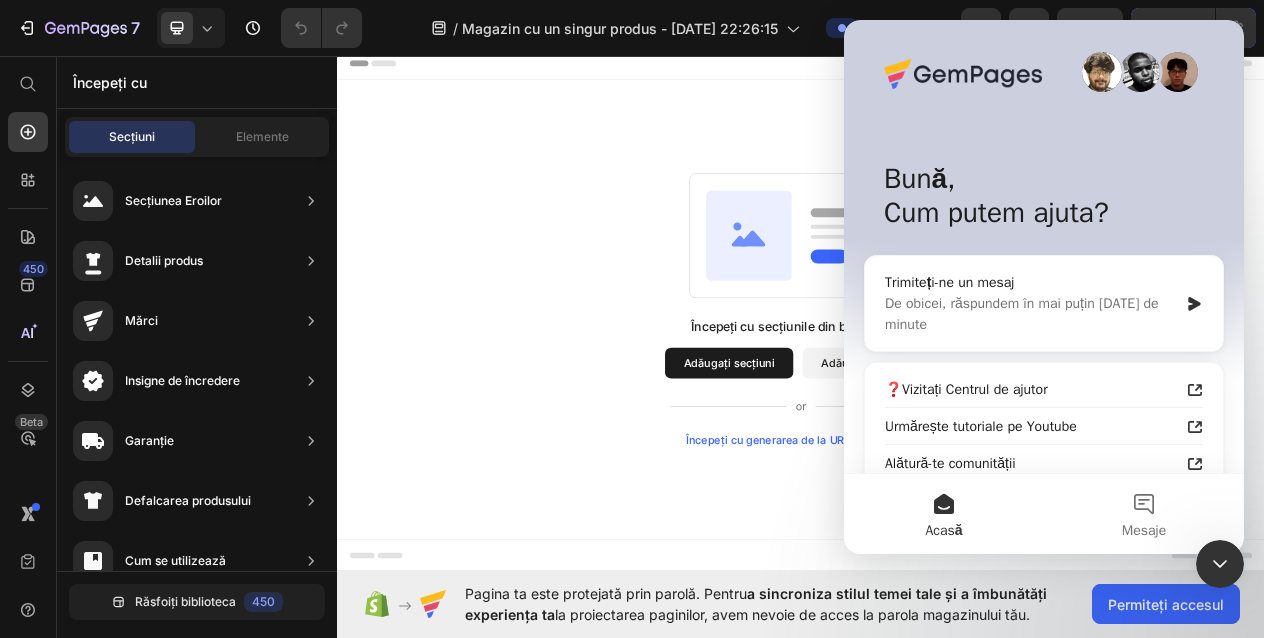 click on "Începeți cu secțiunile din bara laterală Adăugați secțiuni Adăugați elemente Începeți cu generarea de la URL sau imagine" at bounding box center [937, 387] 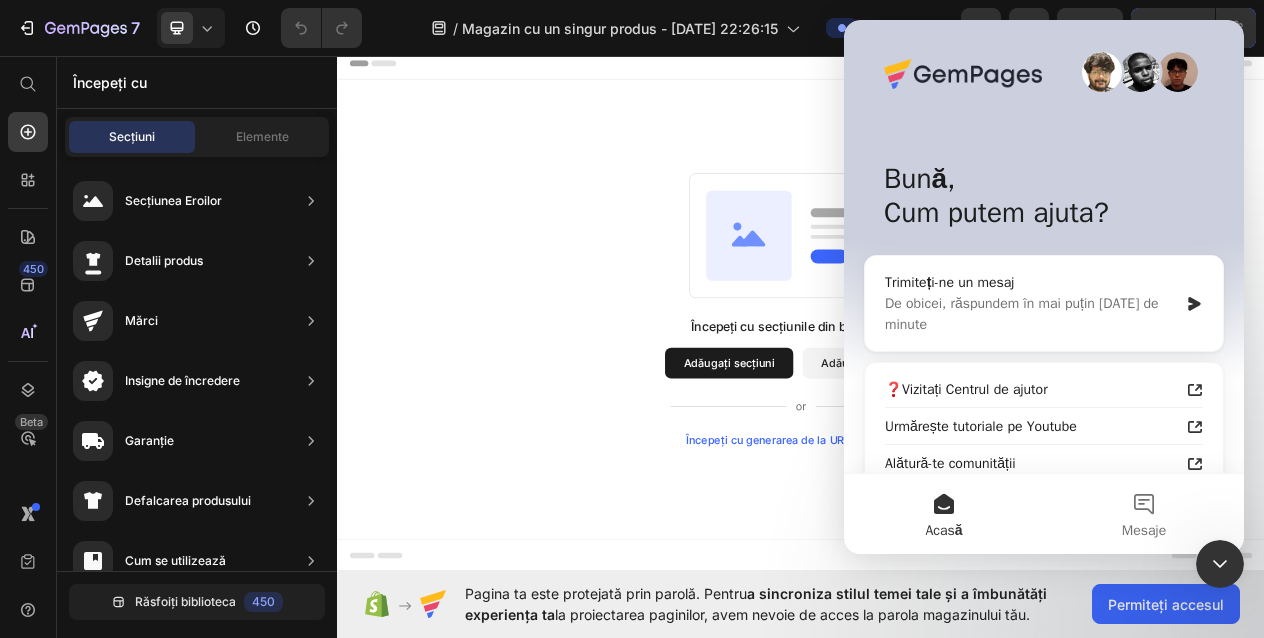 click on "Începeți cu secțiunile din bara laterală Adăugați secțiuni Adăugați elemente Începeți cu generarea de la URL sau imagine" at bounding box center [937, 387] 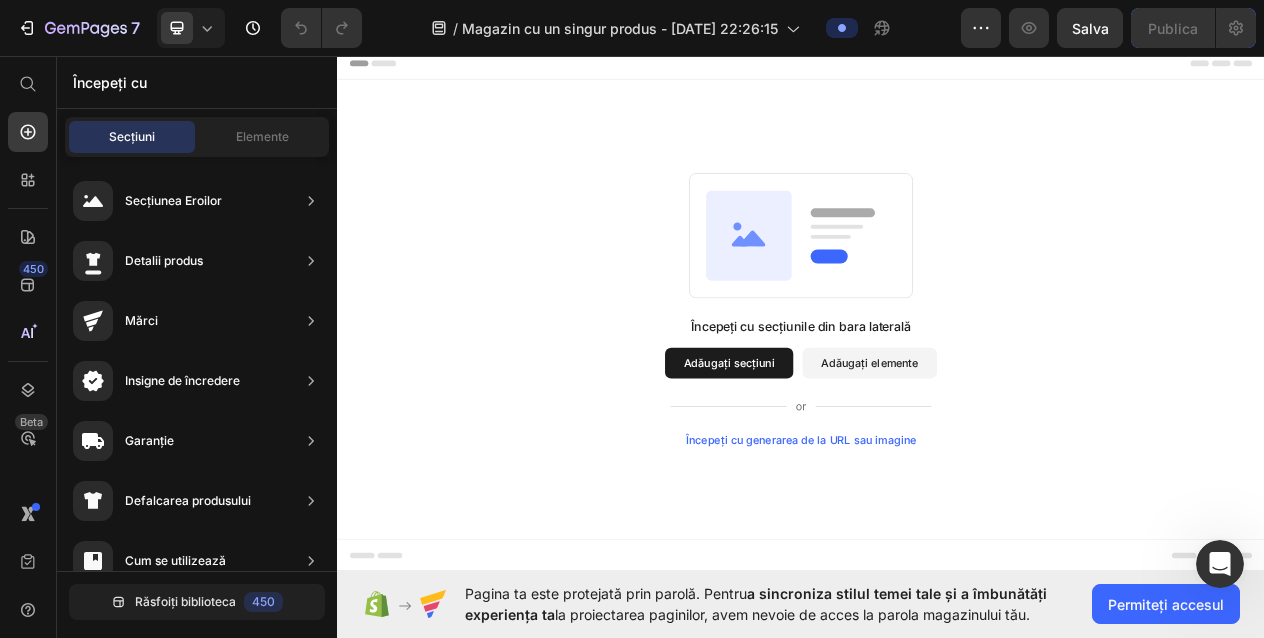 scroll, scrollTop: 0, scrollLeft: 0, axis: both 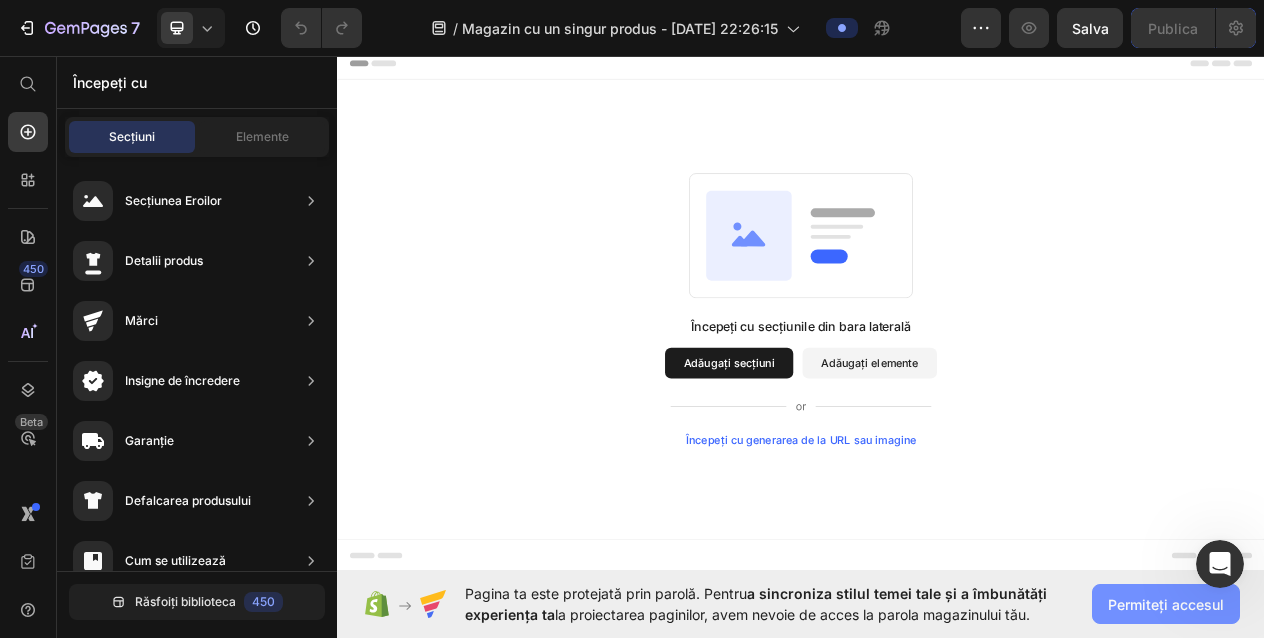 click on "Permiteți accesul" at bounding box center (1166, 604) 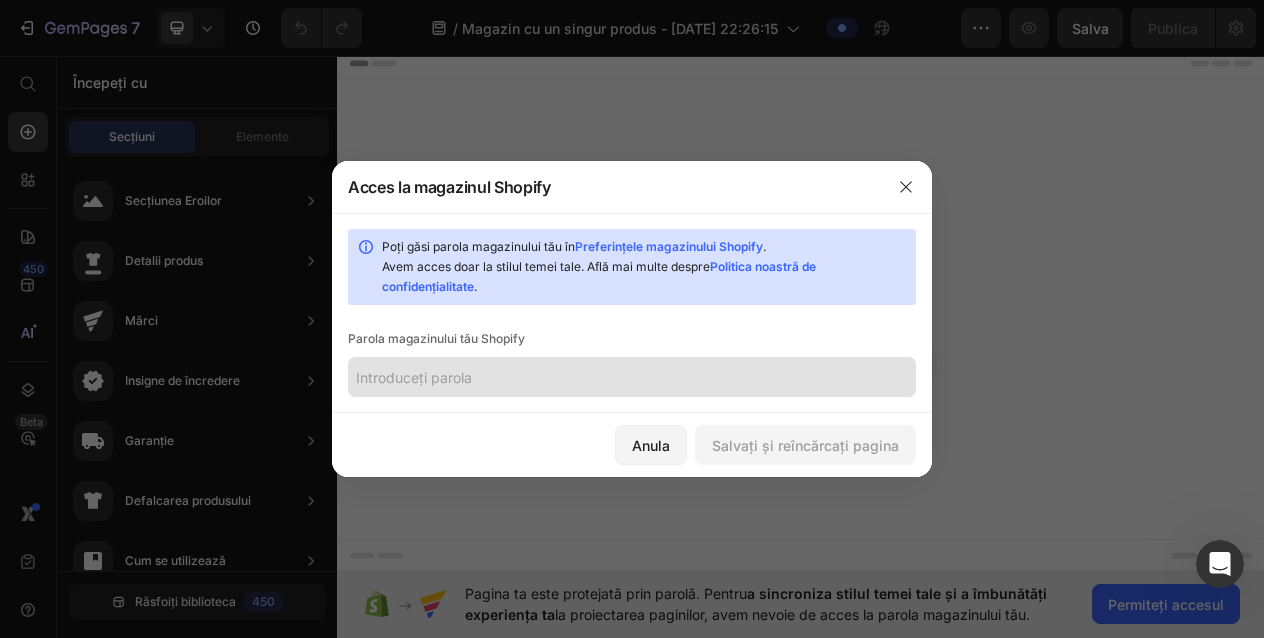 click on "Poți găsi parola magazinului tău în  Preferințele magazinului Shopify  .  Avem acces doar la stilul temei tale. Află mai multe despre  Politica noastră de confidențialitate  . Parola magazinului tău Shopify" 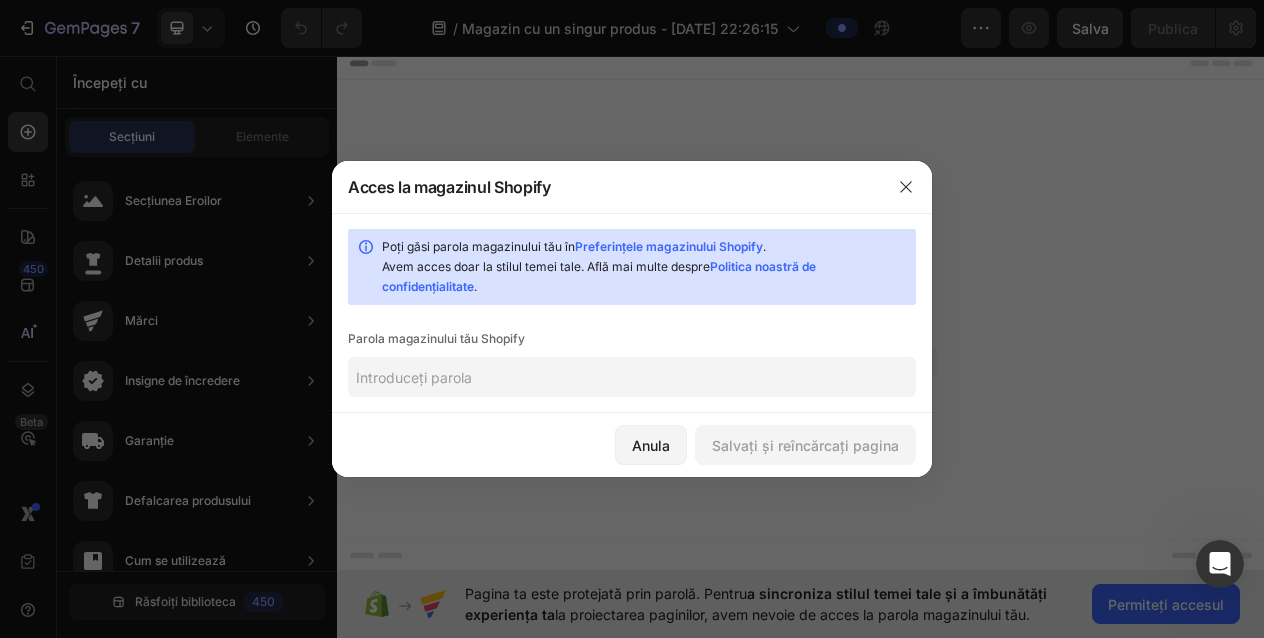 click 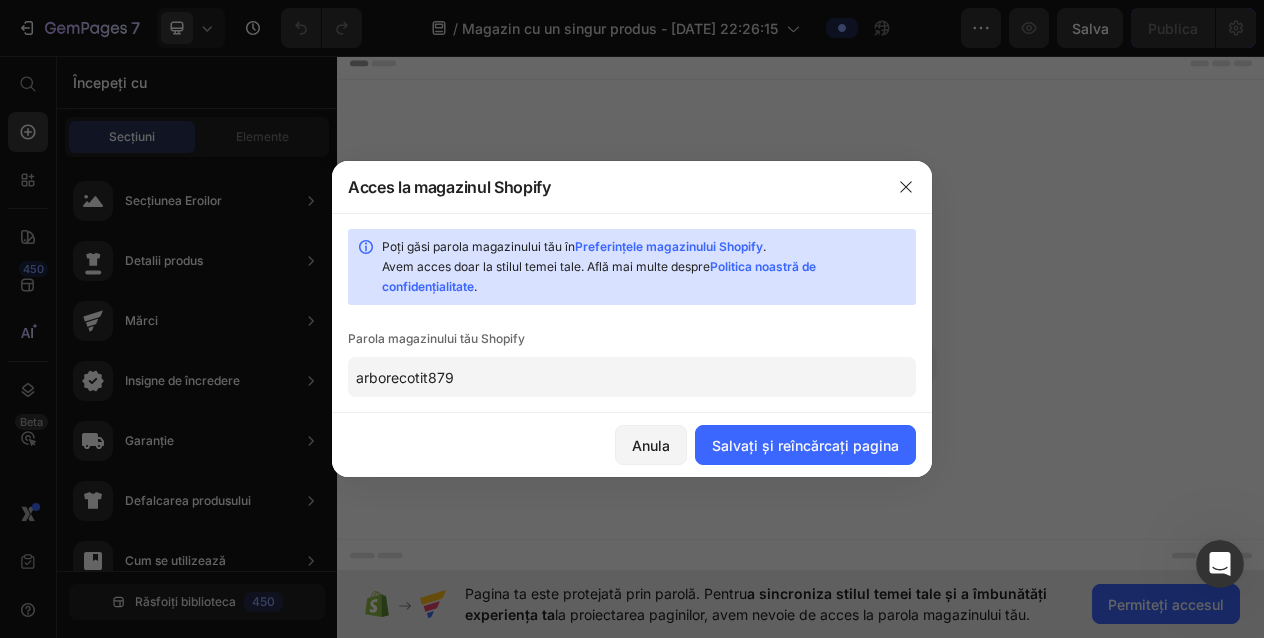 type on "arborecotit879" 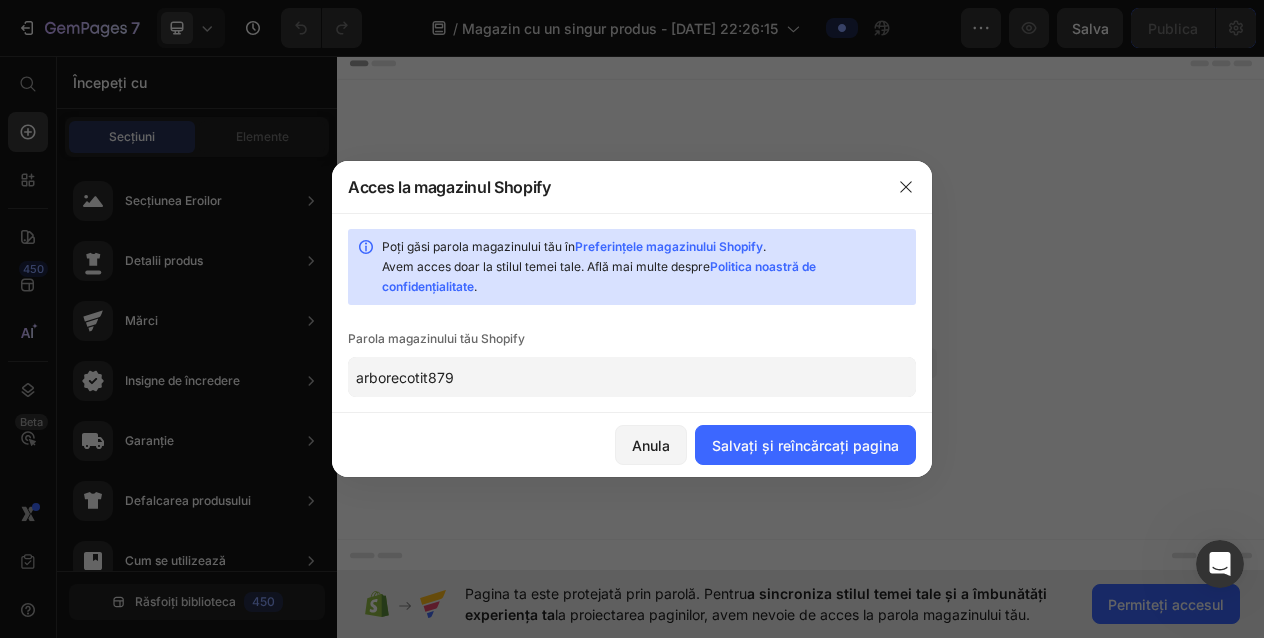 click on "arborecotit879" 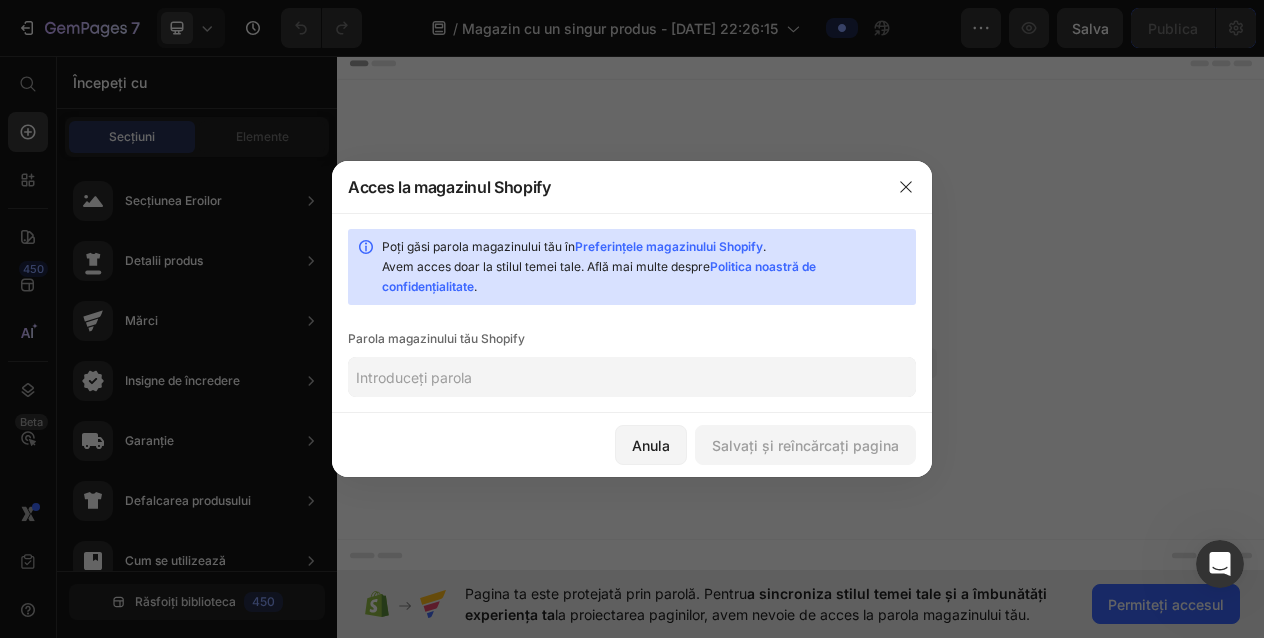 paste on "arborecotit8791" 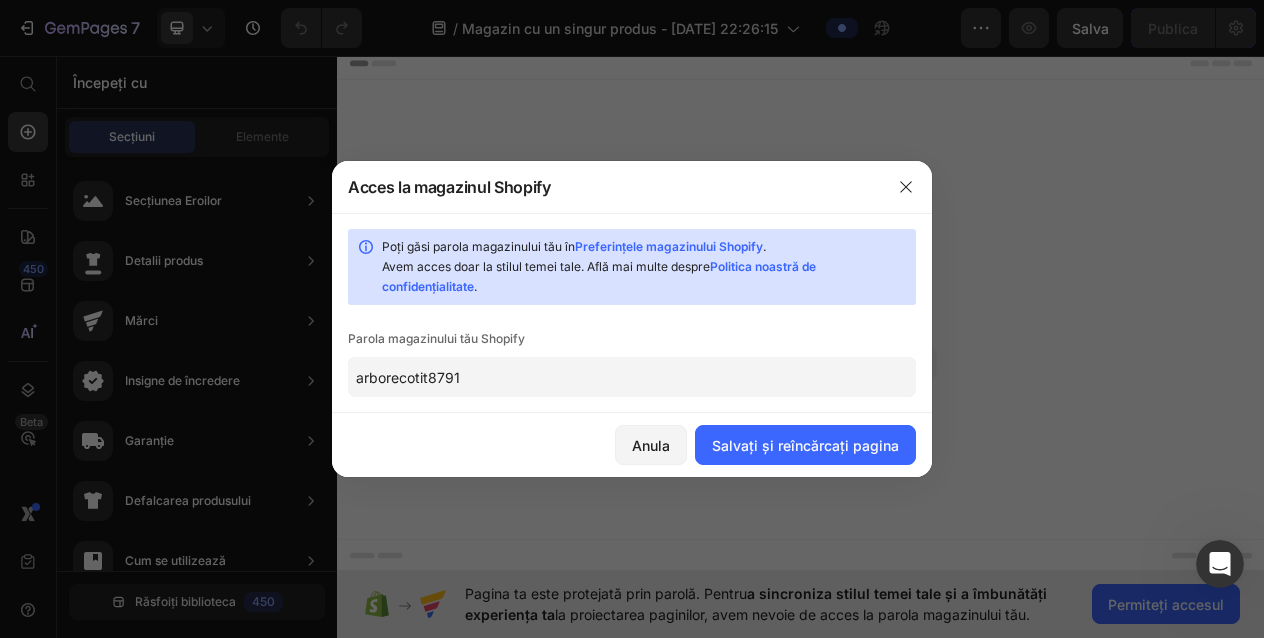 type on "arborecotit8791" 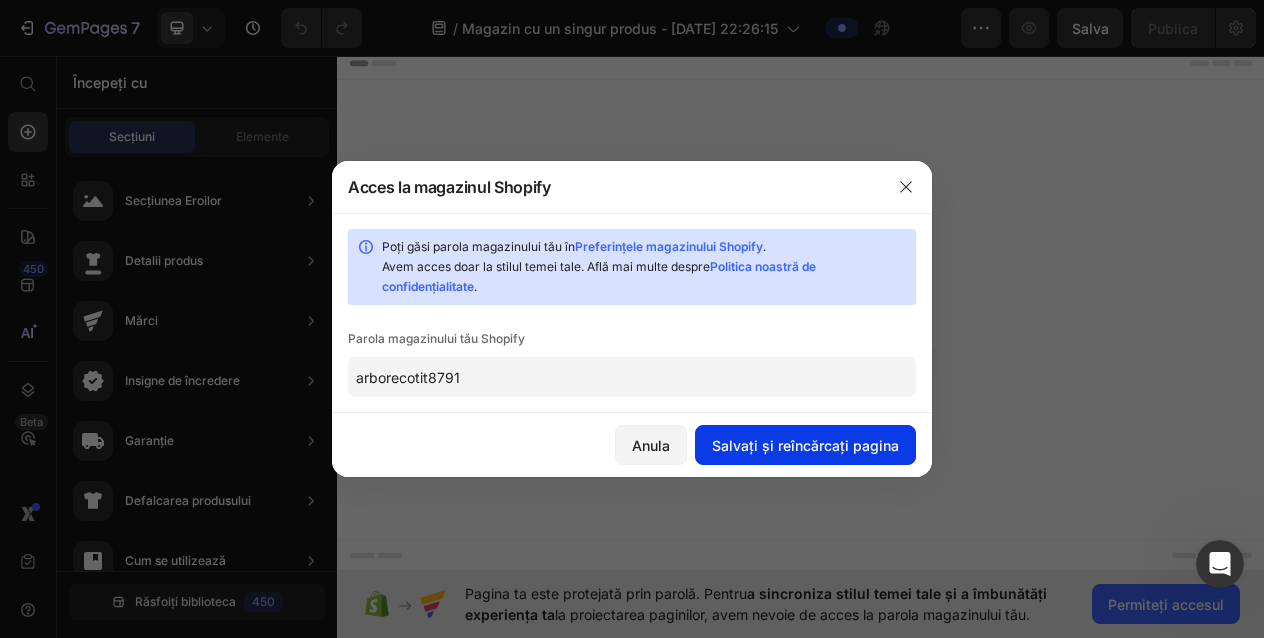 click on "Salvați și reîncărcați pagina" at bounding box center (805, 445) 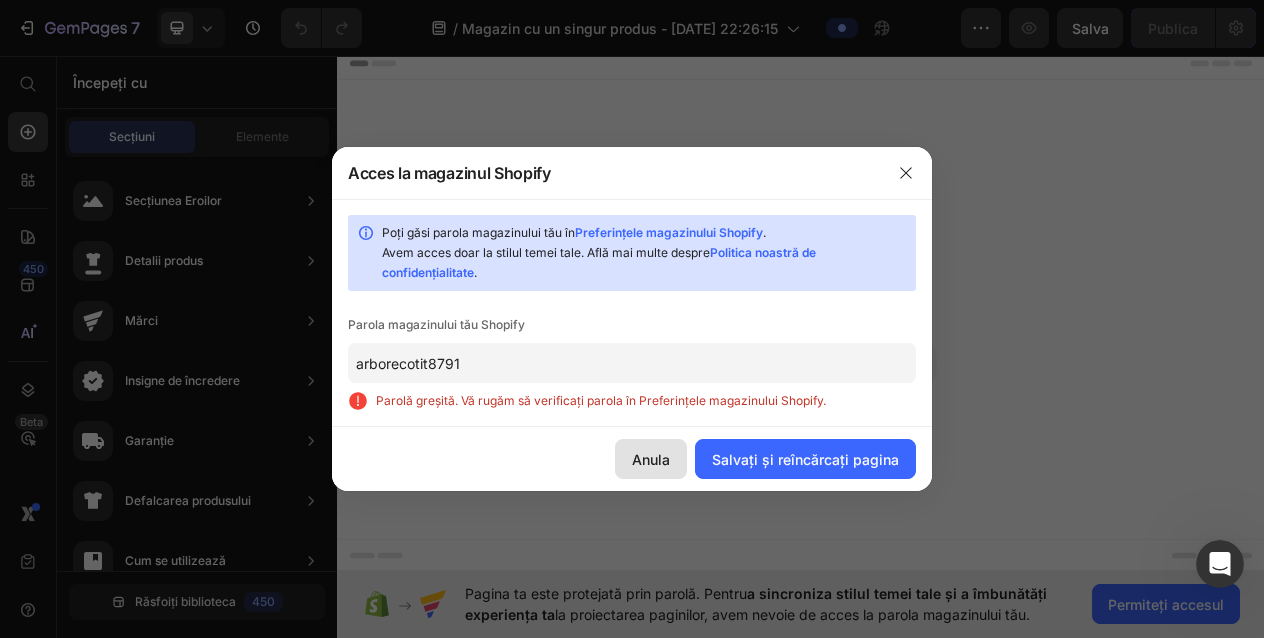 click on "Anula" 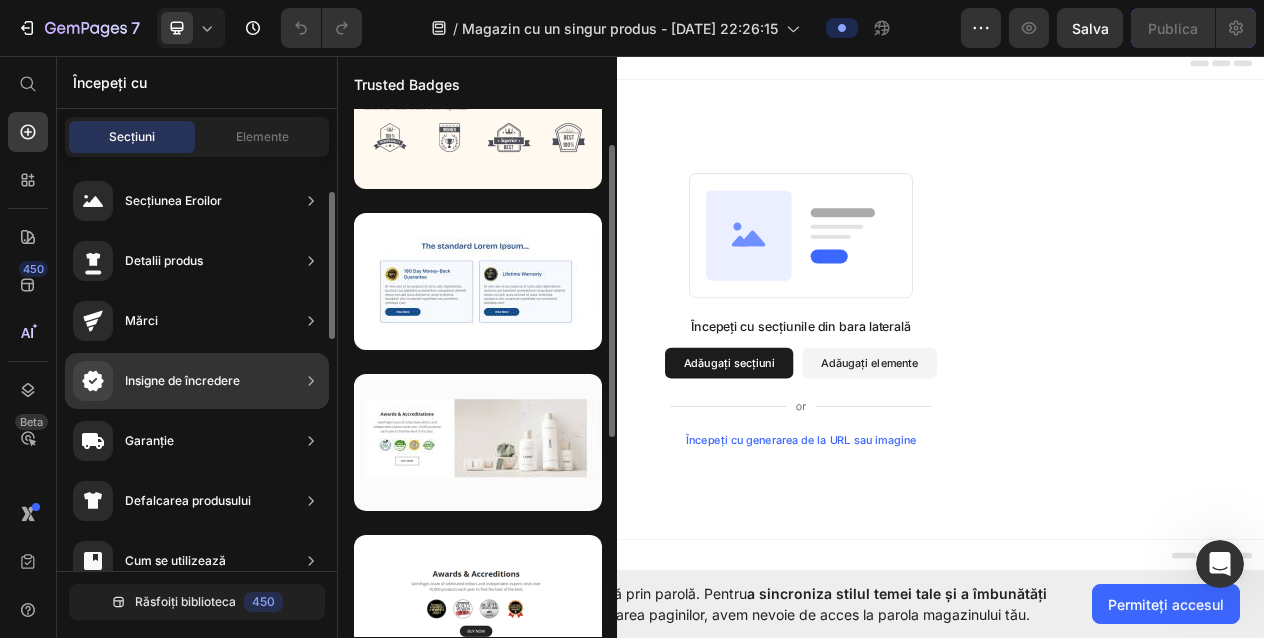 scroll, scrollTop: 64, scrollLeft: 0, axis: vertical 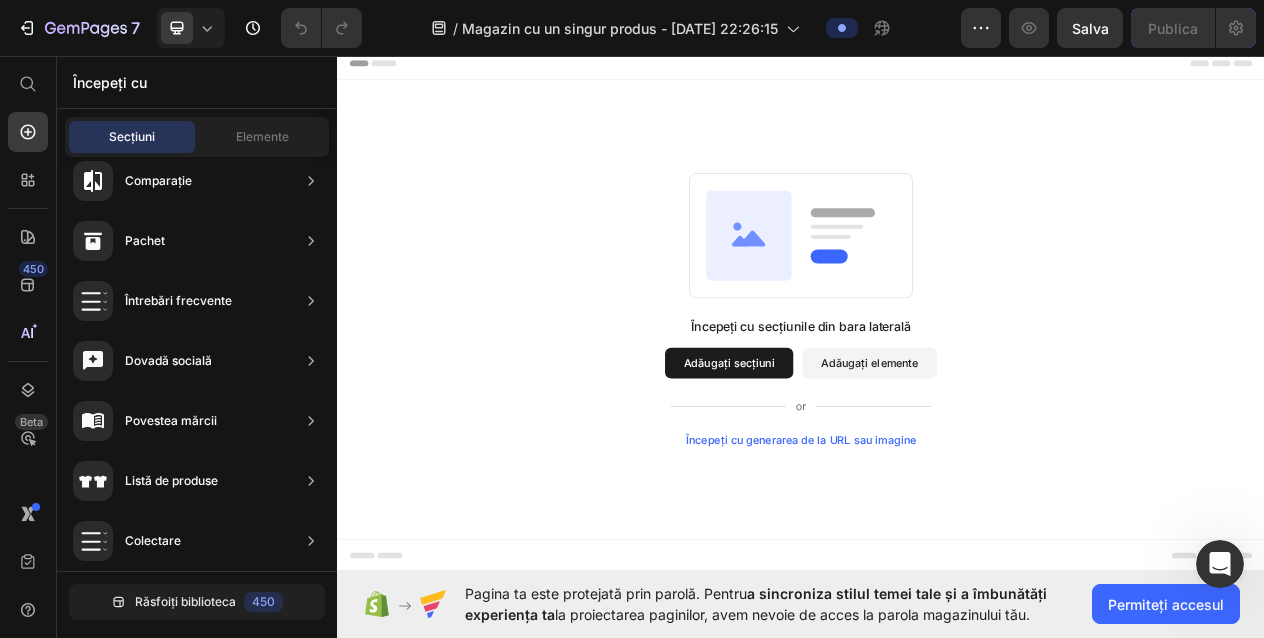drag, startPoint x: 1496, startPoint y: 483, endPoint x: 1474, endPoint y: 510, distance: 34.828148 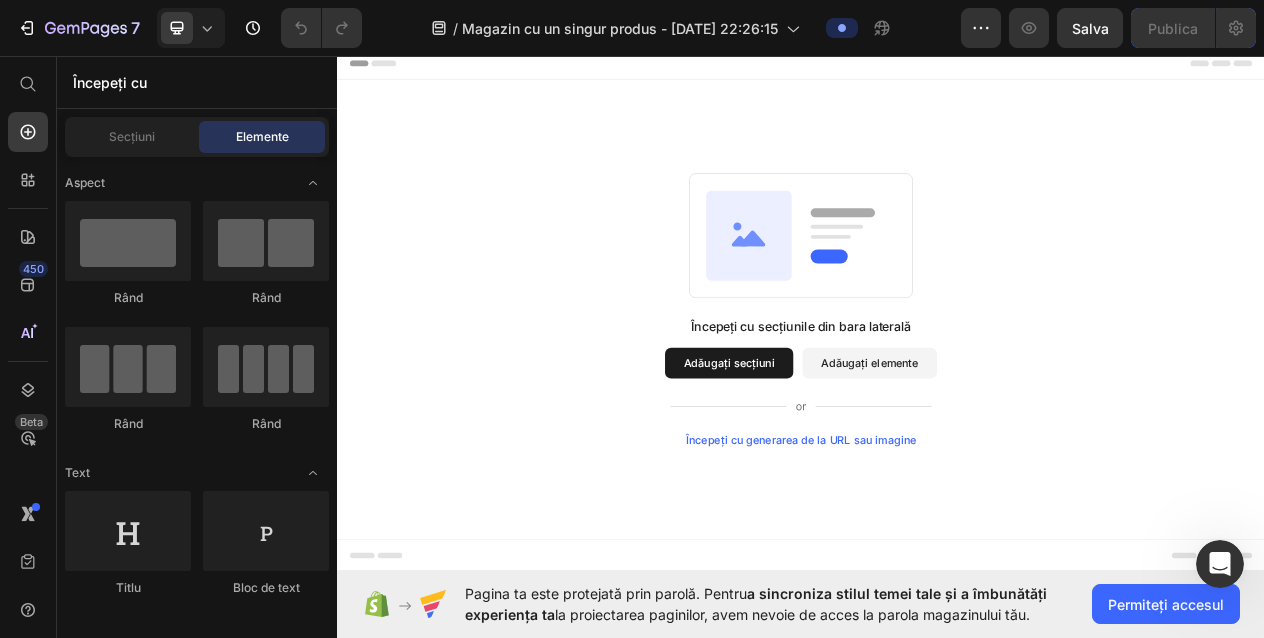click on "Adăugați secțiuni" at bounding box center [844, 455] 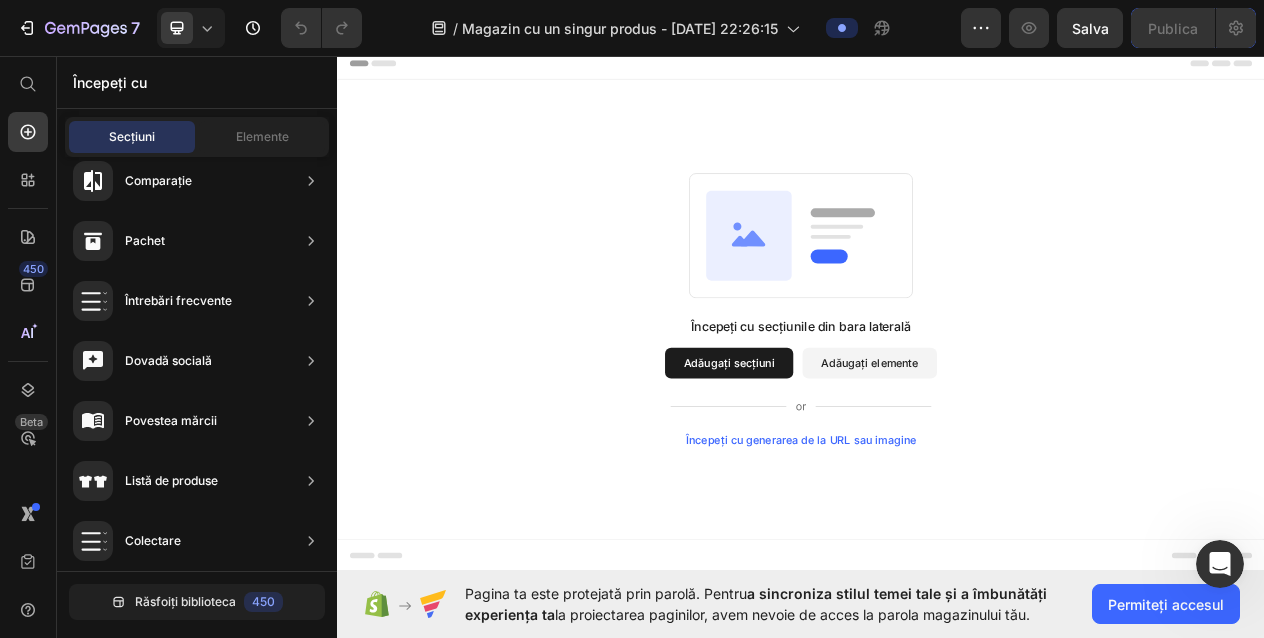 click on "Adăugați secțiuni" at bounding box center [844, 455] 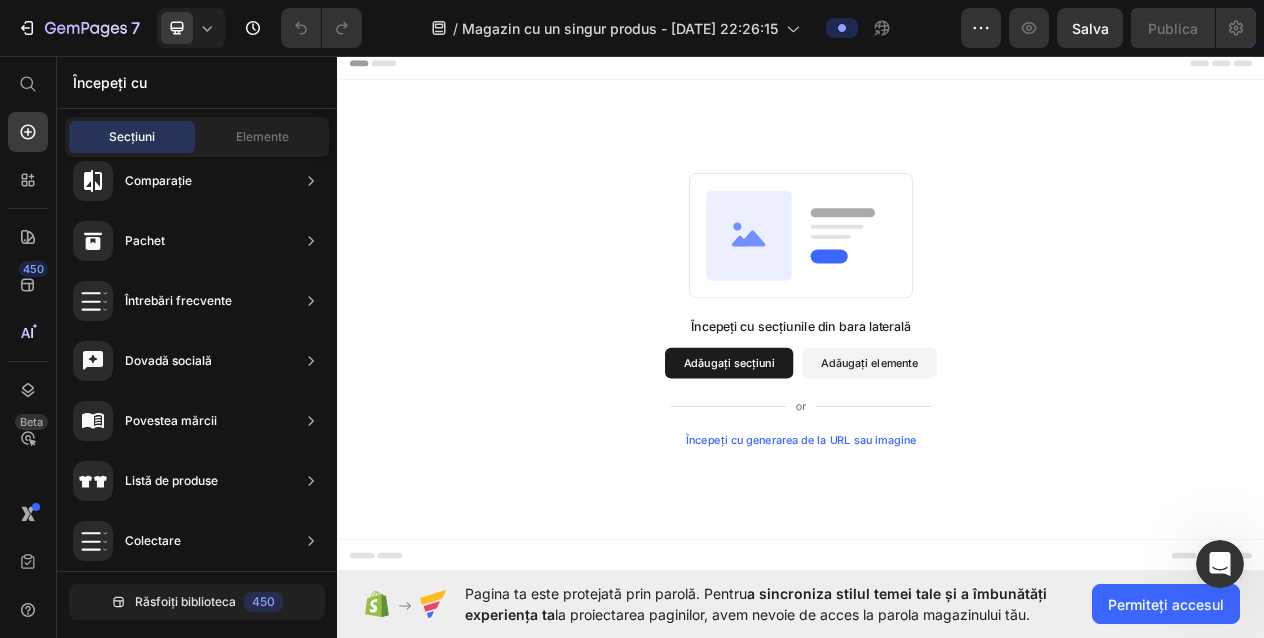click on "Începeți cu" at bounding box center [110, 82] 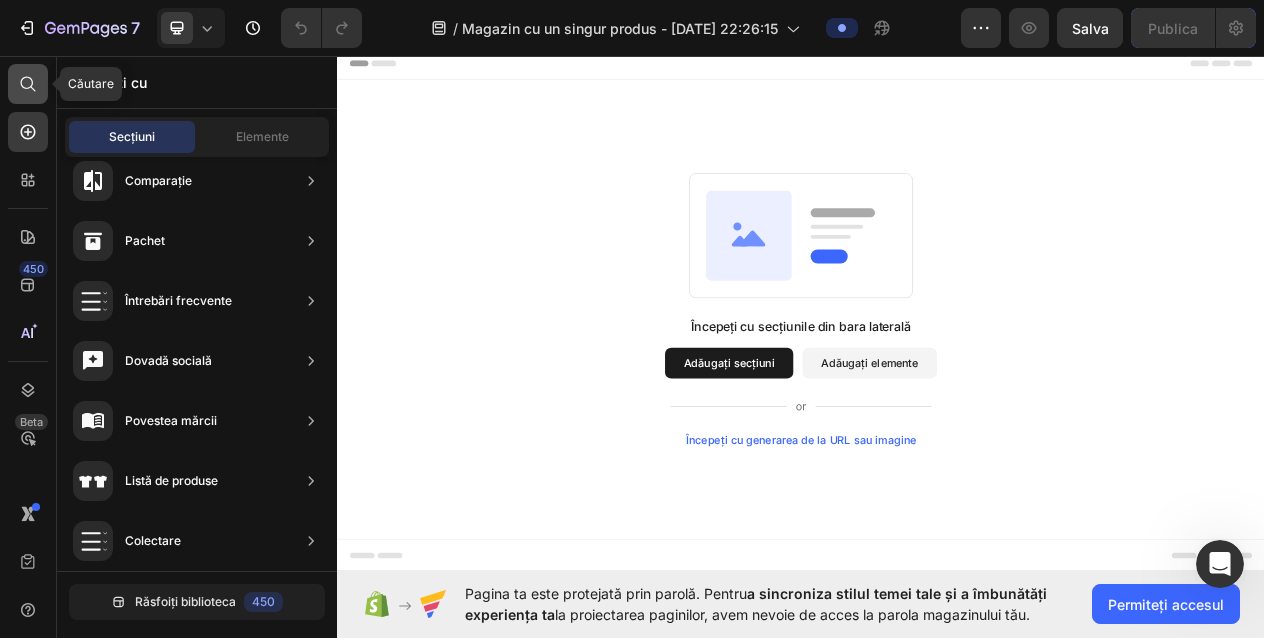 click 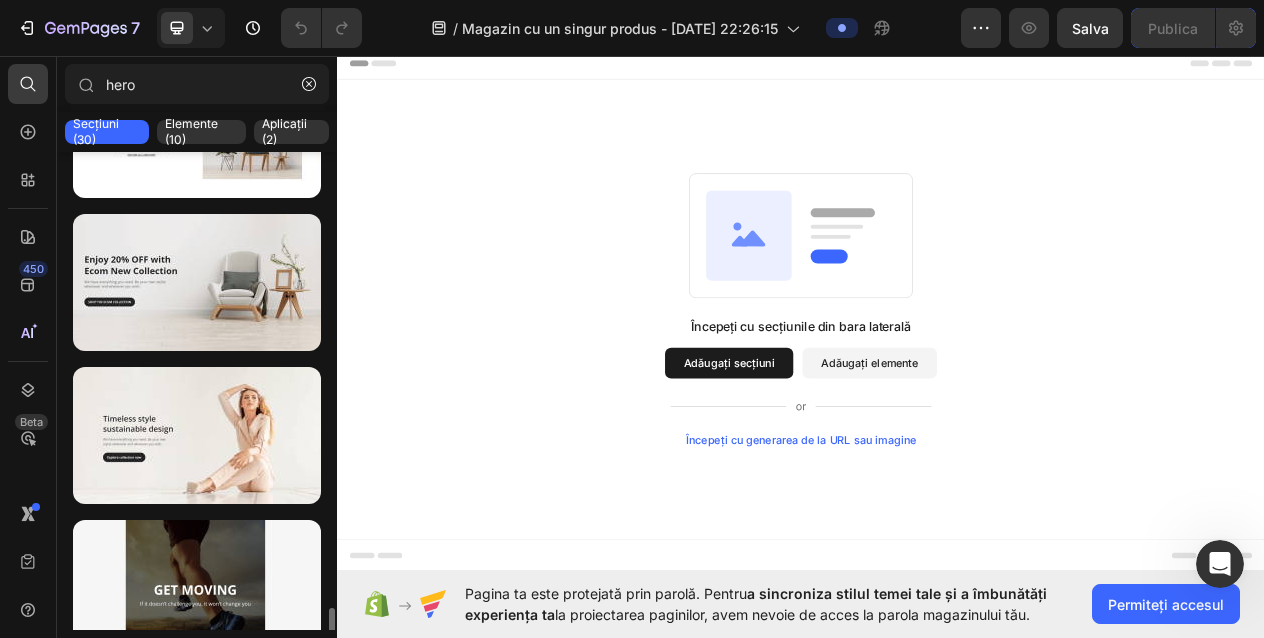 scroll, scrollTop: 4104, scrollLeft: 0, axis: vertical 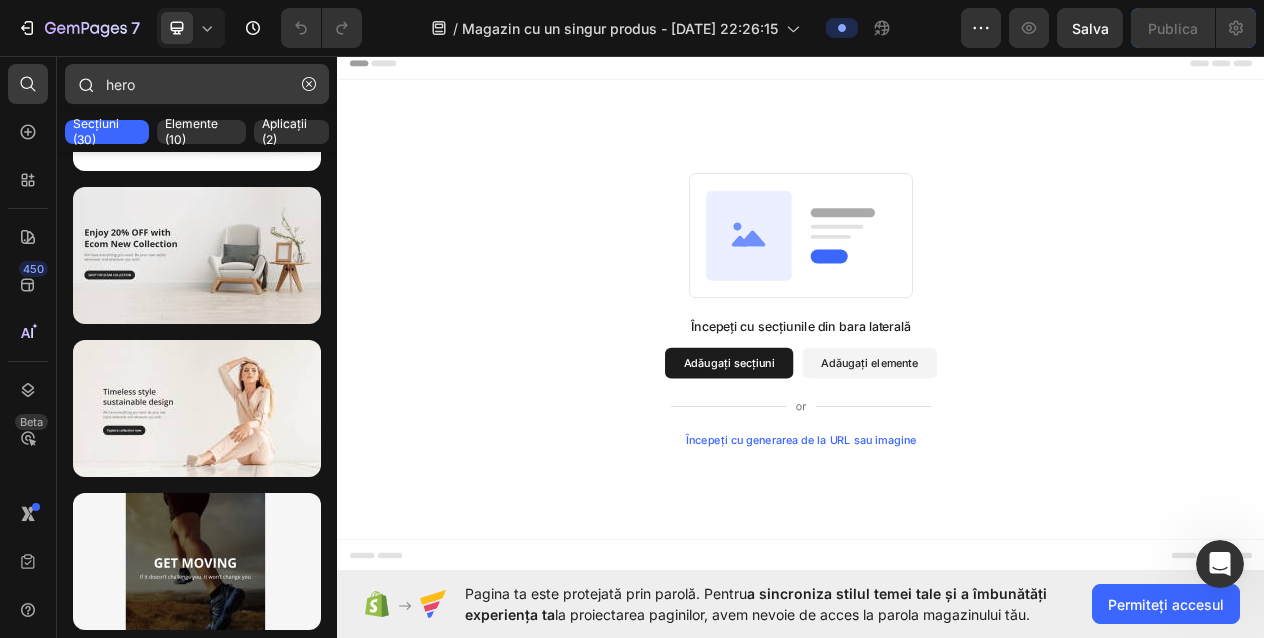 click on "hero" at bounding box center (197, 84) 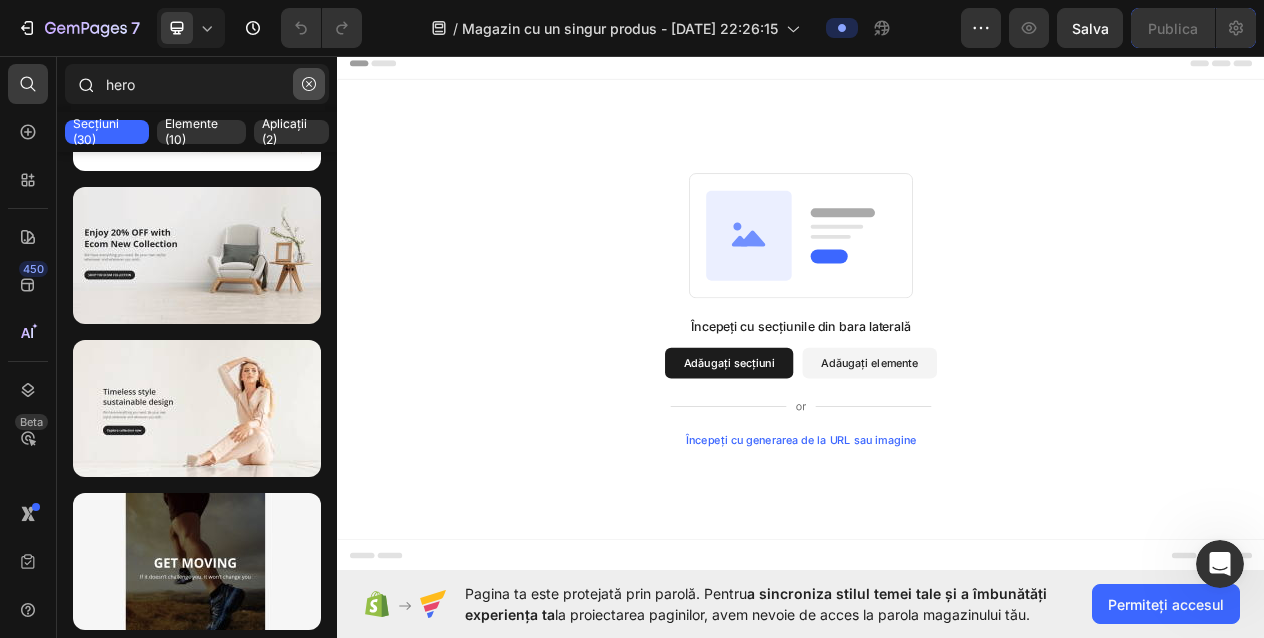 type on "hero" 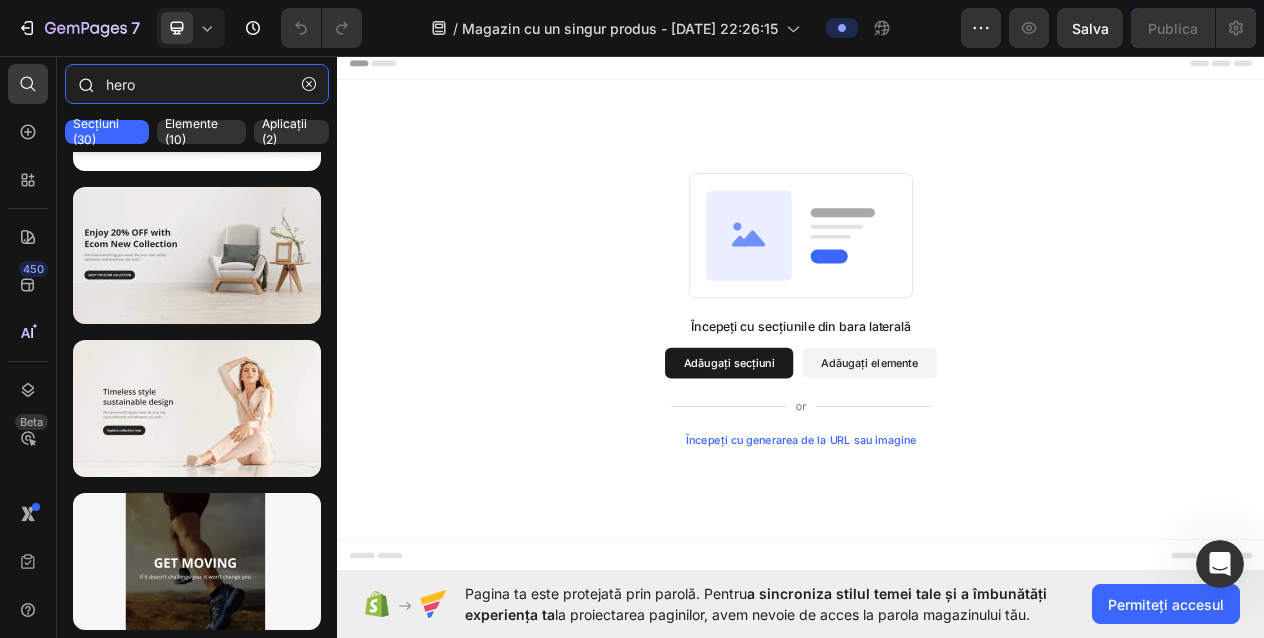 type 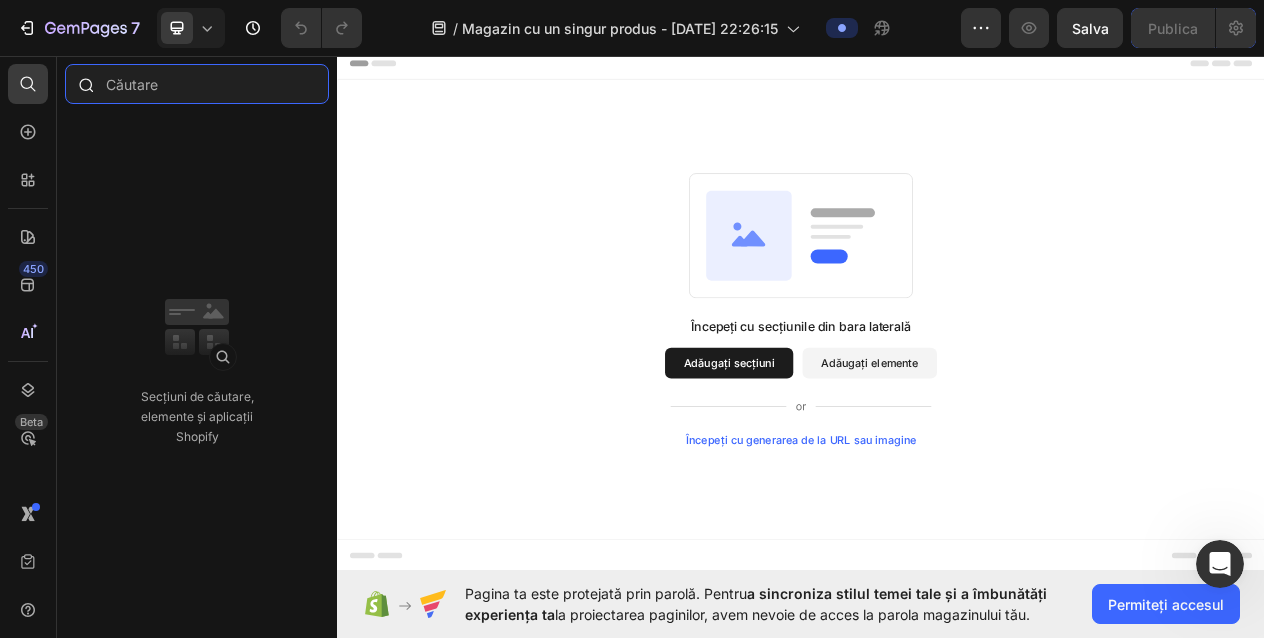 click at bounding box center (197, 84) 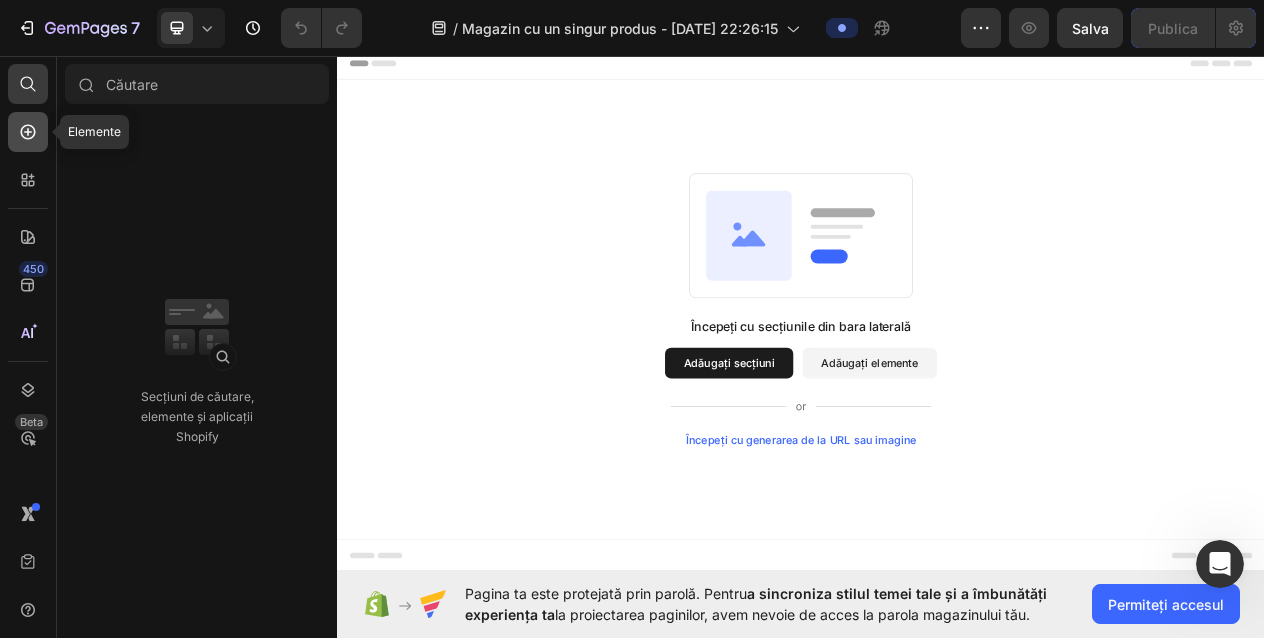 click 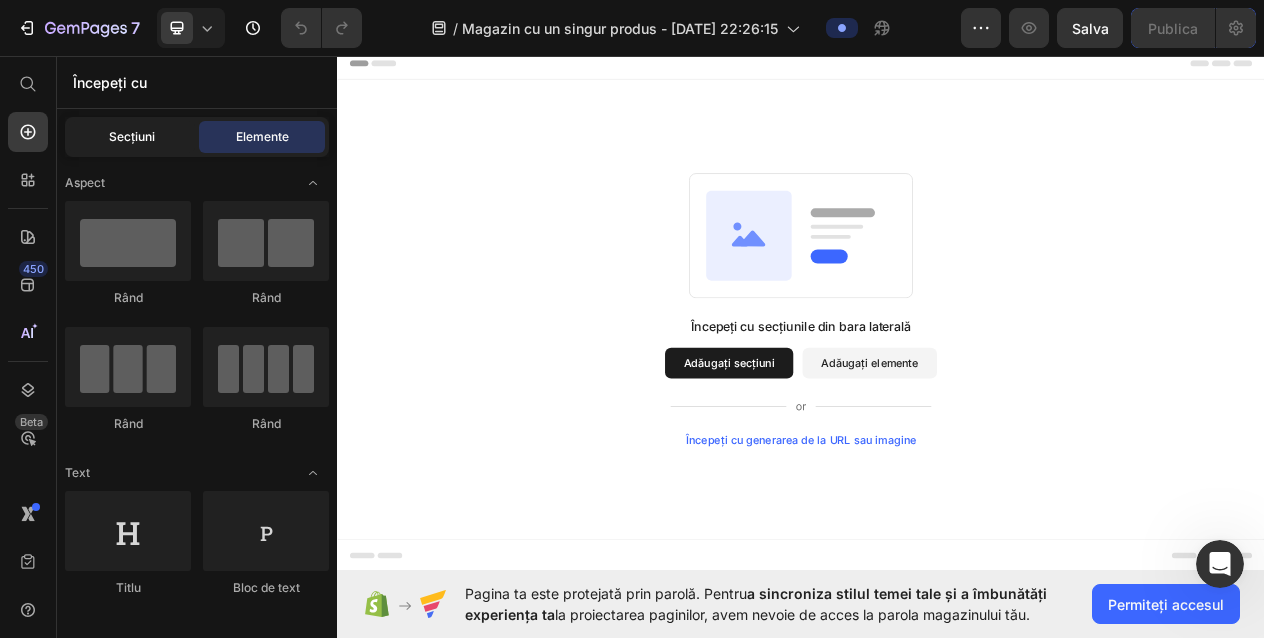 click on "Secțiuni" at bounding box center [132, 137] 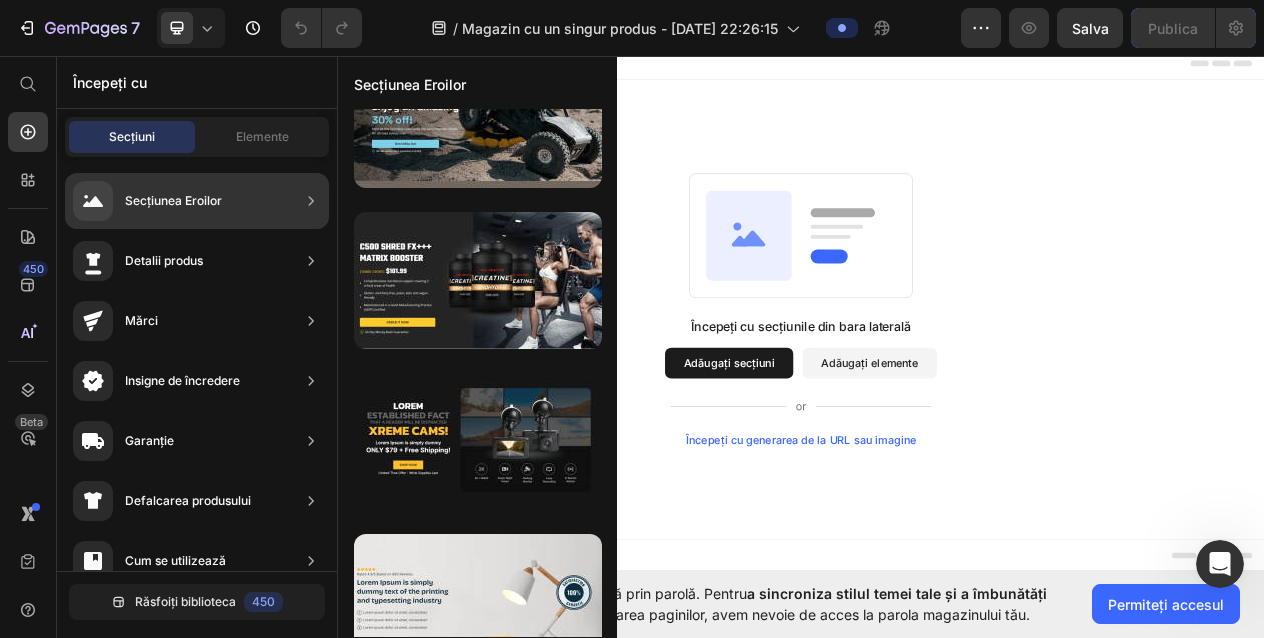 click on "Secțiunea Eroilor" at bounding box center (147, 201) 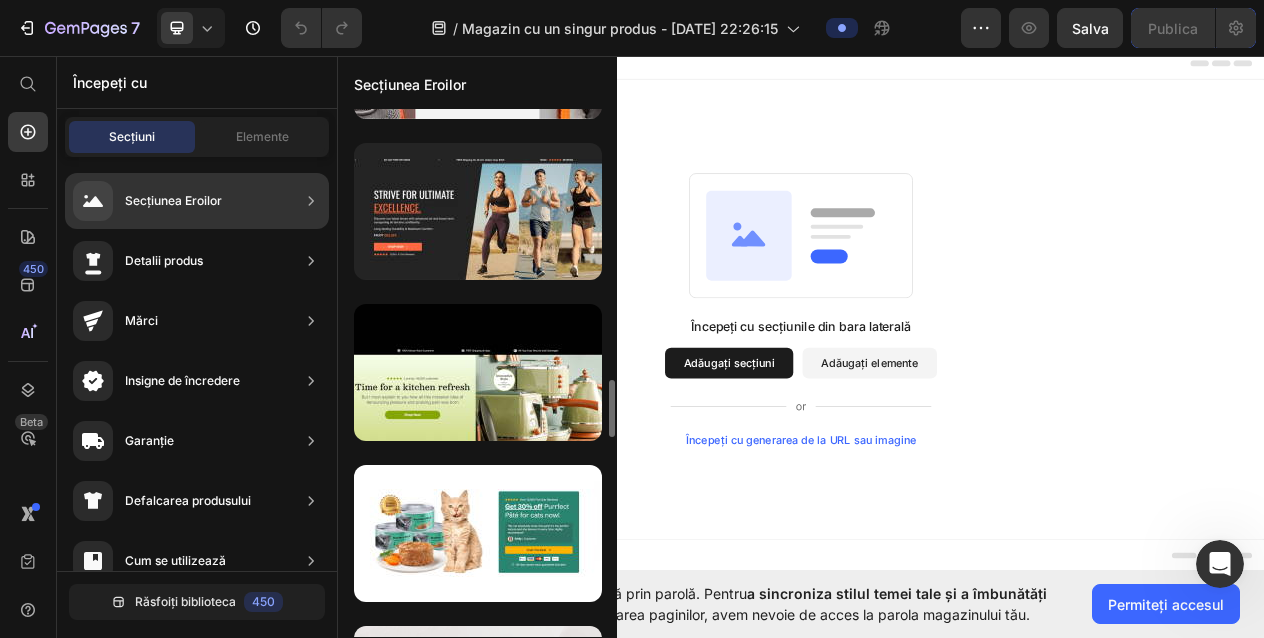 scroll, scrollTop: 0, scrollLeft: 0, axis: both 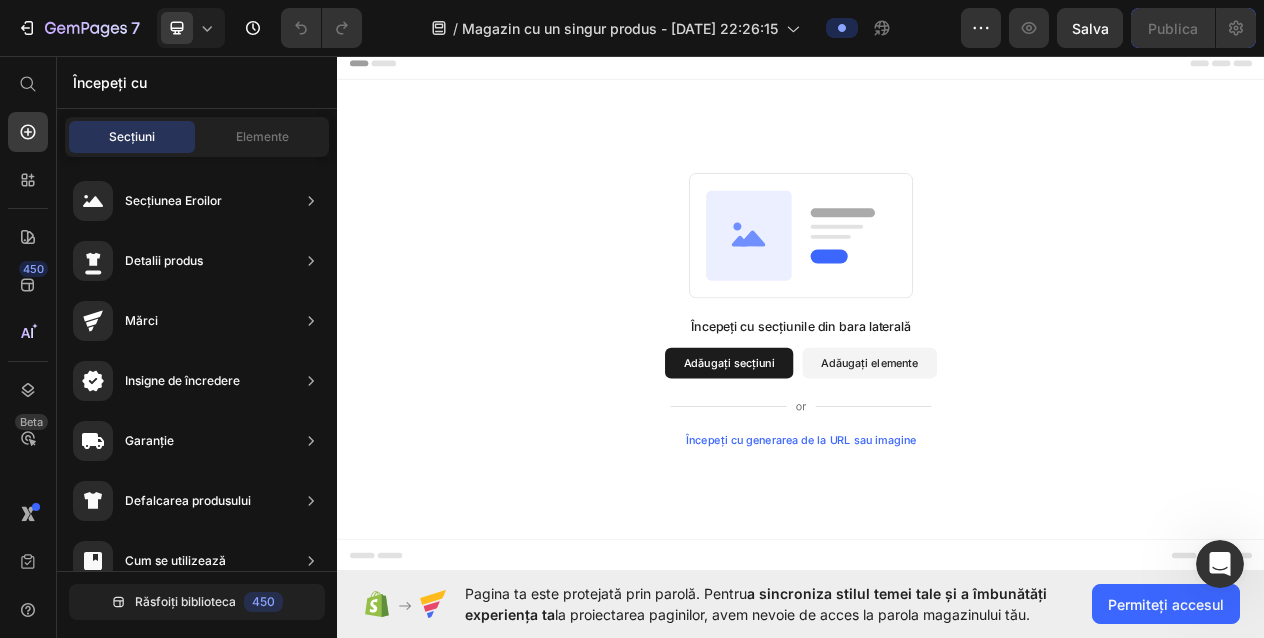 drag, startPoint x: 1168, startPoint y: 615, endPoint x: 1189, endPoint y: 606, distance: 22.847319 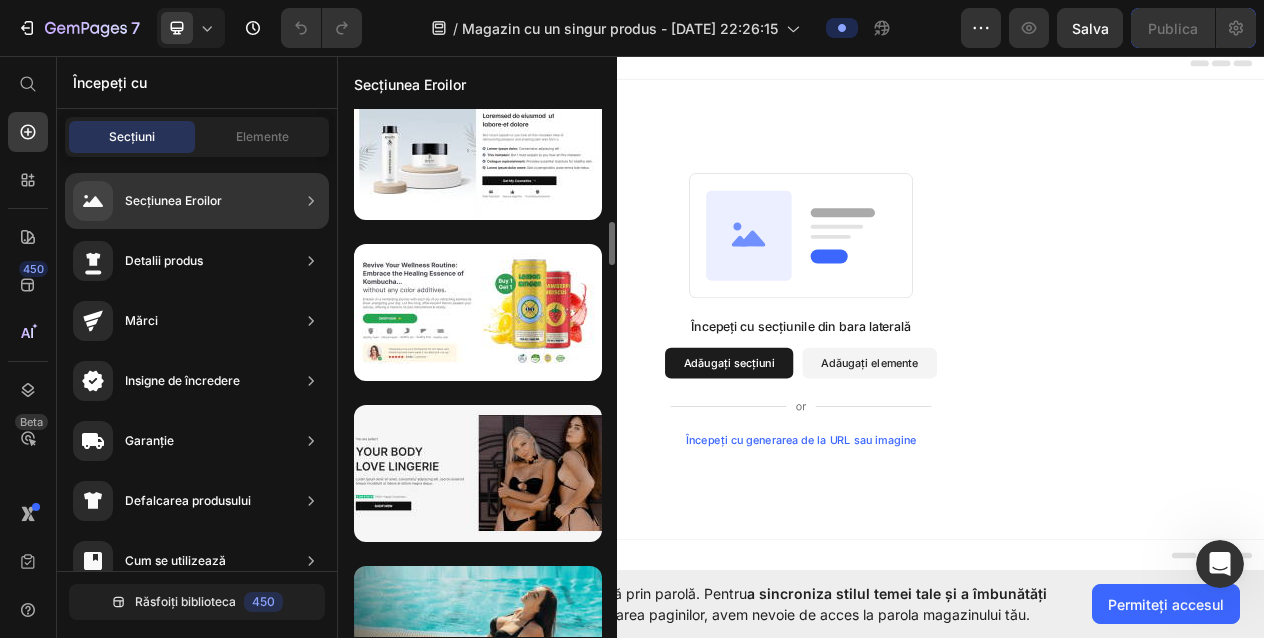 scroll, scrollTop: 1325, scrollLeft: 0, axis: vertical 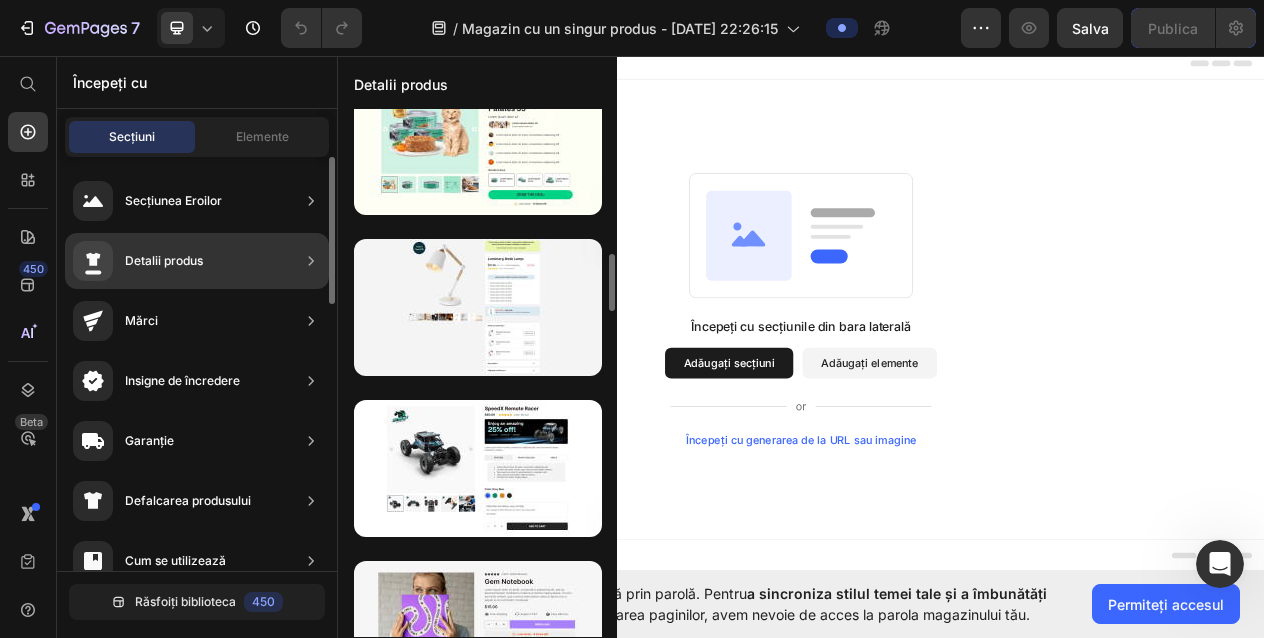 click on "Detalii produs" 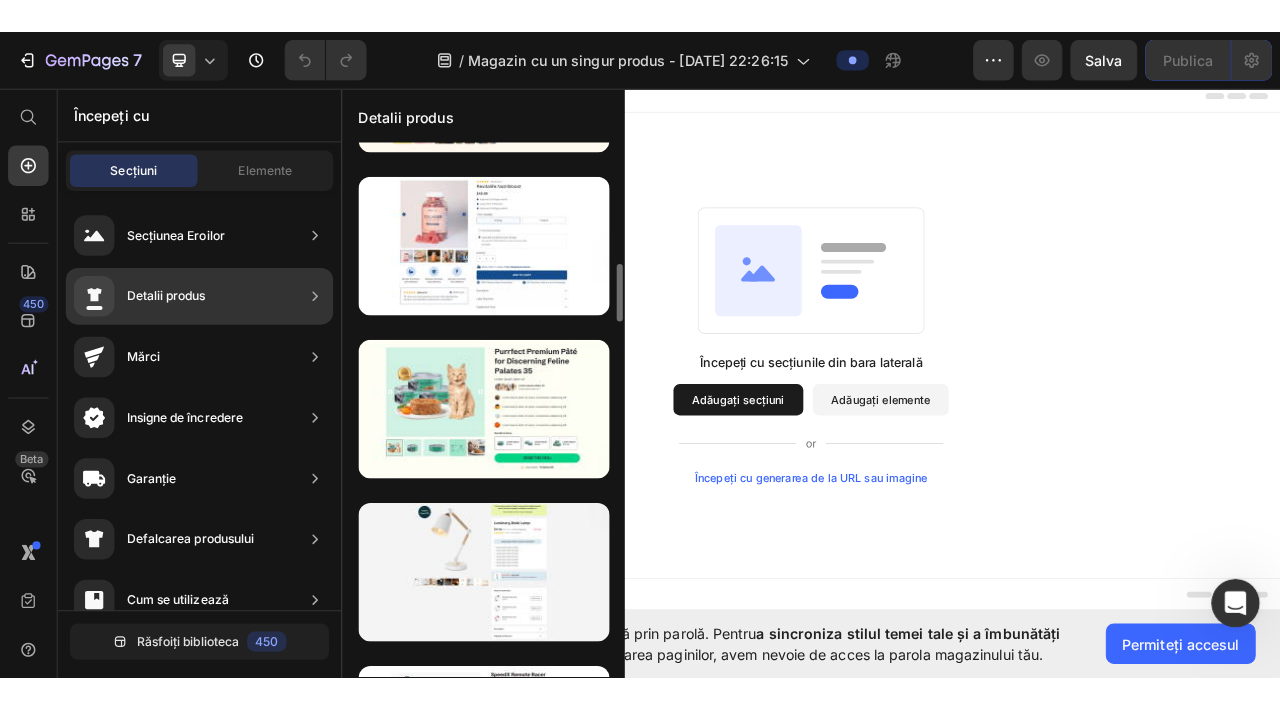 scroll, scrollTop: 1101, scrollLeft: 0, axis: vertical 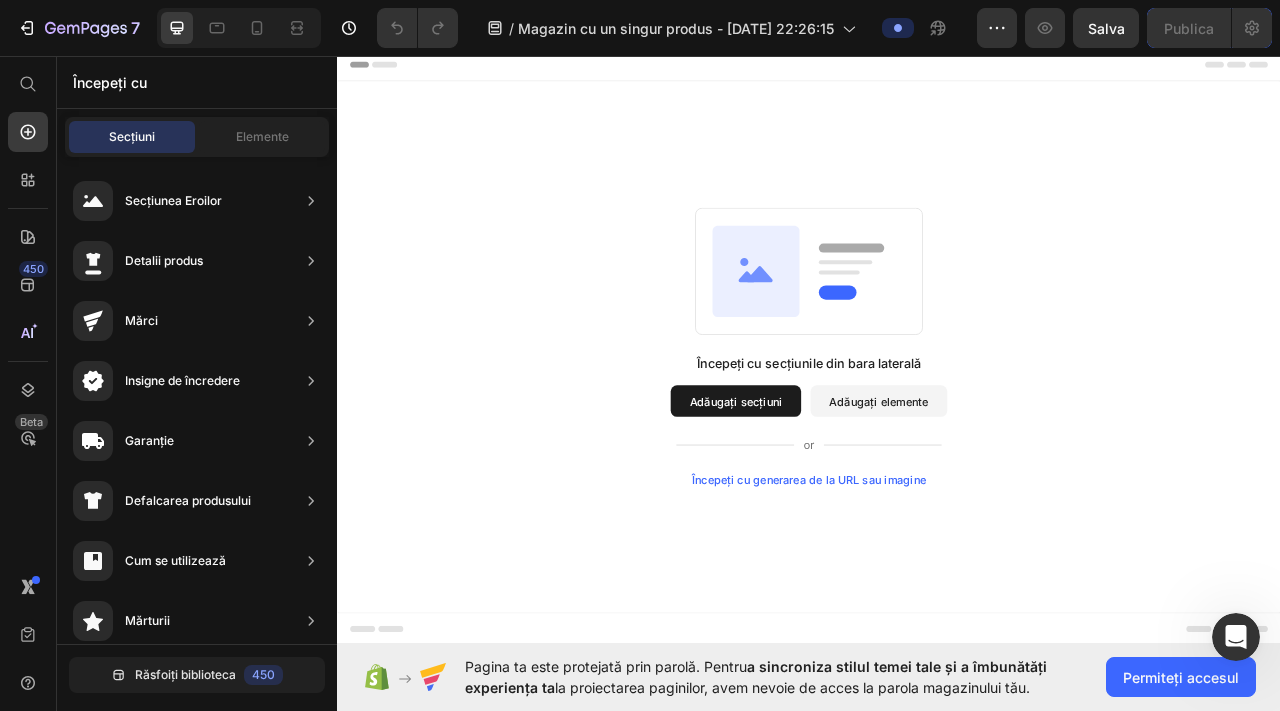 click on "Adăugați elemente" at bounding box center (1026, 496) 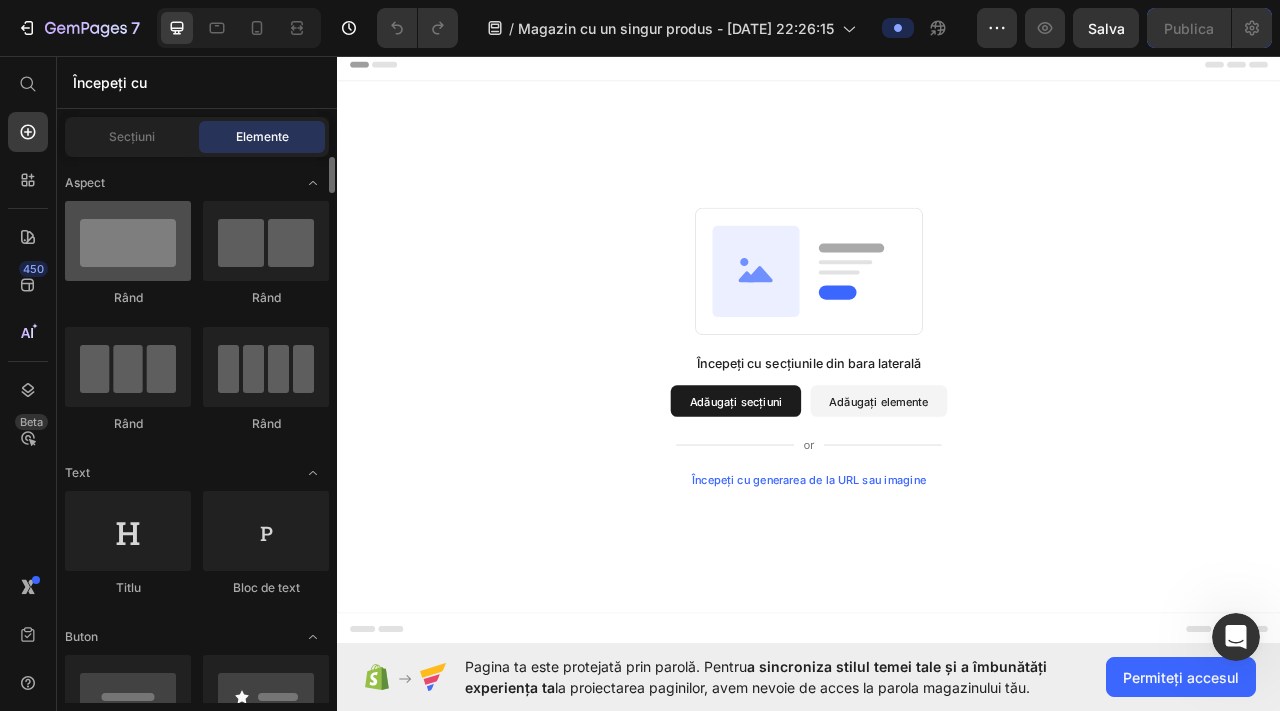 click at bounding box center [128, 241] 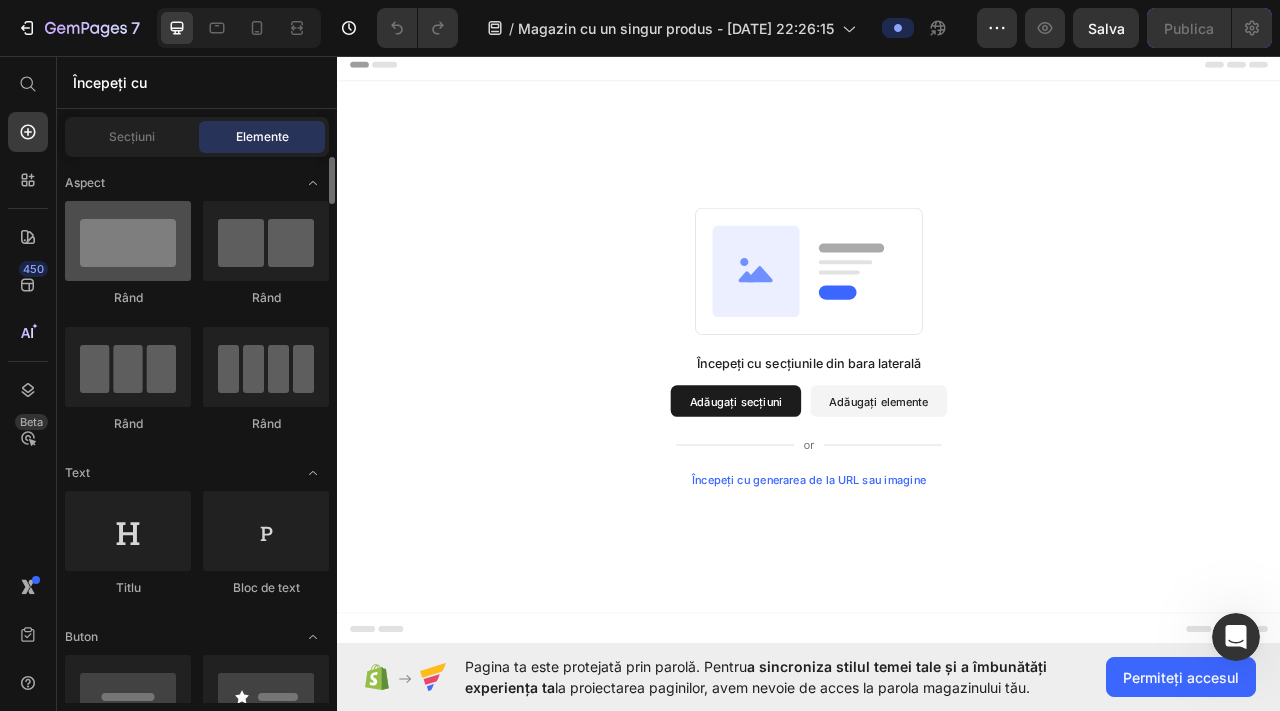 click at bounding box center [128, 241] 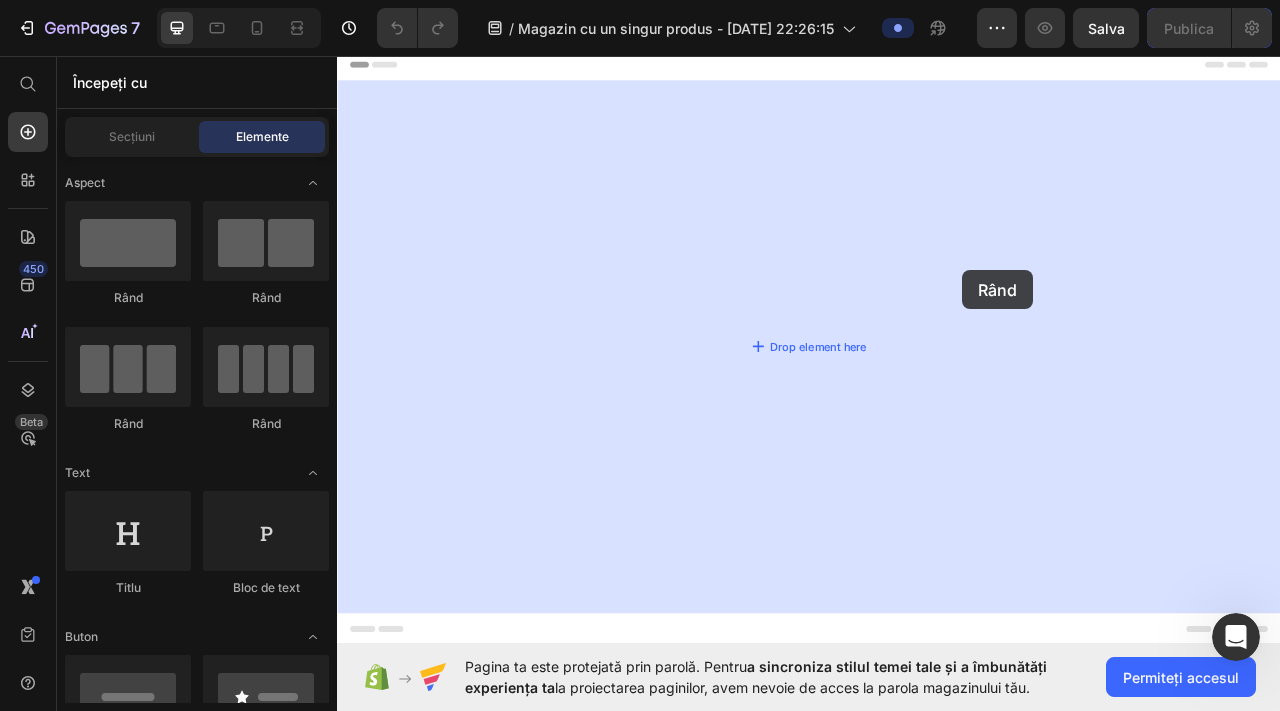 drag, startPoint x: 475, startPoint y: 294, endPoint x: 1039, endPoint y: 320, distance: 564.599 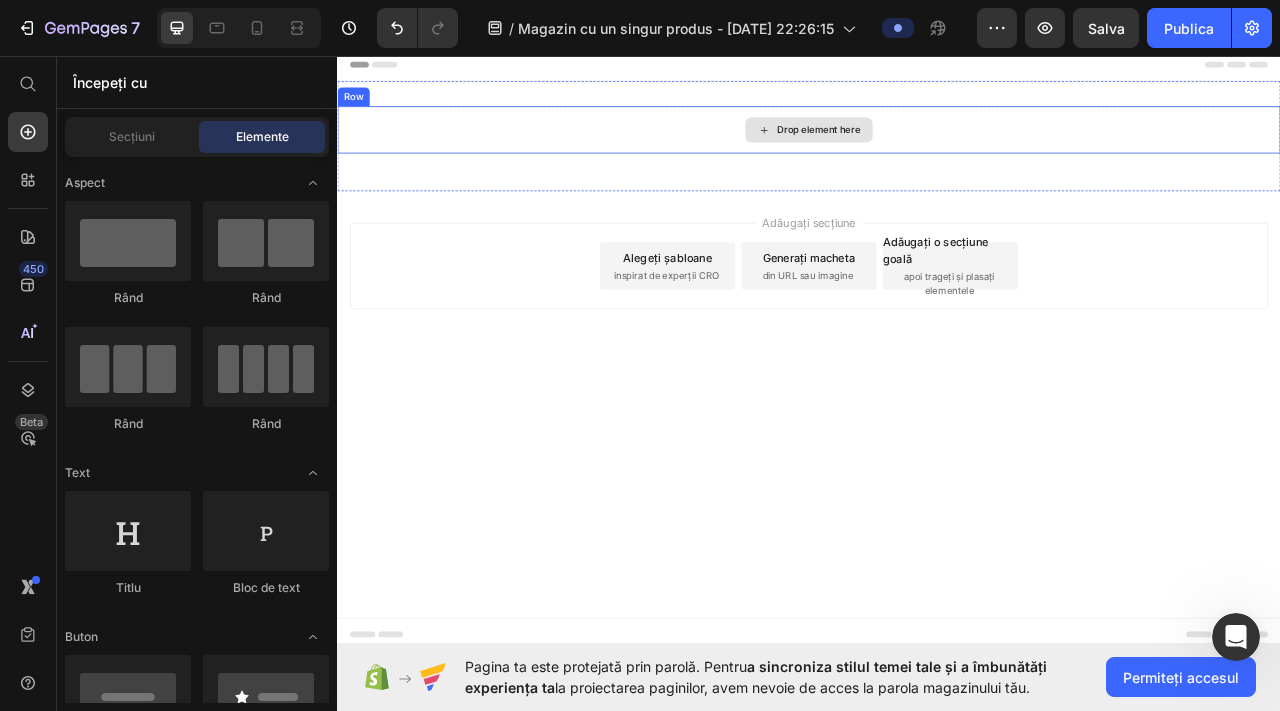 click on "Drop element here" at bounding box center [937, 151] 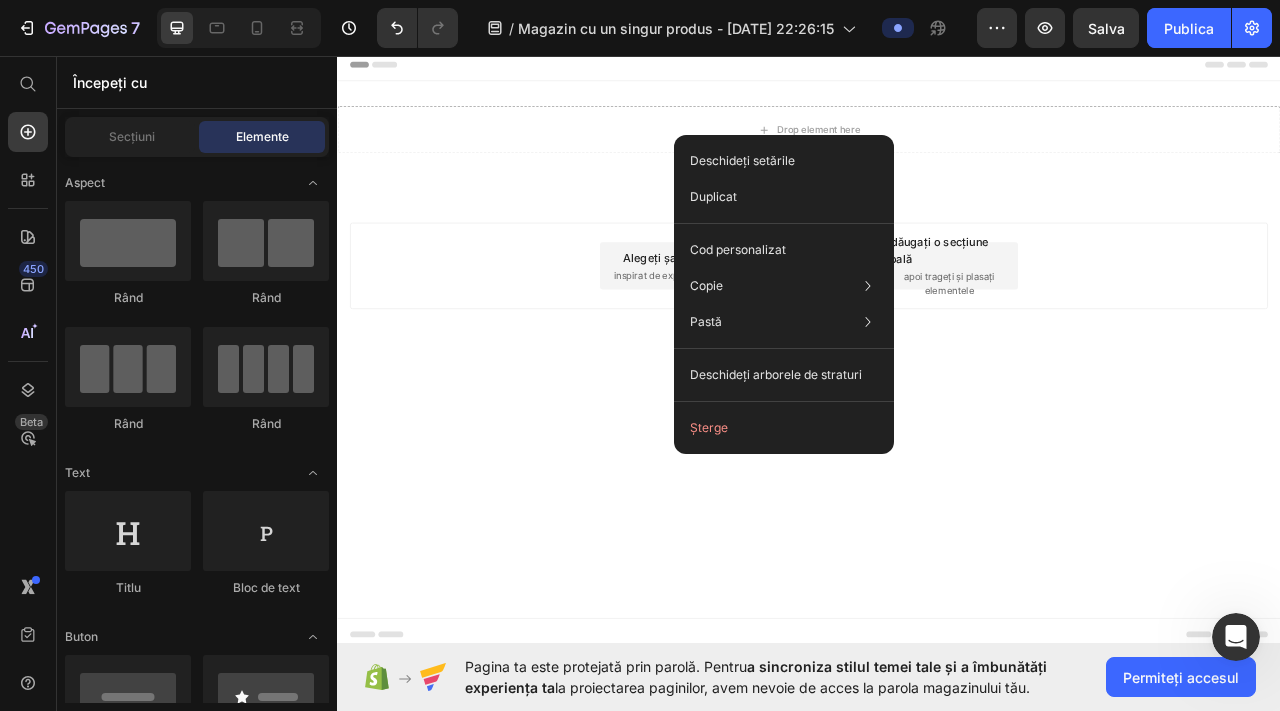 click on "Adăugați secțiune Alegeți șabloane inspirat de experții CRO Generați macheta din URL sau imagine Adăugați o secțiune goală apoi trageți și plasați elementele" at bounding box center [937, 324] 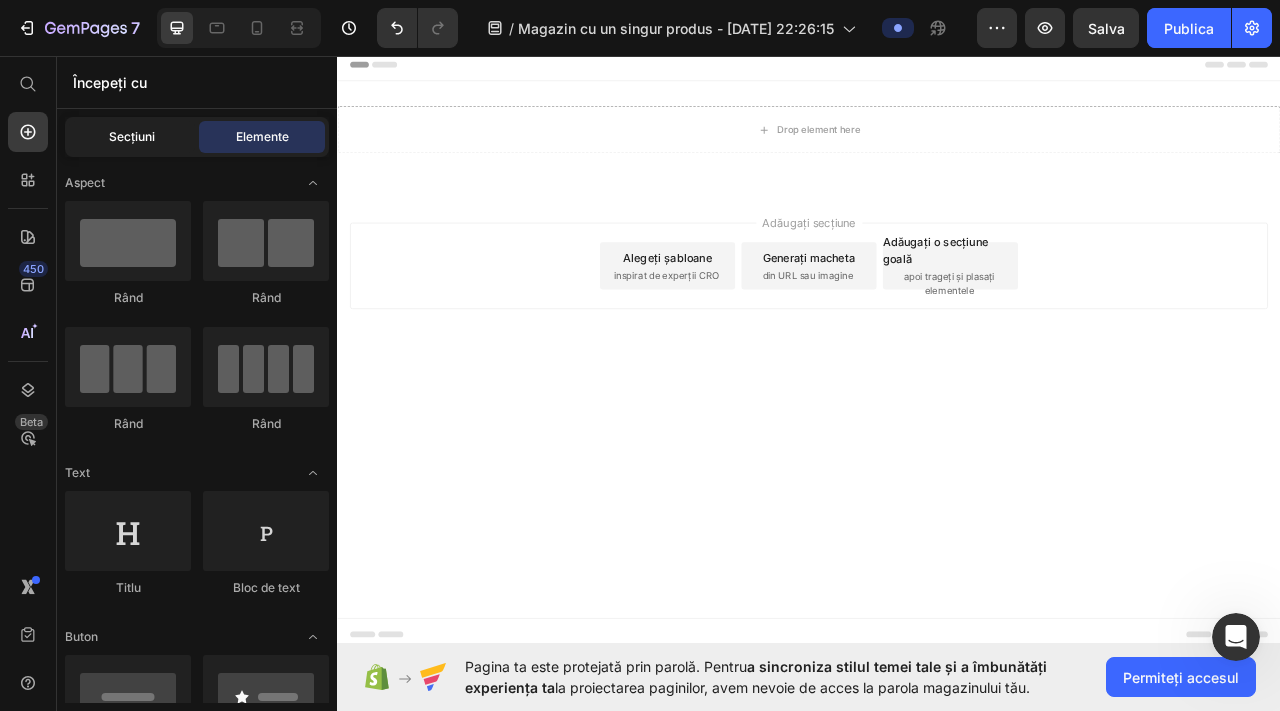 click on "Secțiuni" 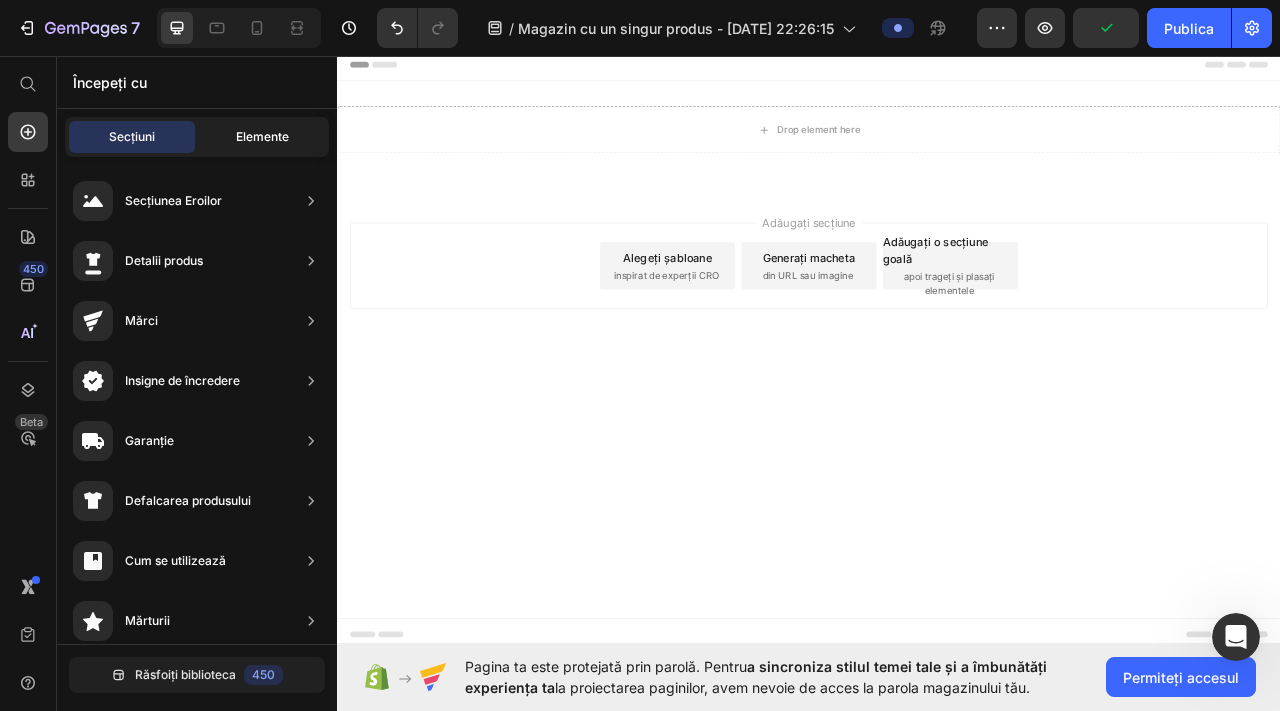click on "Elemente" 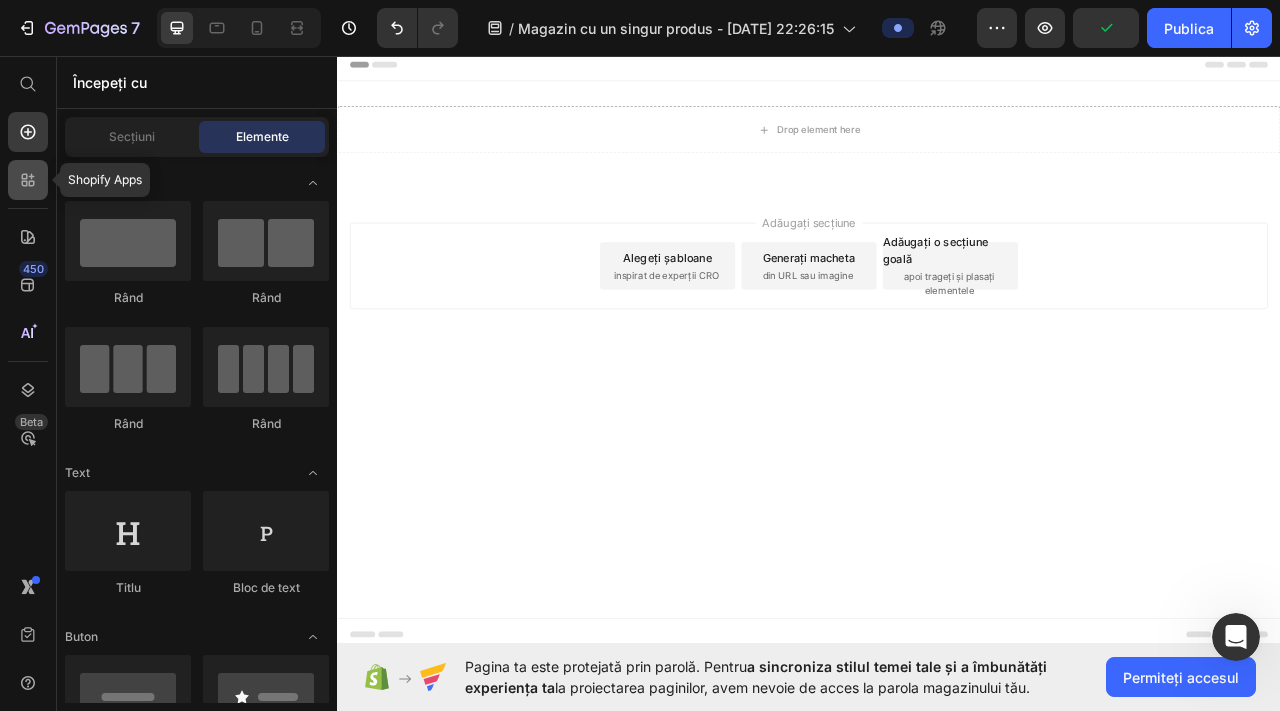 click 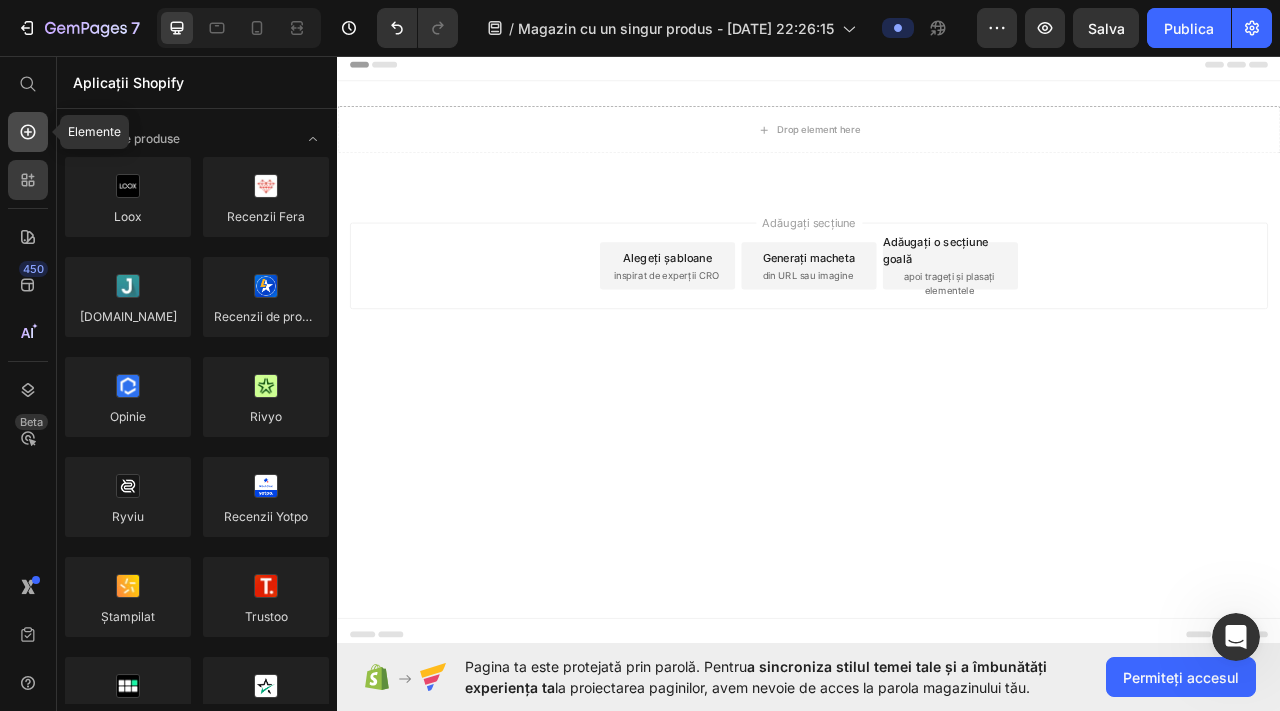 click 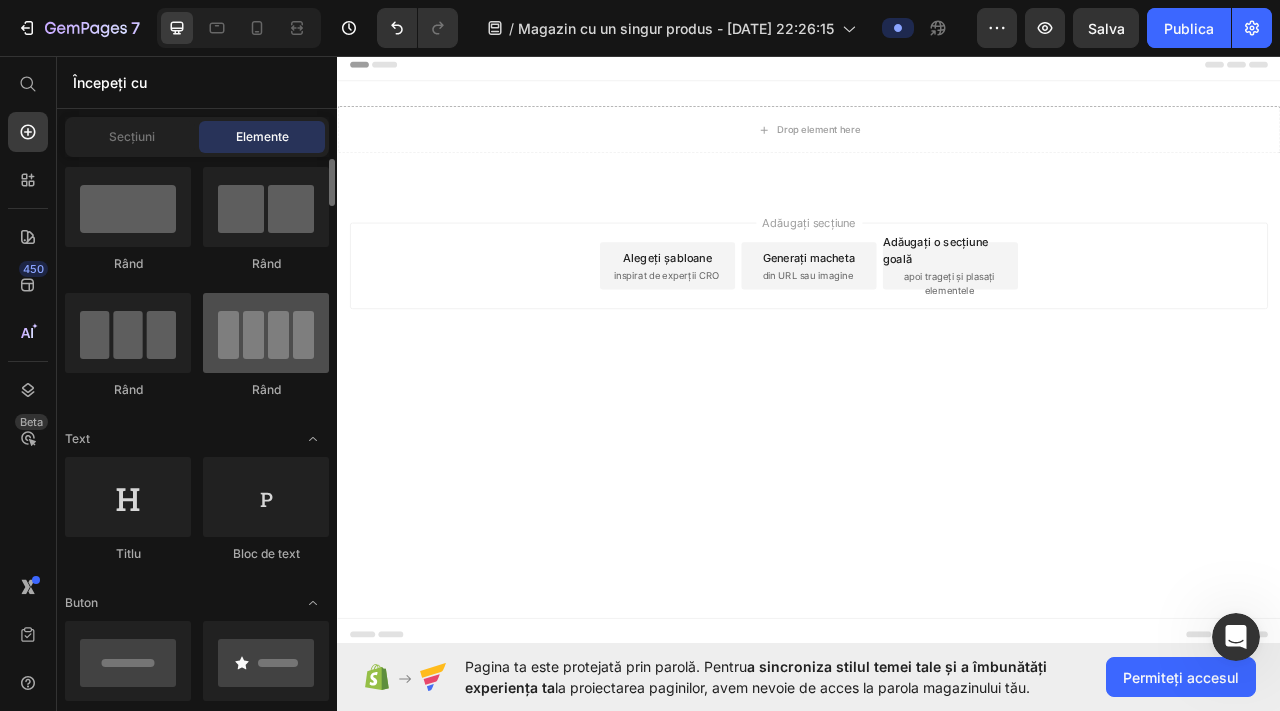scroll, scrollTop: 0, scrollLeft: 0, axis: both 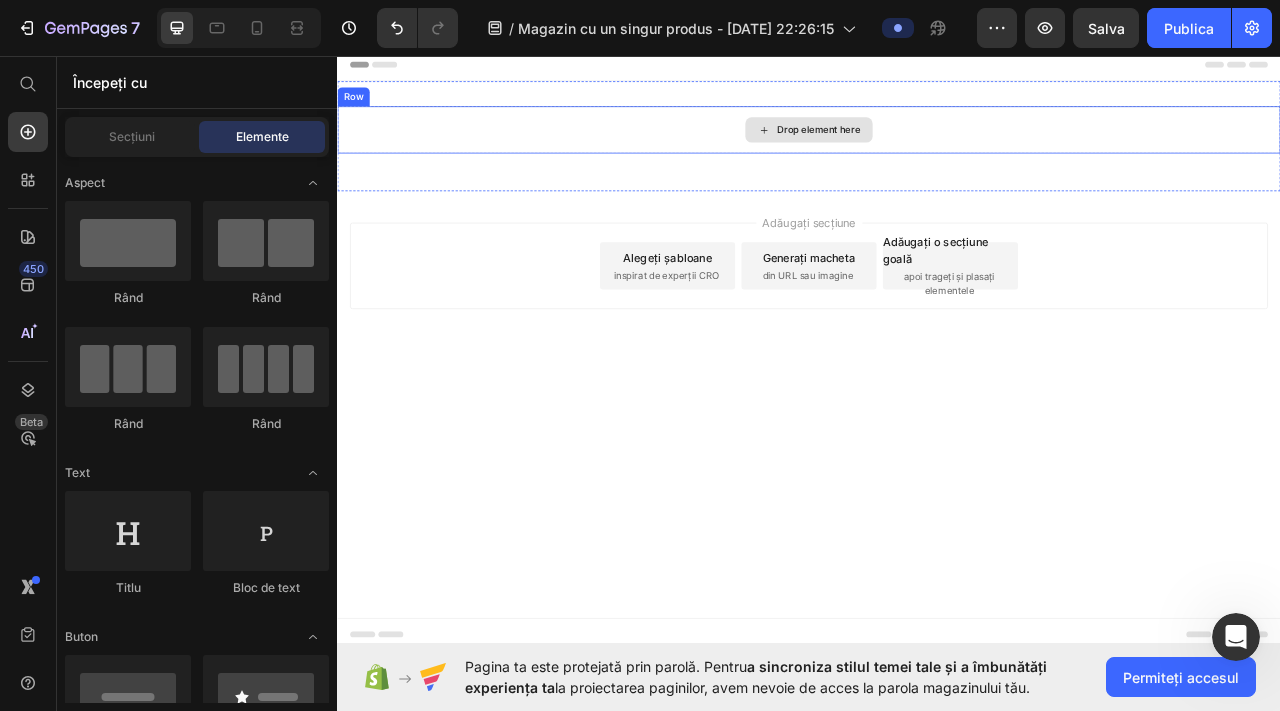 click on "Drop element here" at bounding box center [949, 151] 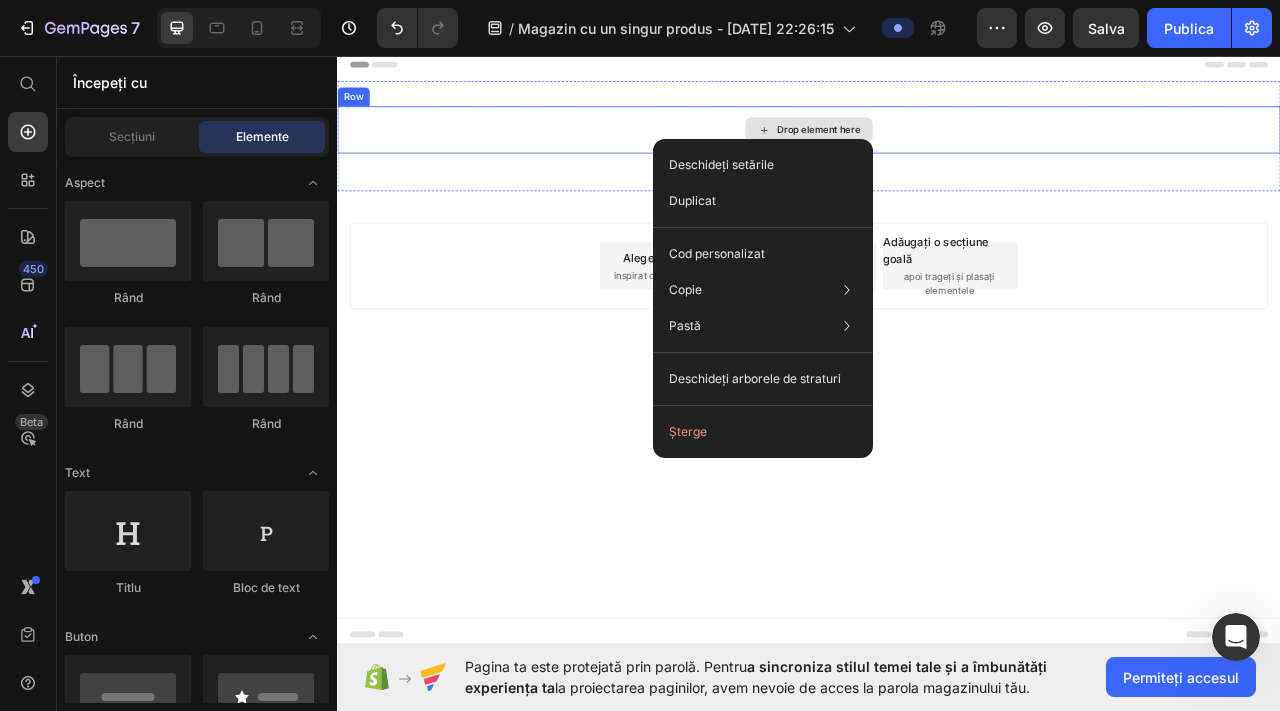 click on "Drop element here" at bounding box center [937, 151] 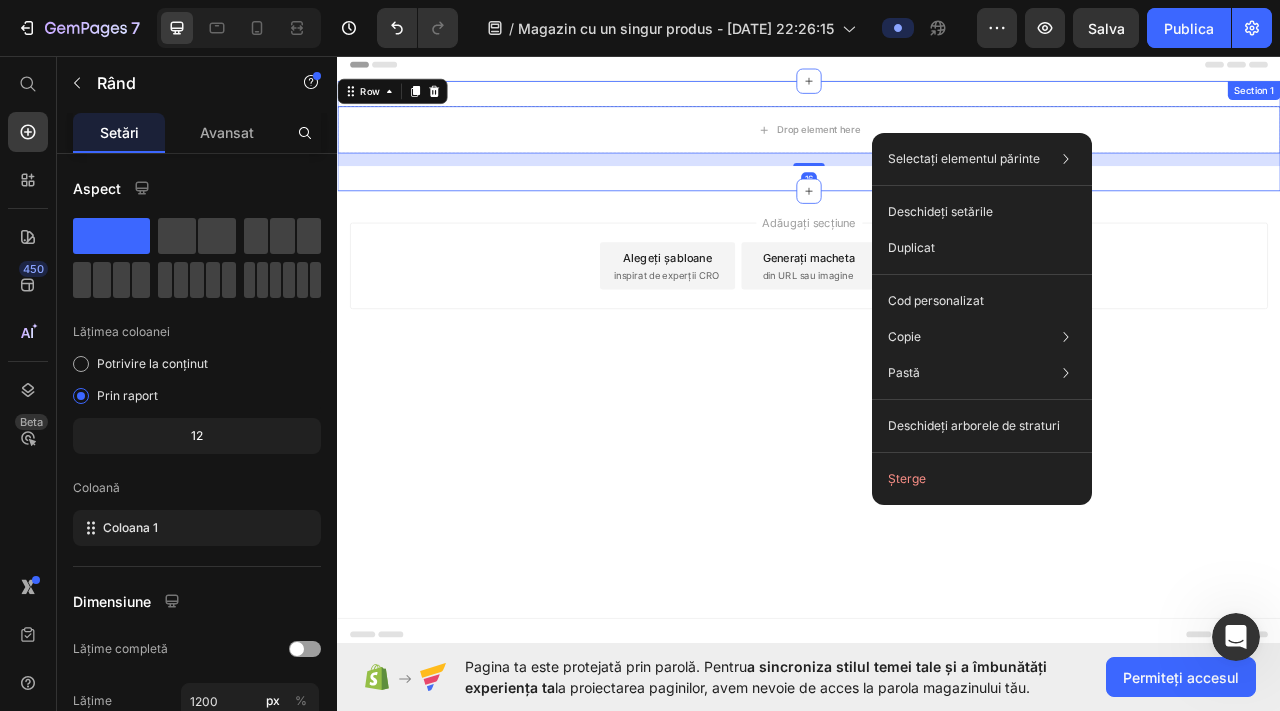drag, startPoint x: 958, startPoint y: 219, endPoint x: 952, endPoint y: 210, distance: 10.816654 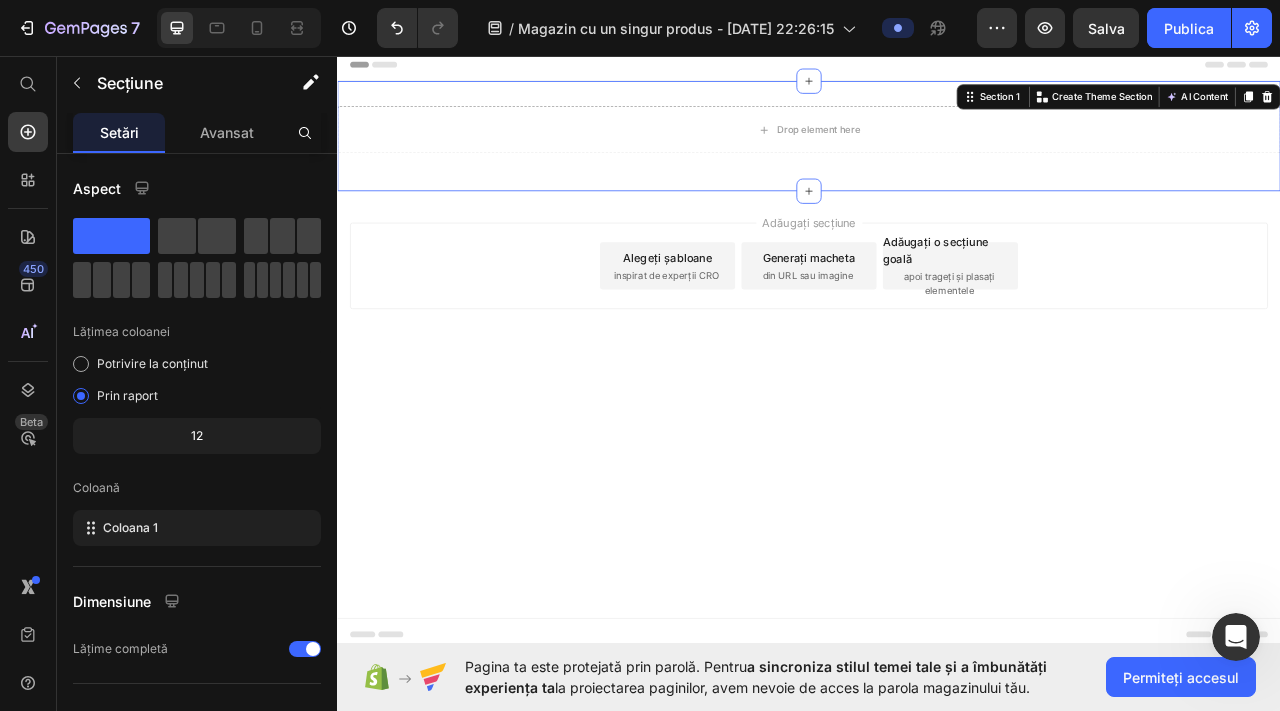 drag, startPoint x: 930, startPoint y: 240, endPoint x: 967, endPoint y: 340, distance: 106.62551 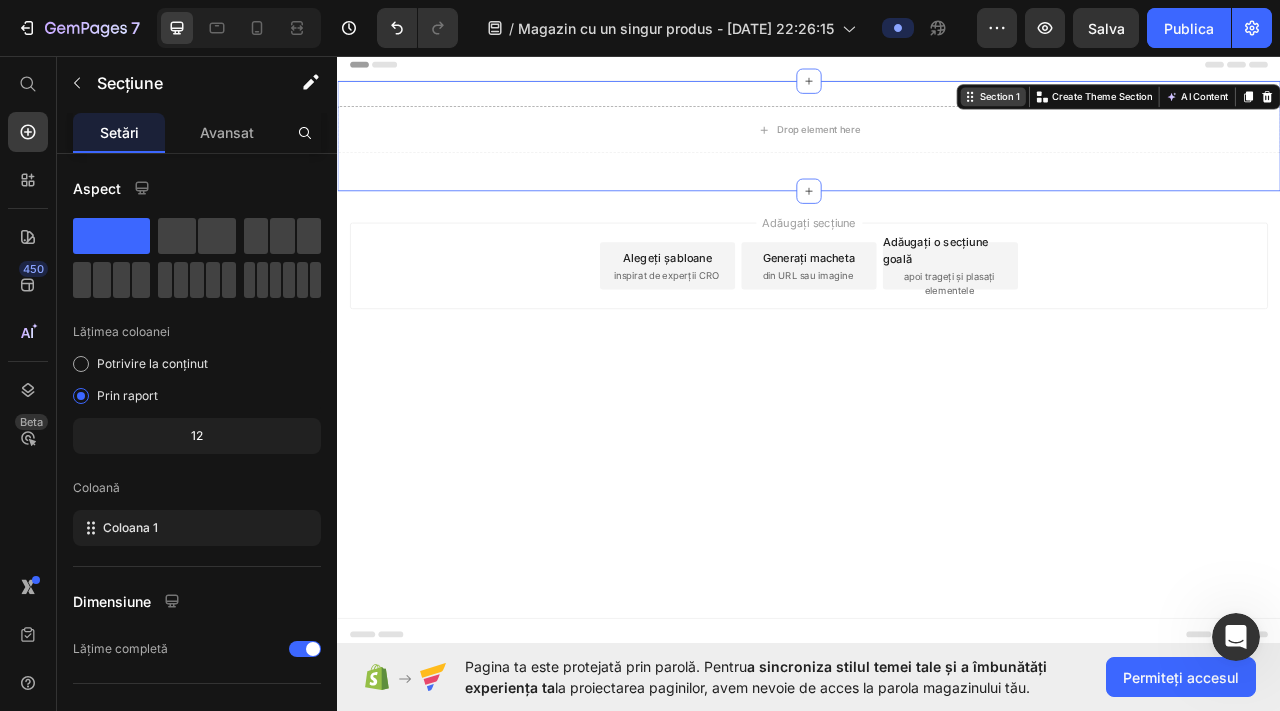 click on "Section 1" at bounding box center [1171, 109] 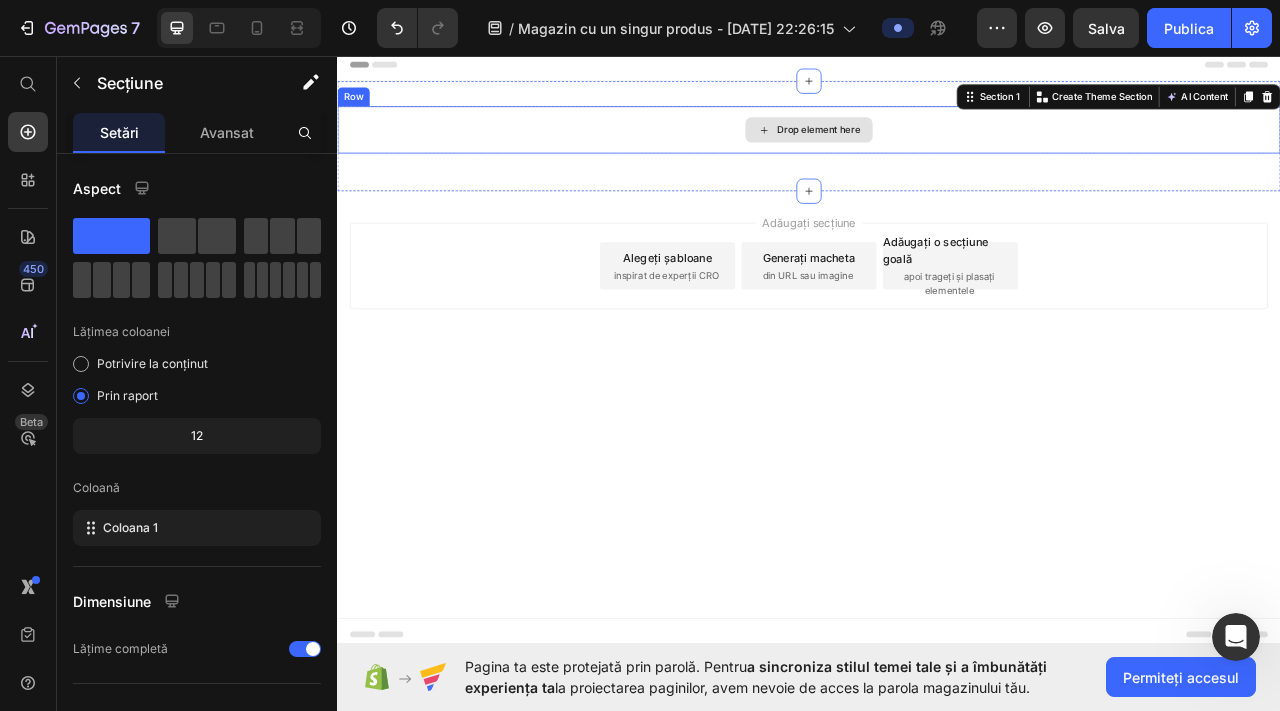 click on "Drop element here" at bounding box center (937, 151) 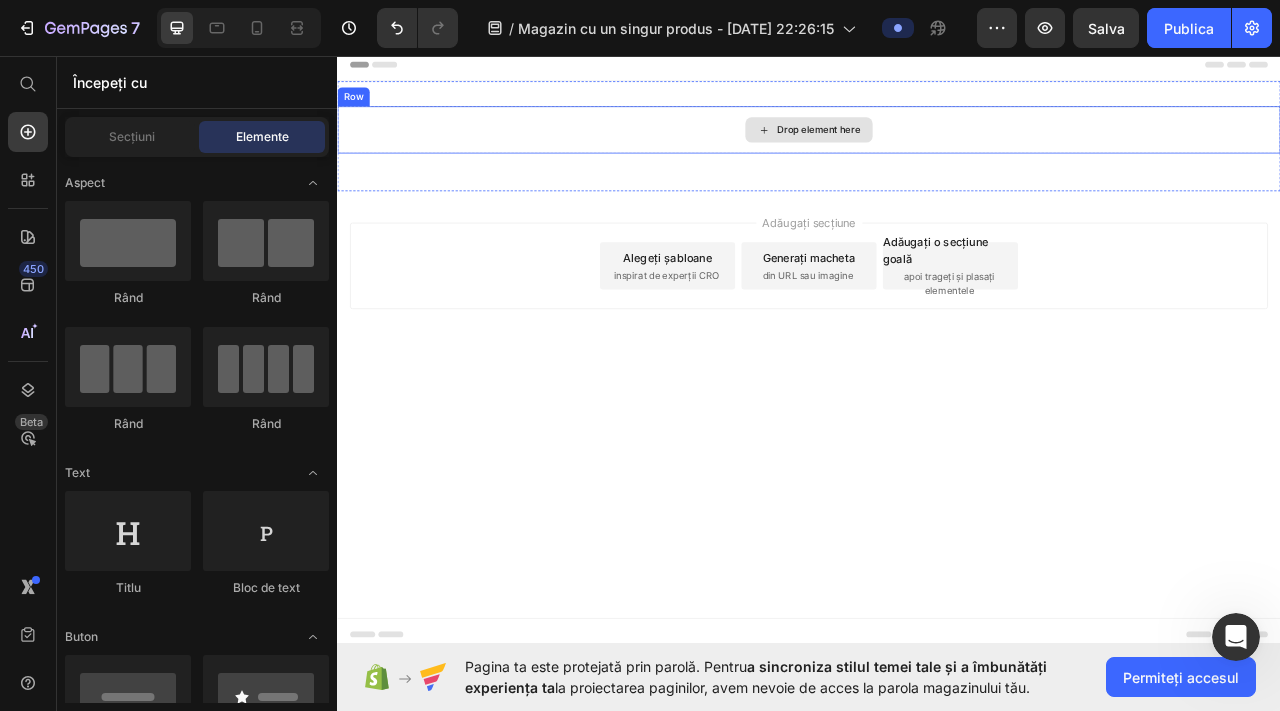 click on "Drop element here" at bounding box center [949, 151] 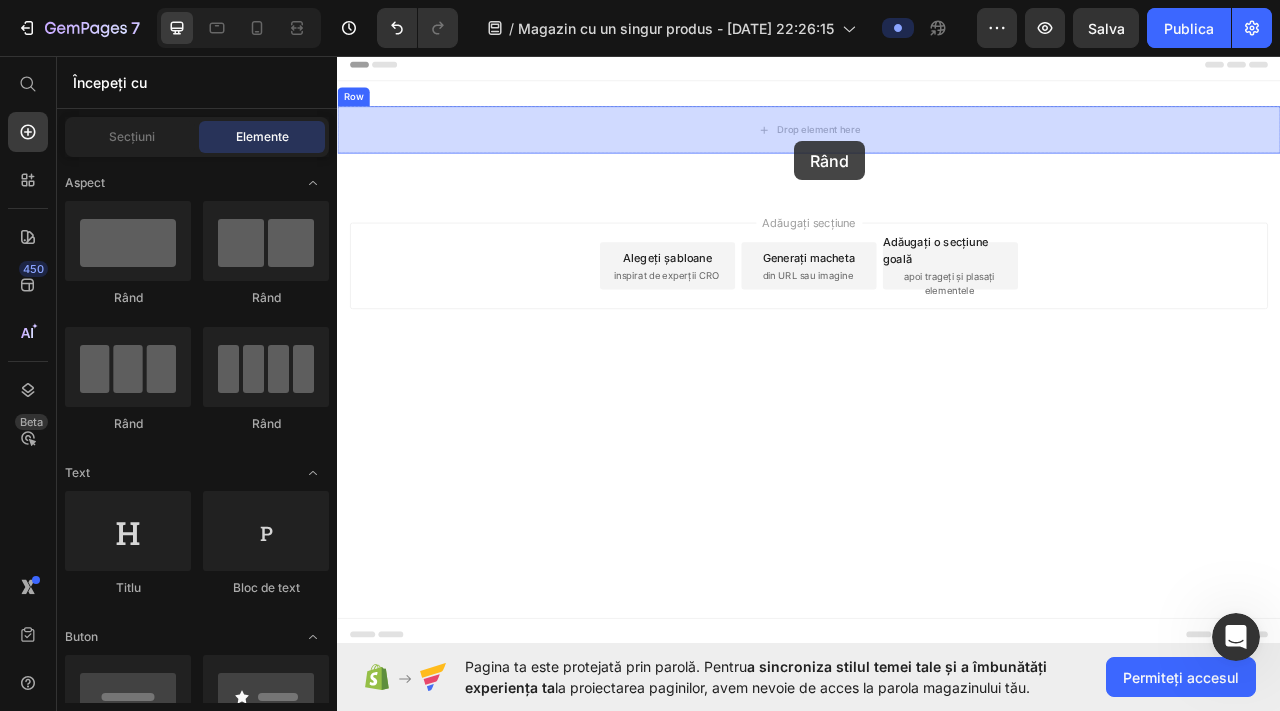 drag, startPoint x: 436, startPoint y: 276, endPoint x: 923, endPoint y: 162, distance: 500.16498 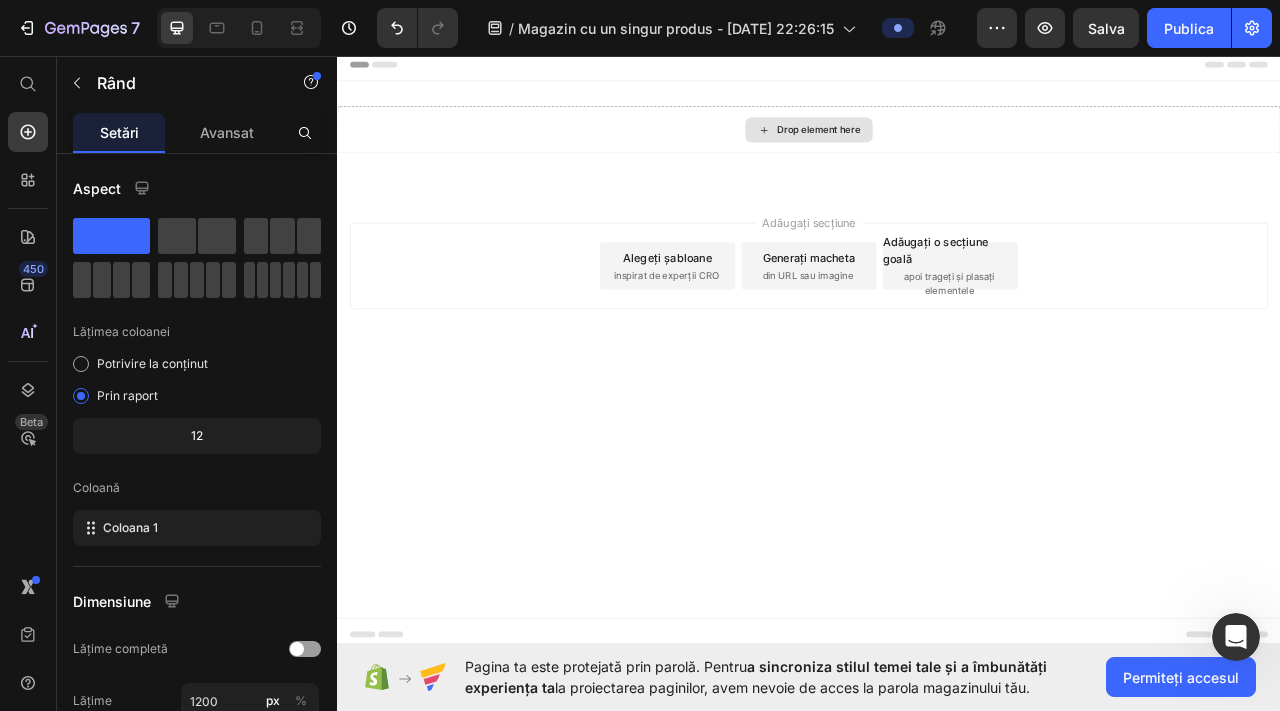 click on "Drop element here" at bounding box center (949, 151) 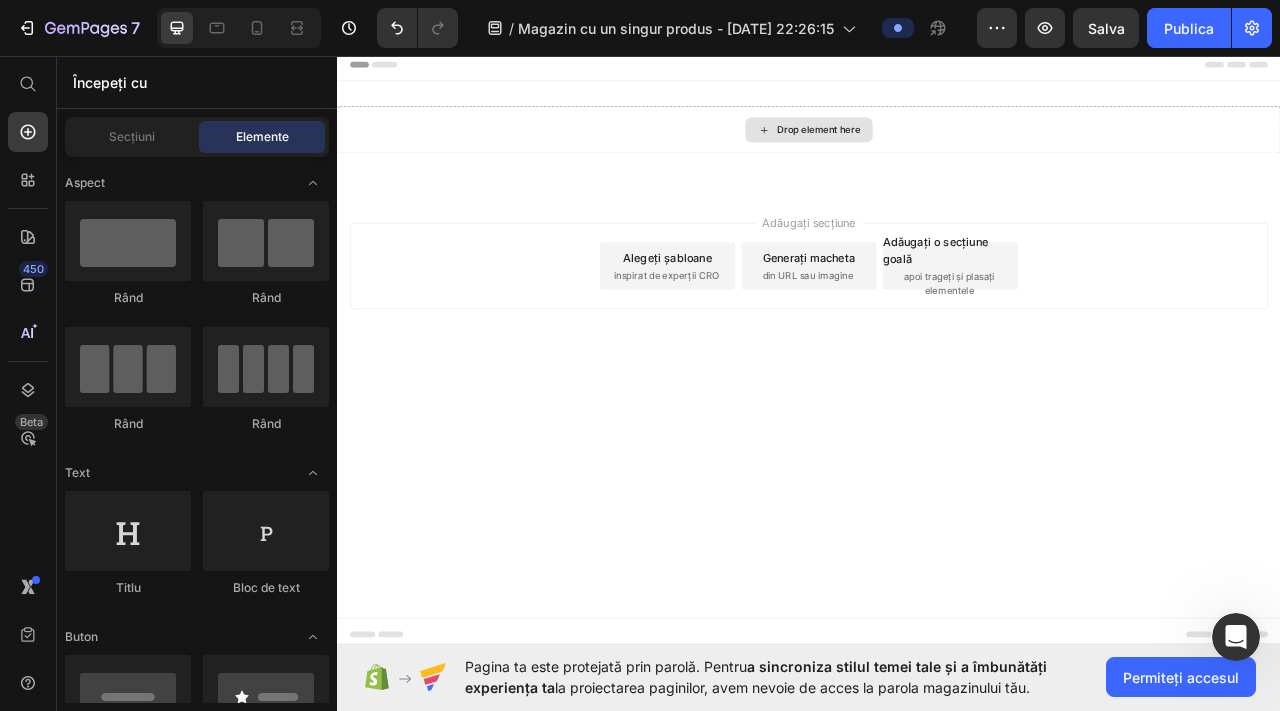 click on "Drop element here" at bounding box center (949, 151) 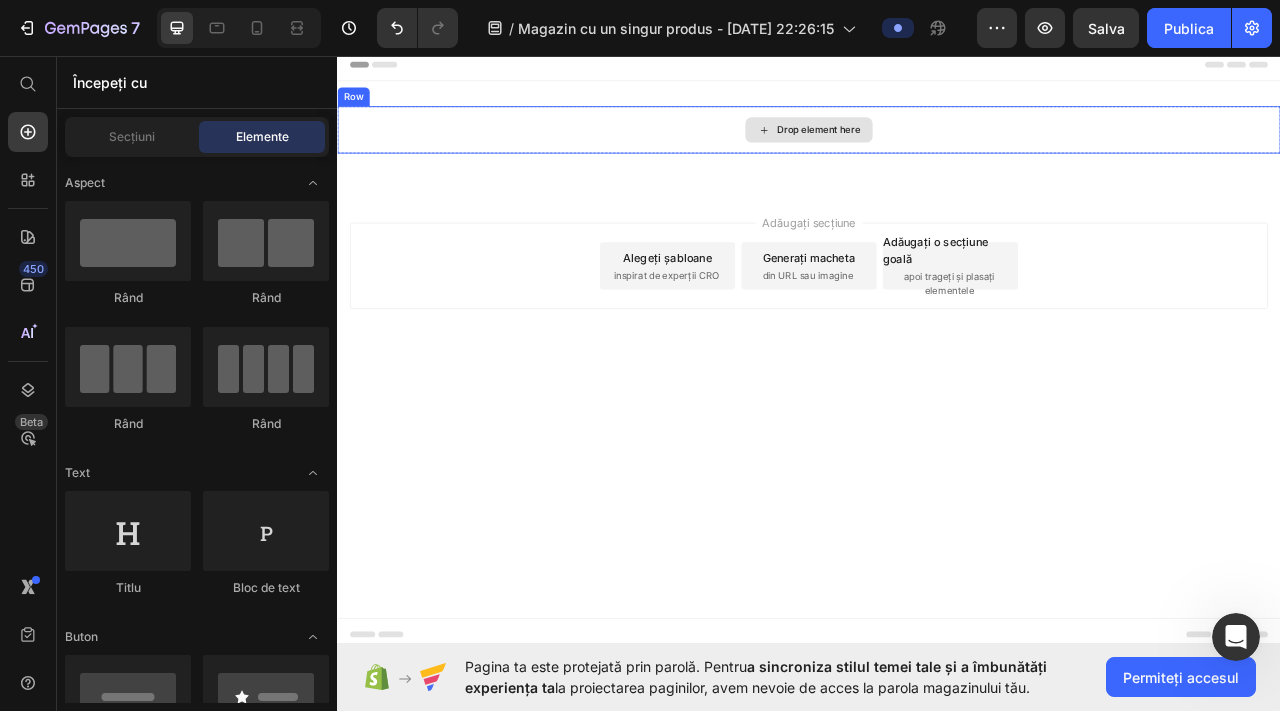 click on "Drop element here" at bounding box center (949, 151) 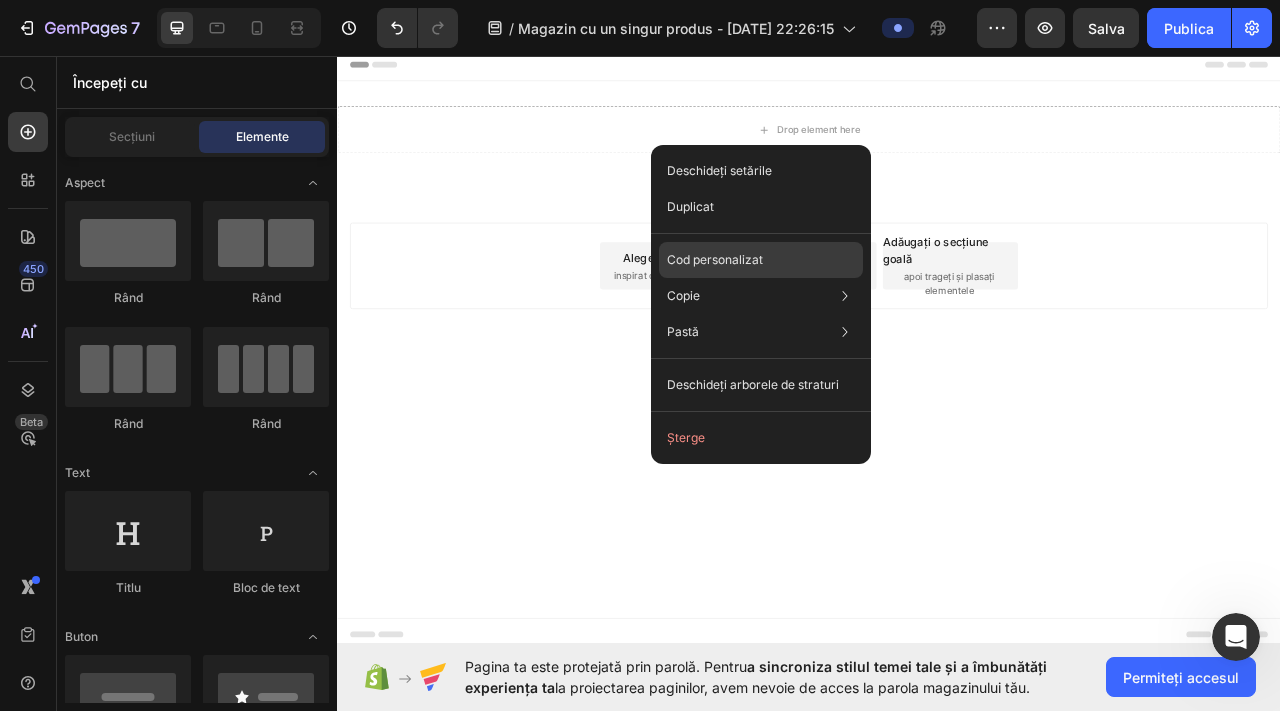 click on "Cod personalizat" 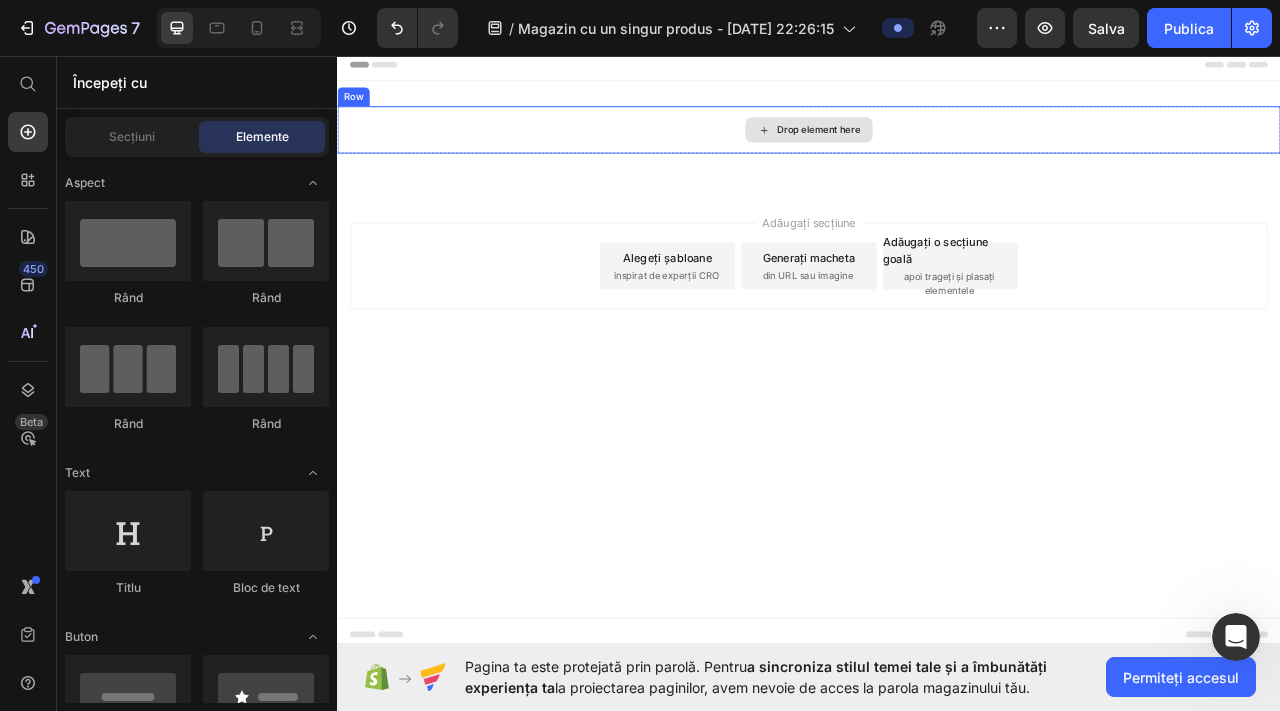 click on "Drop element here" at bounding box center [949, 151] 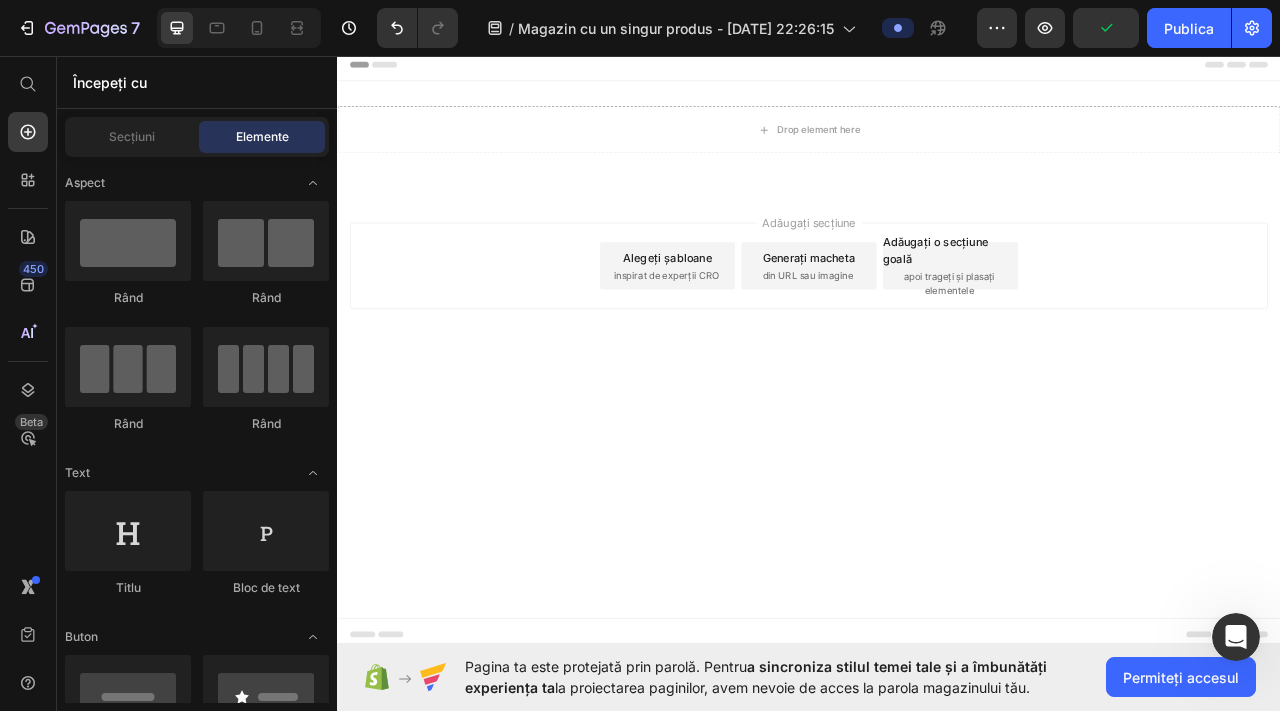 click on "Alegeți șabloane" at bounding box center [757, 313] 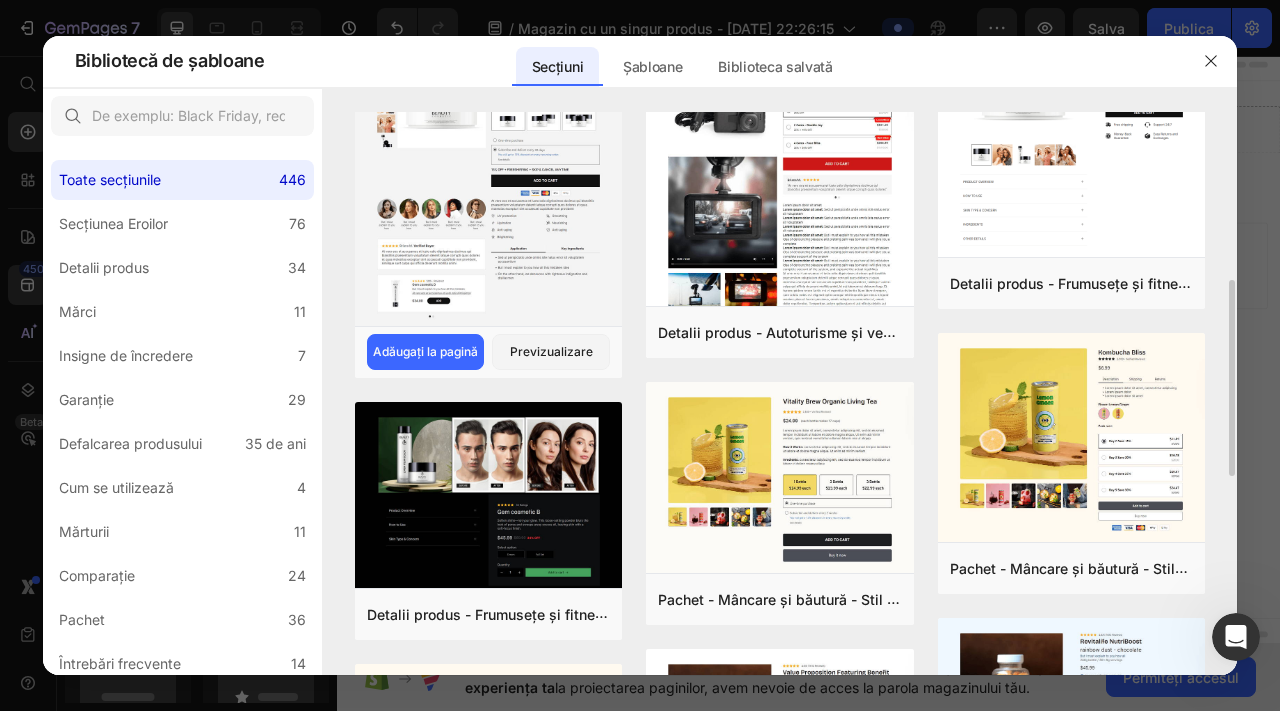 scroll, scrollTop: 486, scrollLeft: 0, axis: vertical 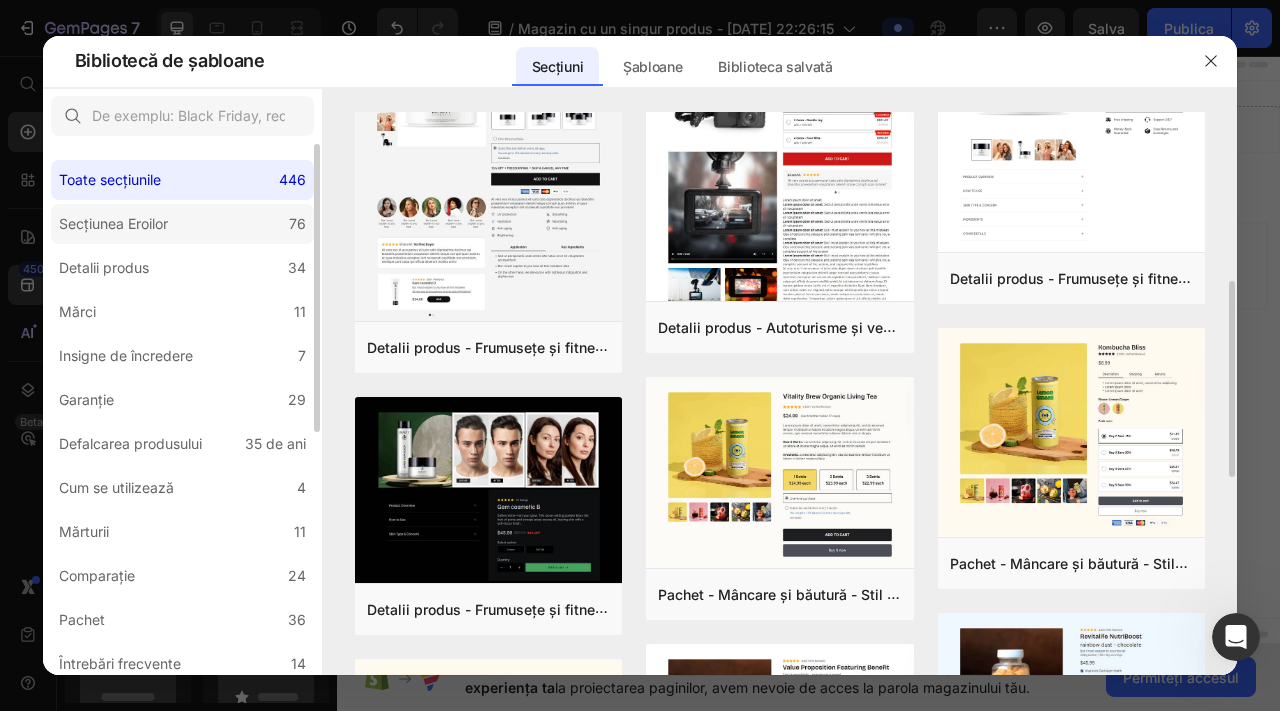 click on "Secțiunea Eroilor 76" 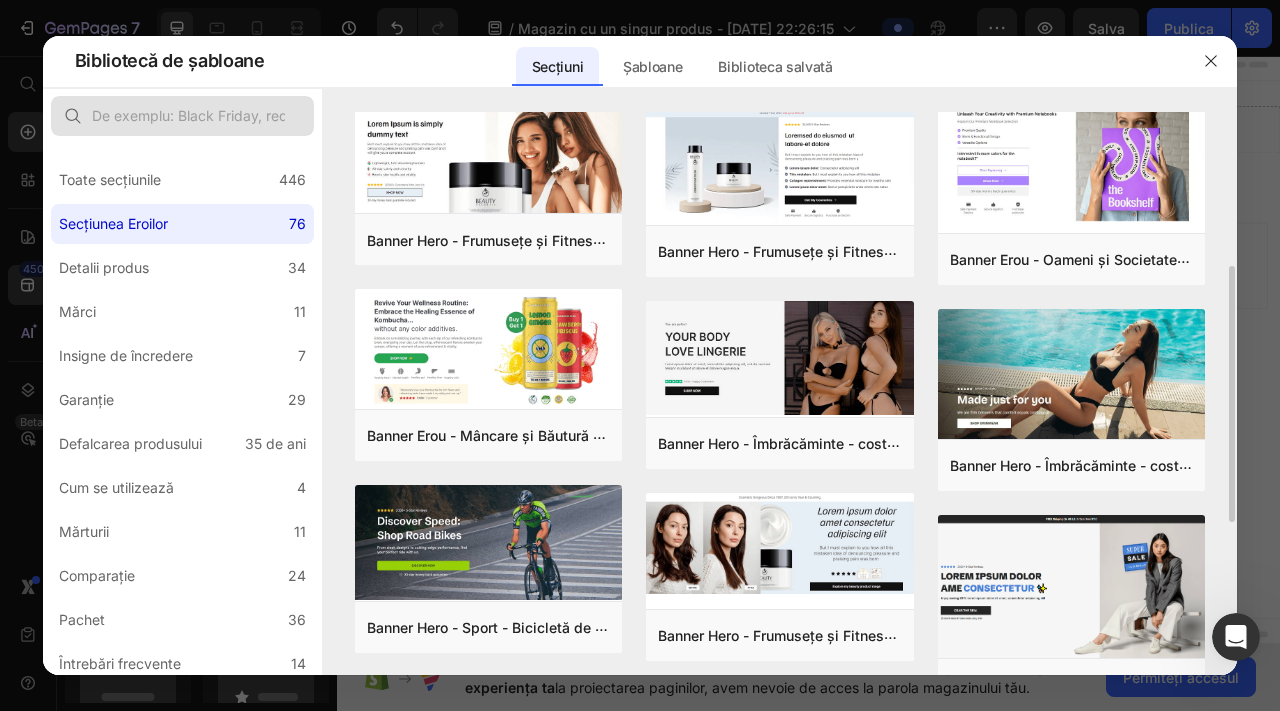 scroll, scrollTop: 449, scrollLeft: 0, axis: vertical 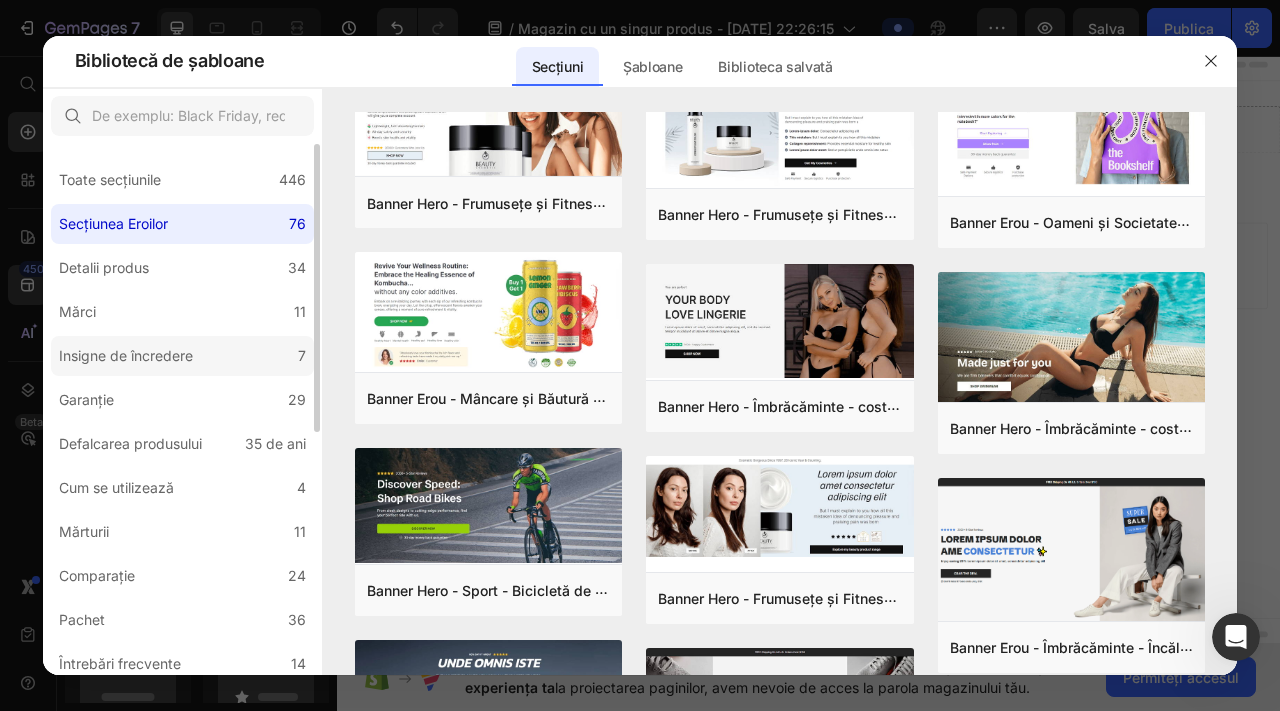 click on "Insigne de încredere 7" 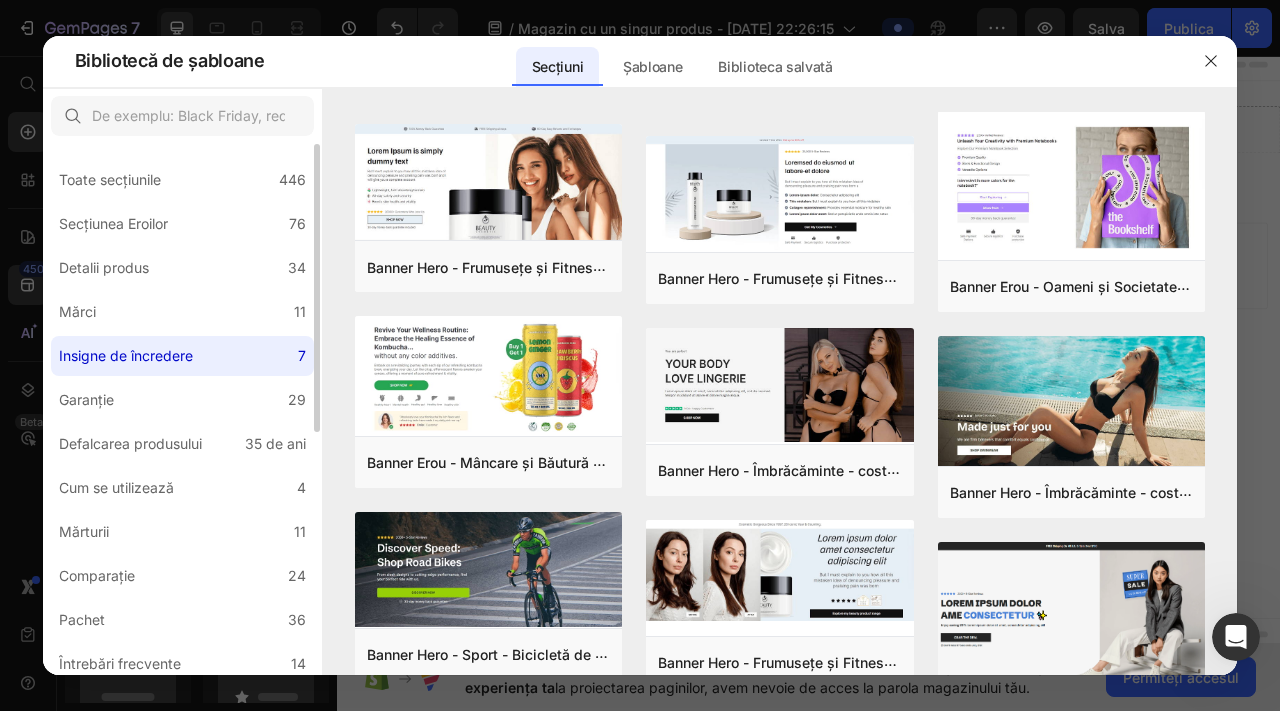 scroll, scrollTop: 0, scrollLeft: 0, axis: both 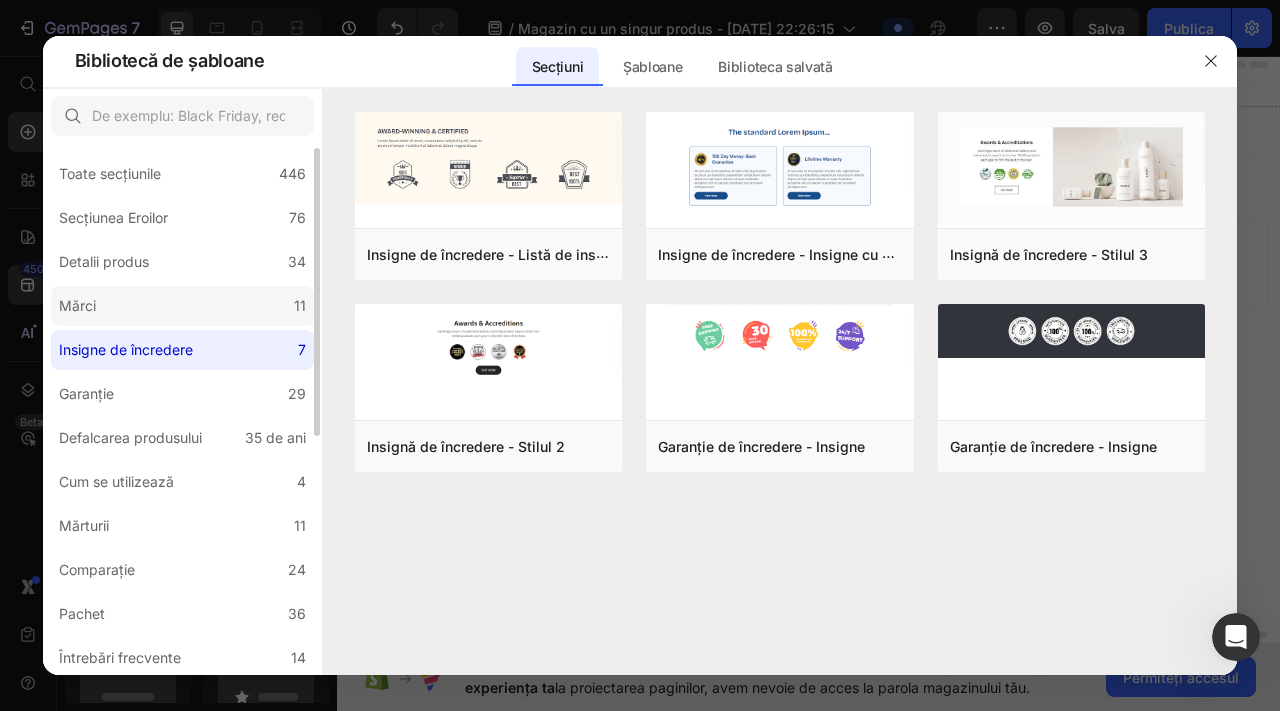 click on "Toate secțiunile 446 Secțiunea Eroilor 76 Detalii produs 34 Mărci 11 Insigne de încredere 7 Garanţie 29 Defalcarea produsului 35 de ani Cum se utilizează 4 Mărturii 11 Comparaţie 24 Pachet 36 Întrebări frecvente 14 Dovadă socială 43 Povestea mărcii 19 Listă de produse 22 Colectare 19 Listă de bloguri 3 Contact 10 Adaugă în coș 11 Subsol personalizat 15 Concentrat pe mobil 27 Bara de anunțuri 7" at bounding box center [182, 628] 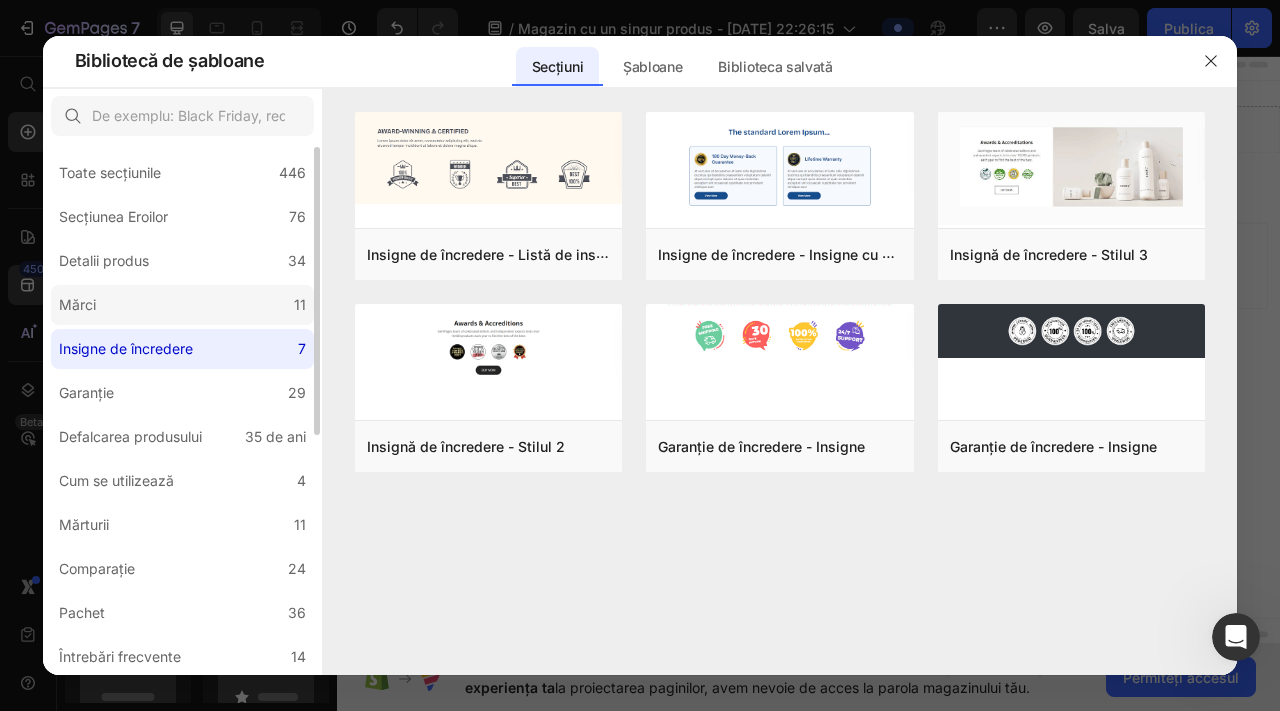 click on "Mărci 11" 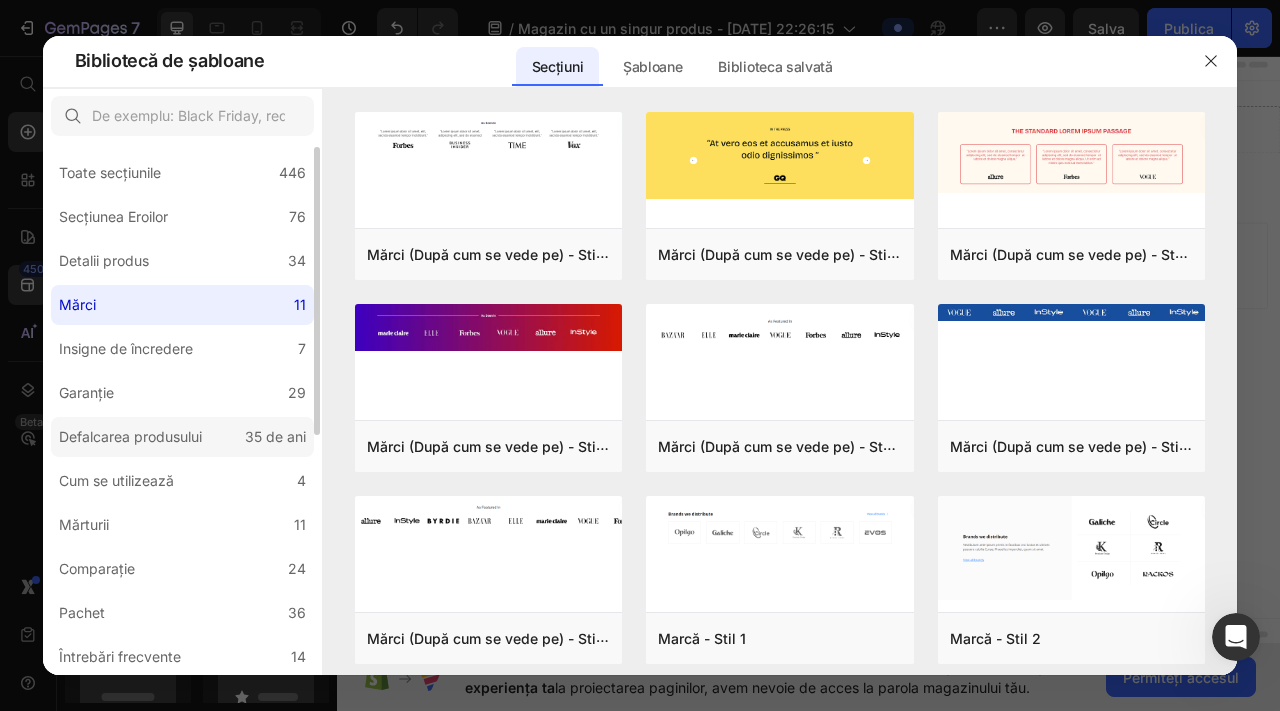 click on "Defalcarea produsului 35 de ani" 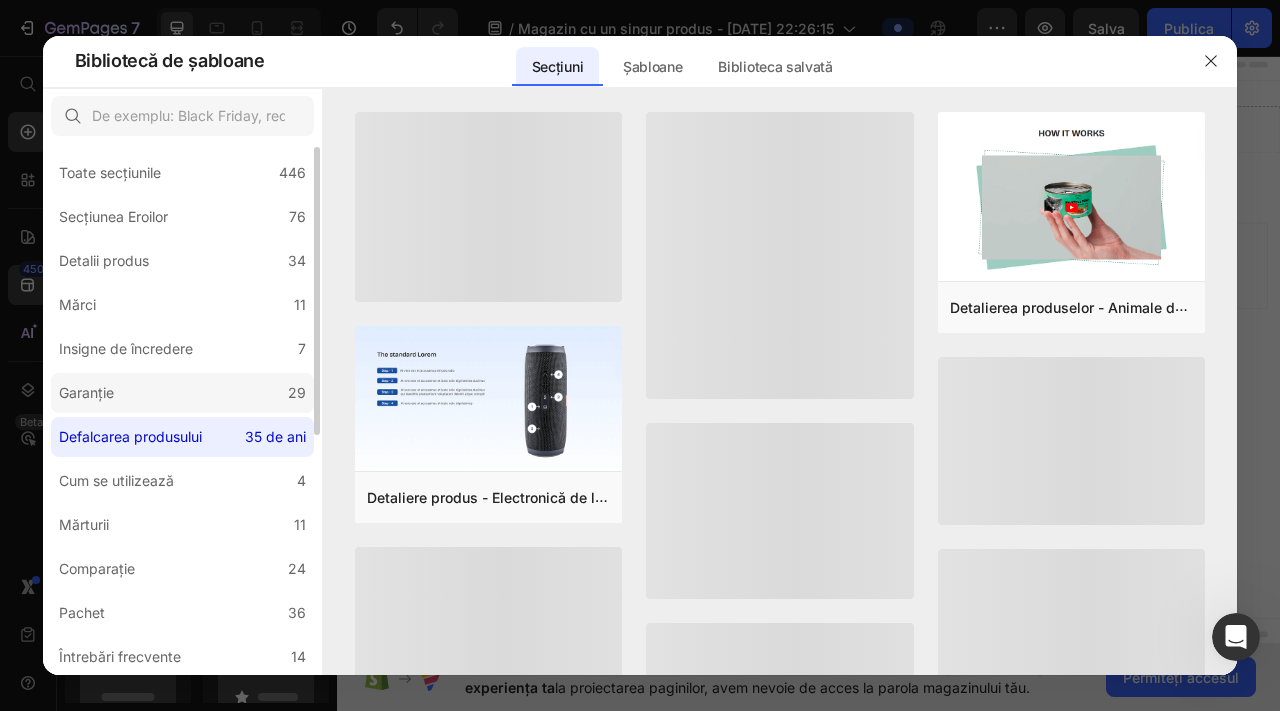 click on "Garanţie 29" 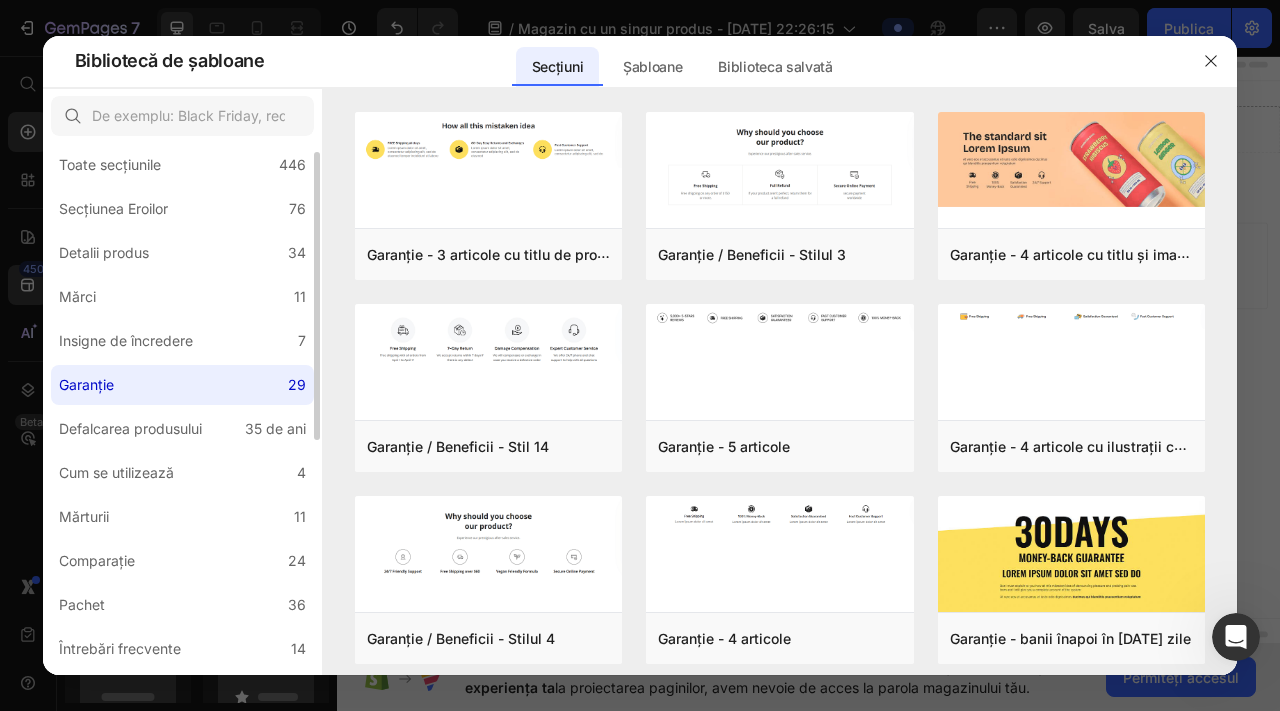 scroll, scrollTop: 22, scrollLeft: 0, axis: vertical 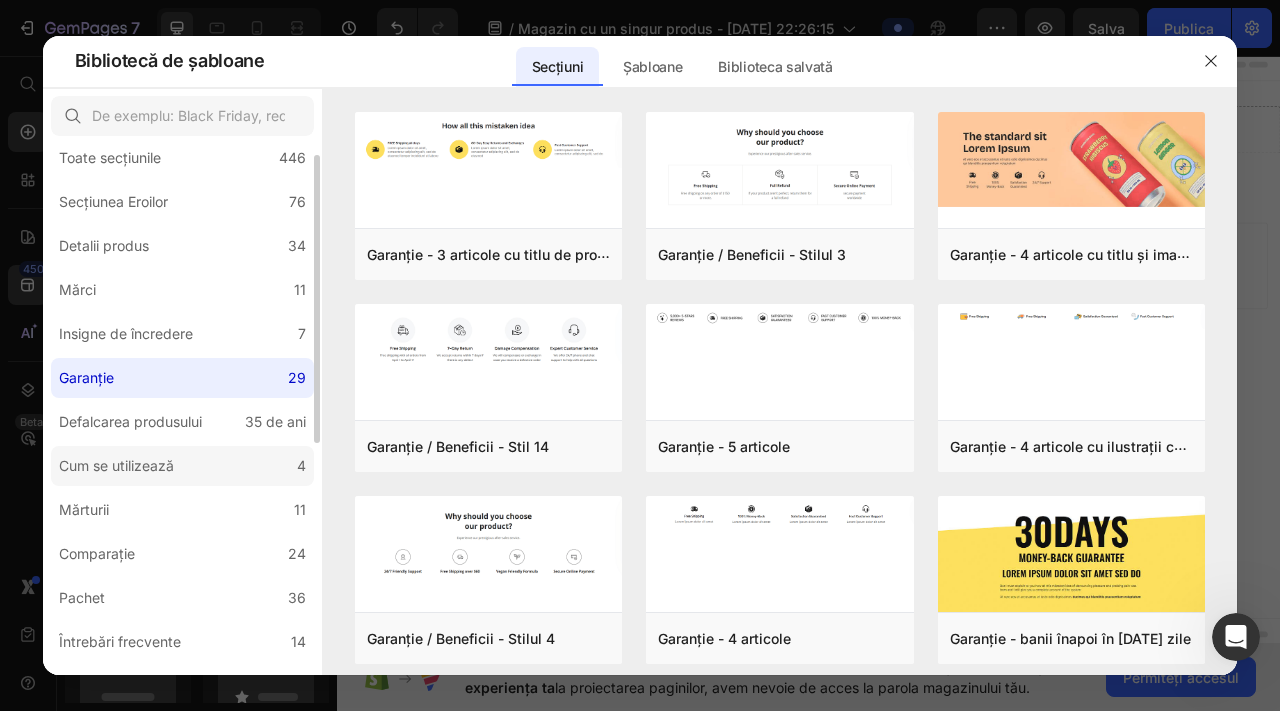 click on "Cum se utilizează 4" 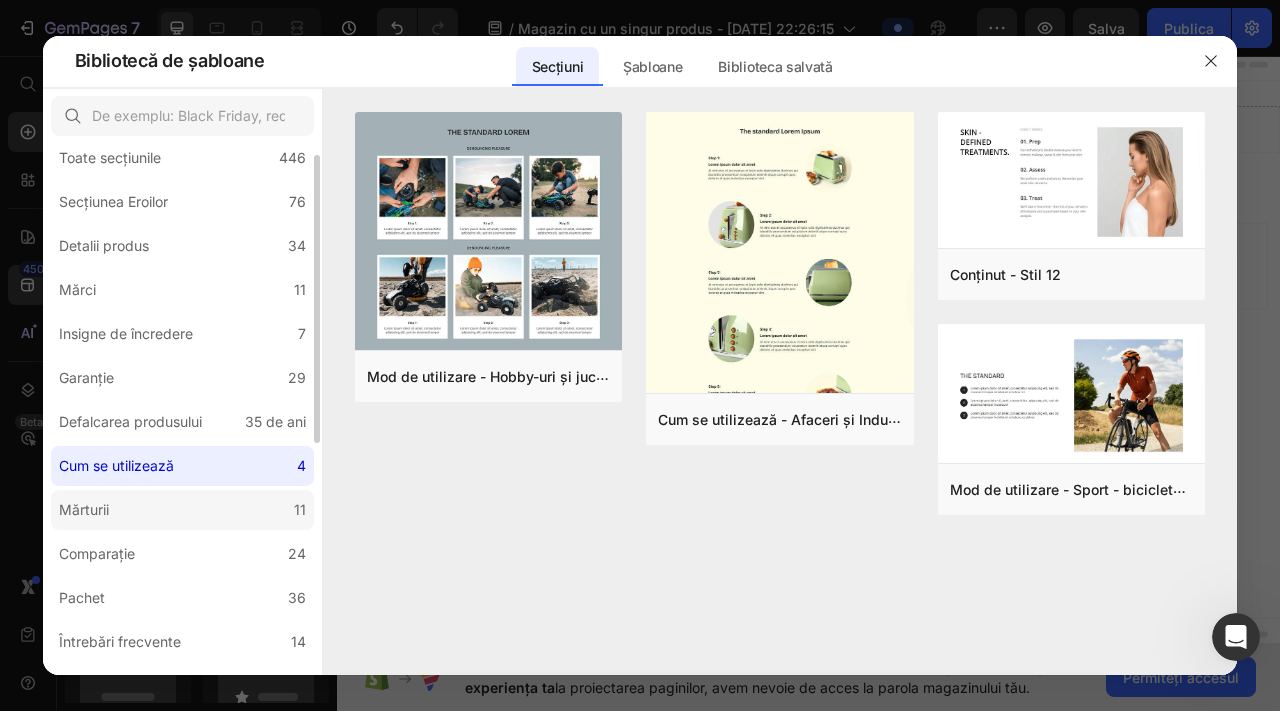 click on "Mărturii 11" 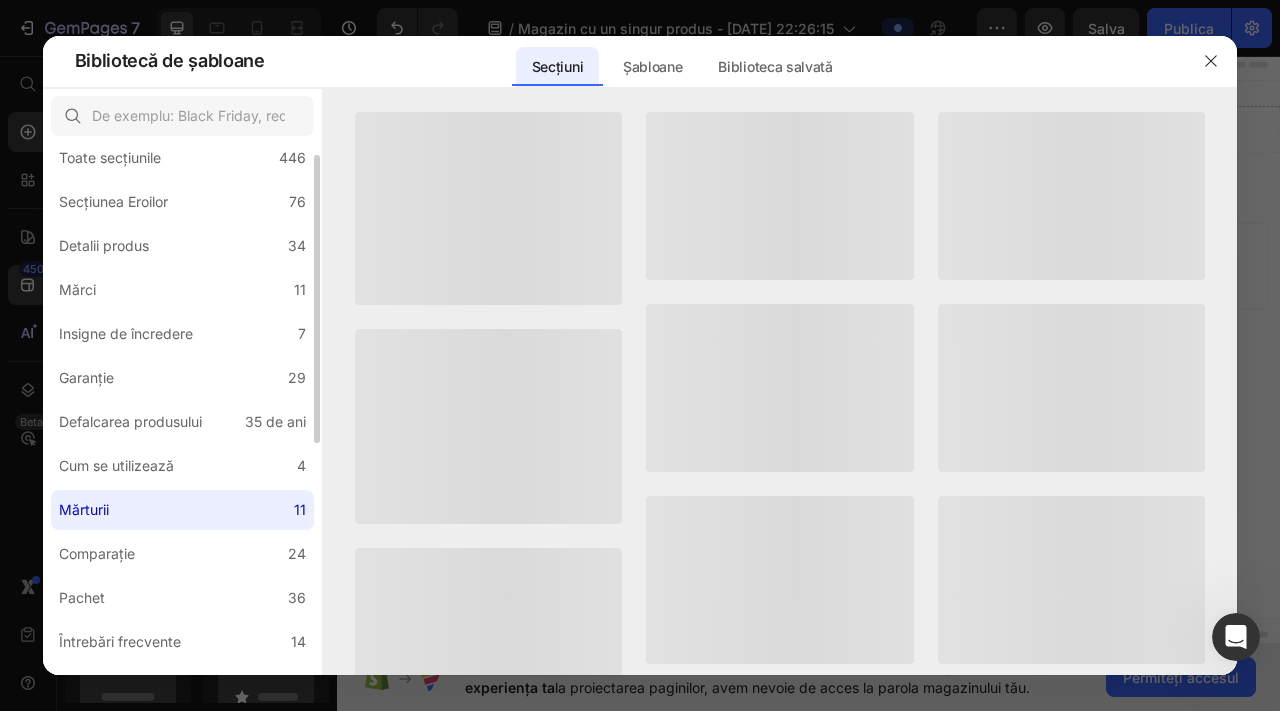 click on "Mărturii 11" 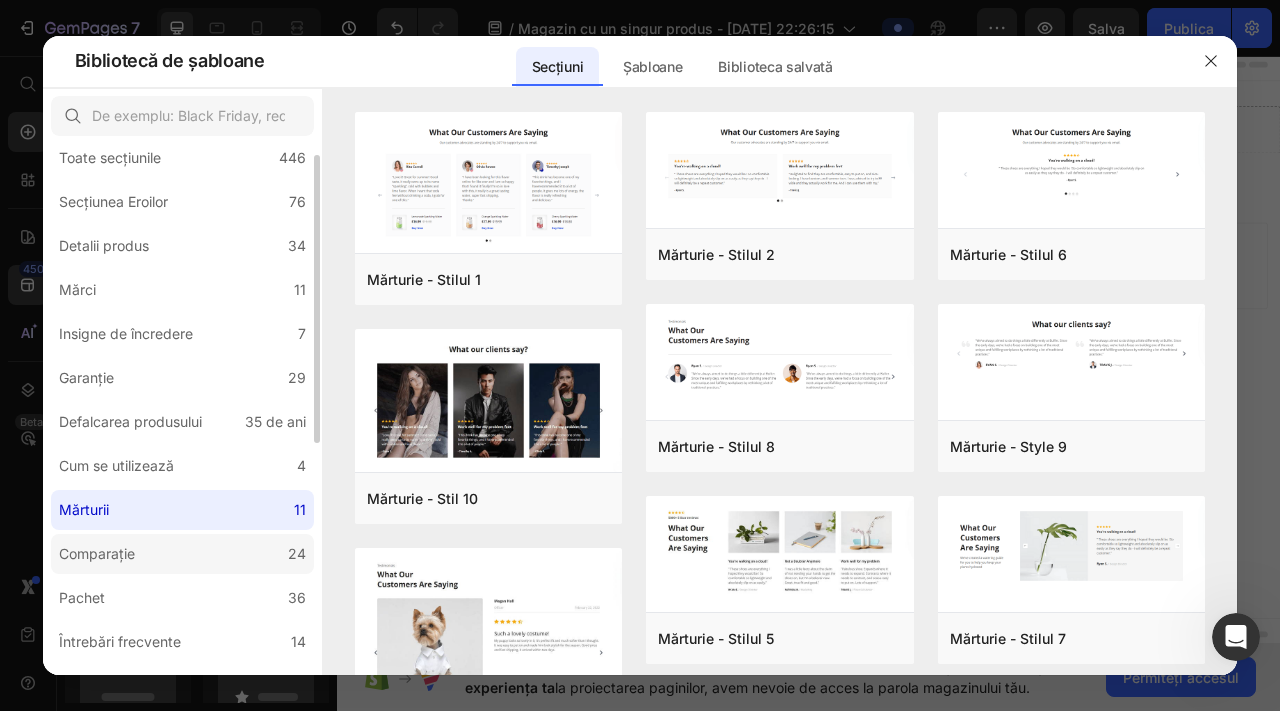 click on "Comparaţie 24" 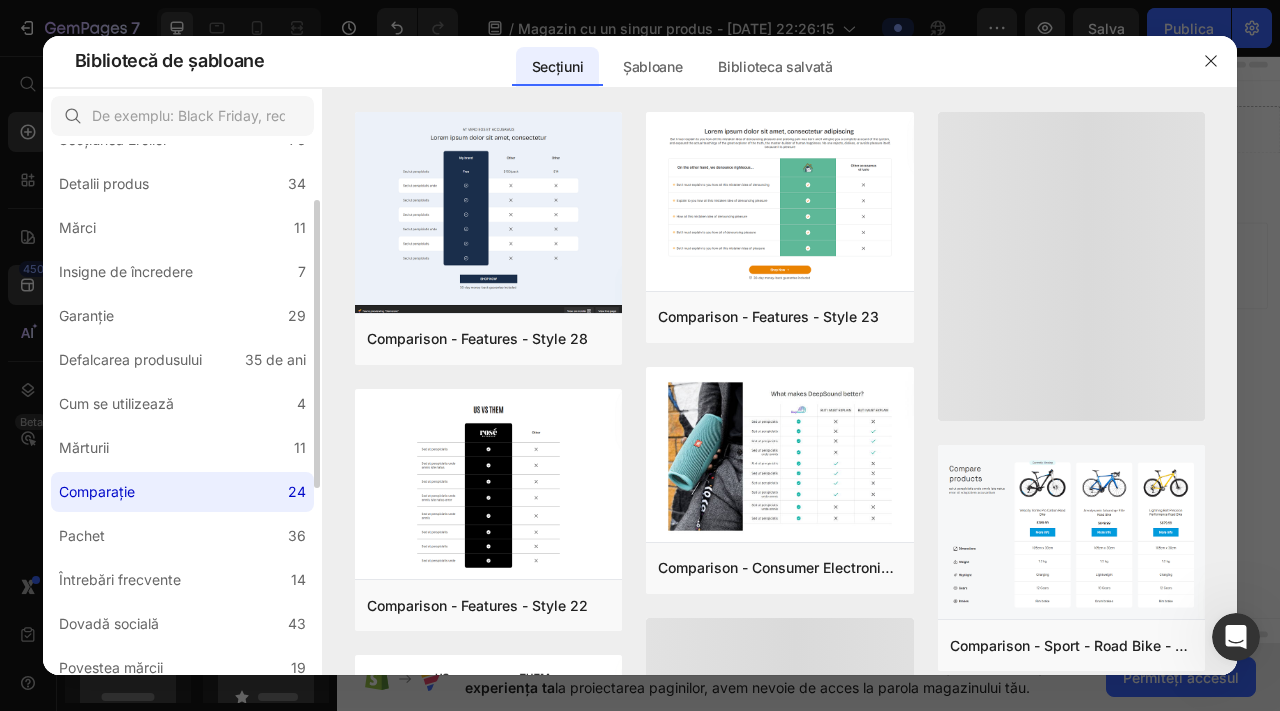 scroll, scrollTop: 96, scrollLeft: 0, axis: vertical 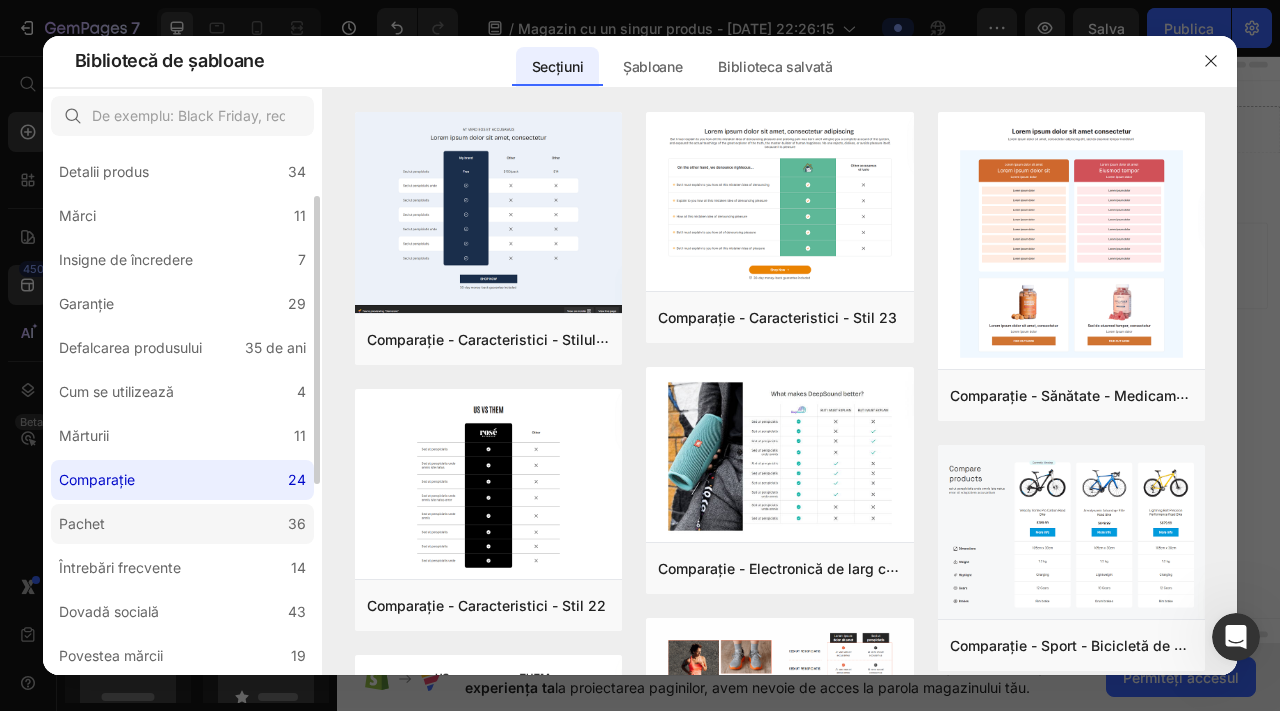 click on "Pachet 36" 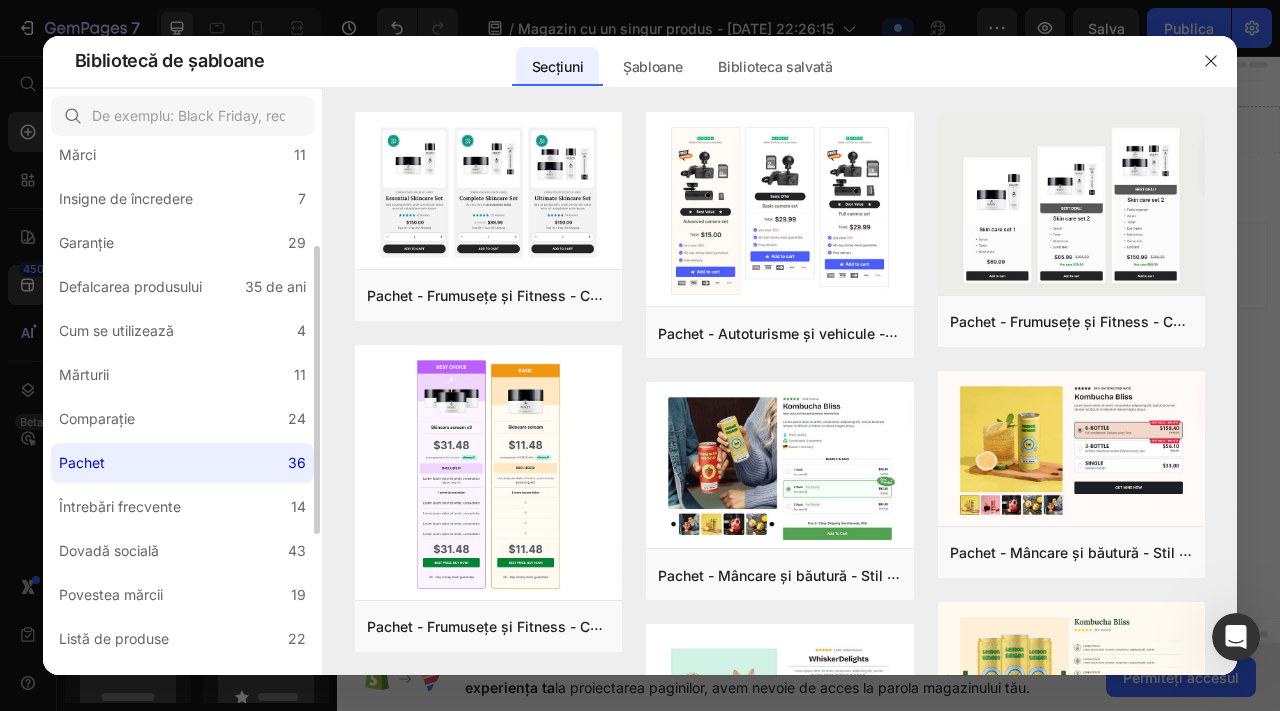 scroll, scrollTop: 171, scrollLeft: 0, axis: vertical 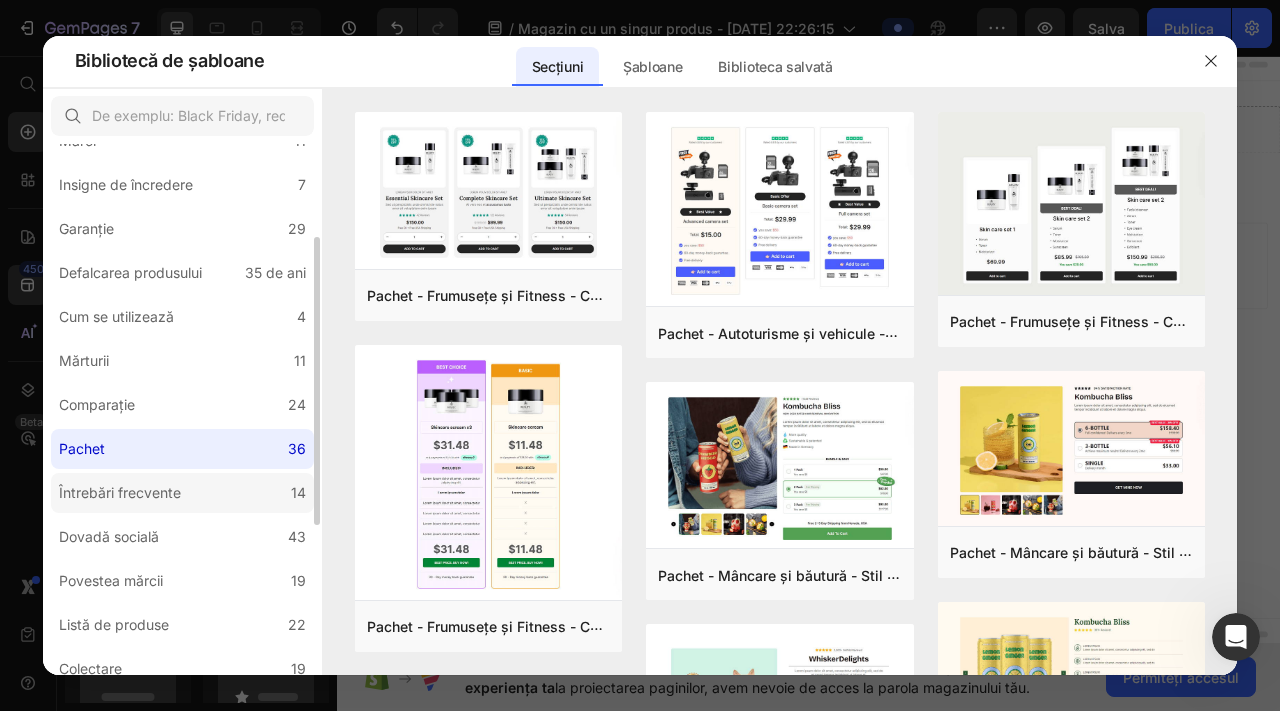 click on "Întrebări frecvente 14" 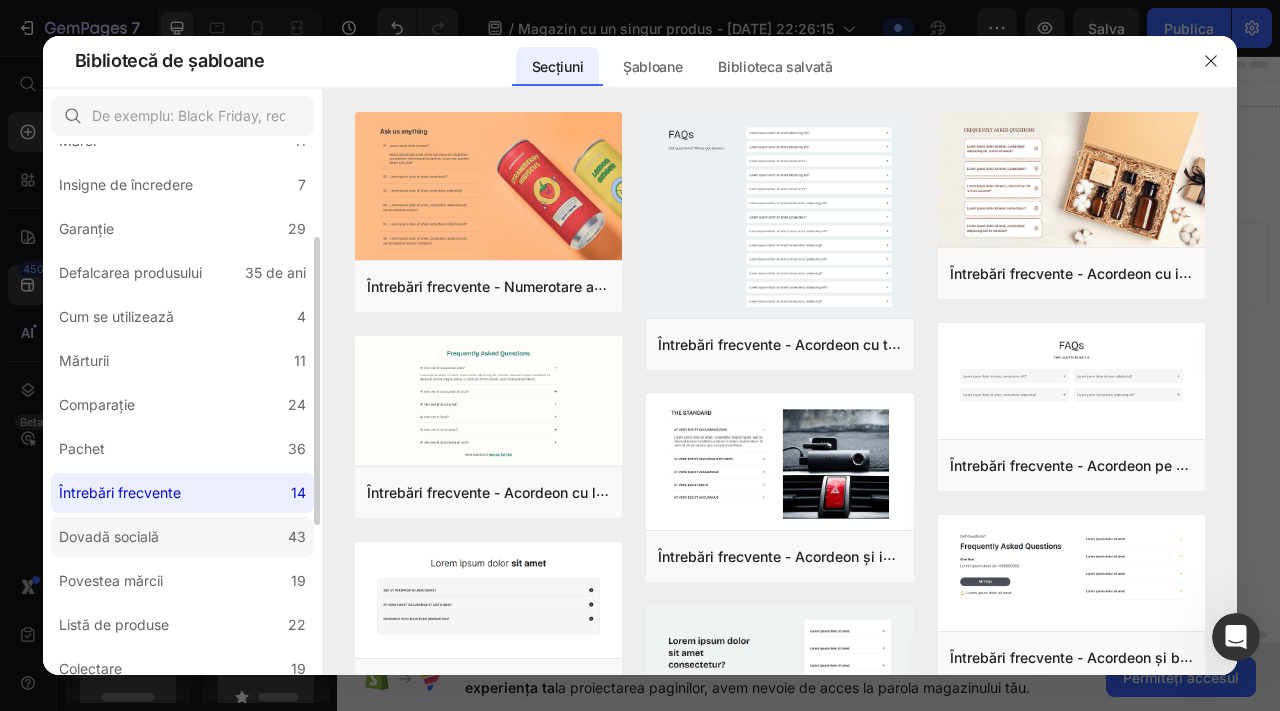 click on "Dovadă socială 43" 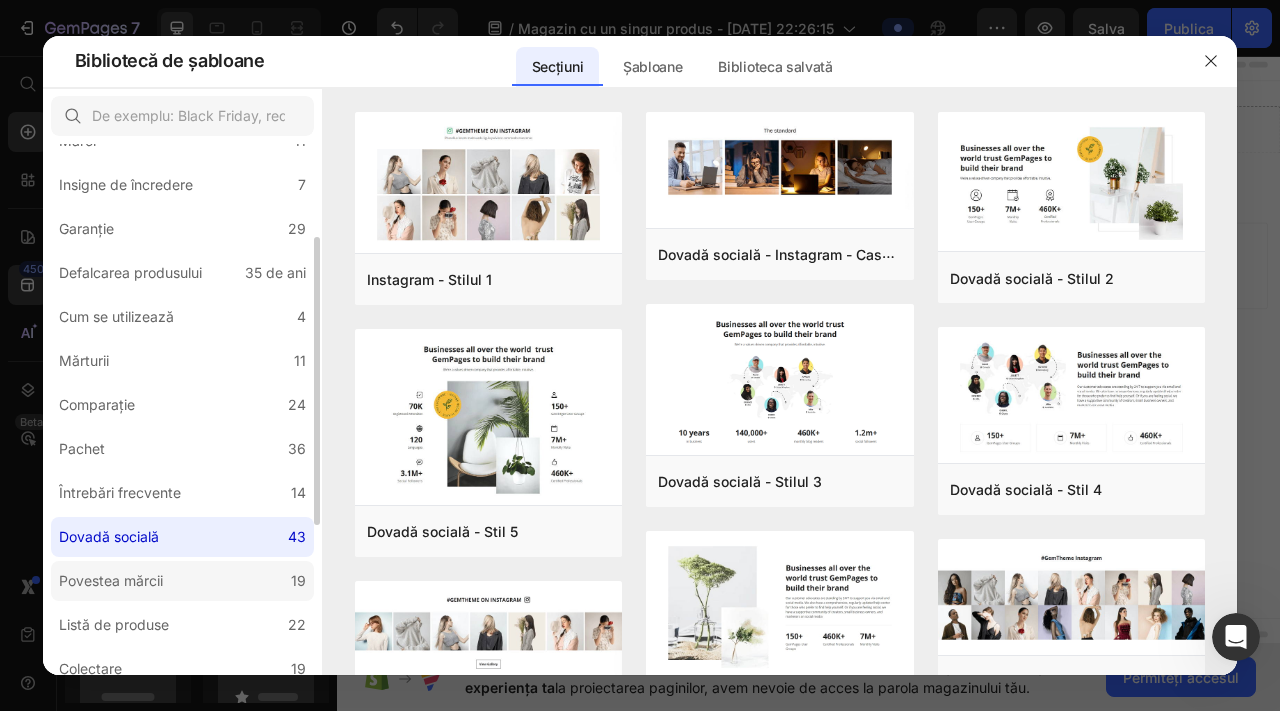 click on "Povestea mărcii 19" 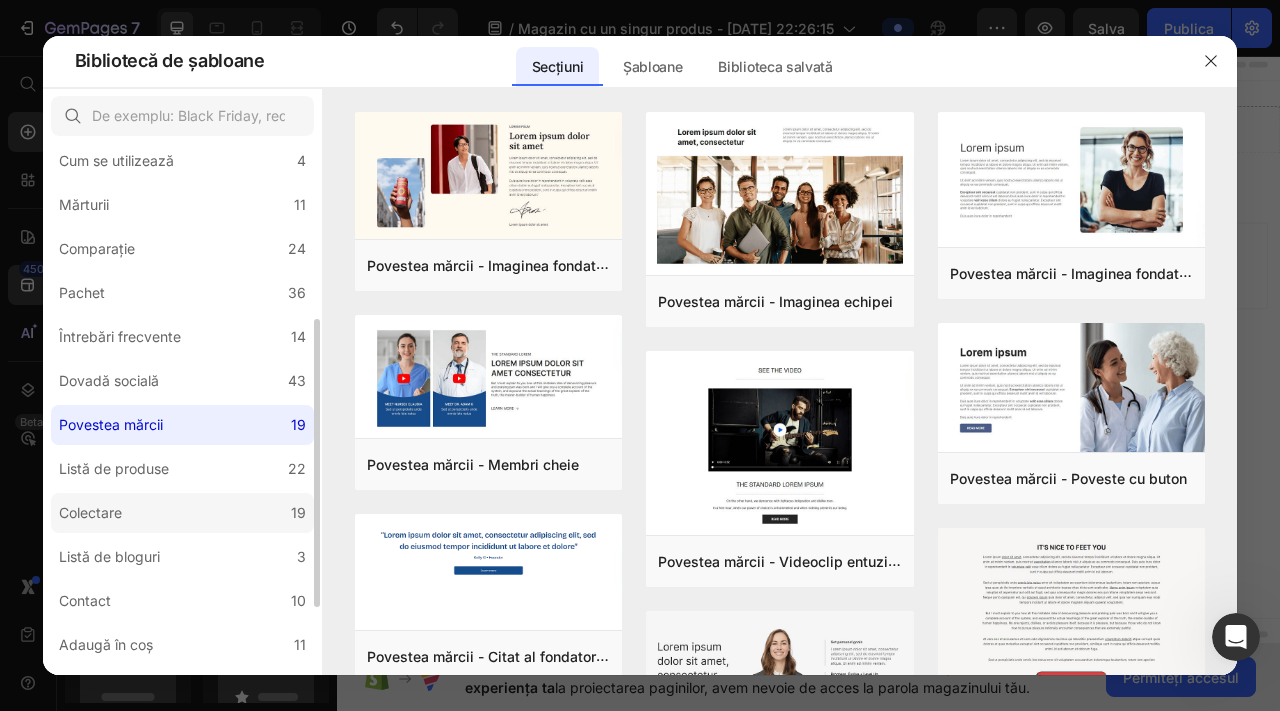 scroll, scrollTop: 331, scrollLeft: 0, axis: vertical 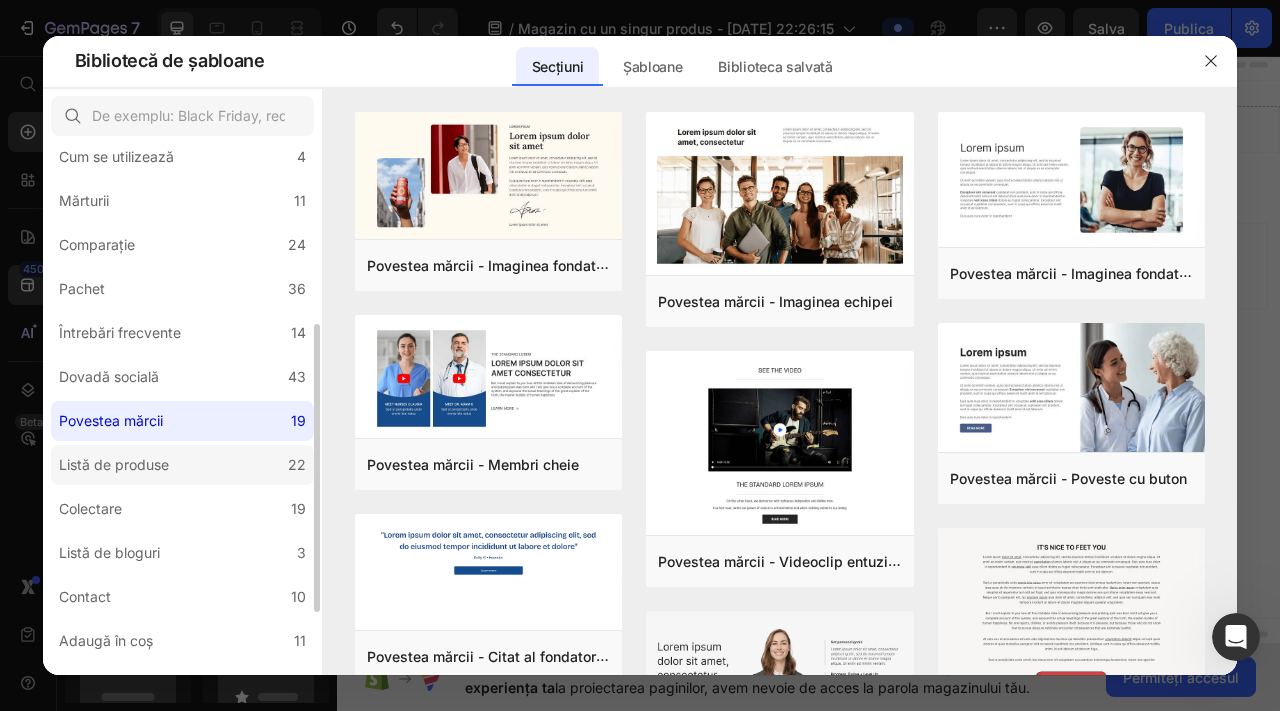 click on "Listă de produse 22" 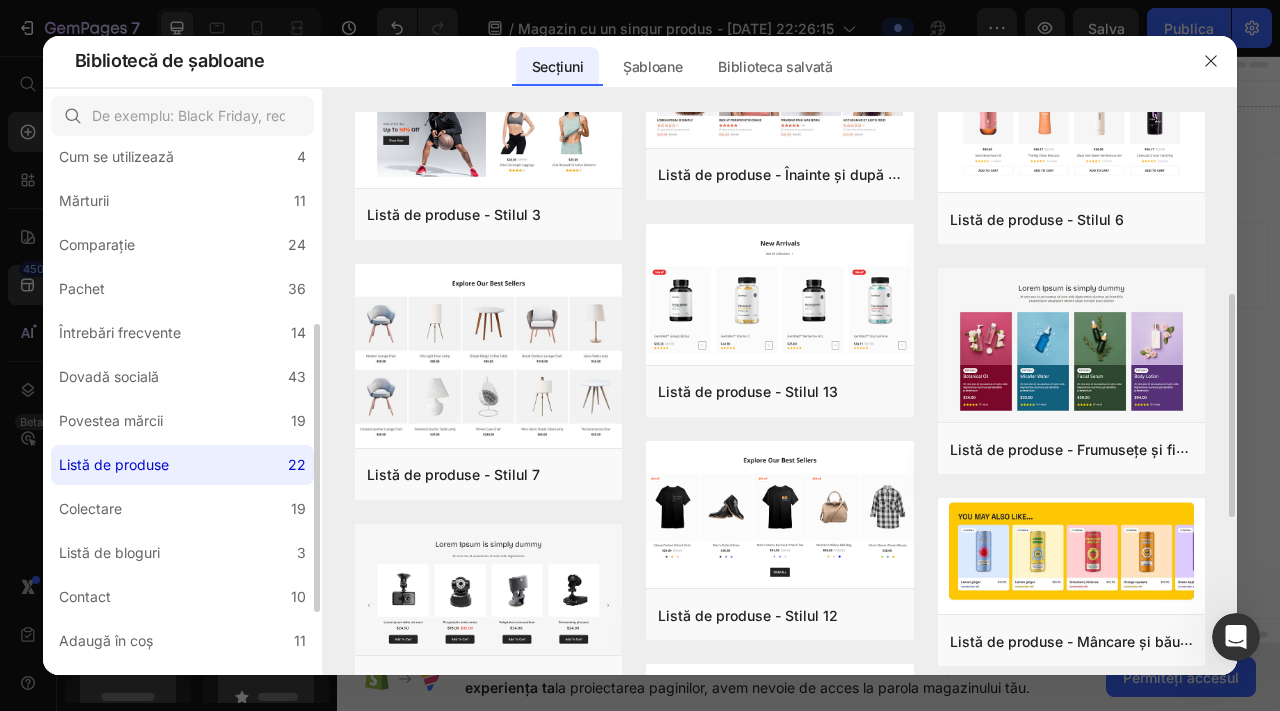 scroll, scrollTop: 573, scrollLeft: 0, axis: vertical 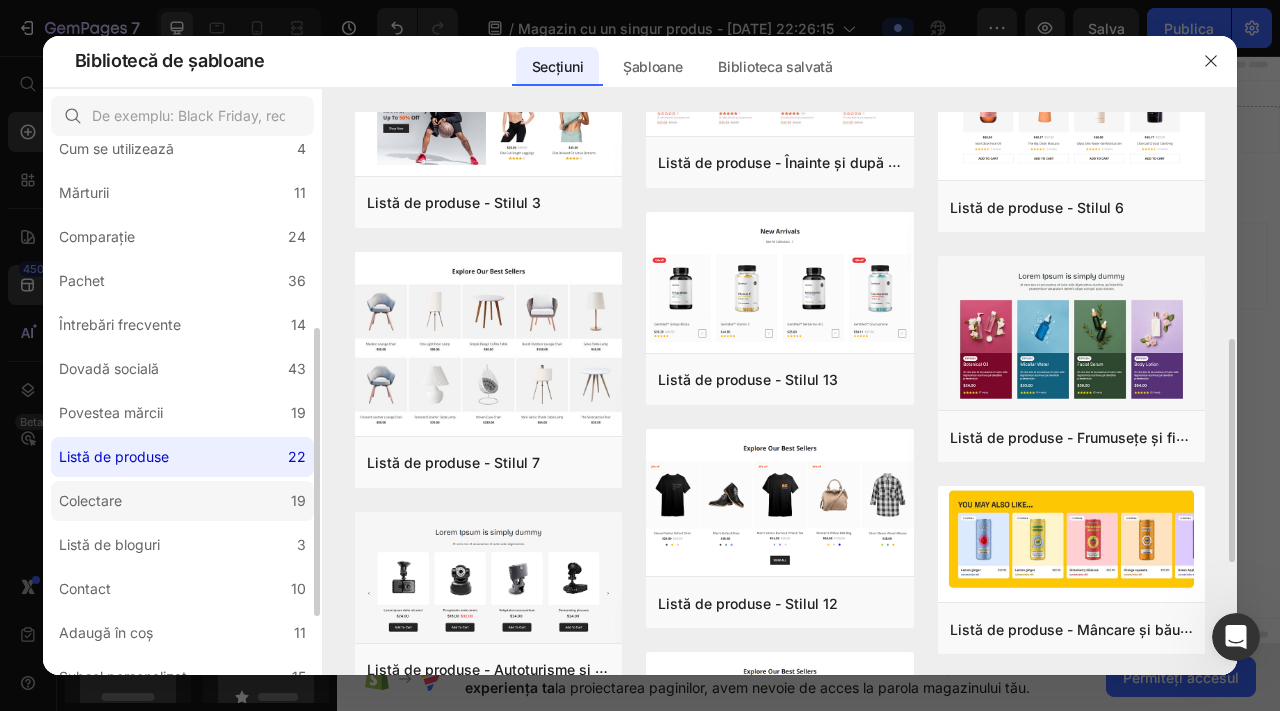 click on "Colectare" at bounding box center [90, 500] 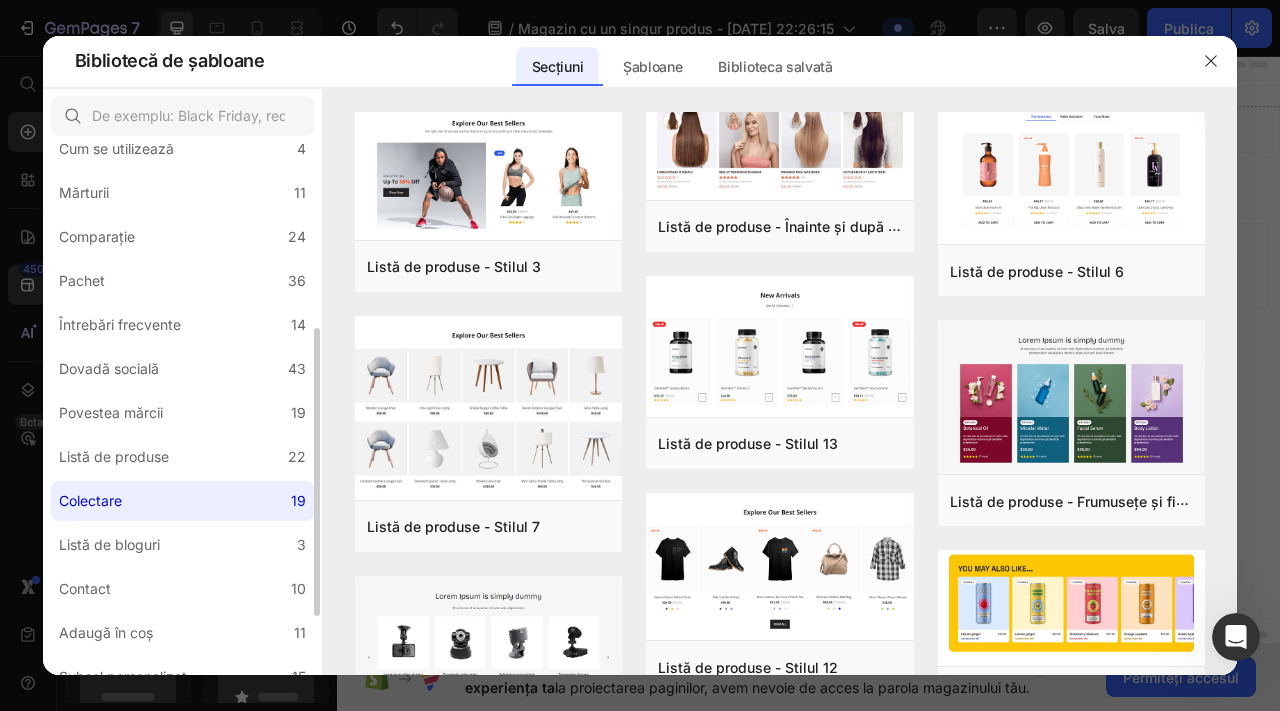 scroll, scrollTop: 0, scrollLeft: 0, axis: both 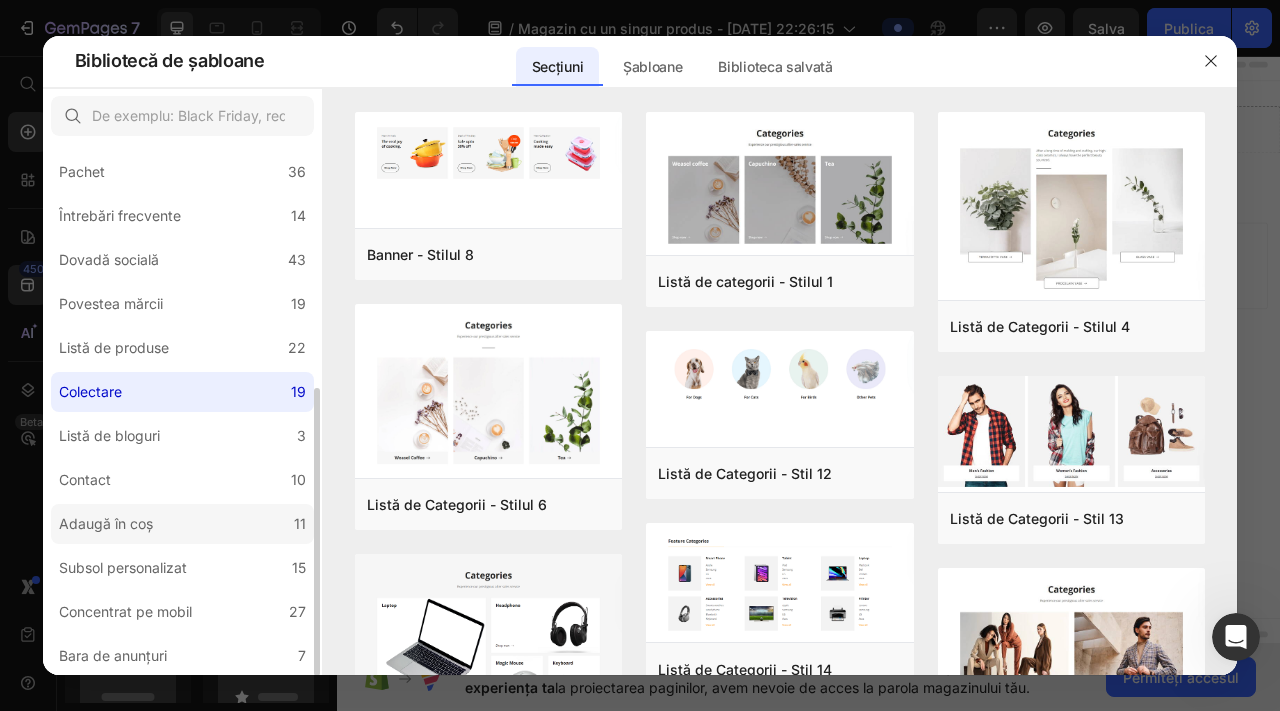 click on "Adaugă în coș 11" 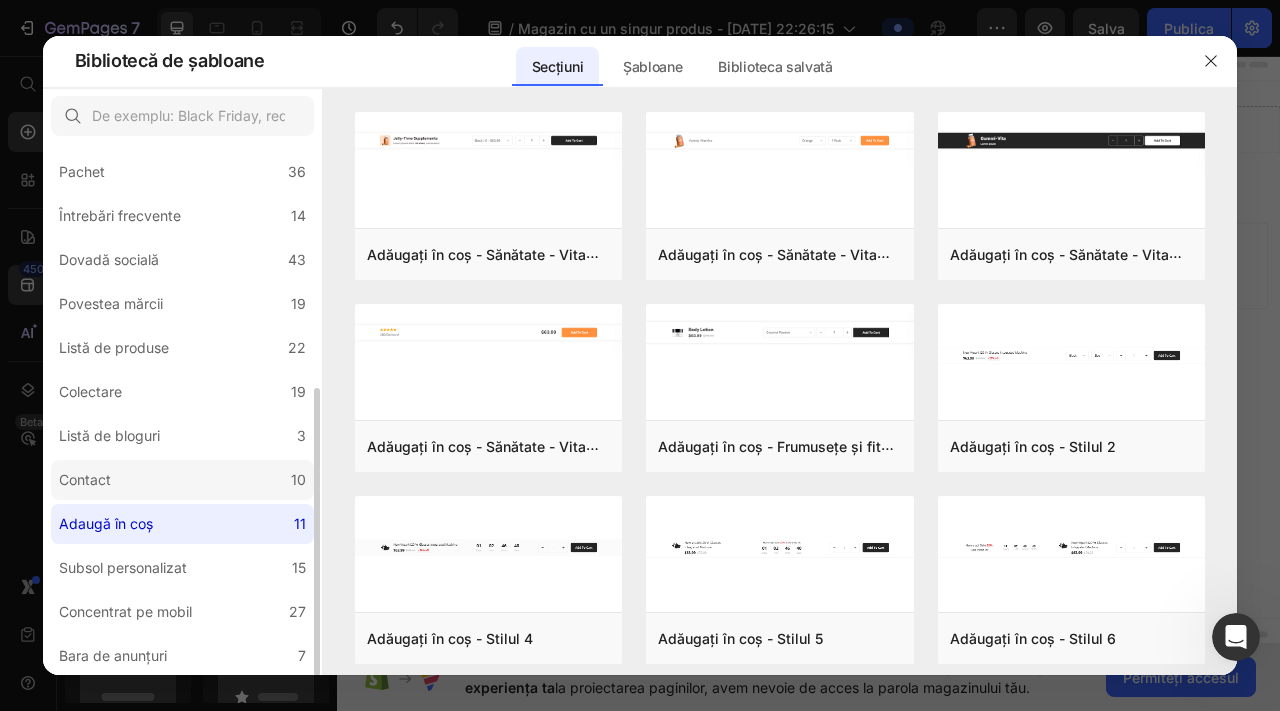 click on "Contact 10" 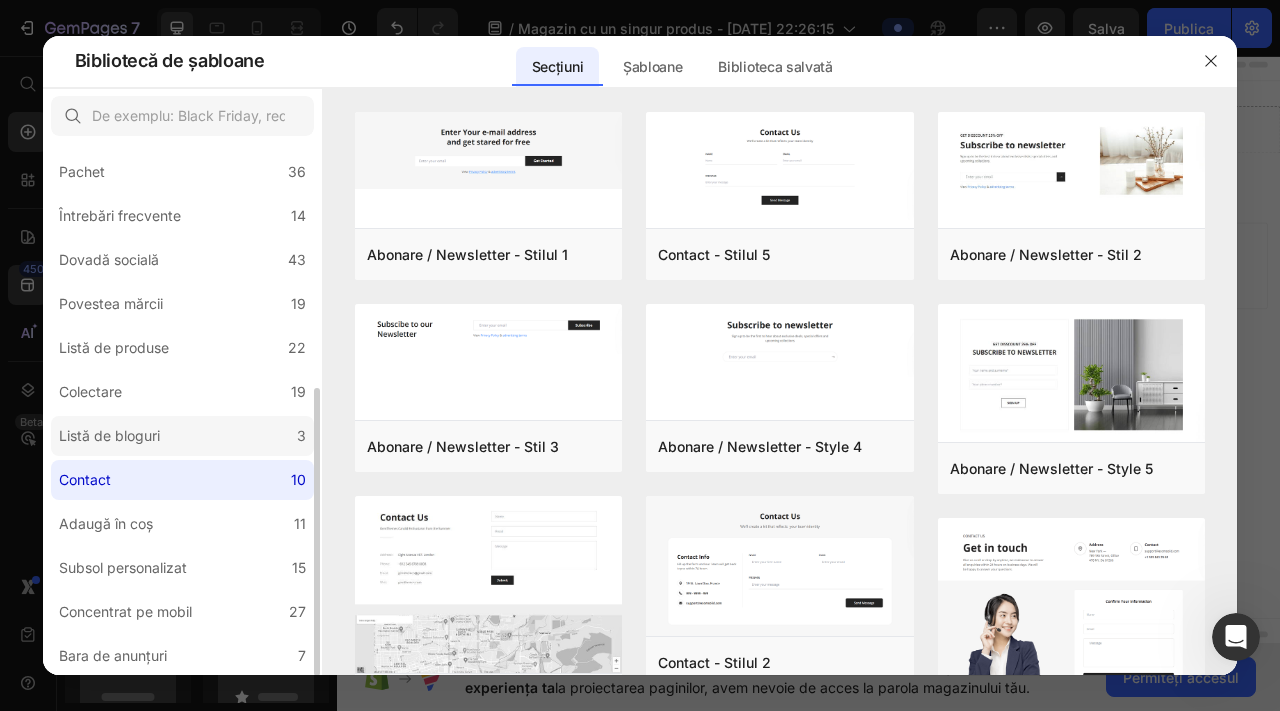 click on "Listă de bloguri 3" 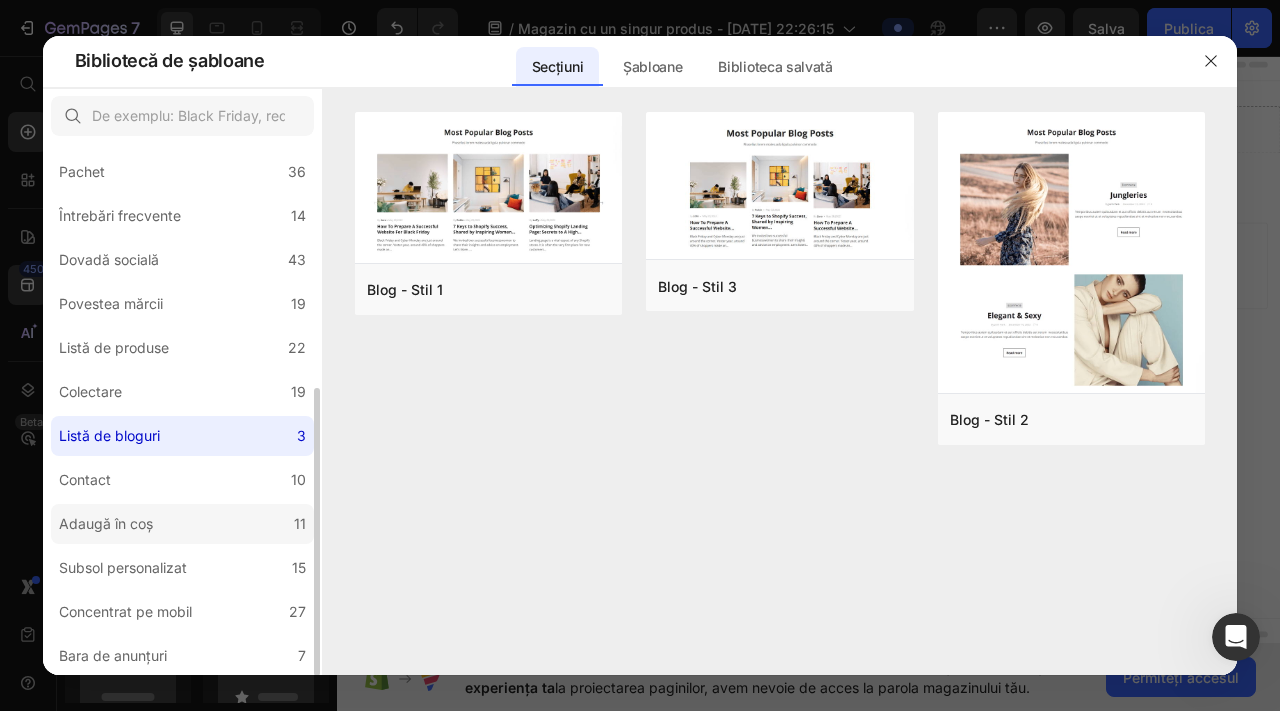click on "Adaugă în coș" at bounding box center [110, 524] 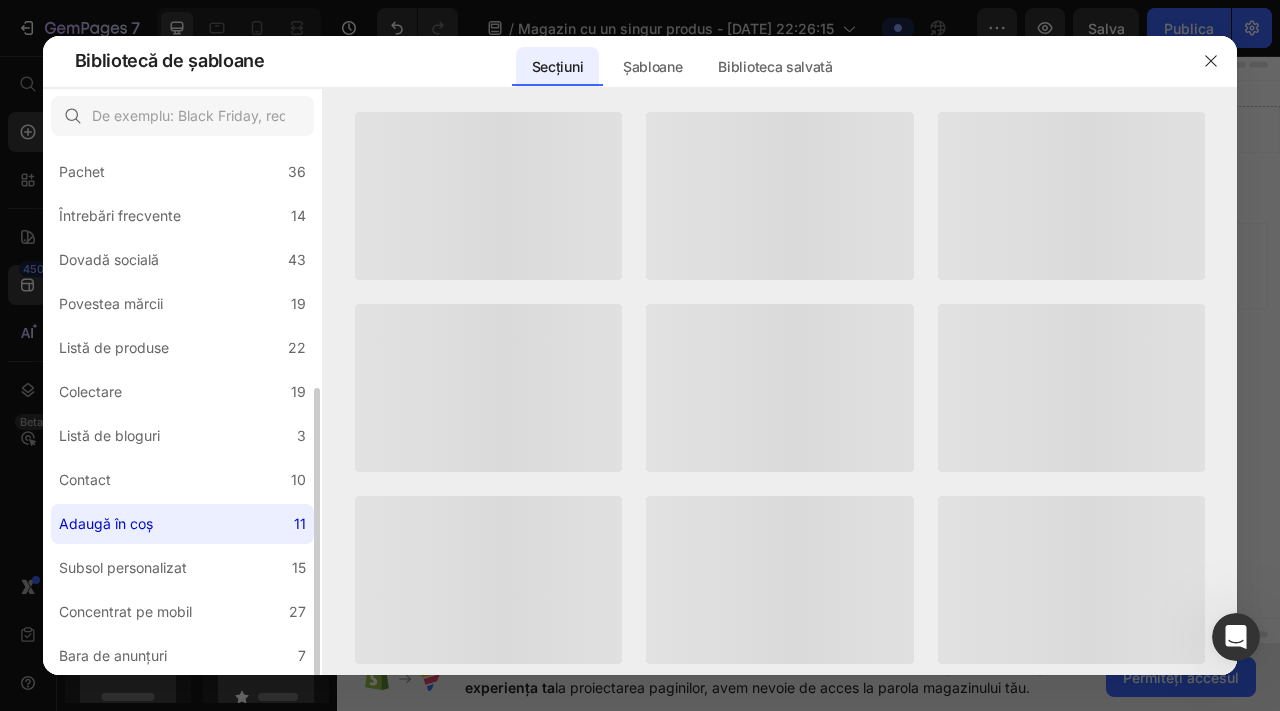 click on "Adaugă în coș" at bounding box center (110, 524) 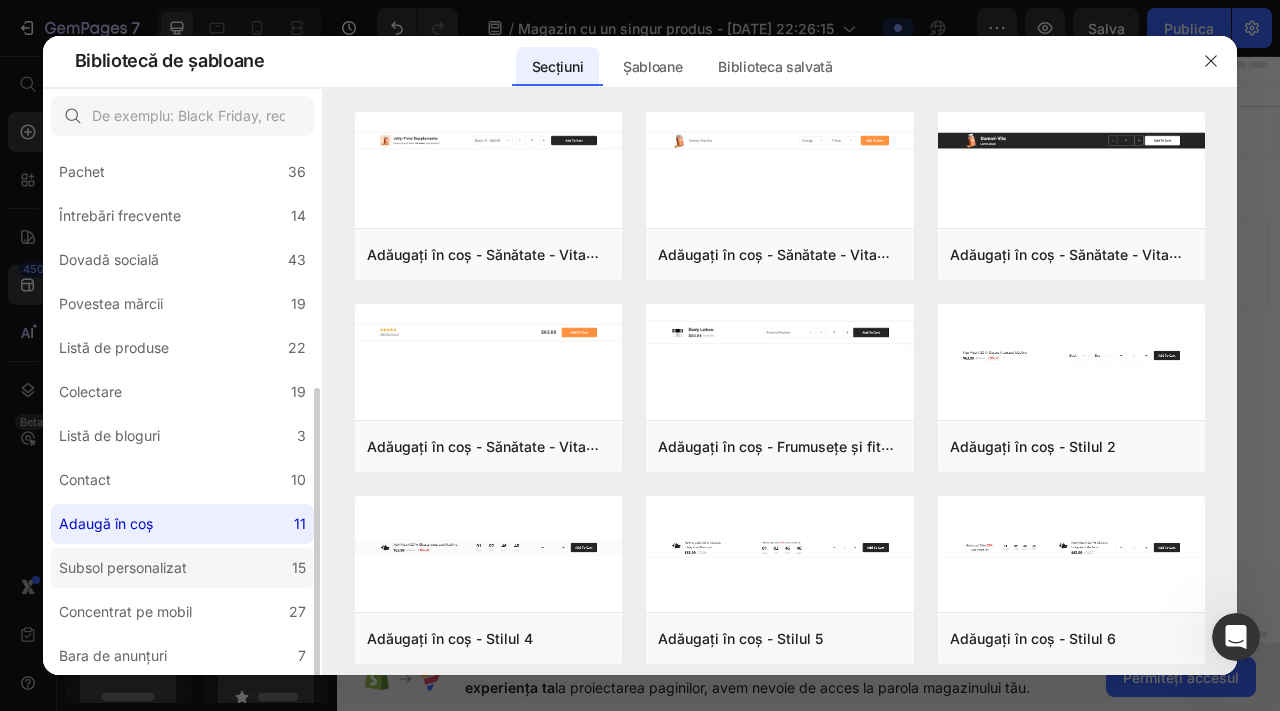 click on "Subsol personalizat" at bounding box center [123, 567] 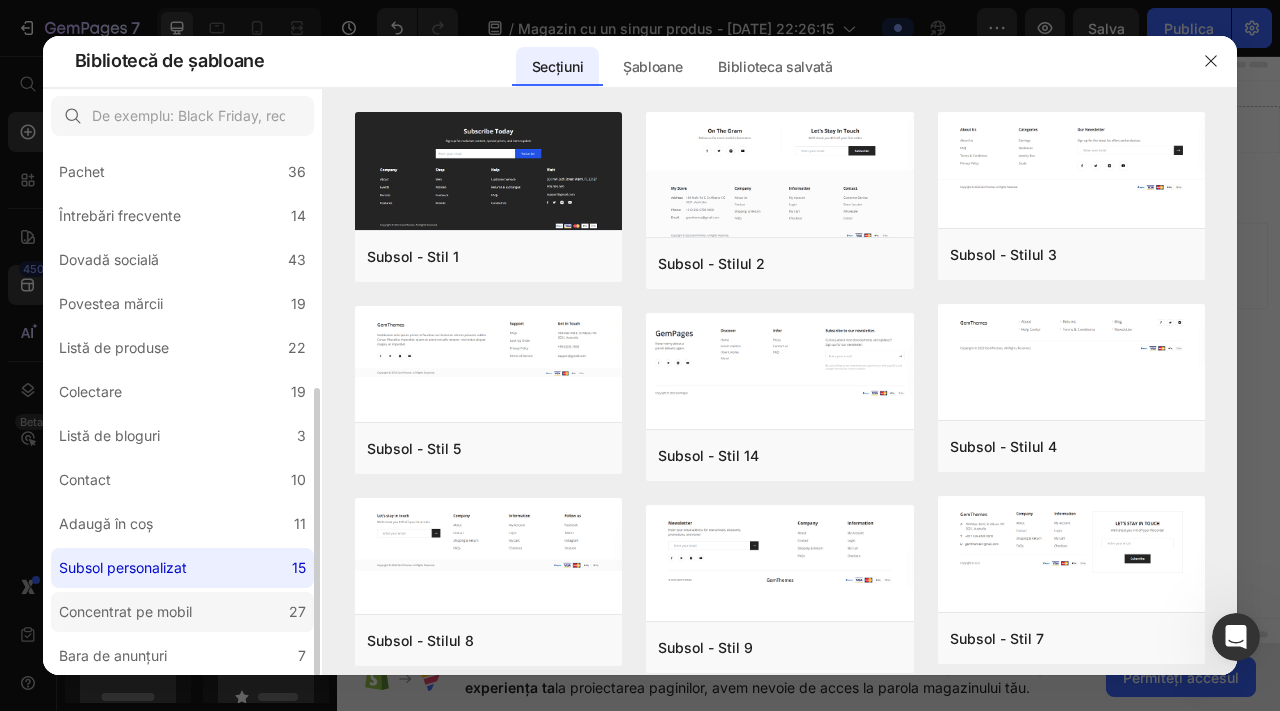 click on "Concentrat pe mobil" at bounding box center (125, 611) 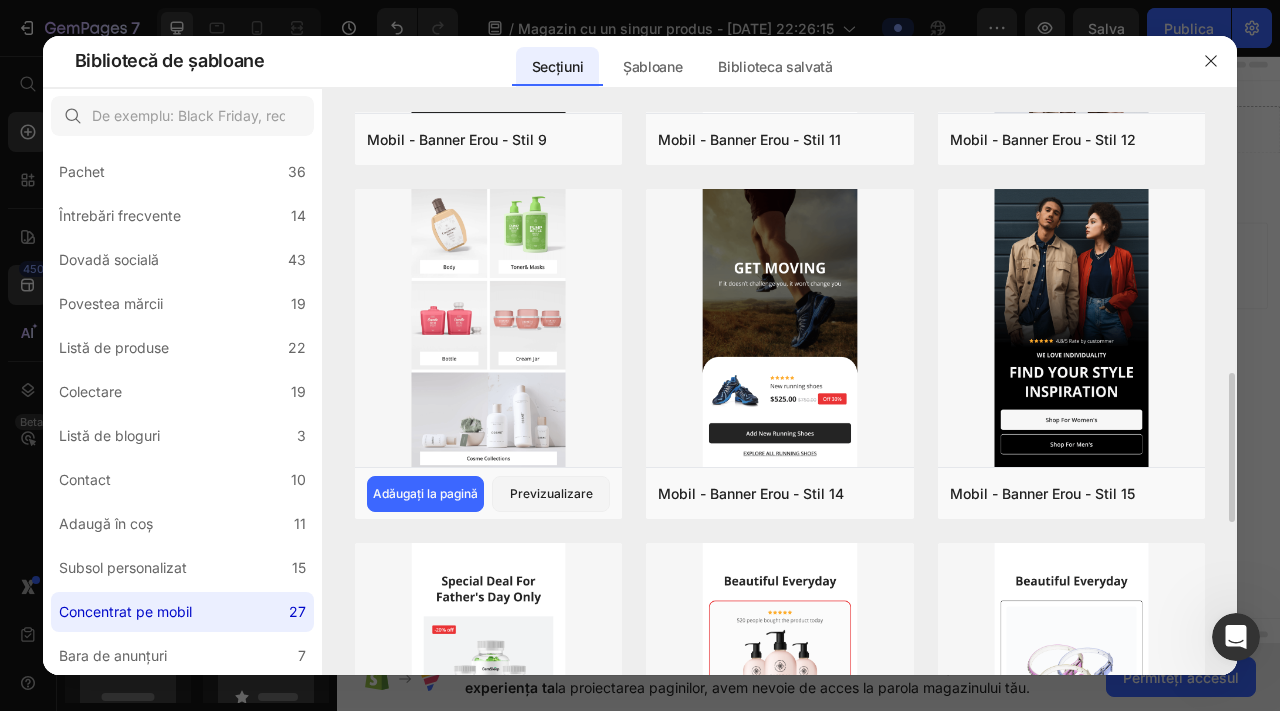 scroll, scrollTop: 988, scrollLeft: 0, axis: vertical 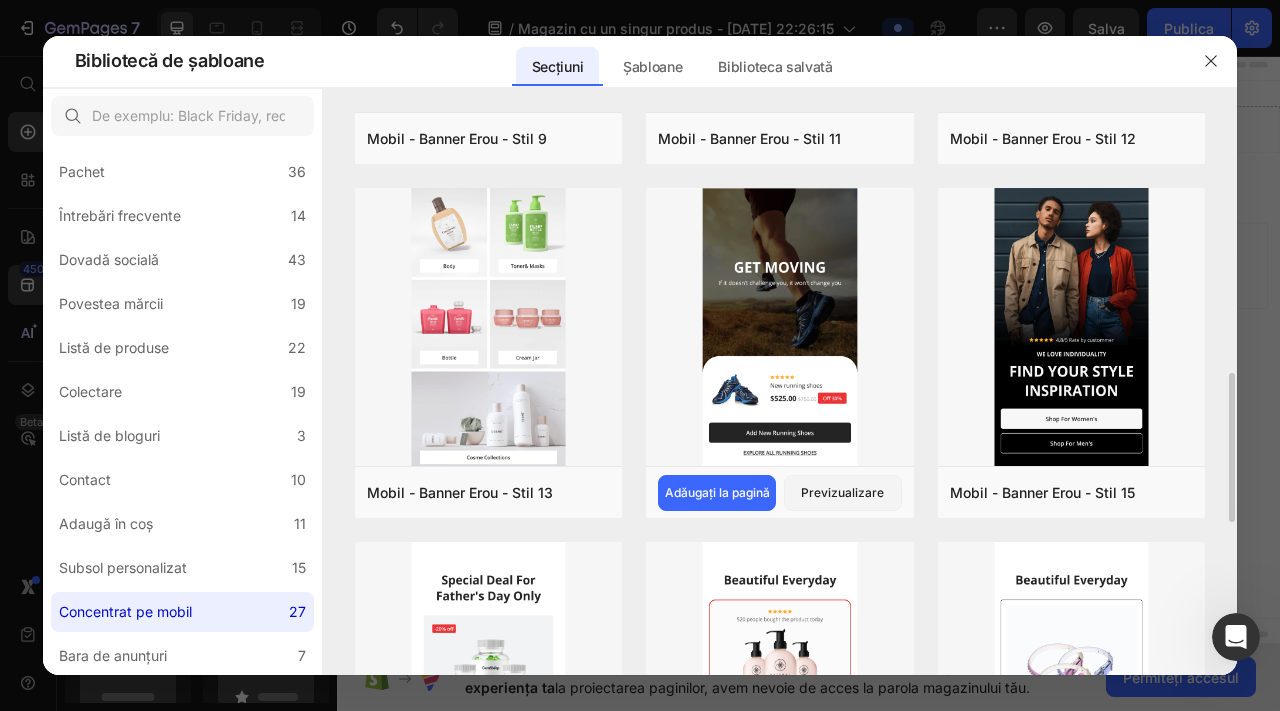 click at bounding box center (780, 329) 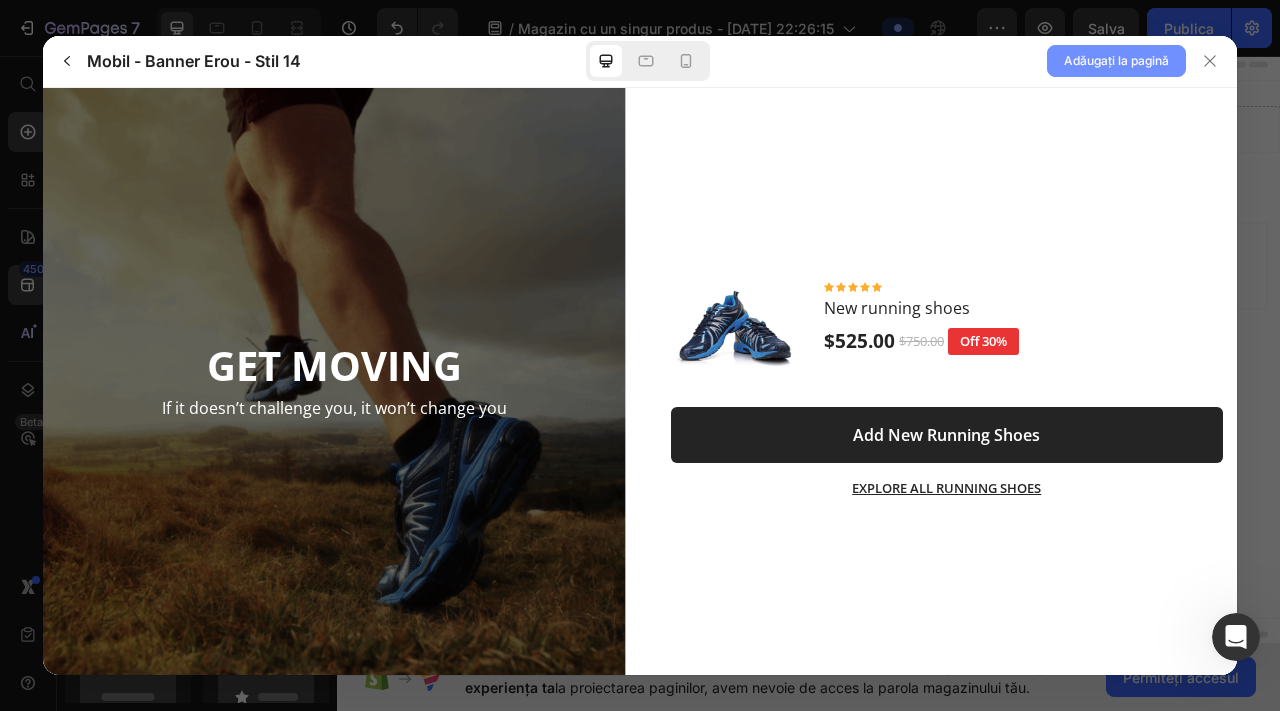 scroll, scrollTop: 0, scrollLeft: 0, axis: both 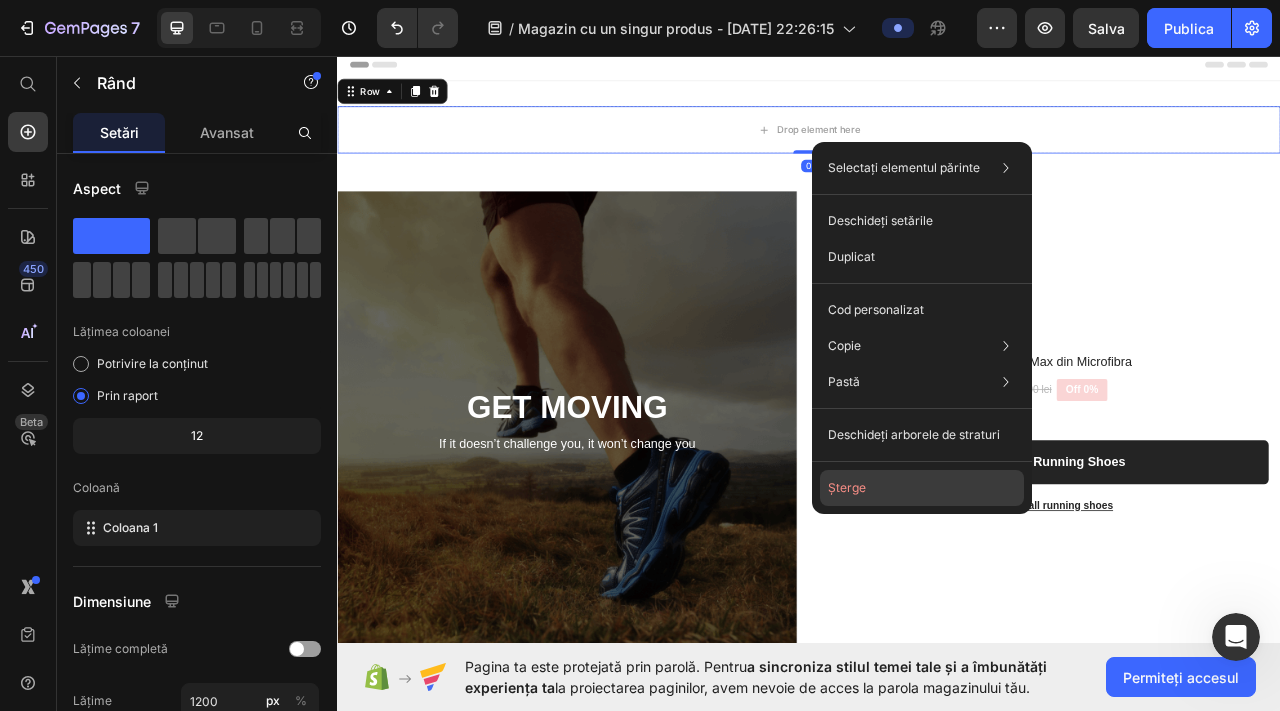 click on "Şterge" at bounding box center (847, 487) 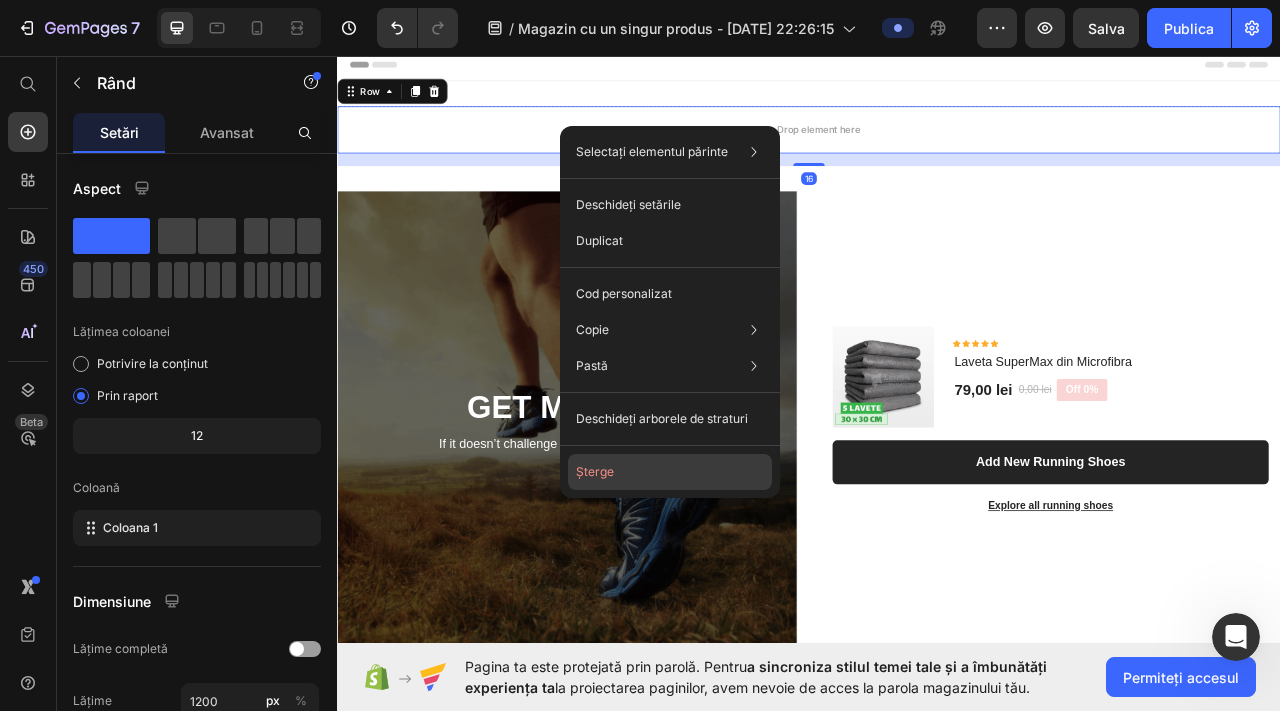 click on "Şterge" 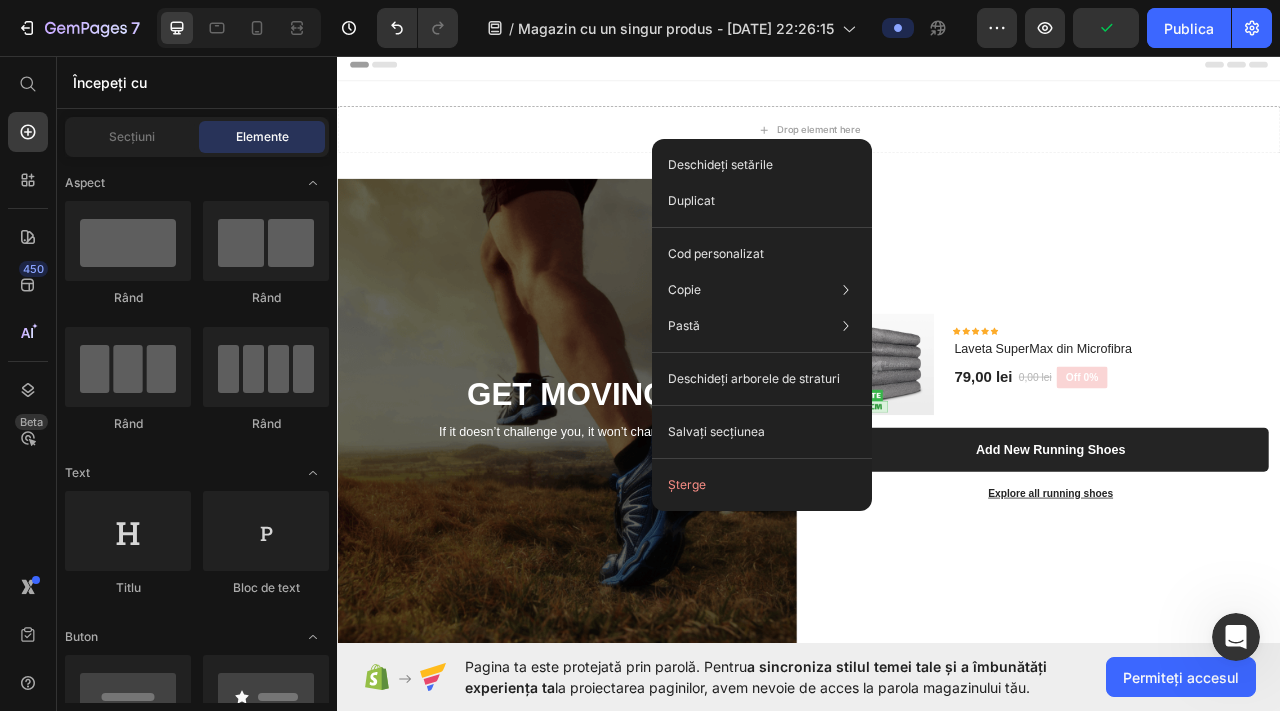 click on "Deschideți setările Duplicat Cod personalizat Copie Copiere secțiune Cmd + C Copiați stilul Copiază clasa .g5DWxmU96C Pastă Lipiți elementul Cmd + V Lipire stil Cmd + Shift + V Vă rugăm să permiteți accesul la clipboard pentru a lipi conținut de pe alte pagini. Permiteți accesul Deschideți arborele de straturi Salvați secțiunea Şterge" at bounding box center [762, 325] 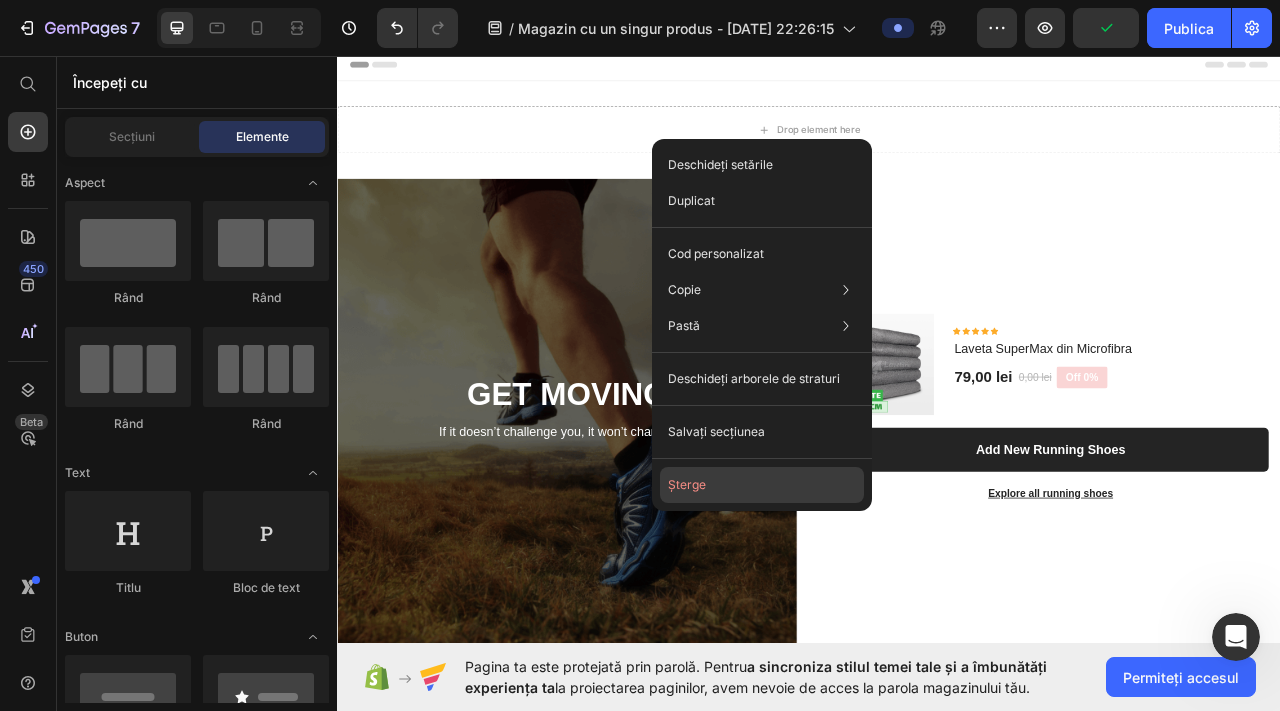 click on "Şterge" at bounding box center [687, 484] 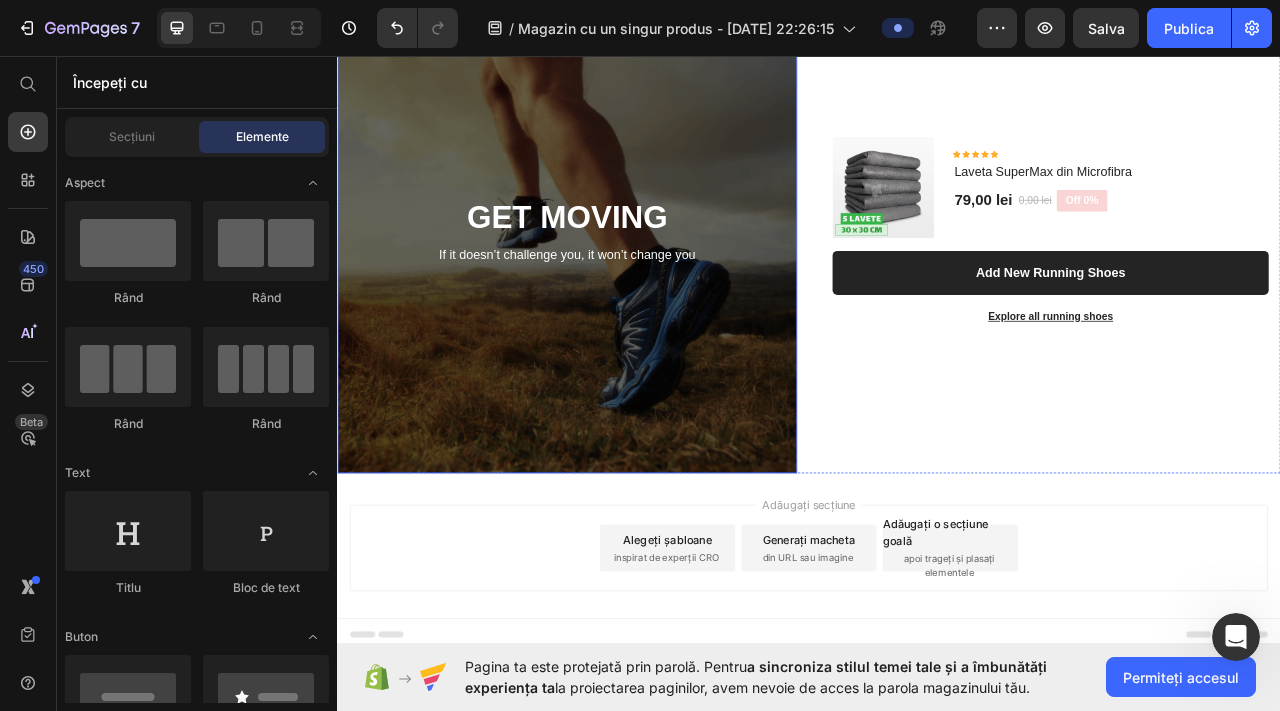 scroll, scrollTop: 121, scrollLeft: 0, axis: vertical 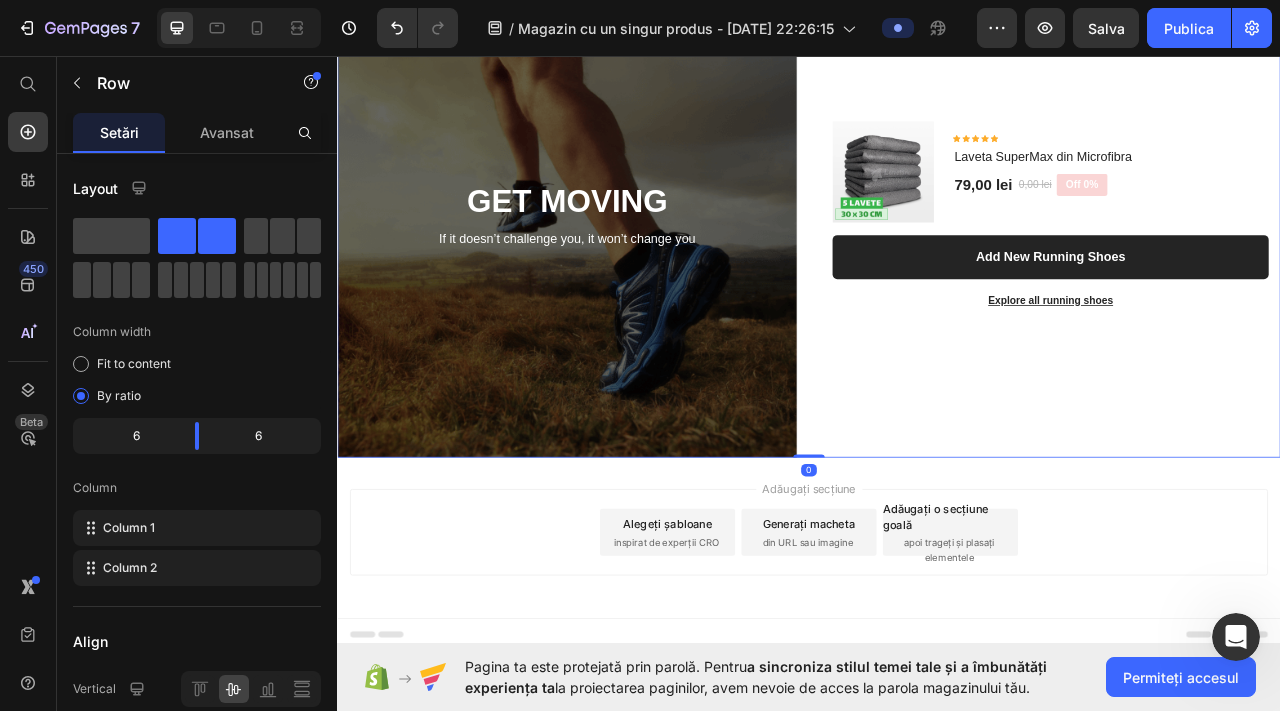 click on "(P) Images & Gallery                Icon                Icon                Icon                Icon                Icon Icon List Hoz Laveta SuperMax din Microfibra (P) Title 79,00 lei (P) Price 0,00 lei (P) Price Off 0% Product Badge Row Row Add New Running Shoes (P) Cart Button Explore all running shoes Text block Row Product" at bounding box center (1244, 268) 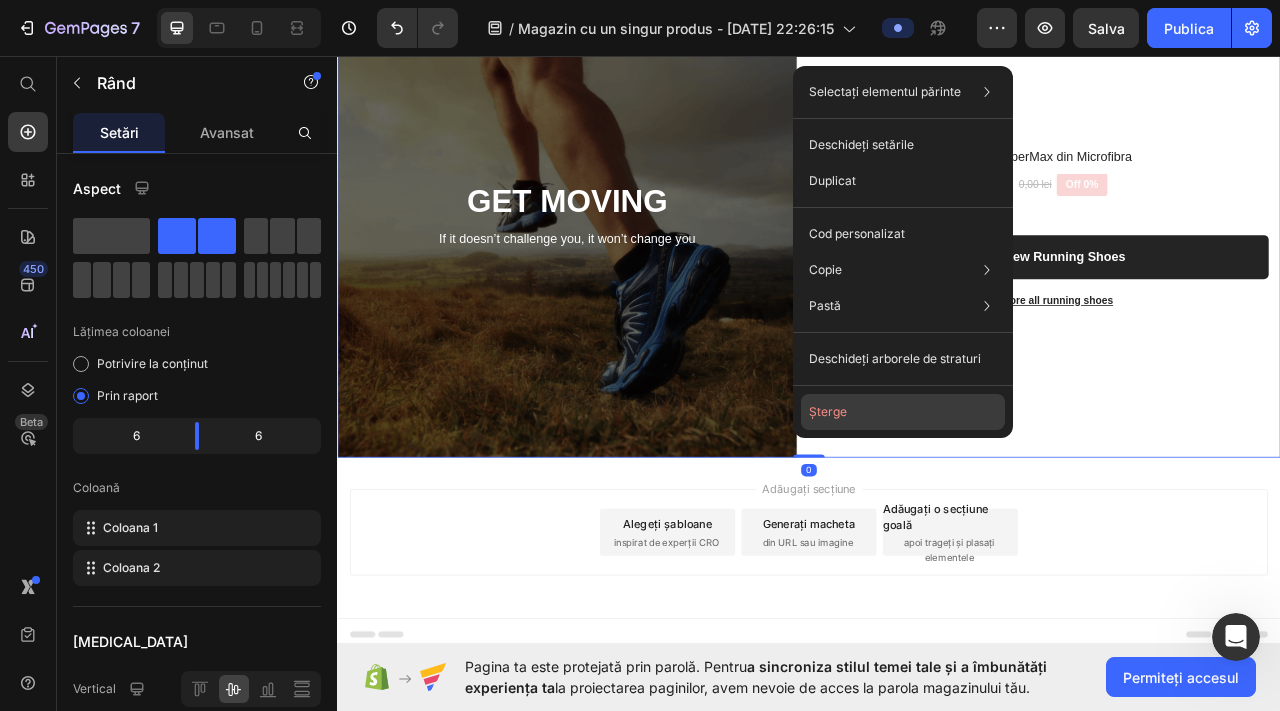 click on "Şterge" 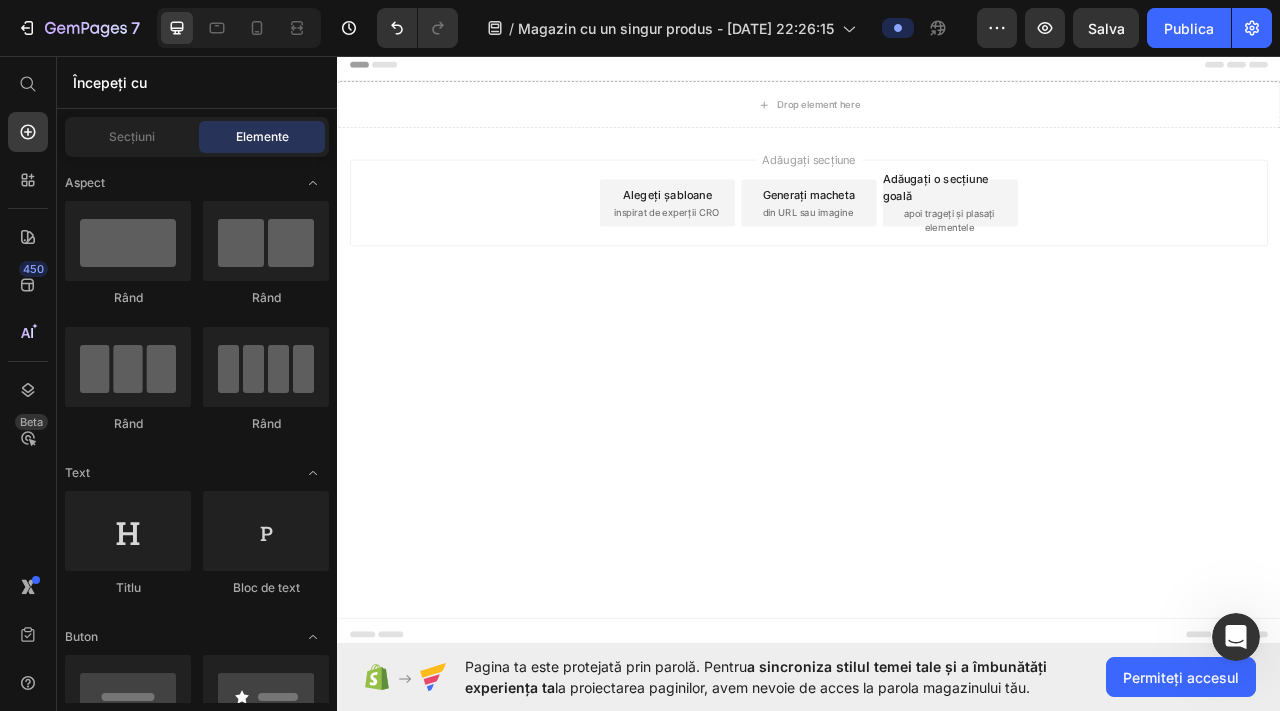 scroll, scrollTop: 0, scrollLeft: 0, axis: both 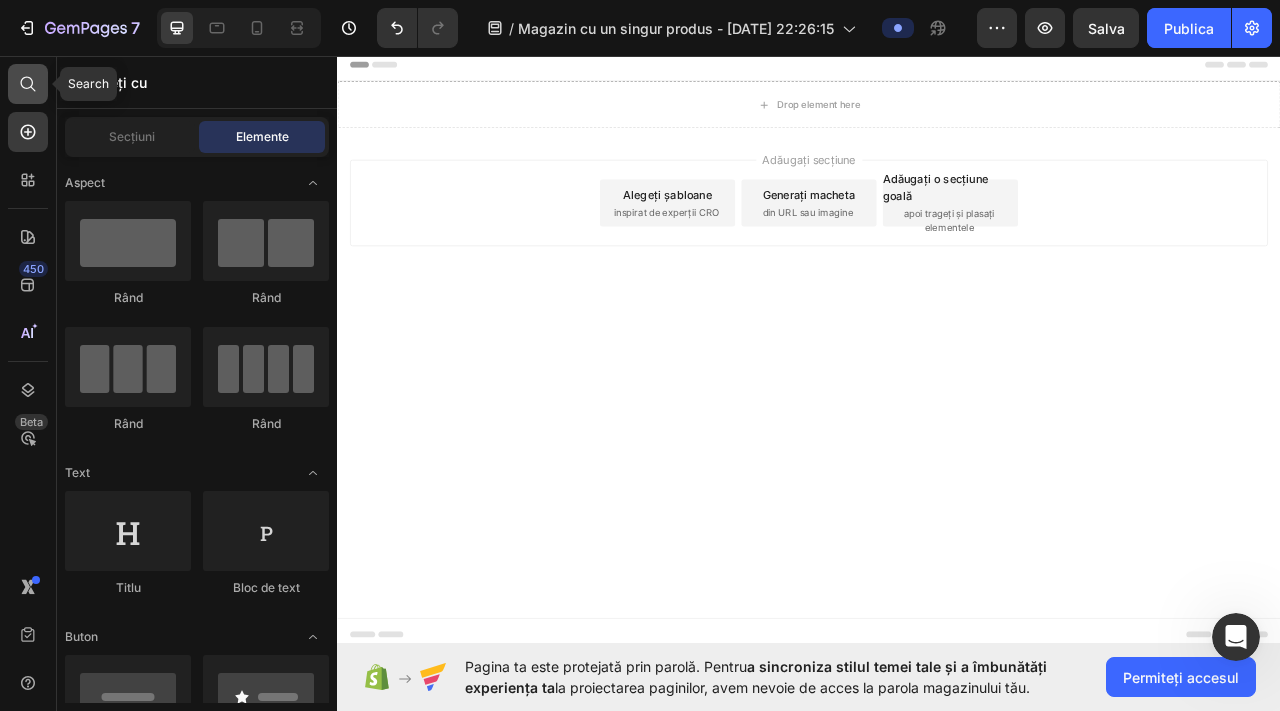 click 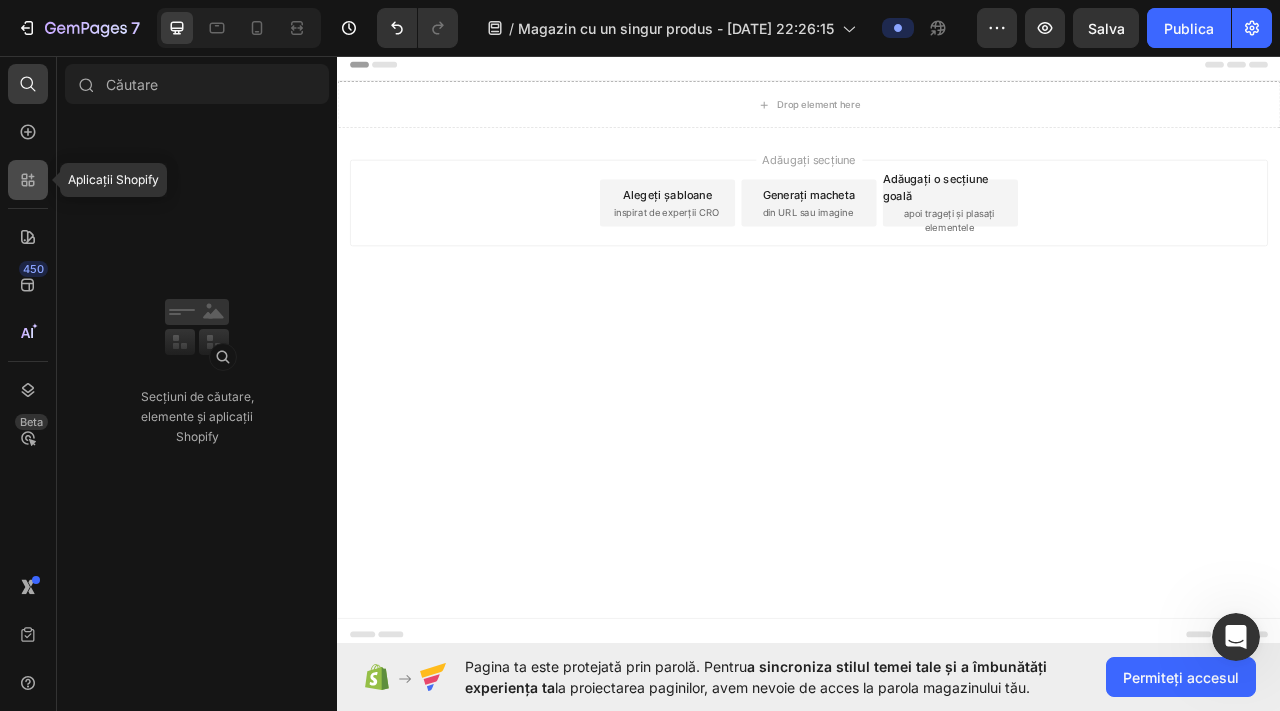 click 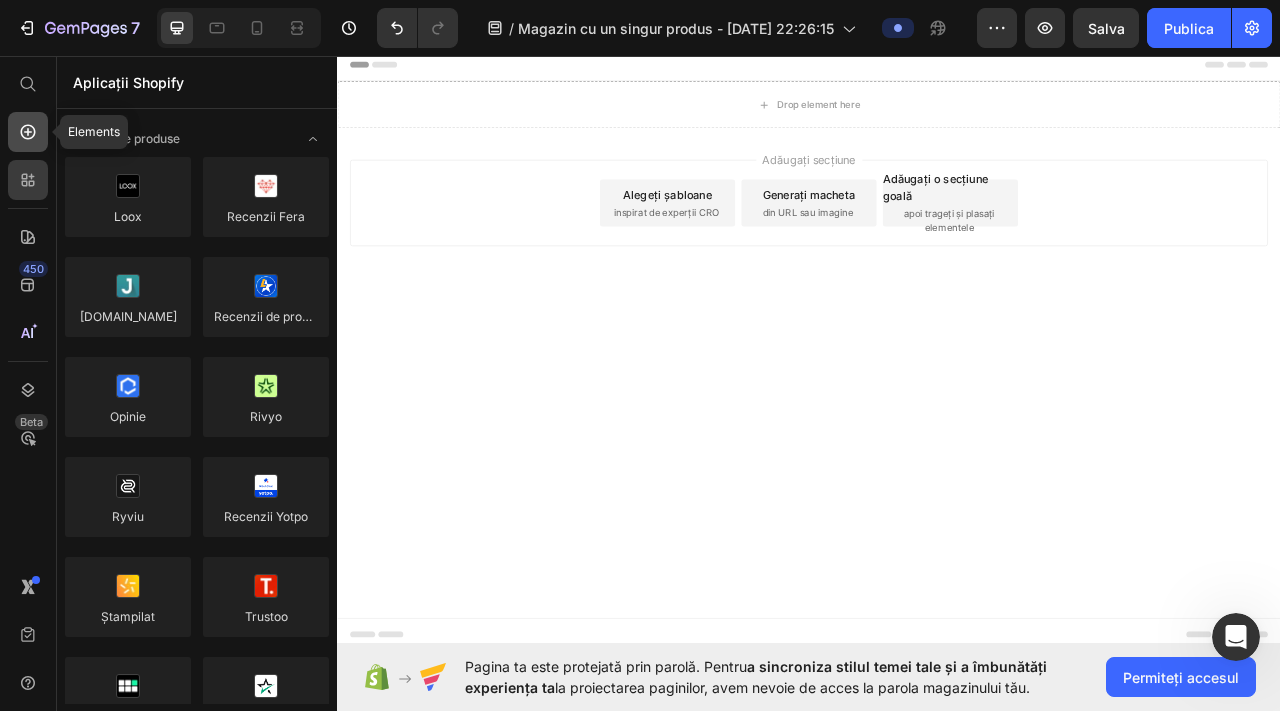 click 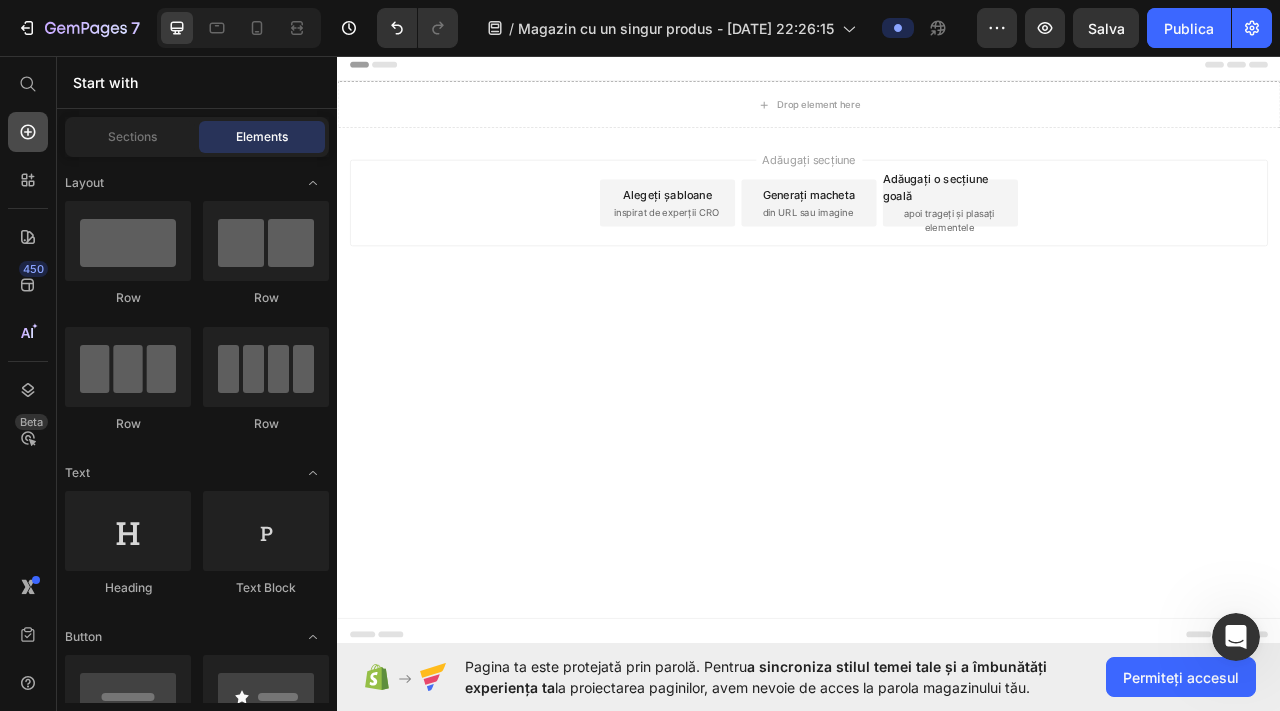 click 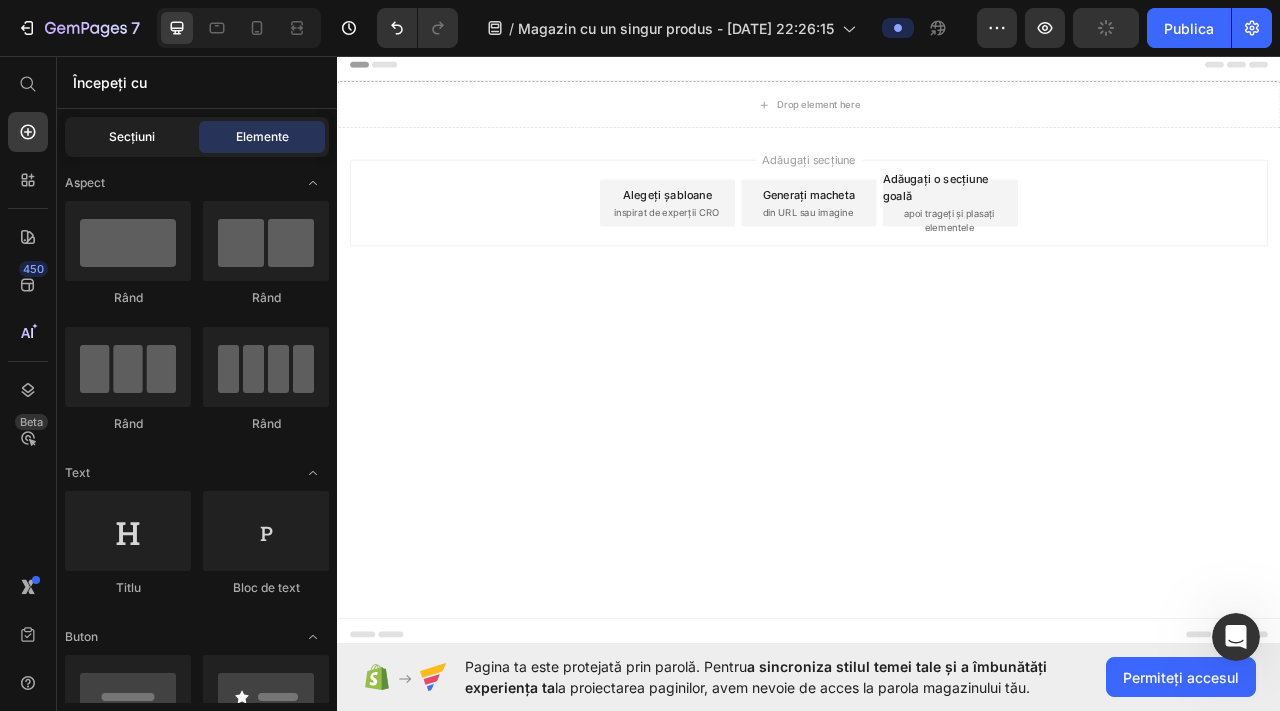 click on "Secțiuni" at bounding box center (132, 136) 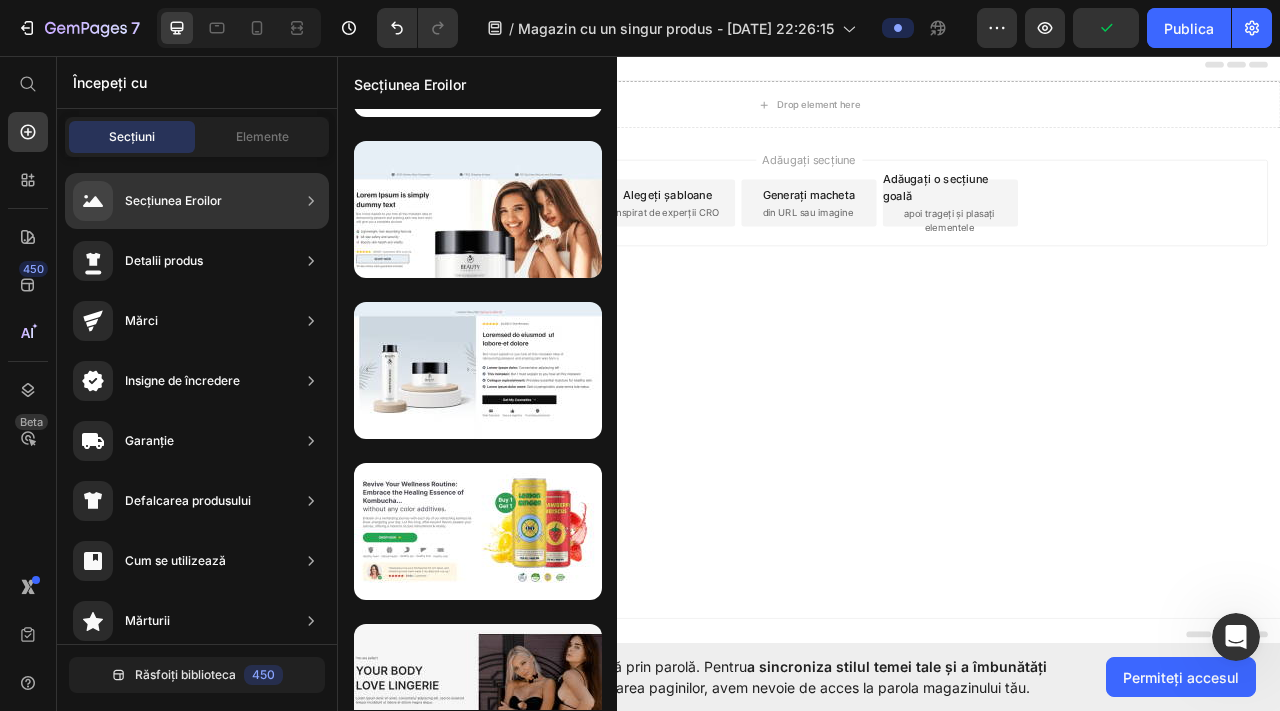 scroll, scrollTop: 353, scrollLeft: 0, axis: vertical 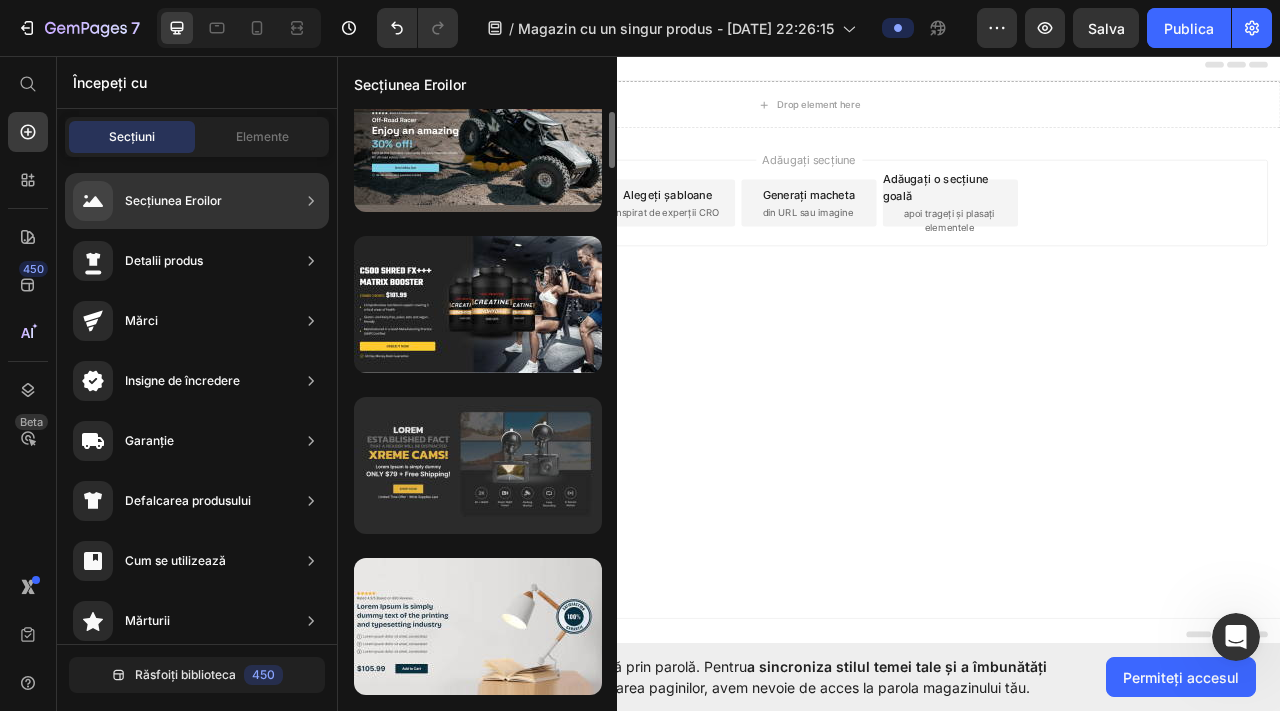 click at bounding box center [478, 465] 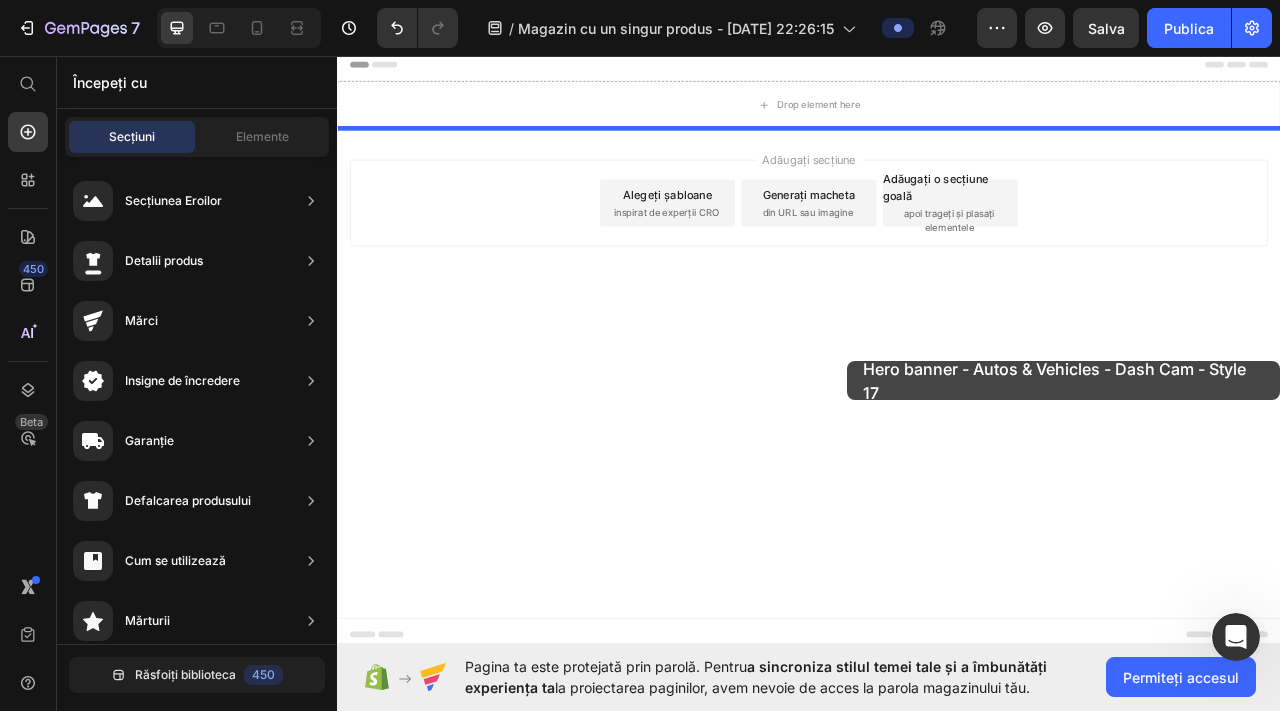 drag, startPoint x: 857, startPoint y: 505, endPoint x: 987, endPoint y: 443, distance: 144.02777 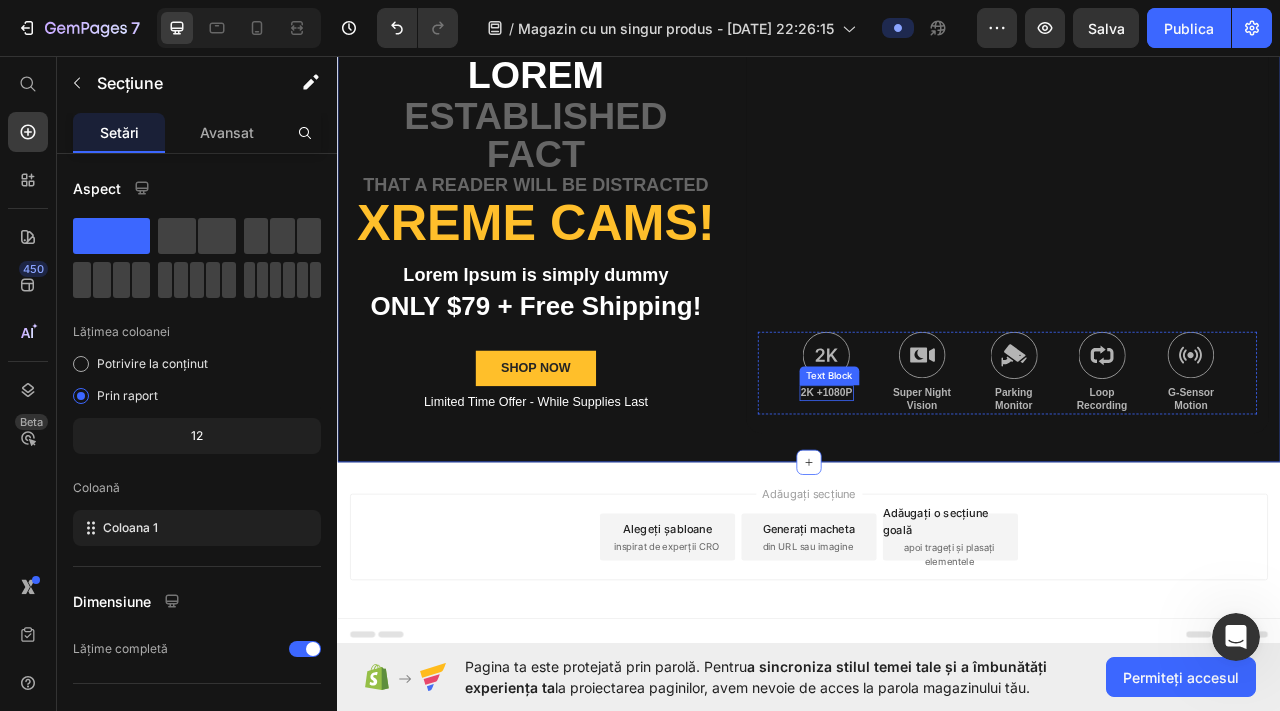 scroll, scrollTop: 165, scrollLeft: 0, axis: vertical 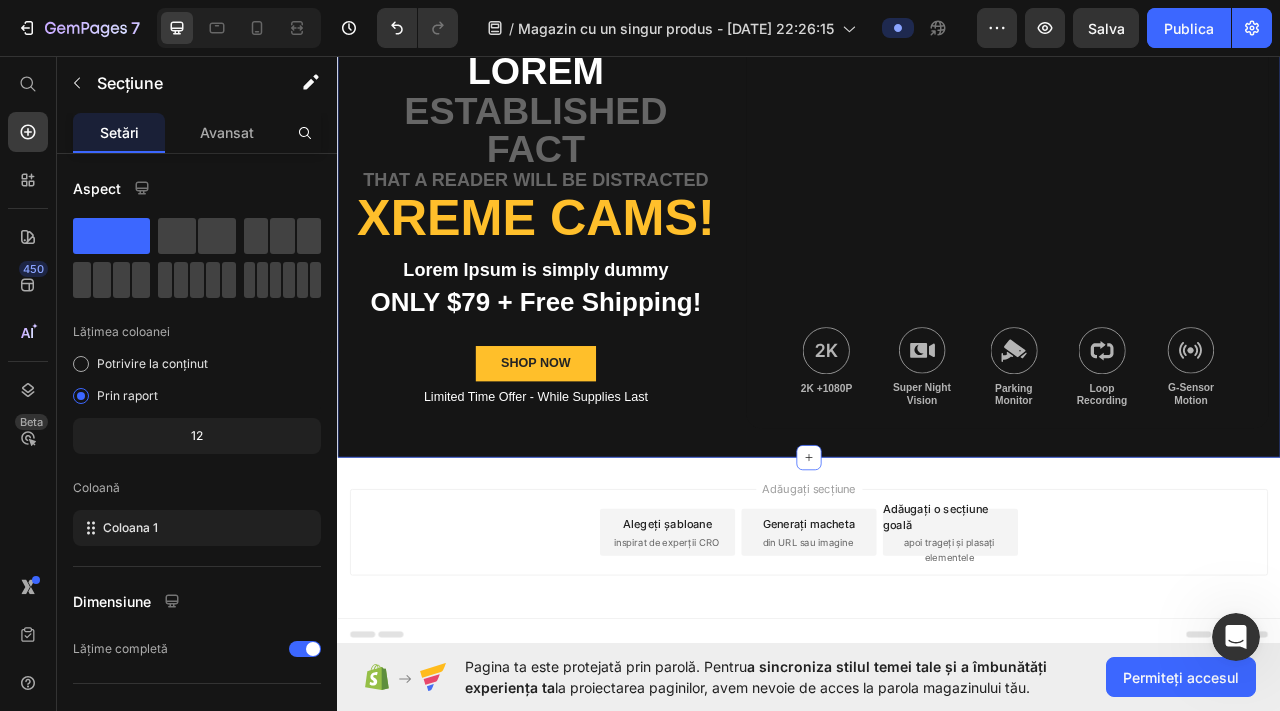 drag, startPoint x: 936, startPoint y: 669, endPoint x: 947, endPoint y: 634, distance: 36.687874 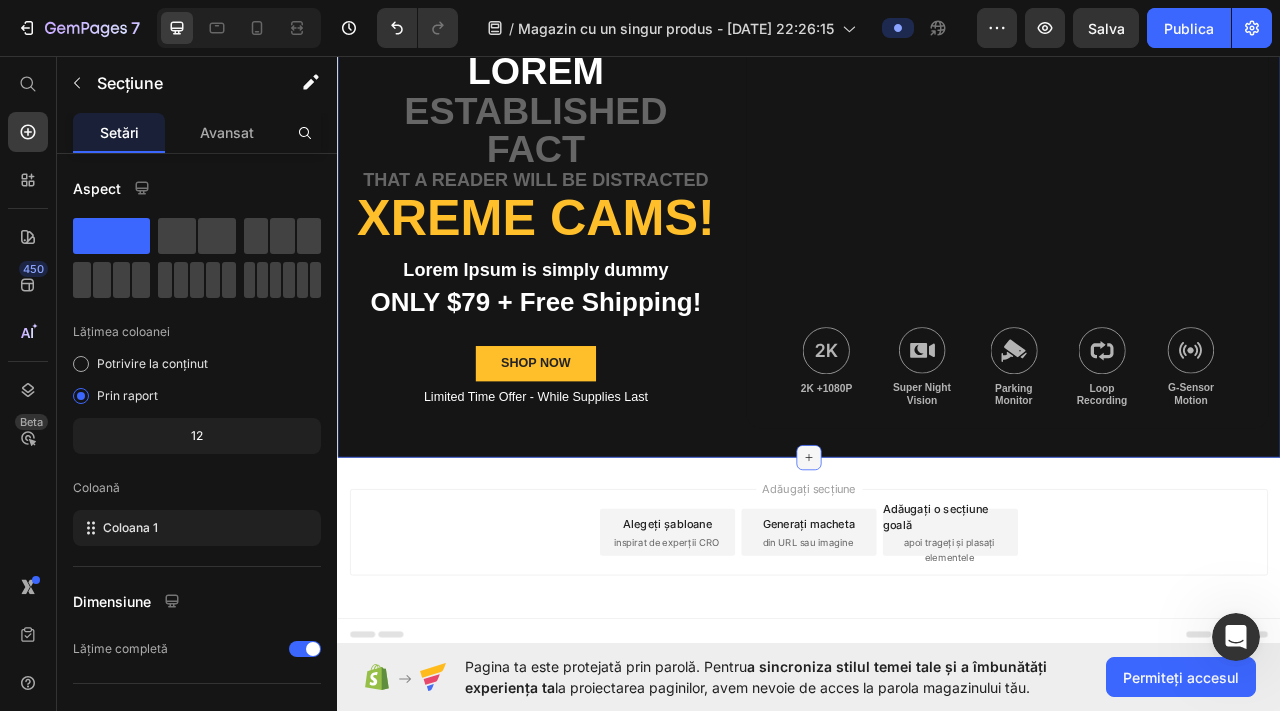 scroll, scrollTop: 0, scrollLeft: 0, axis: both 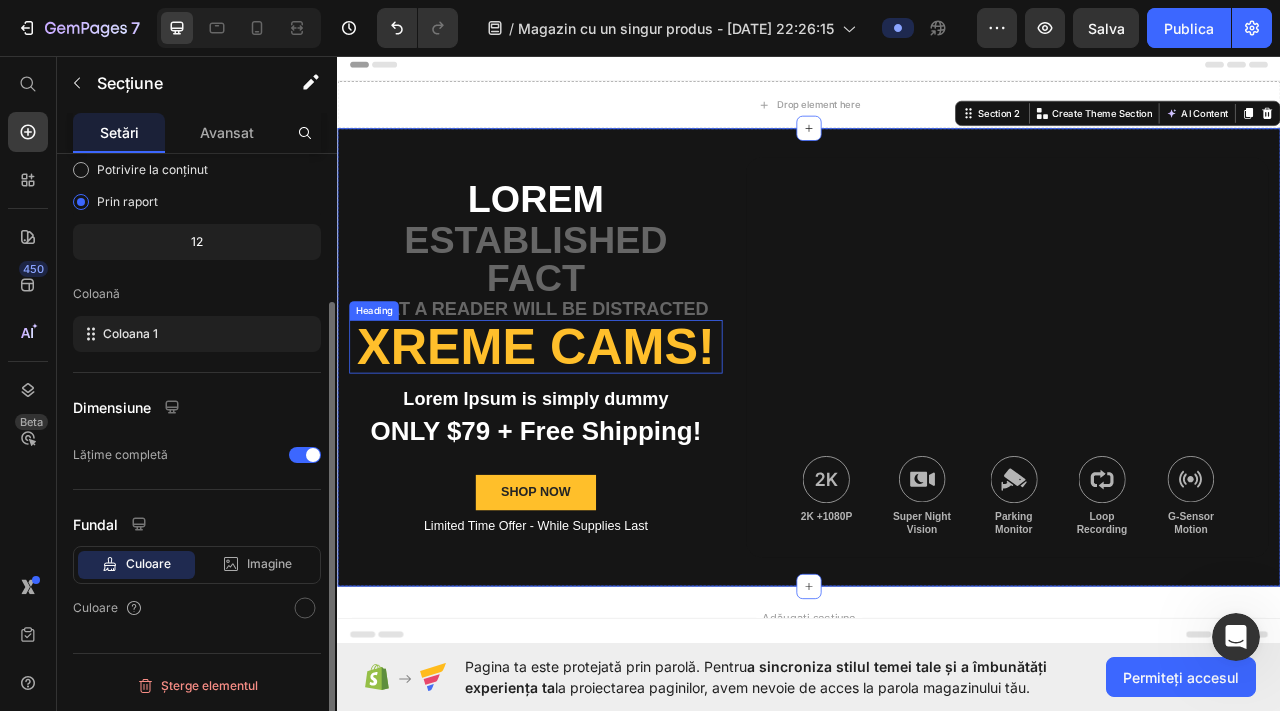 drag, startPoint x: 673, startPoint y: 403, endPoint x: 549, endPoint y: 424, distance: 125.765656 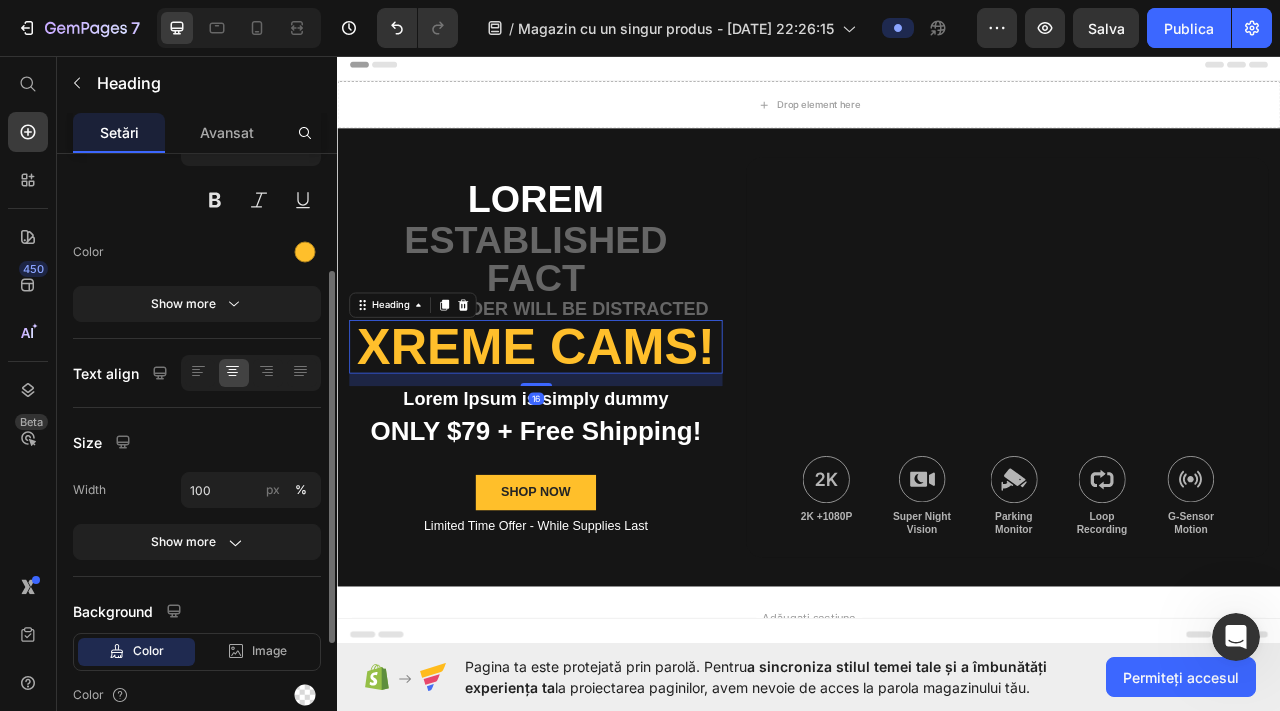 scroll, scrollTop: 0, scrollLeft: 0, axis: both 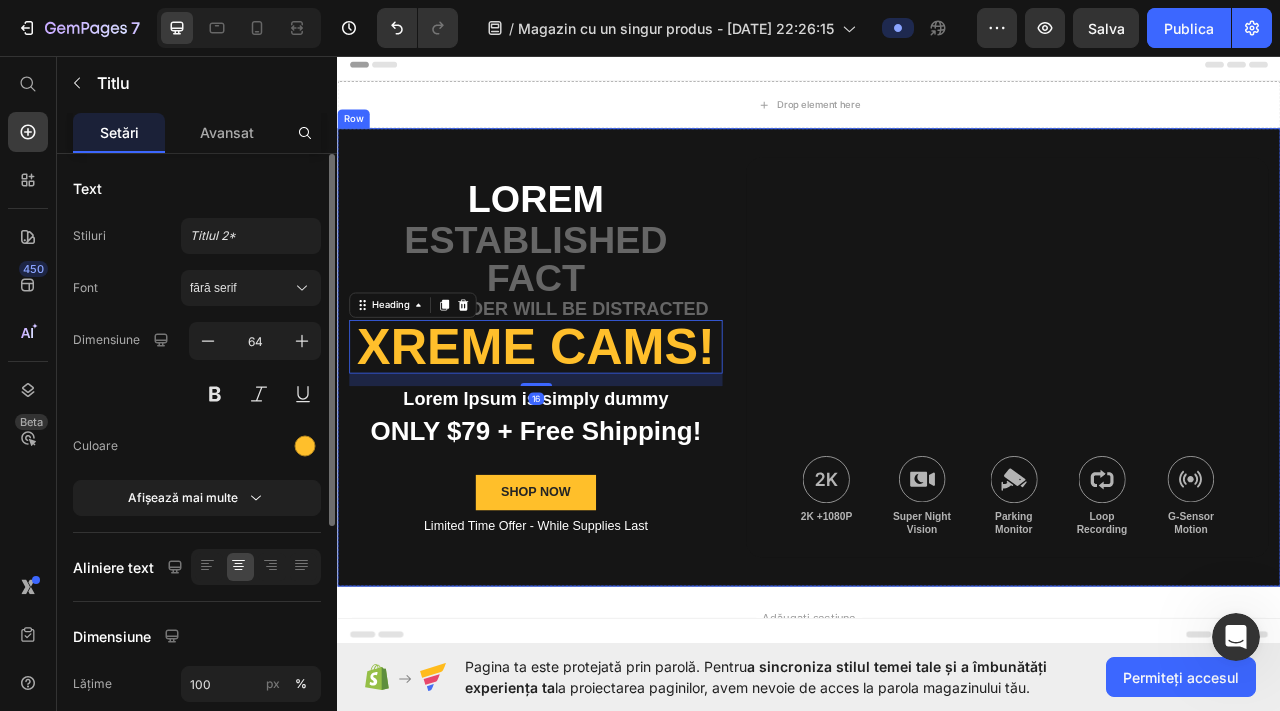 click at bounding box center [1189, 440] 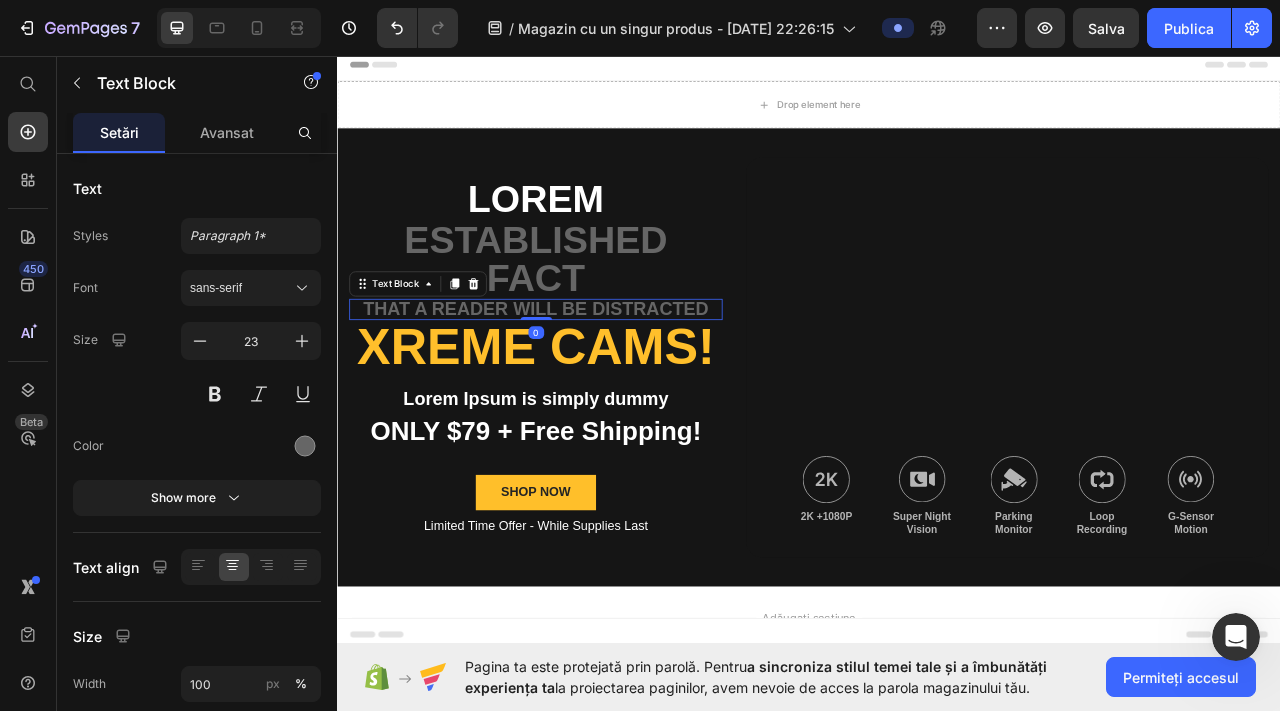 click on "that a reader will be distracted" at bounding box center [589, 379] 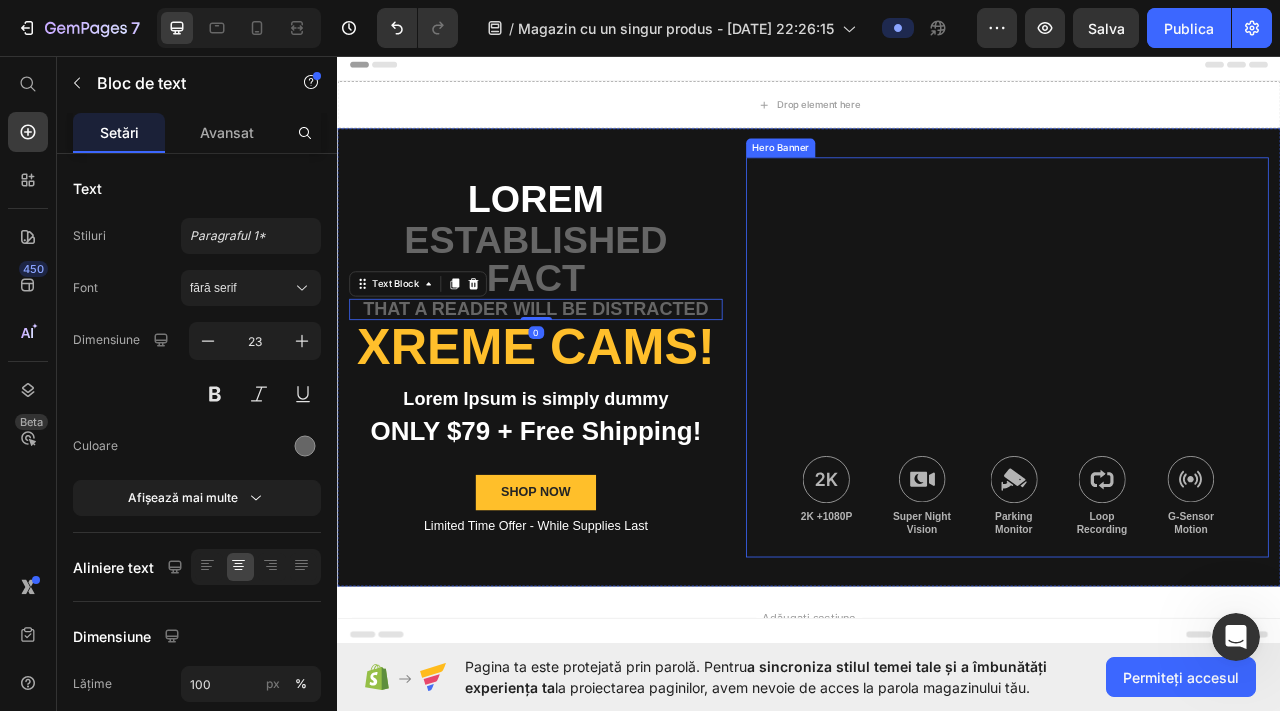 click at bounding box center (1189, 440) 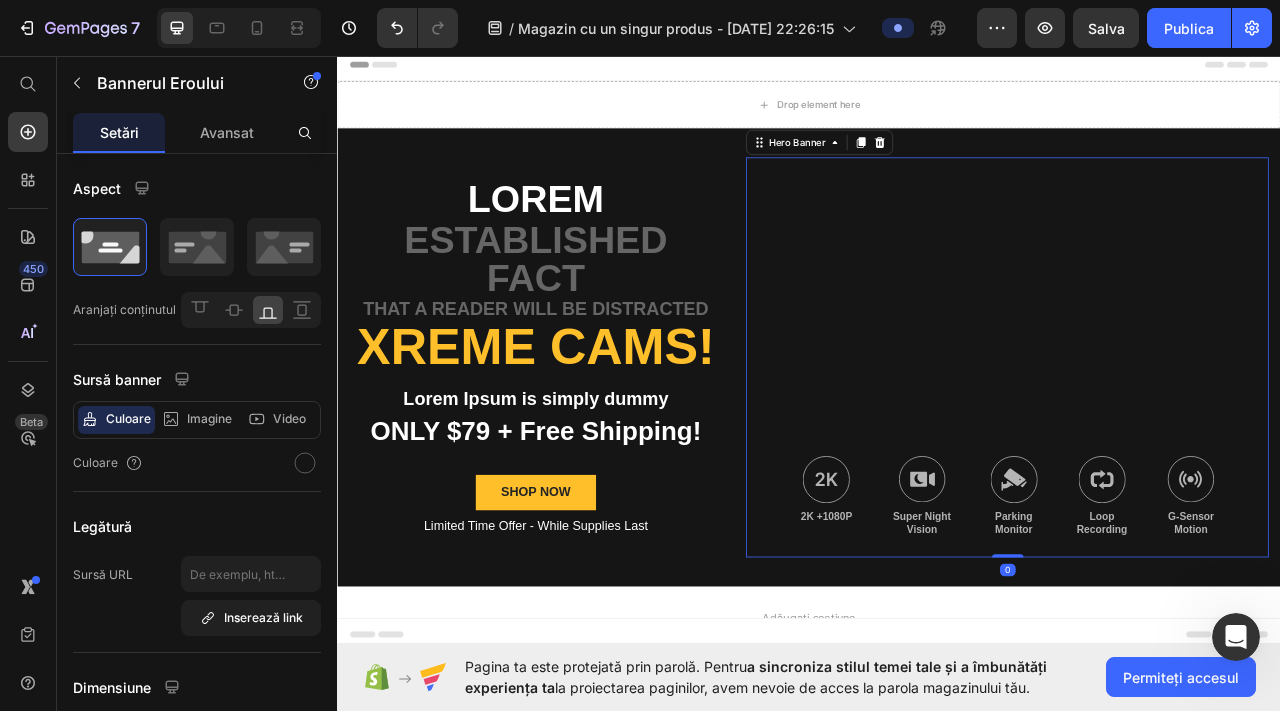 click at bounding box center [1189, 440] 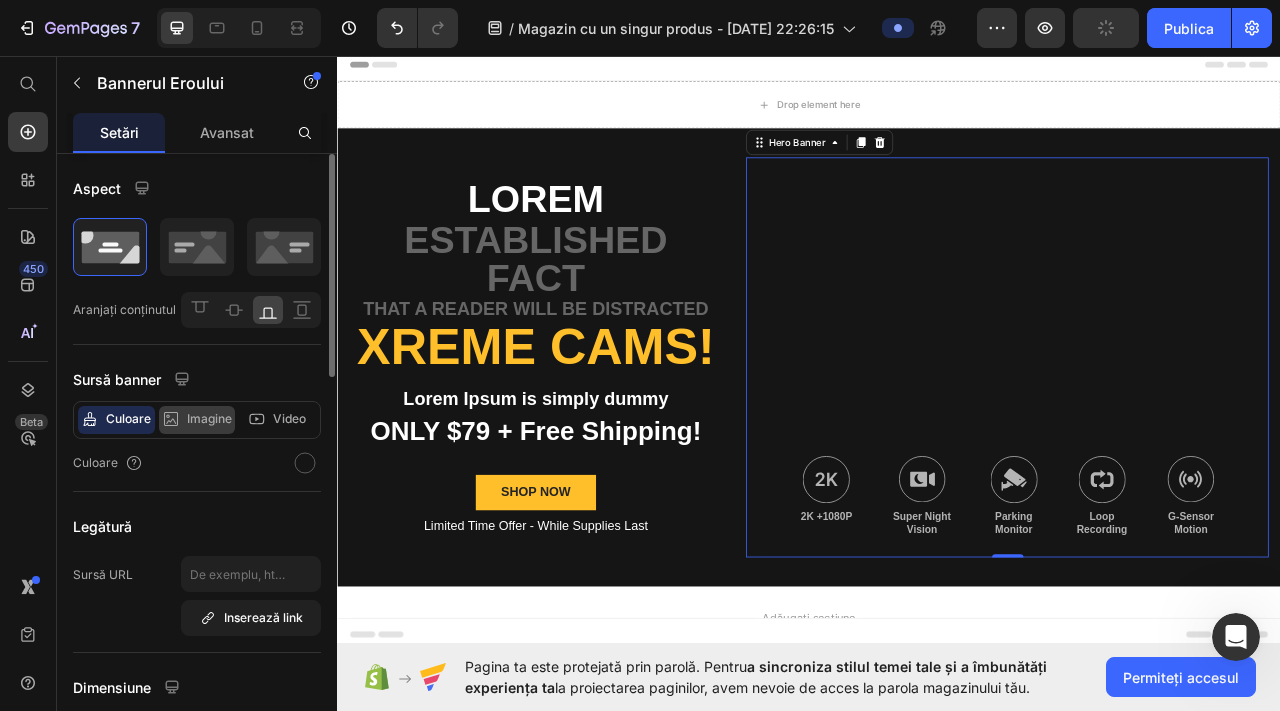 click on "Imagine" at bounding box center [209, 418] 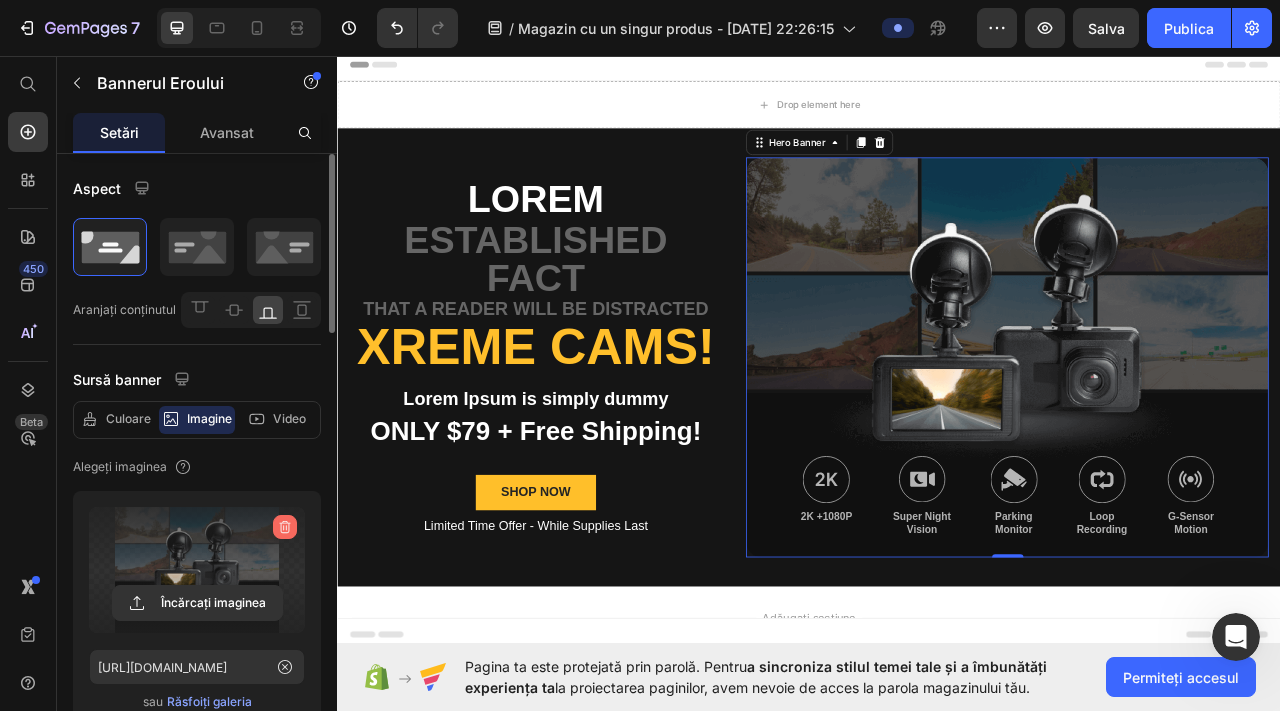 click 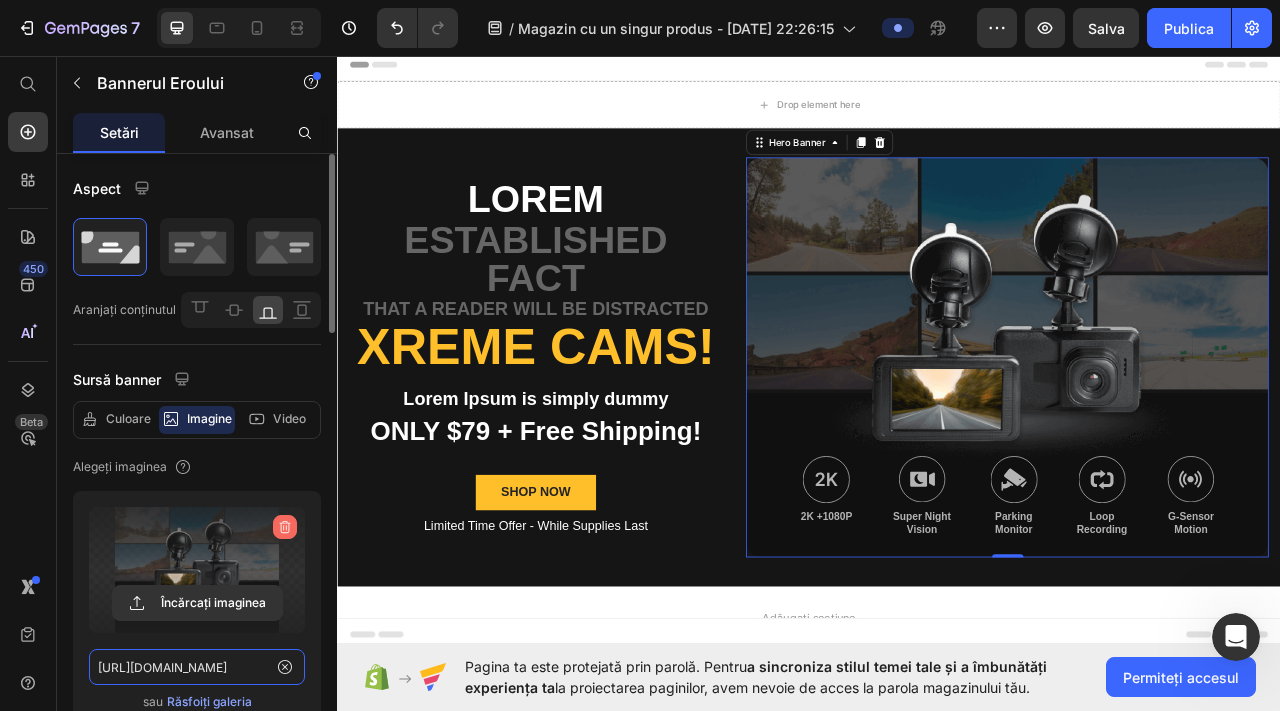 type on "Auto" 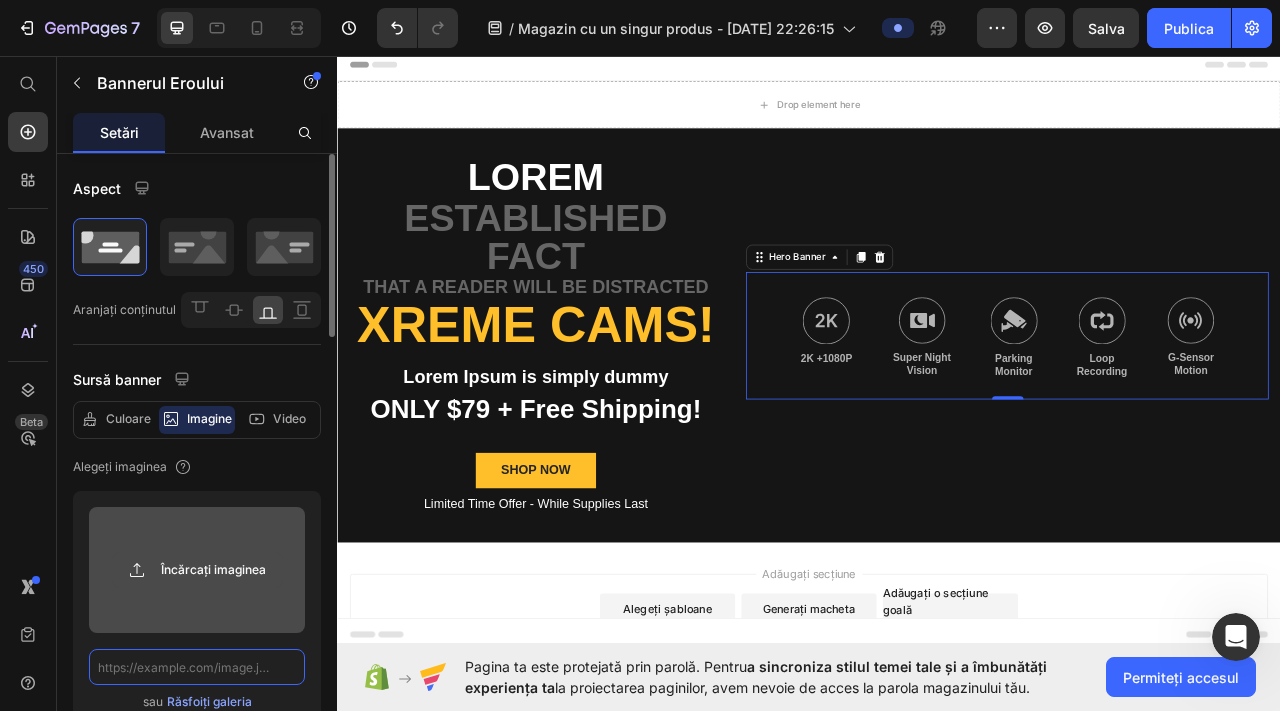 scroll, scrollTop: 0, scrollLeft: 0, axis: both 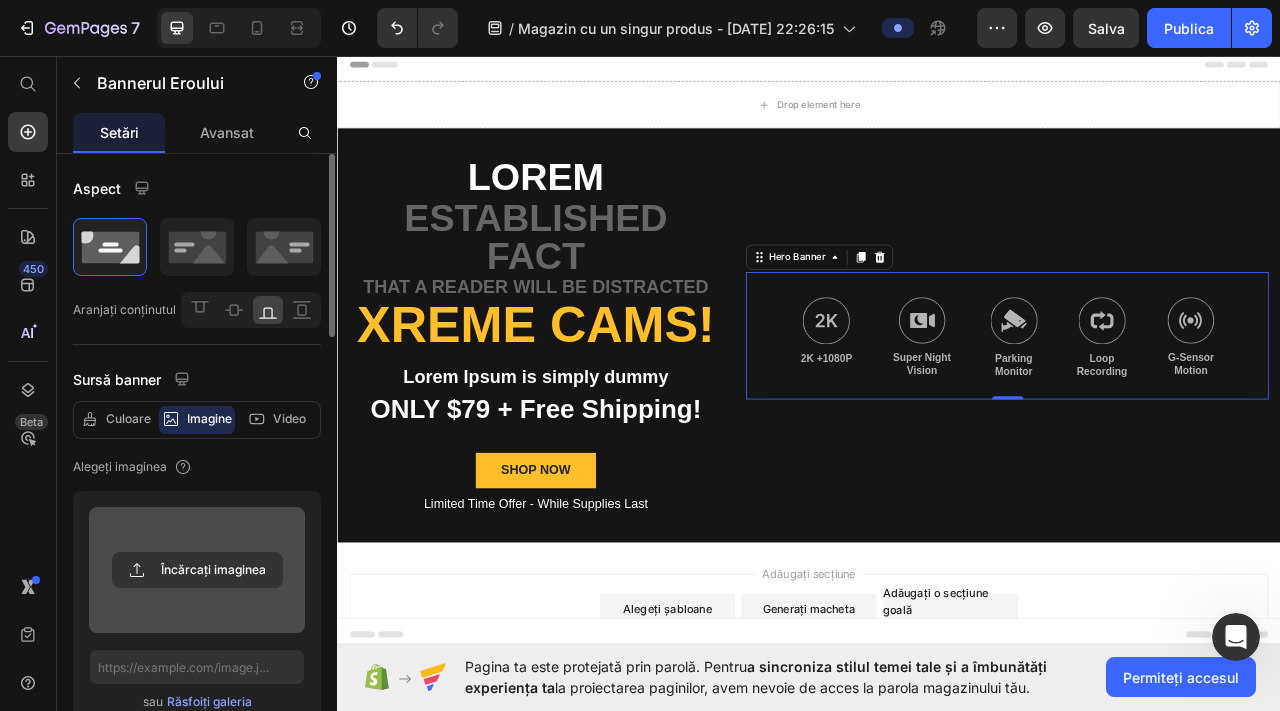 click at bounding box center (197, 570) 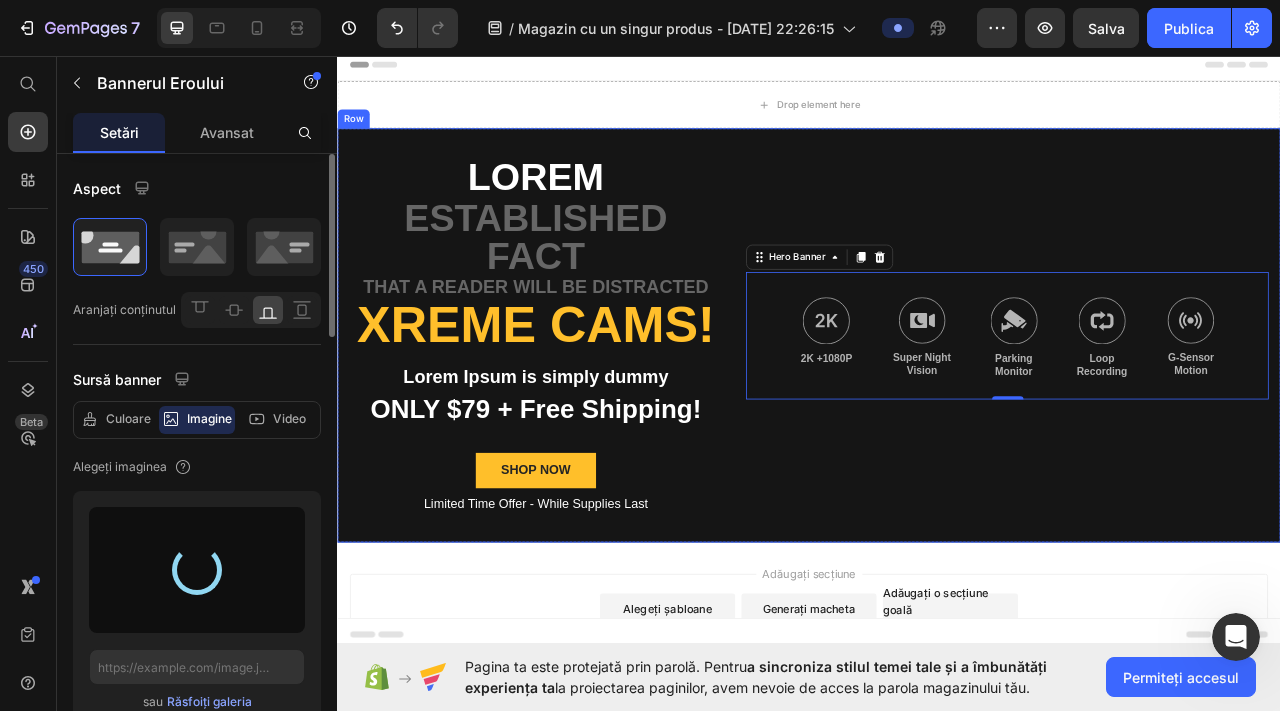 type on "[URL][DOMAIN_NAME]" 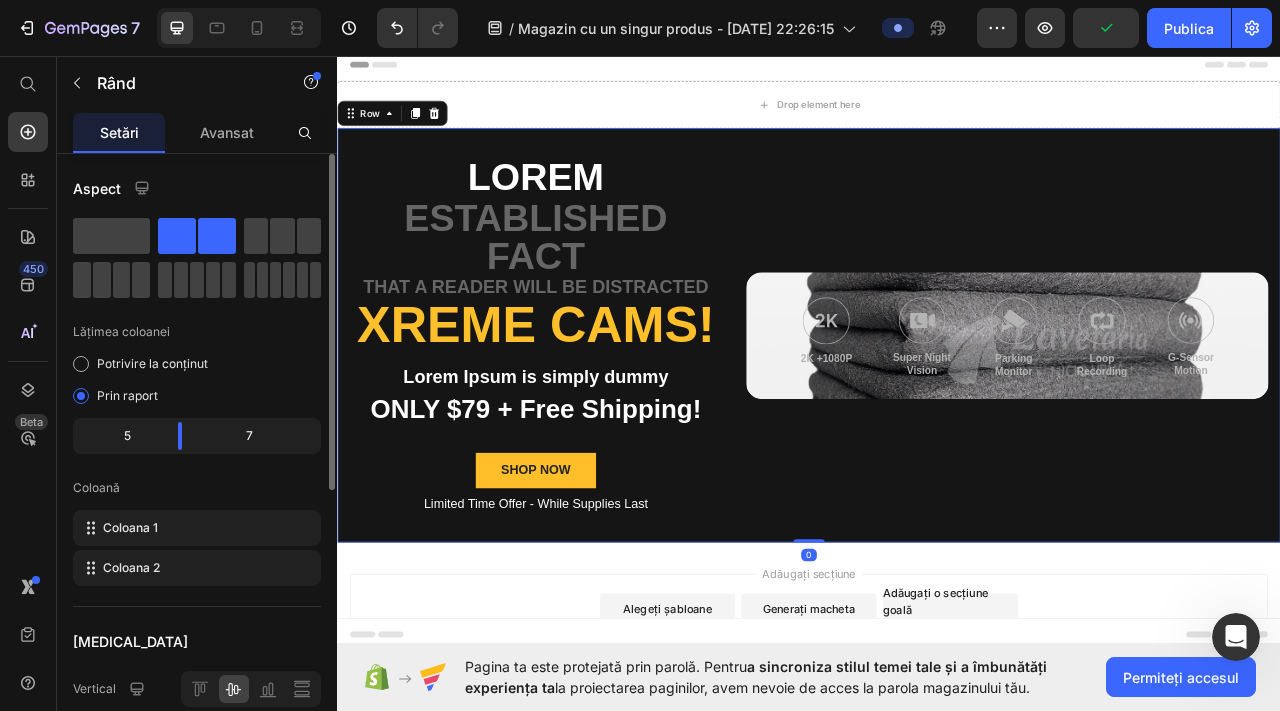 click on "Image 2K +1080P Text Block Image Super Night Vision Text Block Image Parking Monitor Text Block Image Loop Recording Text Block Image G-Sensor Motion Text Block Row Hero Banner" at bounding box center (1189, 412) 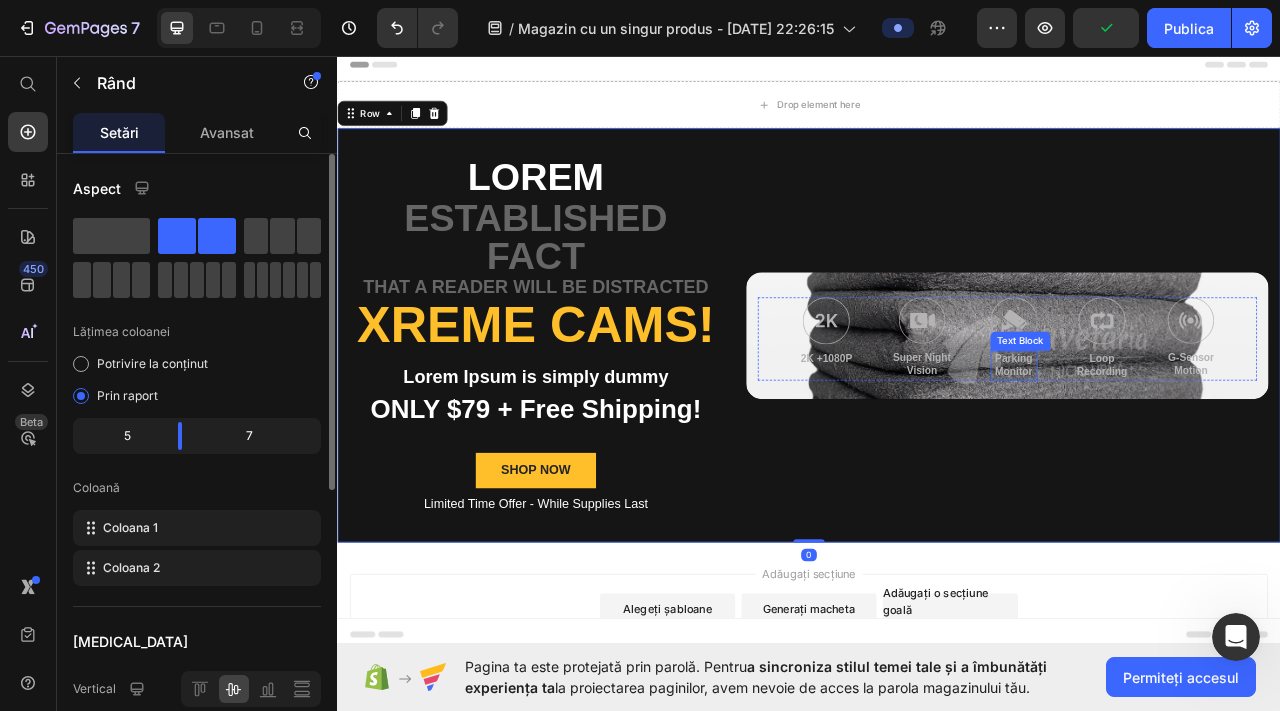 click on "Parking Monitor" at bounding box center [1198, 451] 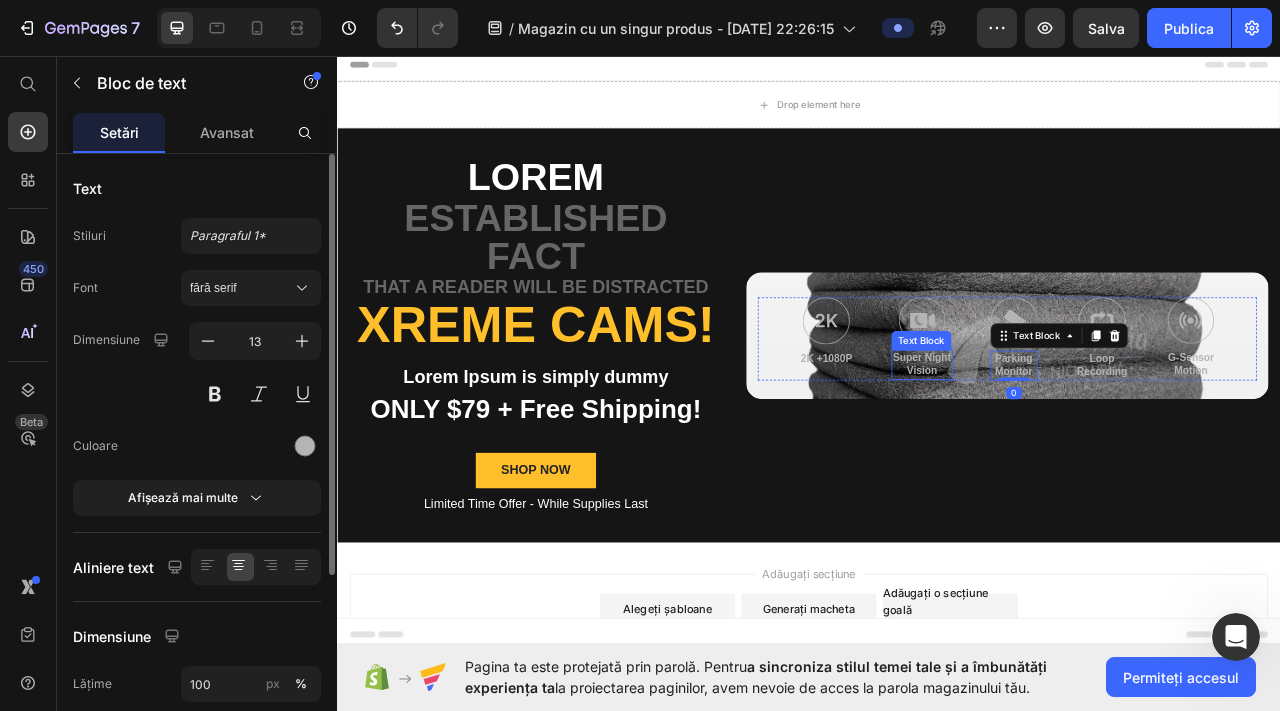 click on "Super Night Vision" at bounding box center [1081, 450] 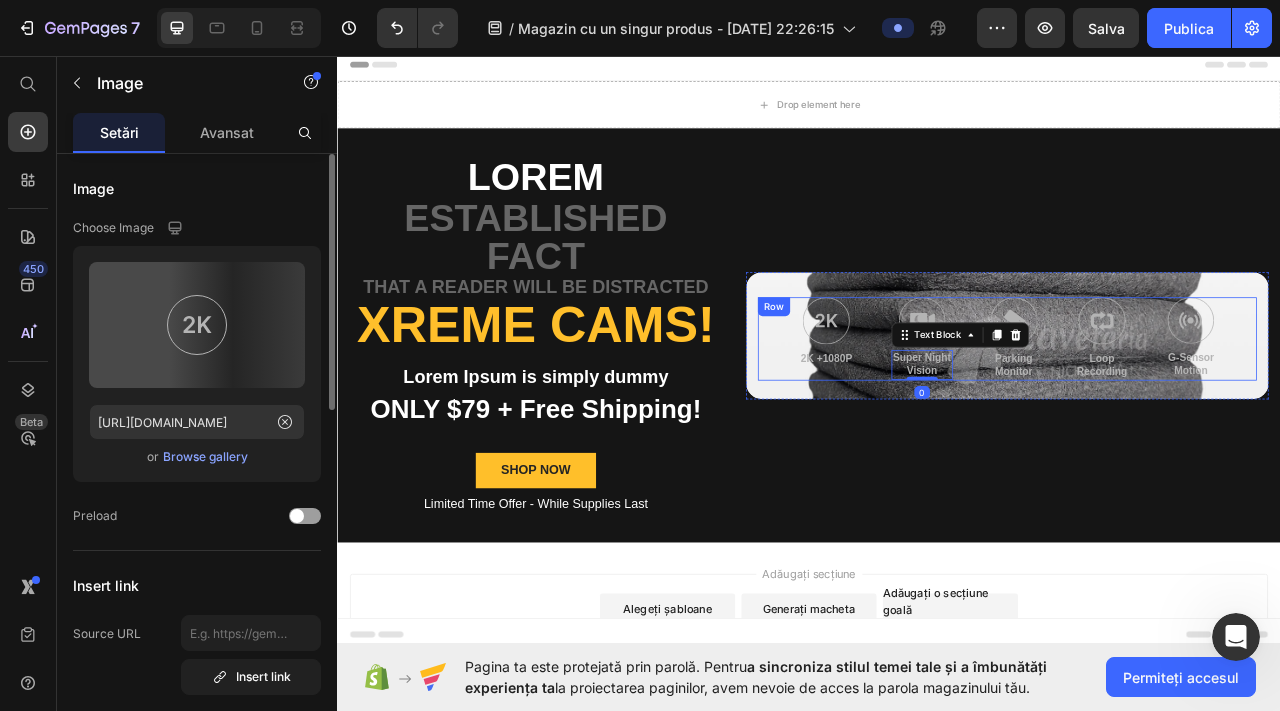 click at bounding box center [959, 394] 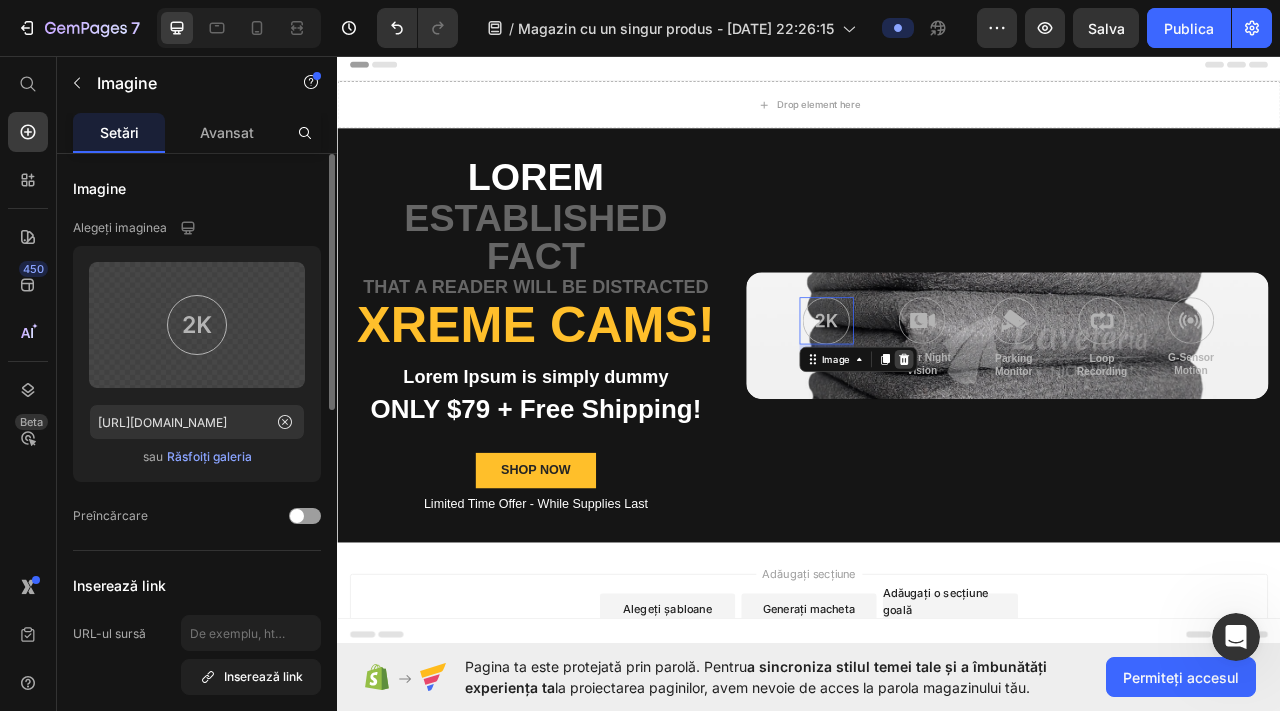 click 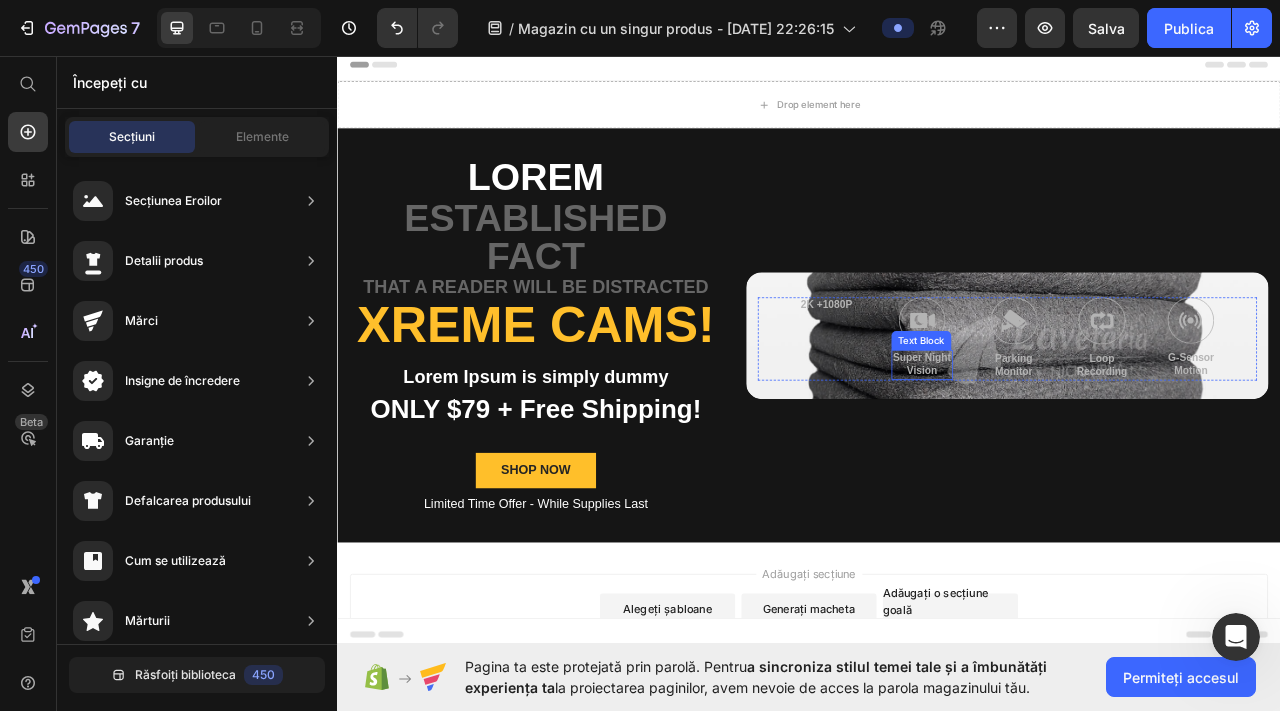 click on "Text Block" at bounding box center [1080, 419] 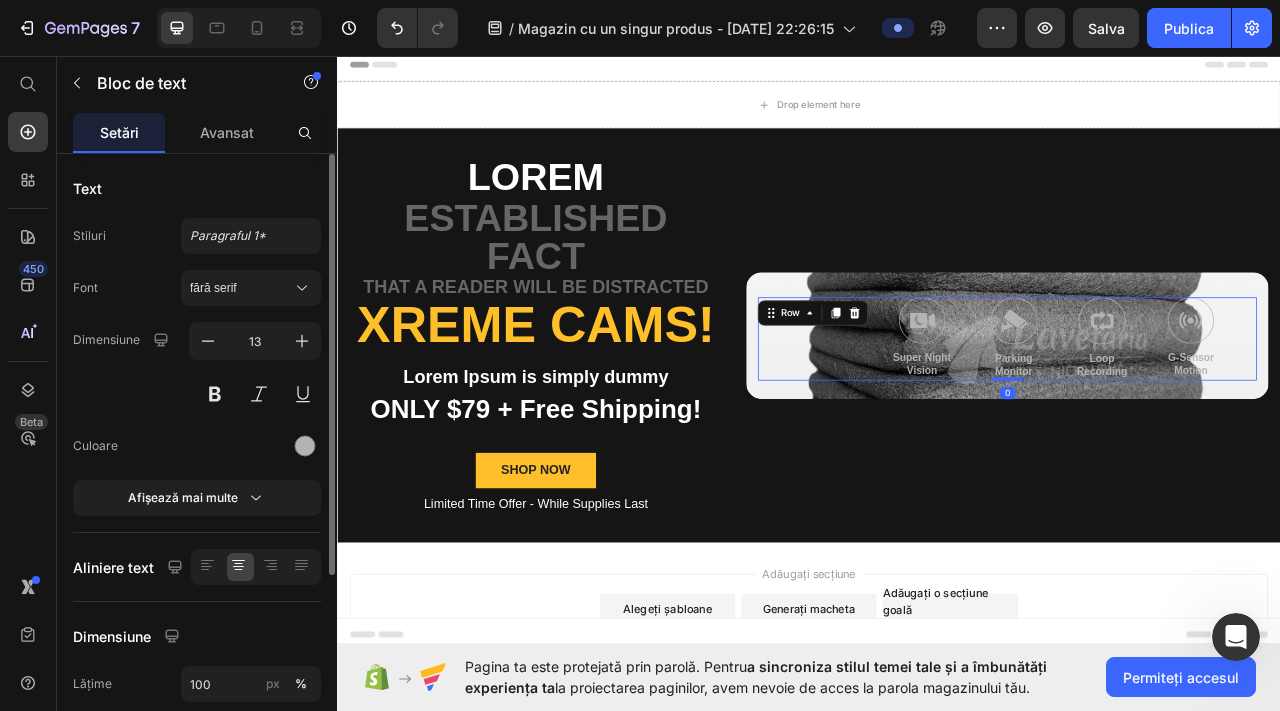 click on "2K +1080P Text Block" at bounding box center (959, 417) 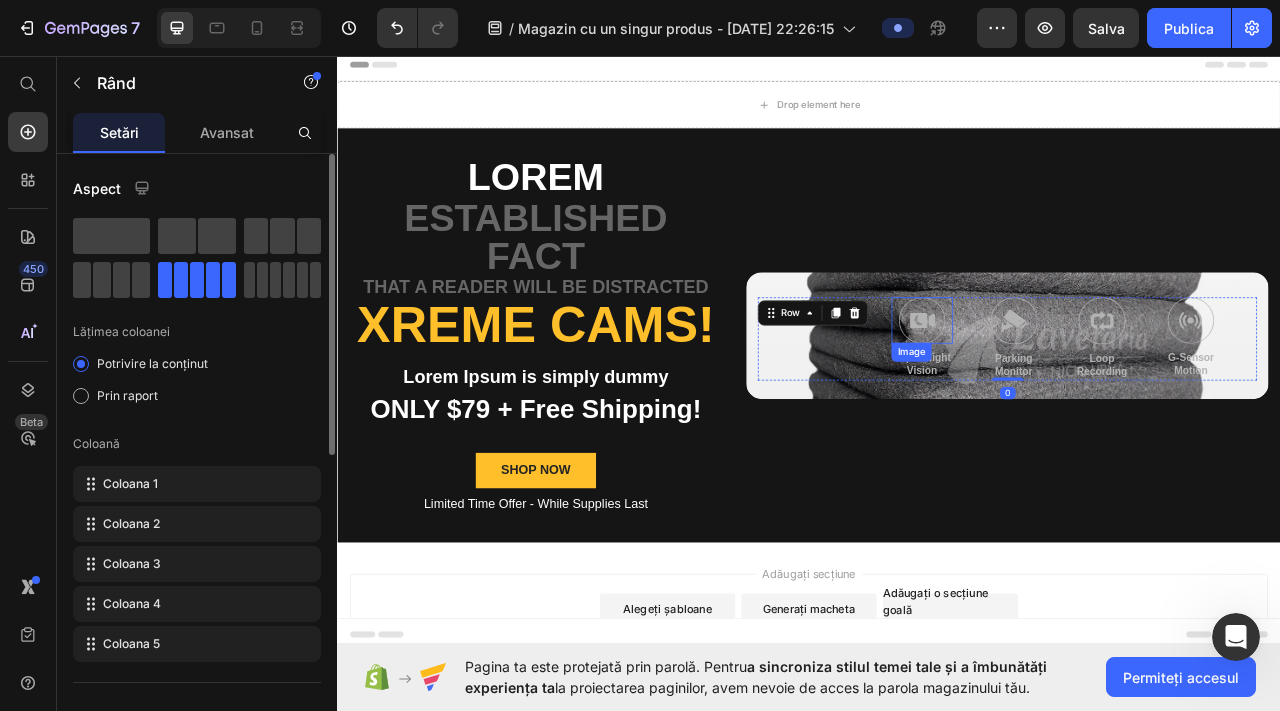 click at bounding box center (1081, 393) 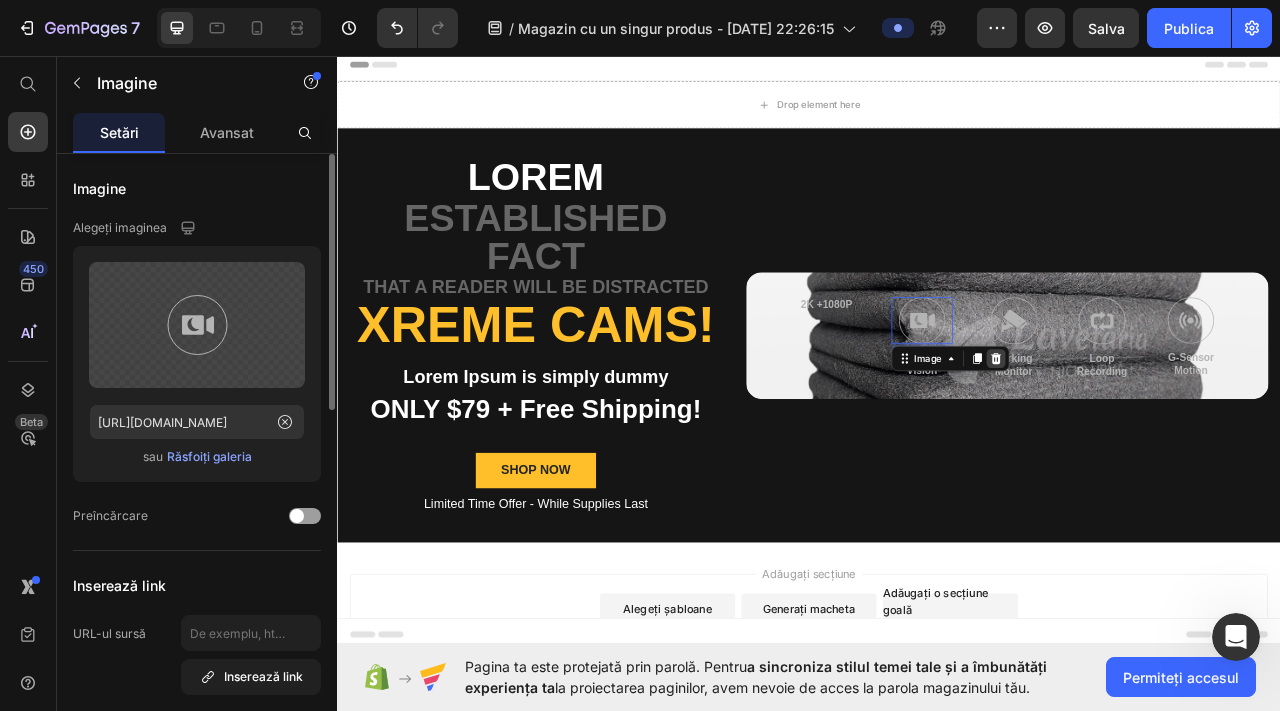 click at bounding box center (1175, 442) 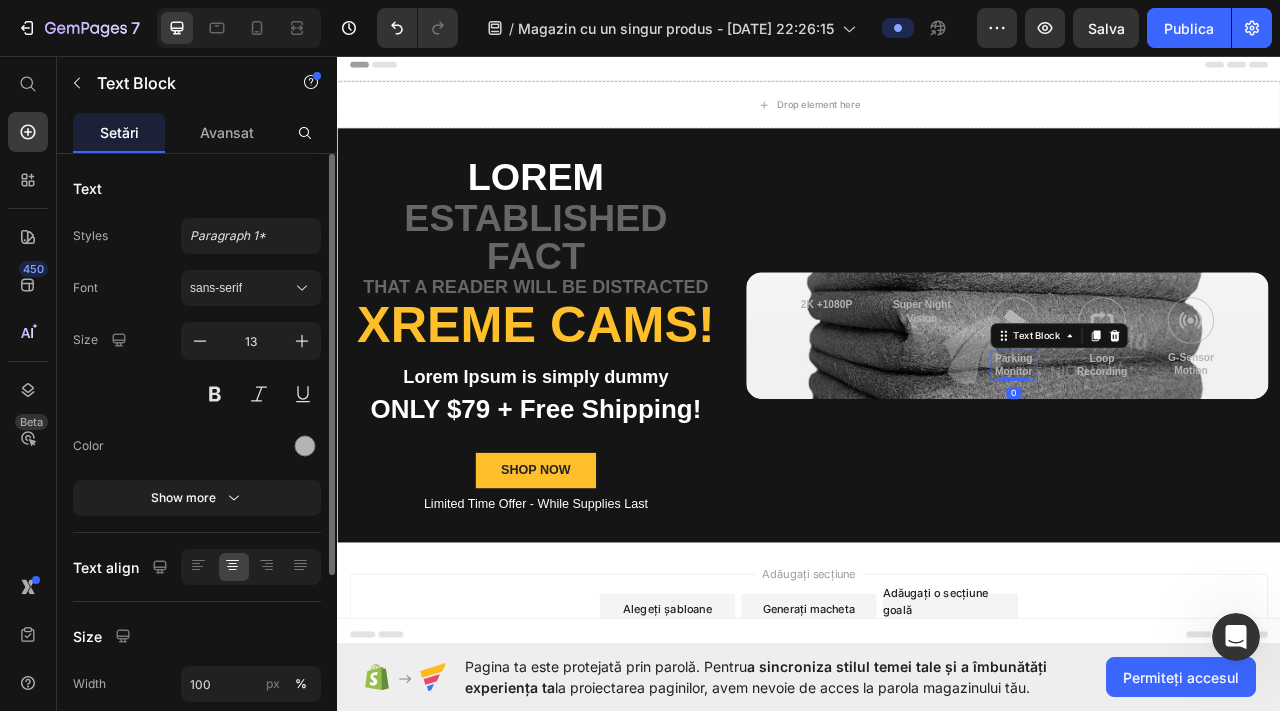 drag, startPoint x: 1200, startPoint y: 410, endPoint x: 1194, endPoint y: 433, distance: 23.769728 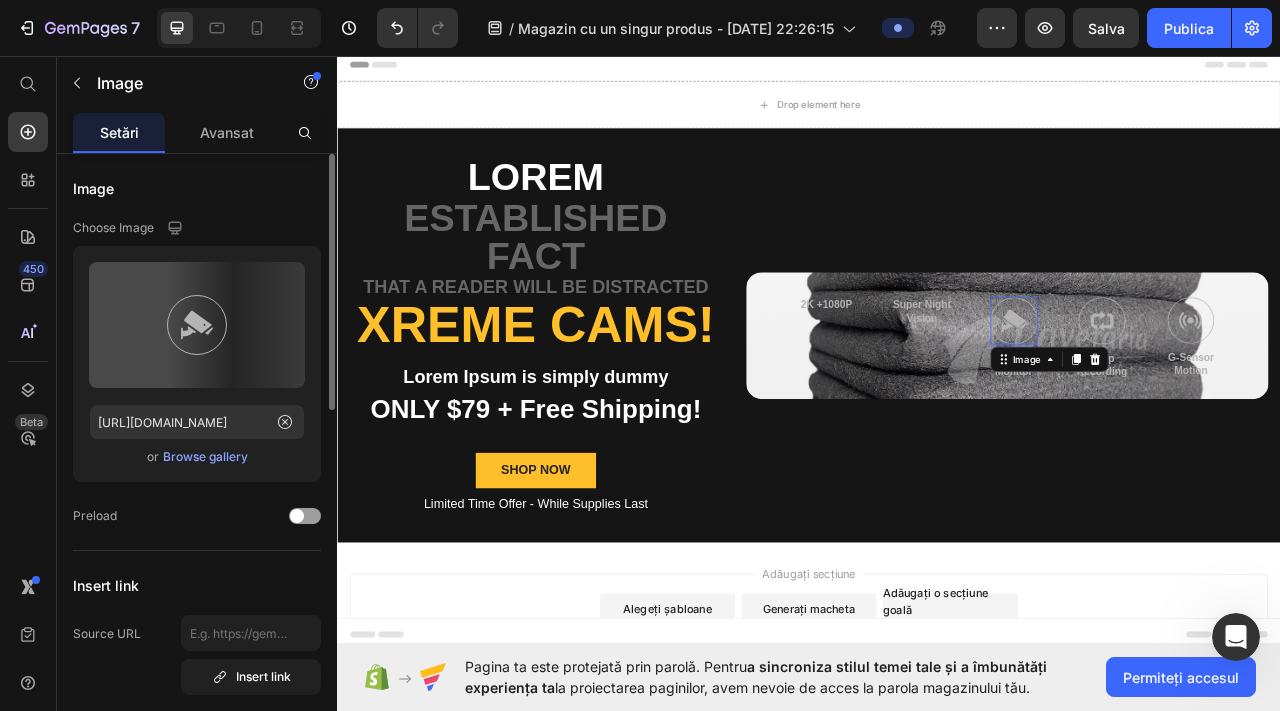 click at bounding box center [1198, 394] 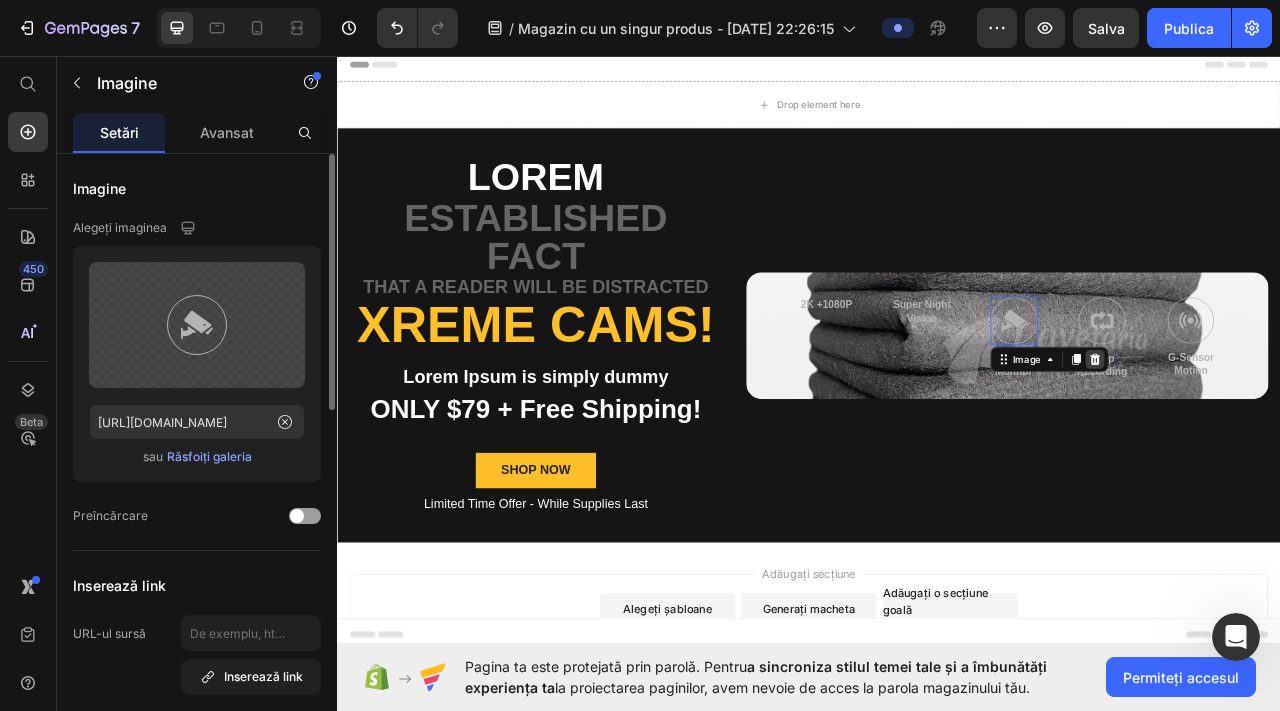 click 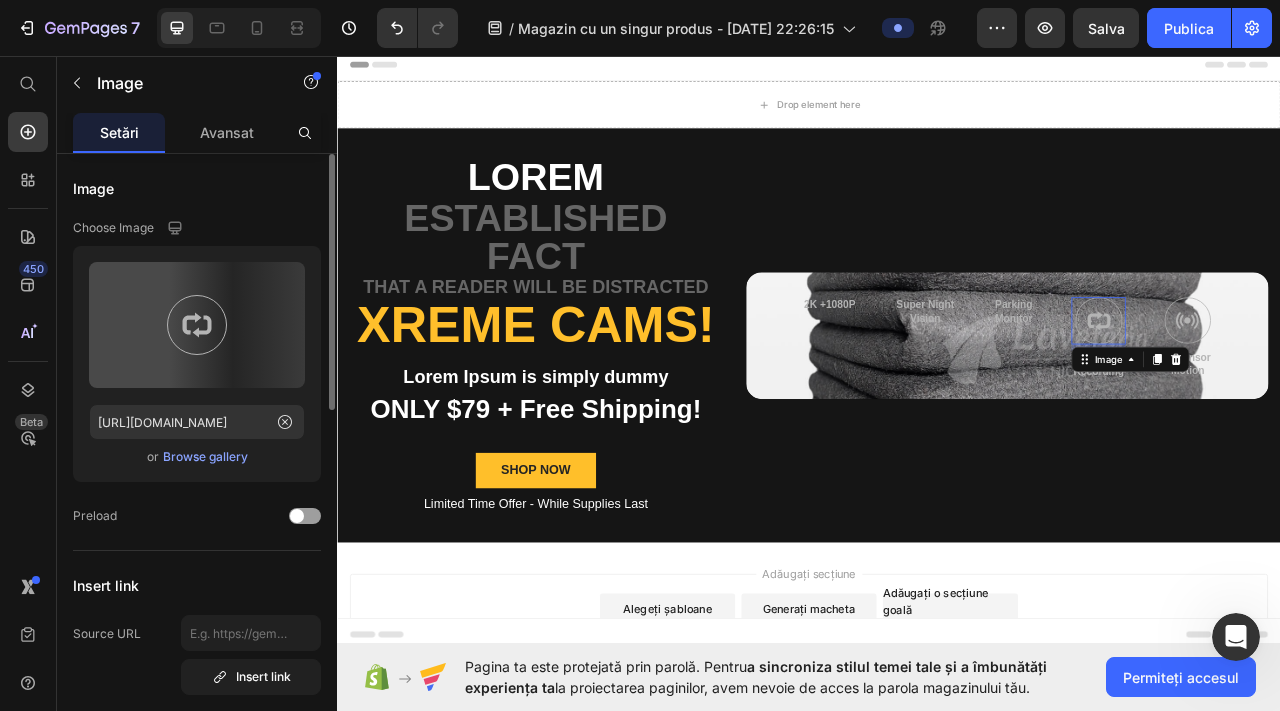 drag, startPoint x: 1322, startPoint y: 392, endPoint x: 1322, endPoint y: 407, distance: 15 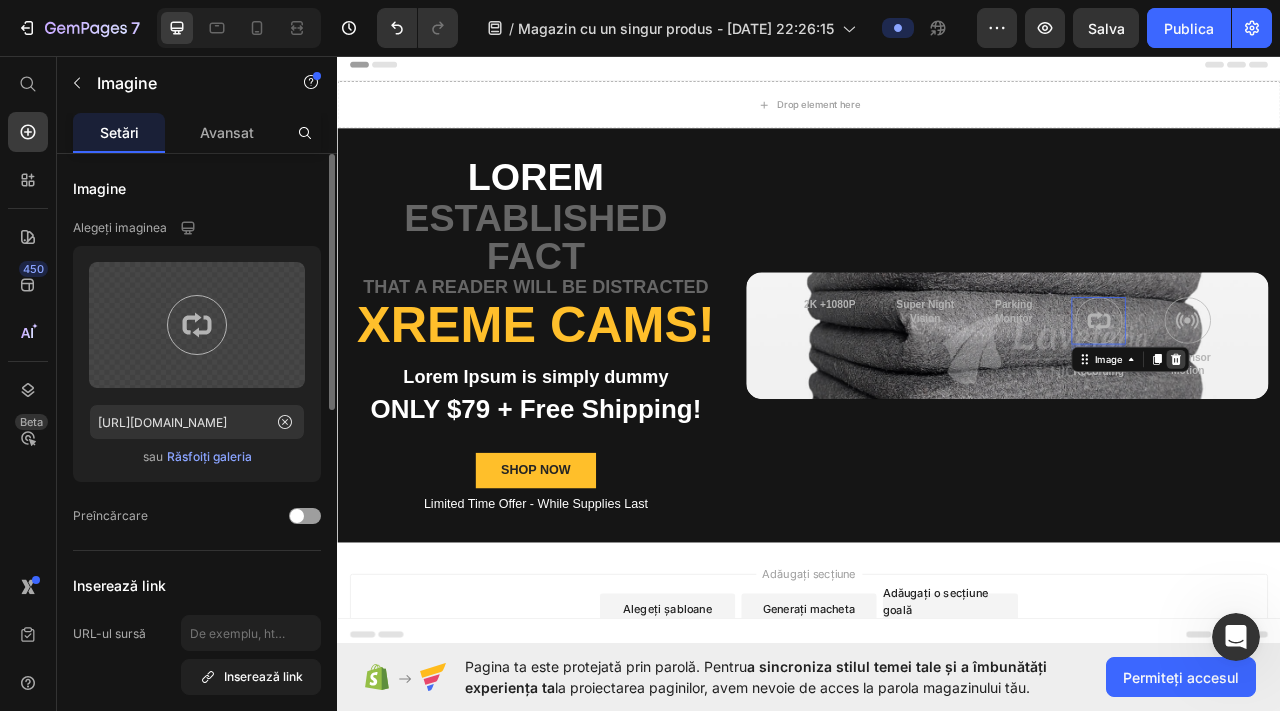 click at bounding box center (1404, 443) 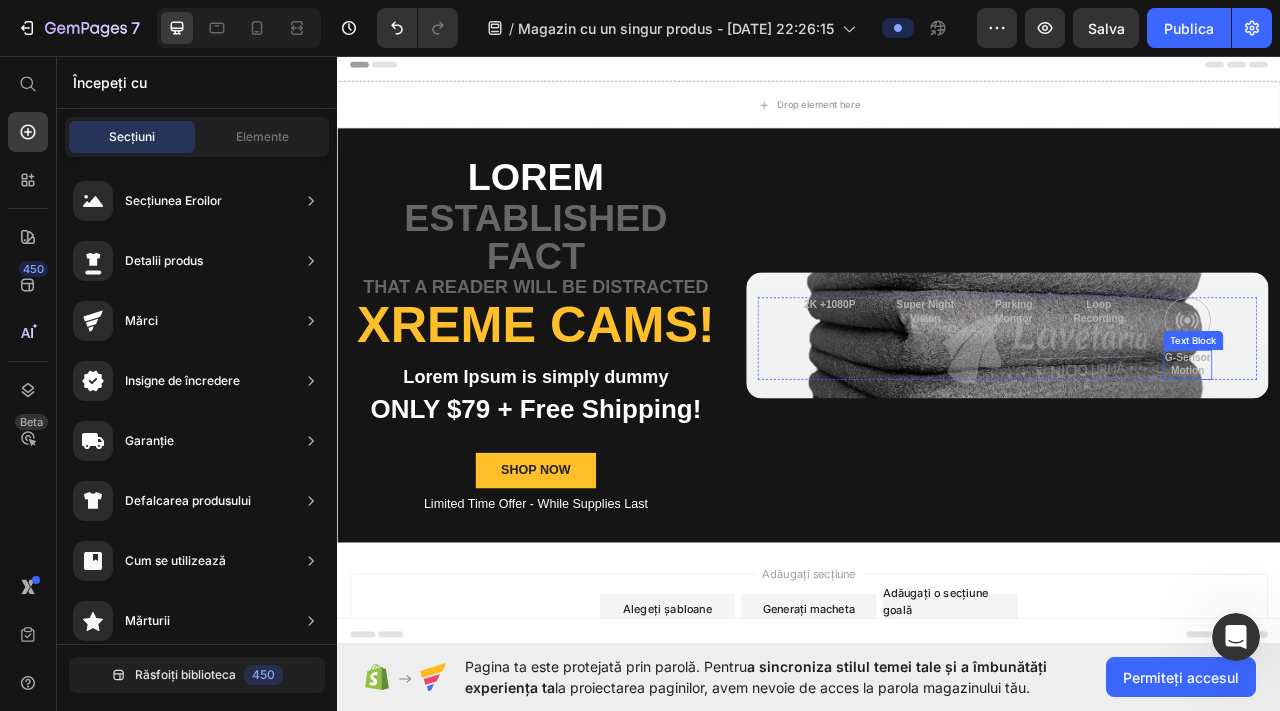 click on "Text Block" at bounding box center [1426, 419] 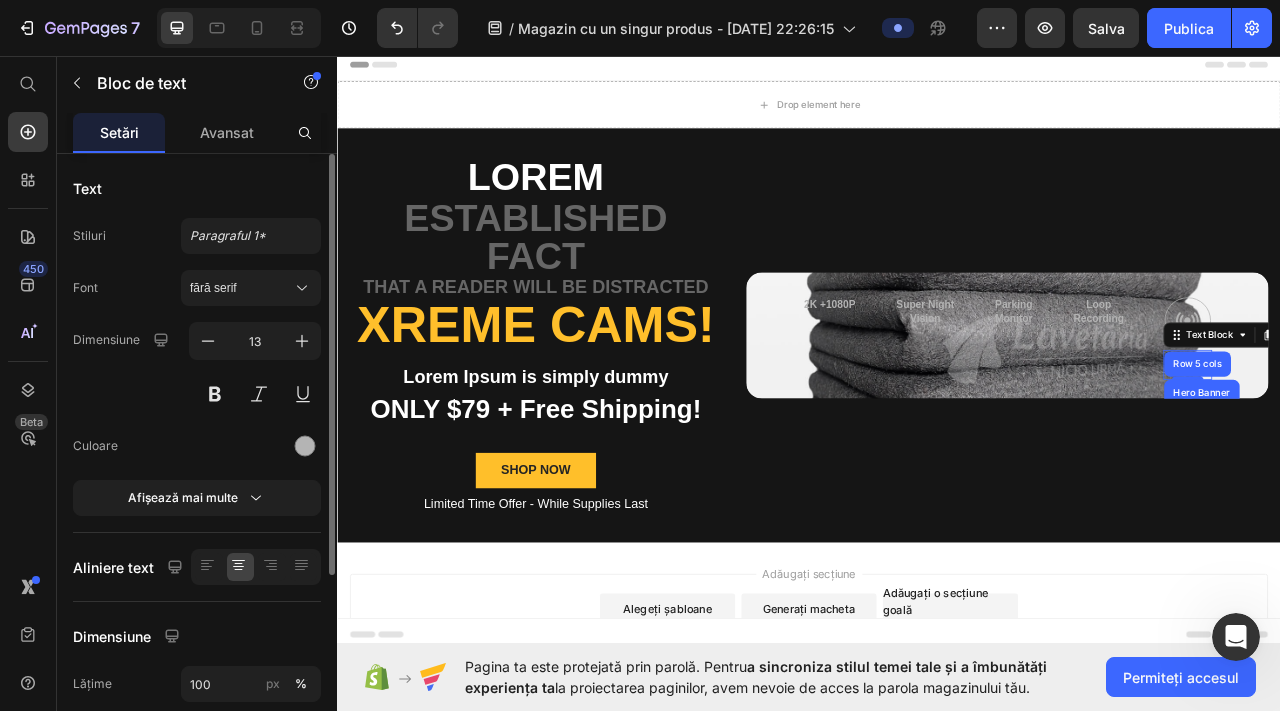 click on "Text Block Row 5 cols Hero Banner Row 2 cols" at bounding box center [1475, 412] 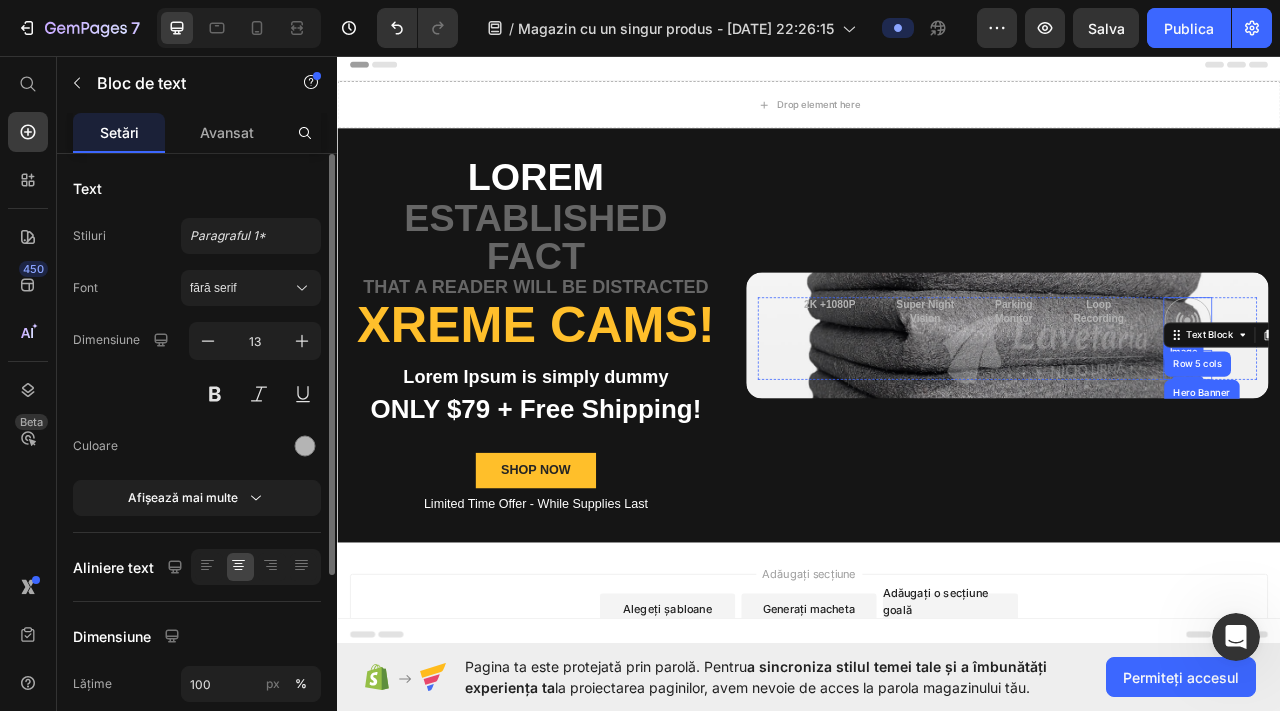 click at bounding box center (1419, 393) 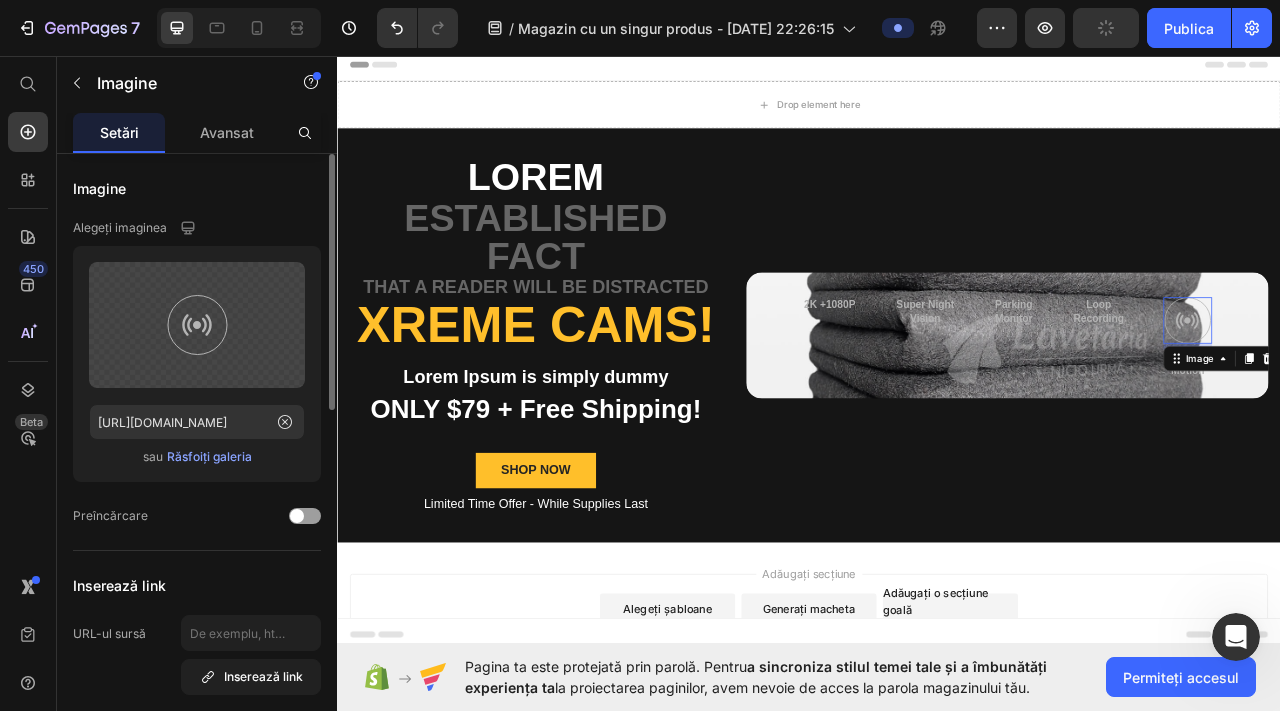 click 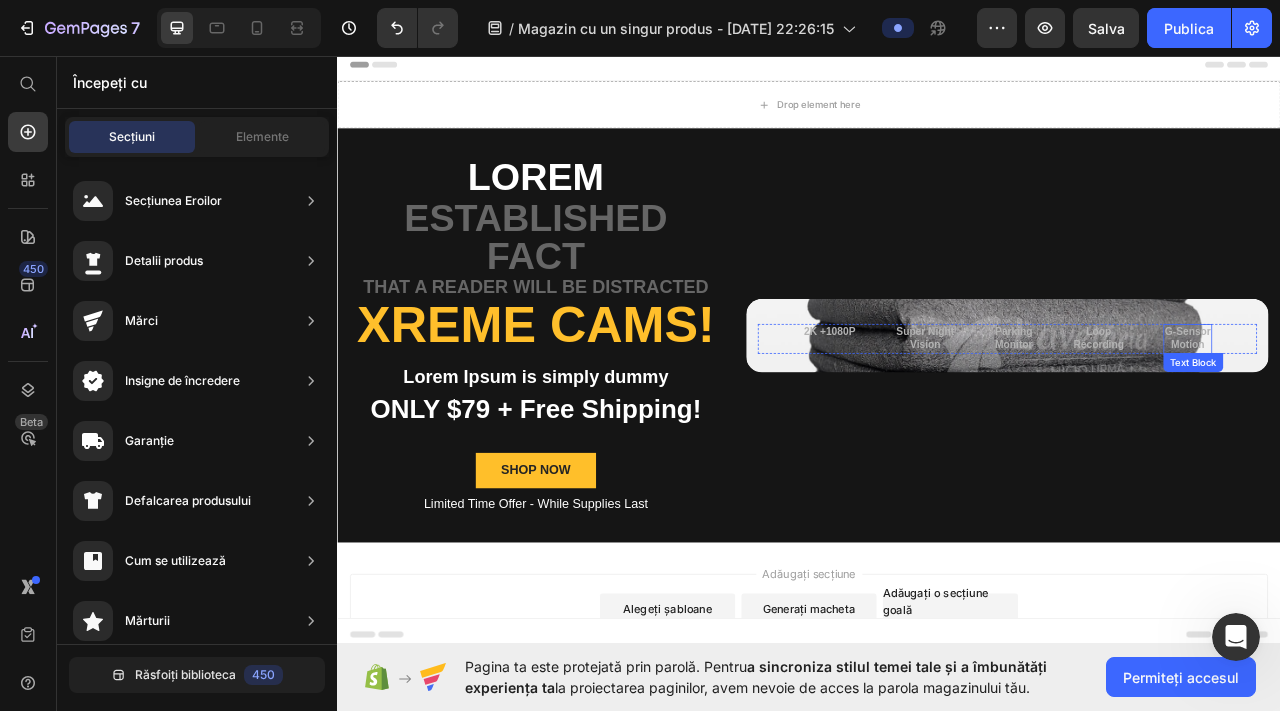 click on "G-Sensor Motion" at bounding box center [1419, 417] 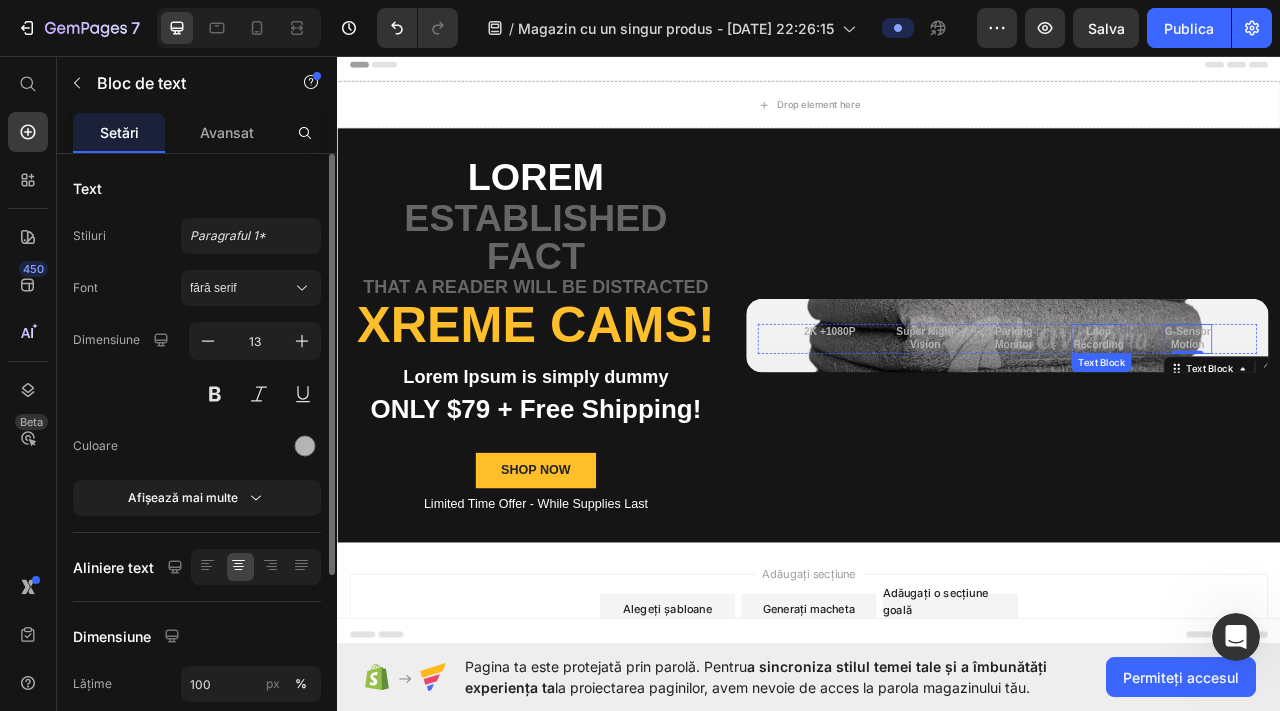 drag, startPoint x: 1332, startPoint y: 430, endPoint x: 1358, endPoint y: 430, distance: 26 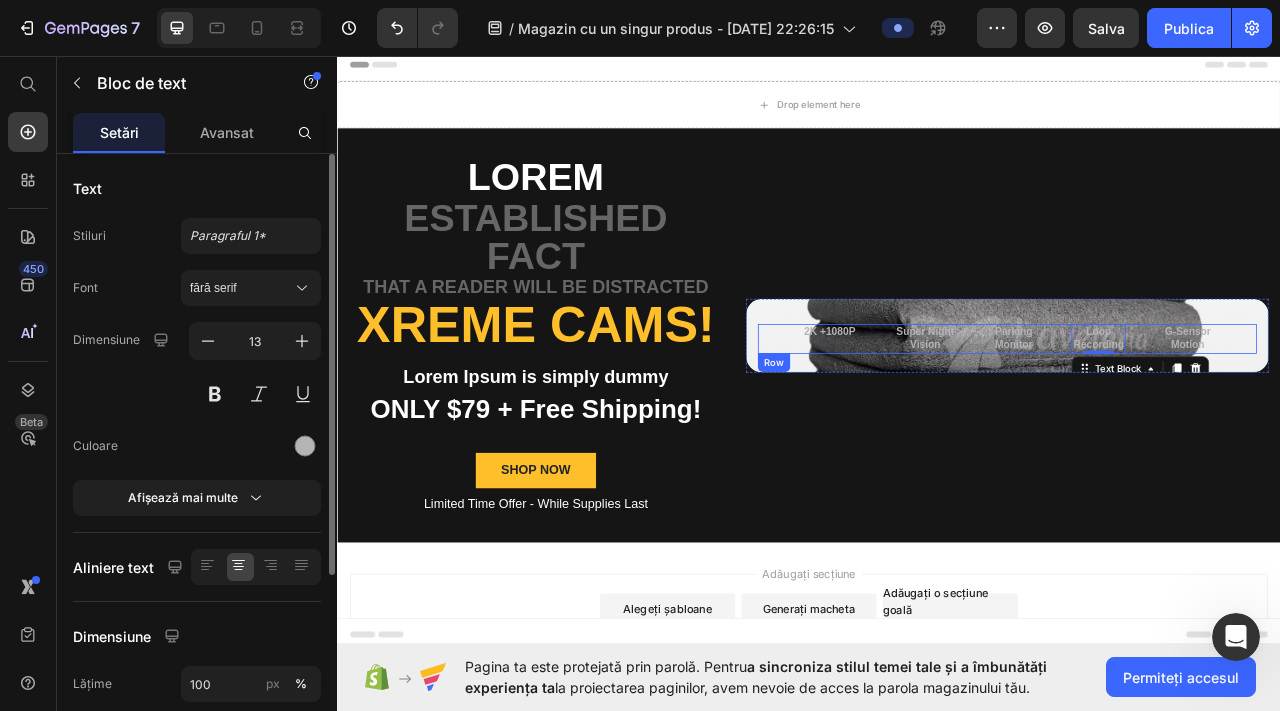 click on "2K +1080P Text Block Super Night Vision Text Block Parking Monitor Text Block Loop Recording Text Block   0 G-Sensor Motion Text Block Row" at bounding box center [1189, 417] 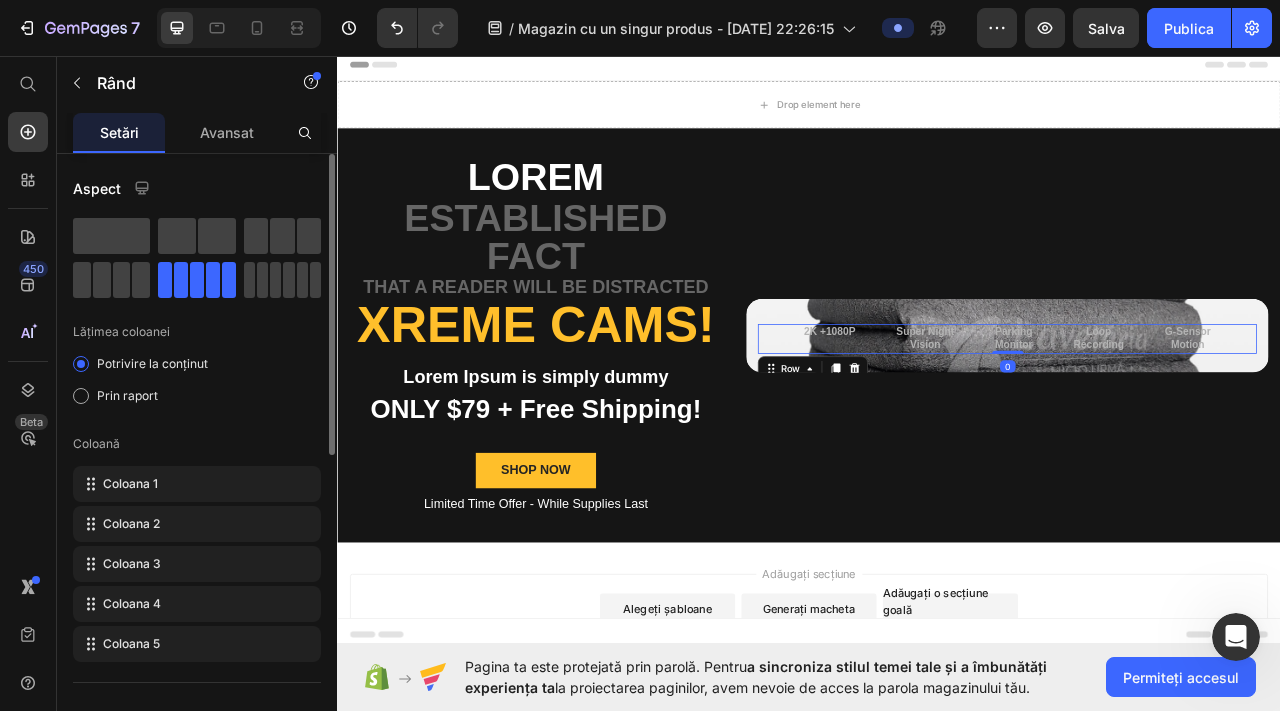 click on "2K +1080P Text Block Super Night Vision Text Block Parking Monitor Text Block Loop Recording Text Block G-Sensor Motion Text Block Row   0" at bounding box center [1189, 417] 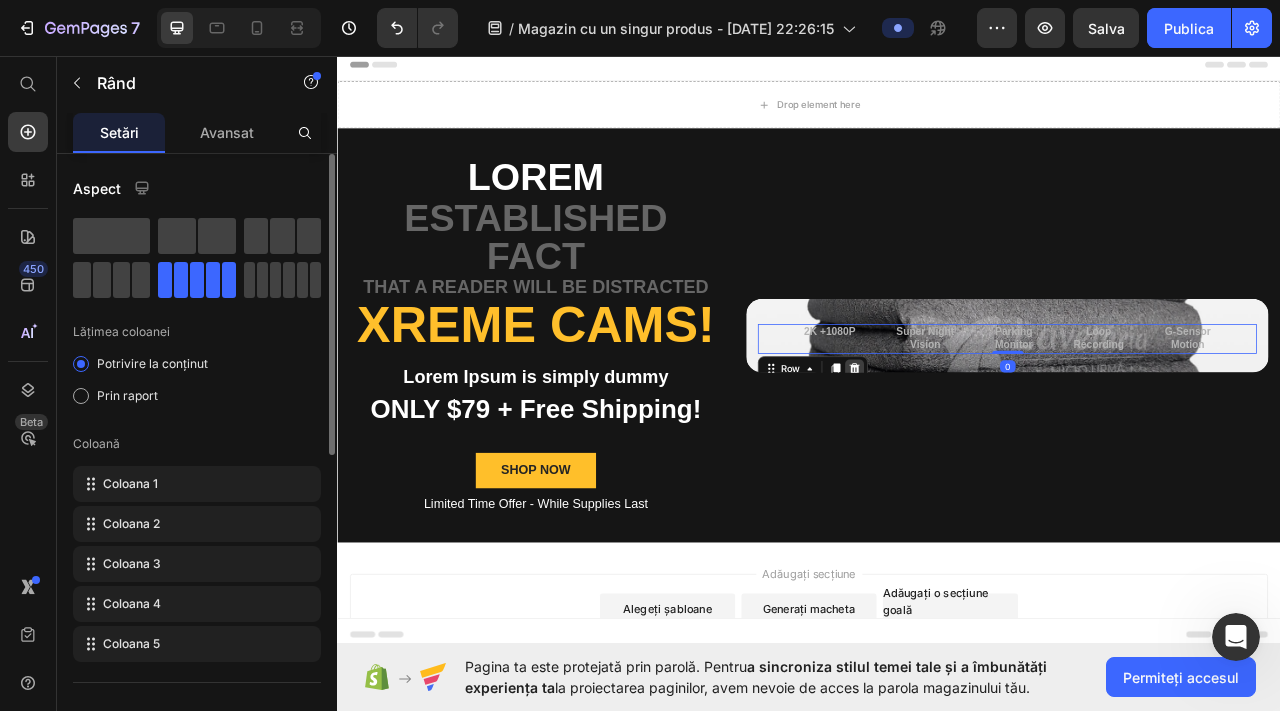 click at bounding box center [995, 455] 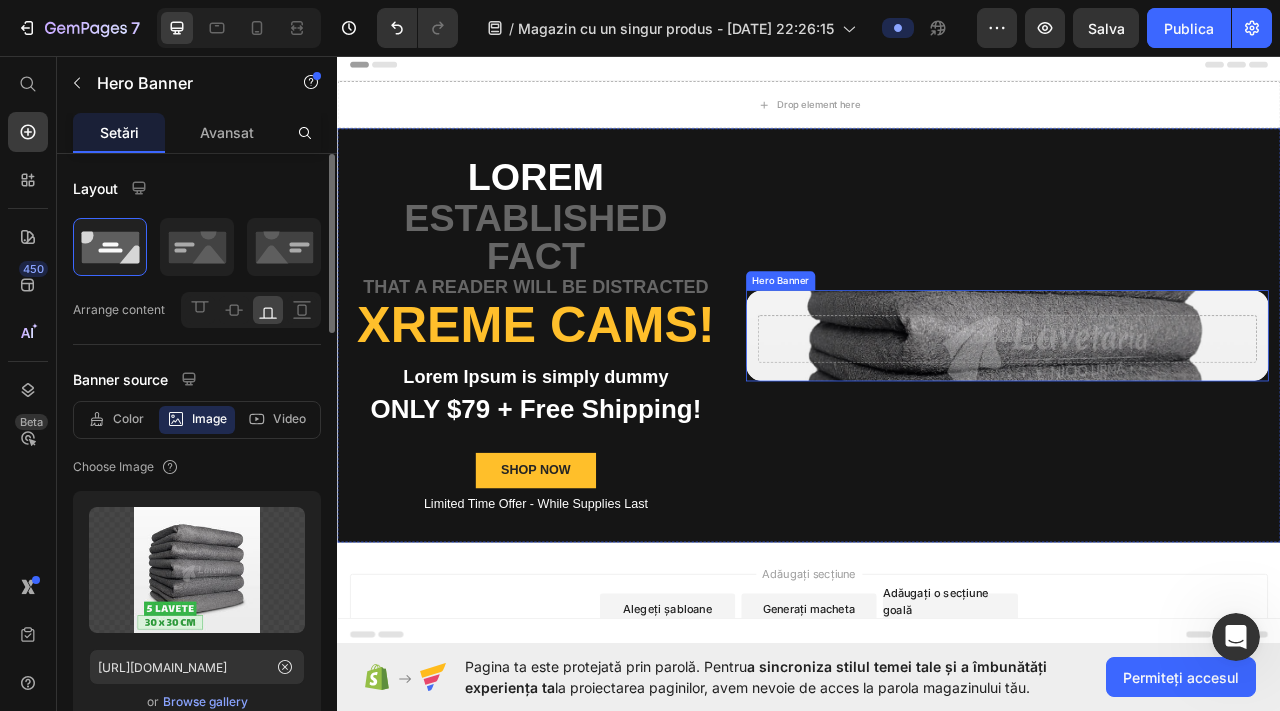 click on "Drop element here" at bounding box center (1189, 413) 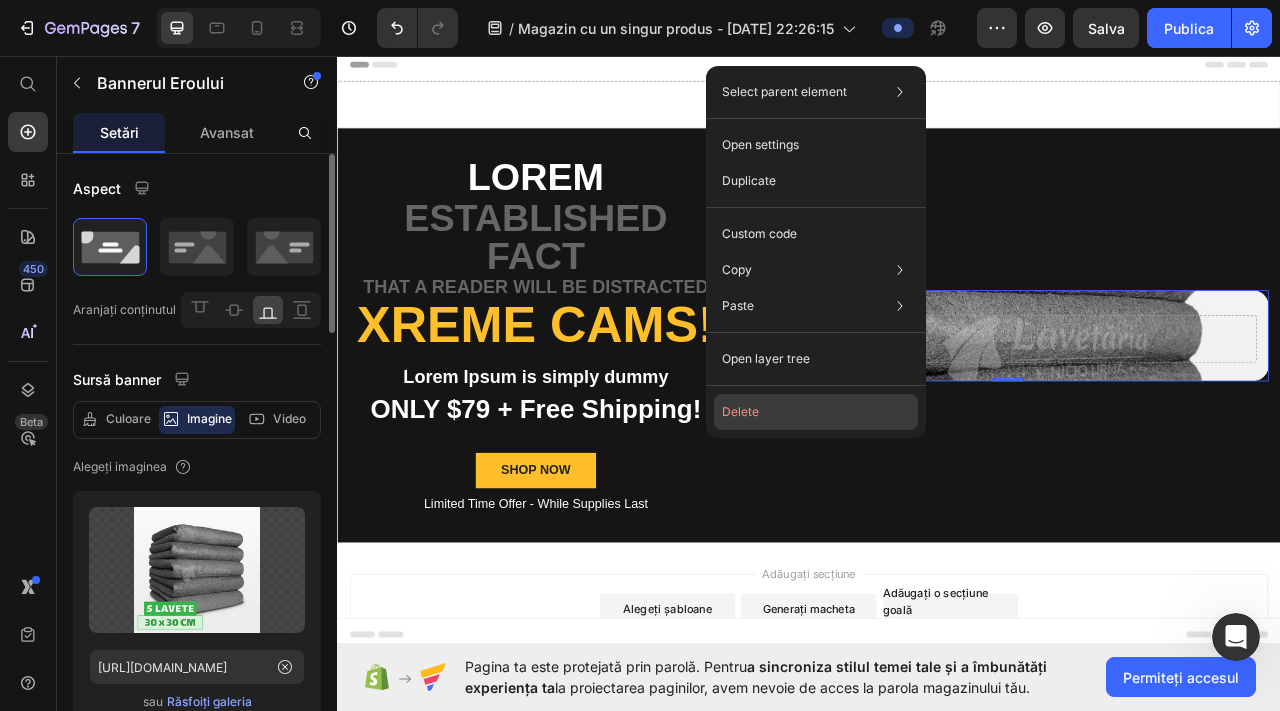 click on "Delete" 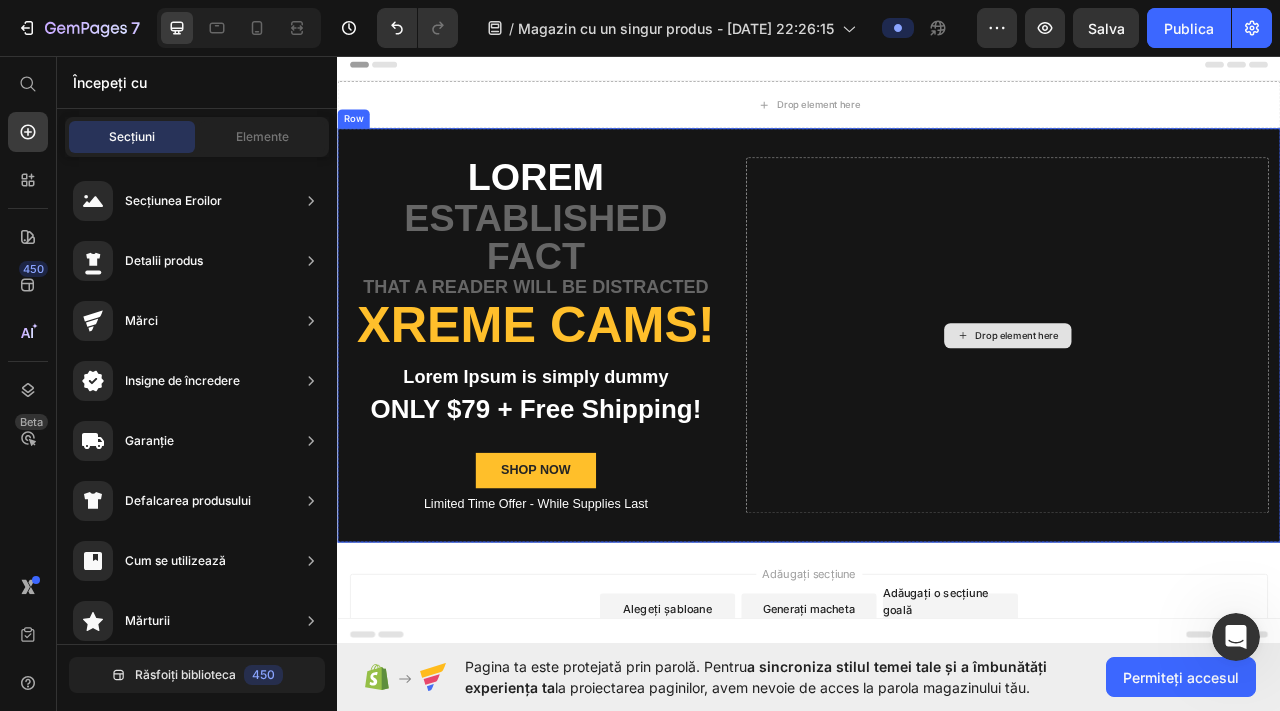 click on "Drop element here" at bounding box center (1189, 412) 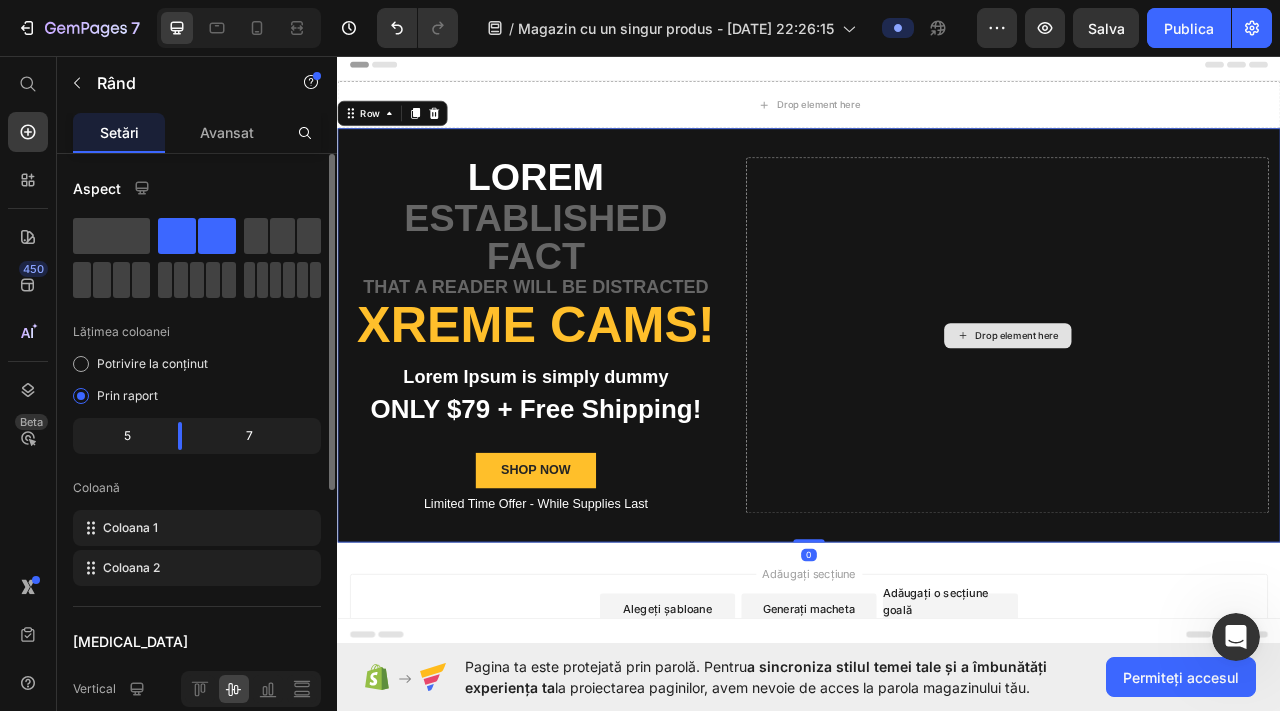 click on "Drop element here" at bounding box center [1202, 413] 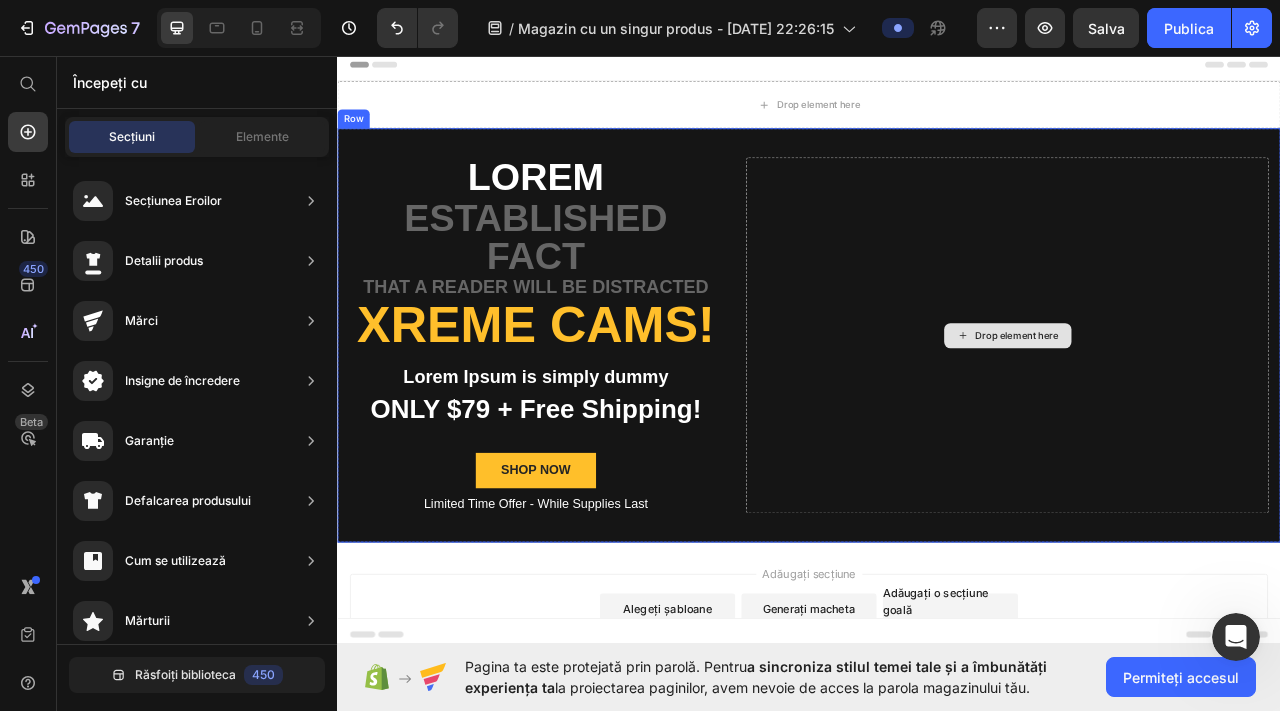 click on "Drop element here" at bounding box center (1202, 413) 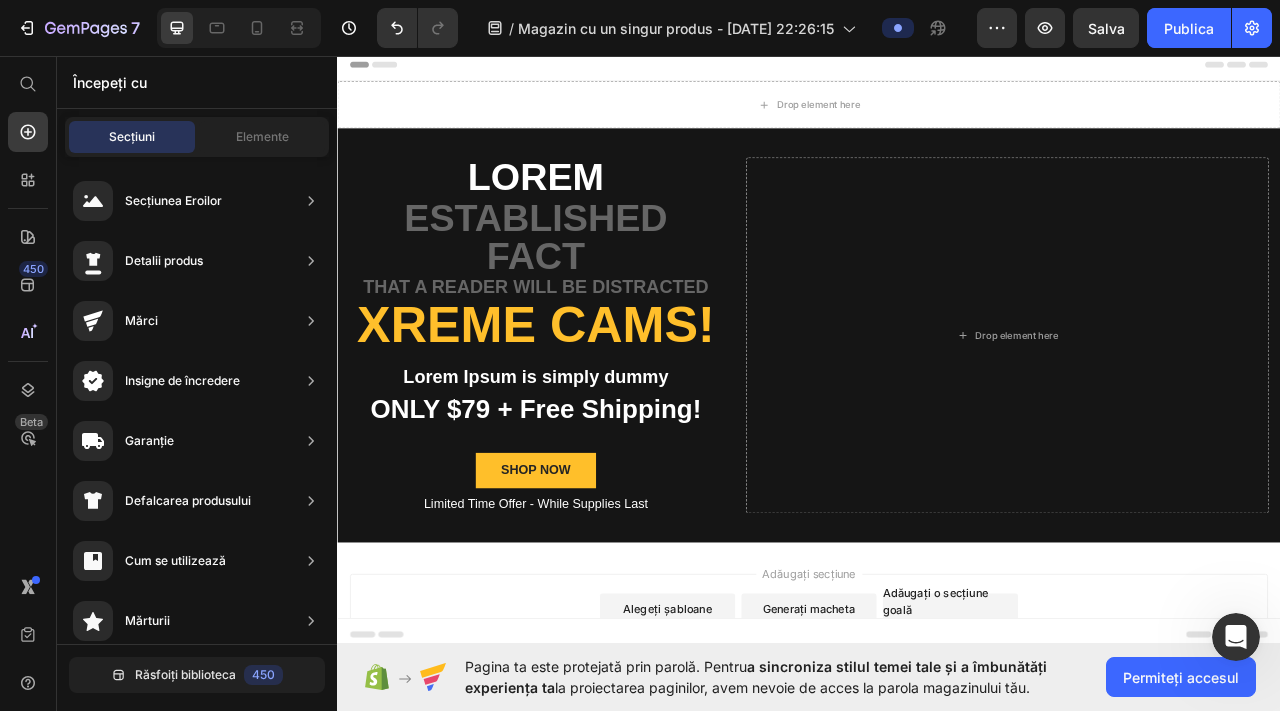 click on "Secțiuni Elemente" at bounding box center [197, 137] 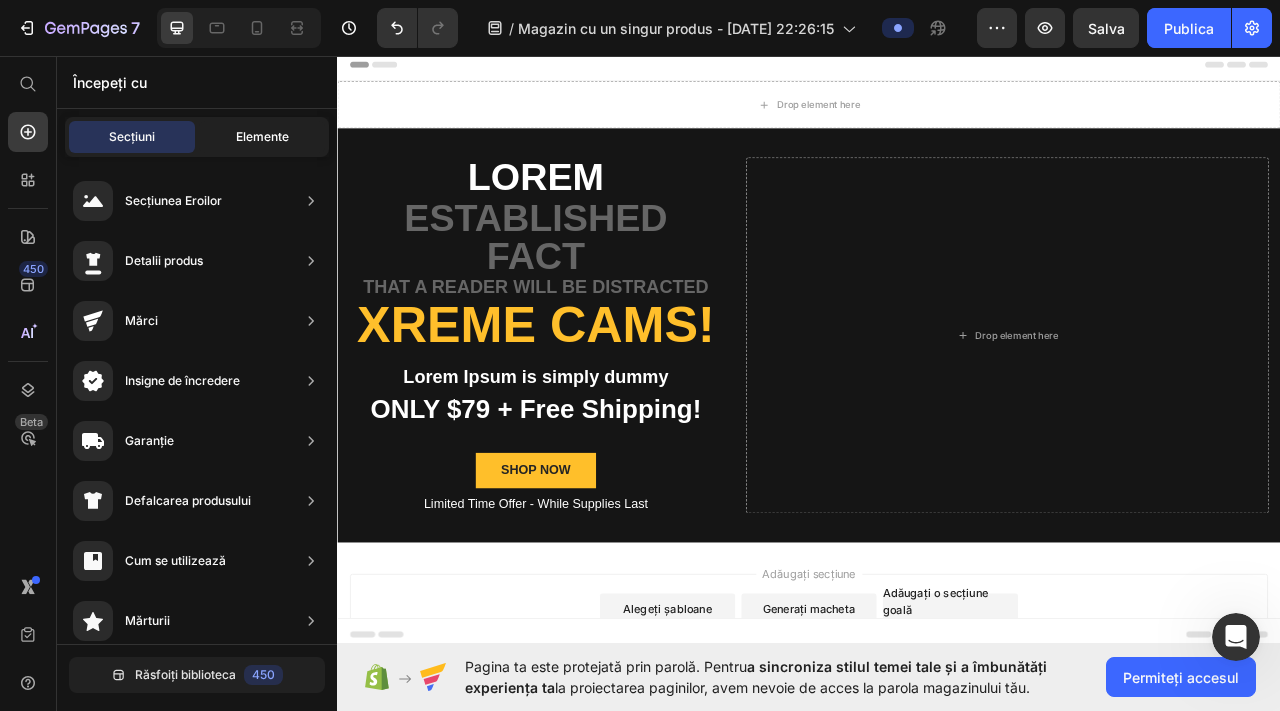 click on "Elemente" at bounding box center [262, 136] 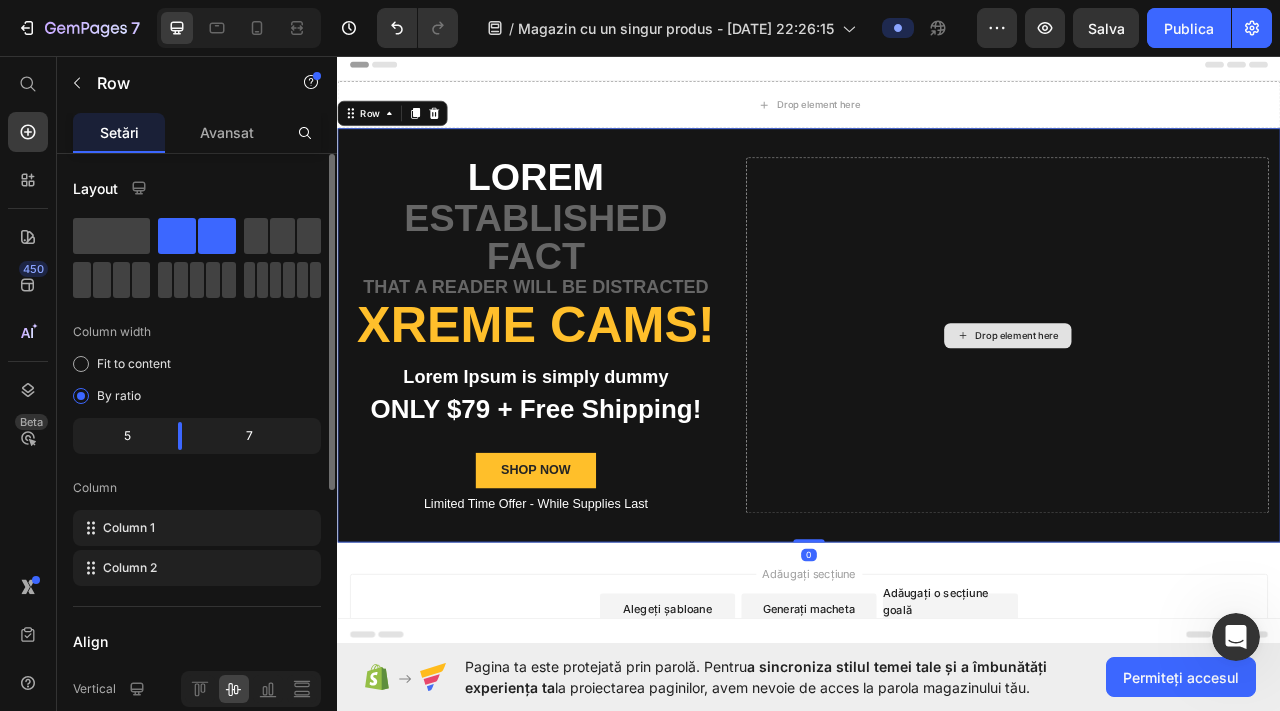 click on "Drop element here" at bounding box center (1189, 412) 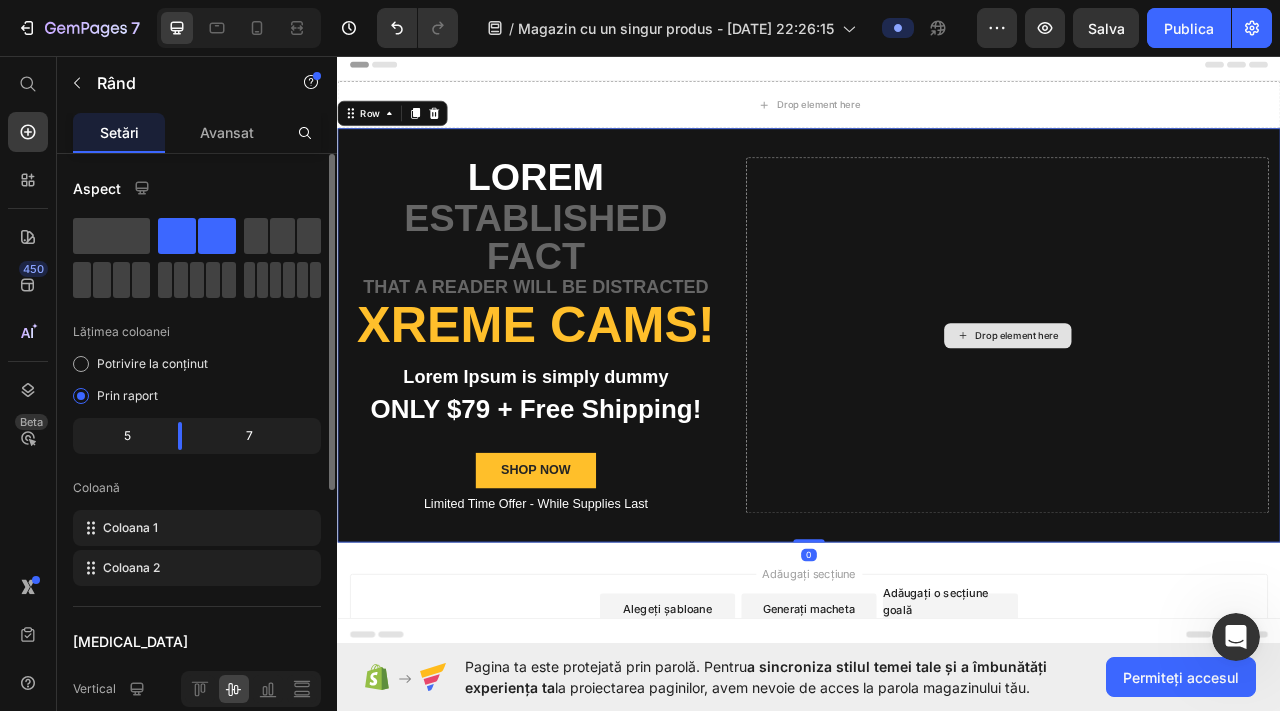 click 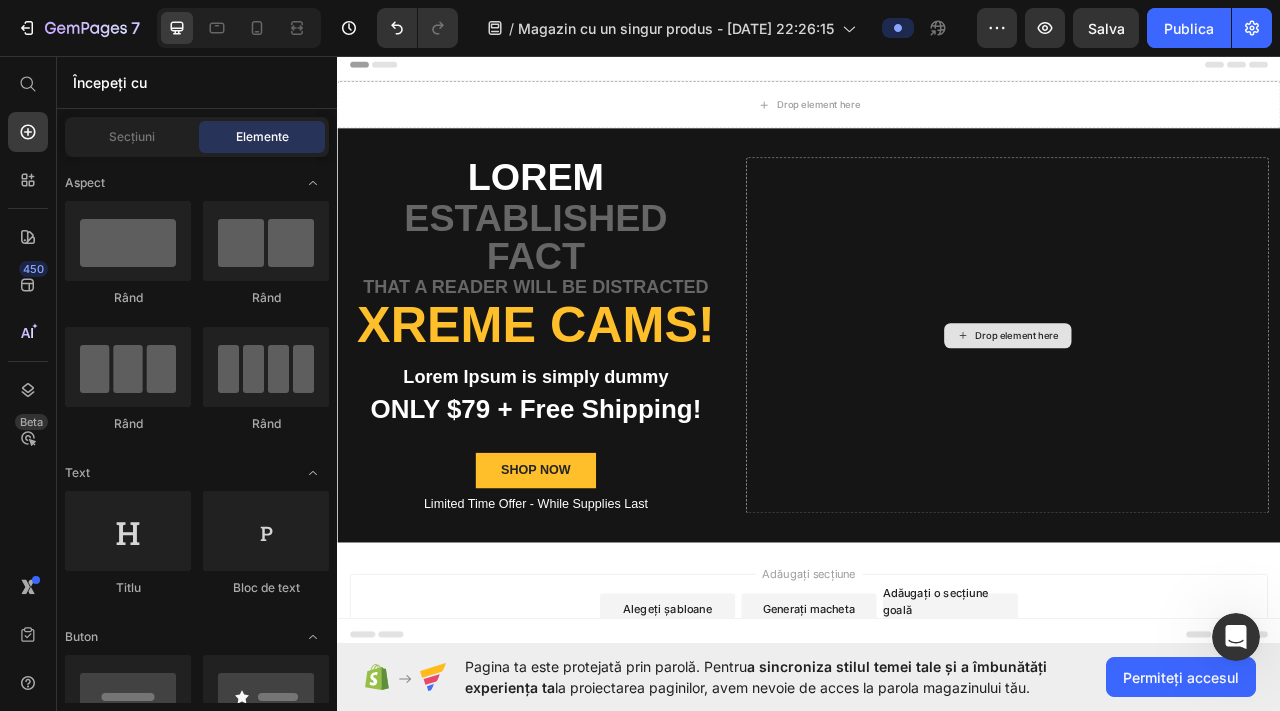 click 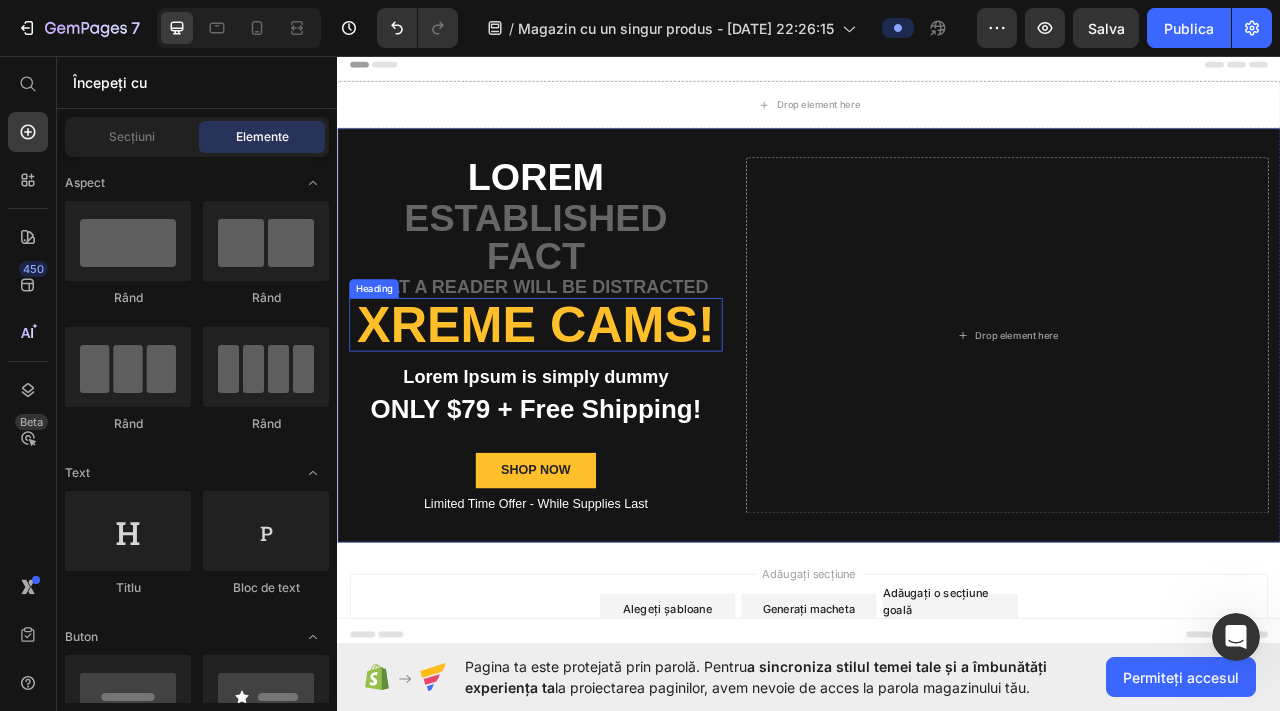 click on "Xreme CAMs!" at bounding box center [589, 399] 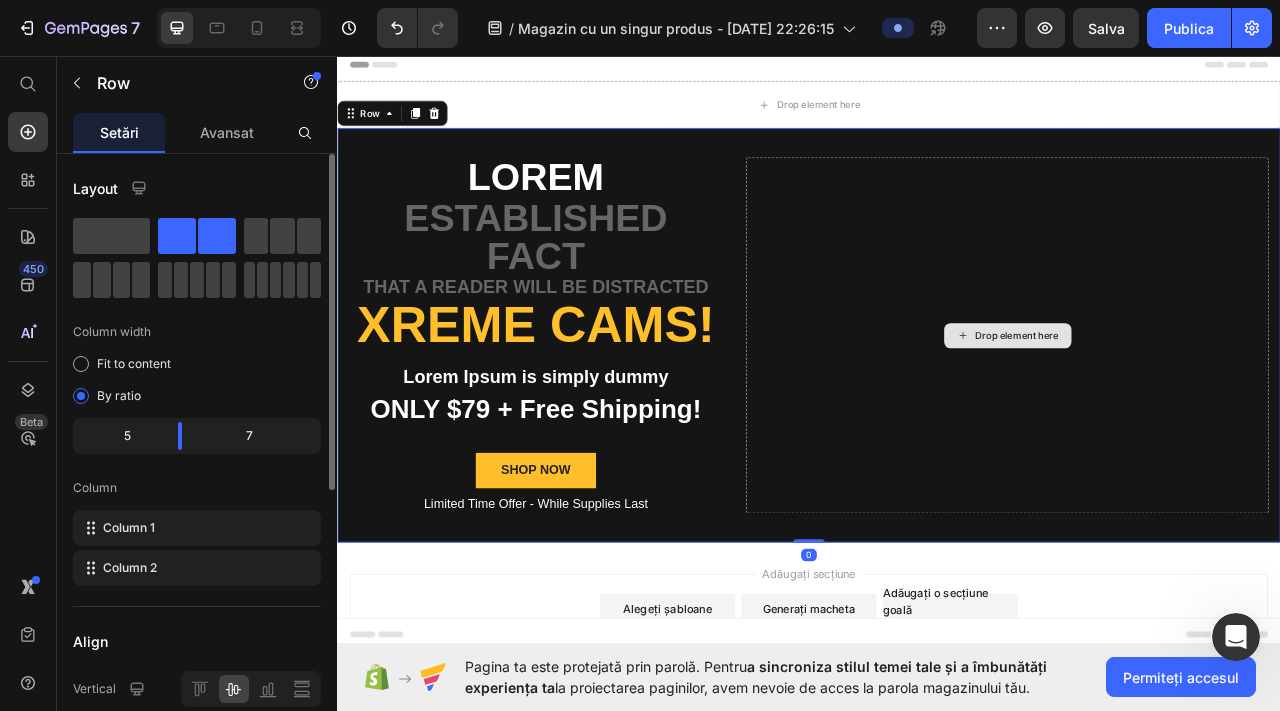 click on "Drop element here" at bounding box center [1189, 412] 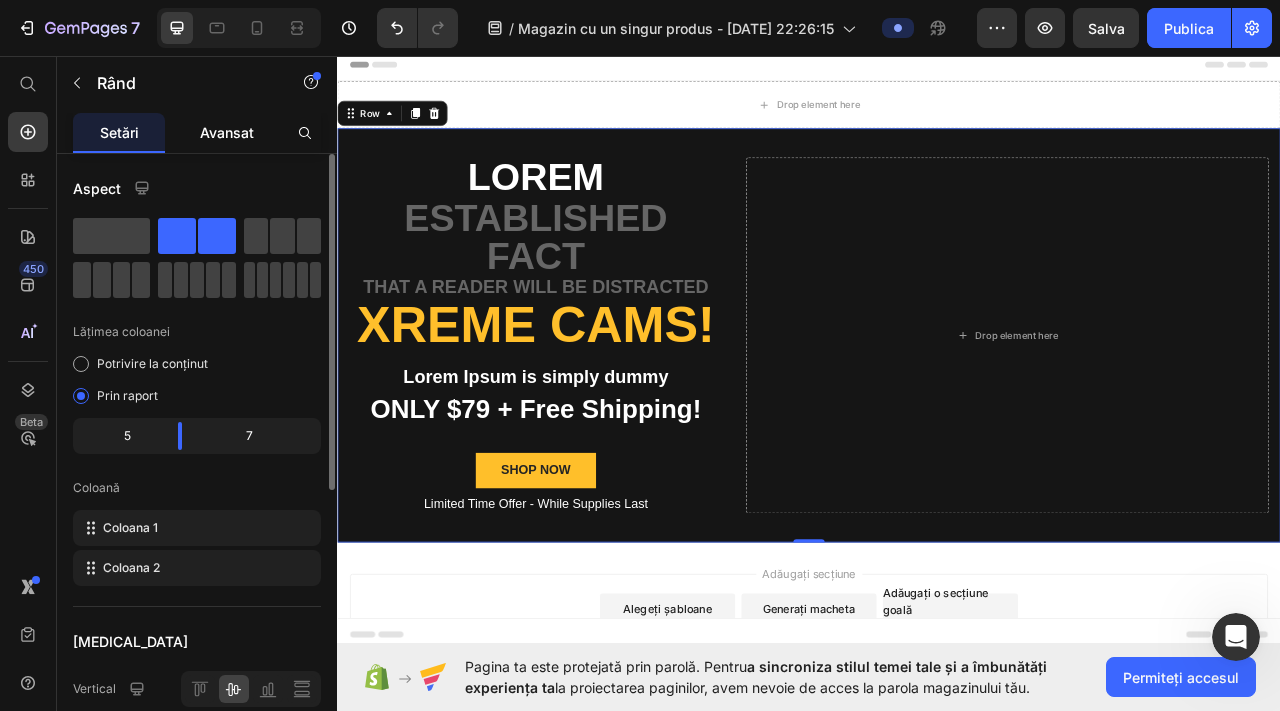 click on "Avansat" 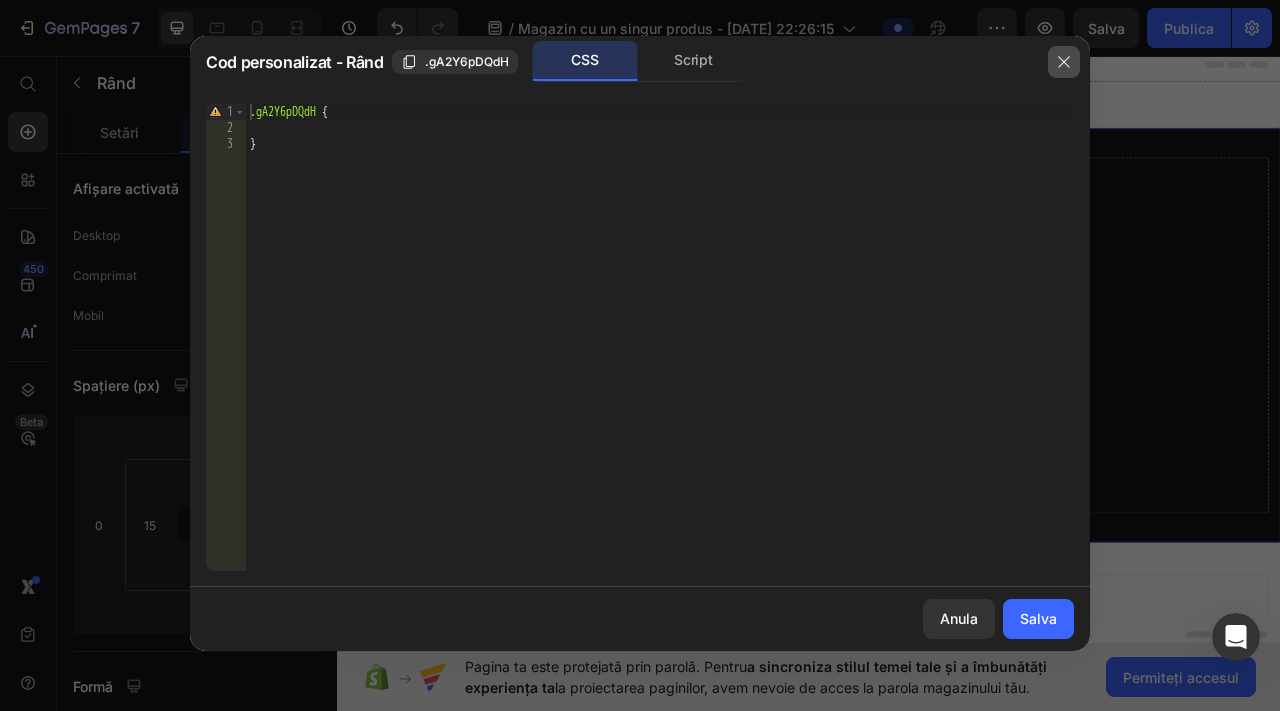 click 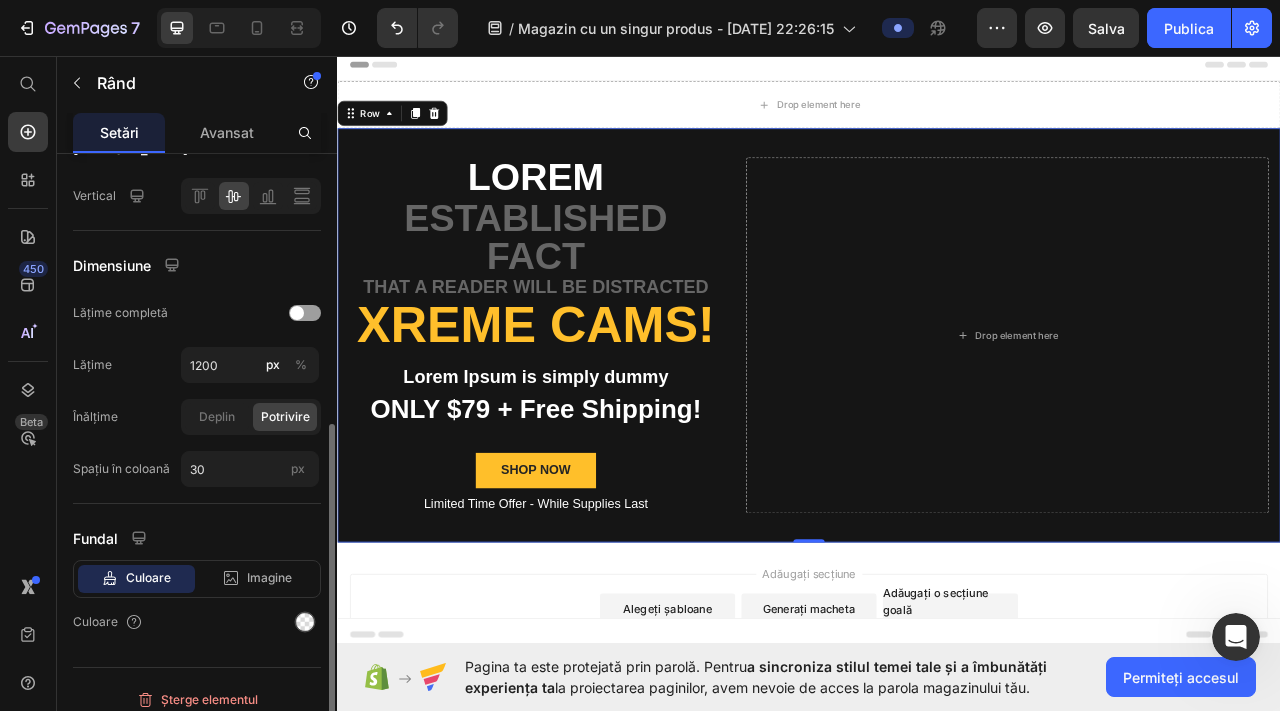 scroll, scrollTop: 494, scrollLeft: 0, axis: vertical 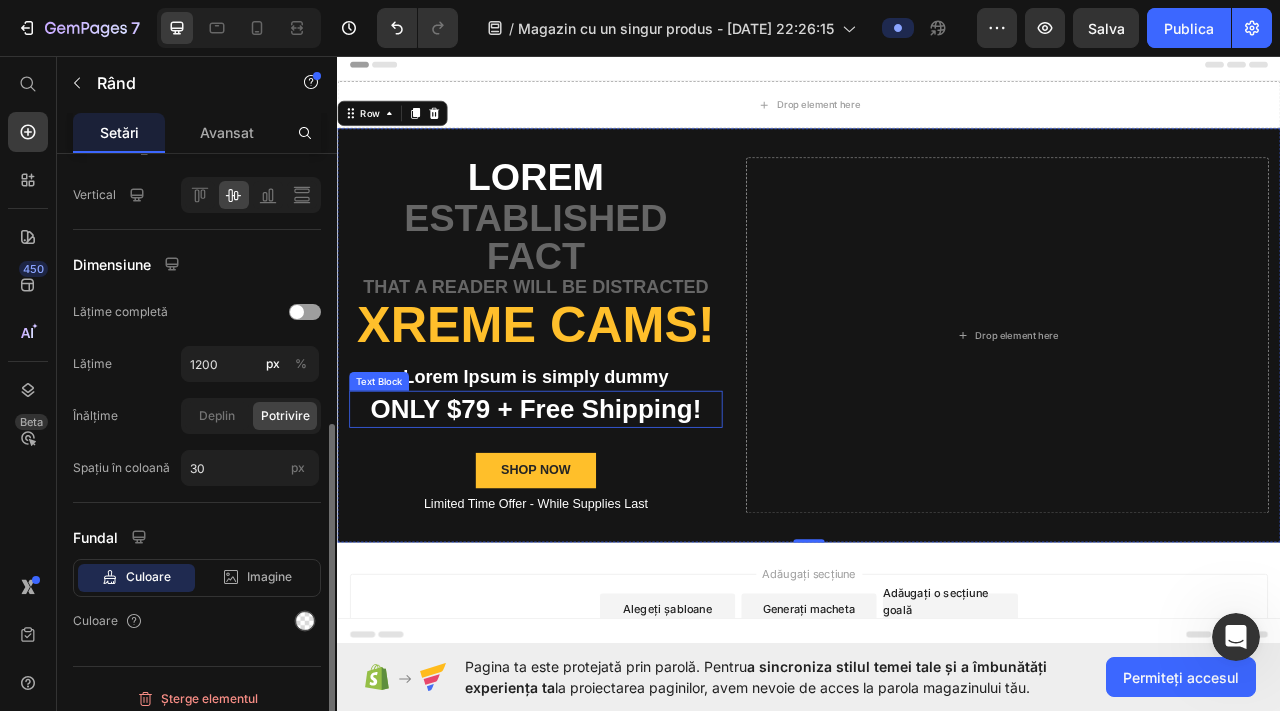 click on "ONLY $79 + Free Shipping!" at bounding box center [589, 506] 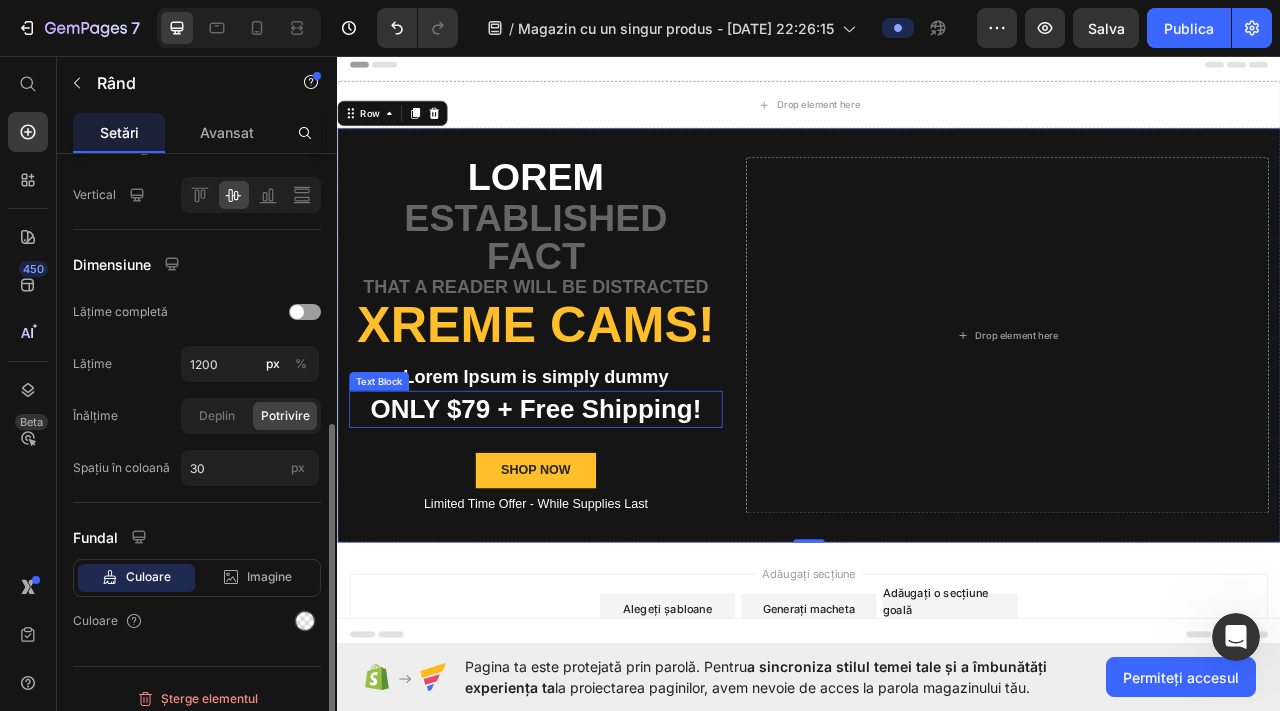 scroll, scrollTop: 0, scrollLeft: 0, axis: both 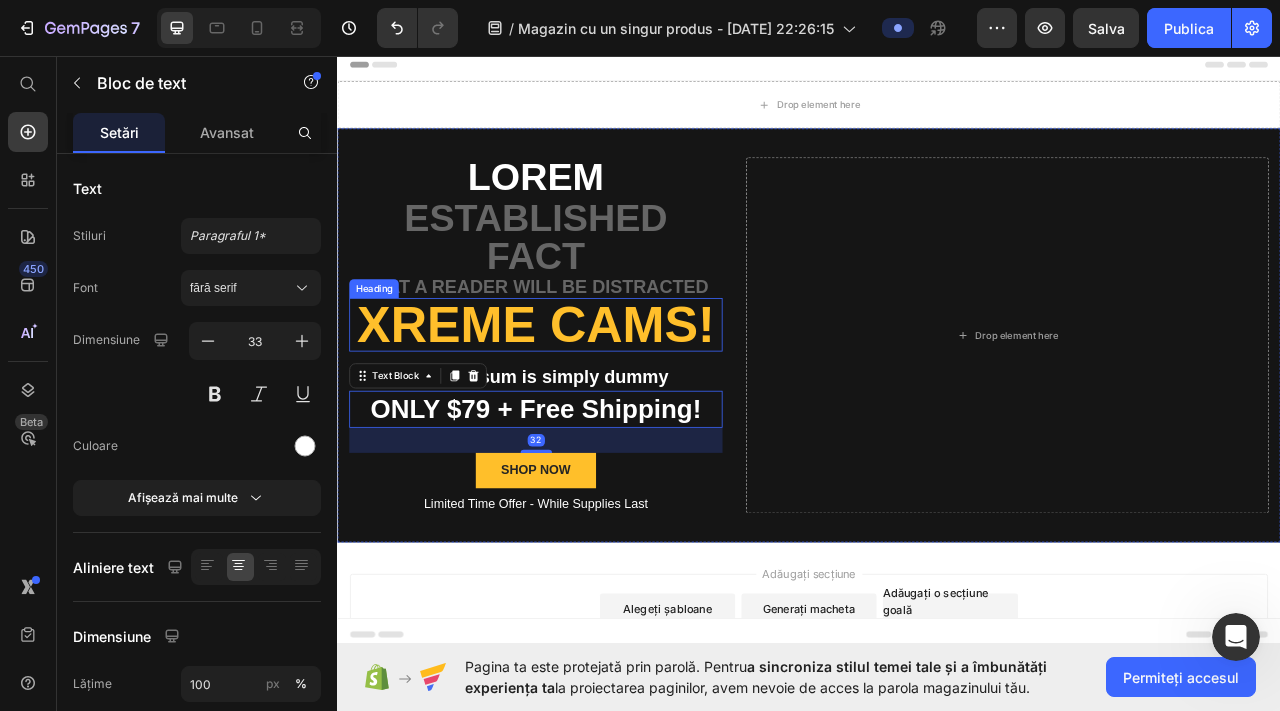 click on "Xreme CAMs!" at bounding box center [589, 399] 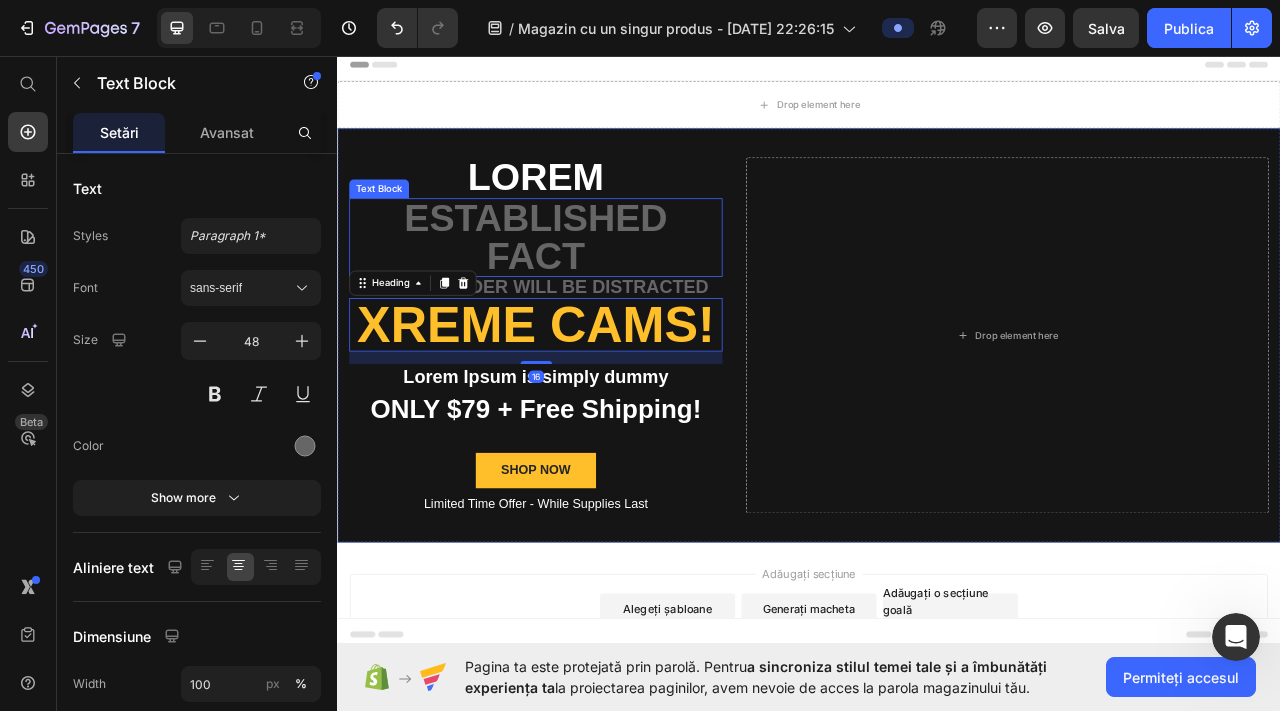 click on "established fact" at bounding box center (589, 288) 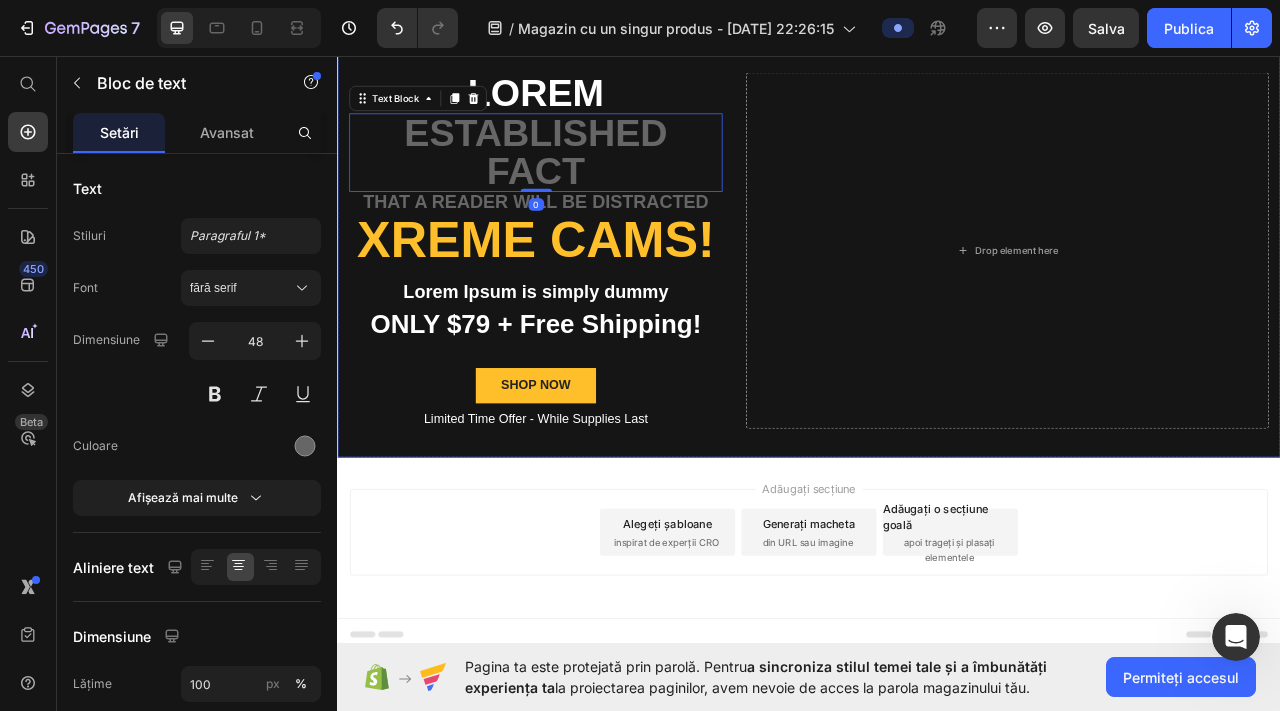 scroll, scrollTop: 0, scrollLeft: 0, axis: both 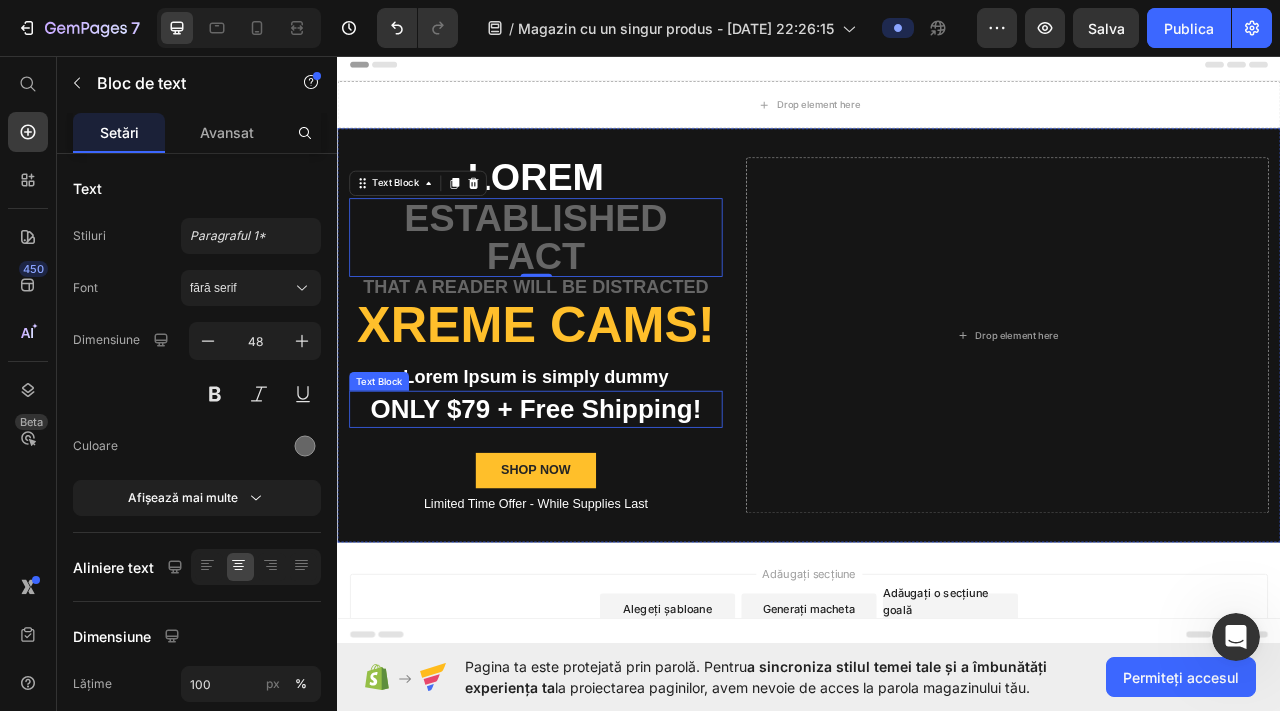 click on "ONLY $79 + Free Shipping!" at bounding box center [589, 506] 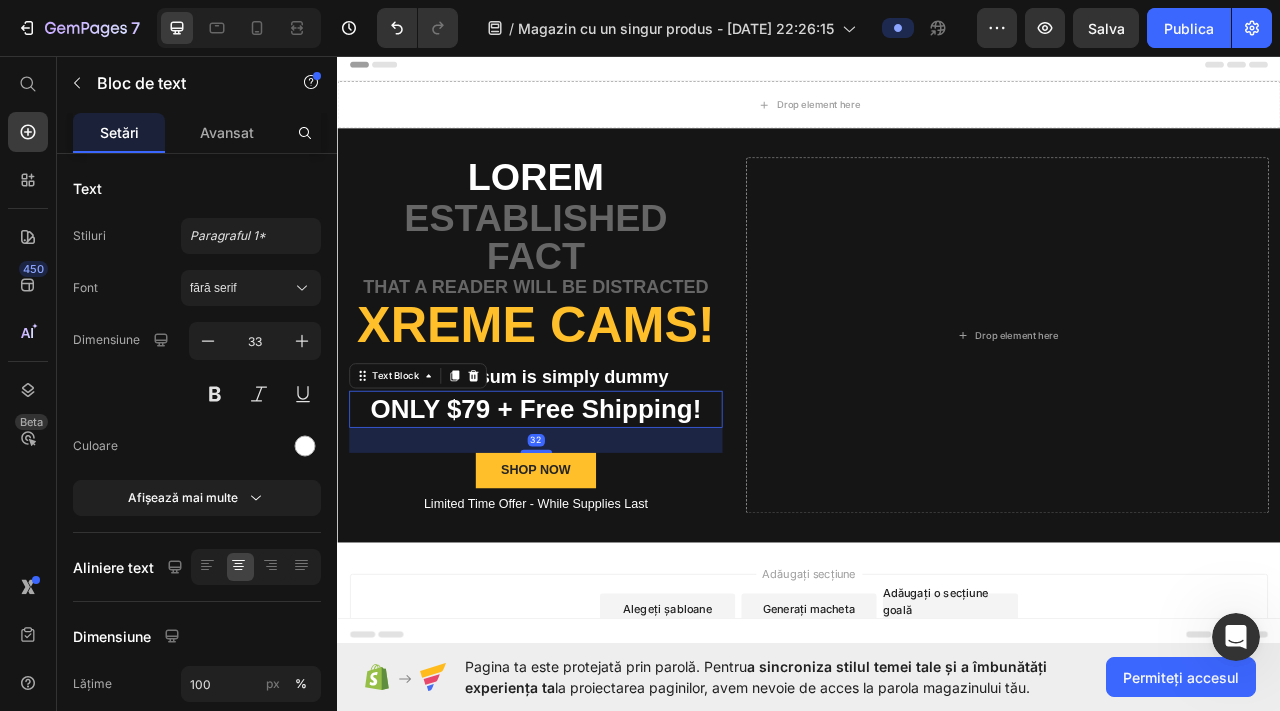click on "ONLY $79 + Free Shipping!" at bounding box center [589, 506] 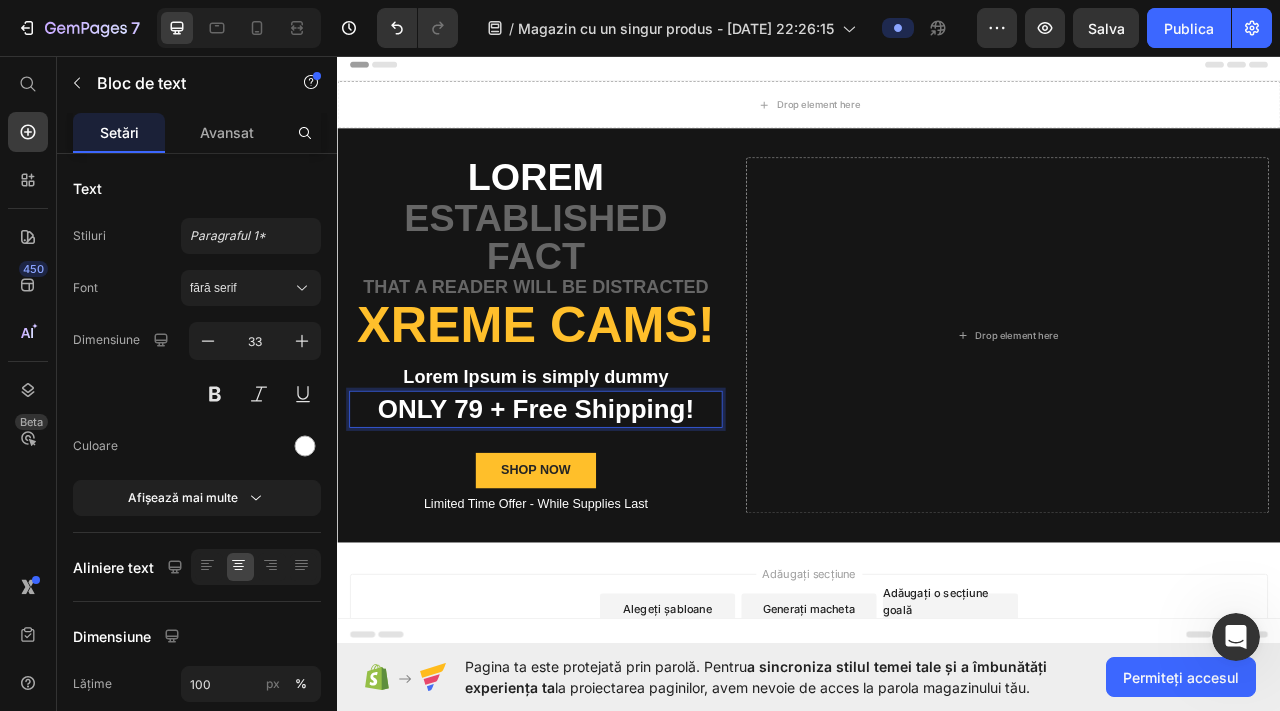 scroll, scrollTop: 25, scrollLeft: 0, axis: vertical 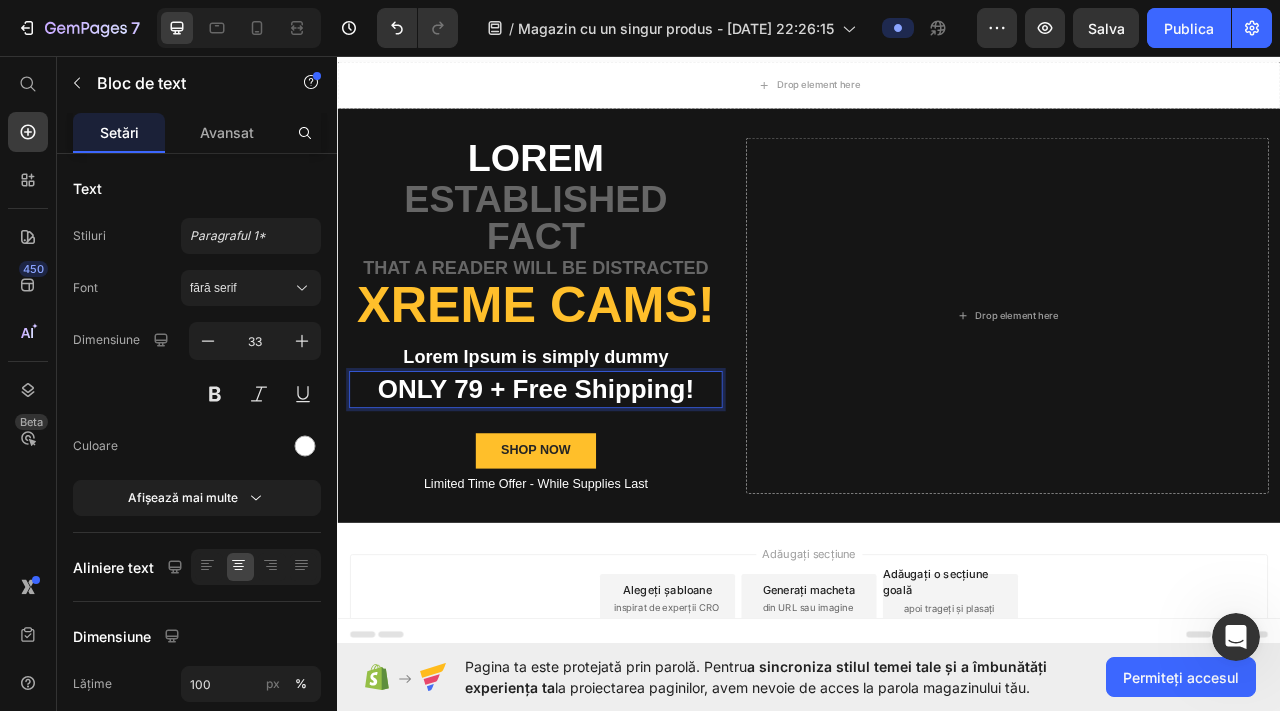 click on "ONLY 79 + Free Shipping!" at bounding box center [589, 481] 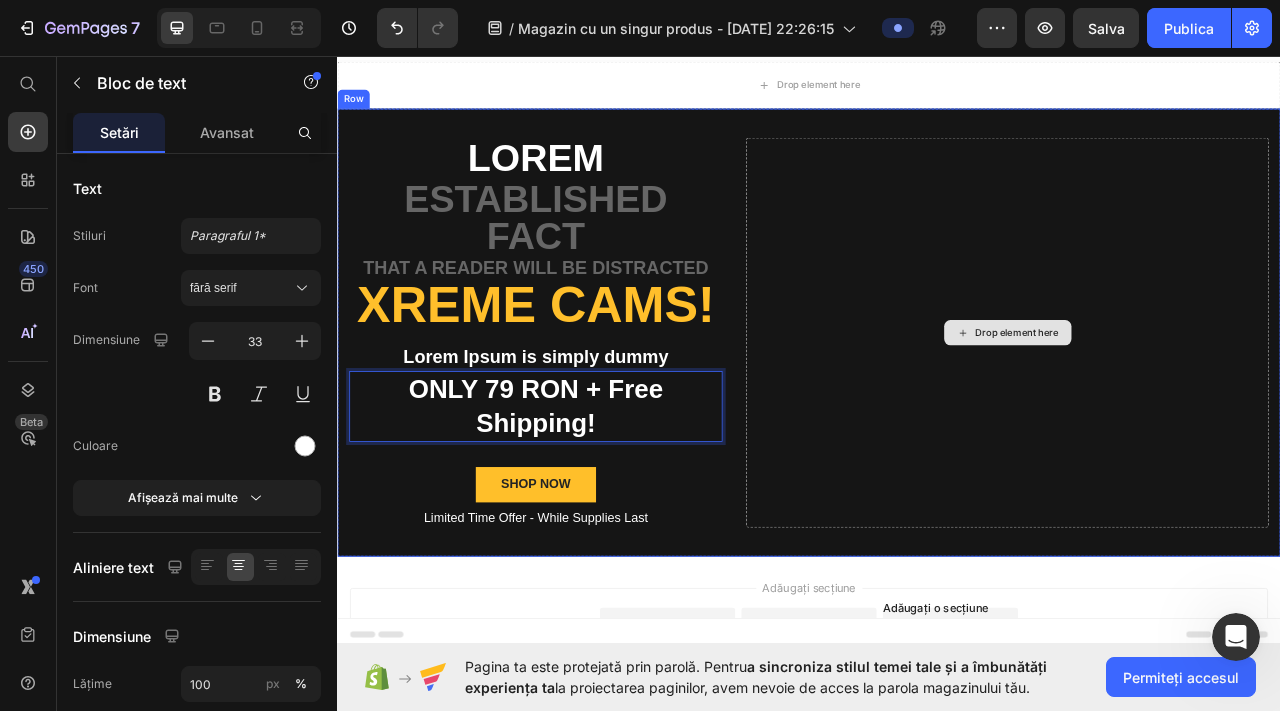 click on "Drop element here" at bounding box center [1189, 409] 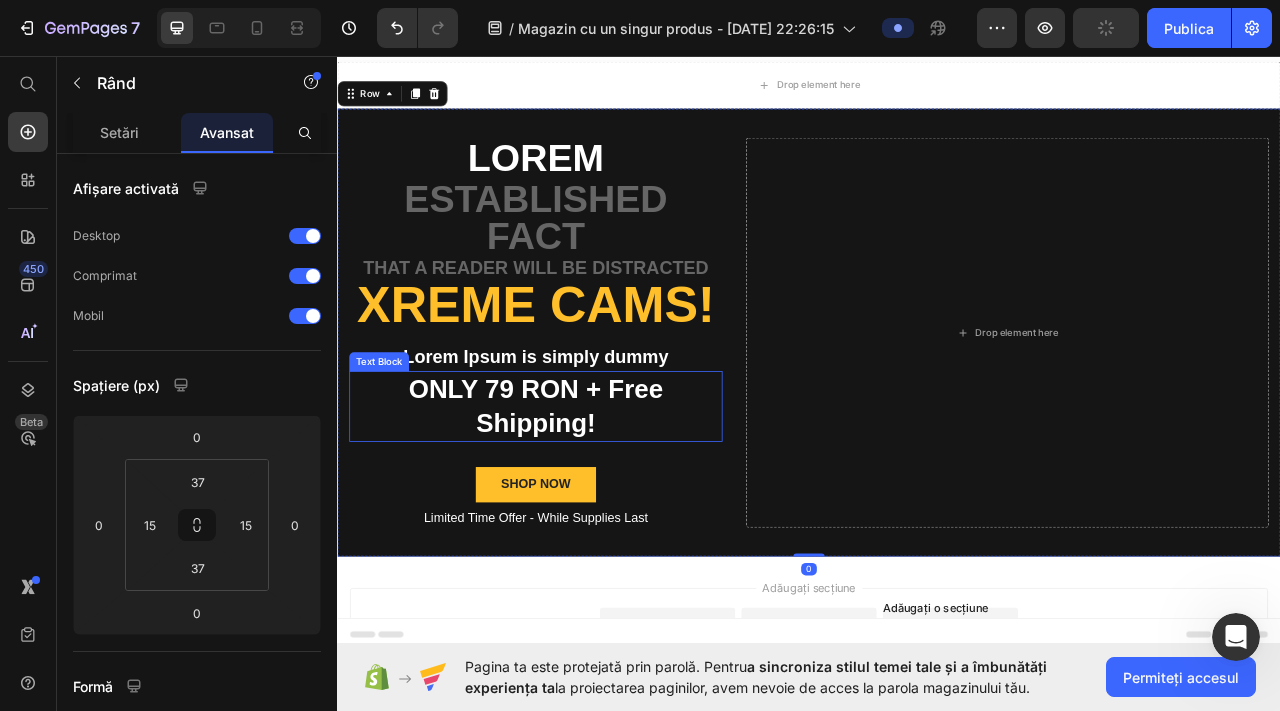 click on "ONLY 79 RON + Free Shipping!" at bounding box center (589, 503) 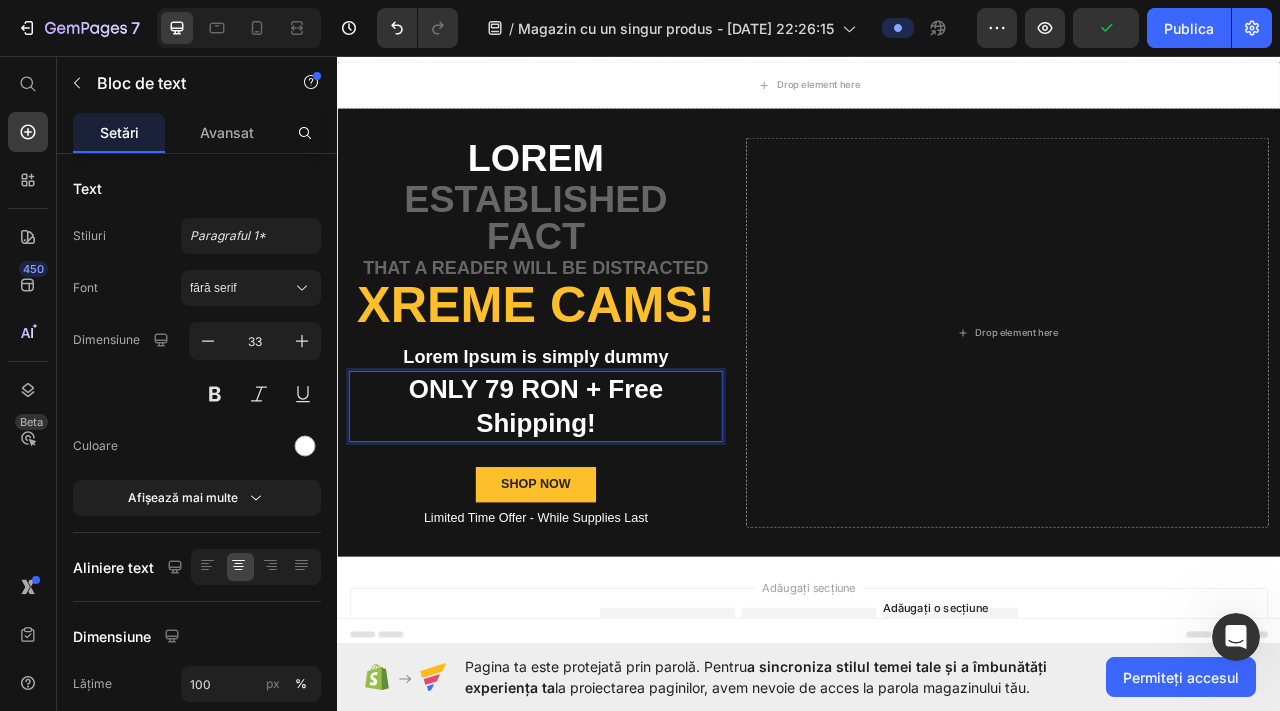 click on "ONLY 79 RON + Free Shipping!" at bounding box center (589, 503) 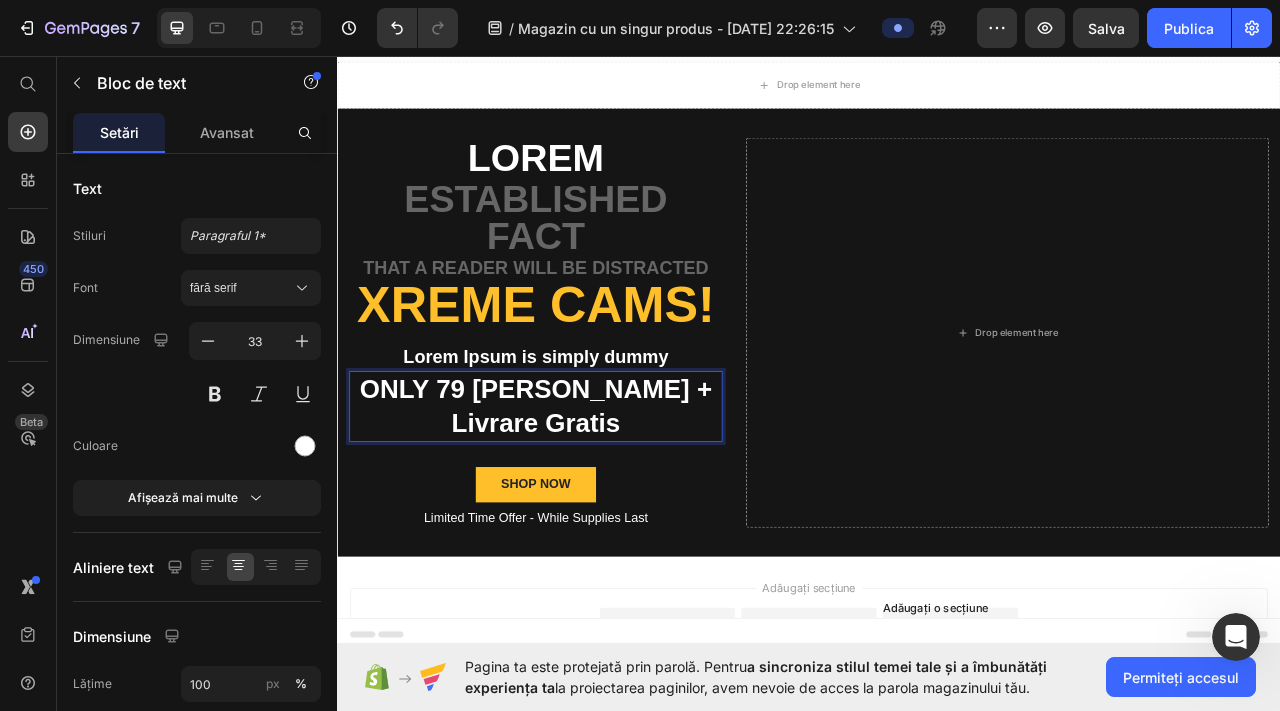 click on "ONLY 79 RON + Livrare Gratis" at bounding box center (589, 503) 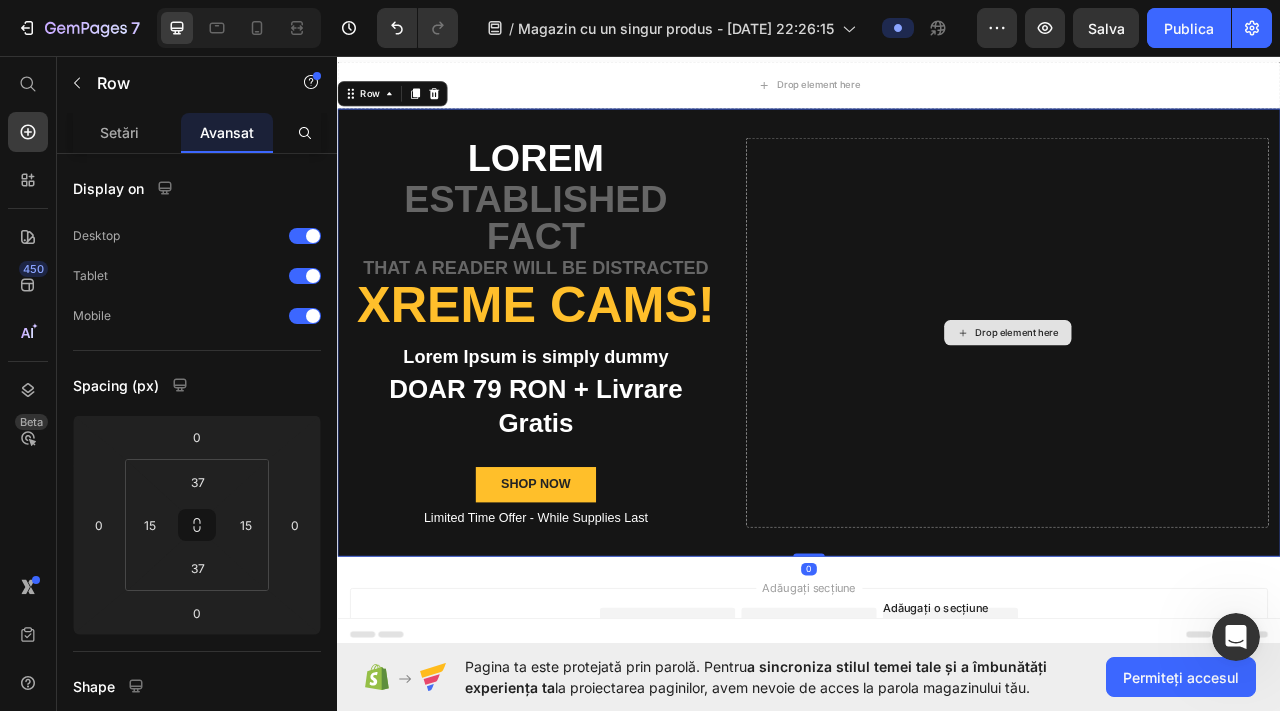click on "Drop element here" at bounding box center [1189, 409] 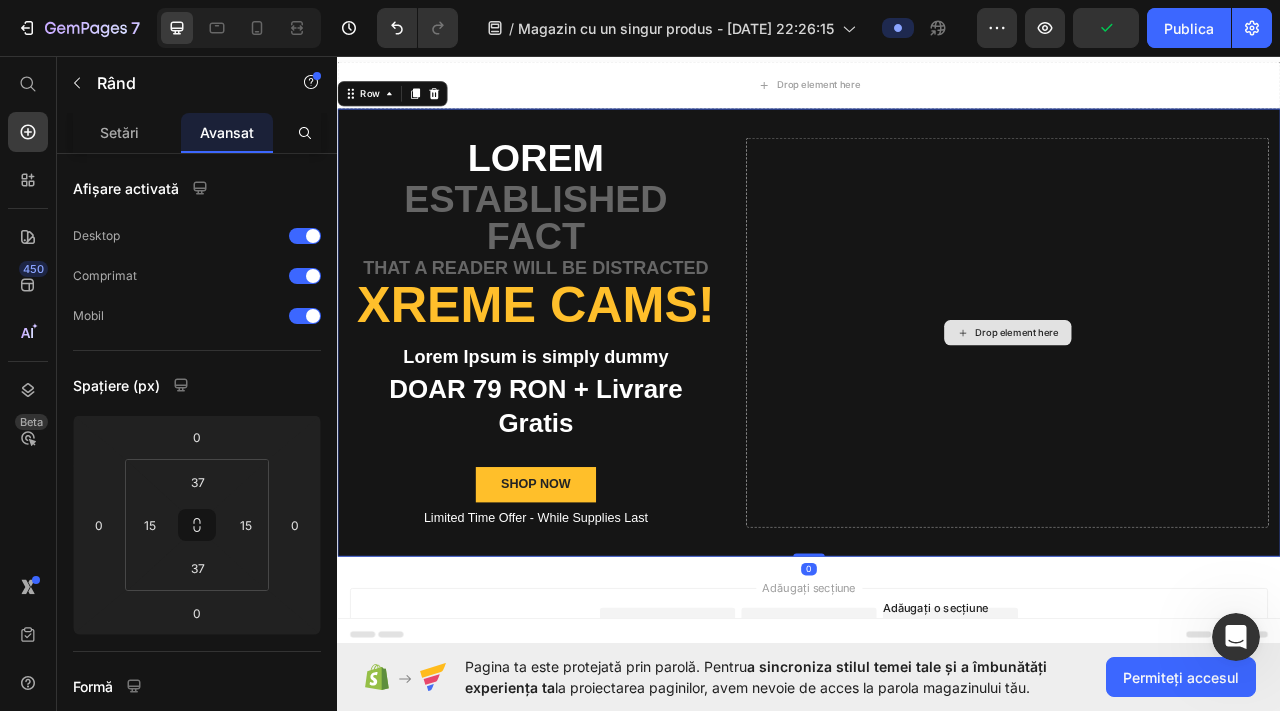 click on "Drop element here" at bounding box center [1189, 409] 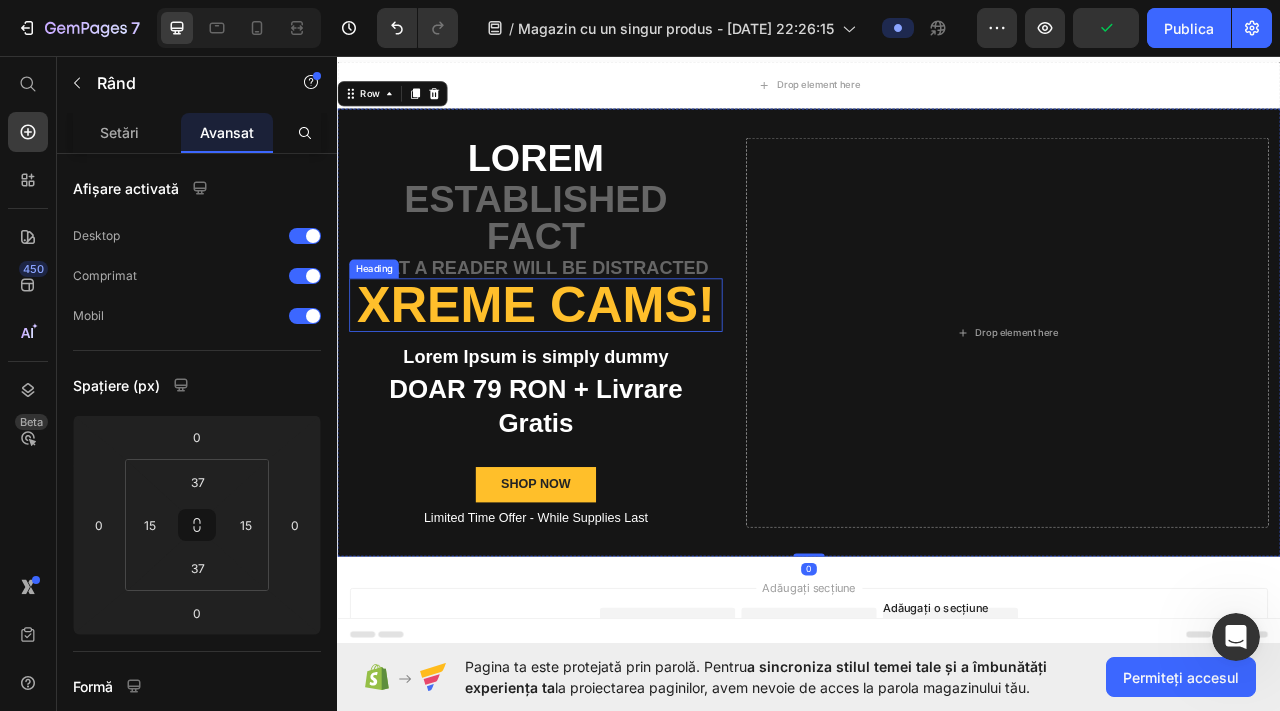 click on "Xreme CAMs!" at bounding box center (589, 374) 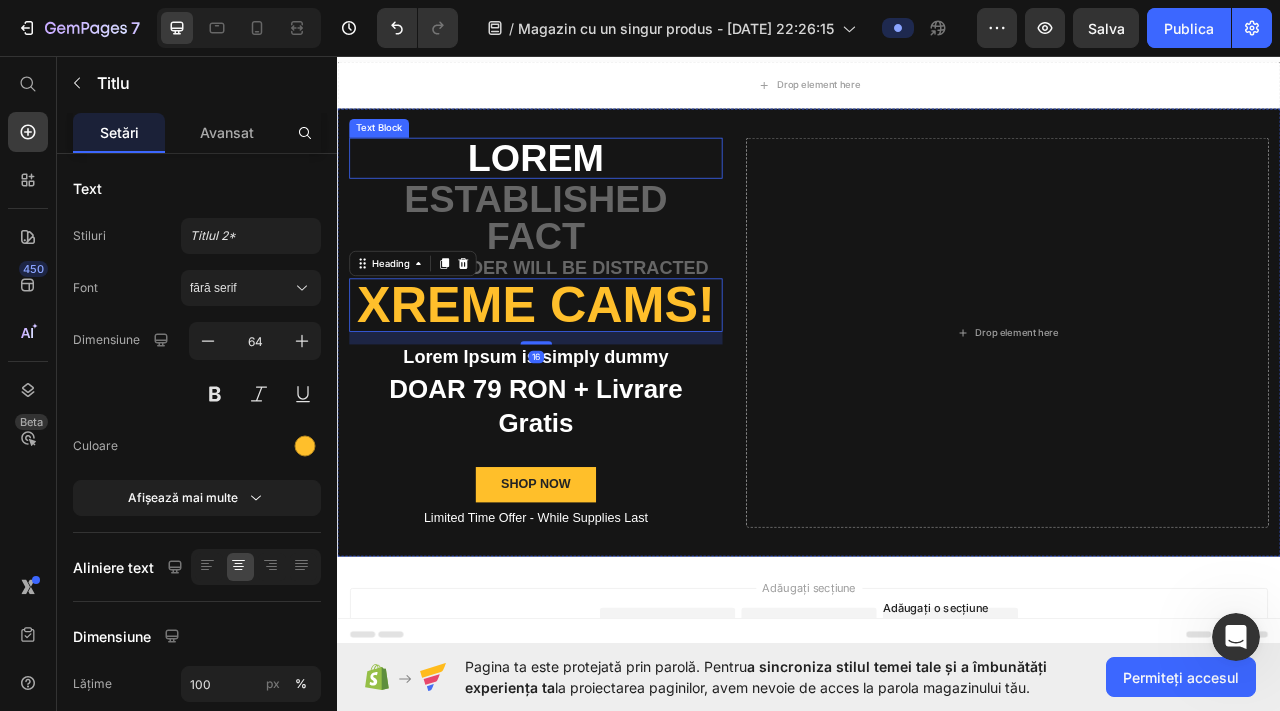 click on "Lorem" at bounding box center (589, 187) 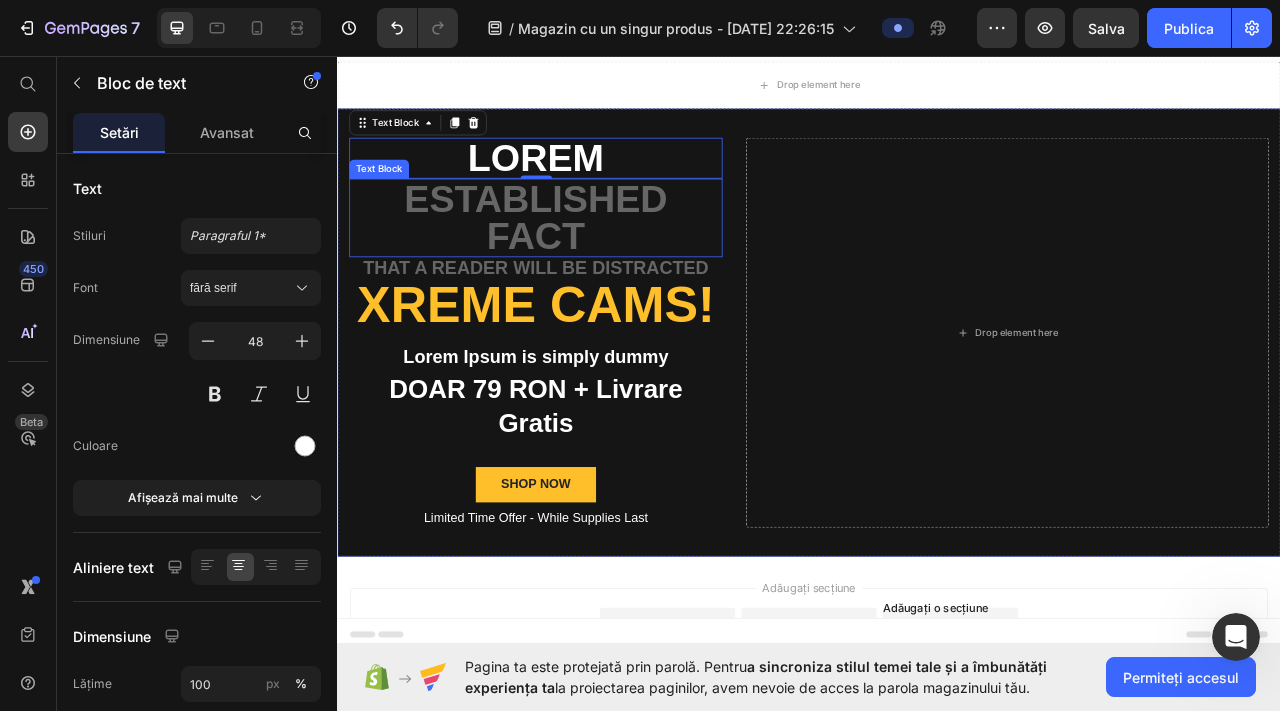 click on "established fact" at bounding box center [589, 263] 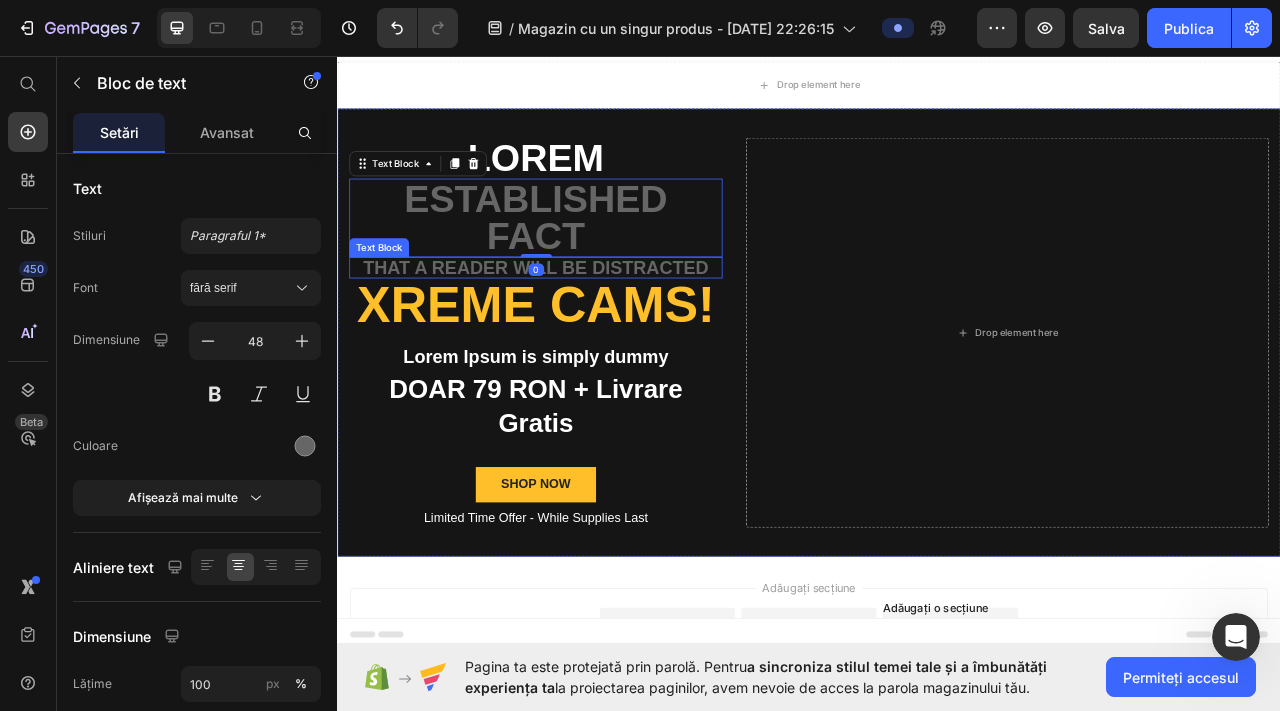 click on "that a reader will be distracted" at bounding box center [589, 326] 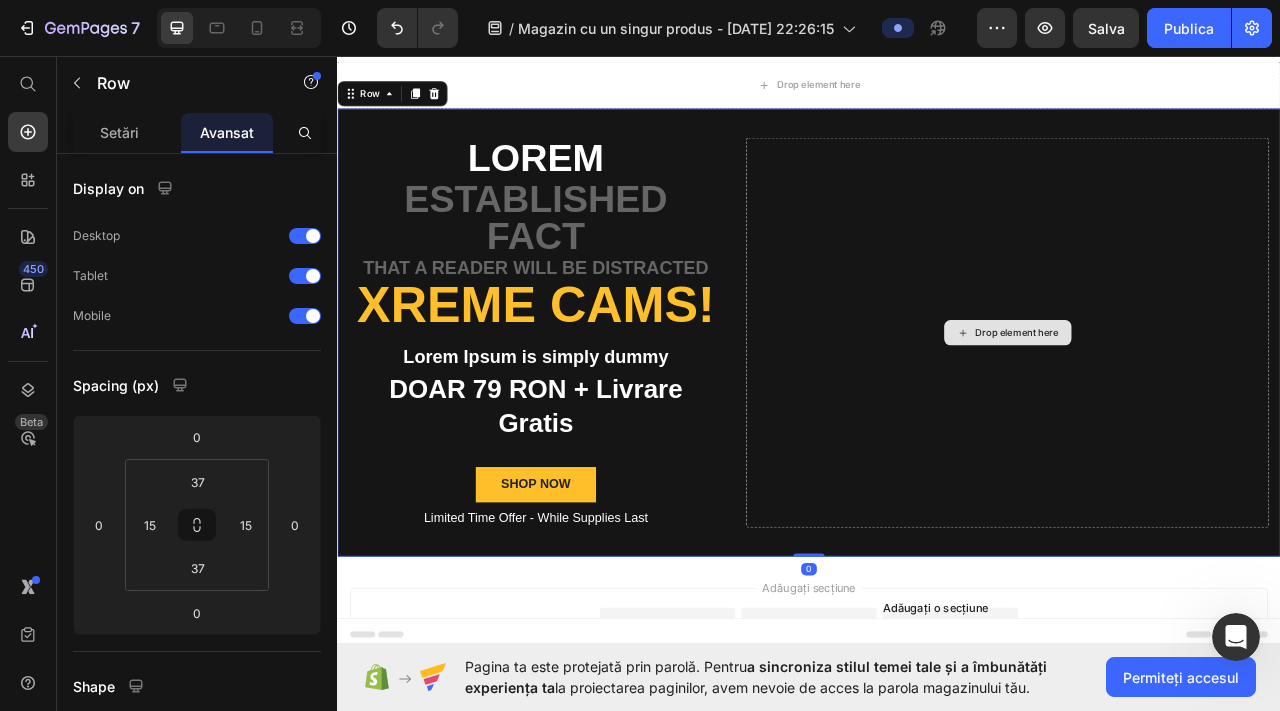click on "Drop element here" at bounding box center [1189, 409] 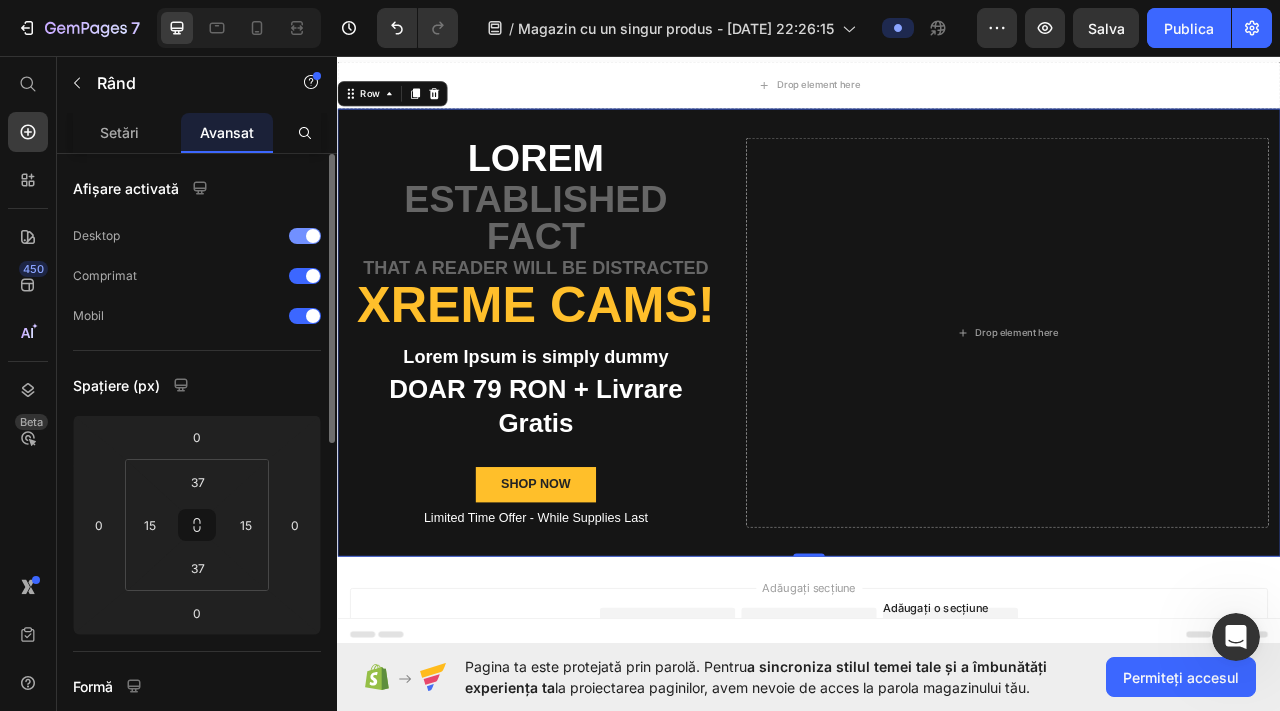 click on "Desktop" at bounding box center (96, 235) 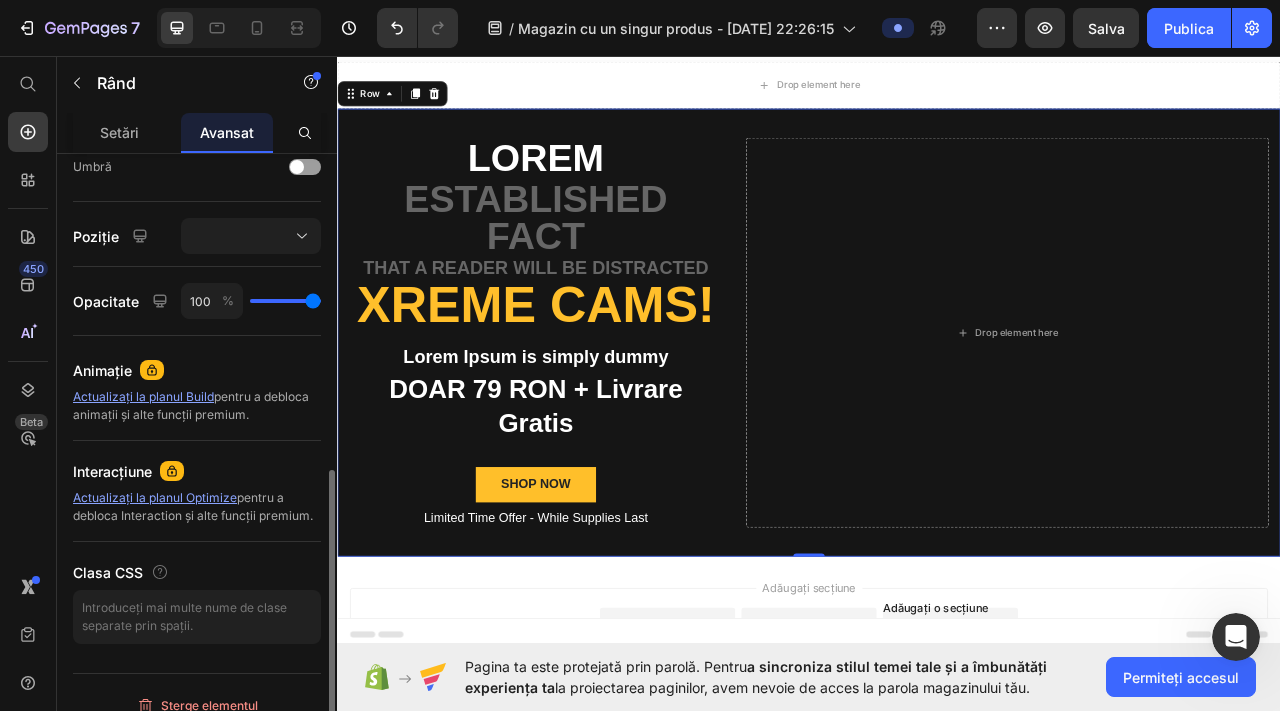 scroll, scrollTop: 691, scrollLeft: 0, axis: vertical 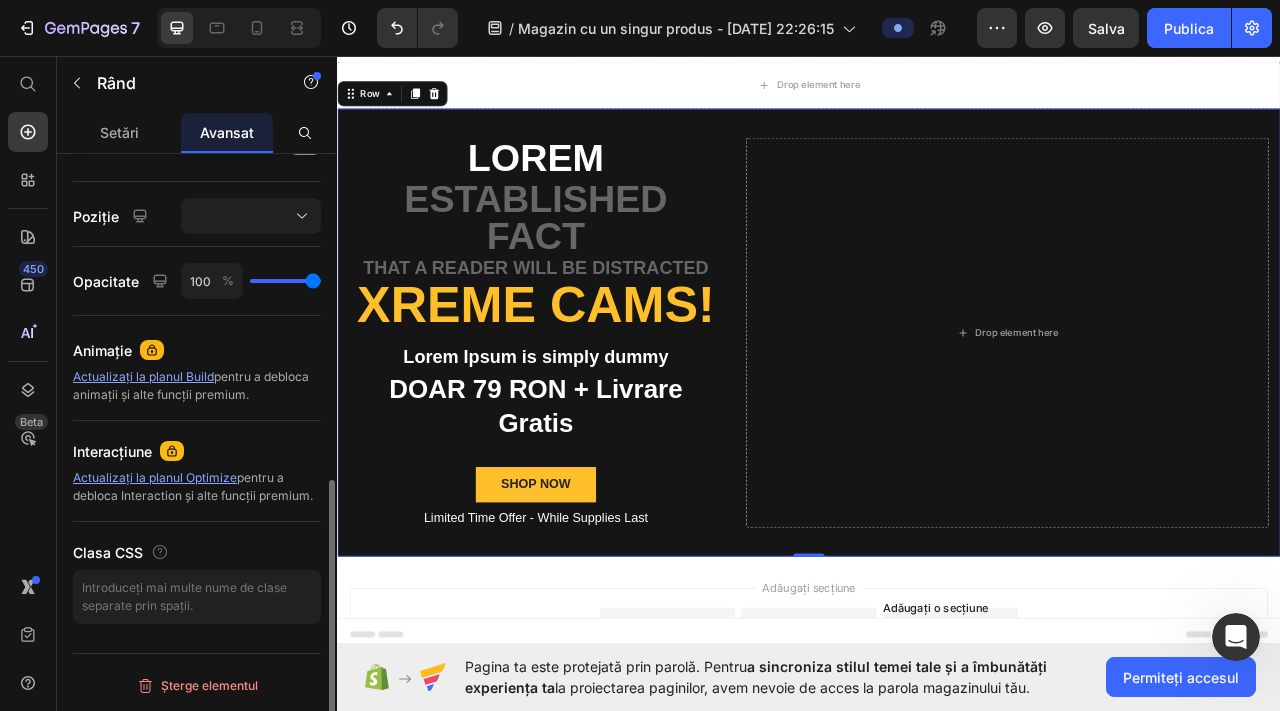 click at bounding box center [239, 28] 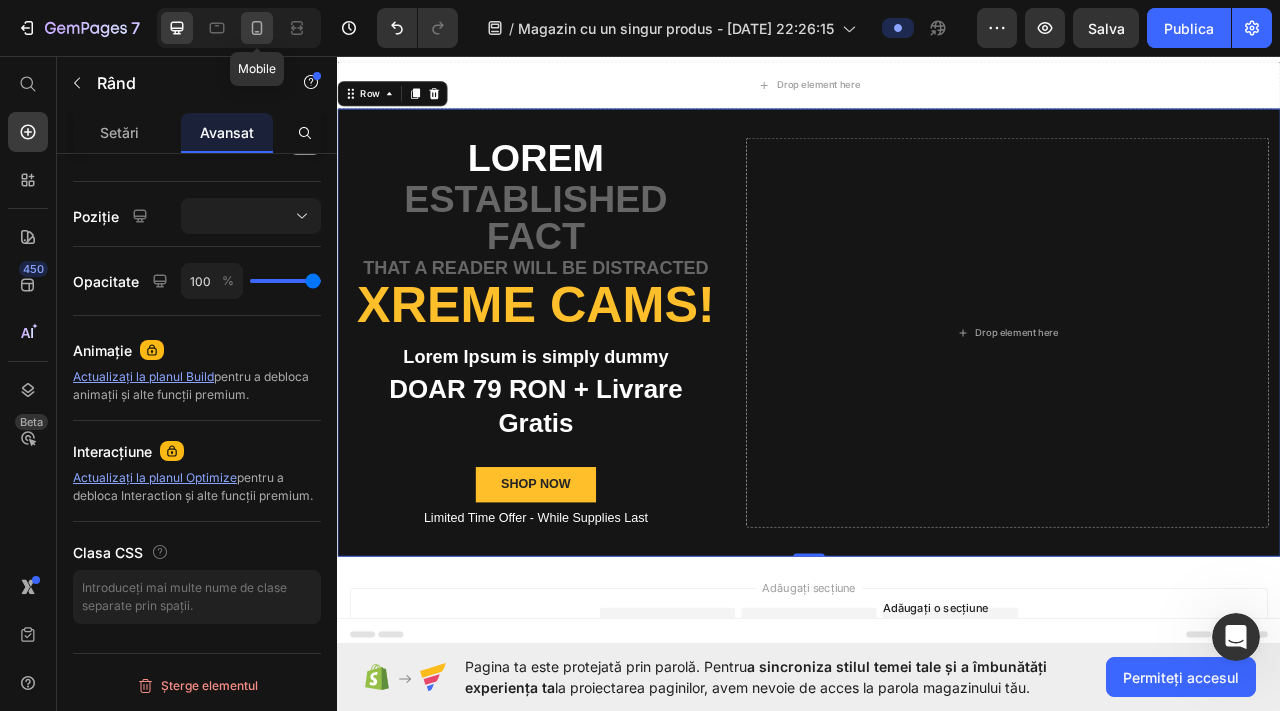 click 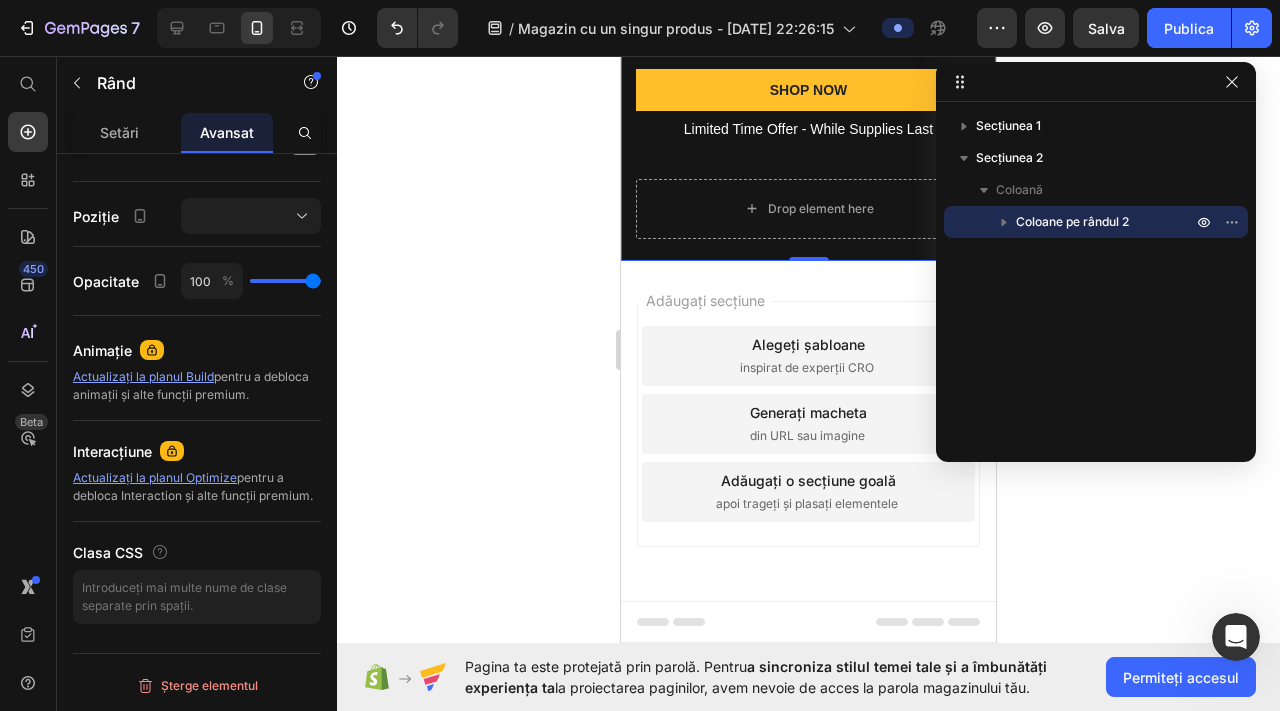 scroll, scrollTop: 0, scrollLeft: 0, axis: both 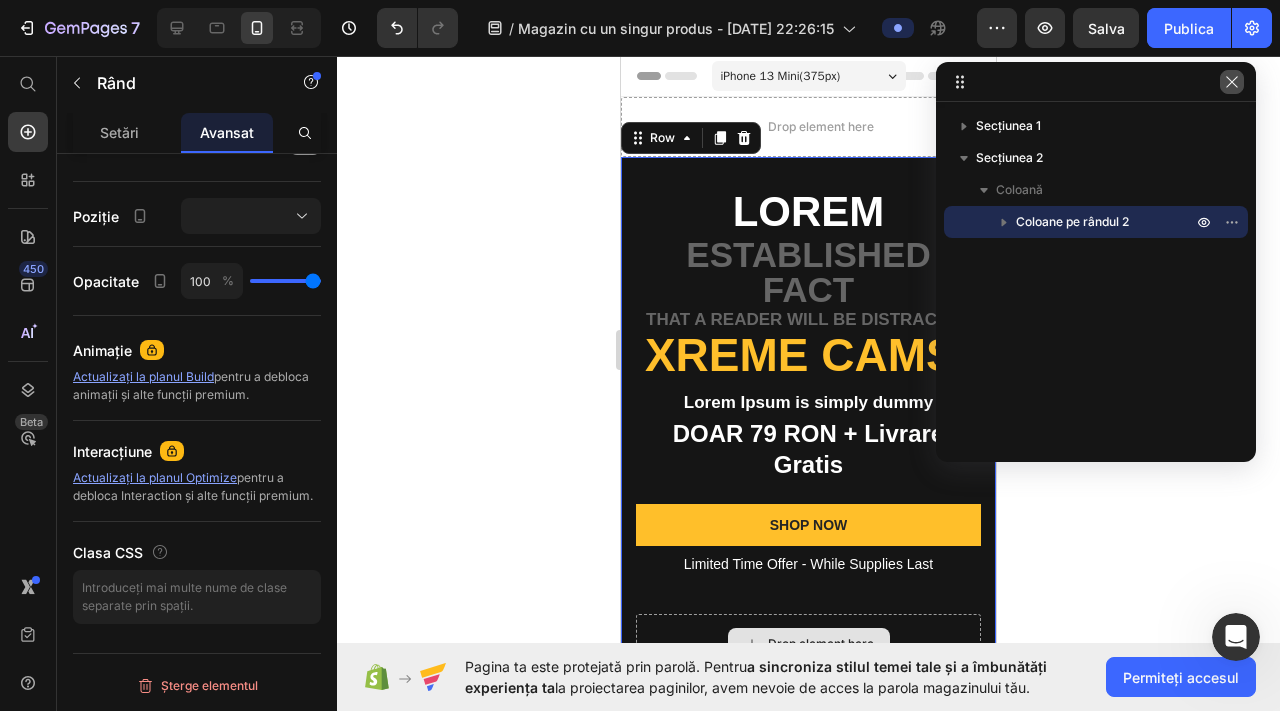 click at bounding box center [1232, 82] 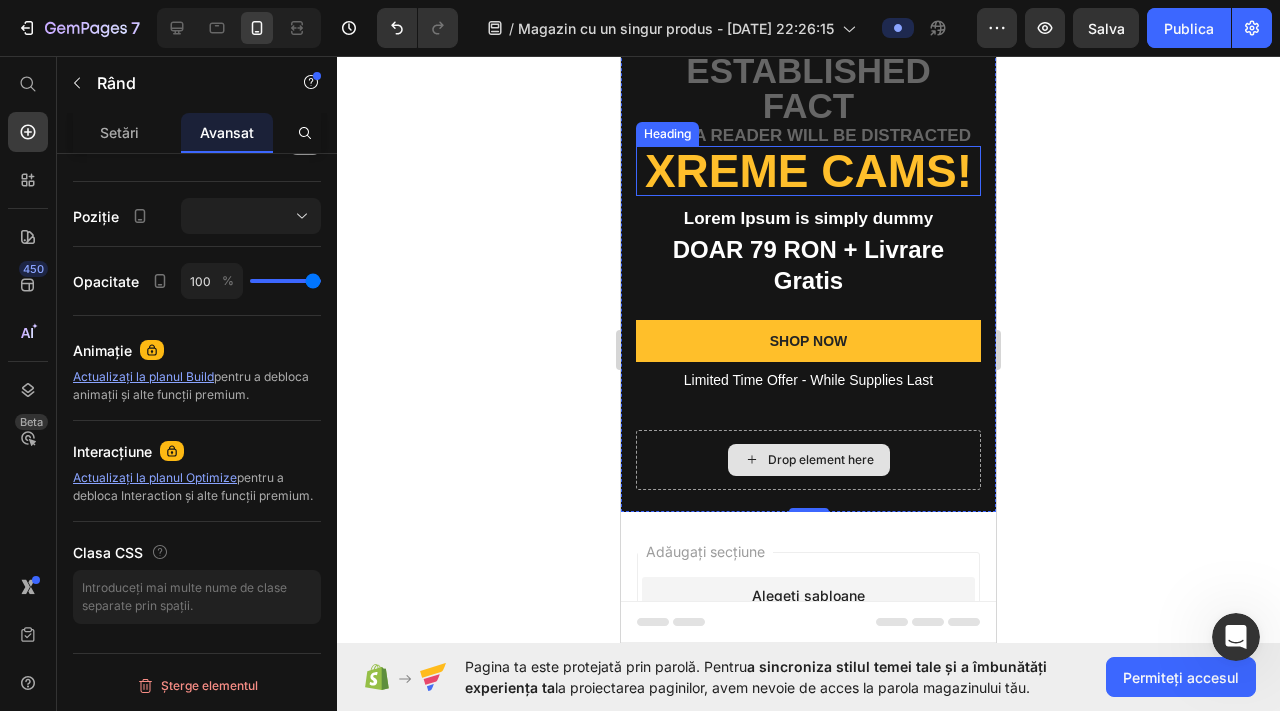 scroll, scrollTop: 435, scrollLeft: 0, axis: vertical 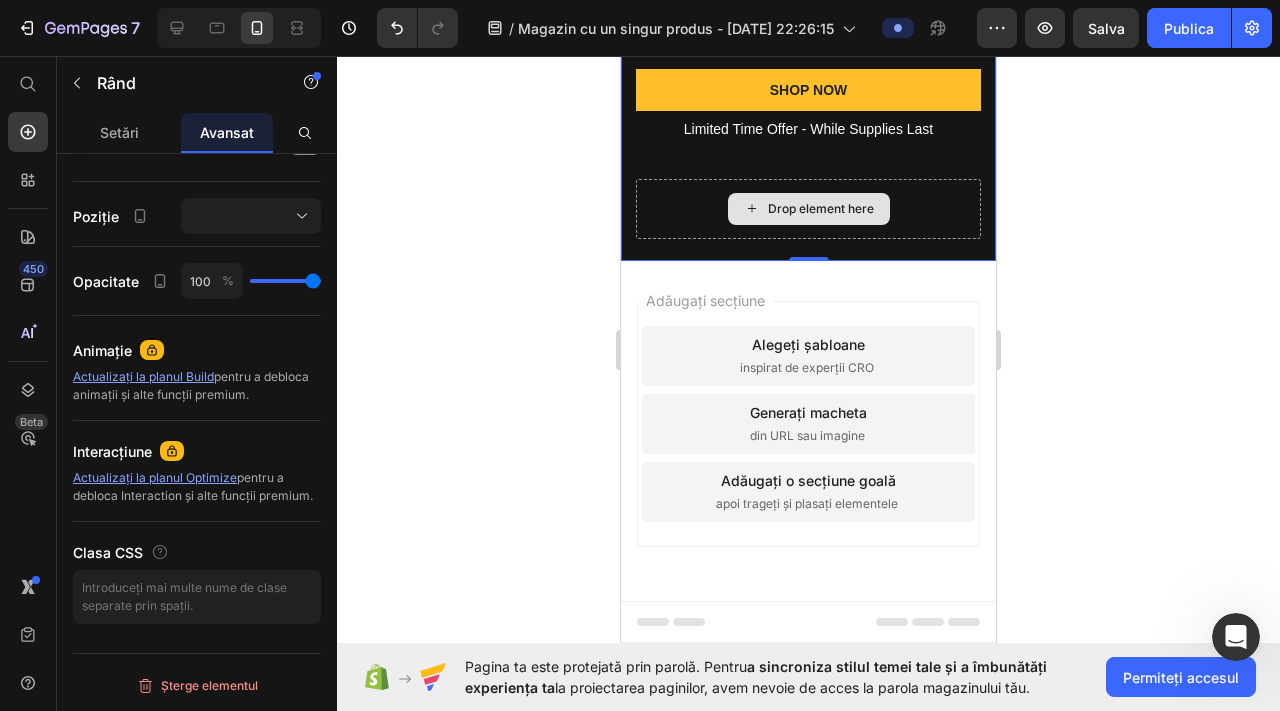 click on "Drop element here" at bounding box center [821, 209] 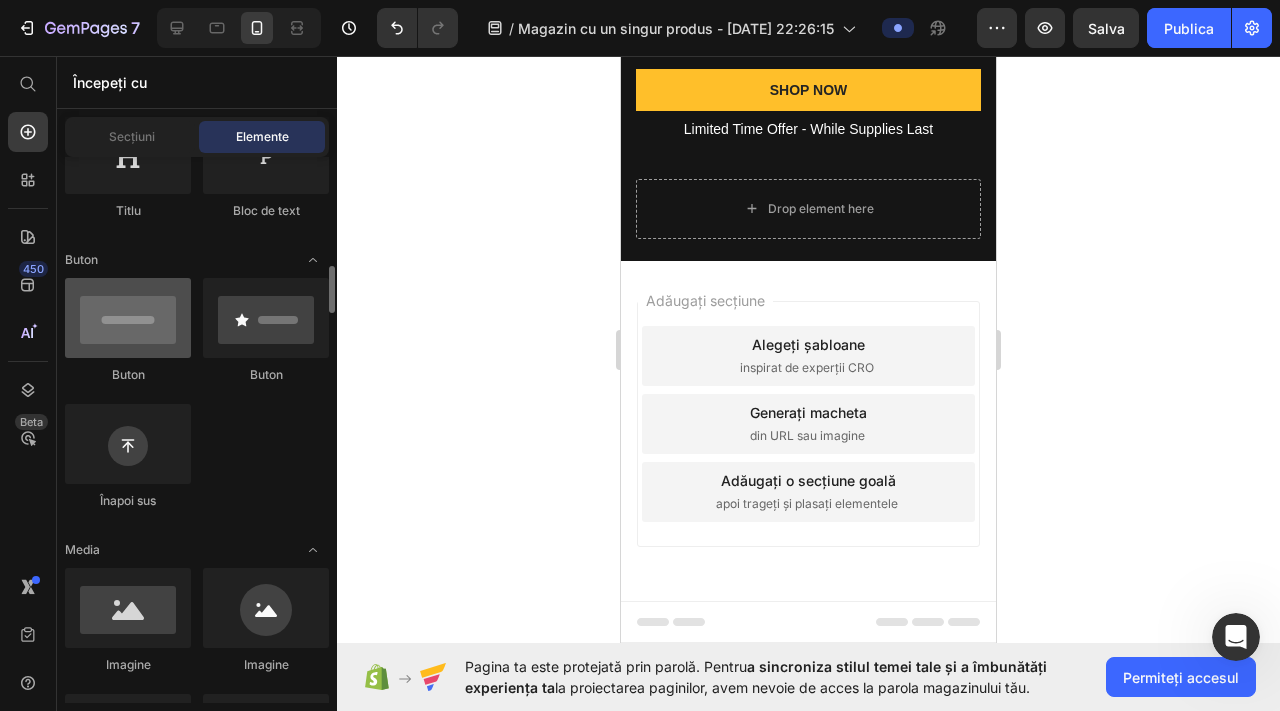 scroll, scrollTop: 537, scrollLeft: 0, axis: vertical 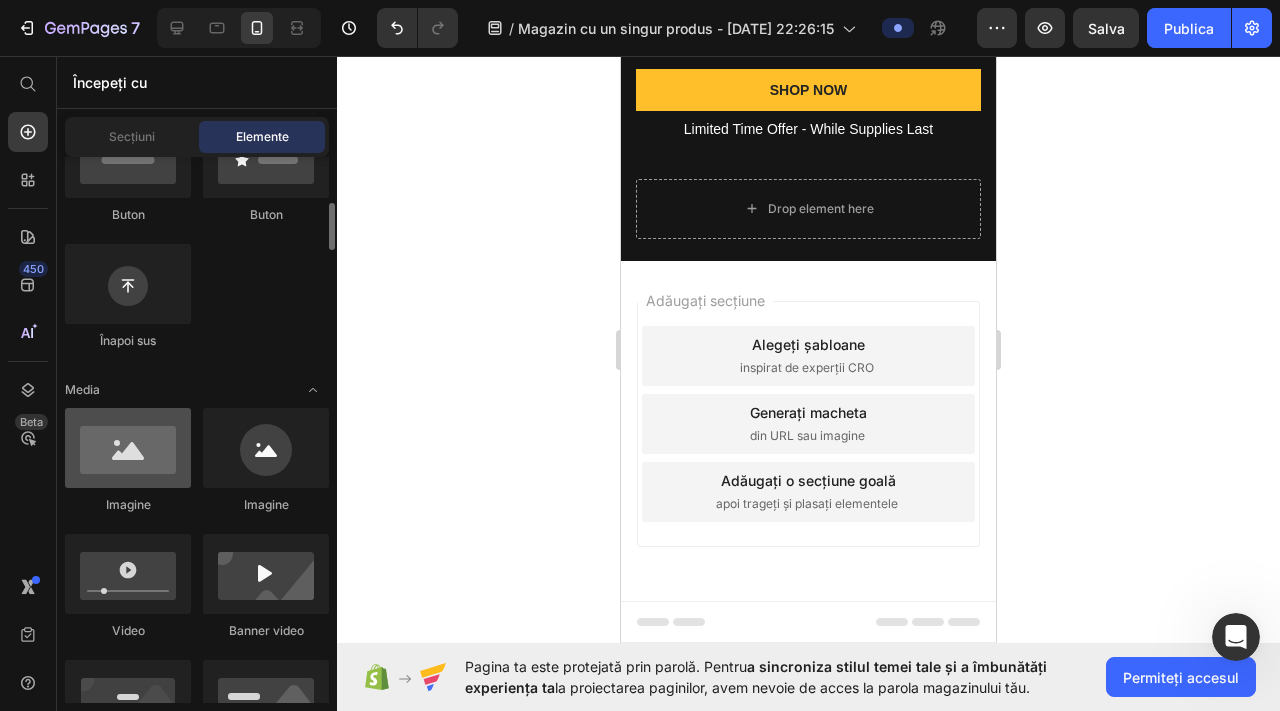 click at bounding box center (128, 448) 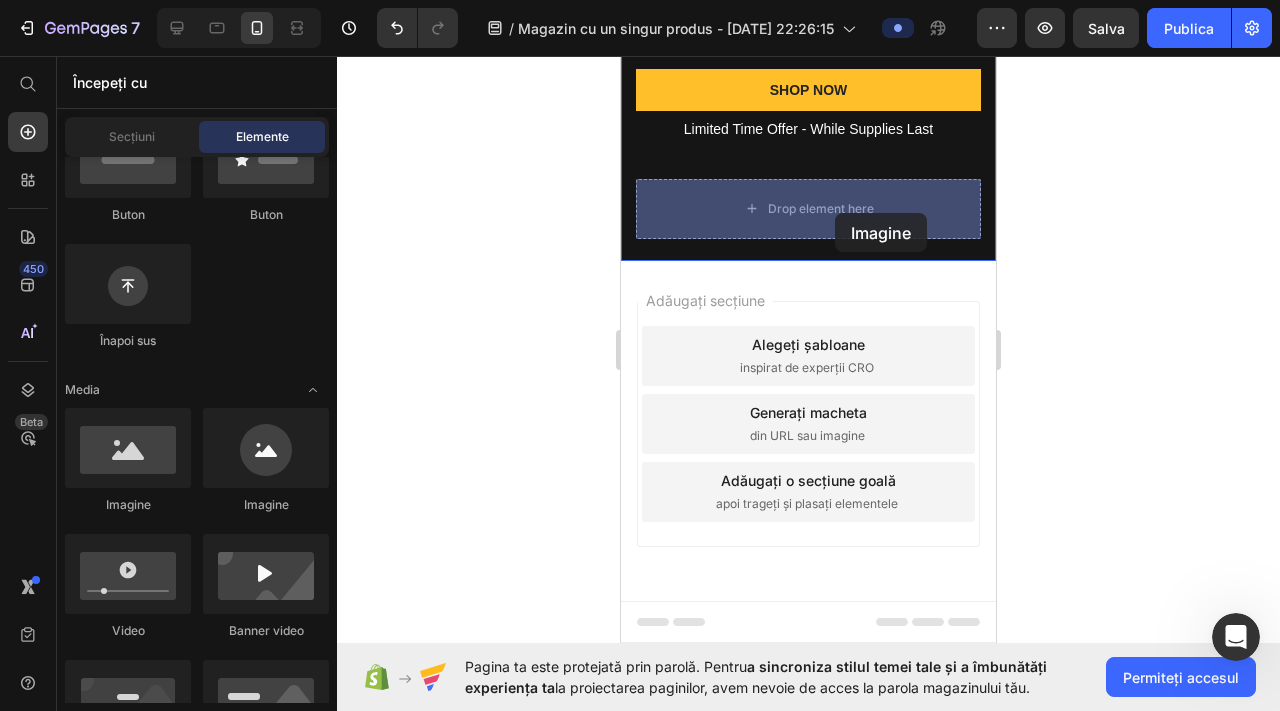 drag, startPoint x: 773, startPoint y: 503, endPoint x: 805, endPoint y: 208, distance: 296.73053 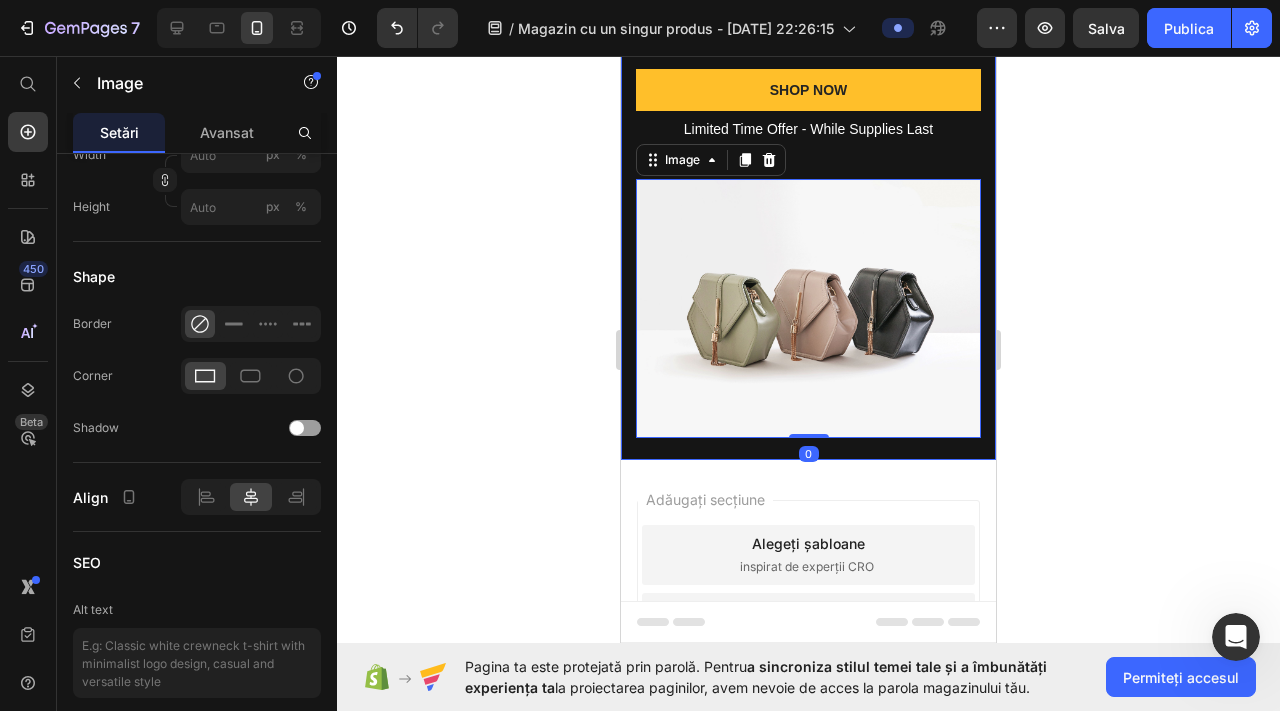 scroll, scrollTop: 375, scrollLeft: 0, axis: vertical 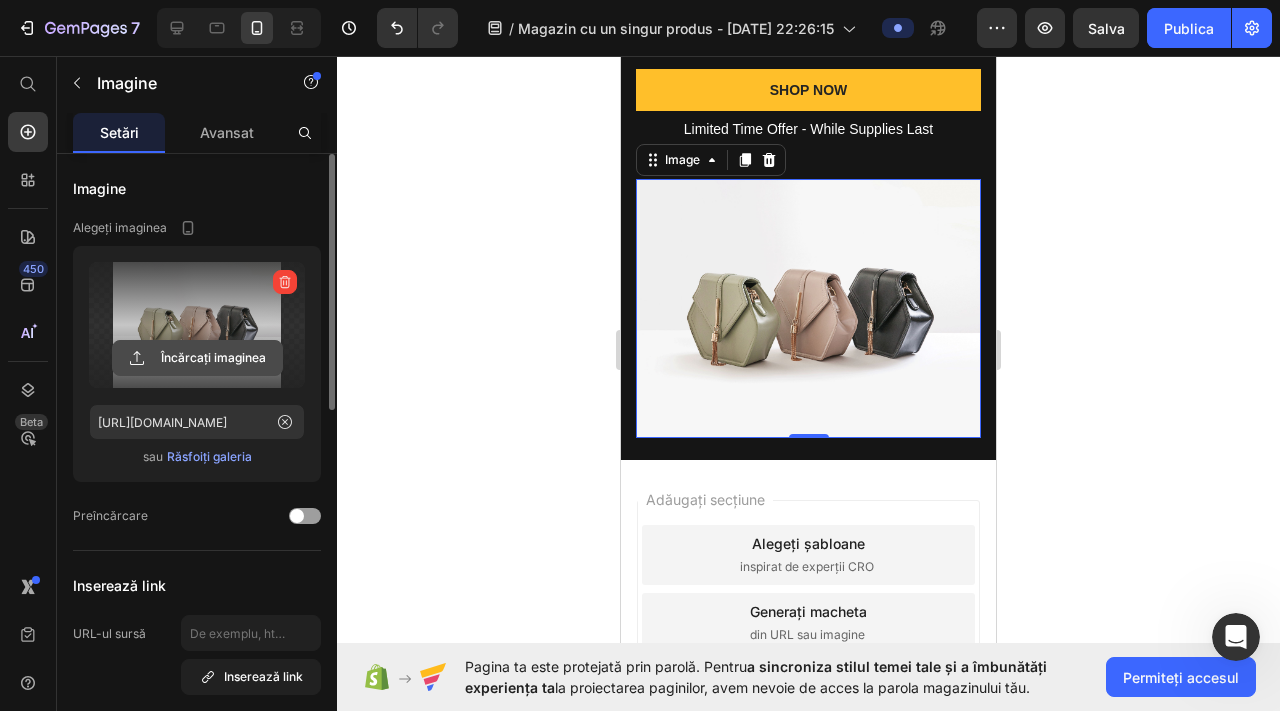 click 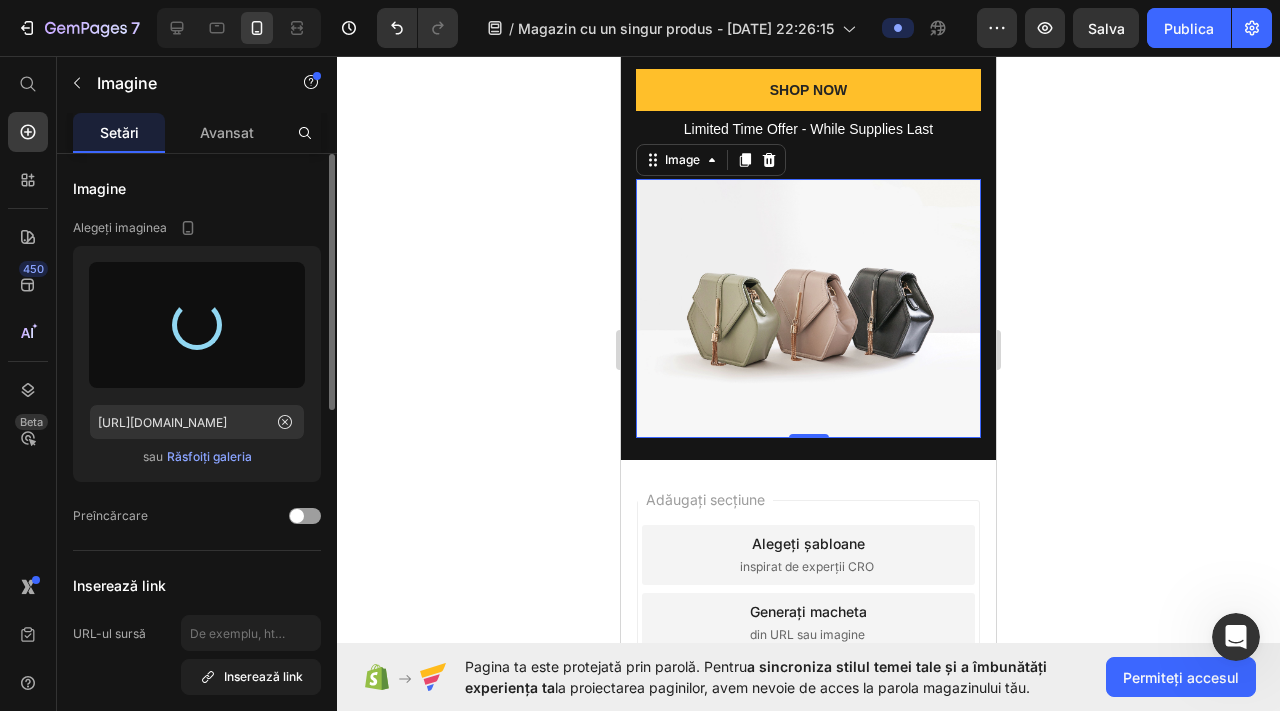 type on "[URL][DOMAIN_NAME]" 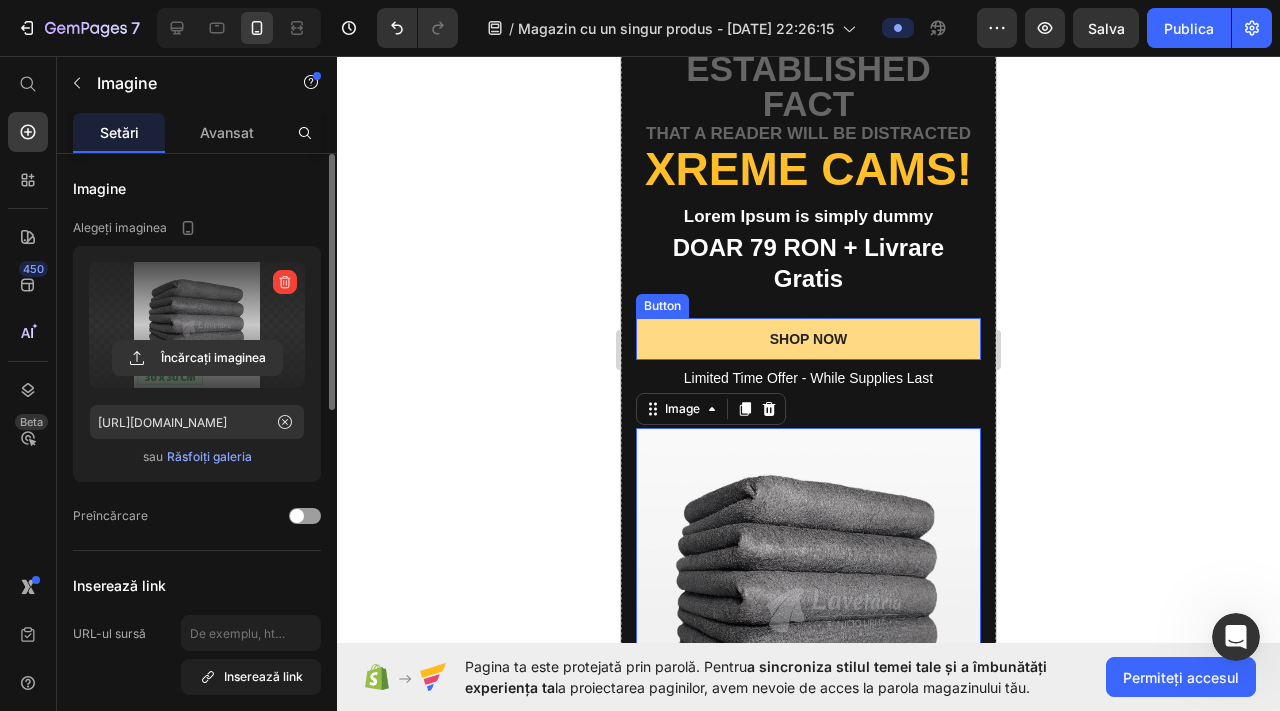 scroll, scrollTop: 0, scrollLeft: 0, axis: both 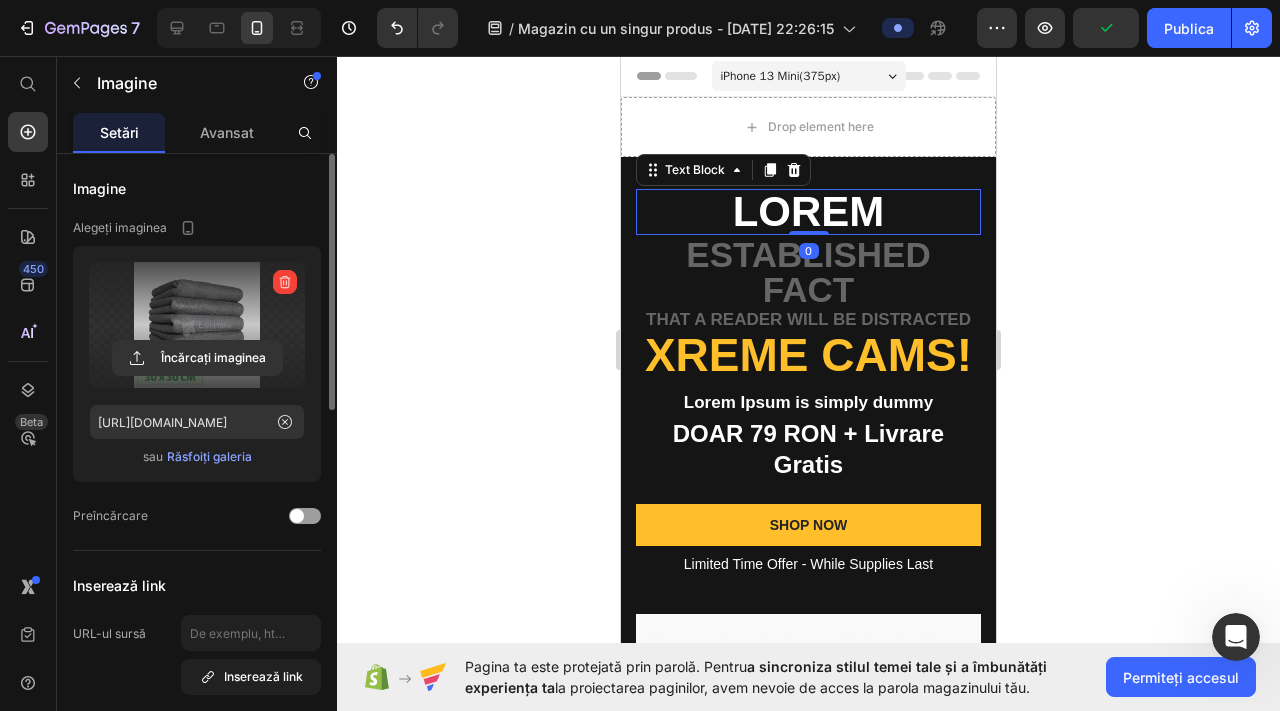 click on "Lorem" at bounding box center [808, 212] 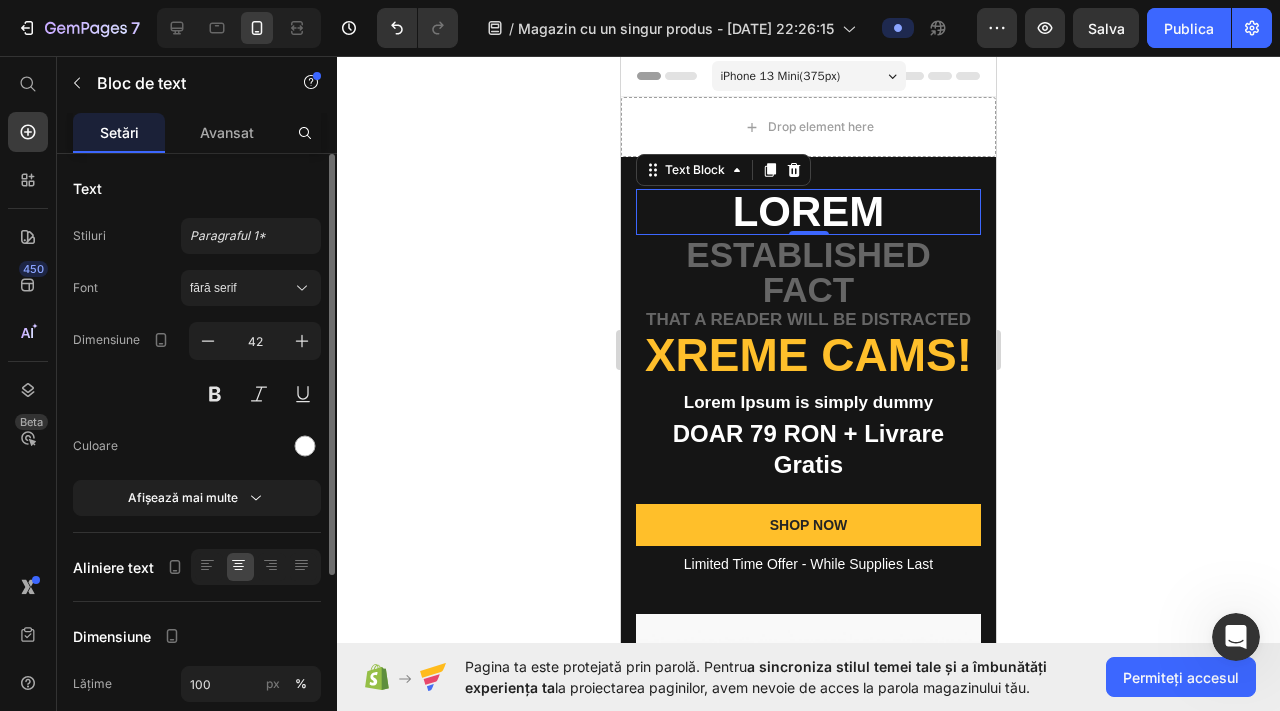 click on "established fact" at bounding box center (808, 272) 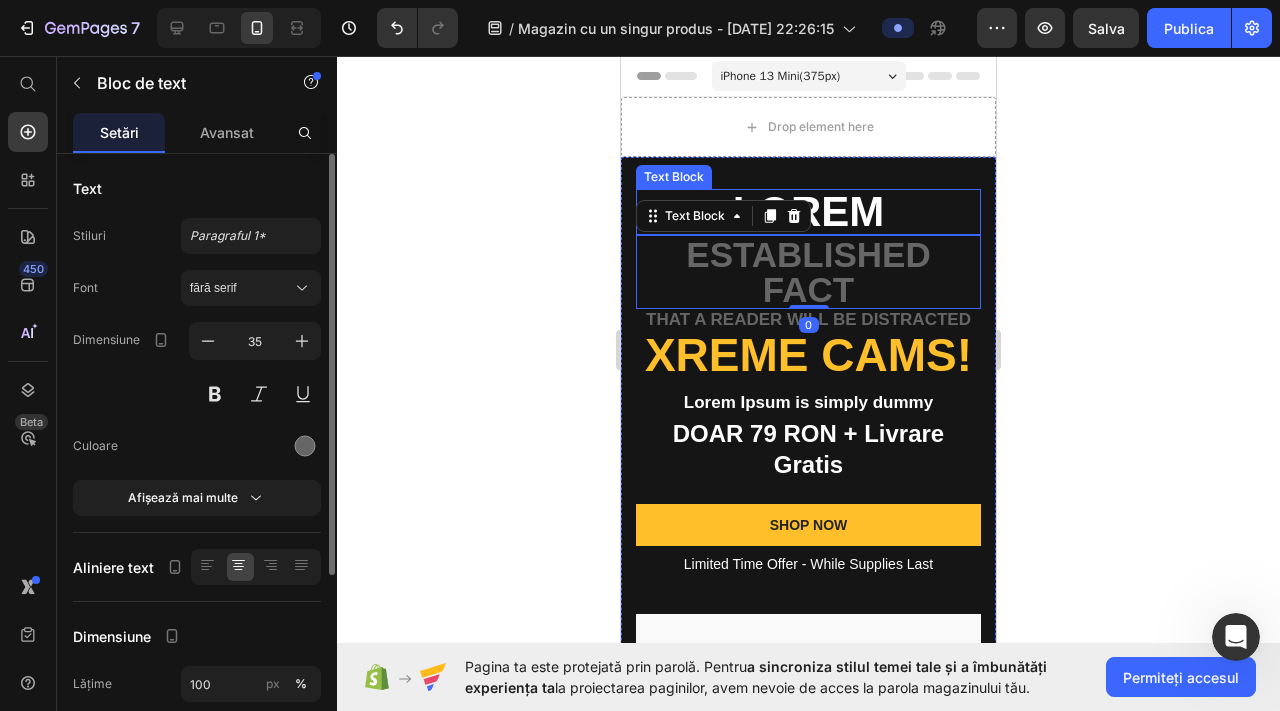 click on "Lorem" at bounding box center [808, 212] 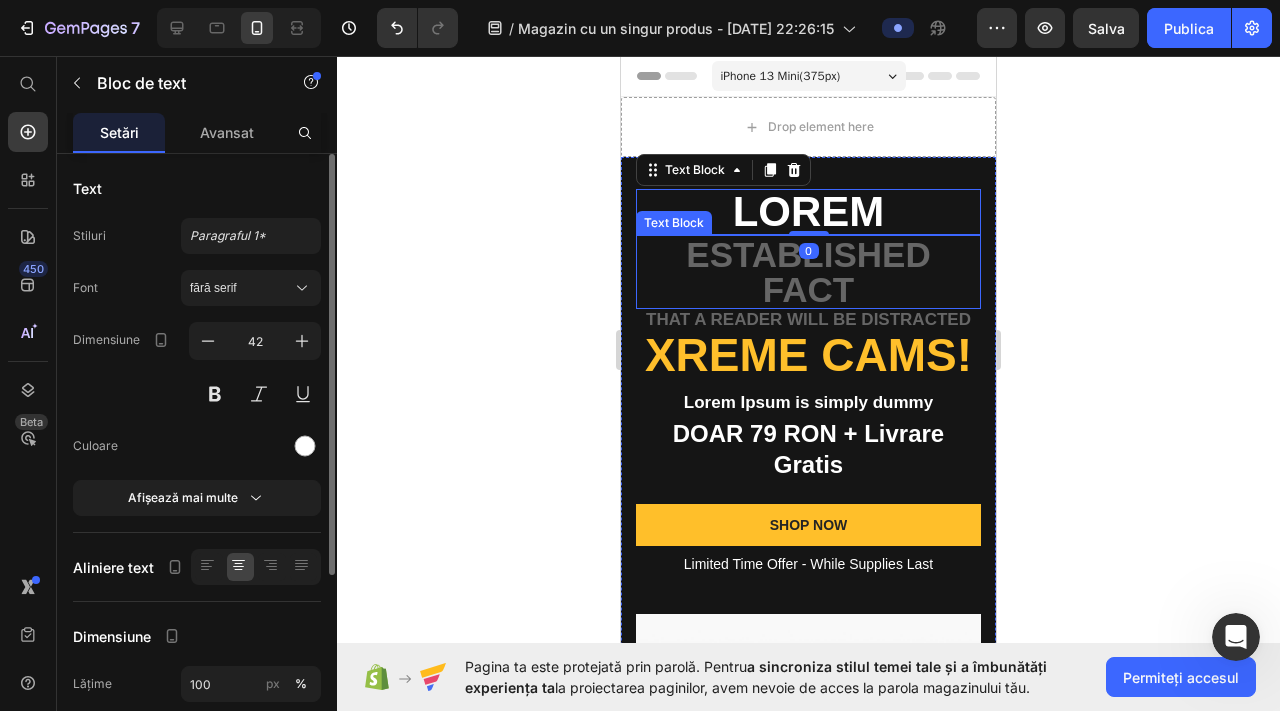 click on "established fact" at bounding box center [808, 272] 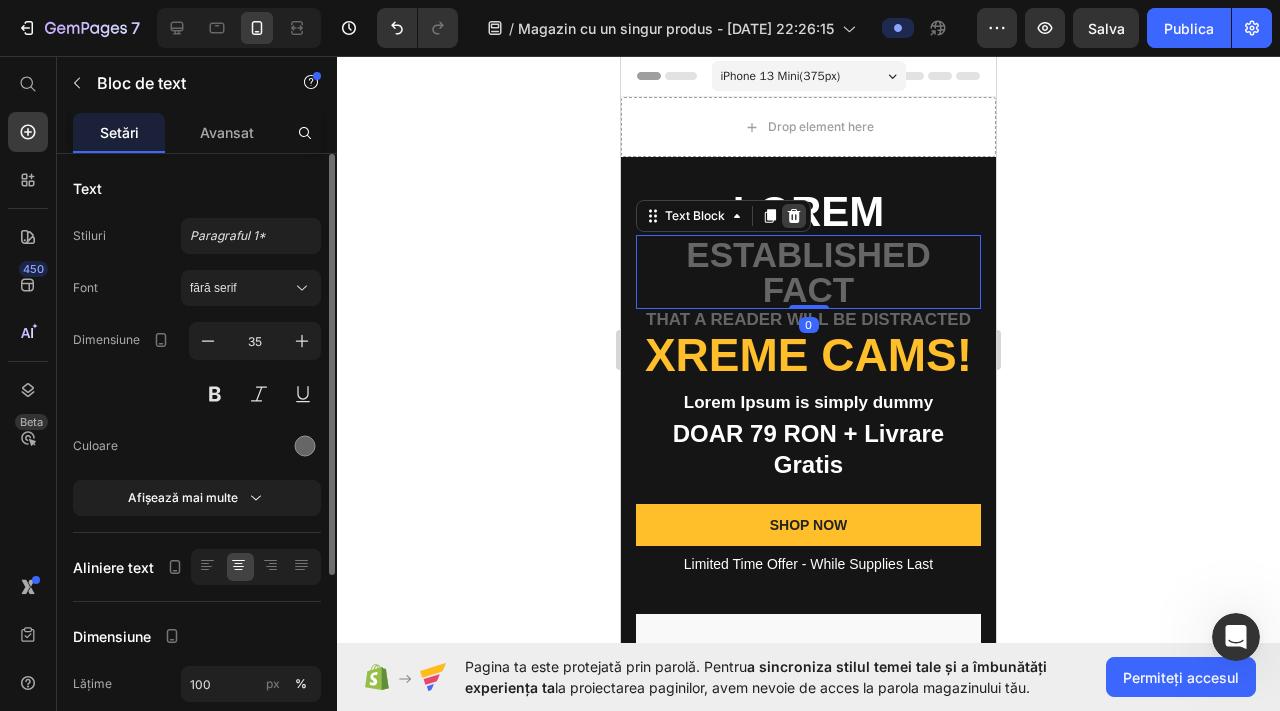 click 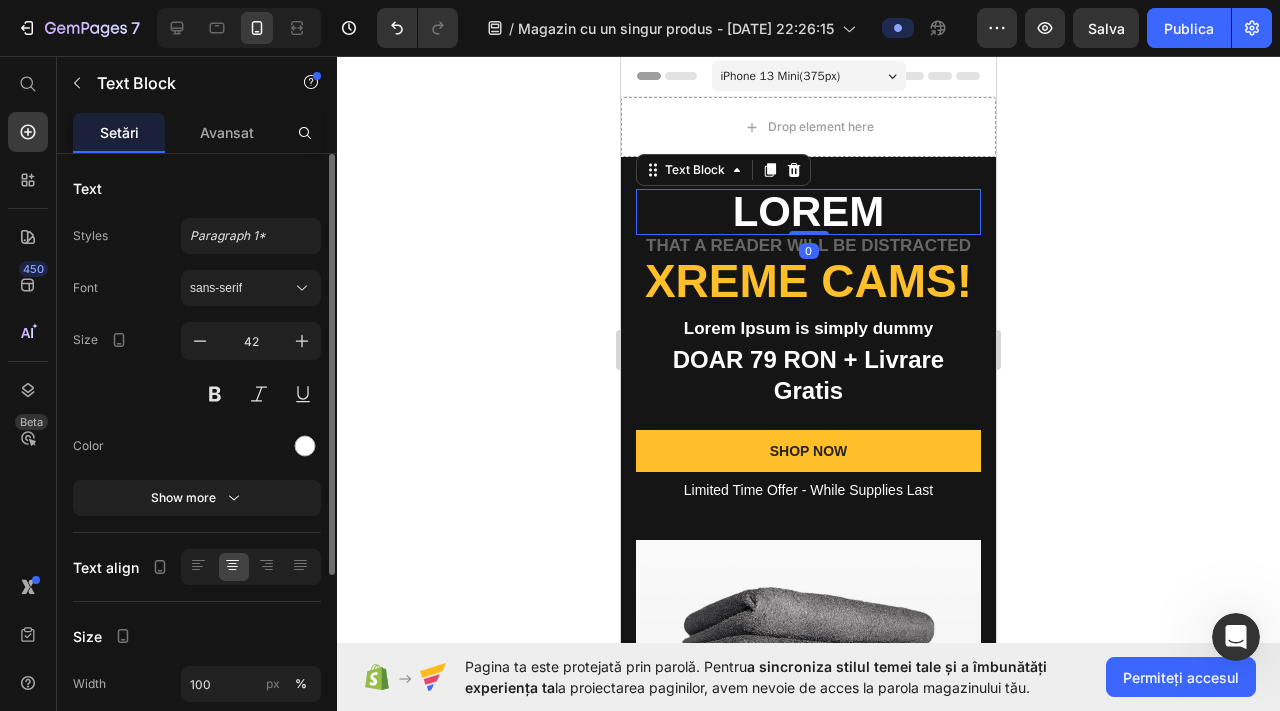 click on "Lorem" at bounding box center (808, 212) 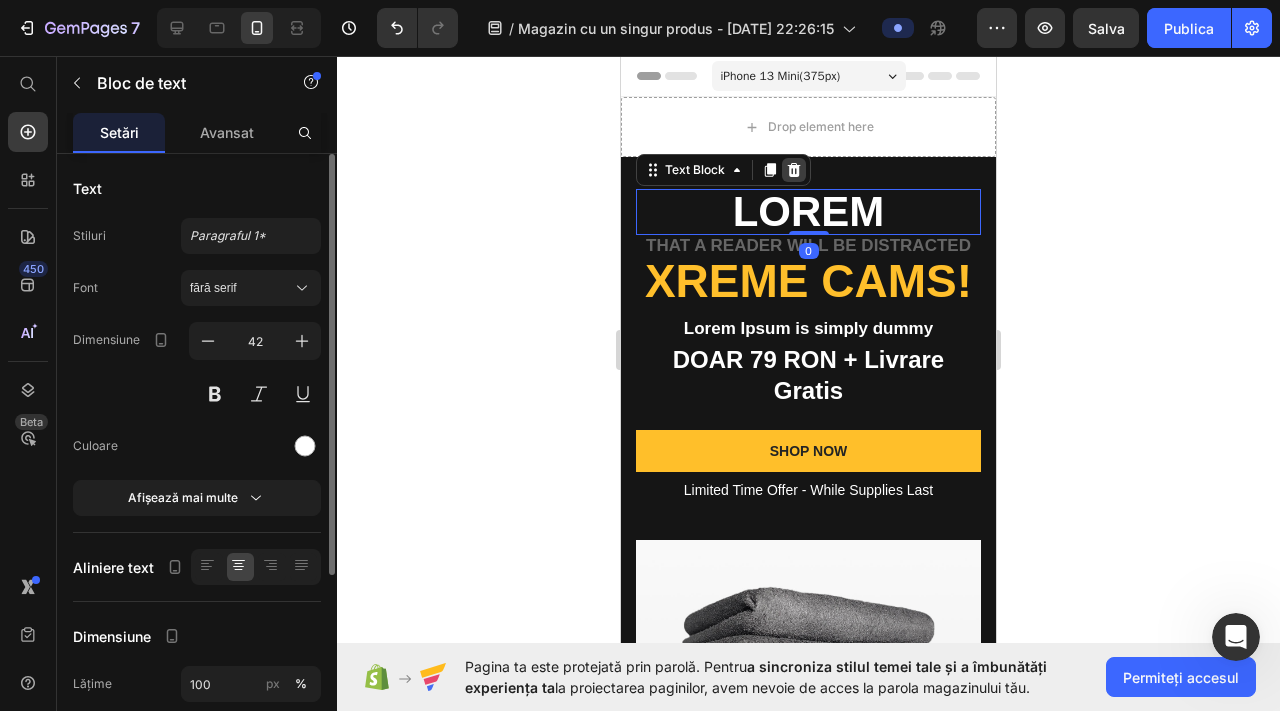 click 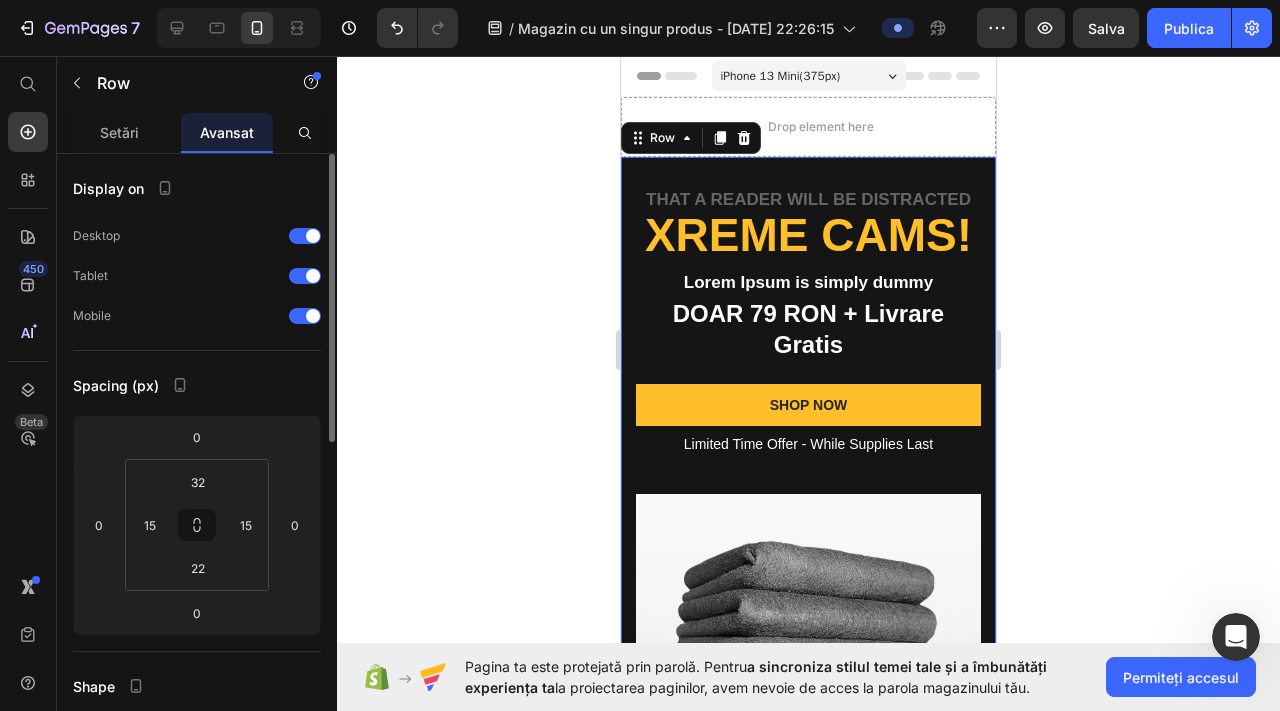 click on "that a reader will be distracted Text Block Xreme CAMs! Heading Lorem Ipsum is simply dummy Text Block DOAR 79 RON + Livrare Gratis  Text Block SHOP NOW Button Limited Time Offer - While Supplies Last Text Block Image Row   0" at bounding box center (808, 509) 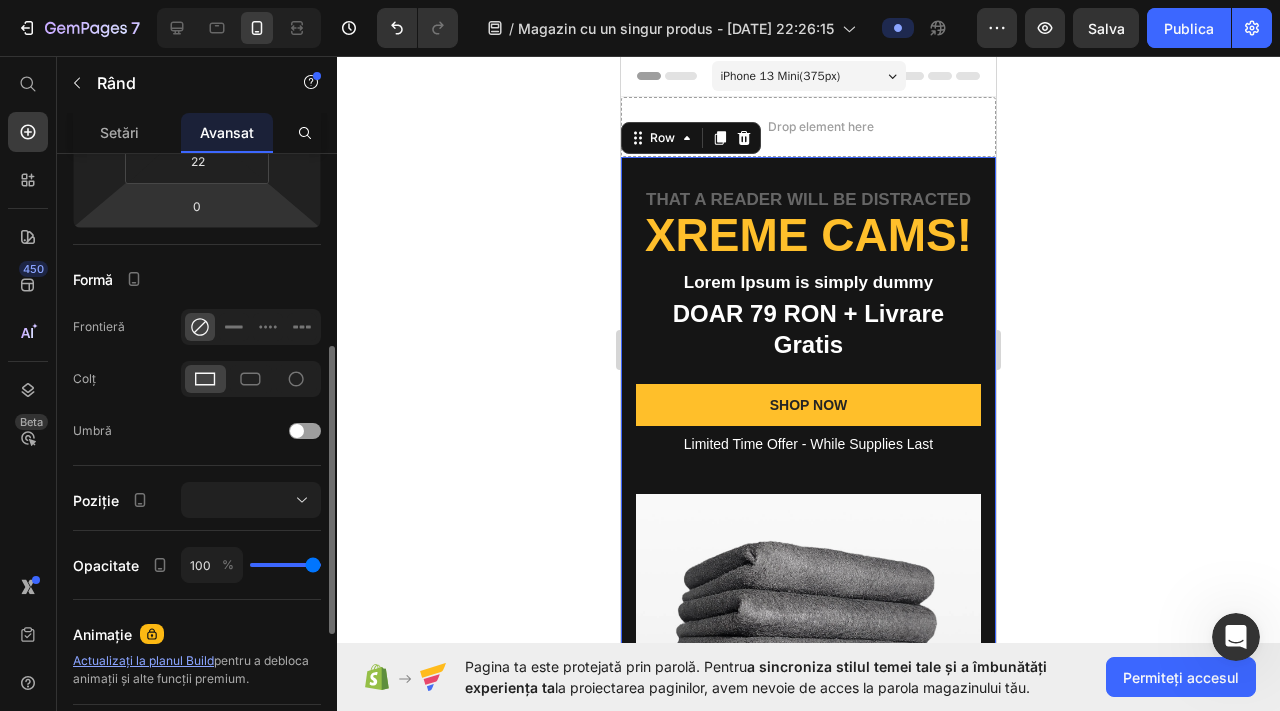 scroll, scrollTop: 401, scrollLeft: 0, axis: vertical 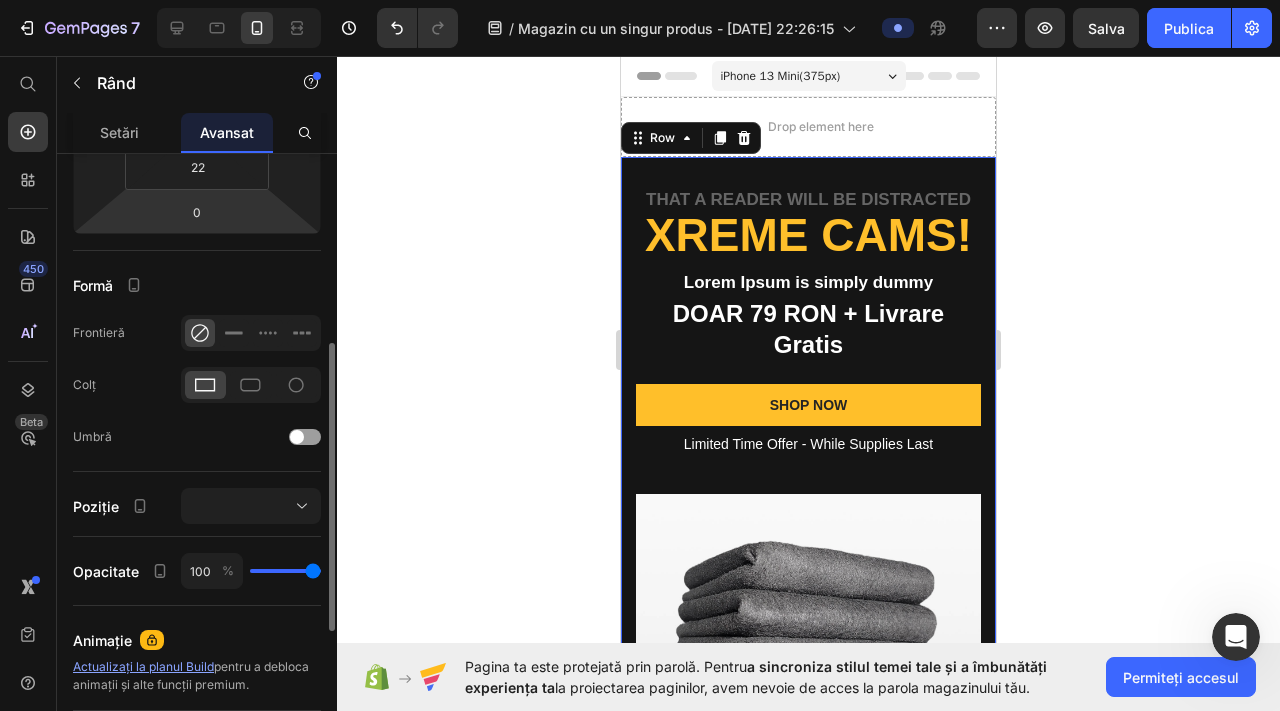 click on "that a reader will be distracted Text Block Xreme CAMs! Heading Lorem Ipsum is simply dummy Text Block DOAR 79 RON + Livrare Gratis  Text Block SHOP NOW Button Limited Time Offer - While Supplies Last Text Block Image Row   0" at bounding box center (808, 509) 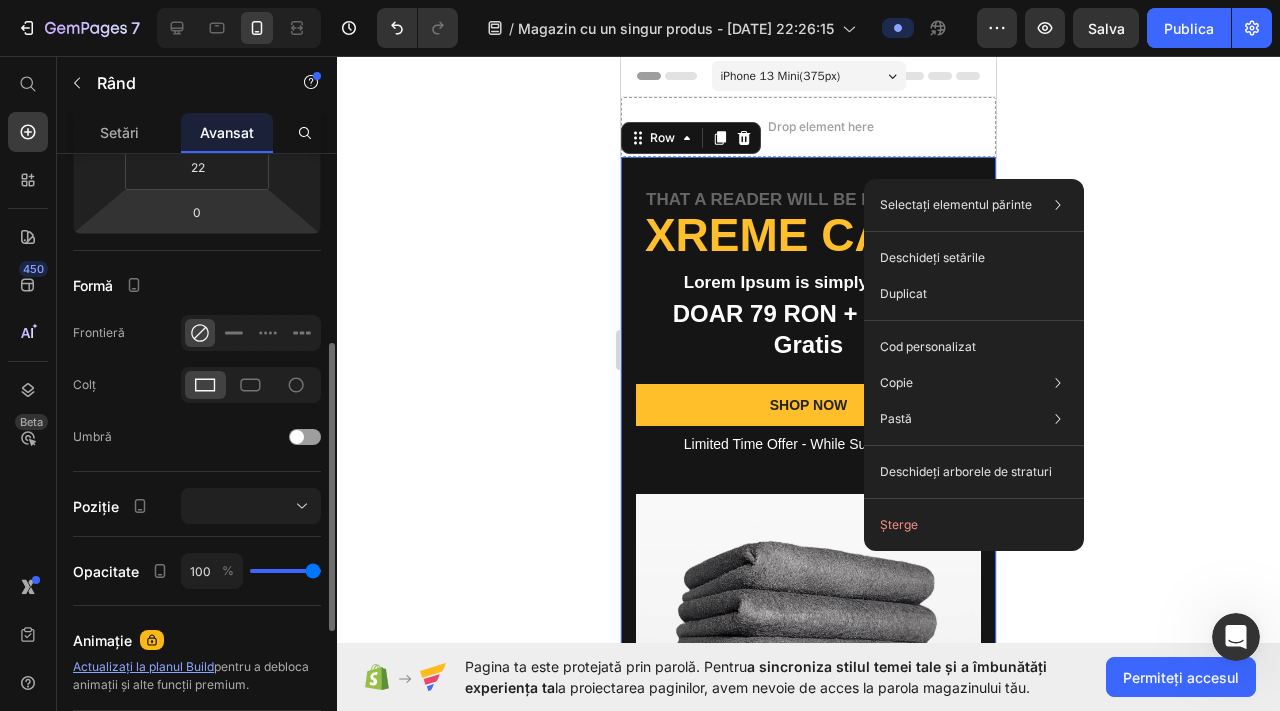 click 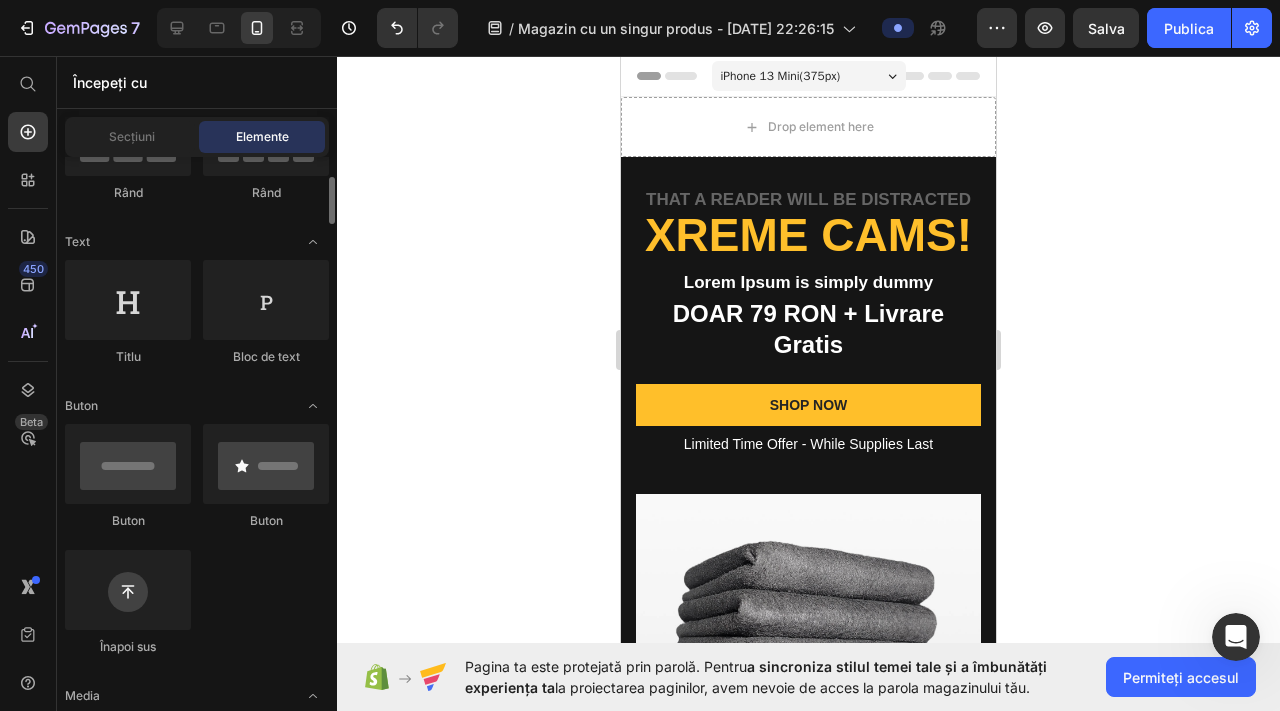 scroll, scrollTop: 239, scrollLeft: 0, axis: vertical 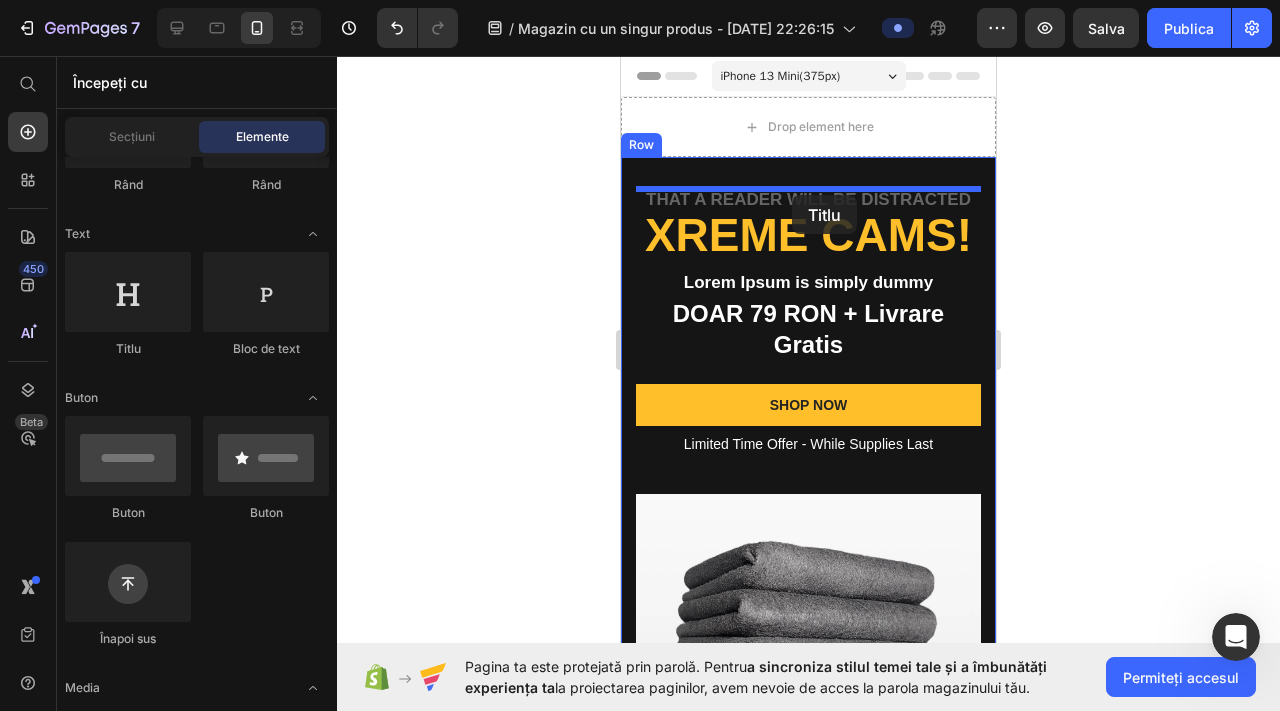 drag, startPoint x: 782, startPoint y: 371, endPoint x: 799, endPoint y: 193, distance: 178.80995 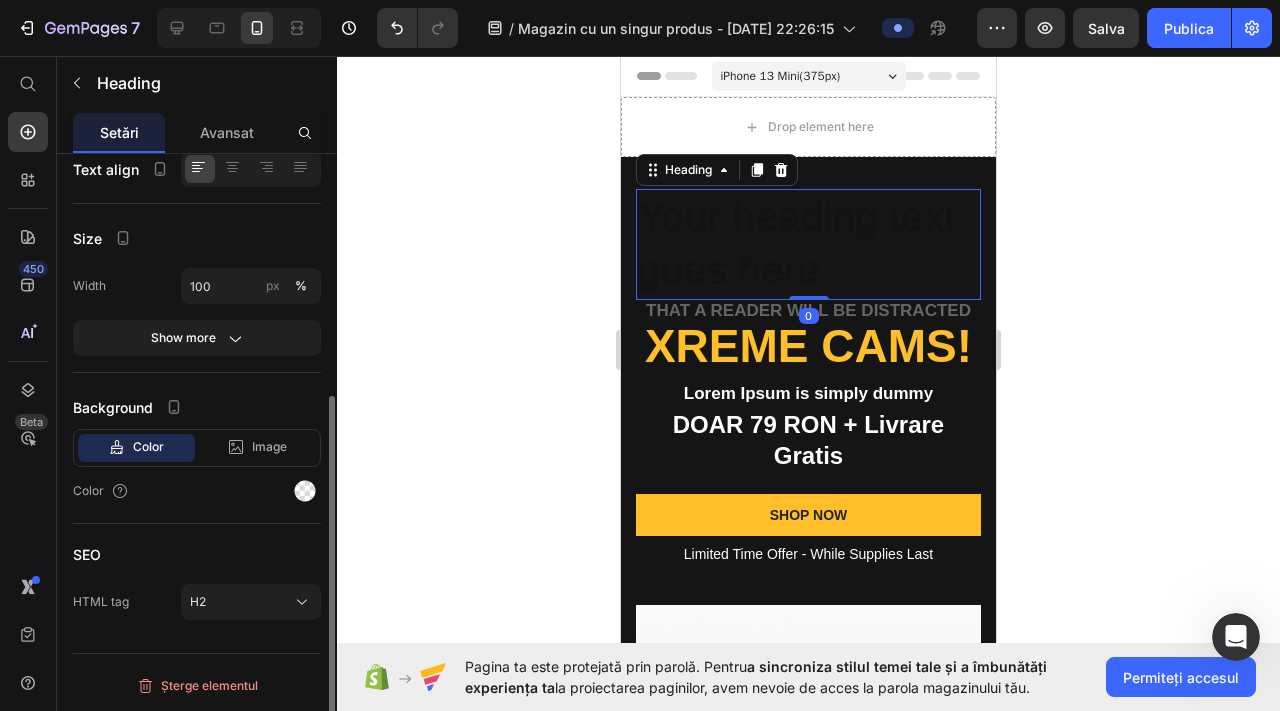 scroll, scrollTop: 0, scrollLeft: 0, axis: both 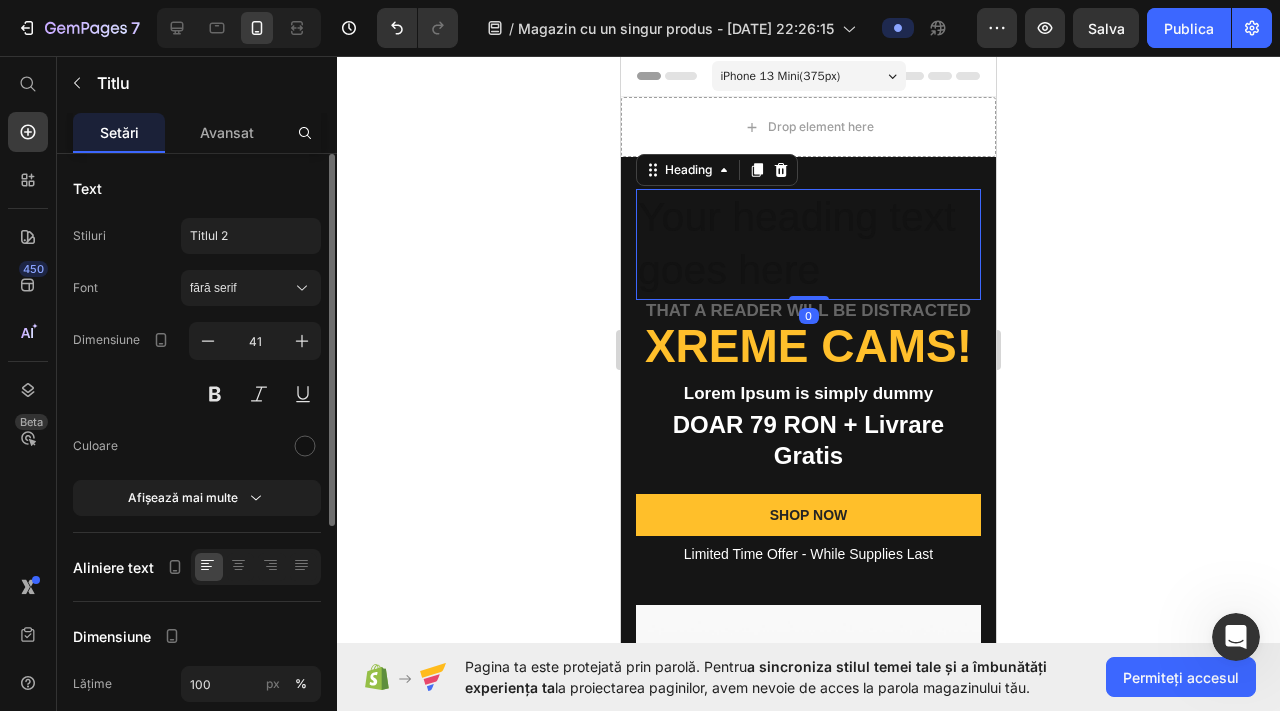 click on "Your heading text goes here" at bounding box center (808, 244) 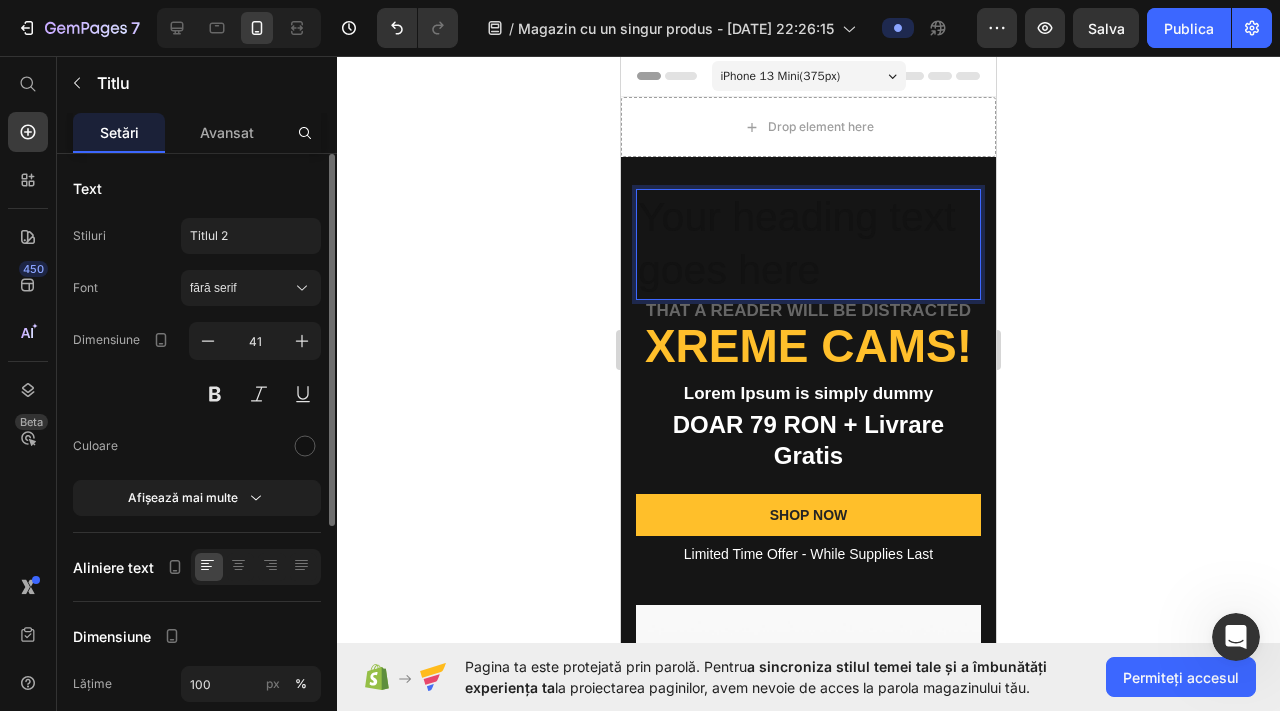 click on "Your heading text goes here" at bounding box center (808, 244) 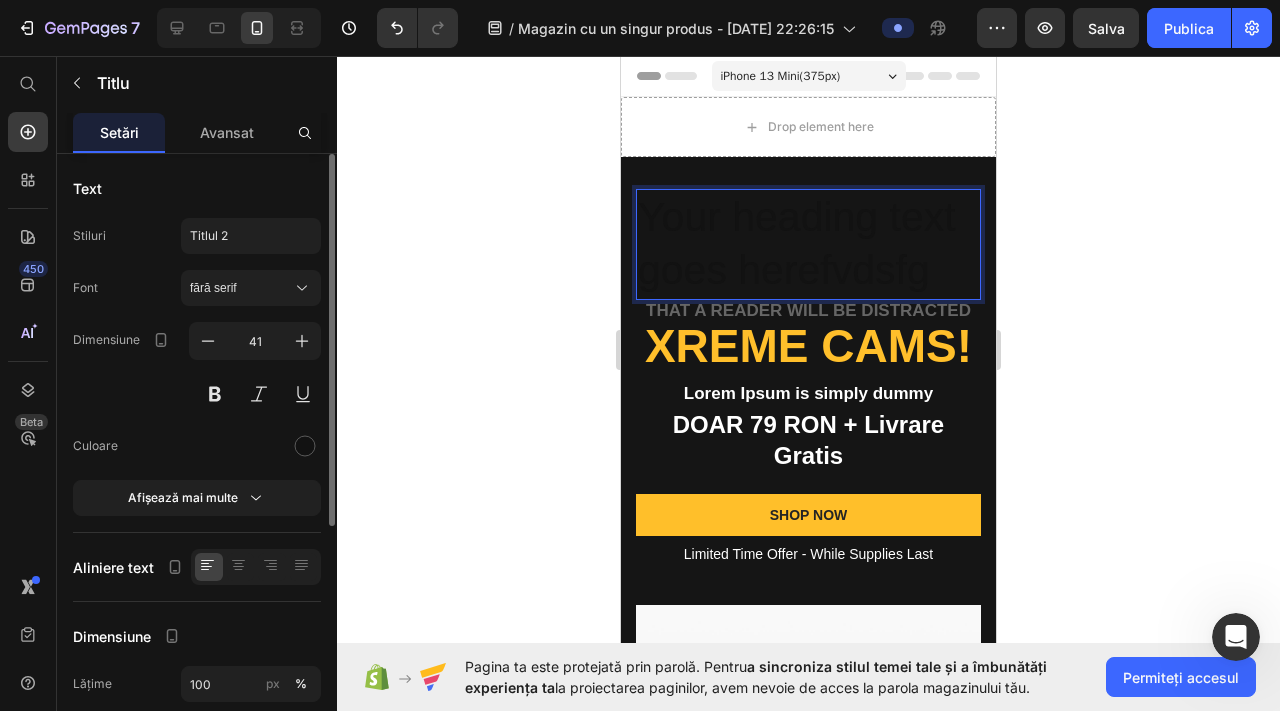 click on "Your heading text goes herefvdsfg" at bounding box center (808, 244) 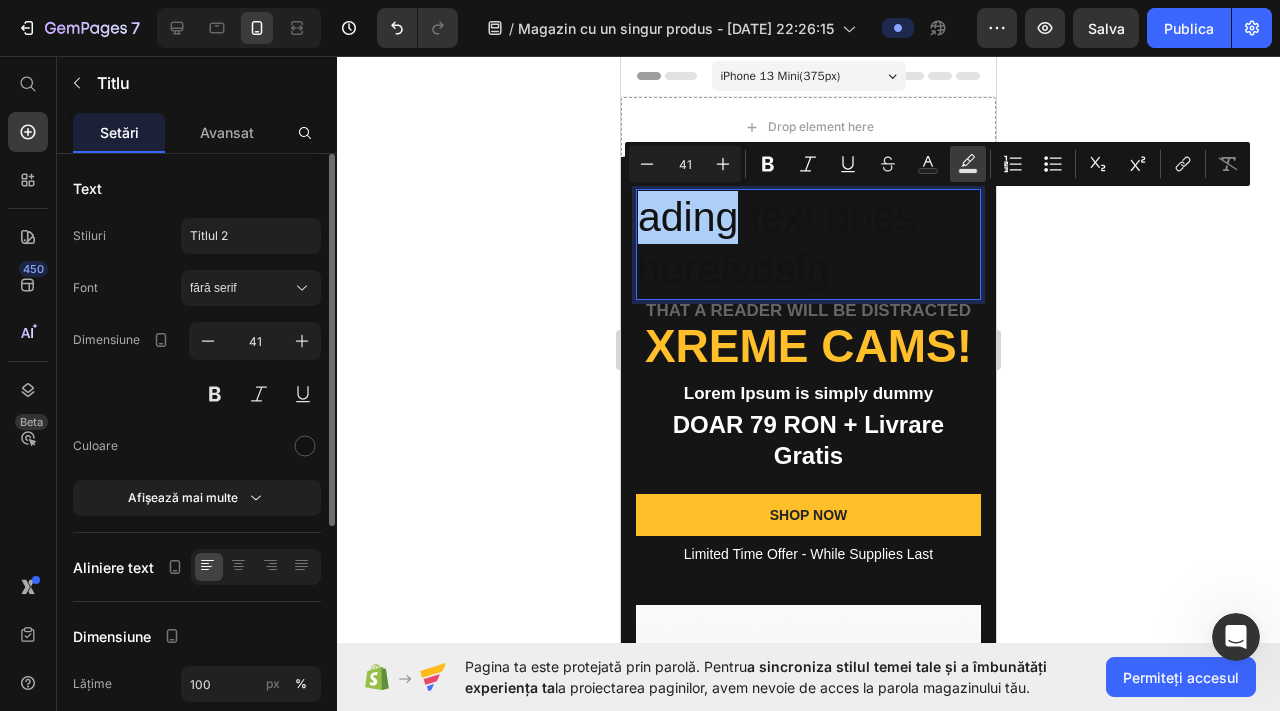 click 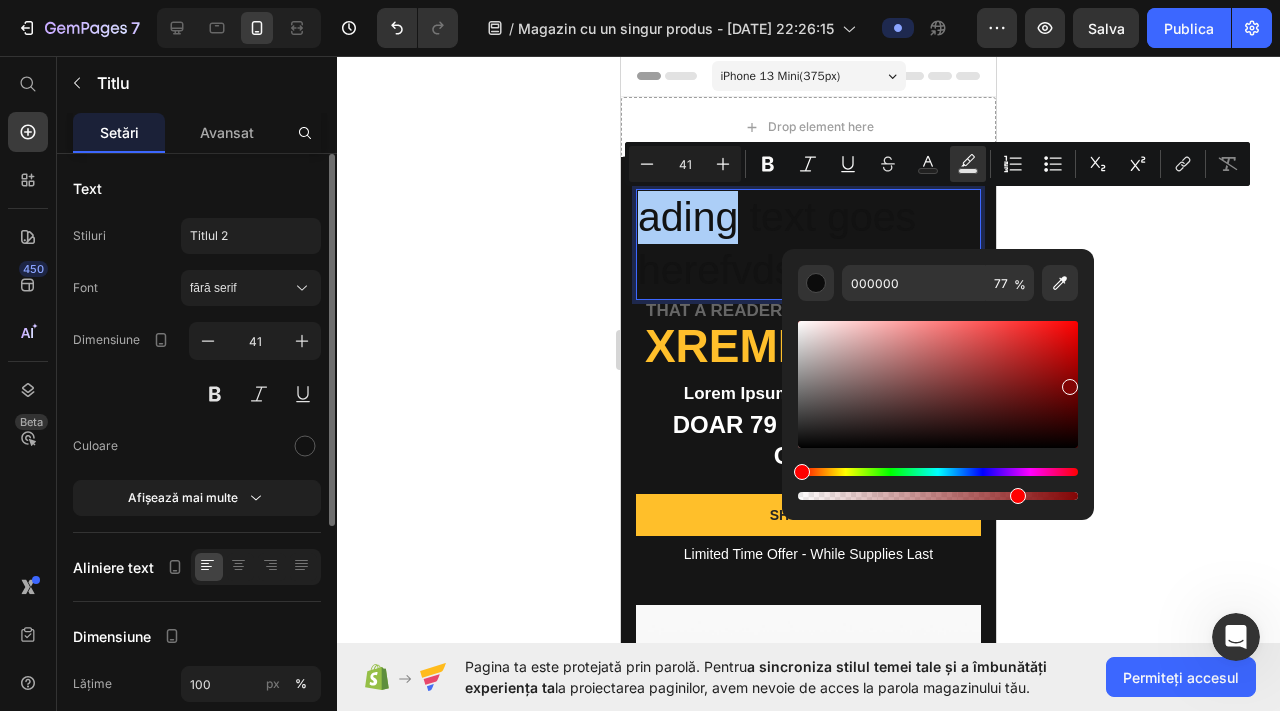 drag, startPoint x: 915, startPoint y: 401, endPoint x: 970, endPoint y: 402, distance: 55.00909 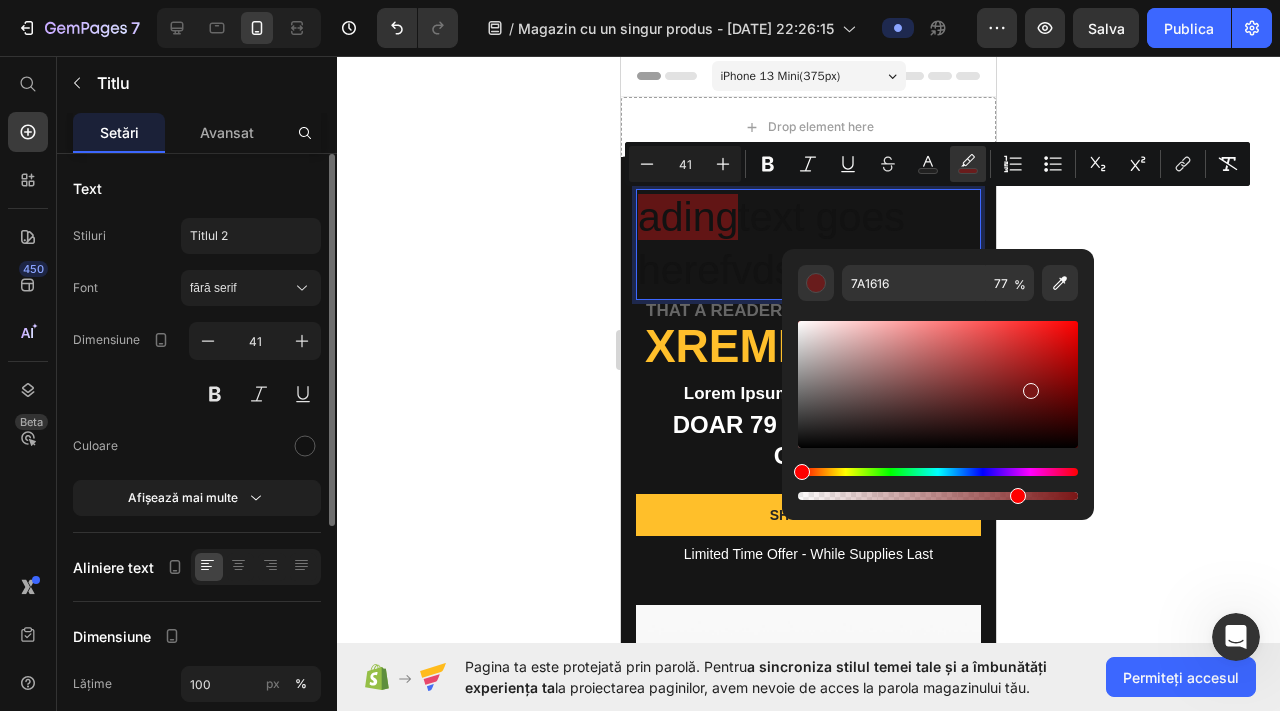 click at bounding box center (938, 384) 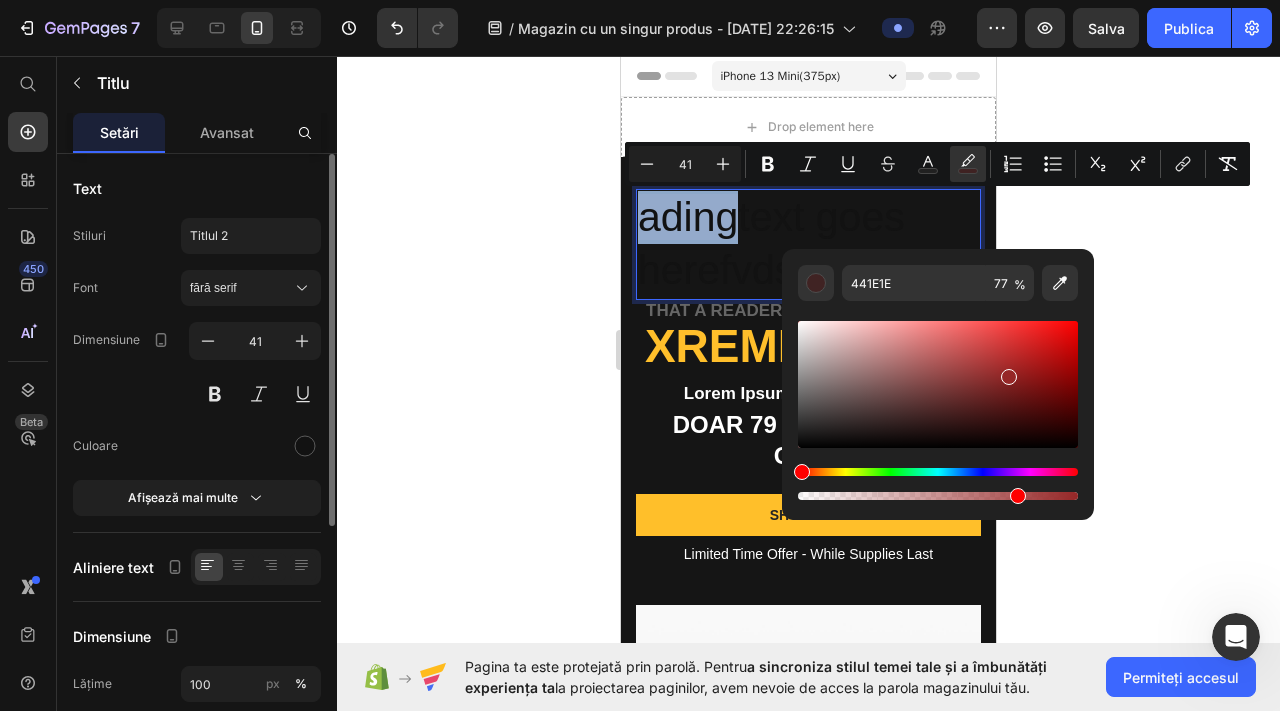 click at bounding box center (938, 384) 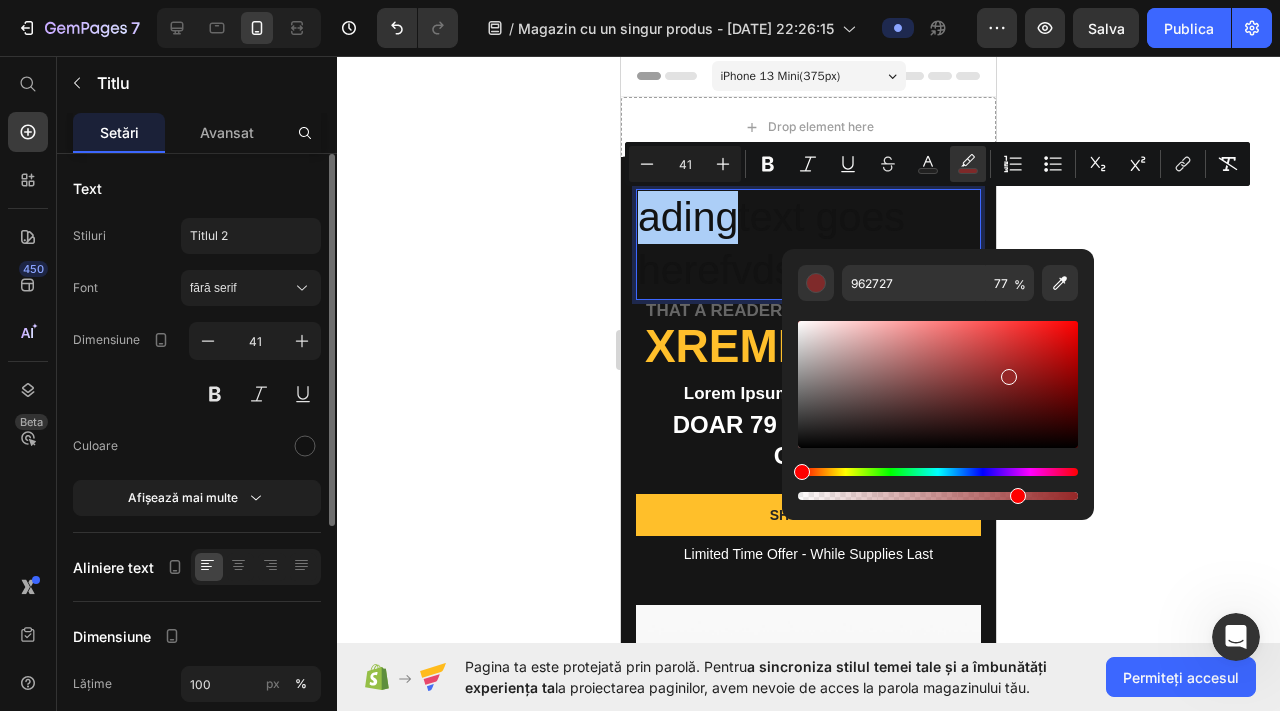 drag, startPoint x: 922, startPoint y: 172, endPoint x: 909, endPoint y: 180, distance: 15.264338 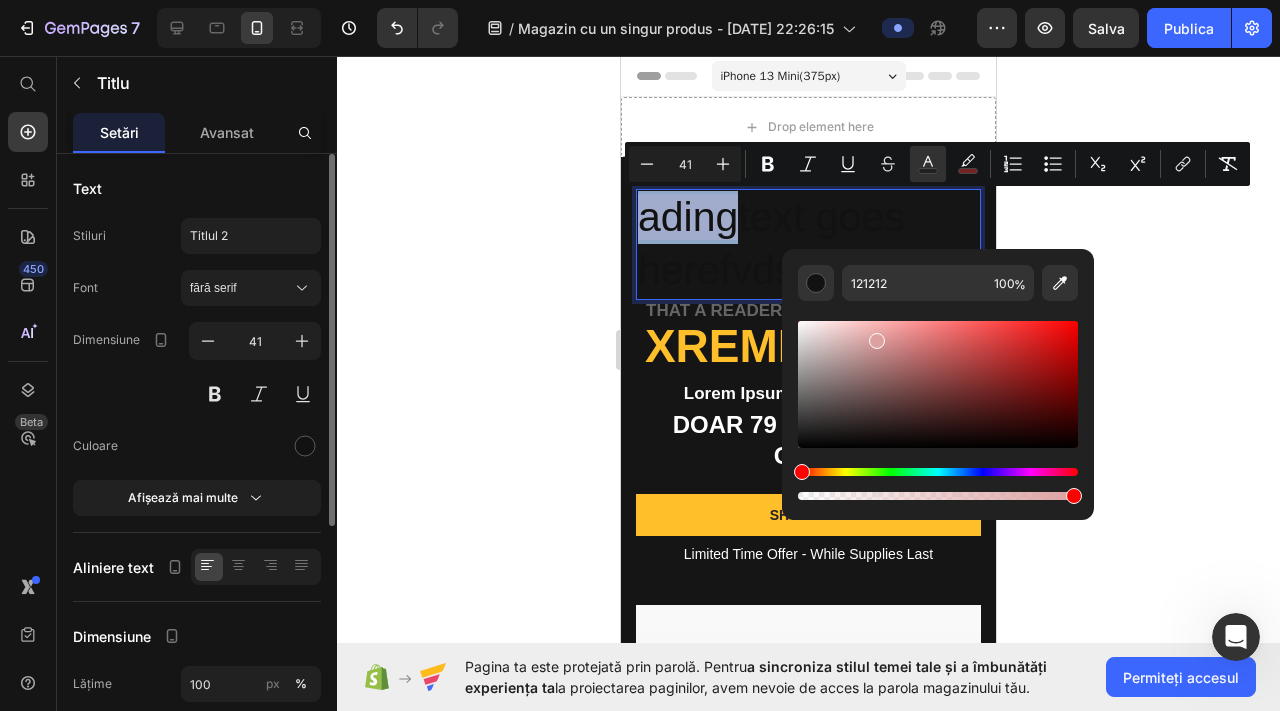 type on "FFFFFF" 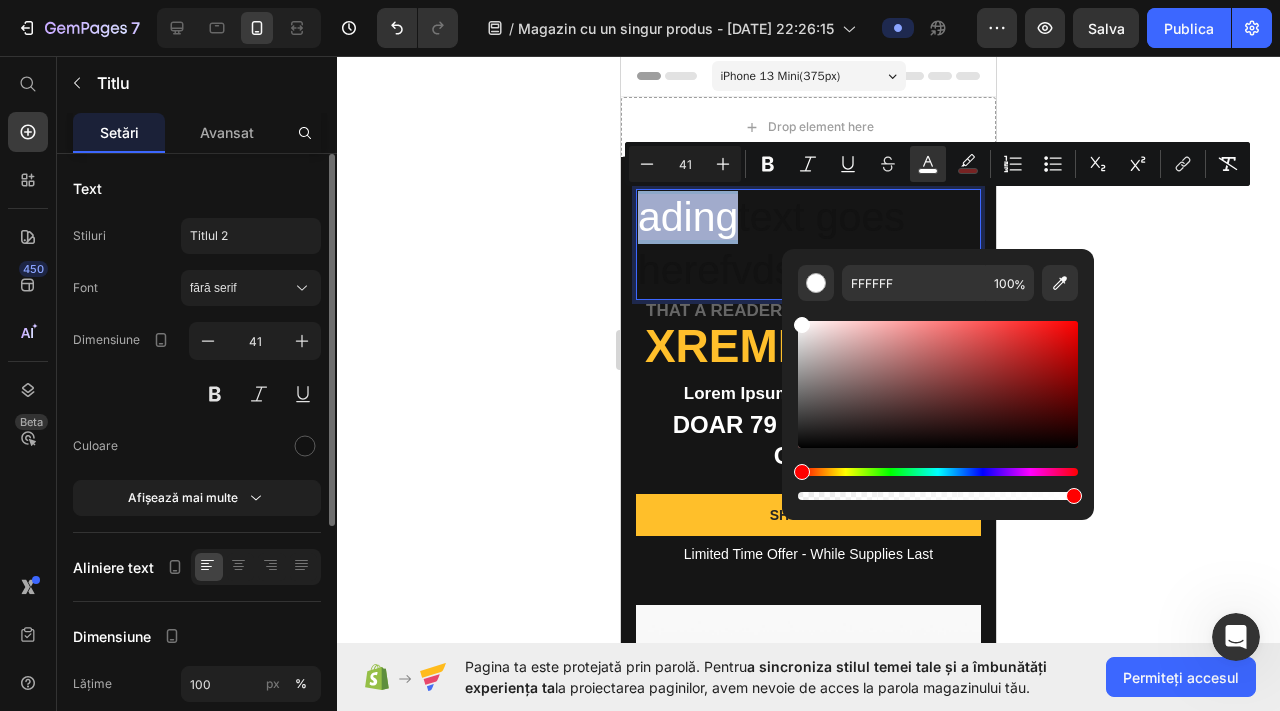 drag, startPoint x: 1488, startPoint y: 450, endPoint x: 724, endPoint y: 295, distance: 779.56464 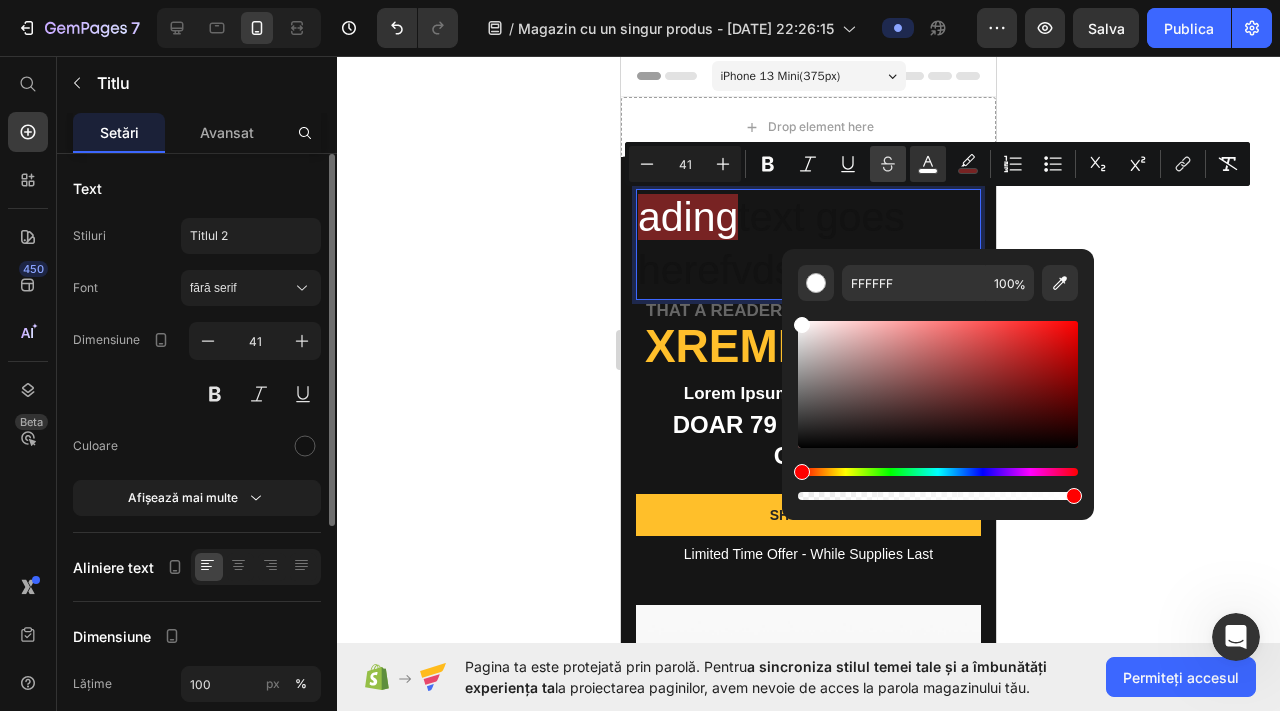 click 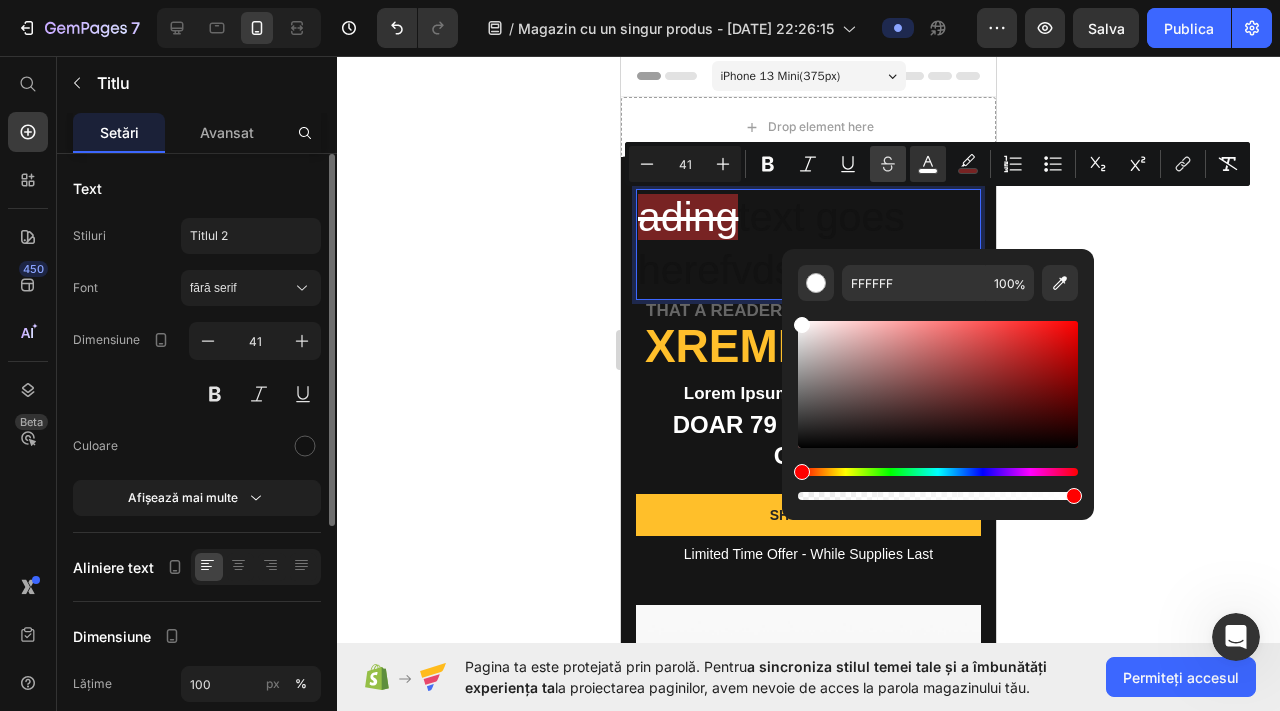 click on "Tăiere cu o linie" at bounding box center [888, 164] 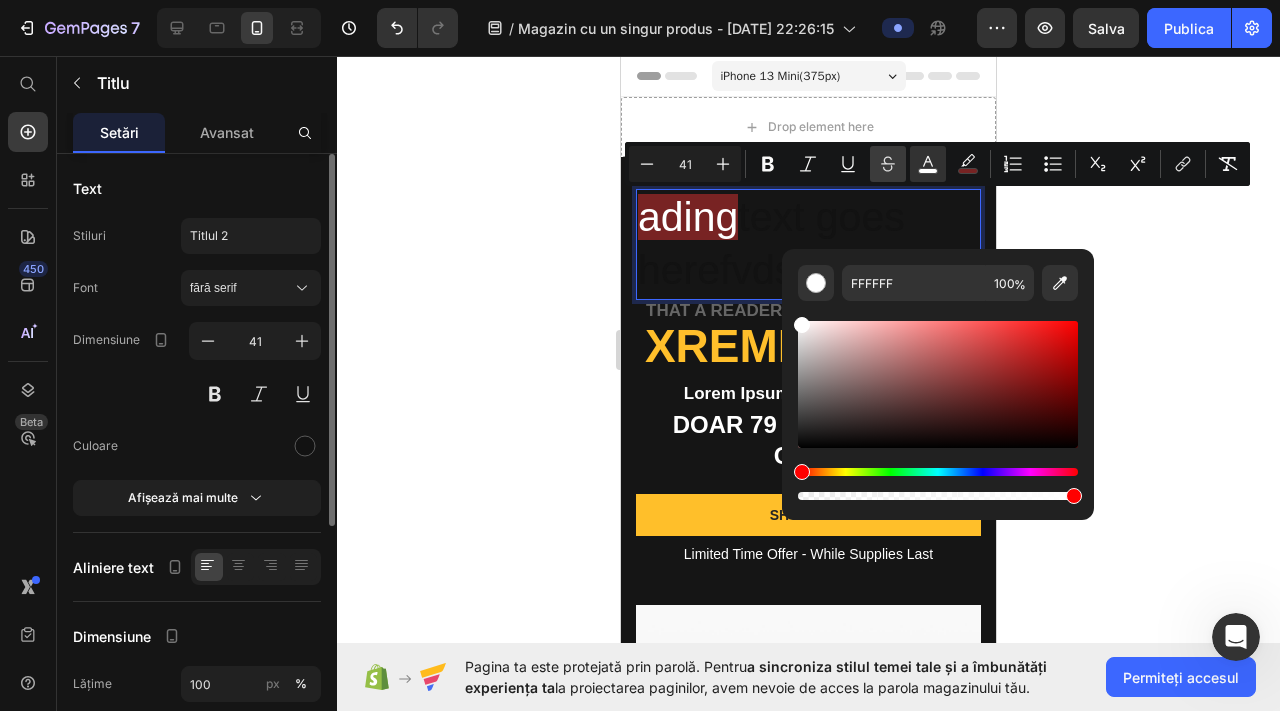 click 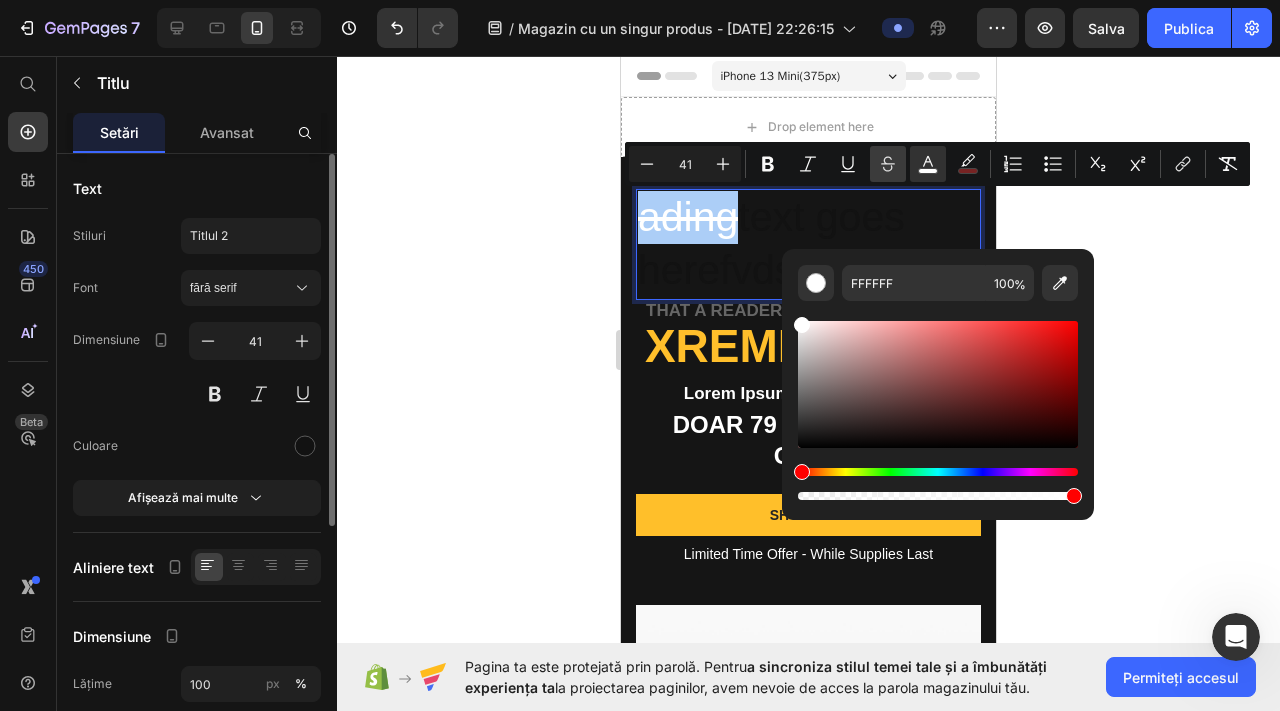 click 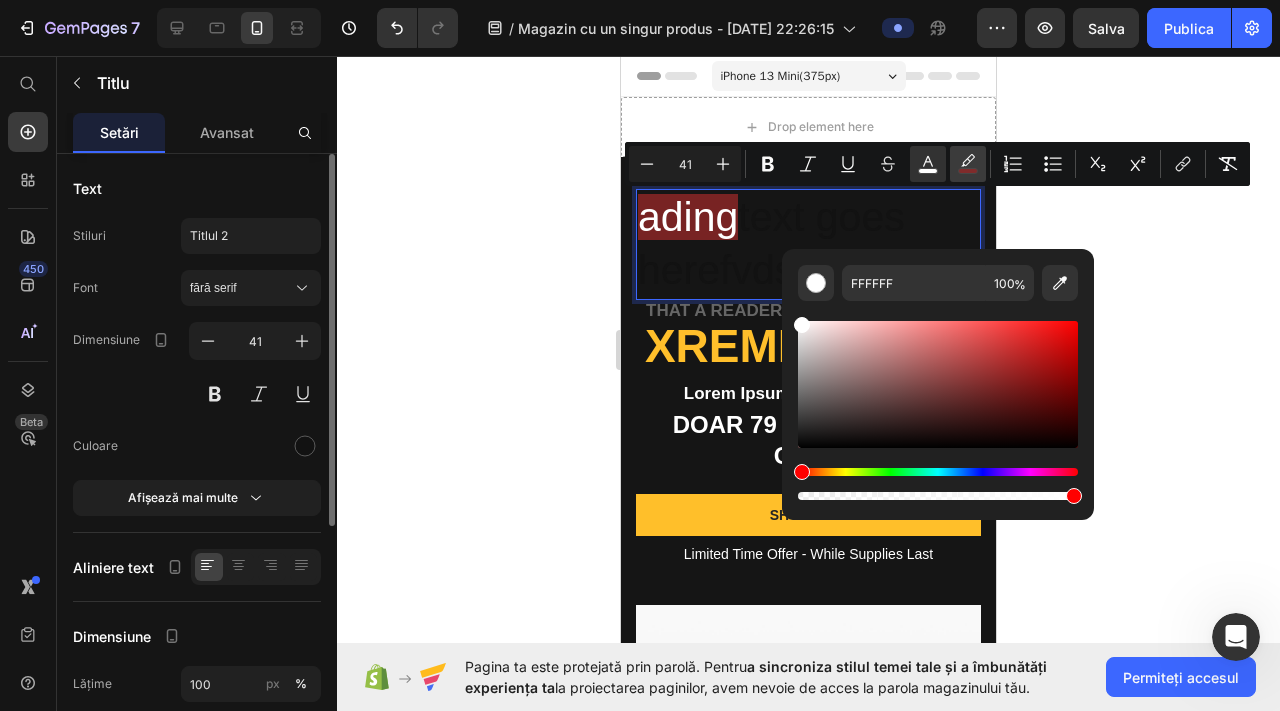 drag, startPoint x: 968, startPoint y: 164, endPoint x: 960, endPoint y: 179, distance: 17 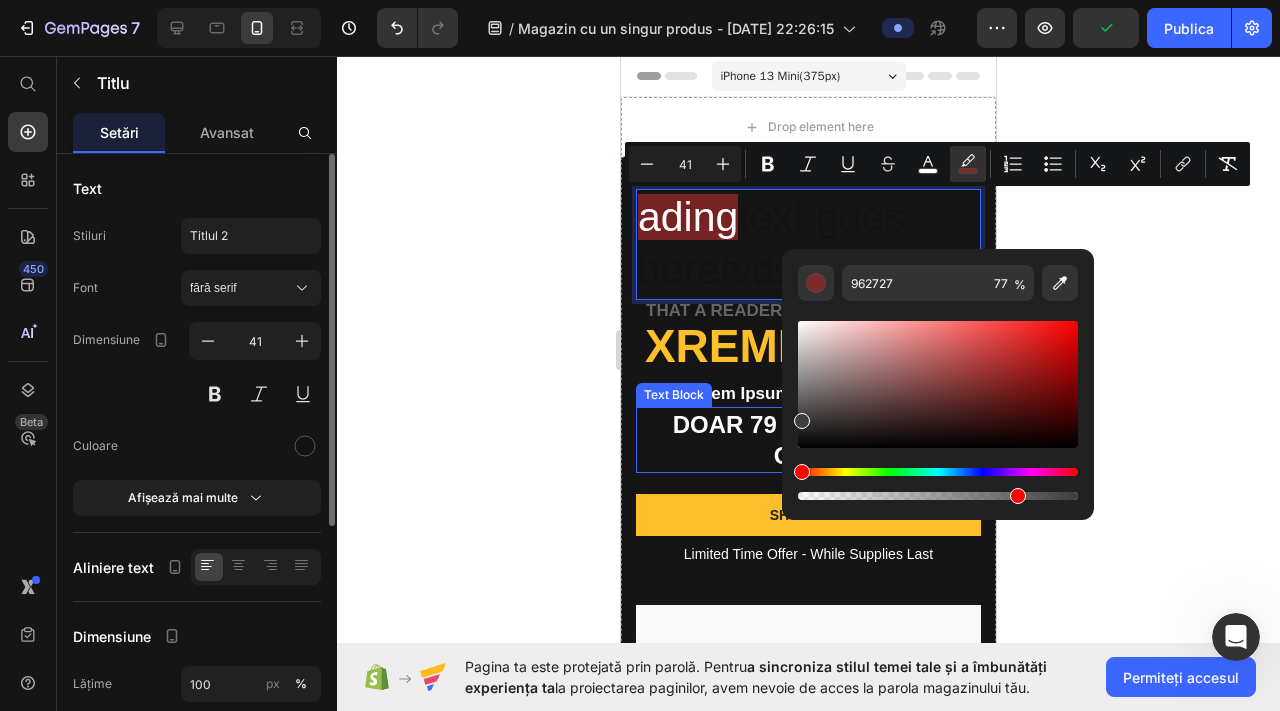 drag, startPoint x: 1628, startPoint y: 443, endPoint x: 685, endPoint y: 452, distance: 943.04297 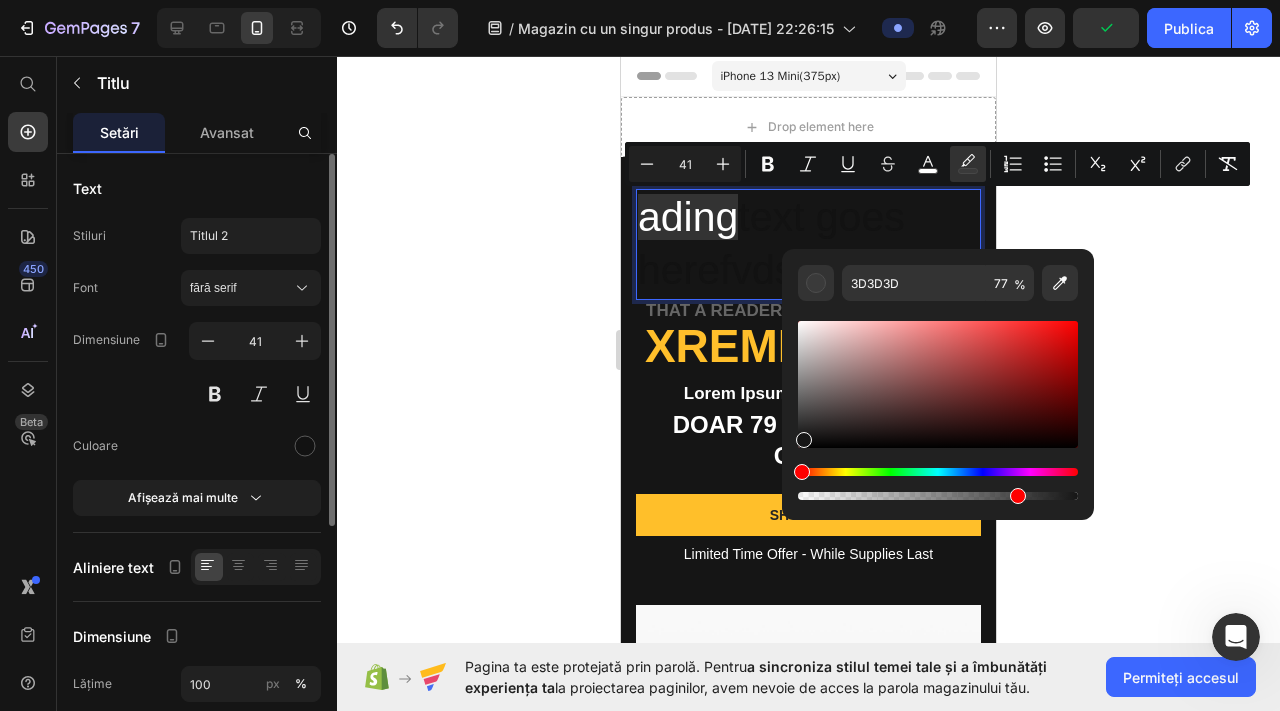 drag, startPoint x: 803, startPoint y: 436, endPoint x: 804, endPoint y: 458, distance: 22.022715 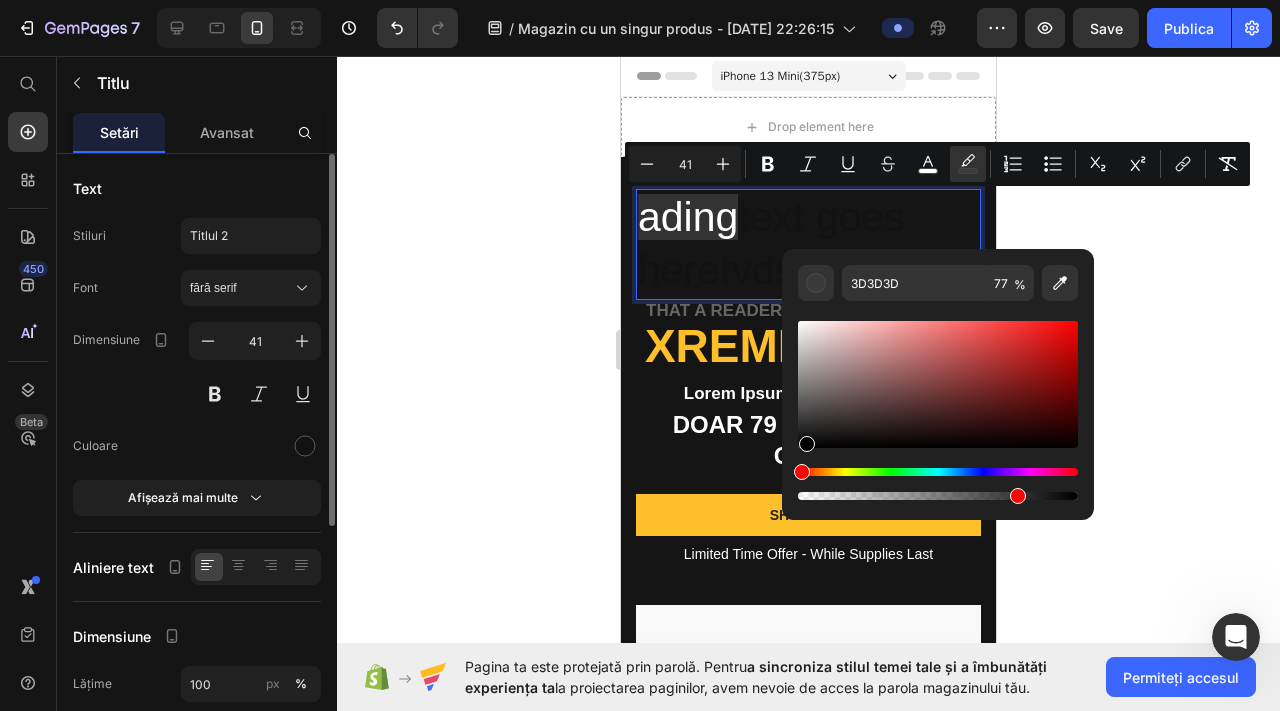 type on "000000" 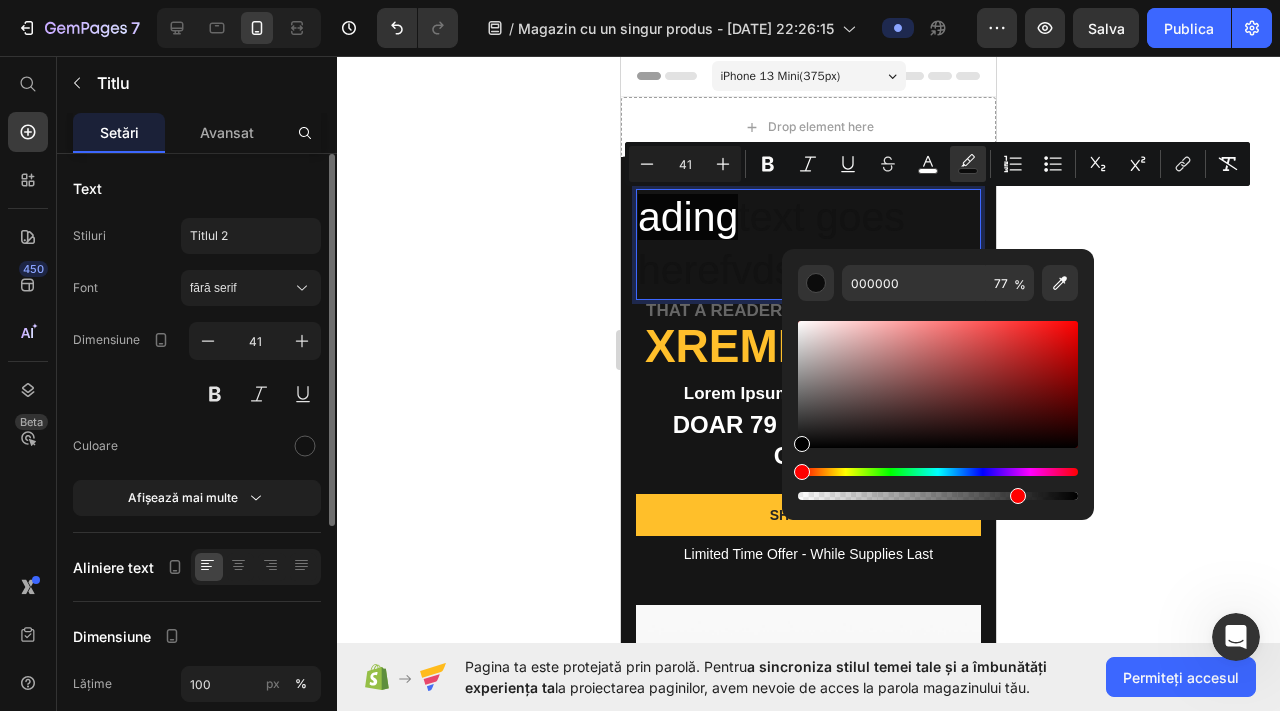 click 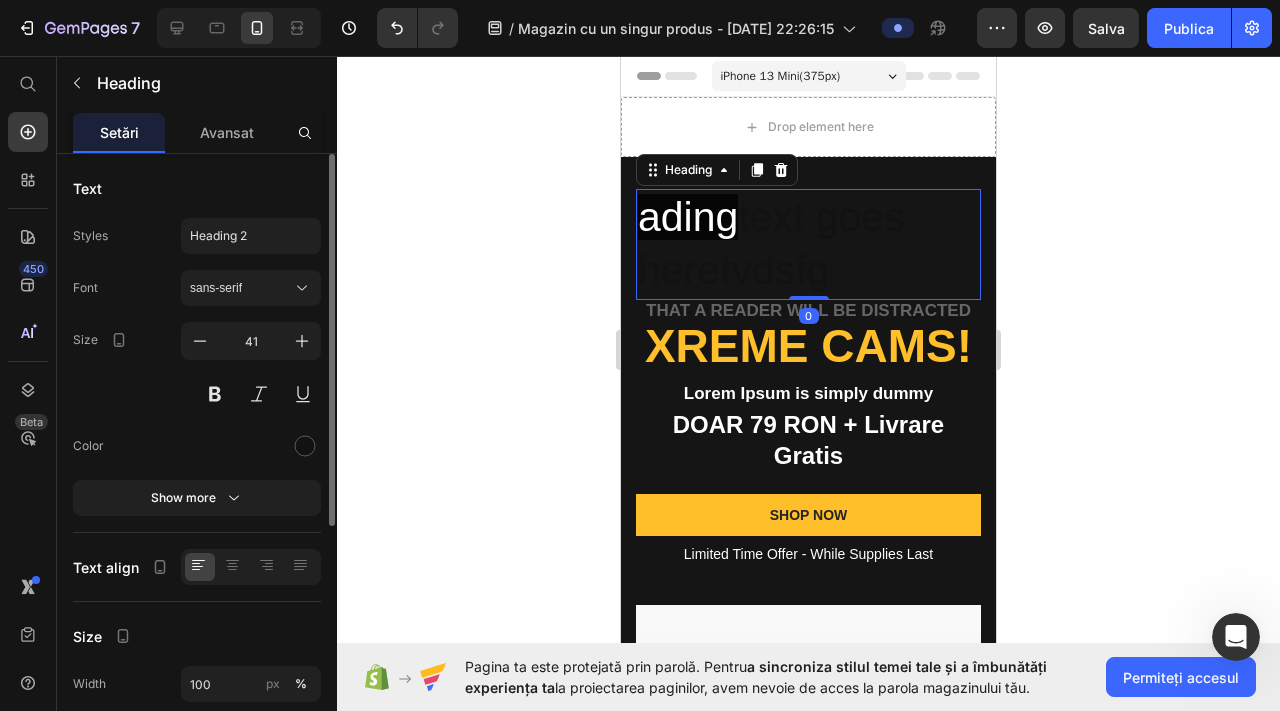 click on "⁠⁠⁠⁠⁠⁠⁠ ading  text goes herefvdsfg" at bounding box center (808, 244) 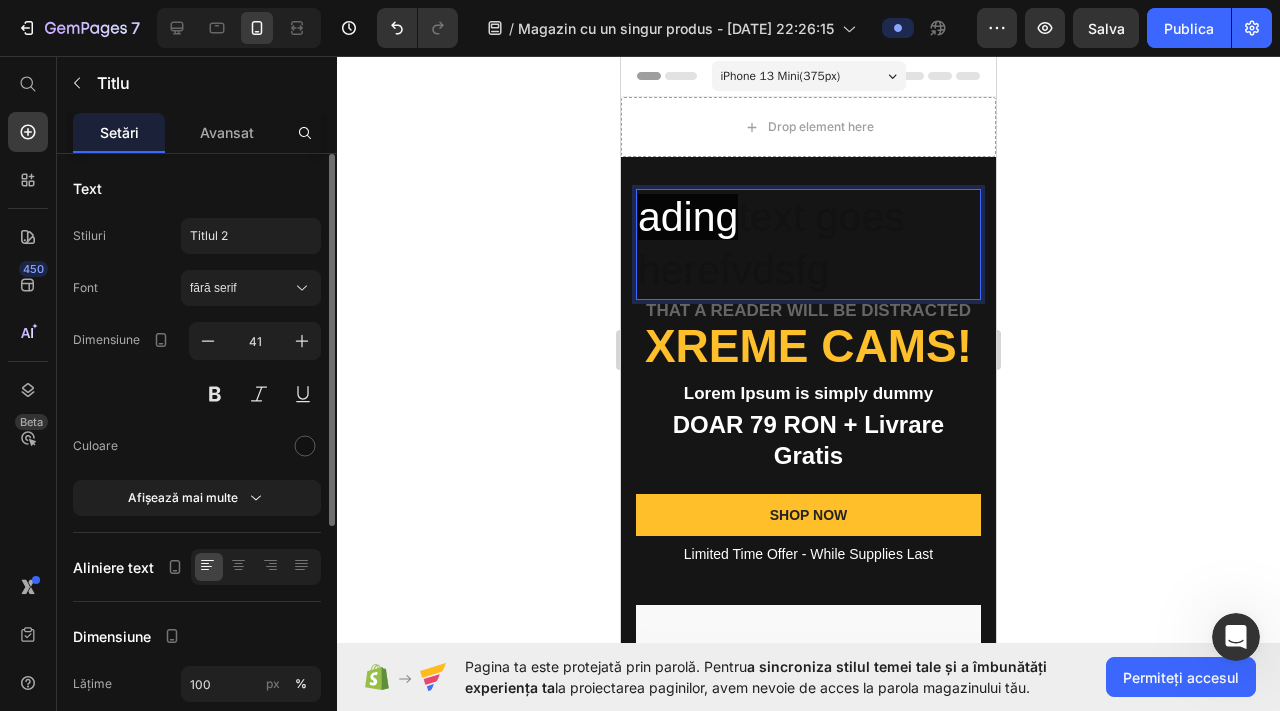 click on "ading  text goes herefvdsfg" at bounding box center (808, 244) 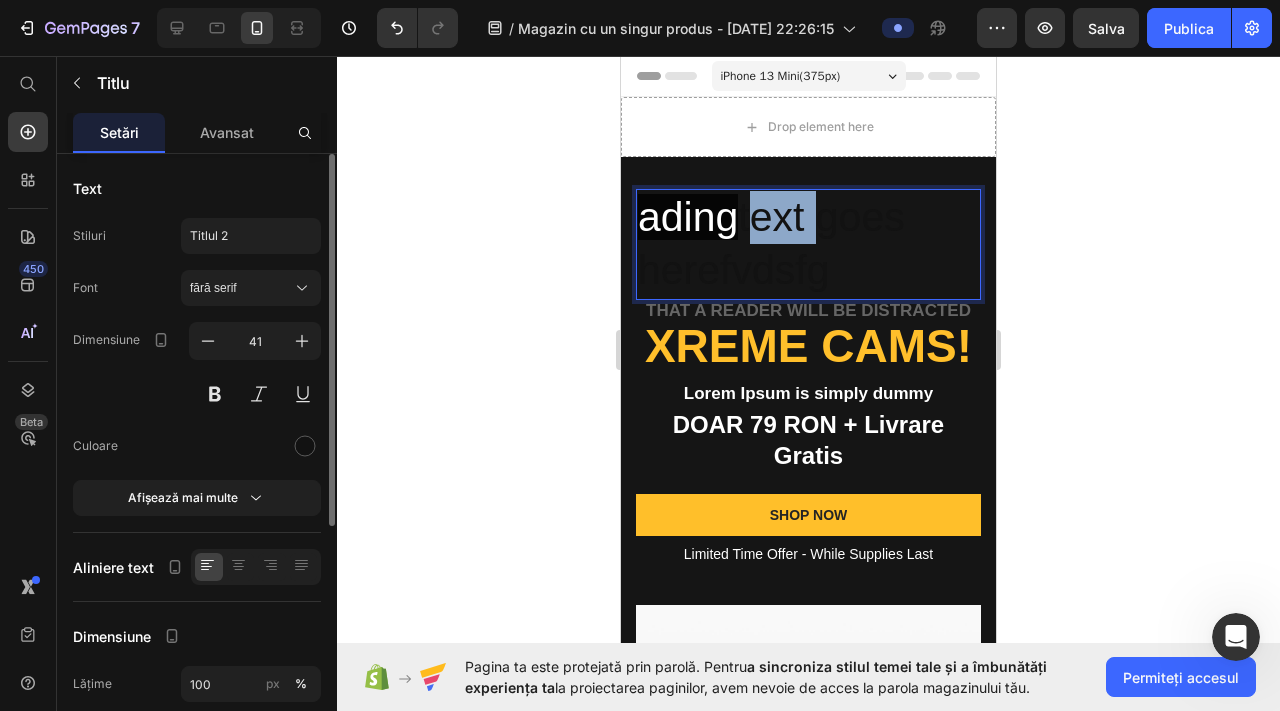 click on "ading  text goes herefvdsfg" at bounding box center [808, 244] 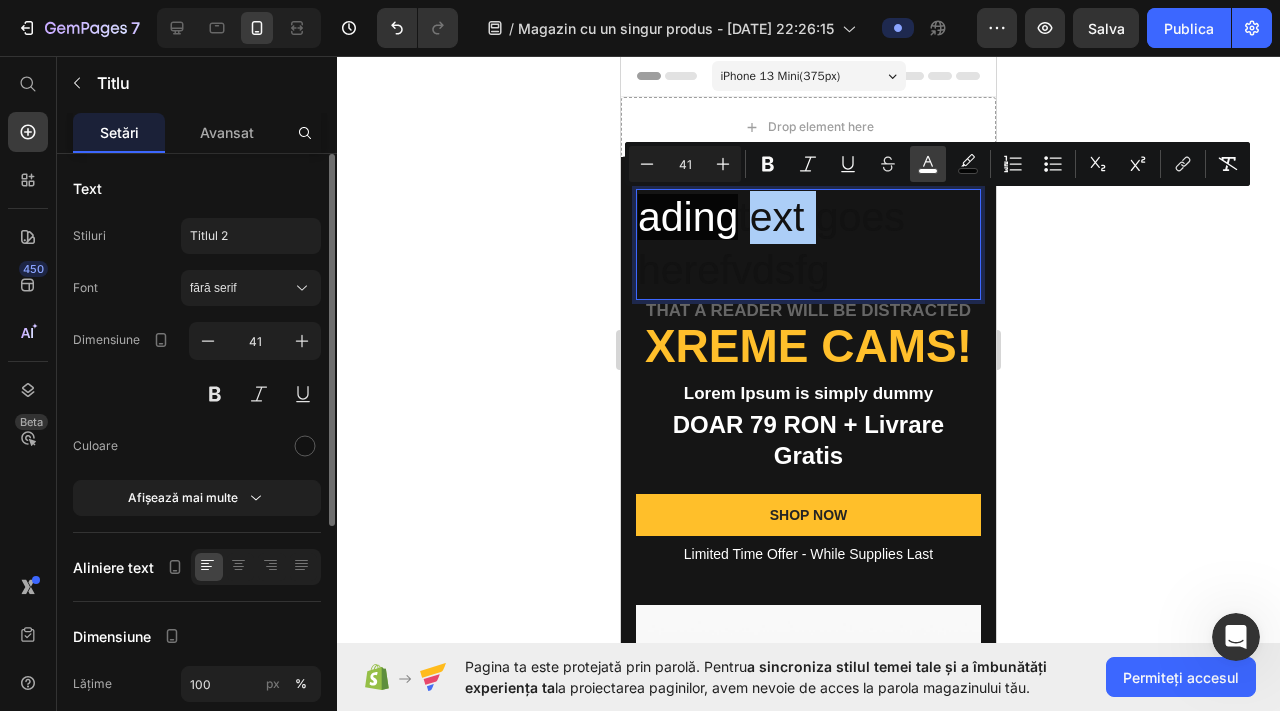 click 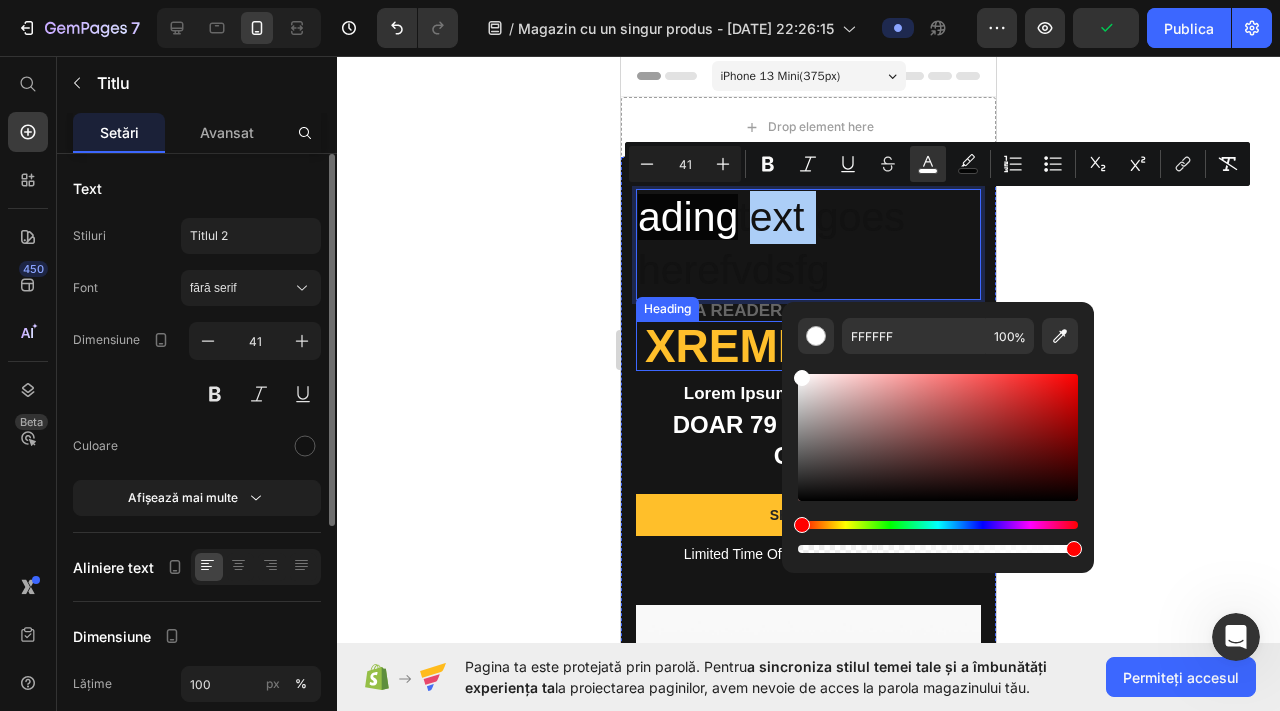 drag, startPoint x: 1428, startPoint y: 443, endPoint x: 750, endPoint y: 319, distance: 689.246 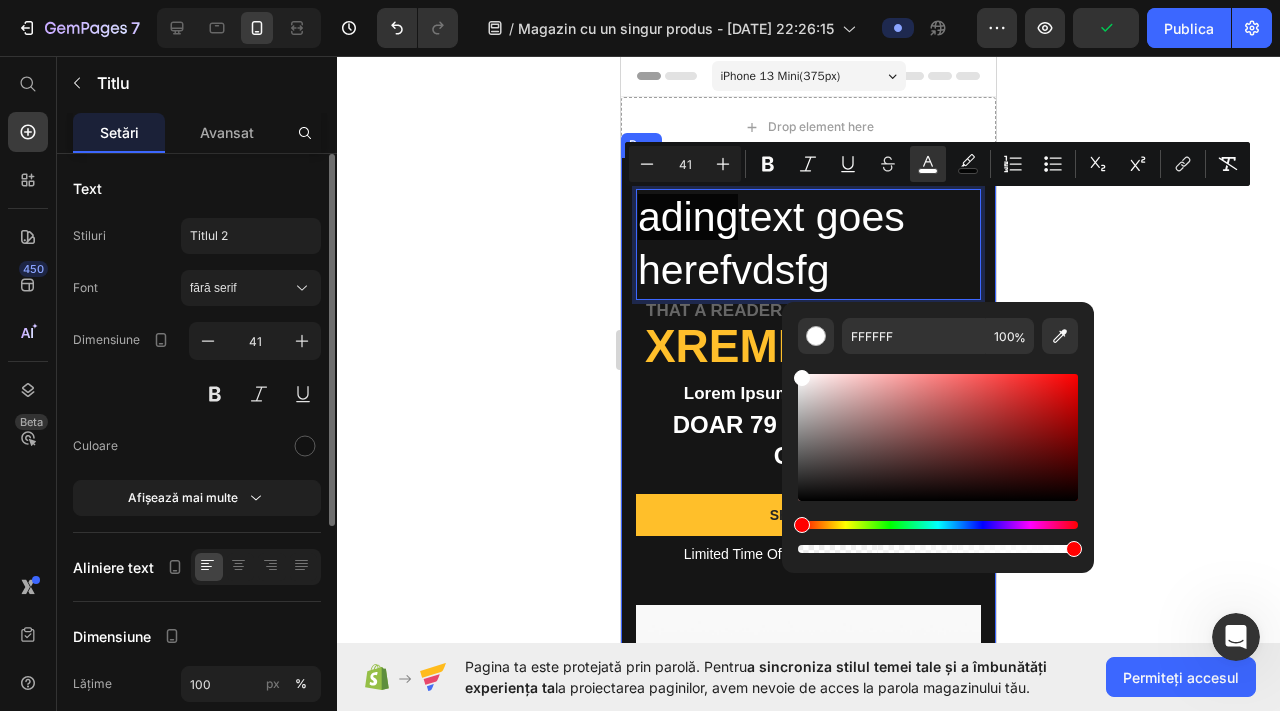click 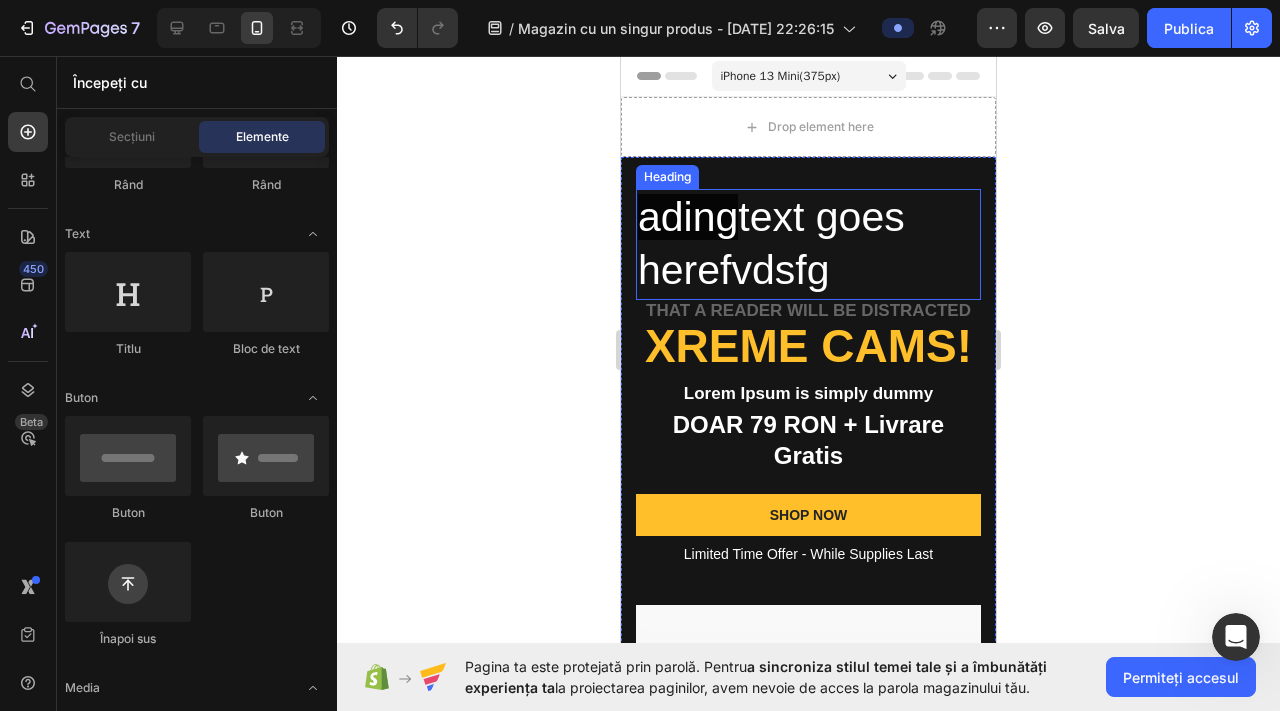 click on "⁠⁠⁠⁠⁠⁠⁠ ading  text goes herefvdsfg" at bounding box center (808, 244) 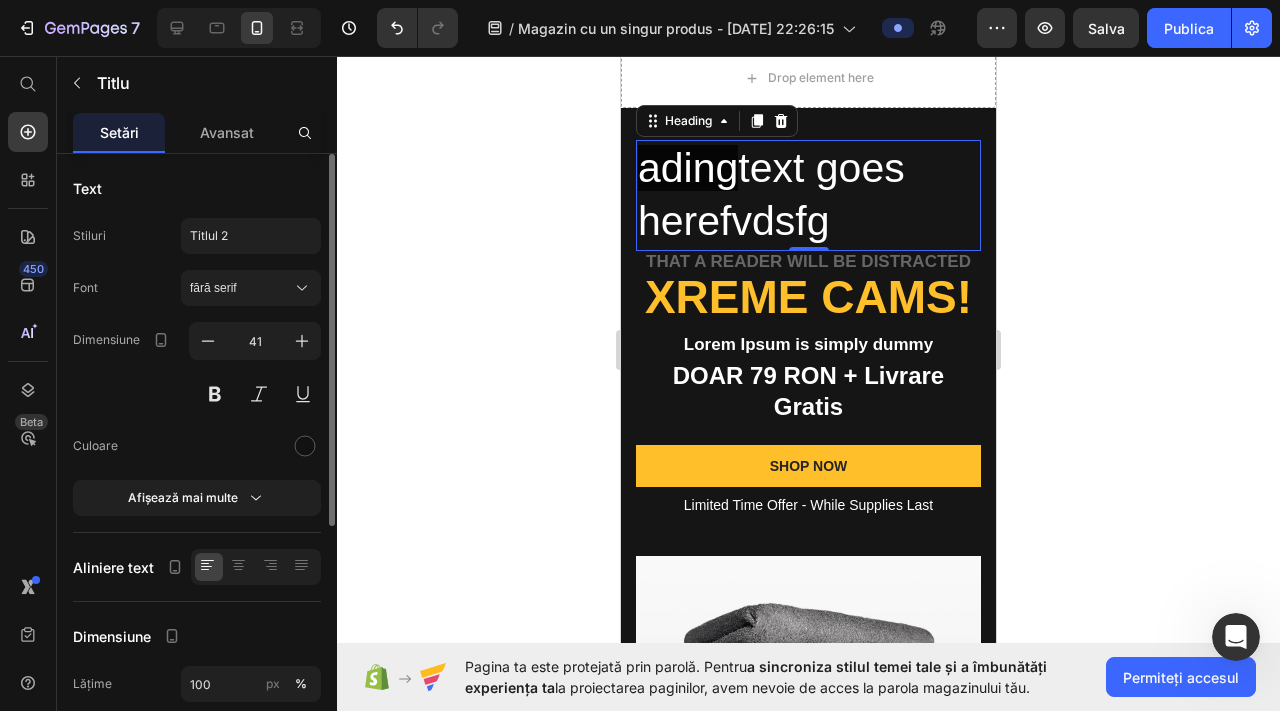 scroll, scrollTop: 58, scrollLeft: 0, axis: vertical 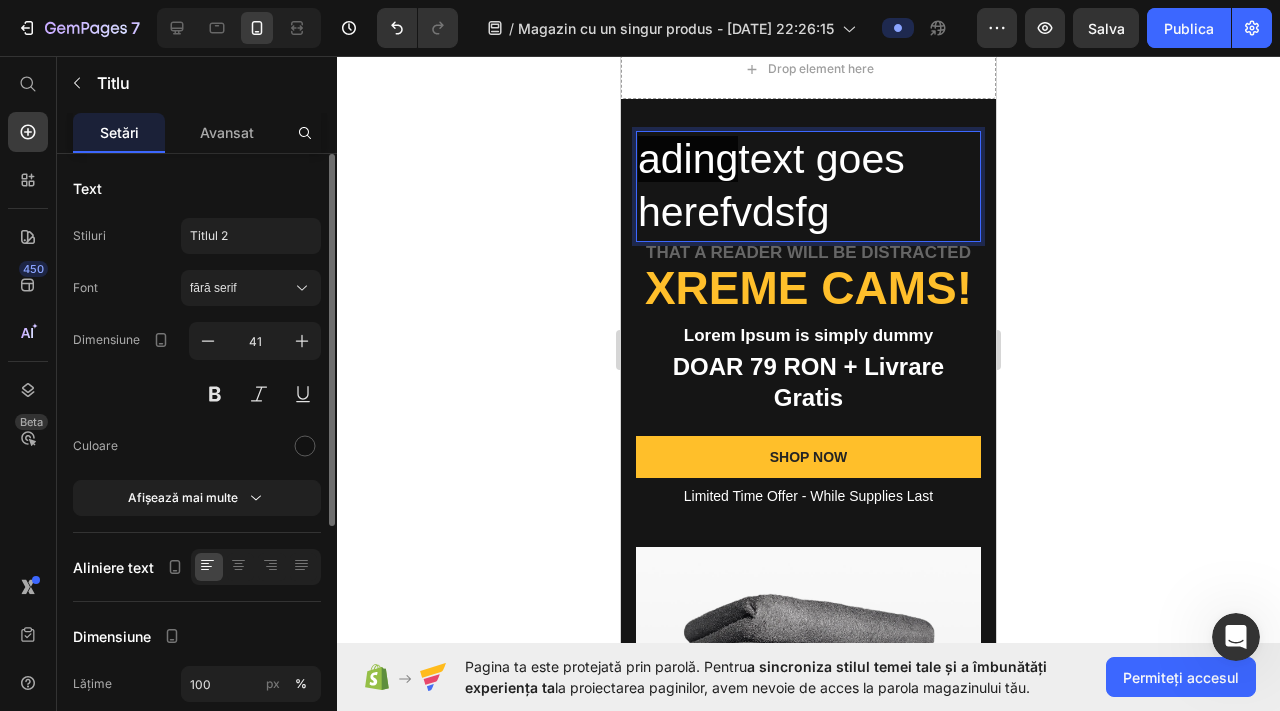 drag, startPoint x: 806, startPoint y: 215, endPoint x: 636, endPoint y: 147, distance: 183.0956 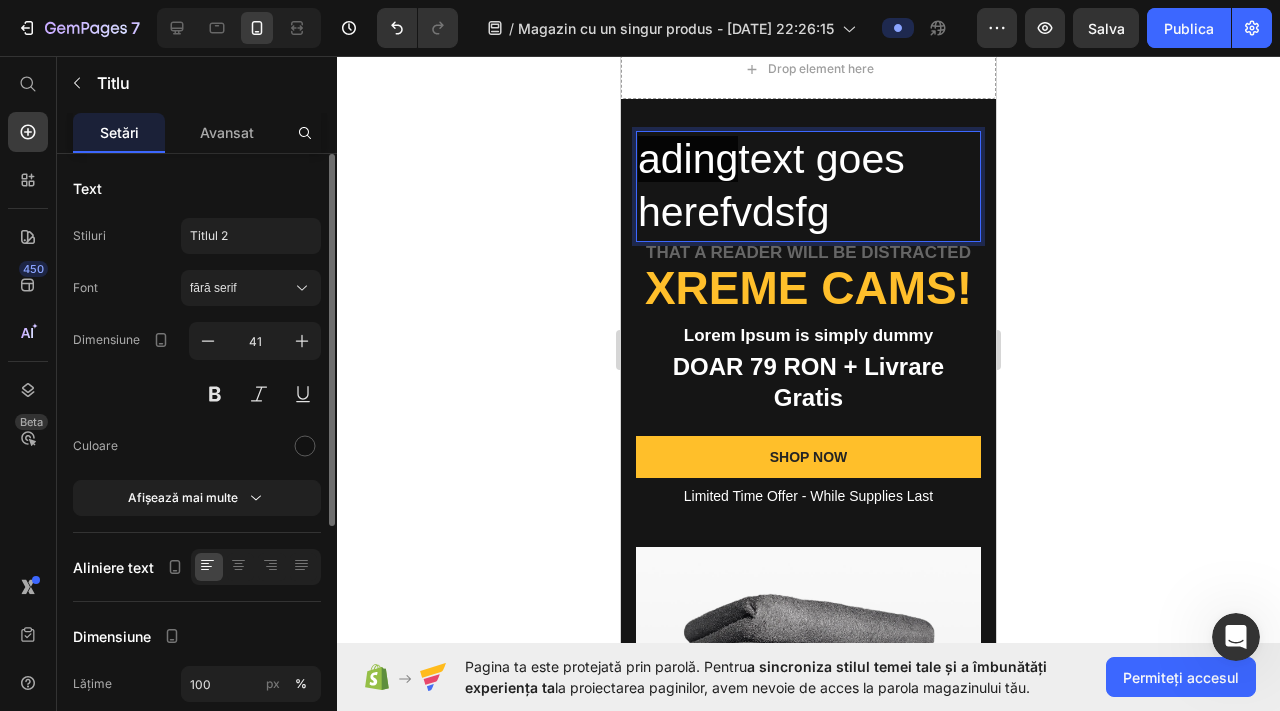 click on "ading  text goes herefvdsfg" at bounding box center (808, 186) 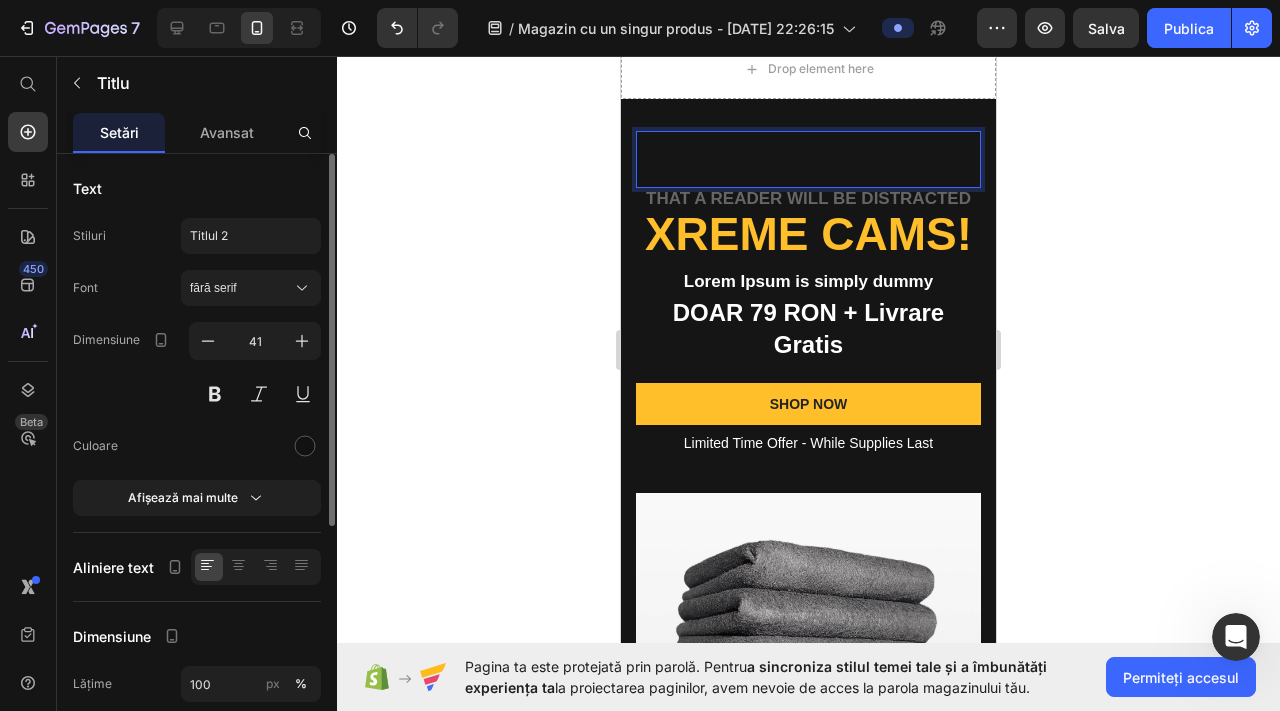 click at bounding box center (808, 159) 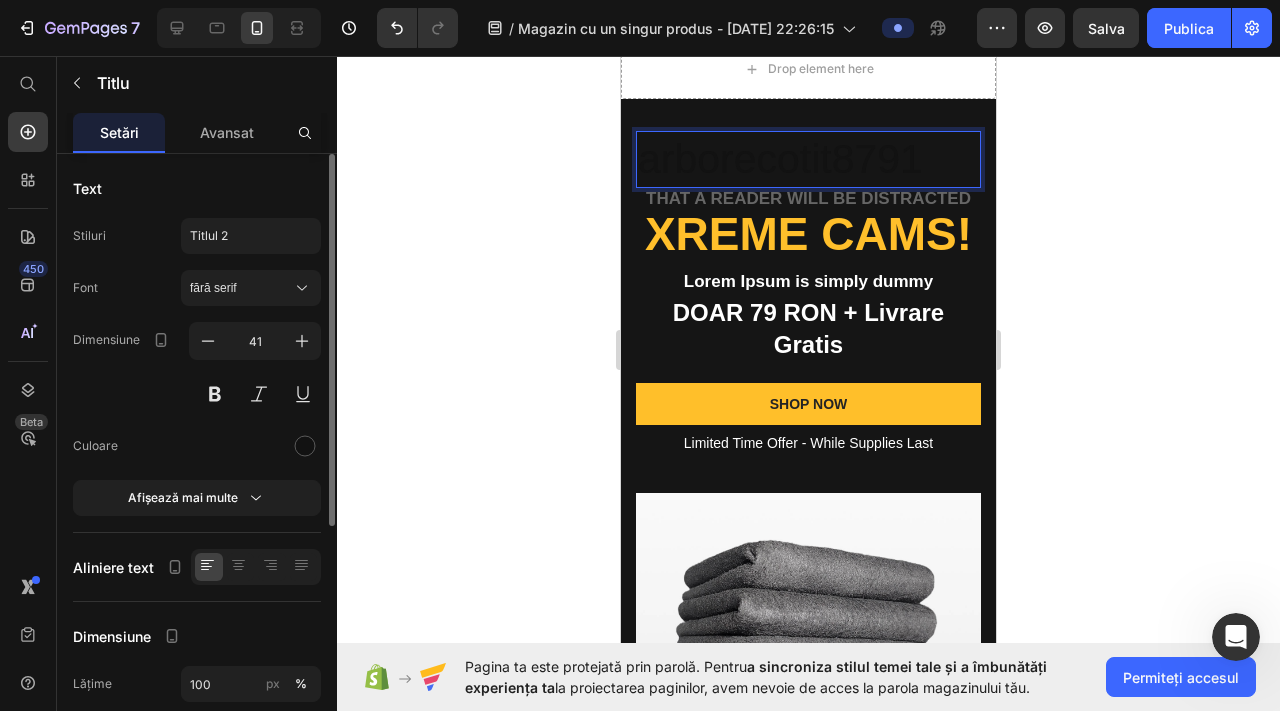 click on "arborecotit8791" at bounding box center (808, 159) 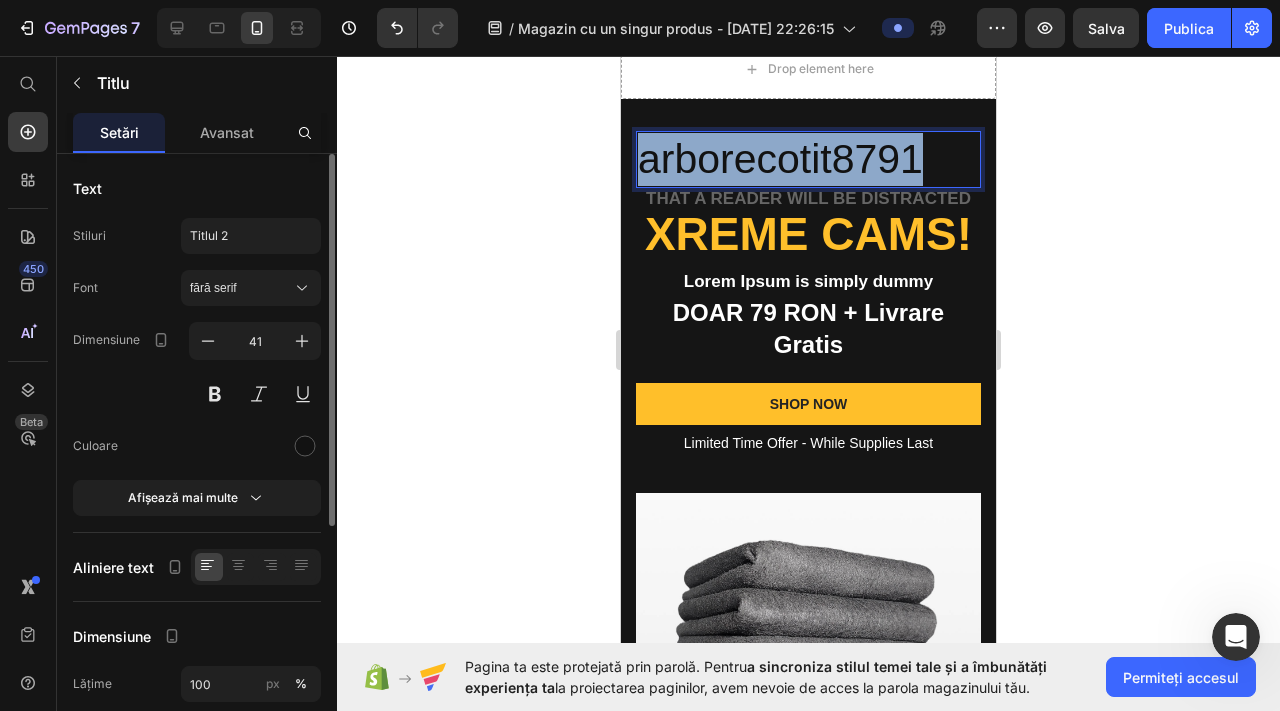 click on "arborecotit8791" at bounding box center (808, 159) 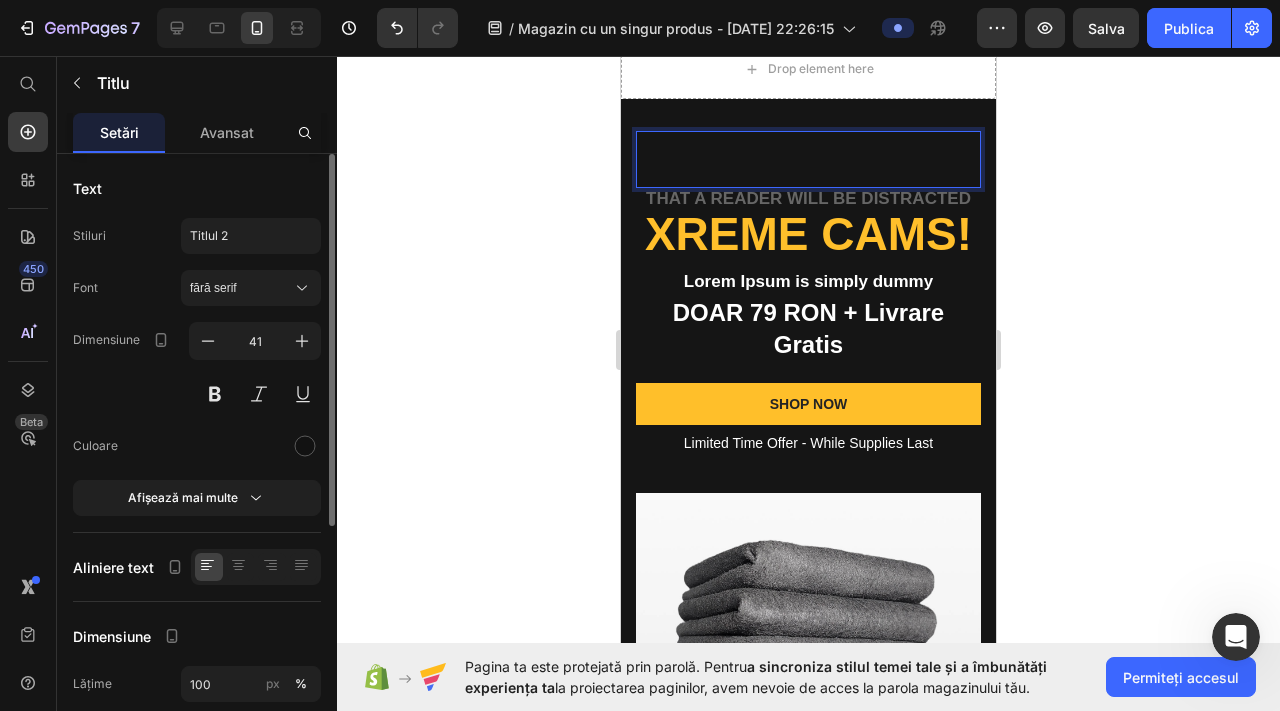 click at bounding box center (808, 159) 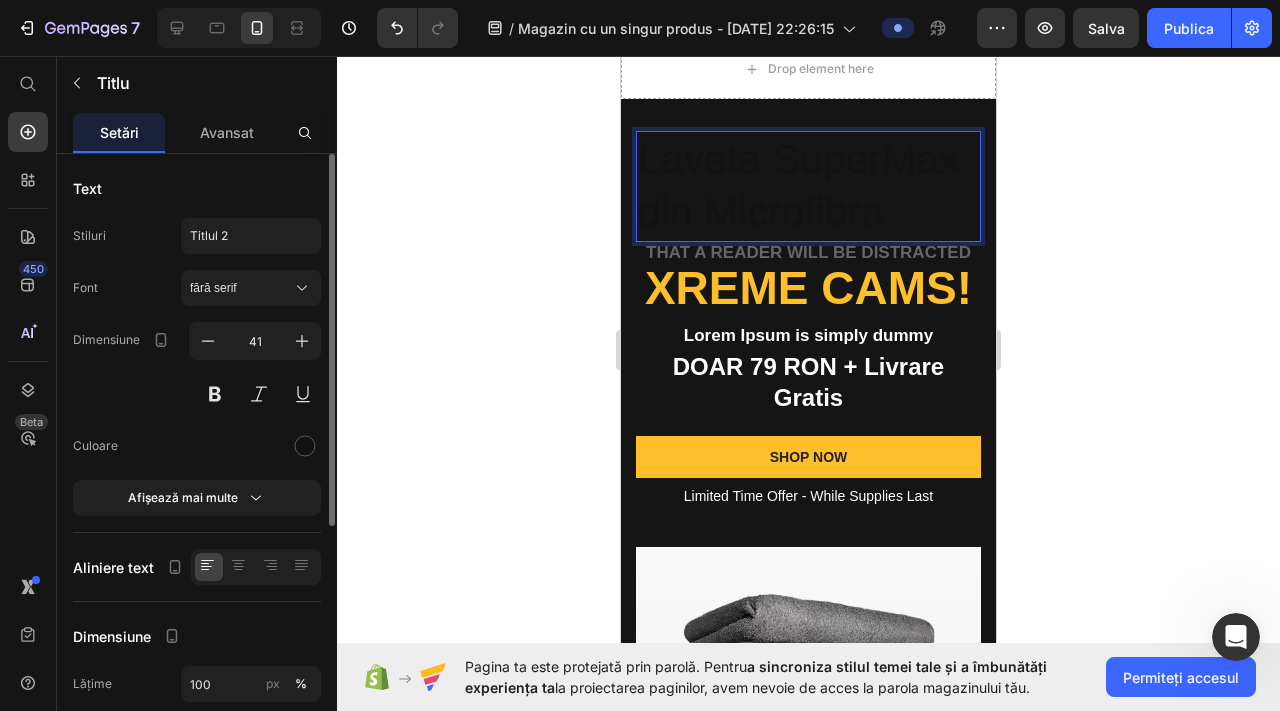 click on "Laveta SuperMax din Microfibra" at bounding box center (808, 186) 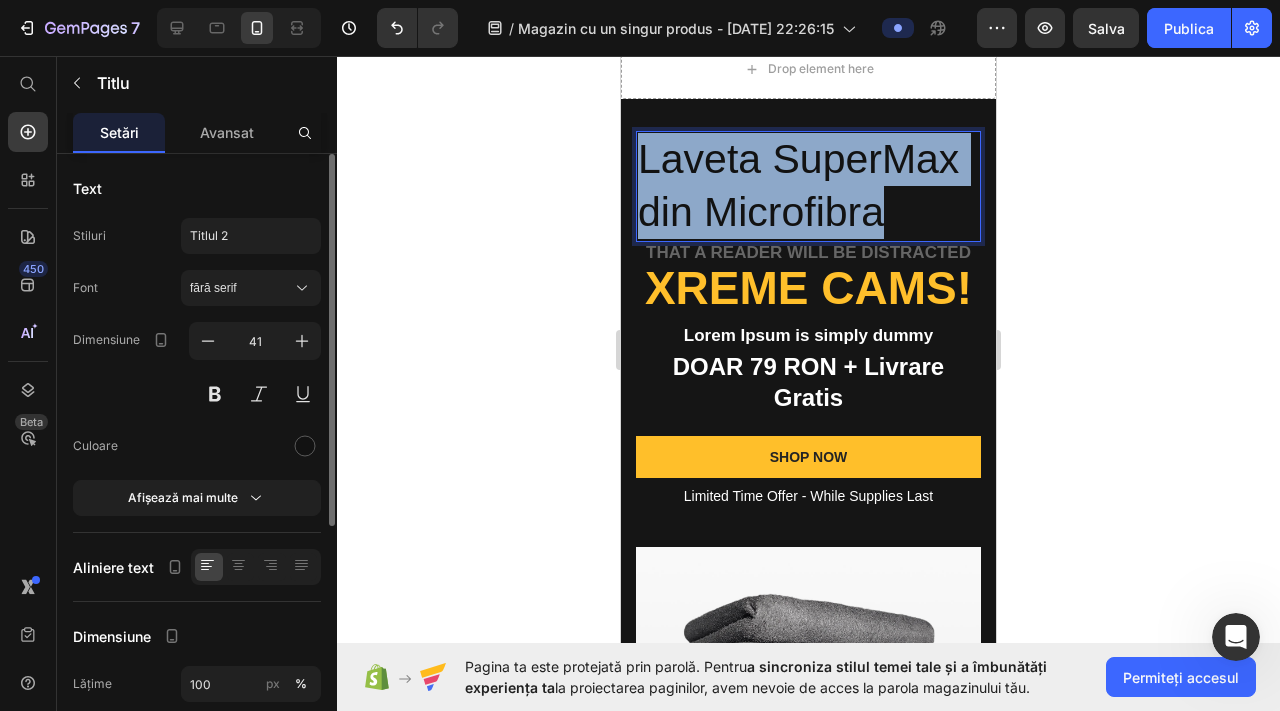 drag, startPoint x: 657, startPoint y: 153, endPoint x: 879, endPoint y: 219, distance: 231.6031 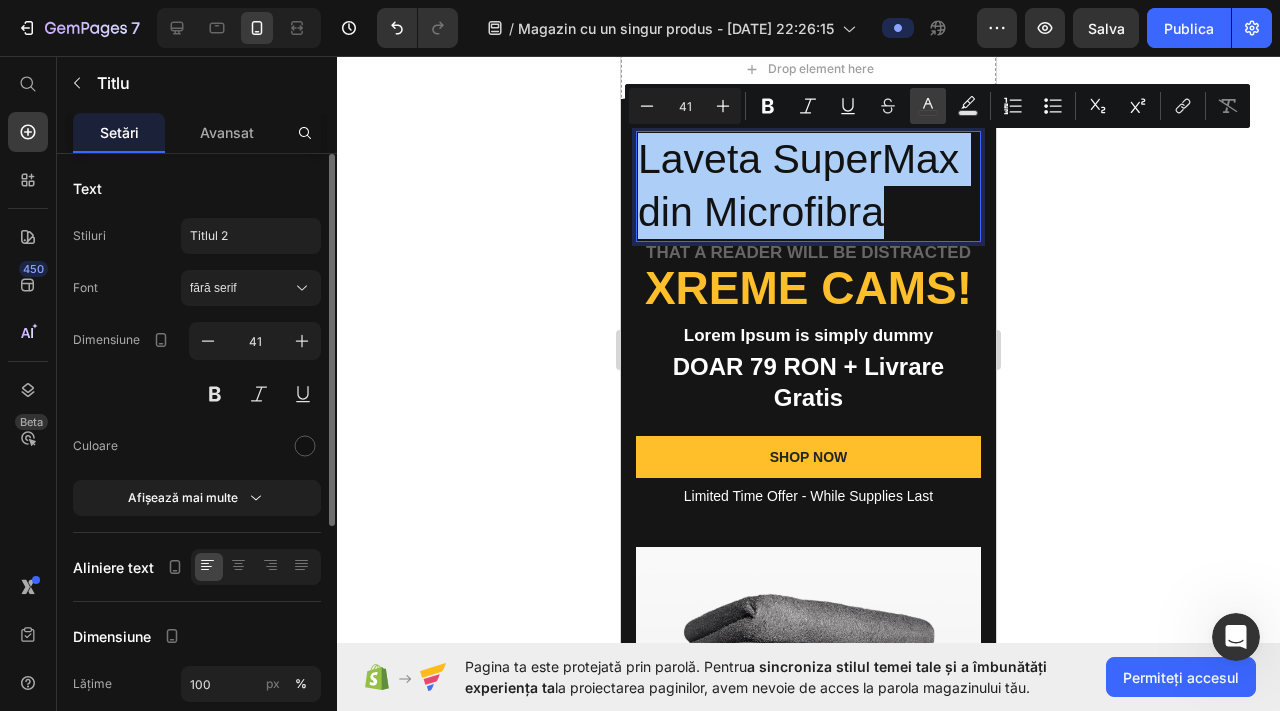 click 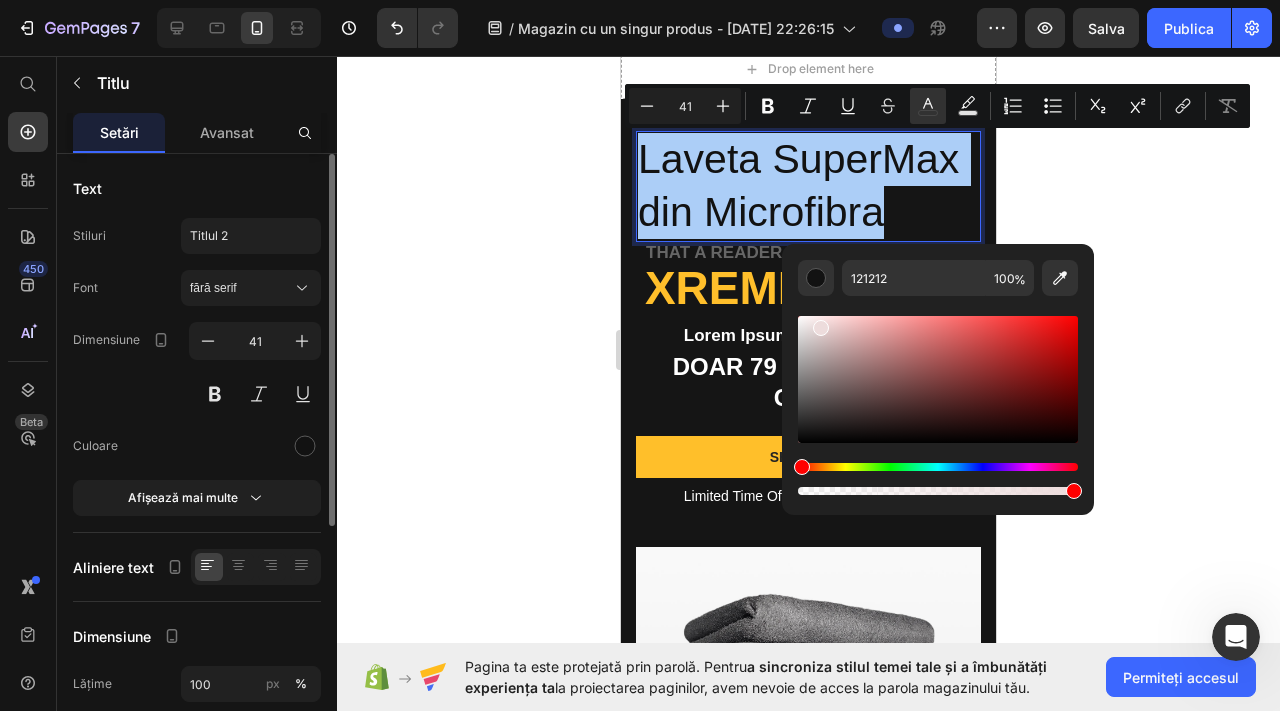 drag, startPoint x: 1422, startPoint y: 490, endPoint x: 820, endPoint y: 243, distance: 650.7019 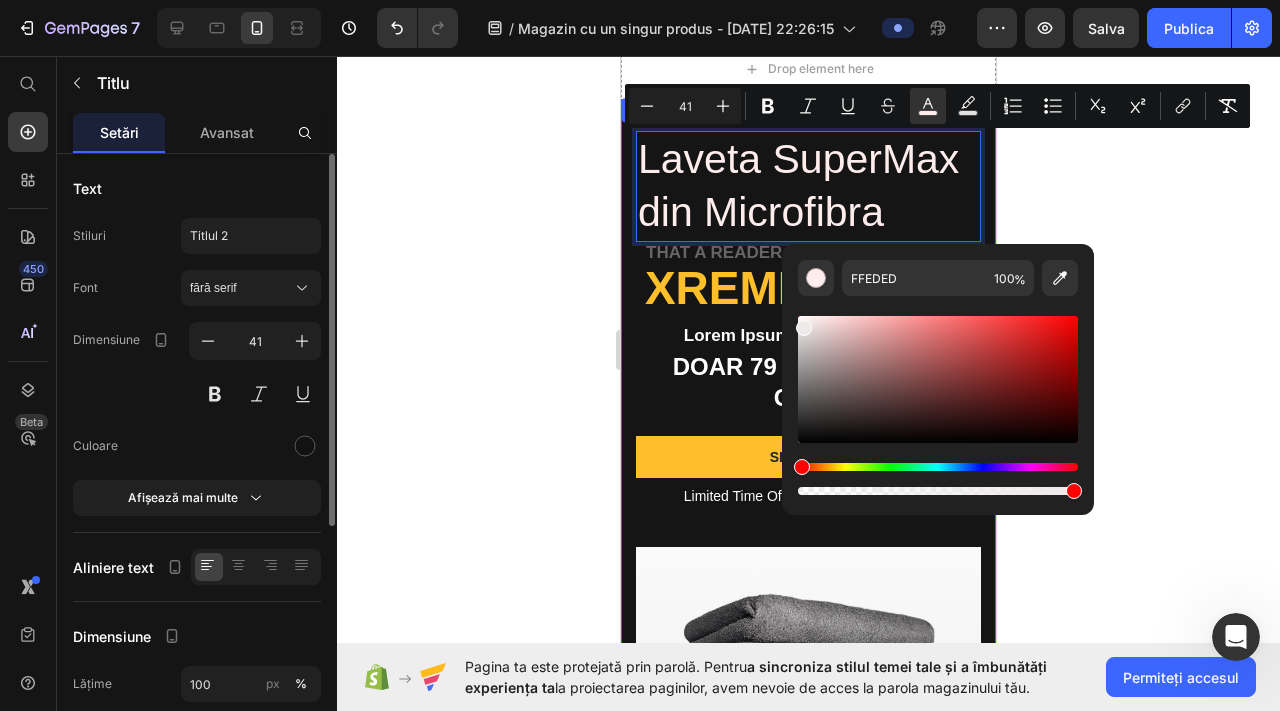 drag, startPoint x: 1439, startPoint y: 380, endPoint x: 719, endPoint y: 317, distance: 722.751 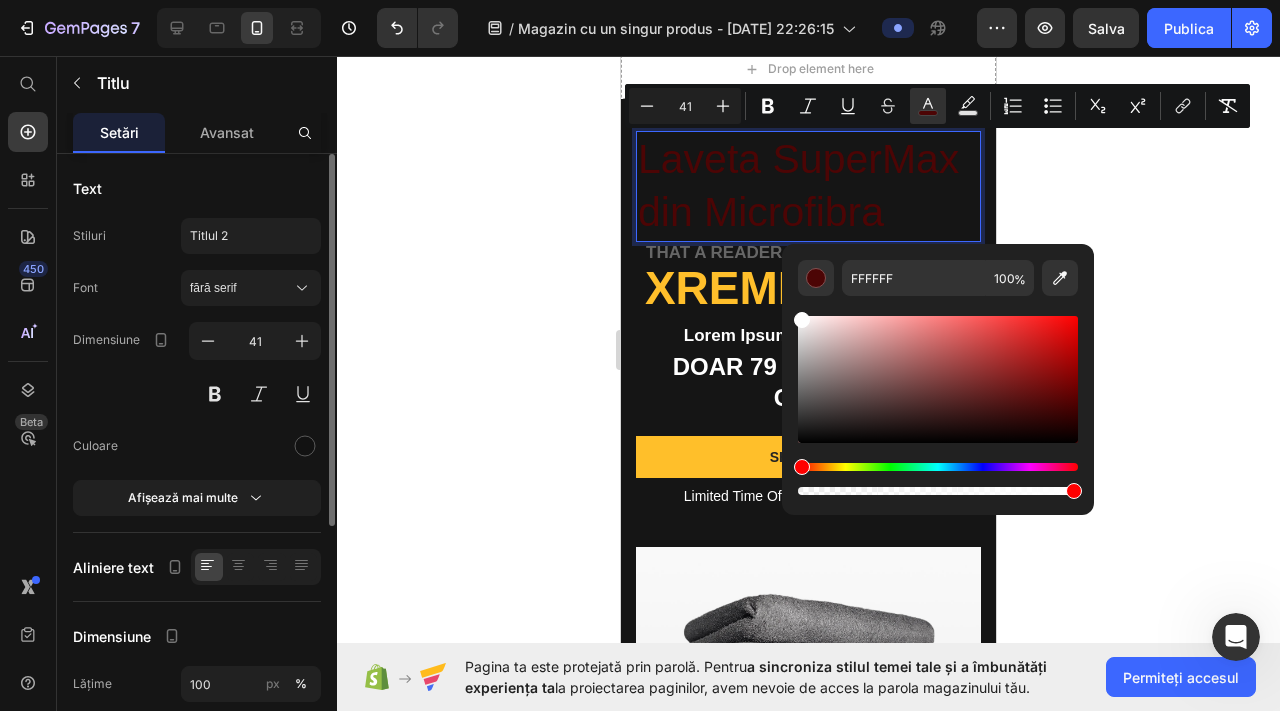drag, startPoint x: 804, startPoint y: 327, endPoint x: 787, endPoint y: 312, distance: 22.671568 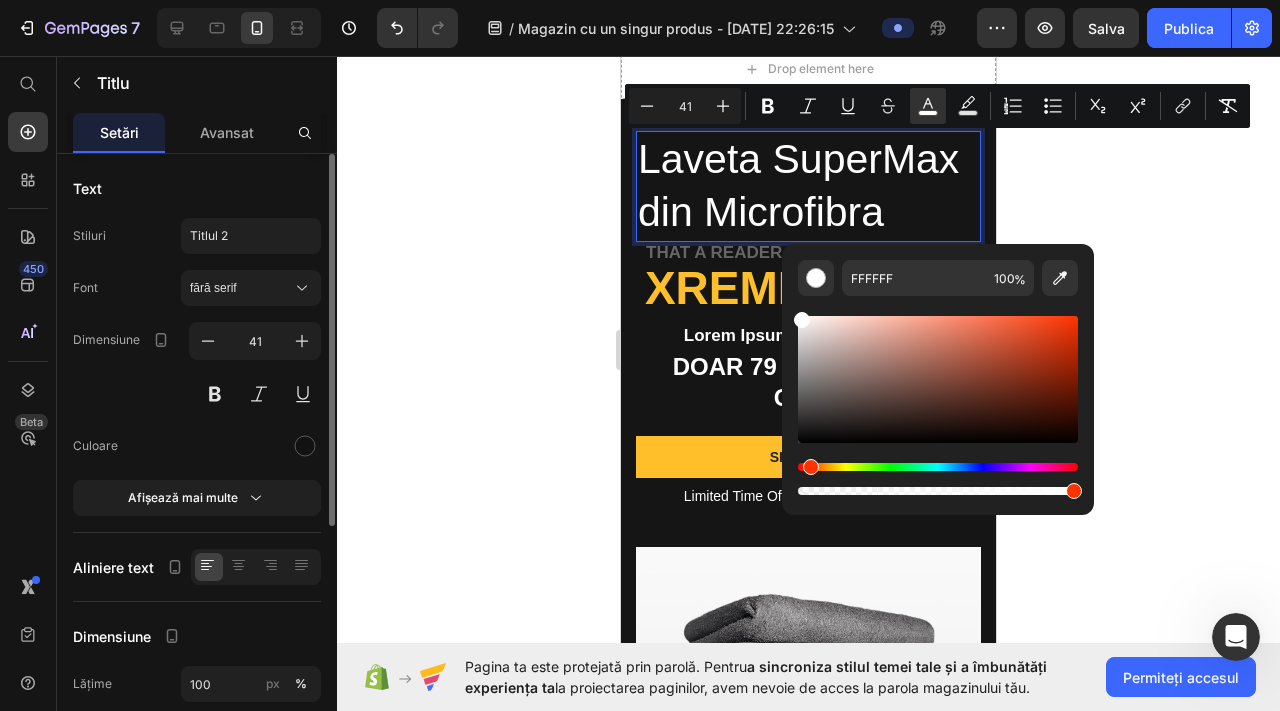 click at bounding box center (811, 467) 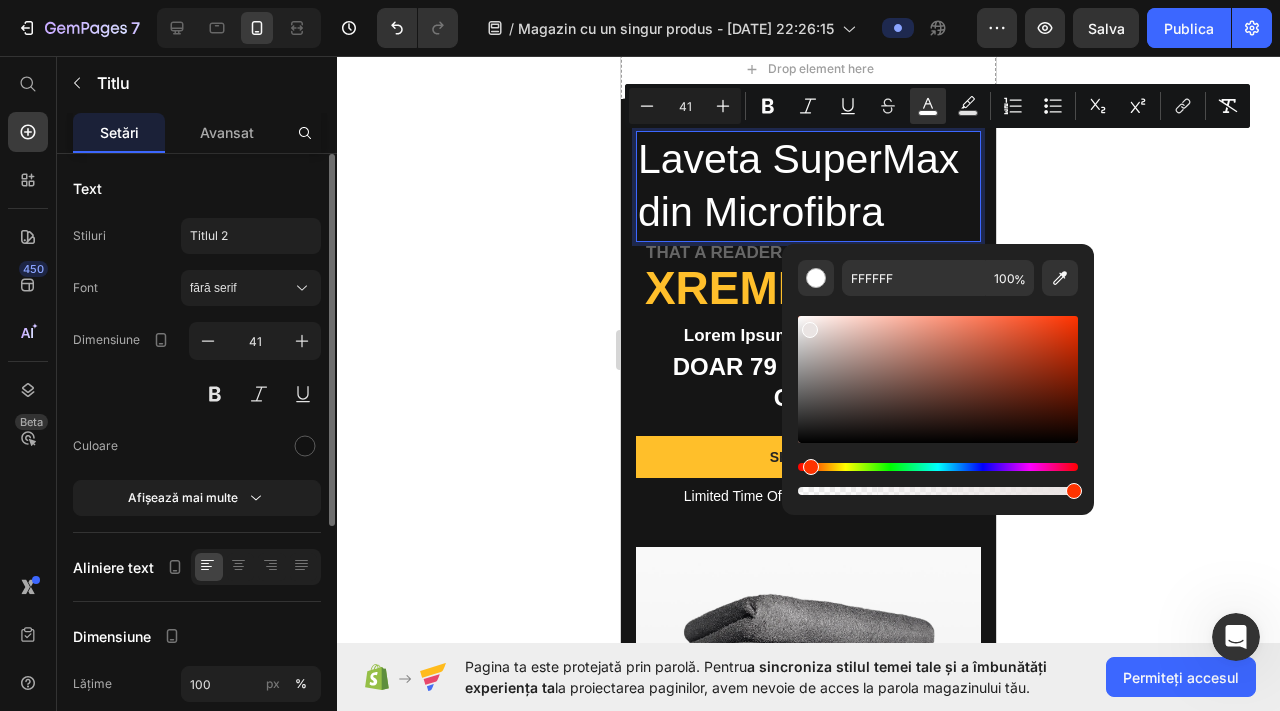 drag, startPoint x: 807, startPoint y: 326, endPoint x: 1279, endPoint y: 407, distance: 478.89978 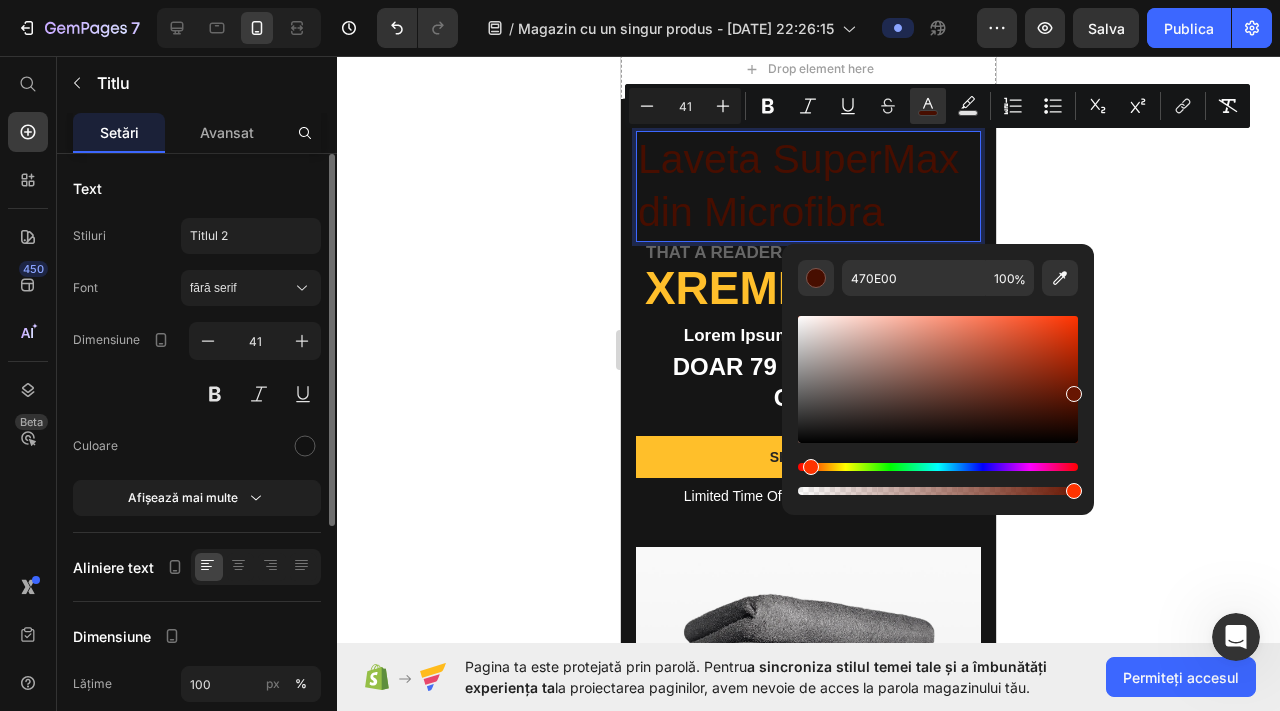 drag, startPoint x: 1074, startPoint y: 391, endPoint x: 1086, endPoint y: 318, distance: 73.97973 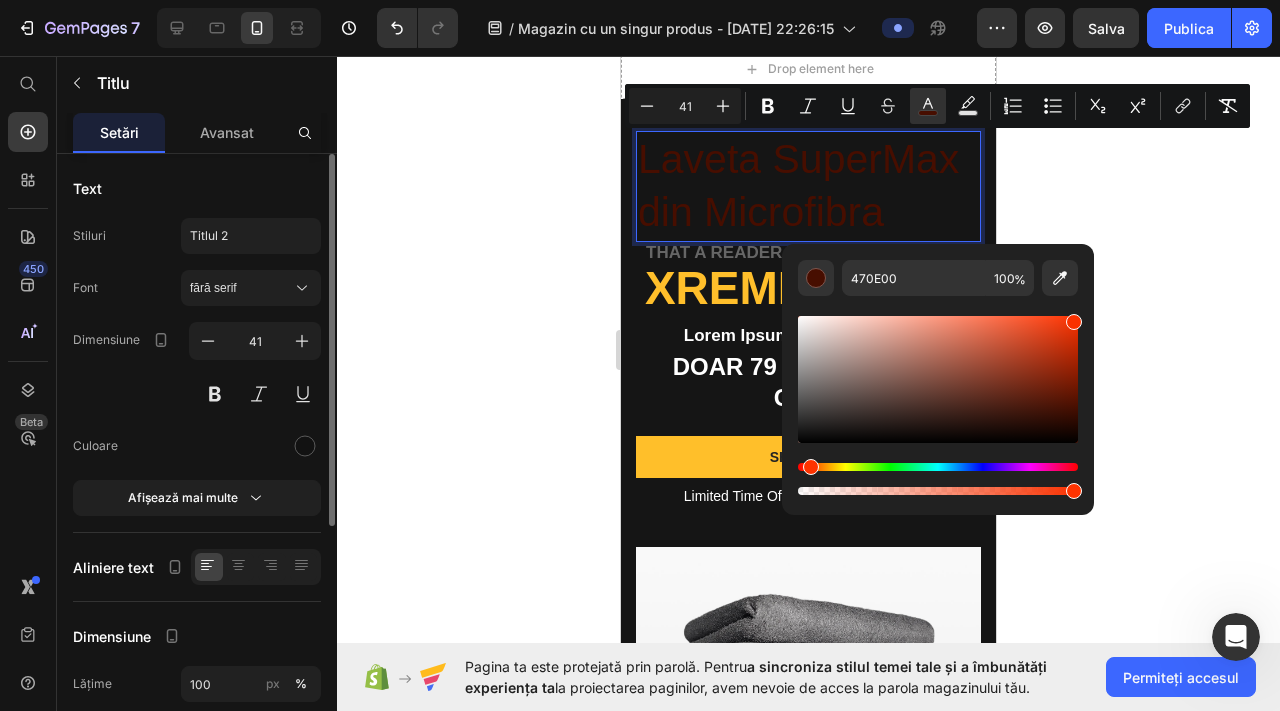 type on "F93100" 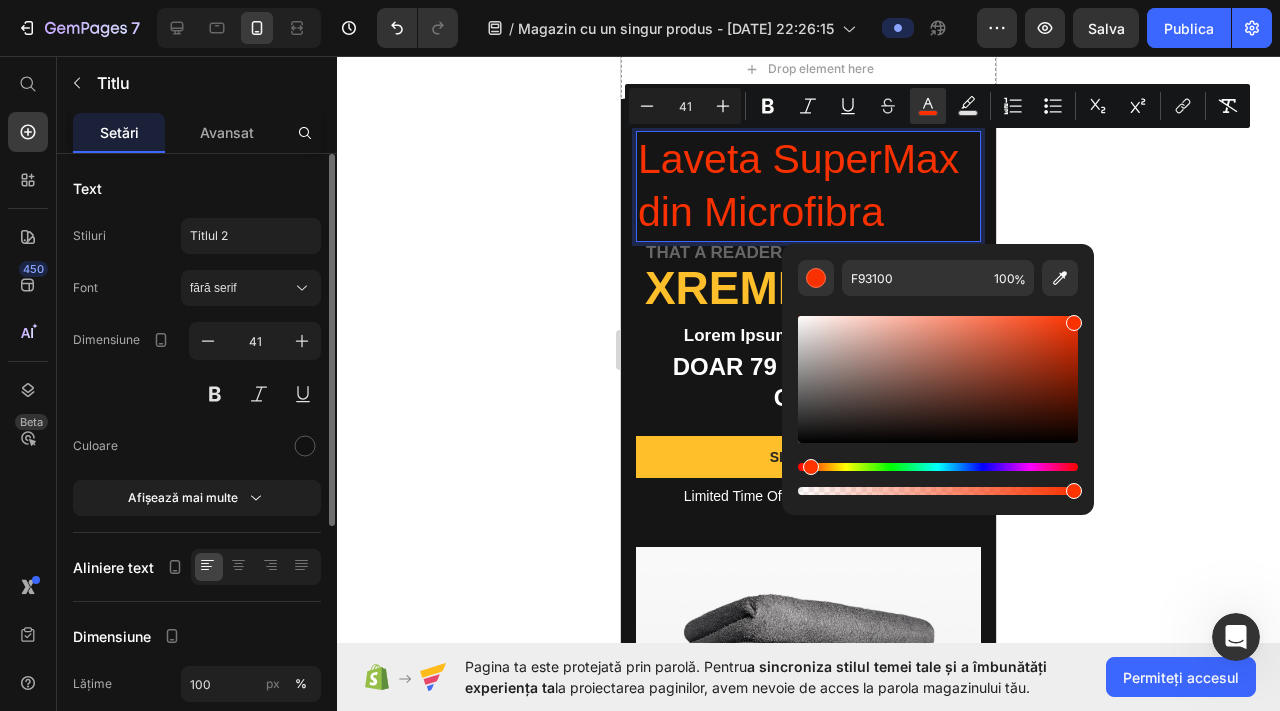 click 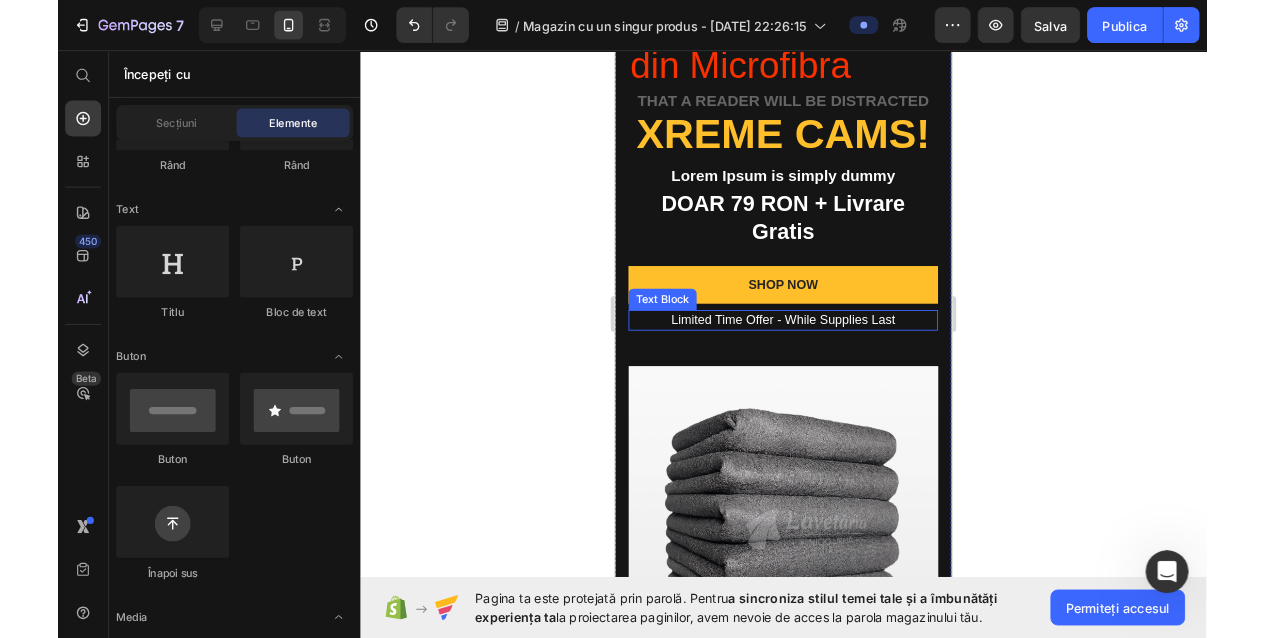 scroll, scrollTop: 0, scrollLeft: 0, axis: both 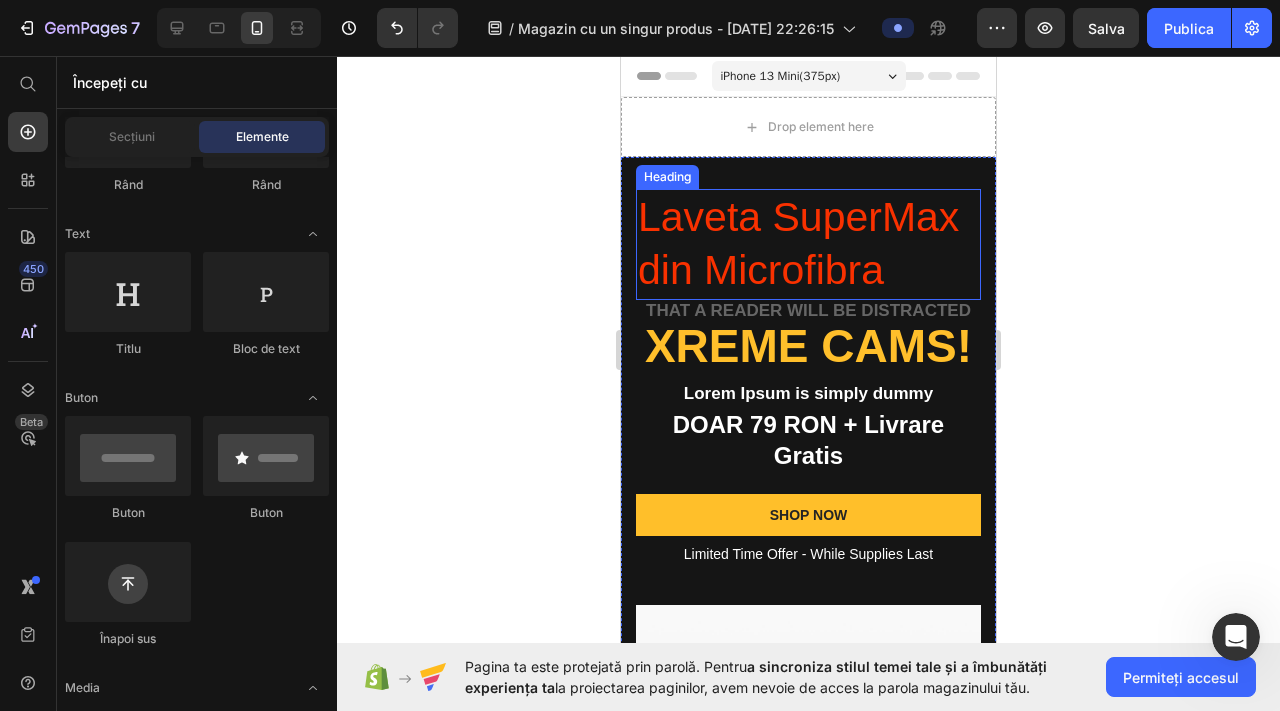 click on "Laveta SuperMax din Microfibra" at bounding box center [798, 243] 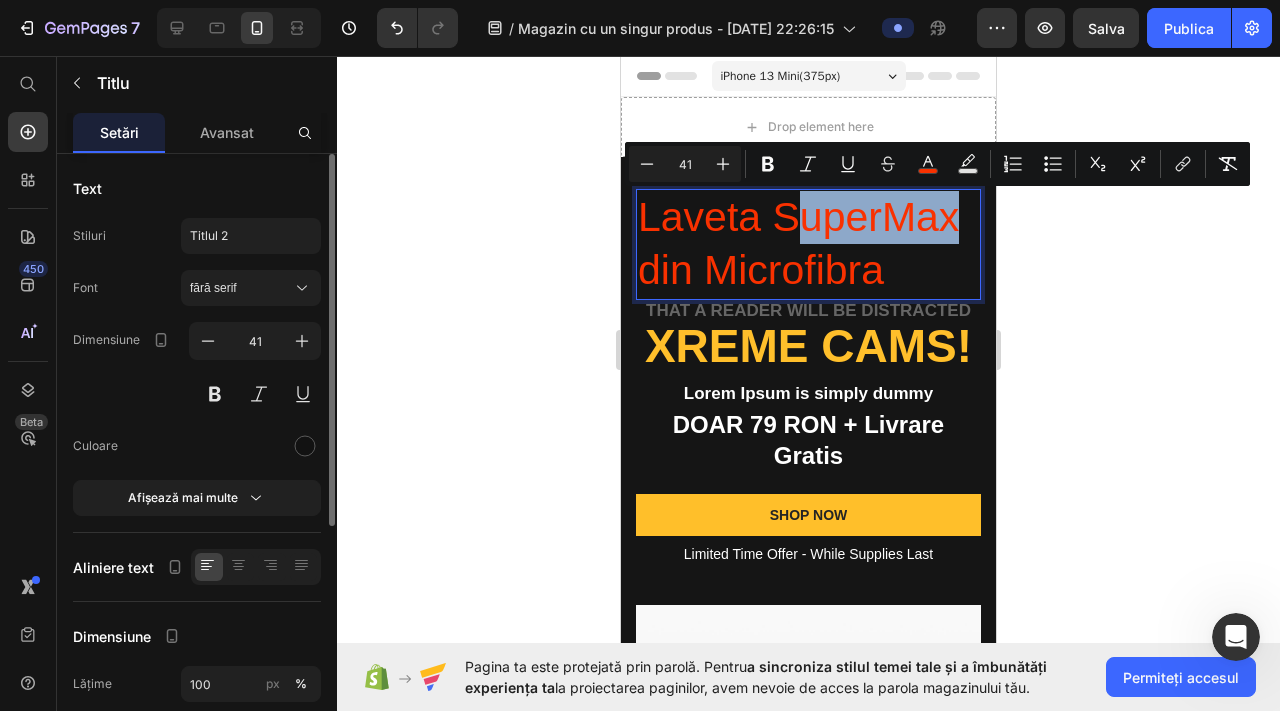 drag, startPoint x: 788, startPoint y: 223, endPoint x: 973, endPoint y: 217, distance: 185.09727 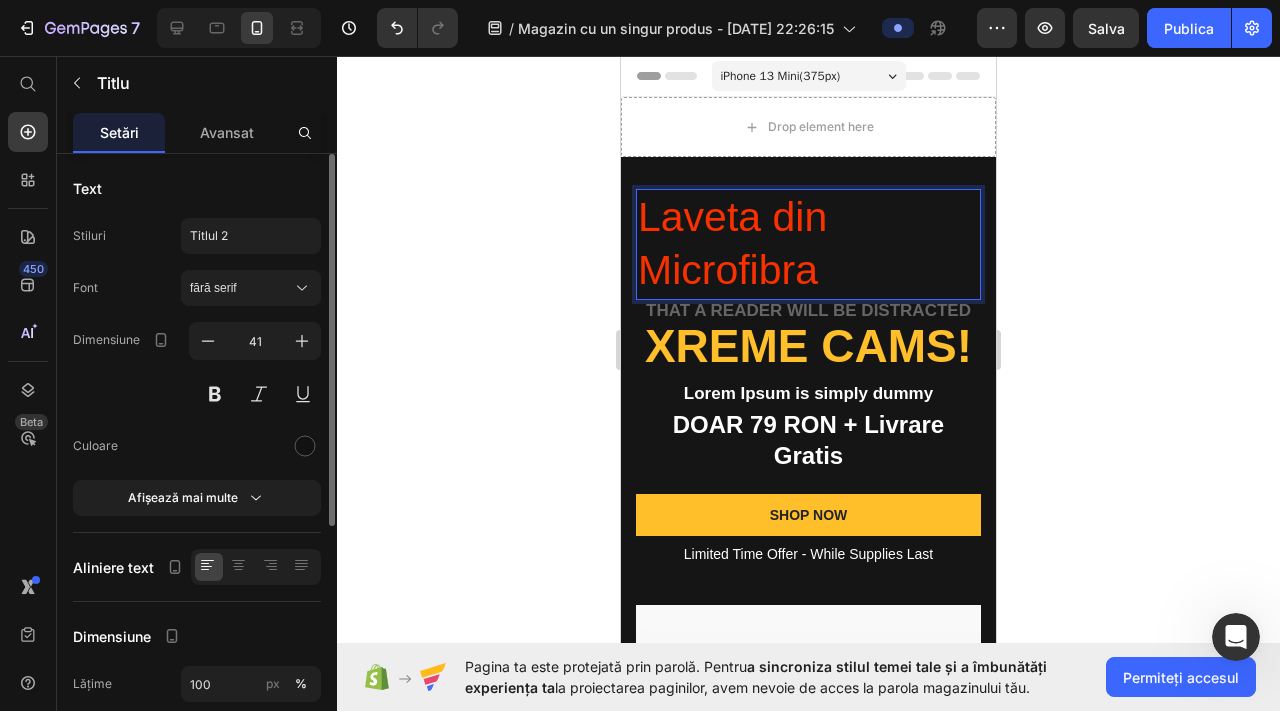 click on "Laveta din Microfibra Heading   0 that a reader will be distracted Text Block Xreme CAMs! Heading Lorem Ipsum is simply dummy Text Block DOAR 79 RON + Livrare Gratis  Text Block SHOP NOW Button Limited Time Offer - While Supplies Last Text Block Image Row" at bounding box center [808, 564] 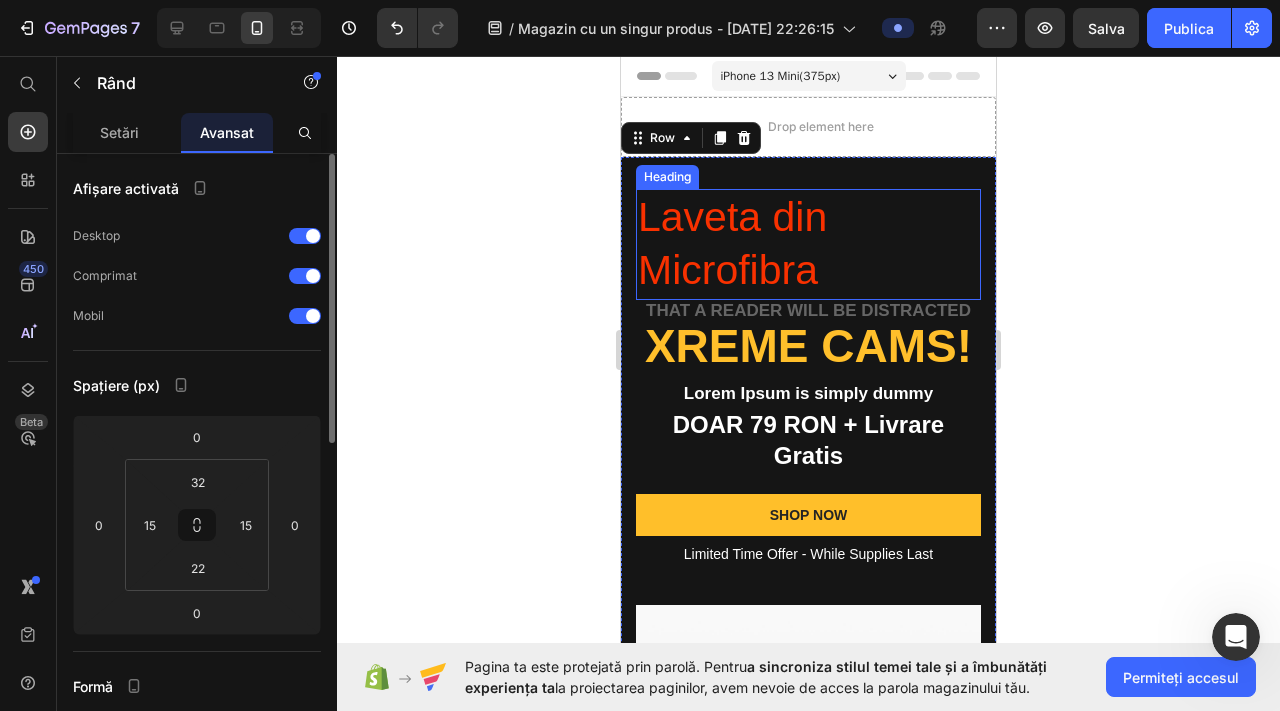 click on "Laveta din Microfibra" at bounding box center (732, 243) 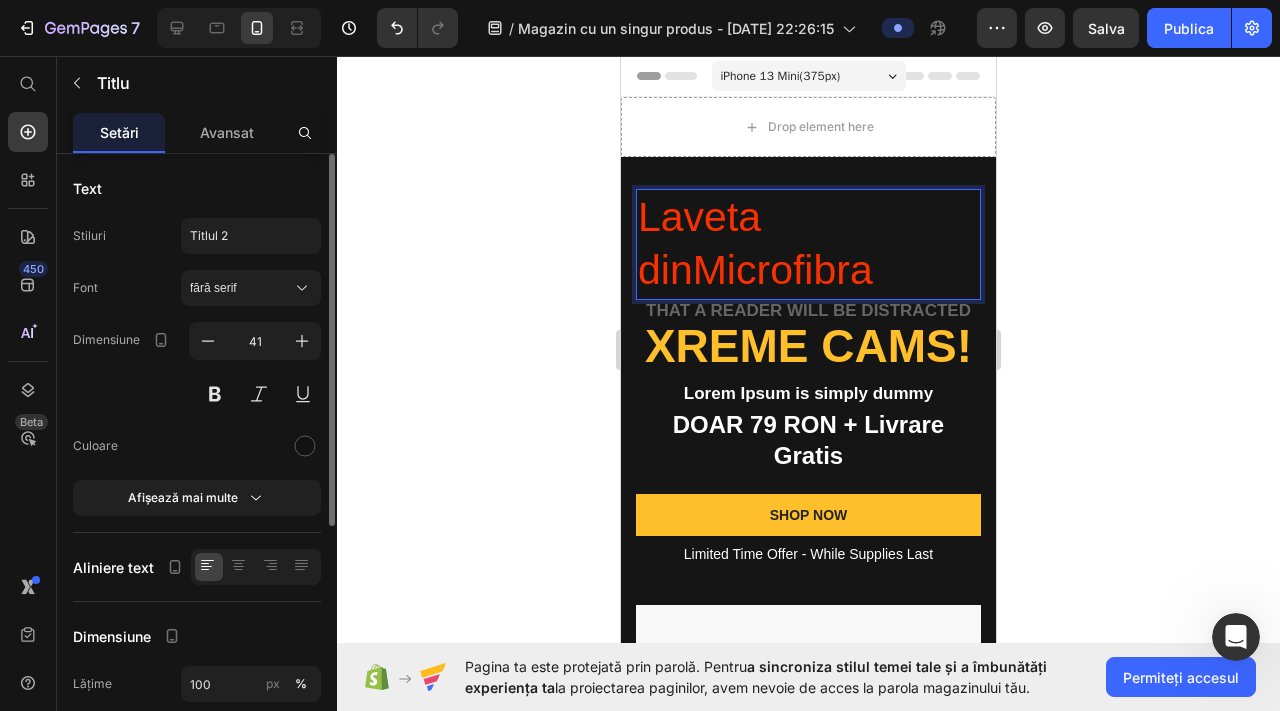 click on "Laveta dinMicrofibra" at bounding box center (808, 244) 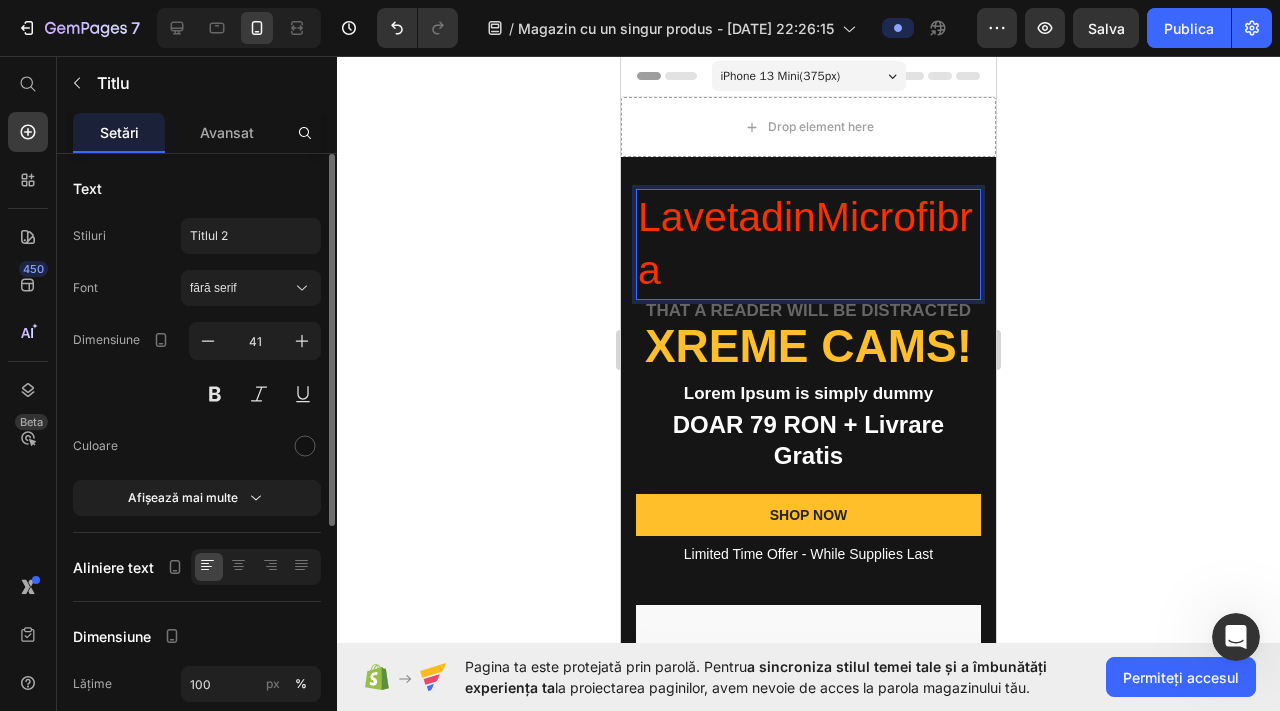 click on "LavetadinMicrofibra" at bounding box center [805, 243] 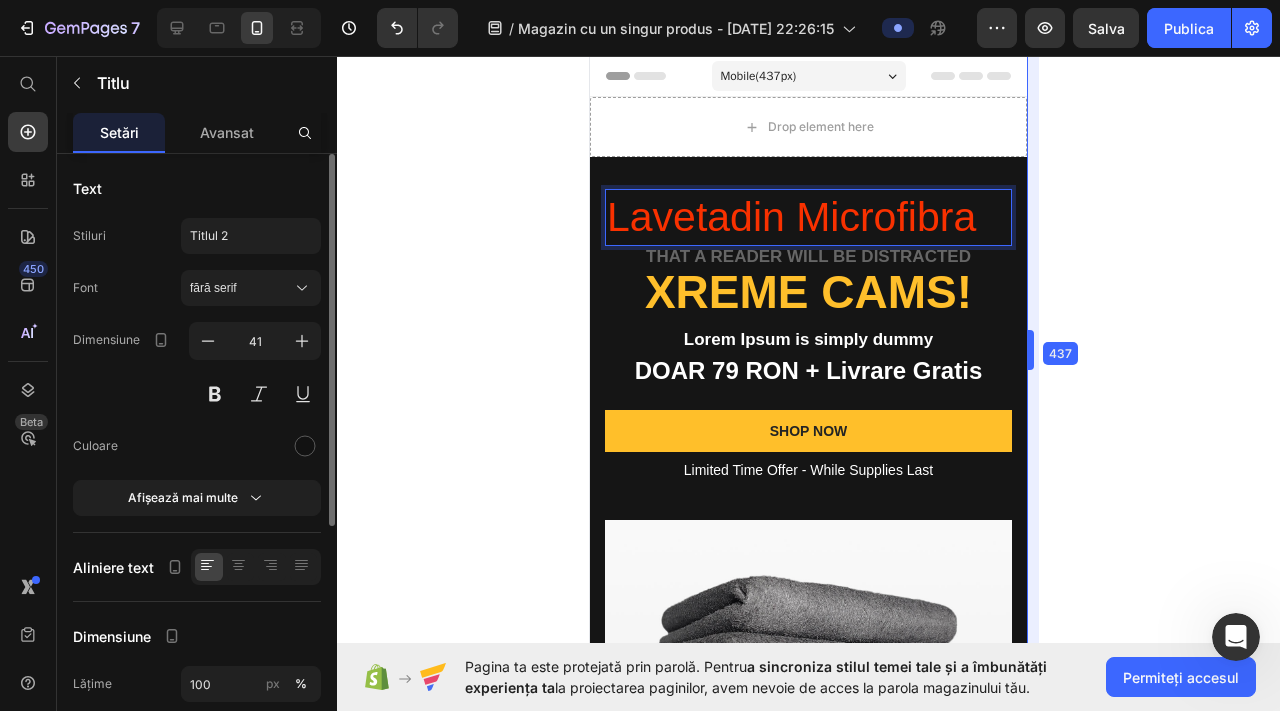 drag, startPoint x: 998, startPoint y: 310, endPoint x: 1054, endPoint y: 309, distance: 56.008926 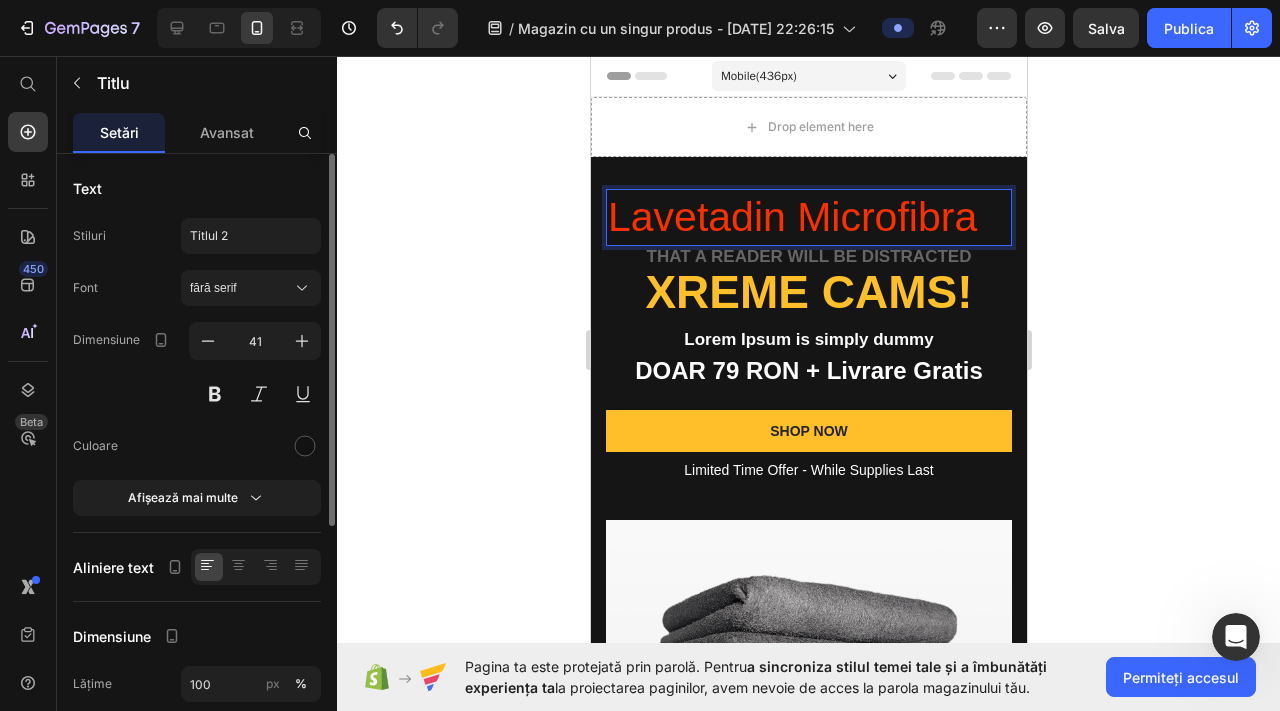 click on "Lavetadin Microfibra" at bounding box center [791, 217] 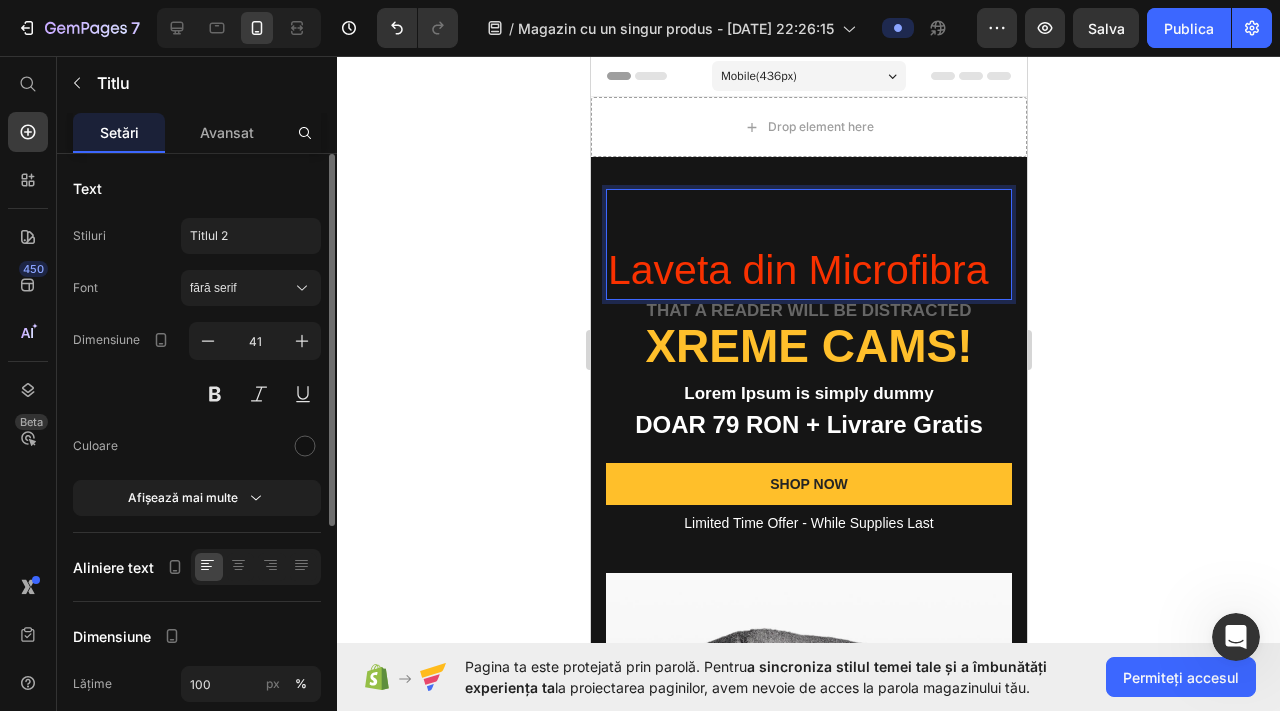 click on "Laveta din Microfibra" at bounding box center (808, 244) 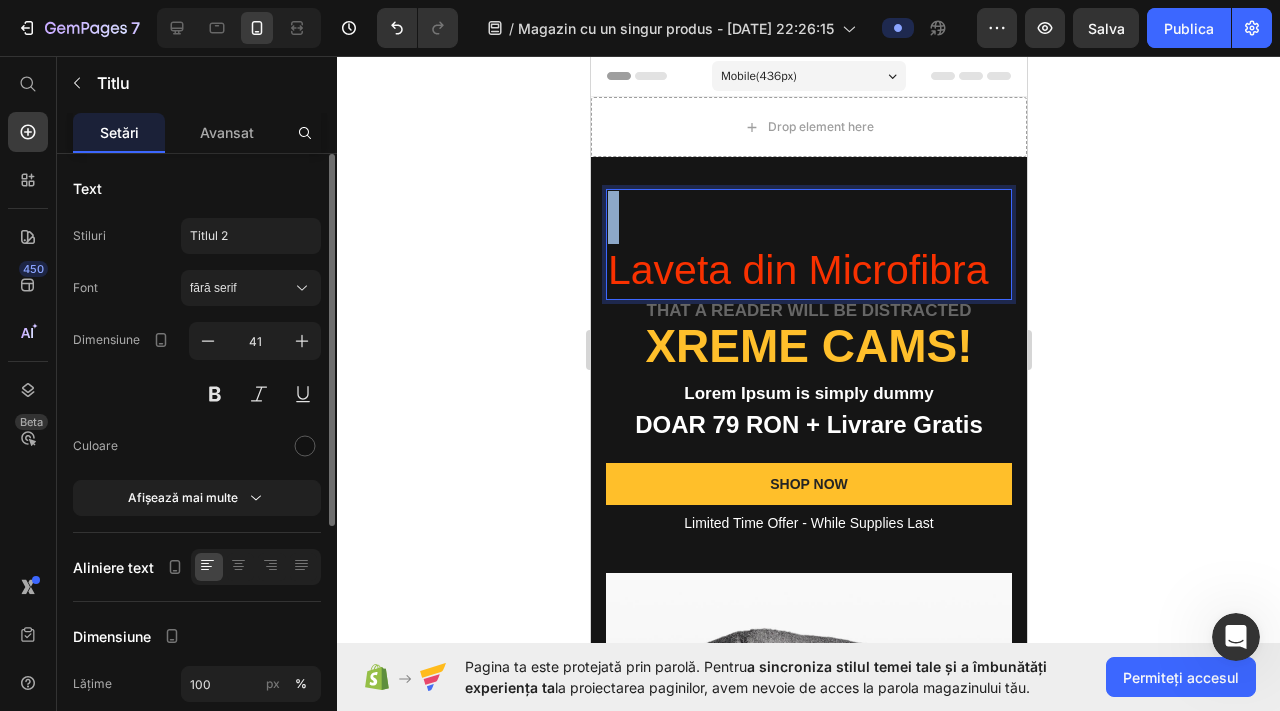 click on "⁠⁠⁠⁠⁠⁠⁠ Laveta din Microfibra" at bounding box center (808, 244) 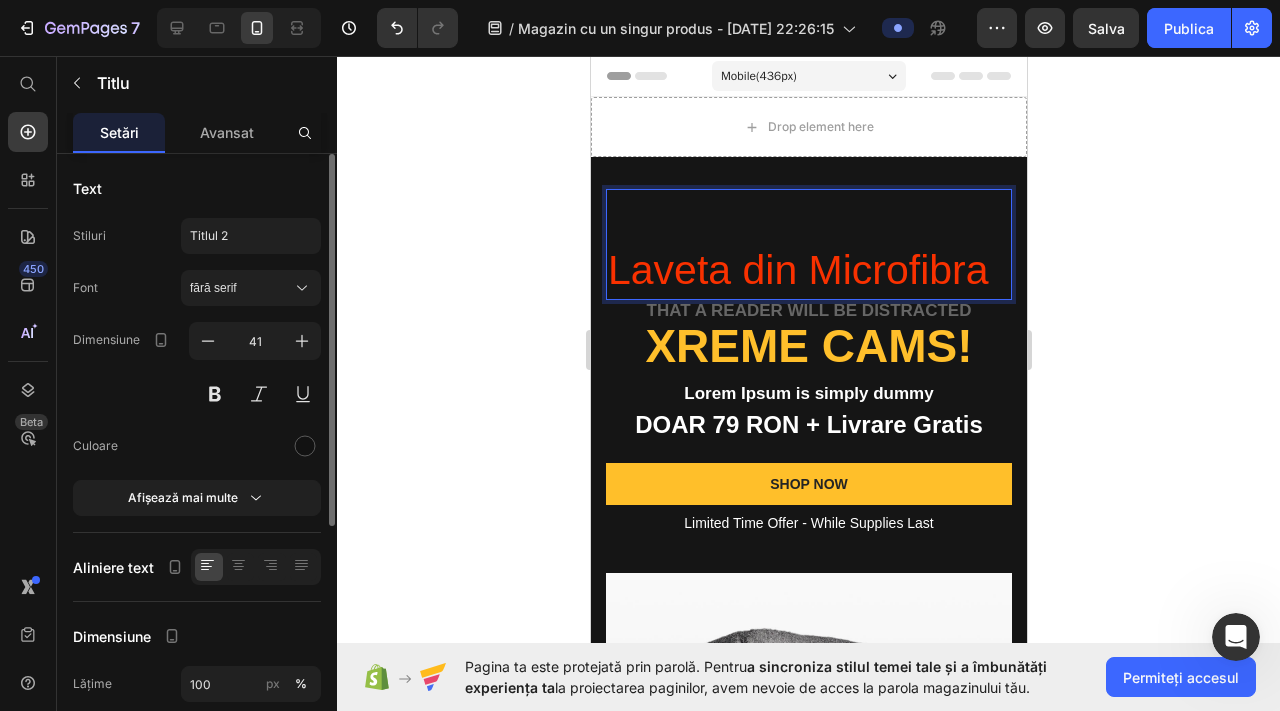 click on "Laveta din Microfibra" at bounding box center [808, 244] 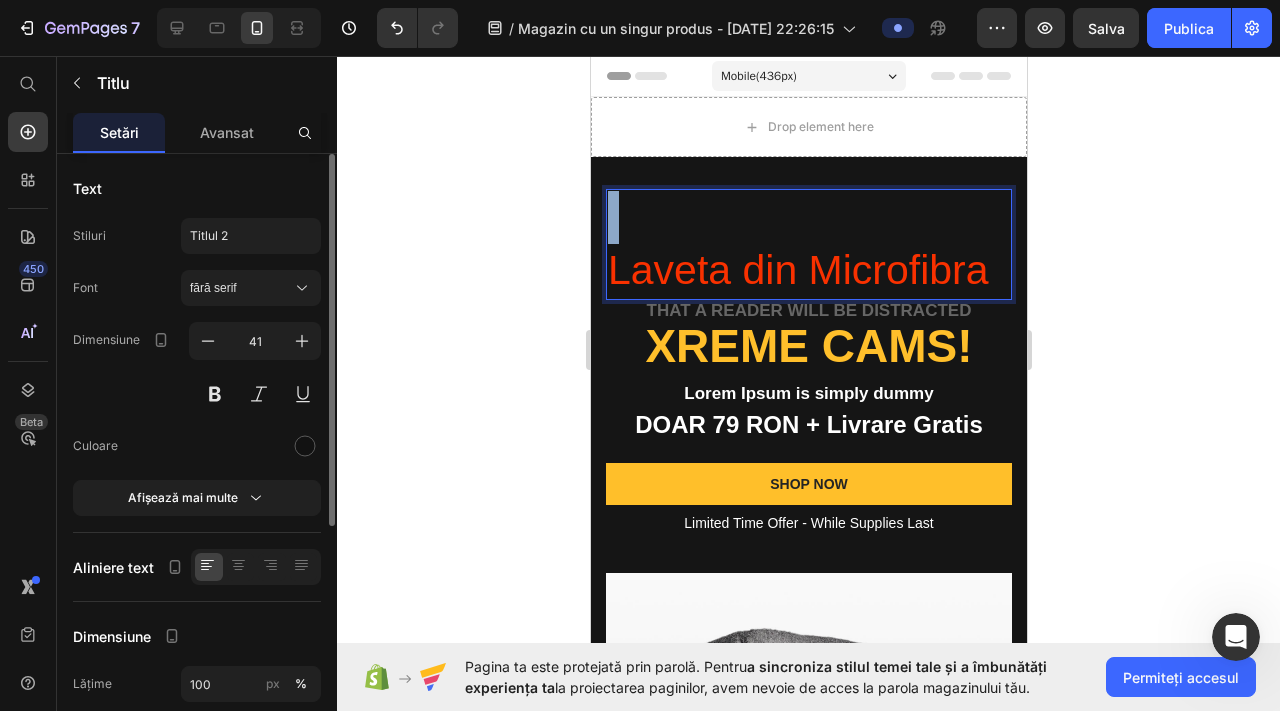 click on "⁠⁠⁠⁠⁠⁠⁠ Laveta din Microfibra" at bounding box center [808, 244] 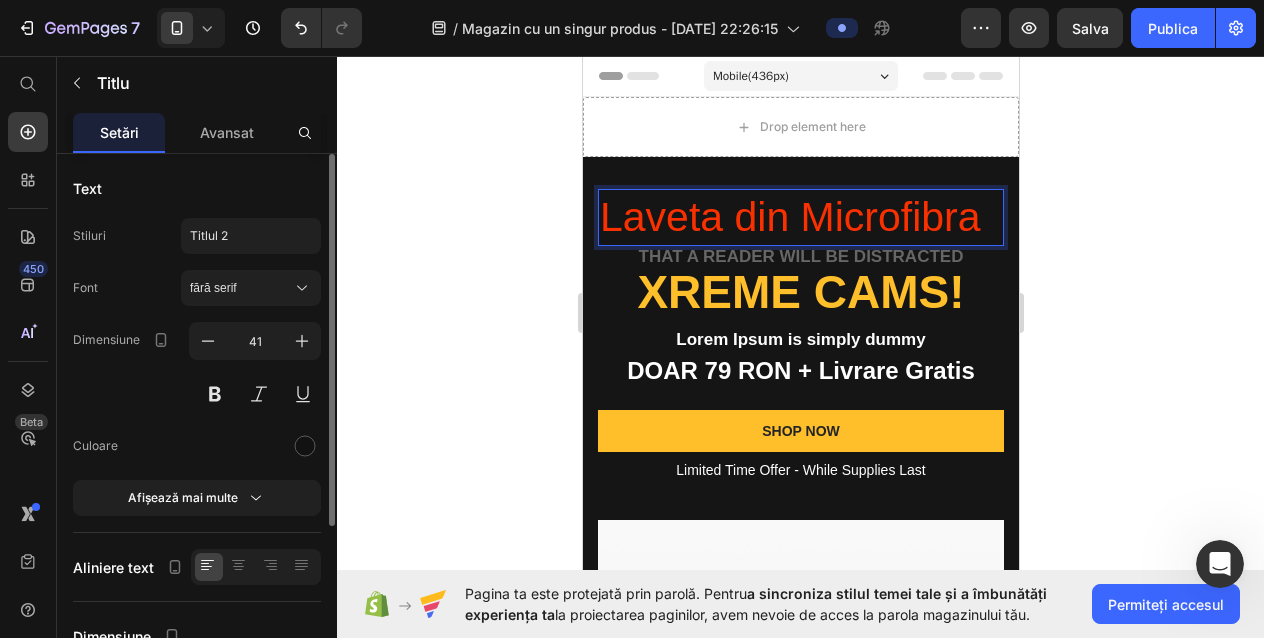 click on "Laveta din Microfibra" at bounding box center [800, 217] 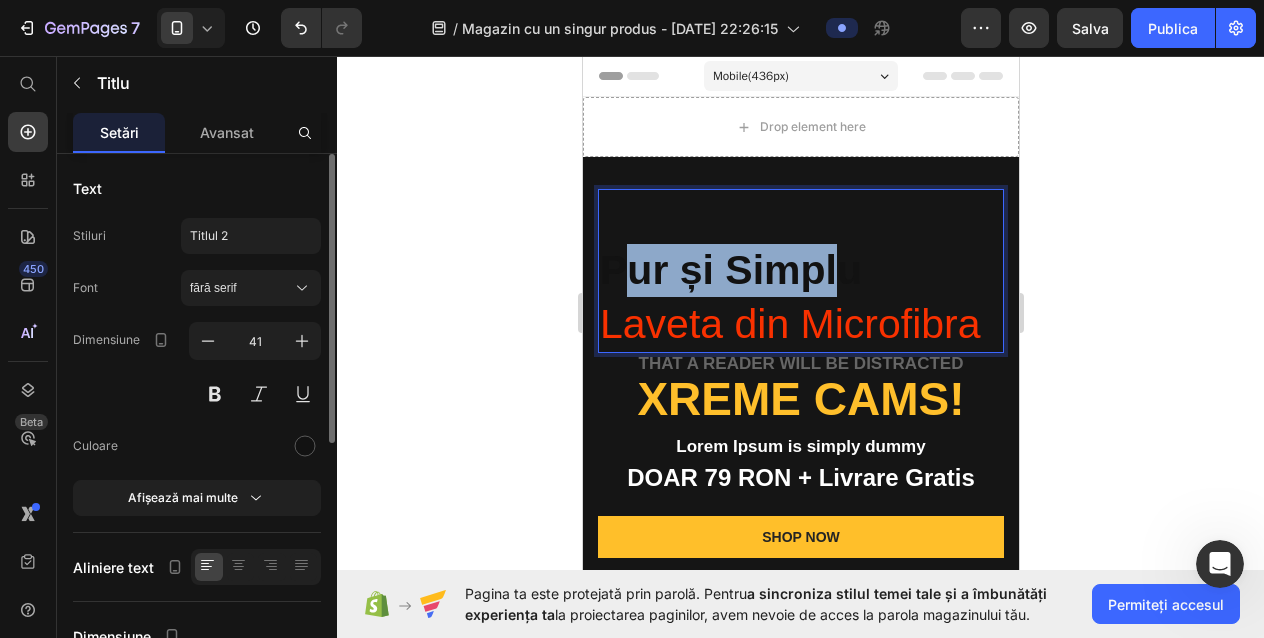 drag, startPoint x: 798, startPoint y: 278, endPoint x: 624, endPoint y: 266, distance: 174.4133 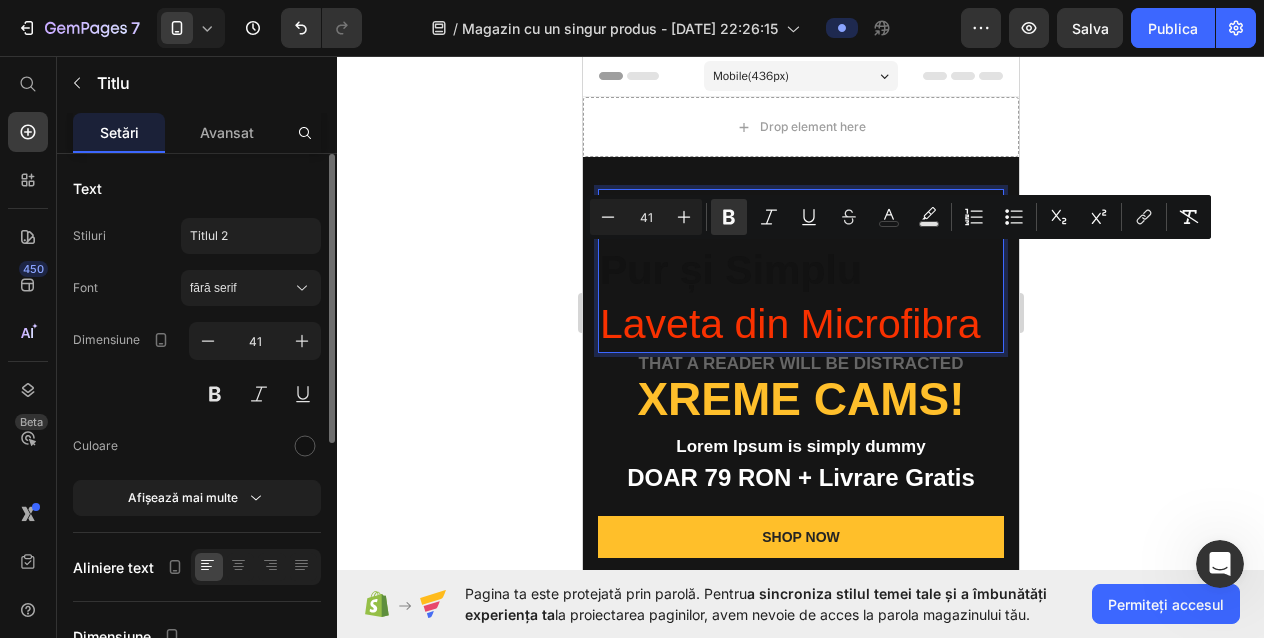 click on "Pur și Simplu" at bounding box center [800, 270] 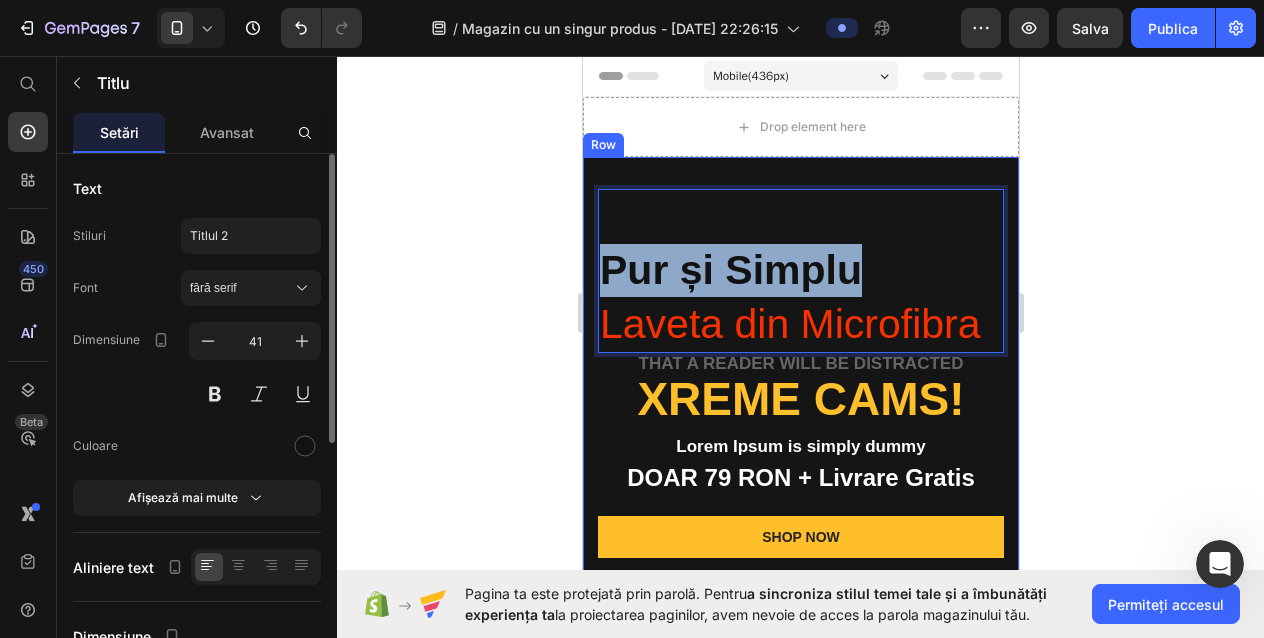 drag, startPoint x: 903, startPoint y: 282, endPoint x: 562, endPoint y: 263, distance: 341.5289 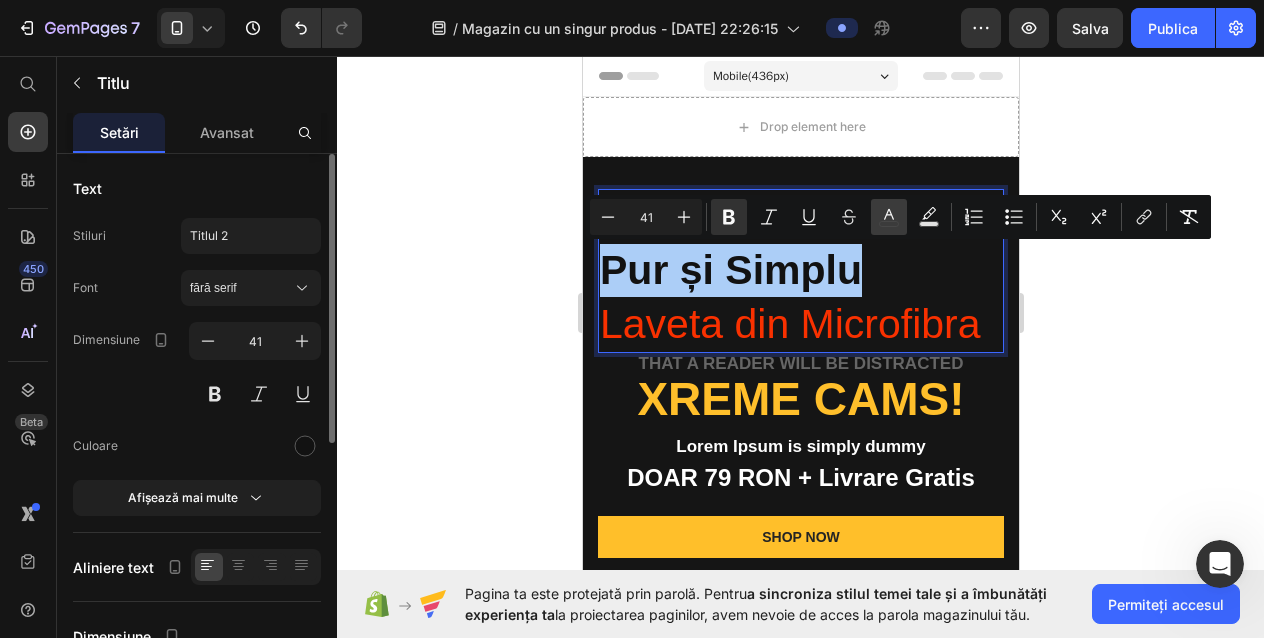 click 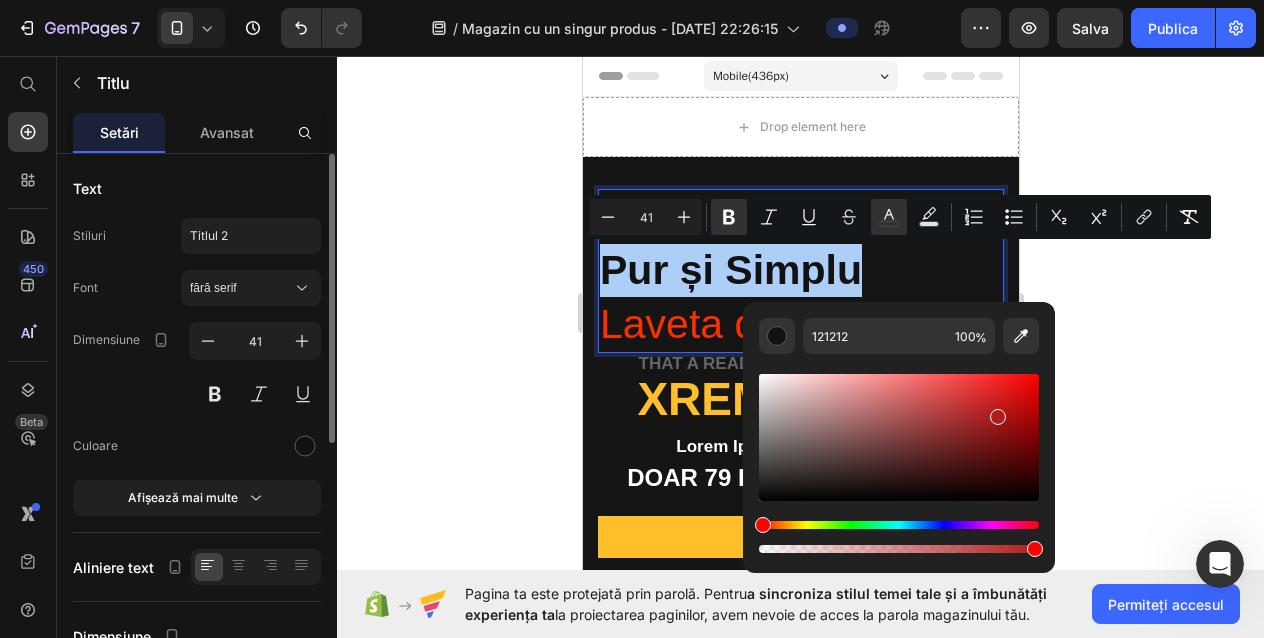 drag, startPoint x: 761, startPoint y: 493, endPoint x: 1083, endPoint y: 377, distance: 342.2572 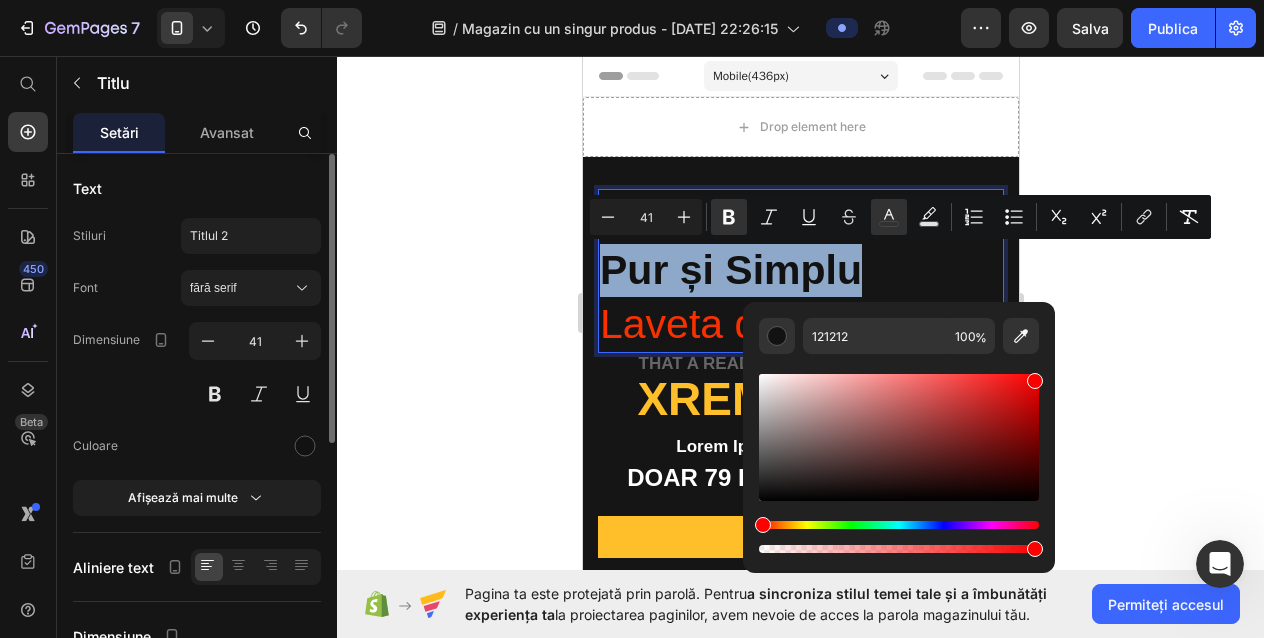 type on "F70000" 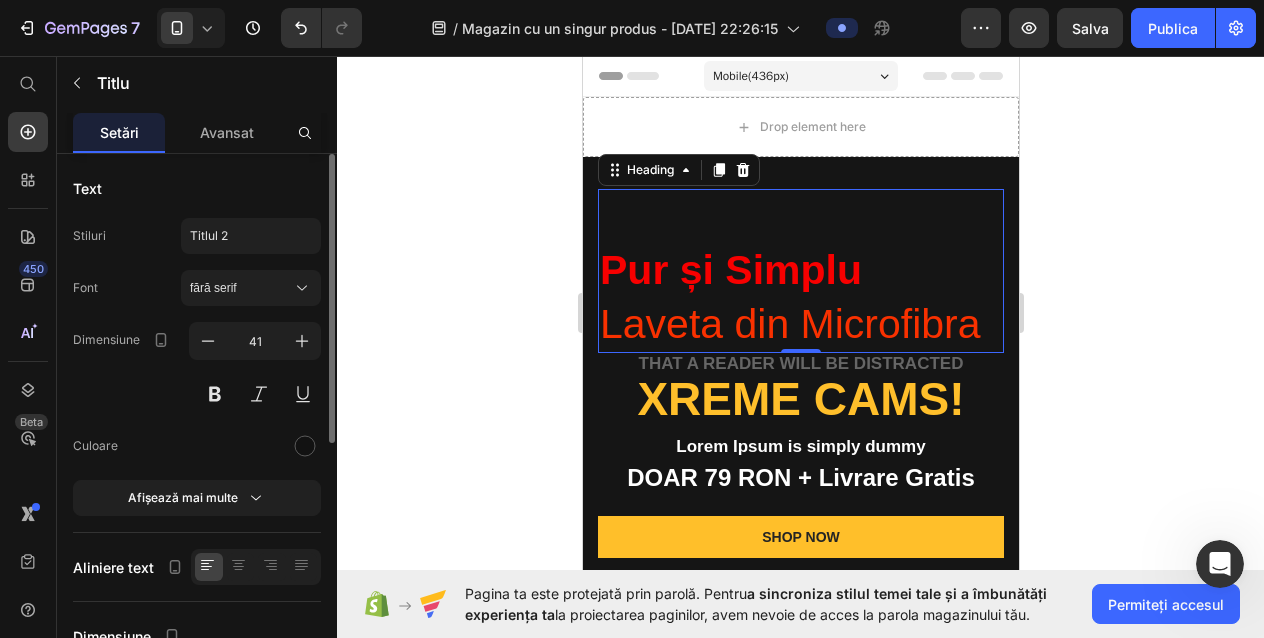 drag, startPoint x: 1624, startPoint y: 440, endPoint x: 958, endPoint y: 402, distance: 667.0832 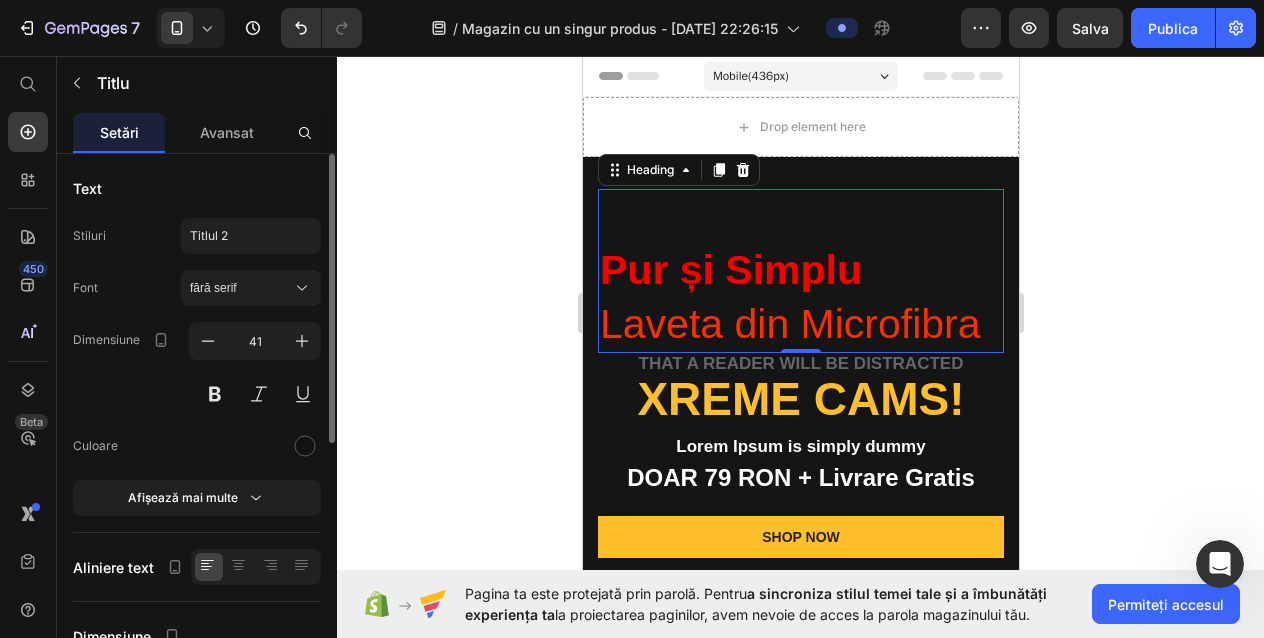 click at bounding box center [800, 217] 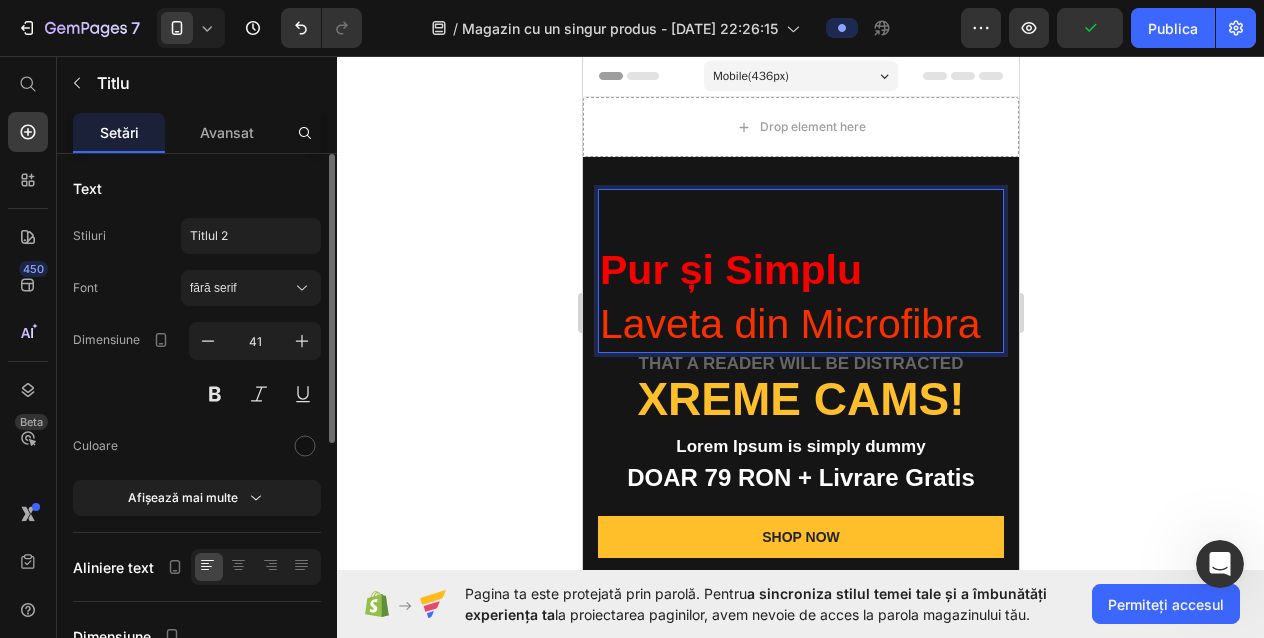 drag, startPoint x: 600, startPoint y: 267, endPoint x: 612, endPoint y: 261, distance: 13.416408 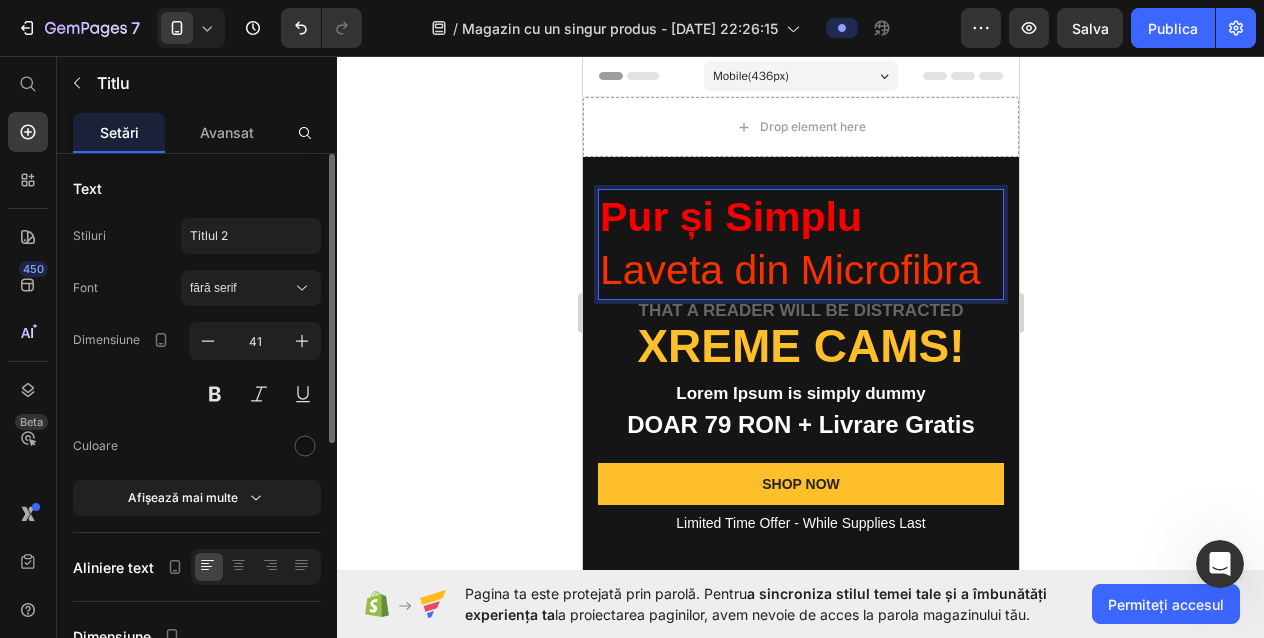 click on "Pur și Simplu" at bounding box center (800, 217) 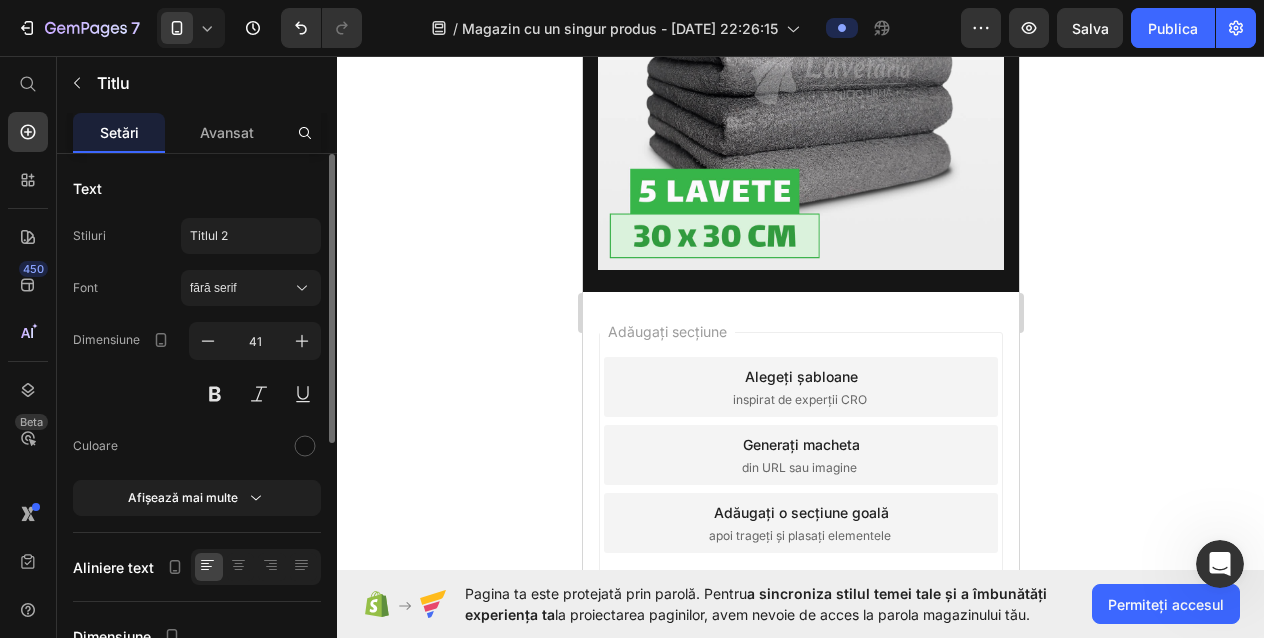 scroll, scrollTop: 707, scrollLeft: 0, axis: vertical 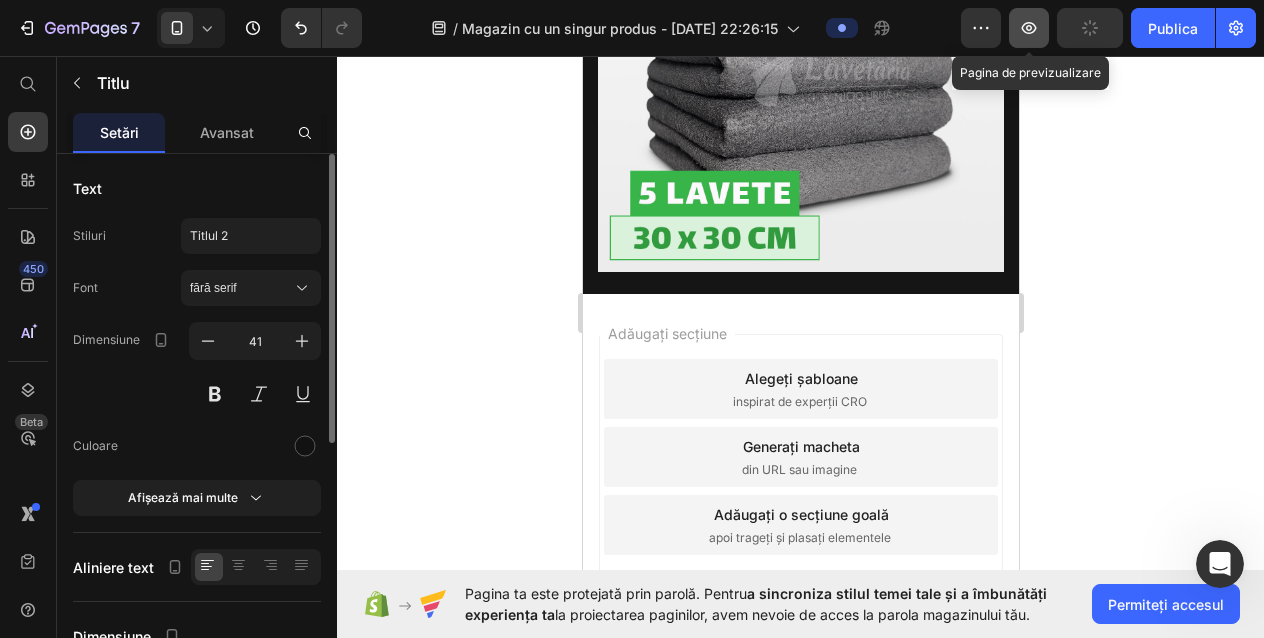 click 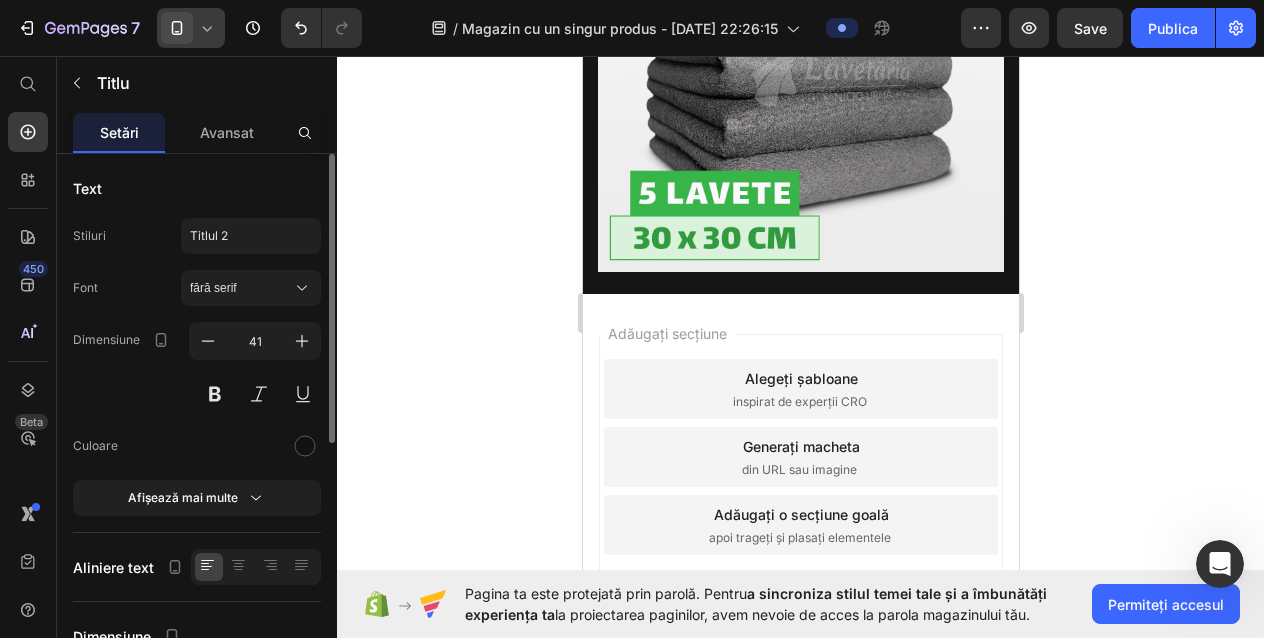 drag, startPoint x: 228, startPoint y: 28, endPoint x: 197, endPoint y: 29, distance: 31.016125 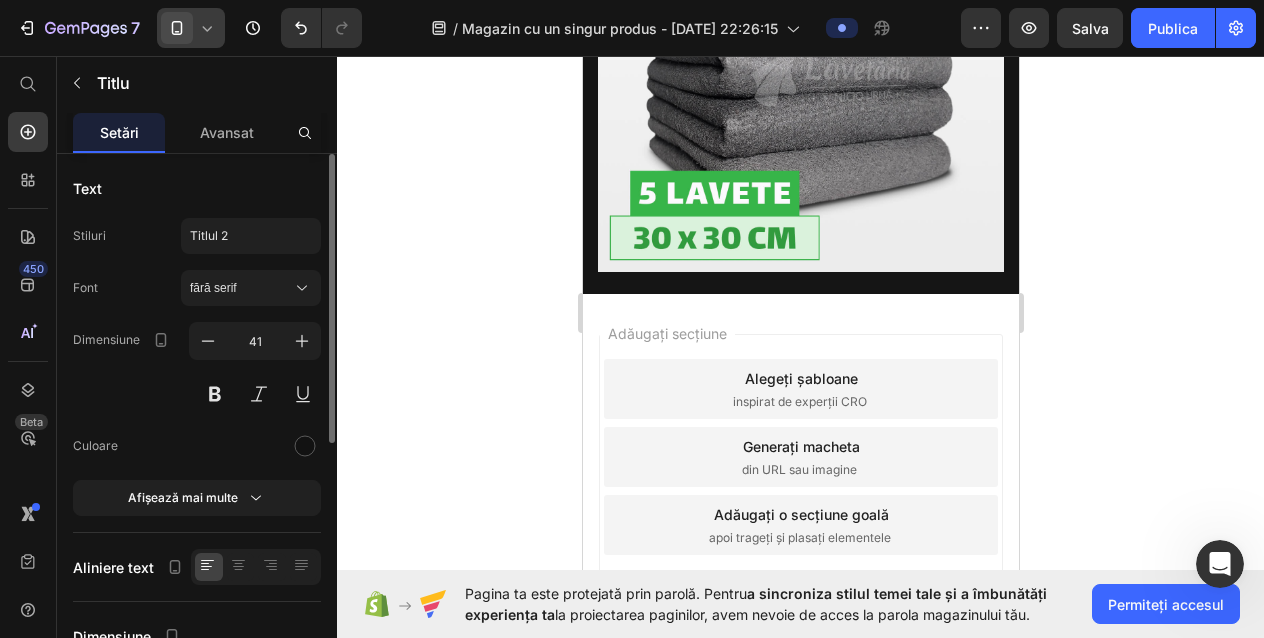 click 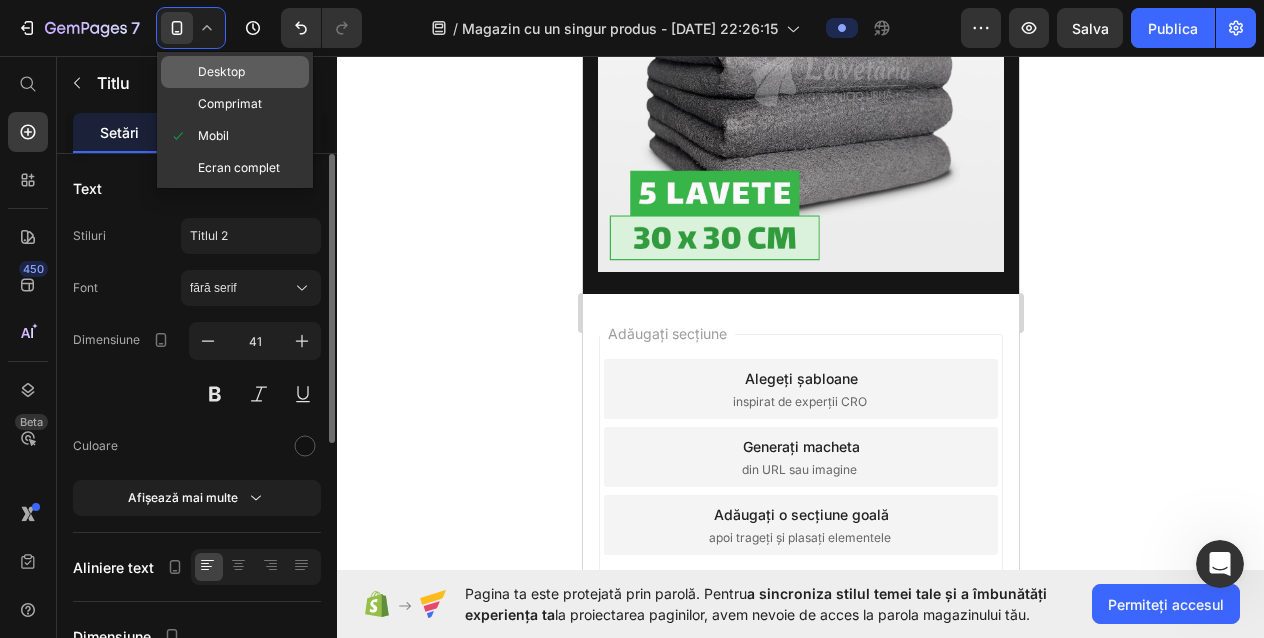 click on "Desktop" at bounding box center [221, 71] 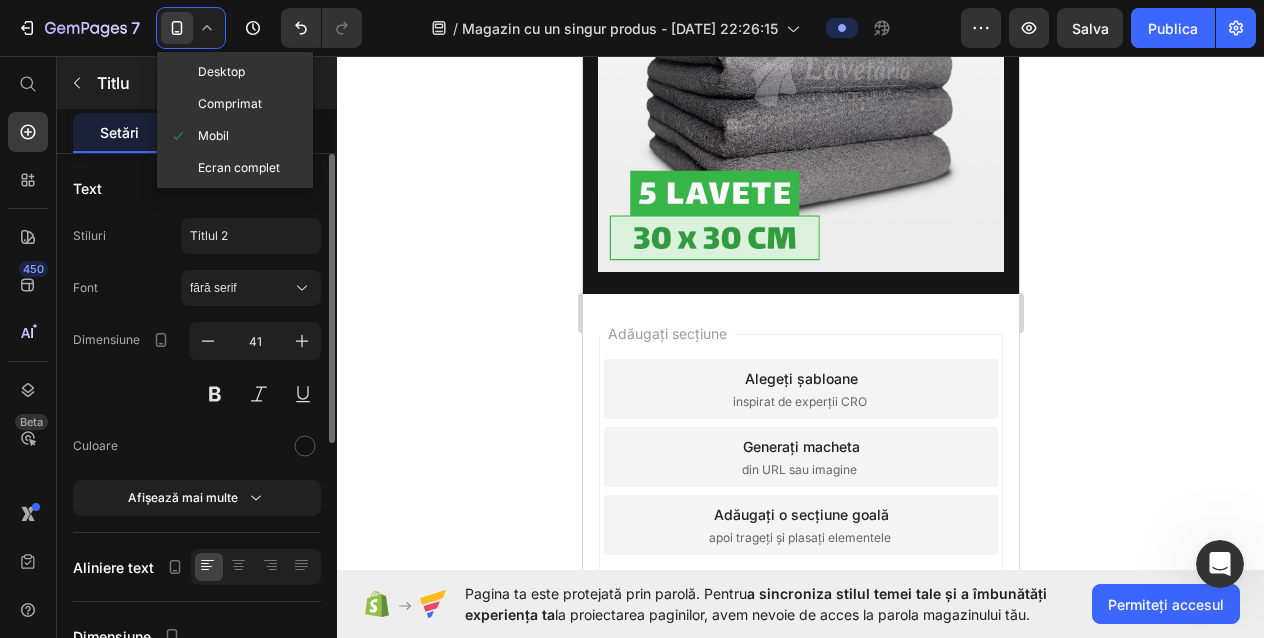 type on "46" 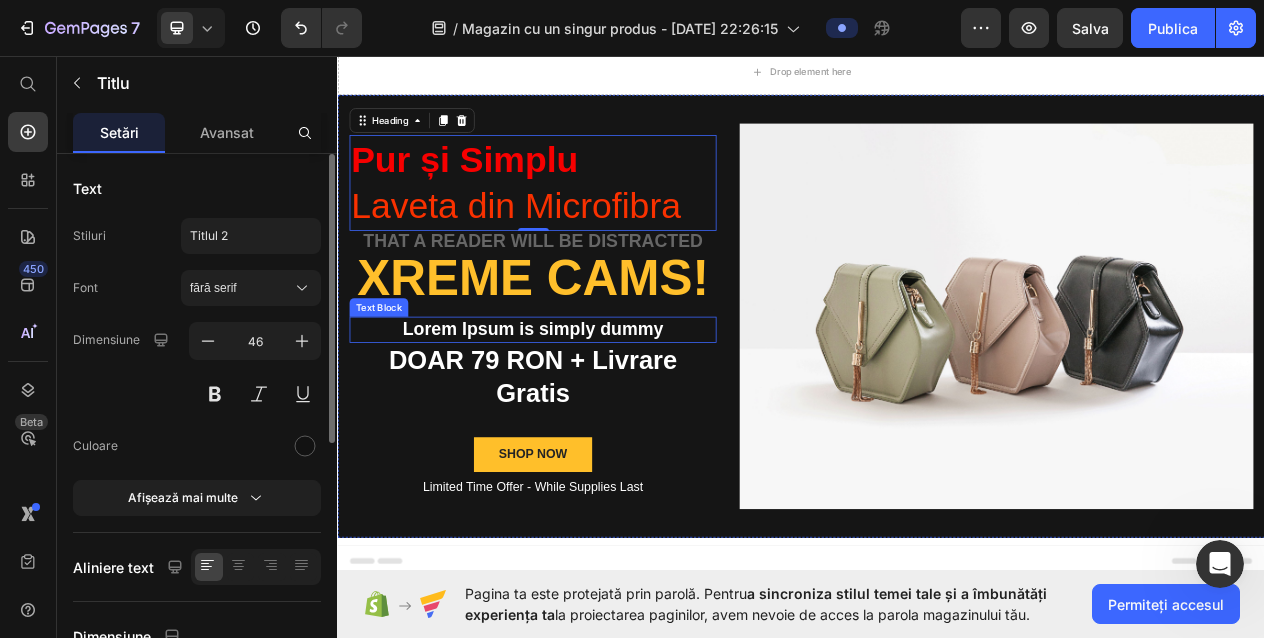 scroll, scrollTop: 0, scrollLeft: 0, axis: both 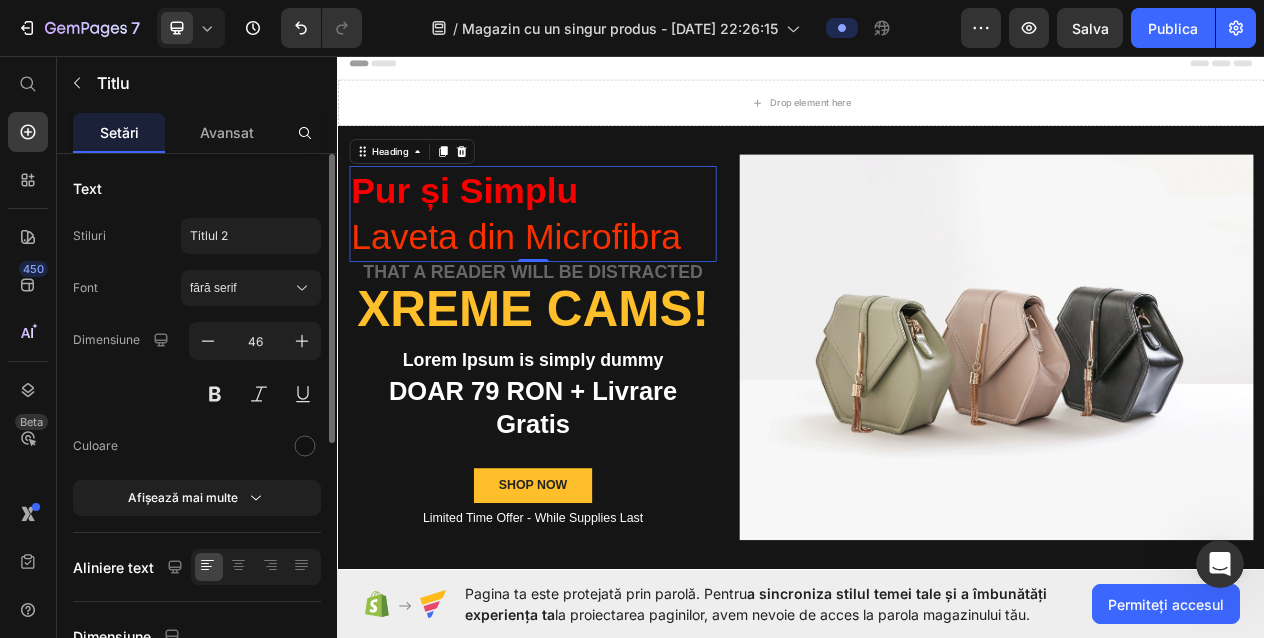 click at bounding box center [1189, 435] 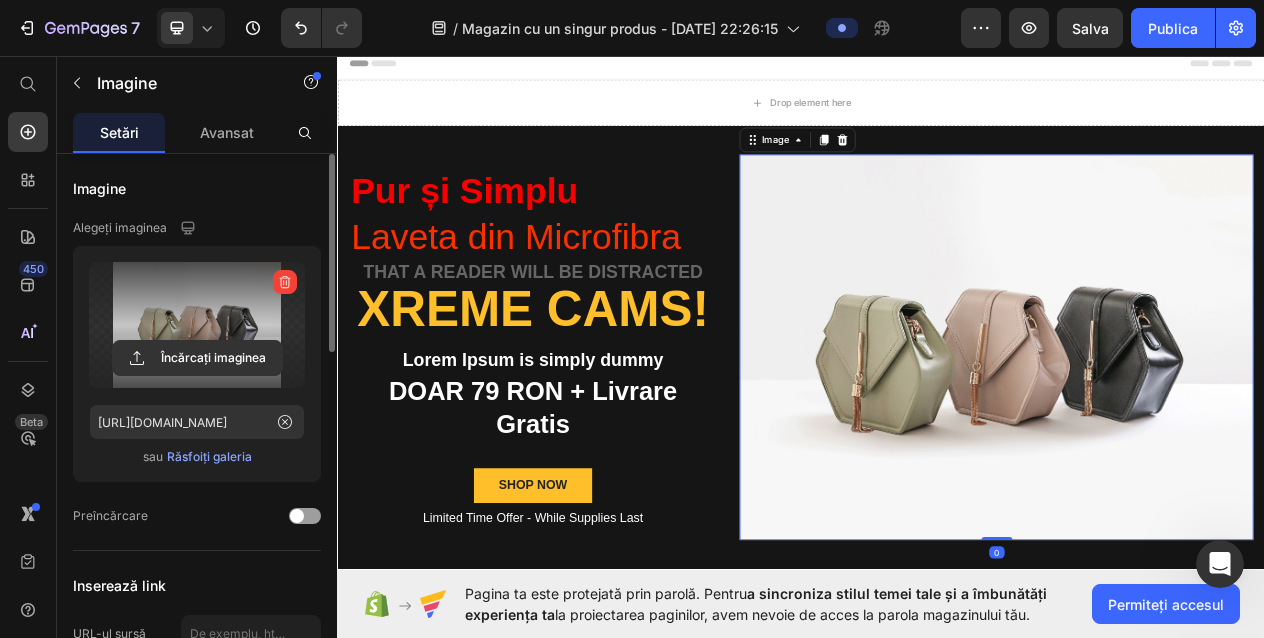 click at bounding box center (197, 325) 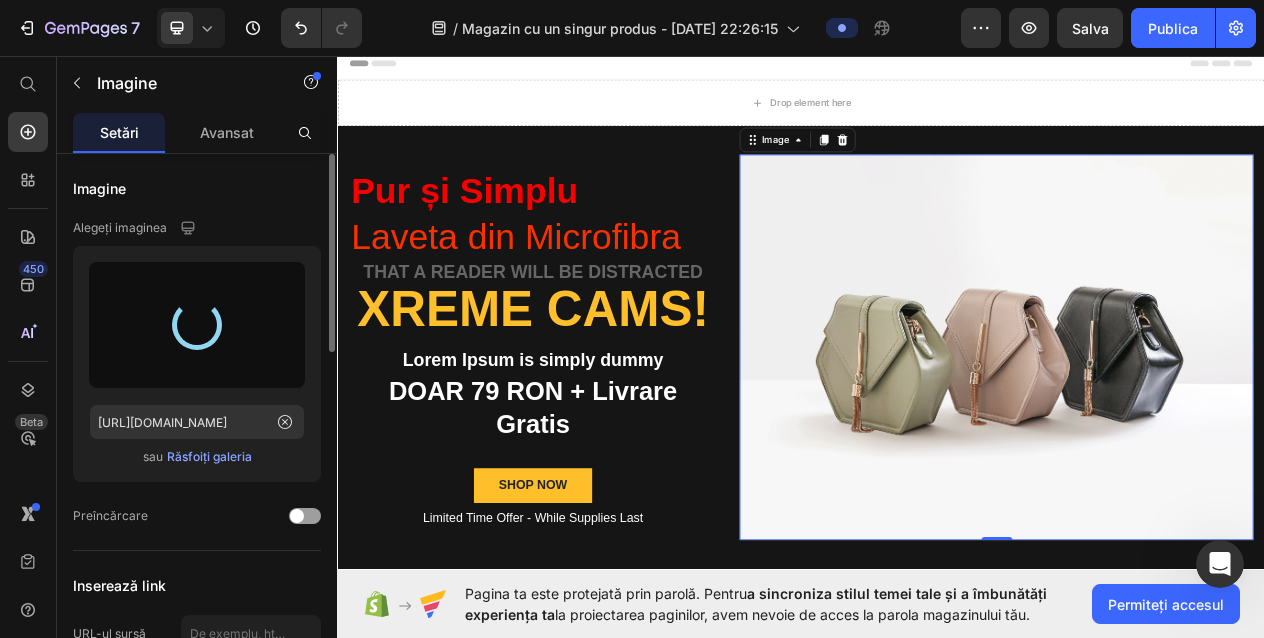 type on "[URL][DOMAIN_NAME]" 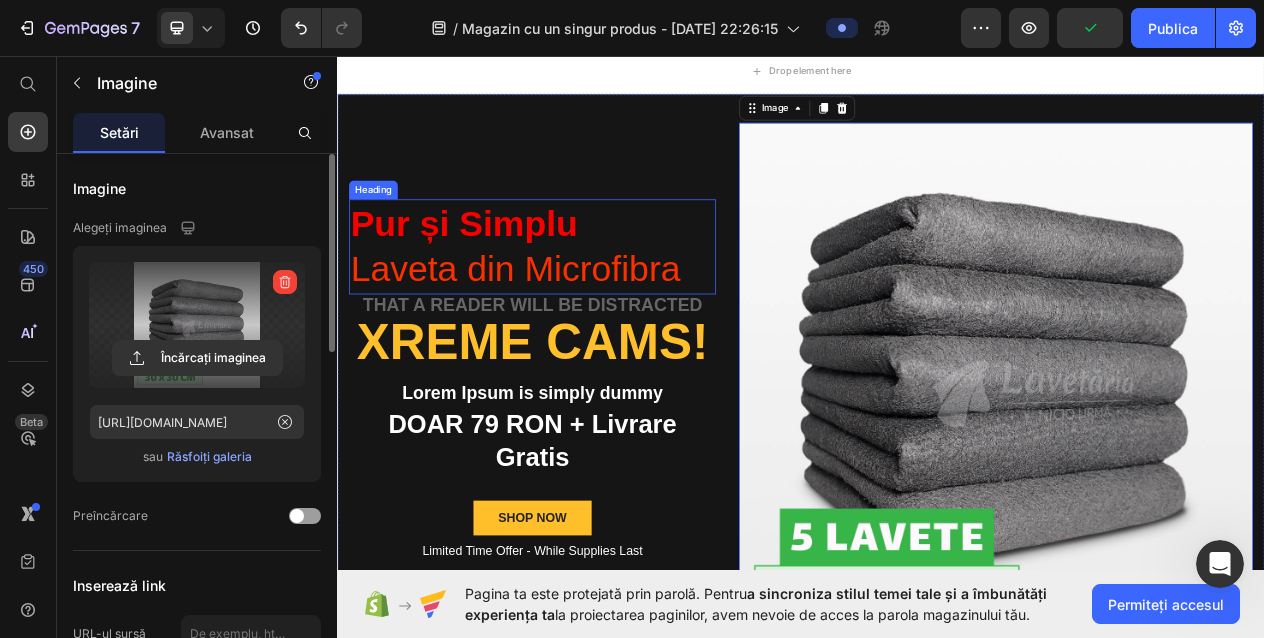 scroll, scrollTop: 40, scrollLeft: 0, axis: vertical 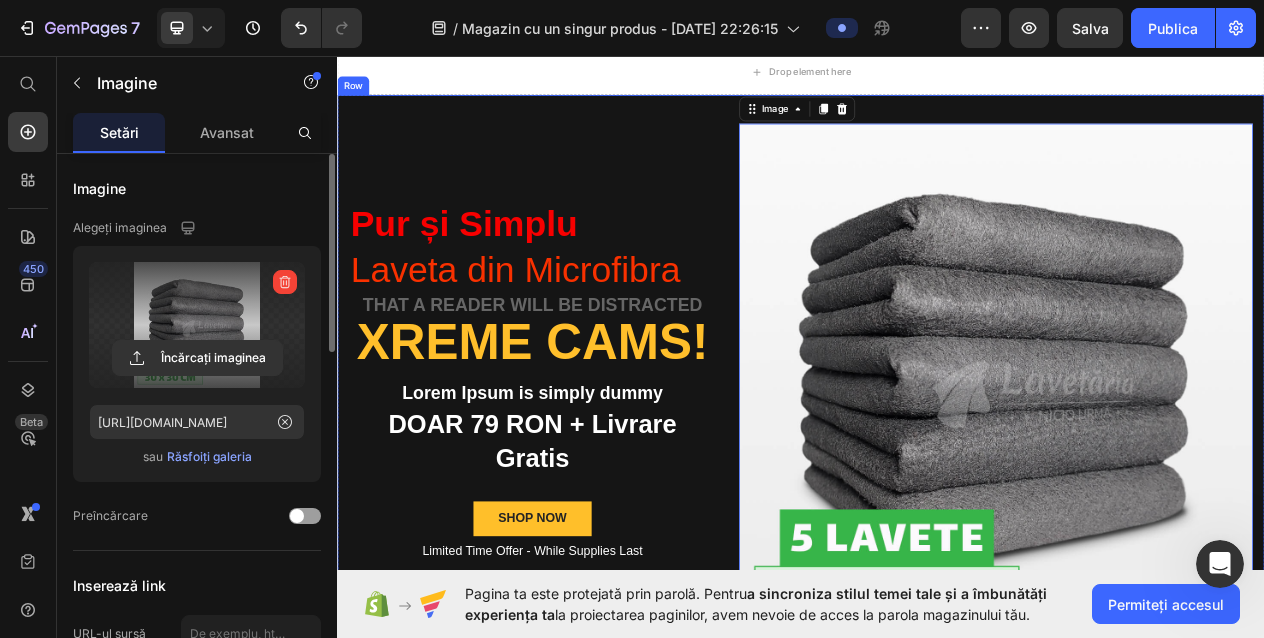 click on "Pur și Simplu Laveta din Microfibra Heading that a reader will be distracted Text Block Xreme CAMs! Heading Lorem Ipsum is simply dummy Text Block DOAR 79 RON + Livrare Gratis  Text Block SHOP NOW Button Limited Time Offer - While Supplies Last Text Block" at bounding box center [589, 478] 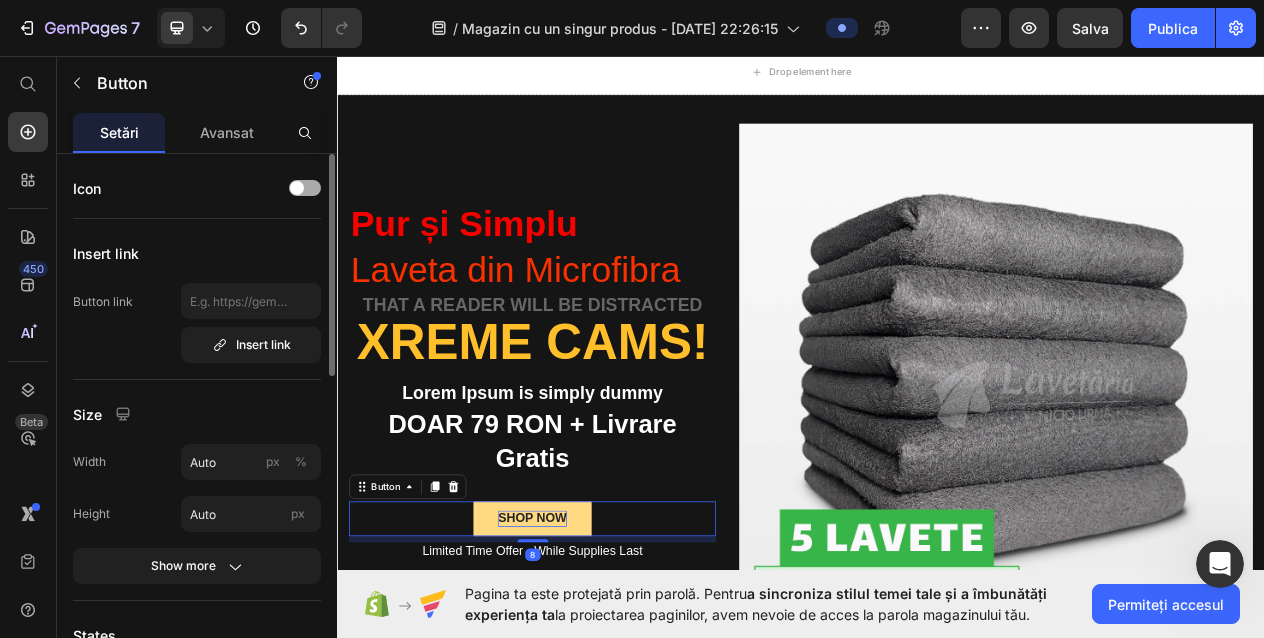 click on "SHOP NOW" at bounding box center [589, 657] 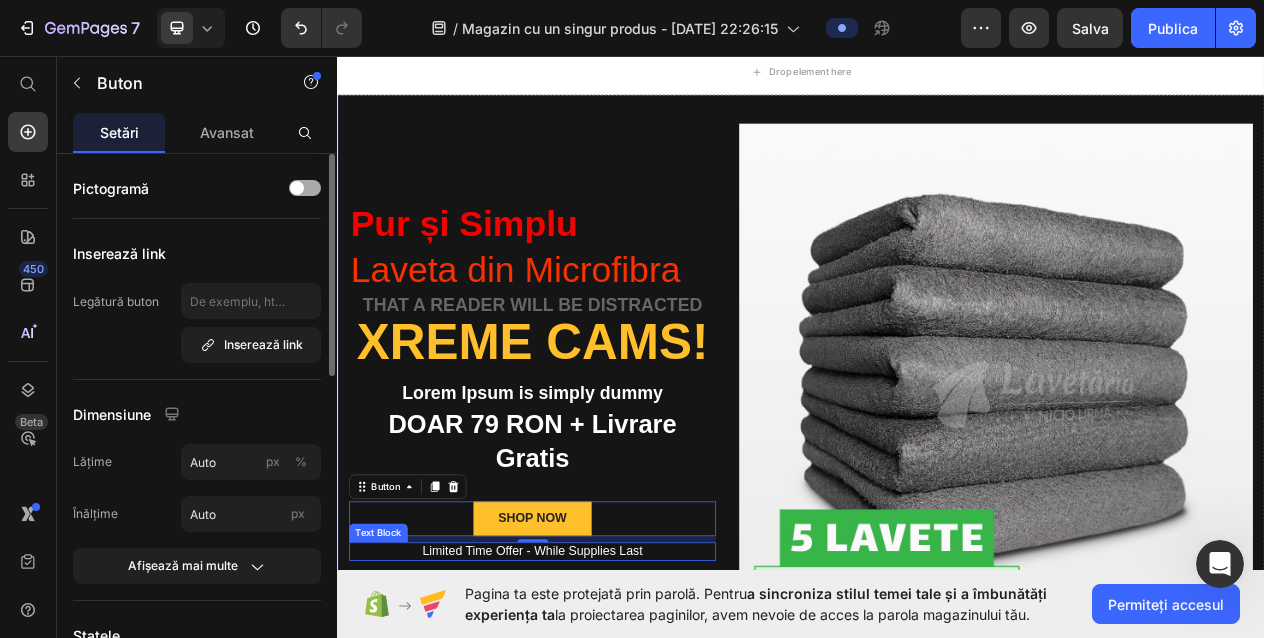 type 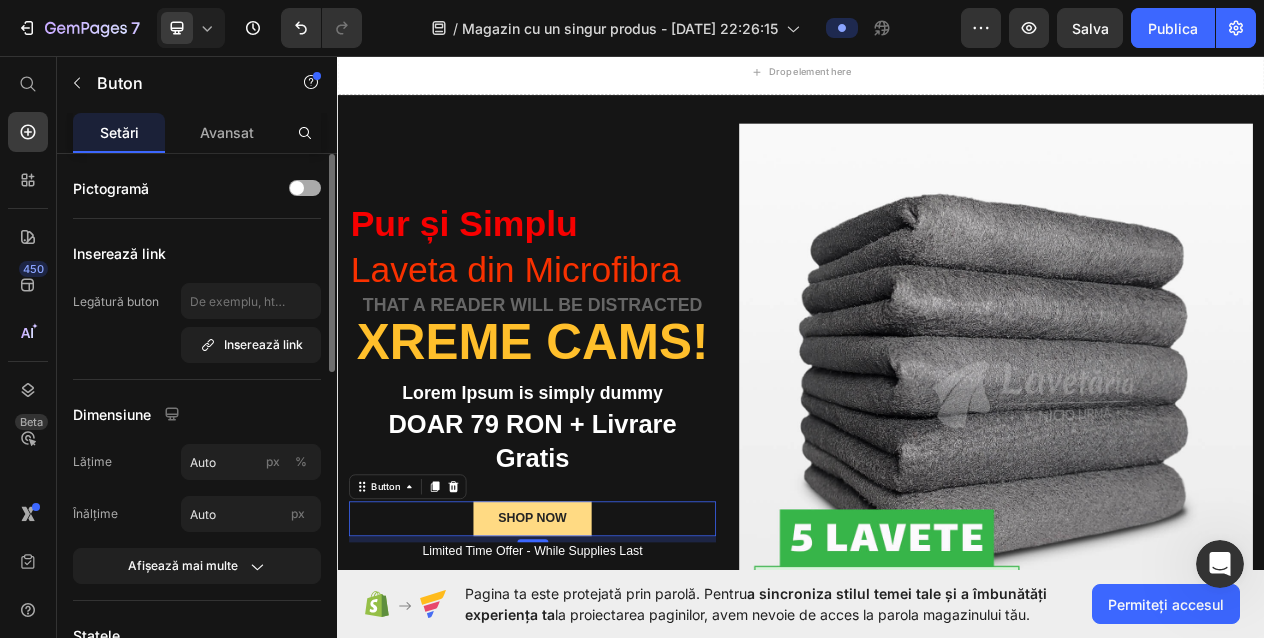 click on "SHOP NOW" at bounding box center (589, 657) 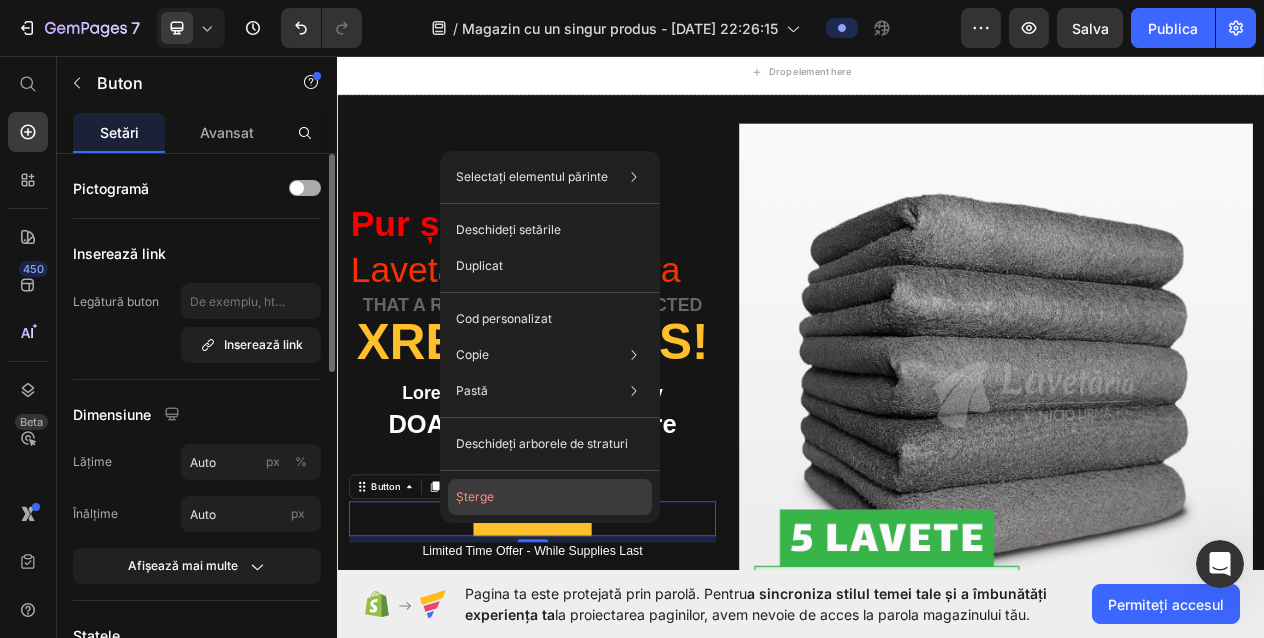 click on "Şterge" at bounding box center [475, 497] 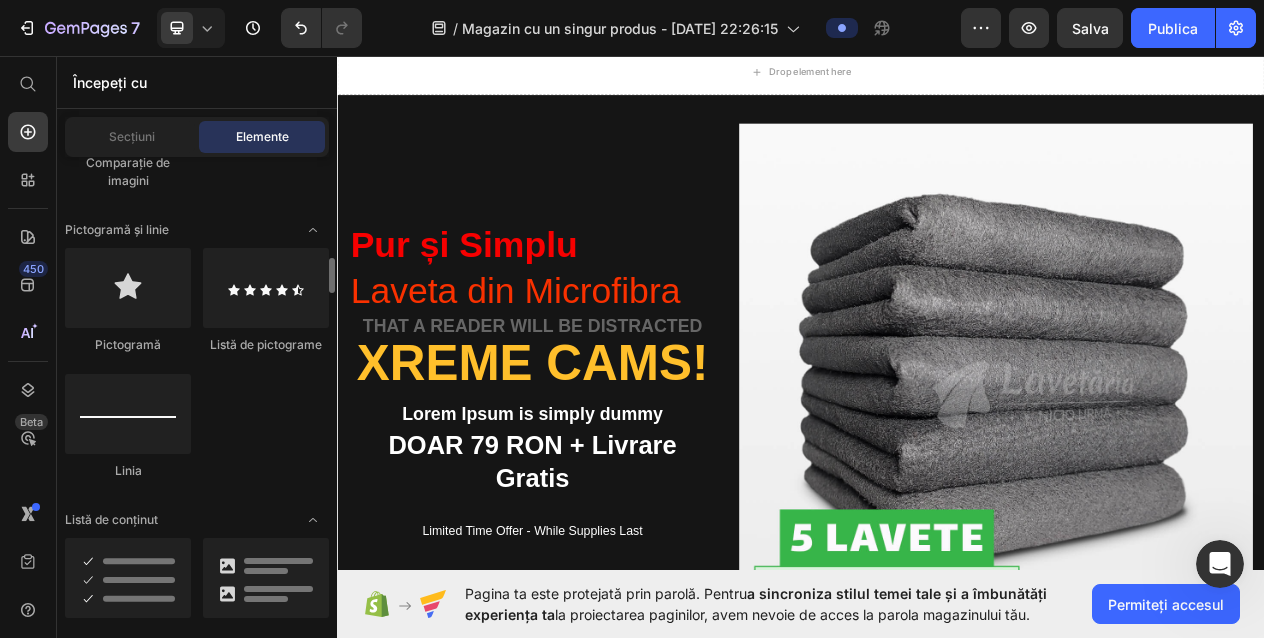 scroll, scrollTop: 1391, scrollLeft: 0, axis: vertical 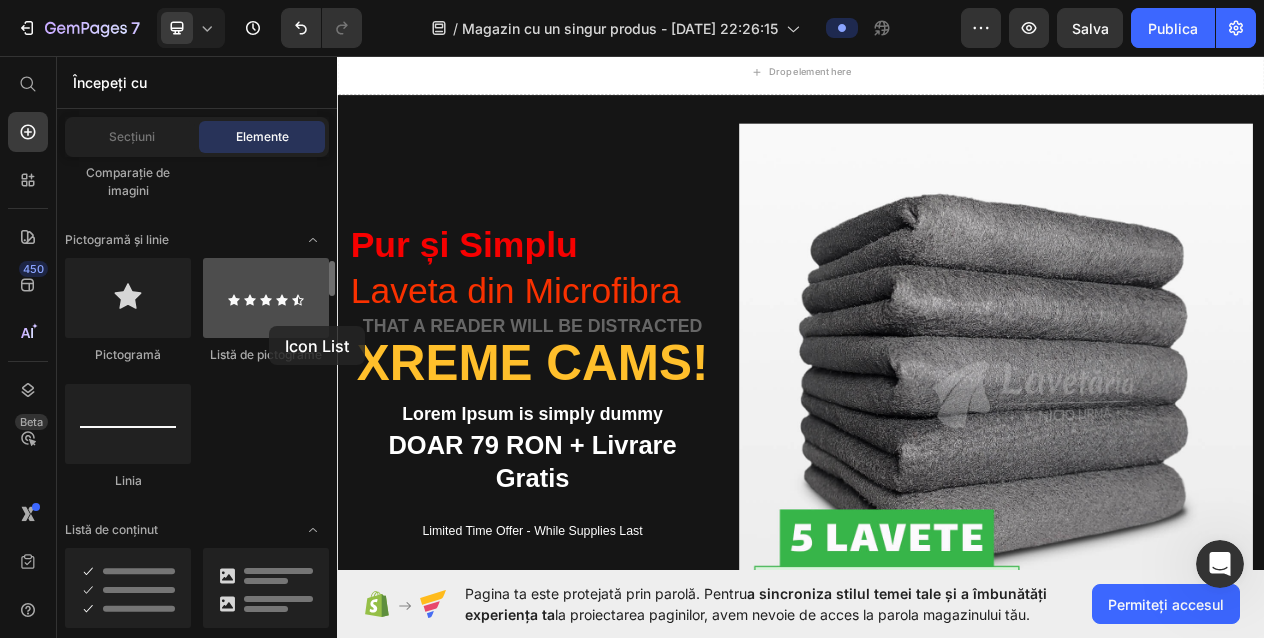 click at bounding box center [266, 298] 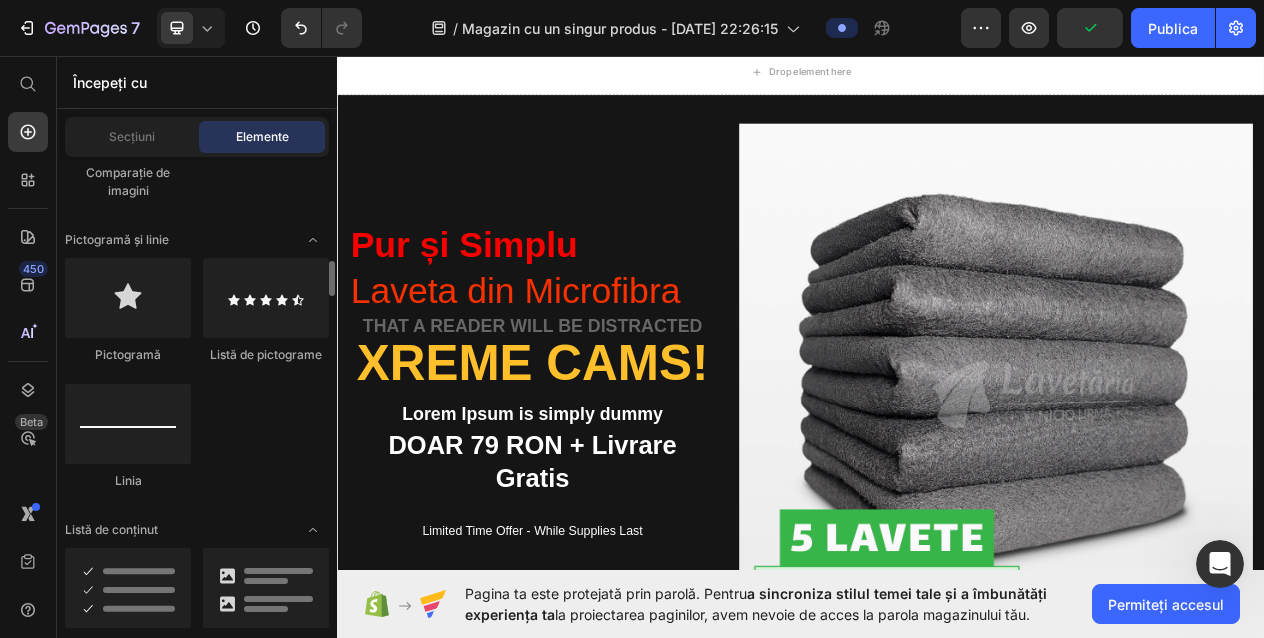 click on "Listă de pictograme" 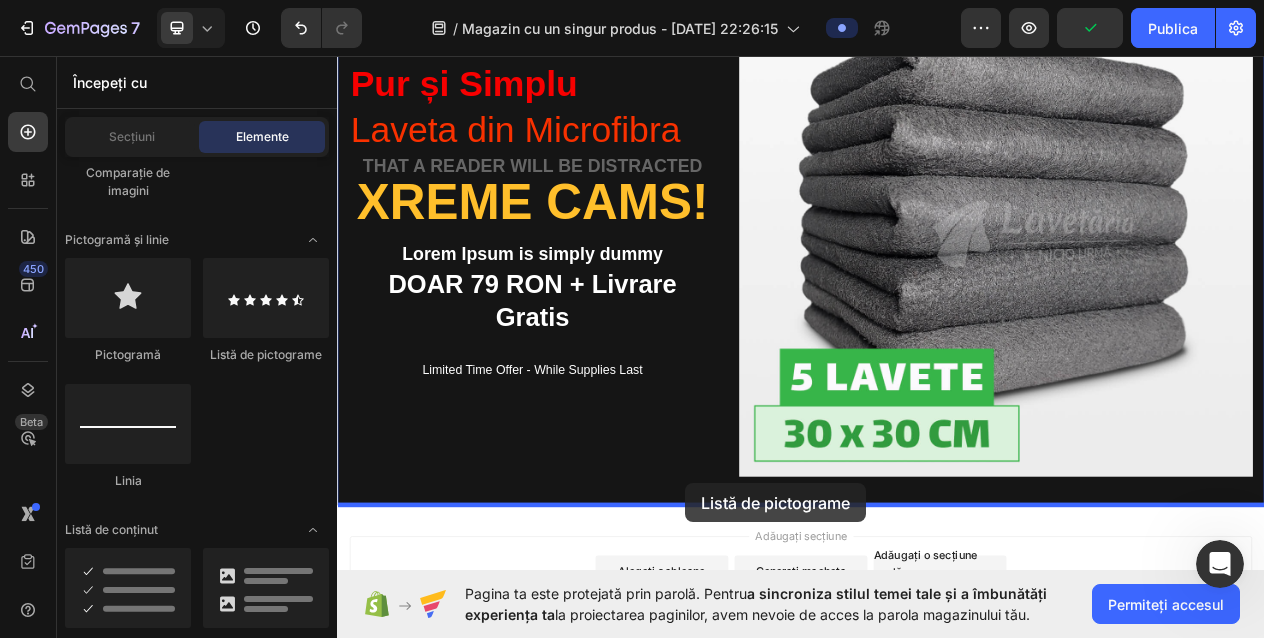 scroll, scrollTop: 442, scrollLeft: 0, axis: vertical 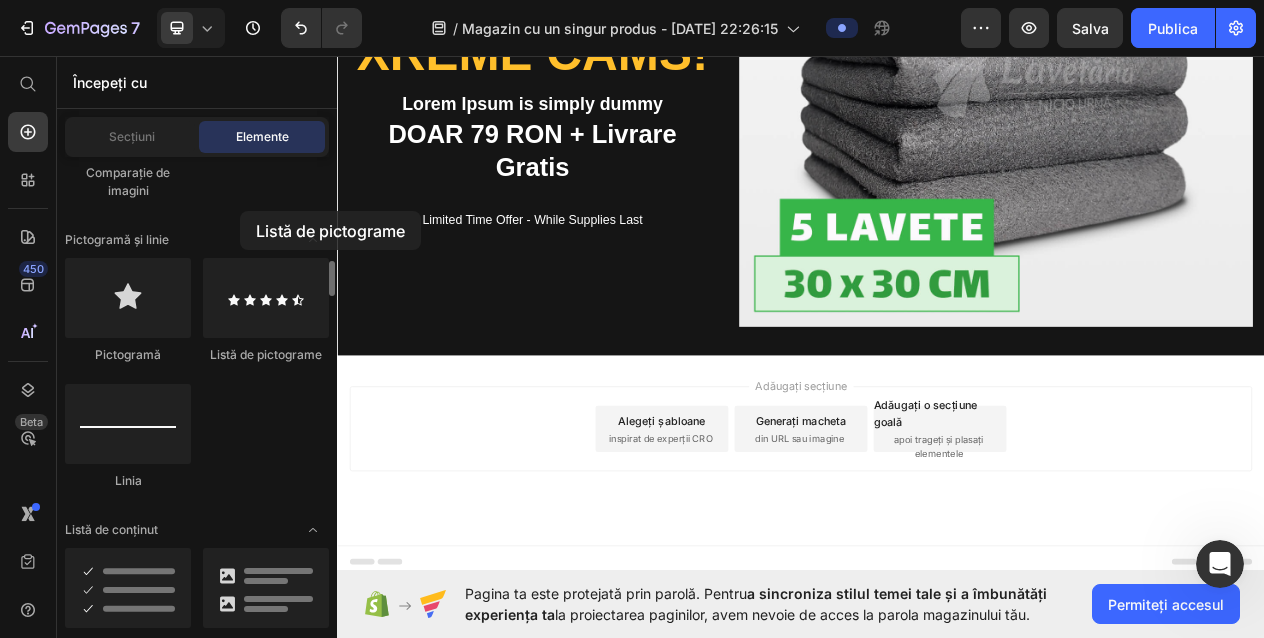 drag, startPoint x: 282, startPoint y: 308, endPoint x: 240, endPoint y: 211, distance: 105.702415 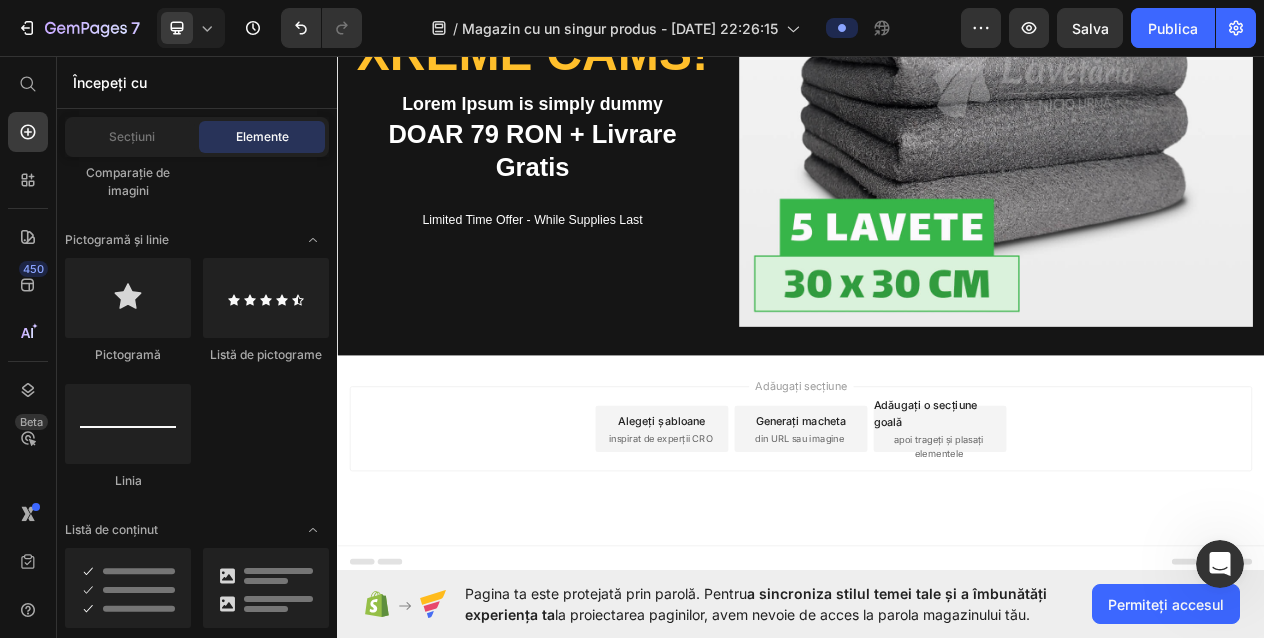 click on "Elemente" at bounding box center (262, 136) 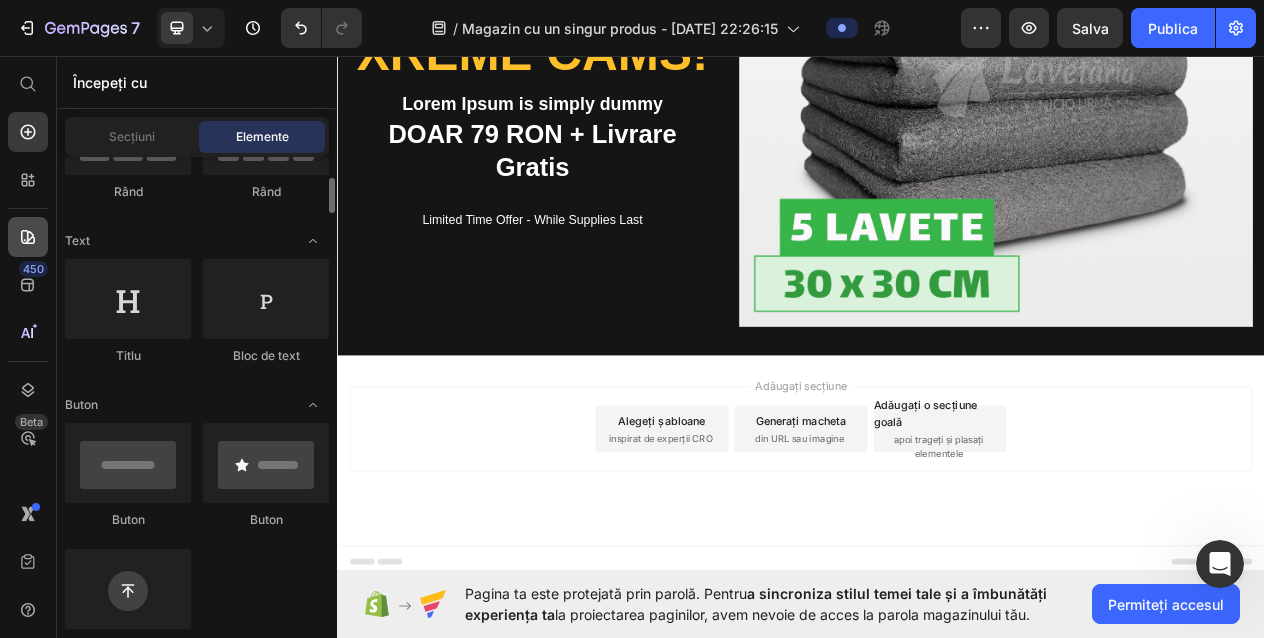 scroll, scrollTop: 228, scrollLeft: 0, axis: vertical 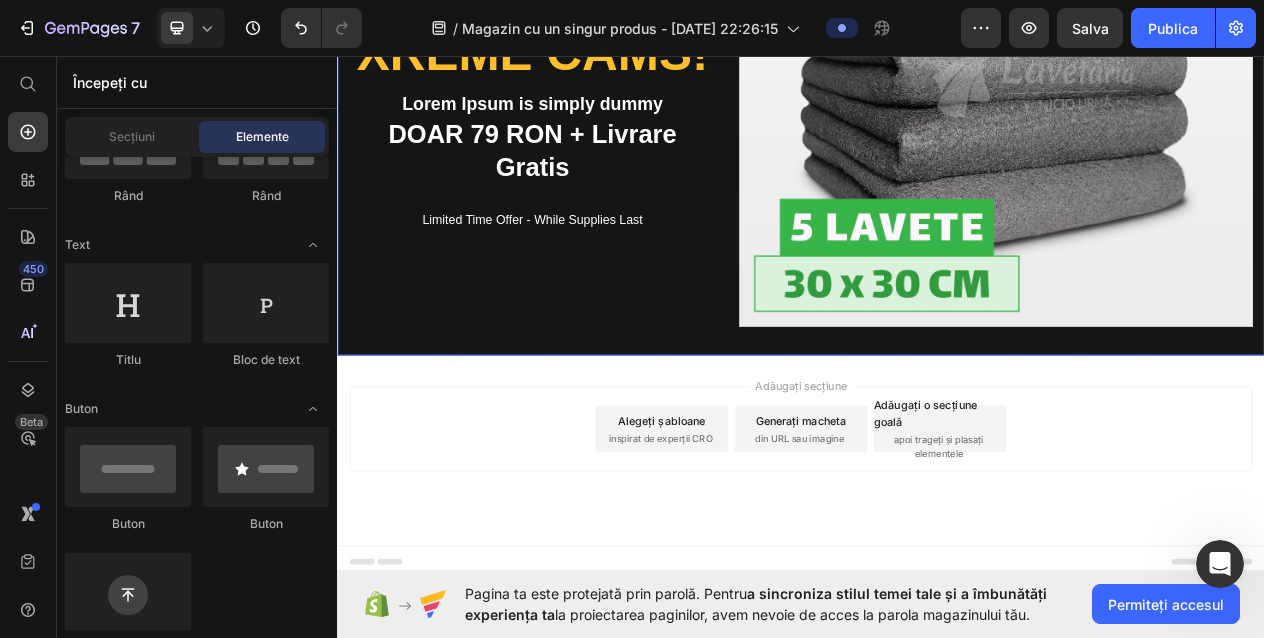 click on "Pur și Simplu Laveta din Microfibra Heading that a reader will be distracted Text Block Xreme CAMs! Heading Lorem Ipsum is simply dummy Text Block DOAR 79 RON + Livrare Gratis  Text Block Limited Time Offer - While Supplies Last Text Block" at bounding box center [589, 76] 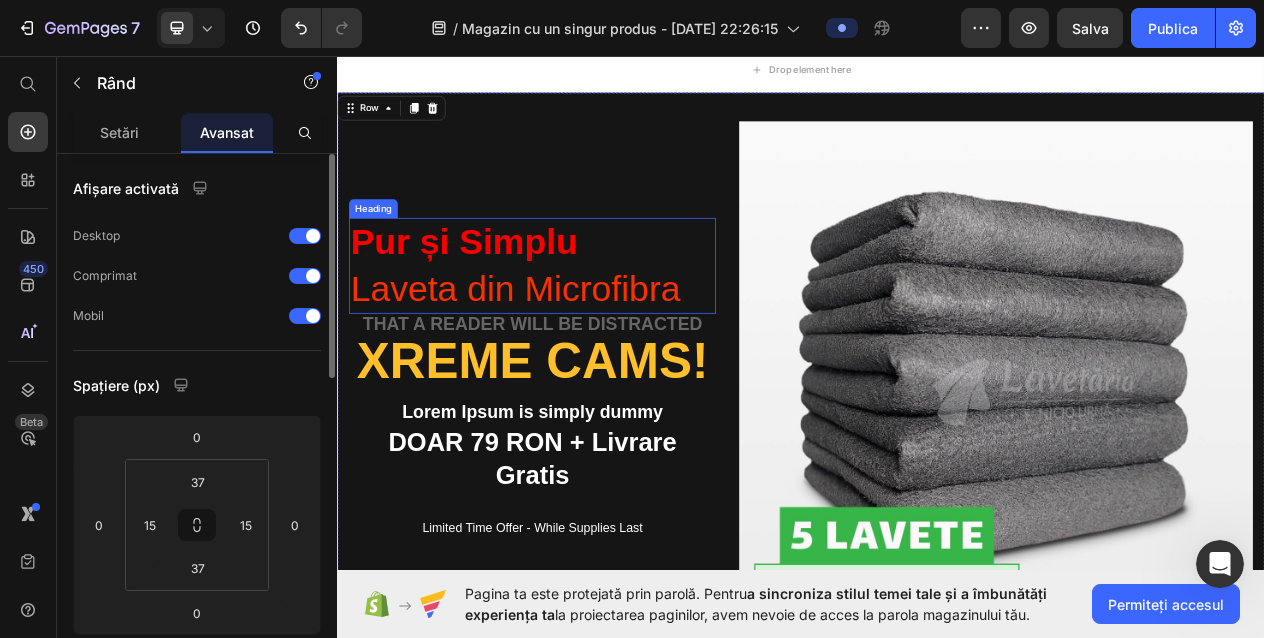 scroll, scrollTop: 44, scrollLeft: 0, axis: vertical 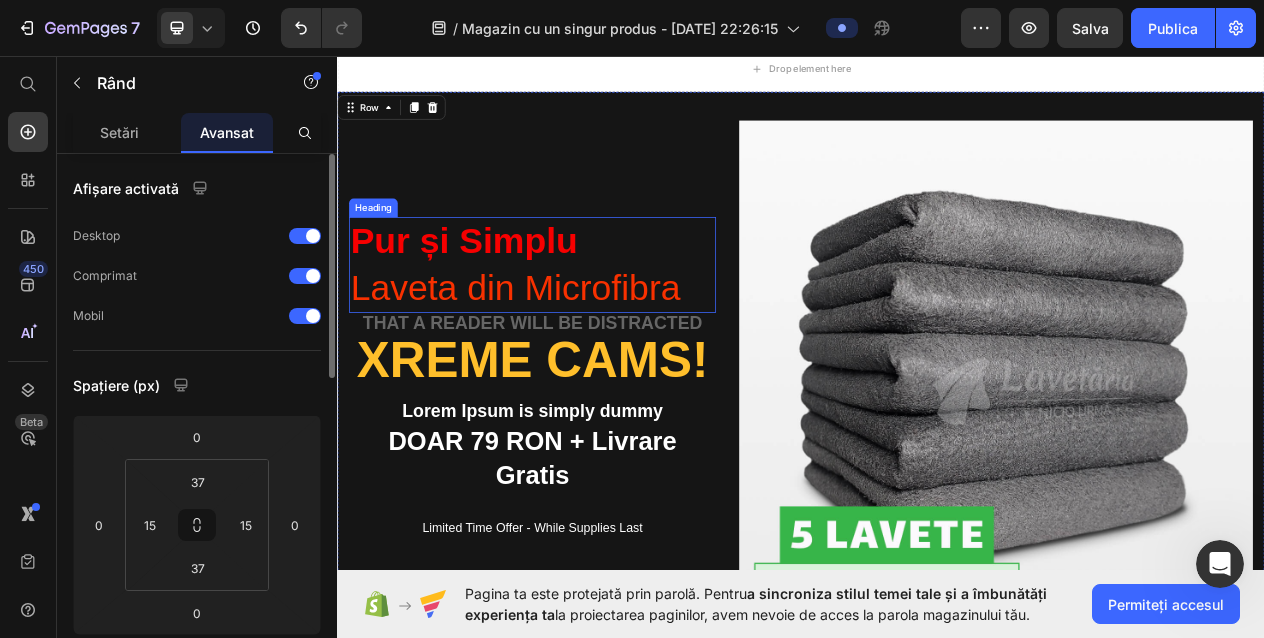 click on "Pur și Simplu Laveta din Microfibra" at bounding box center [589, 329] 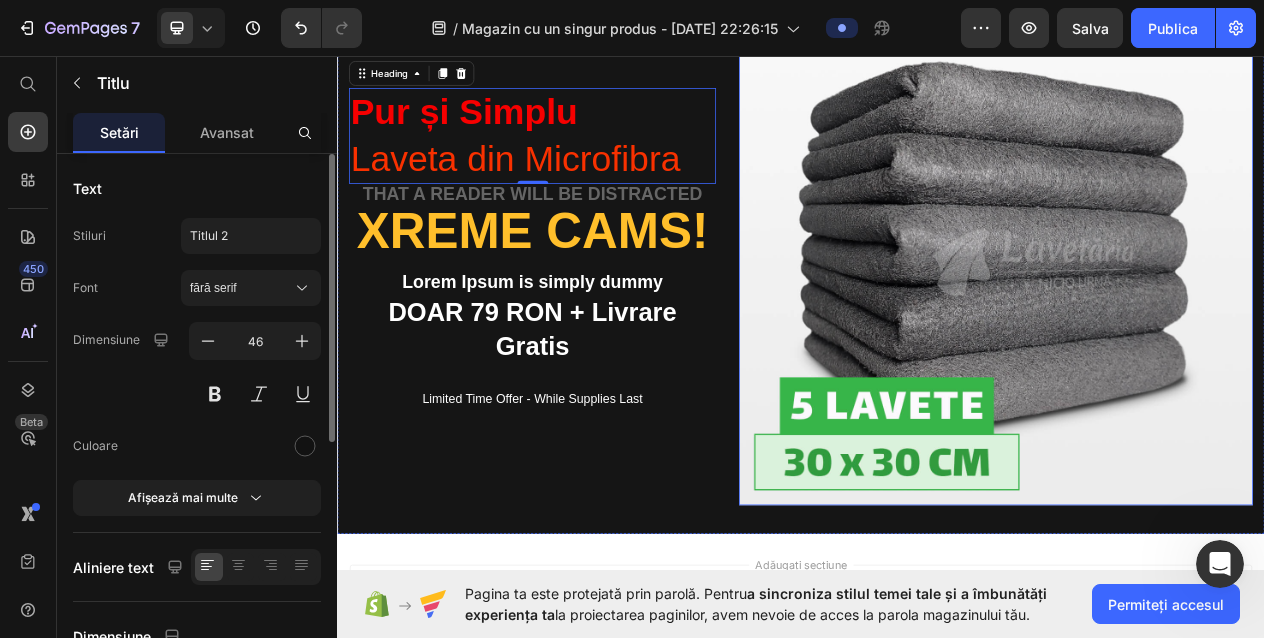 scroll, scrollTop: 207, scrollLeft: 0, axis: vertical 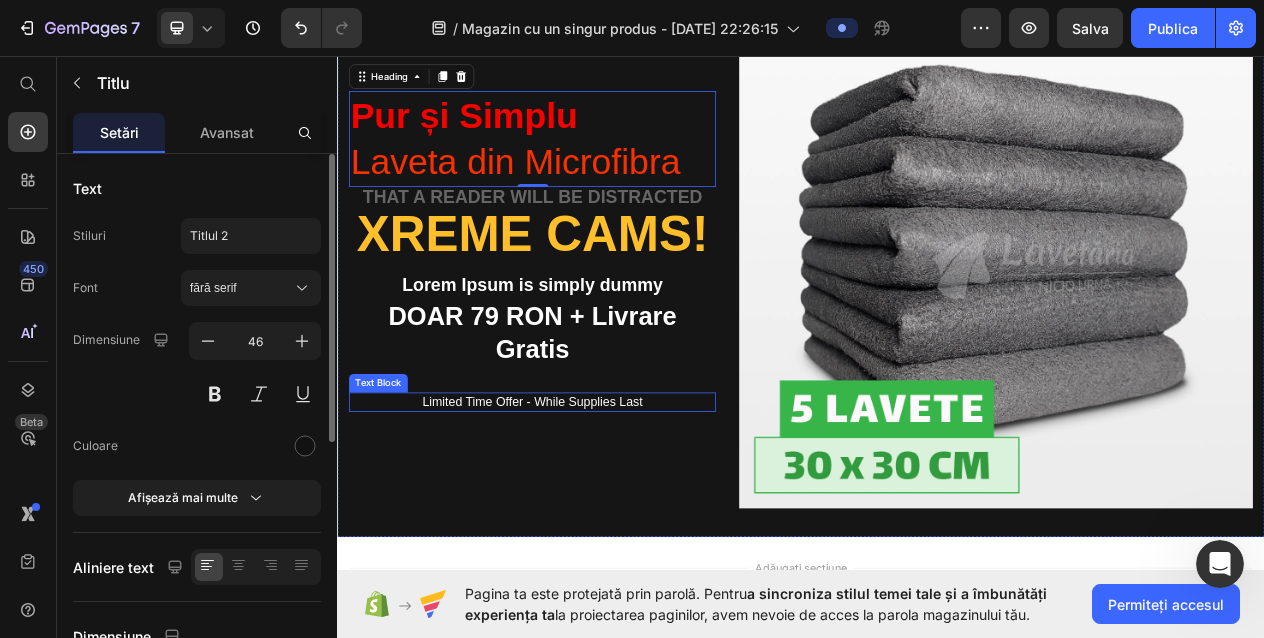 click on "Limited Time Offer - While Supplies Last" at bounding box center (589, 506) 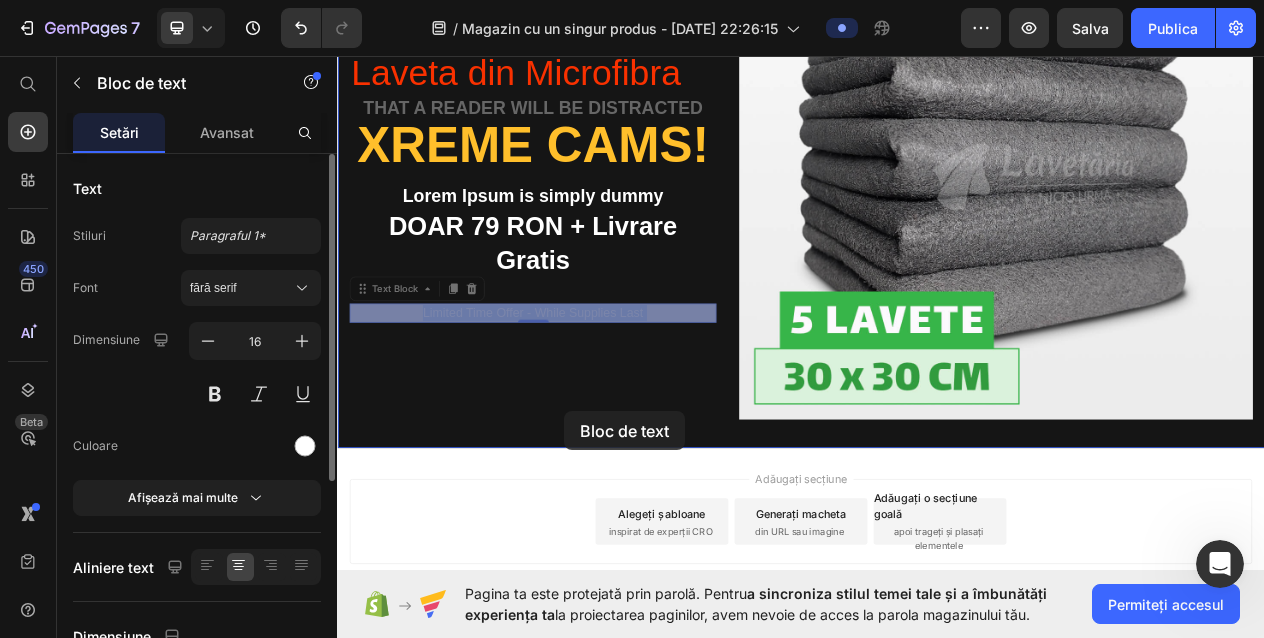 scroll, scrollTop: 385, scrollLeft: 0, axis: vertical 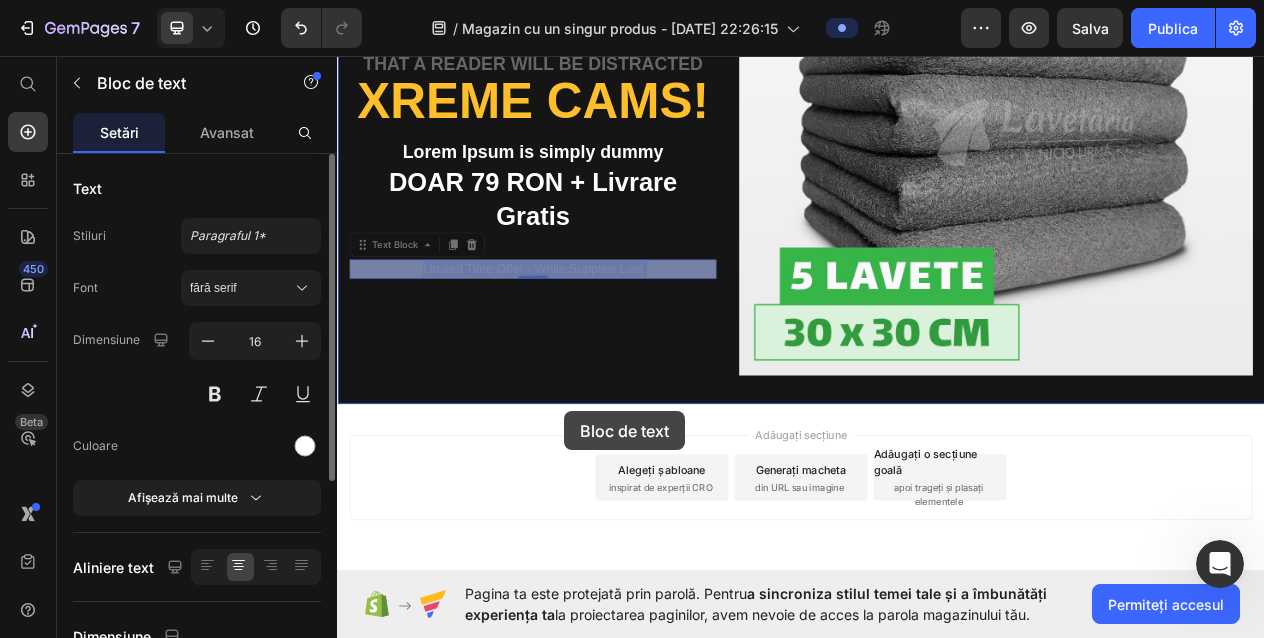 drag, startPoint x: 668, startPoint y: 521, endPoint x: 645, endPoint y: 505, distance: 28.01785 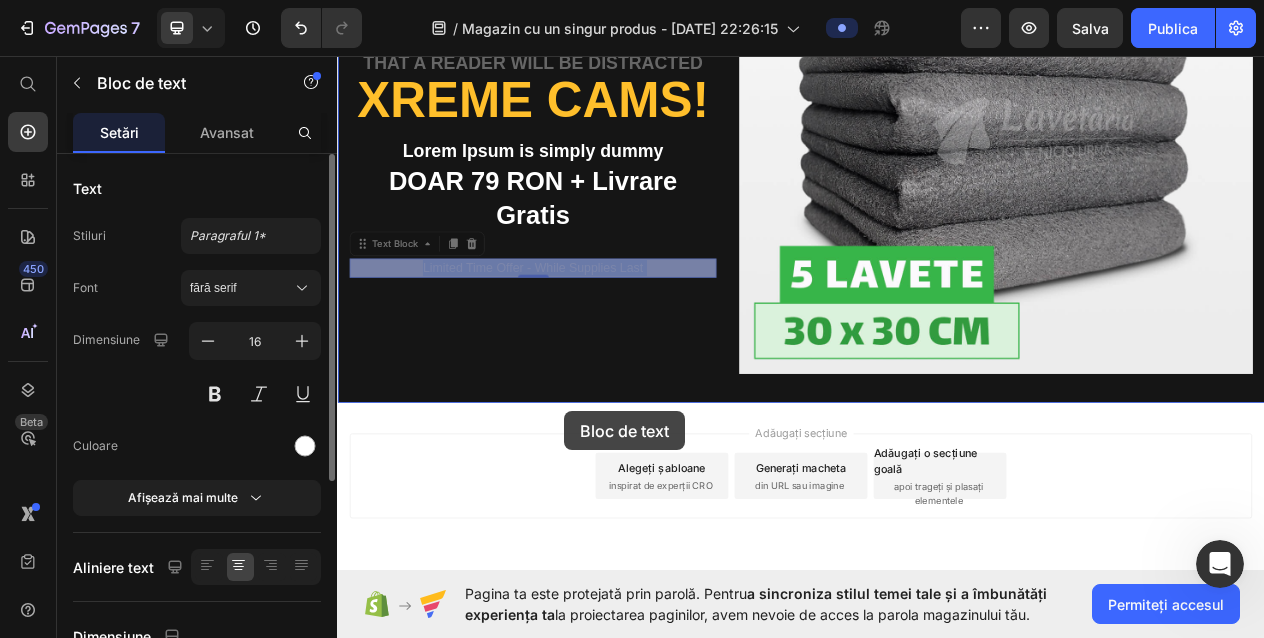 click on "Antet
Drop element here Section 1      Pur și Simplu Laveta din Microfibra Heading that a reader will be distracted Text Block Xreme CAMs! Heading Lorem Ipsum is simply dummy Text Block DOAR 79 RON + Livrare Gratis  Text Block Limited Time Offer - While Supplies Last Text Block   0 Limited Time Offer - While Supplies Last Text Block   0 Image Row Section 2 Rădăcină Începeți cu secțiunile din bara laterală Adăugați secțiuni Adăugați elemente Începeți cu generarea de la URL sau imagine Adăugați secțiune Alegeți șabloane inspirat de experții CRO Generați macheta din URL sau imagine Adăugați o secțiune goală apoi trageți și plasați elementele Subsol" at bounding box center (937, 231) 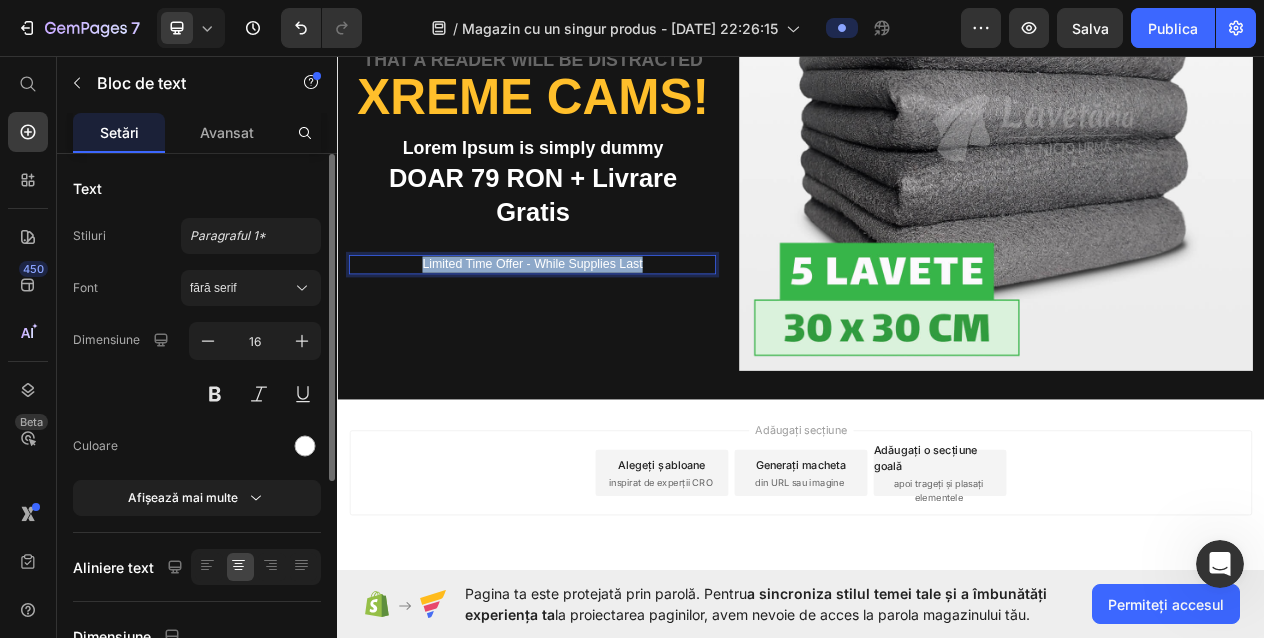 drag, startPoint x: 752, startPoint y: 329, endPoint x: 436, endPoint y: 333, distance: 316.02533 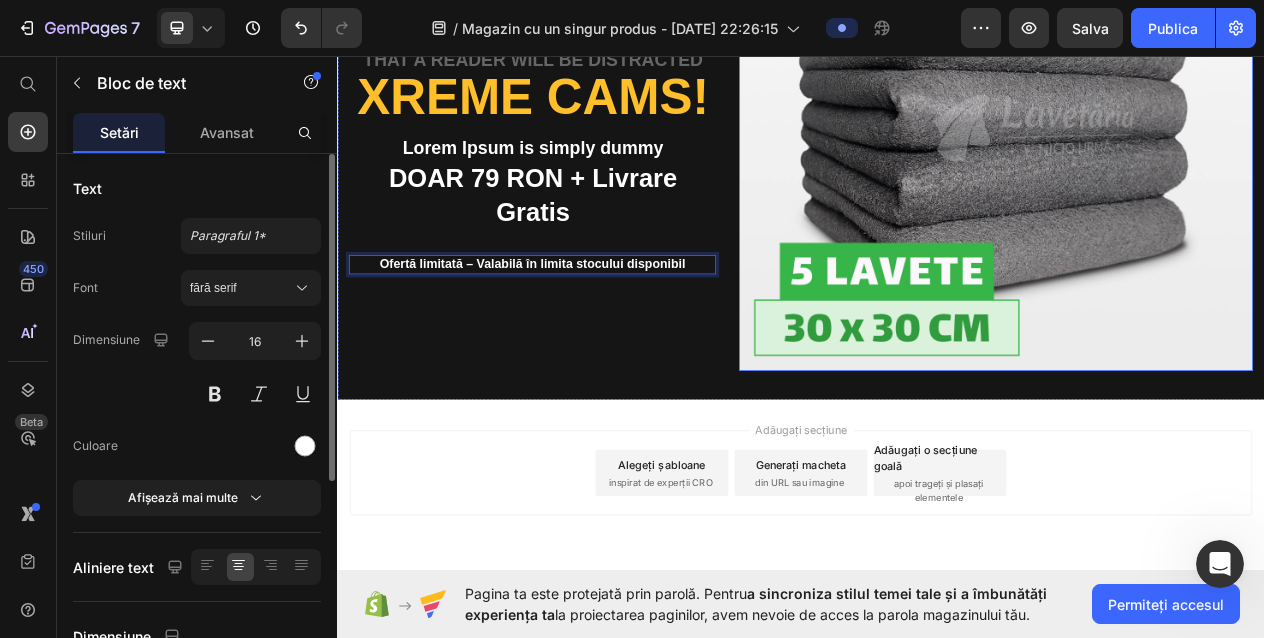 click on "Pur și Simplu Laveta din Microfibra Heading that a reader will be distracted Text Block Xreme CAMs! Heading Lorem Ipsum is simply dummy Text Block DOAR 79 RON + Livrare Gratis  Text Block Ofertă limitată – Valabilă în limita stocului disponibil Text Block   0" at bounding box center [589, 133] 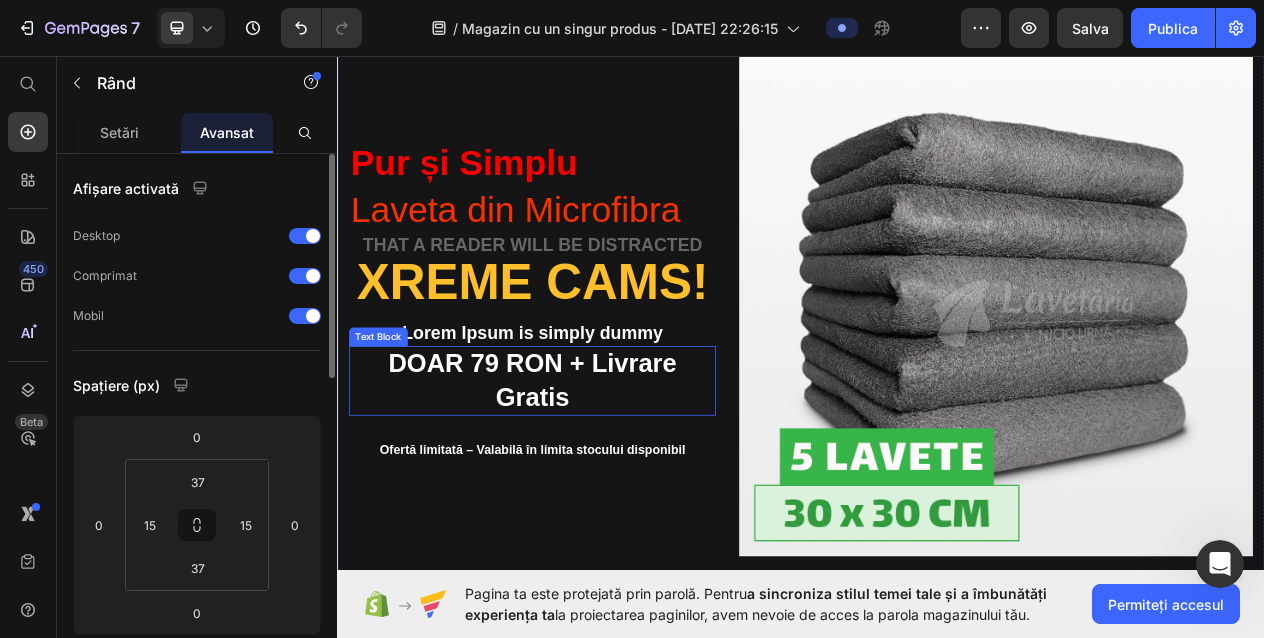 scroll, scrollTop: 165, scrollLeft: 0, axis: vertical 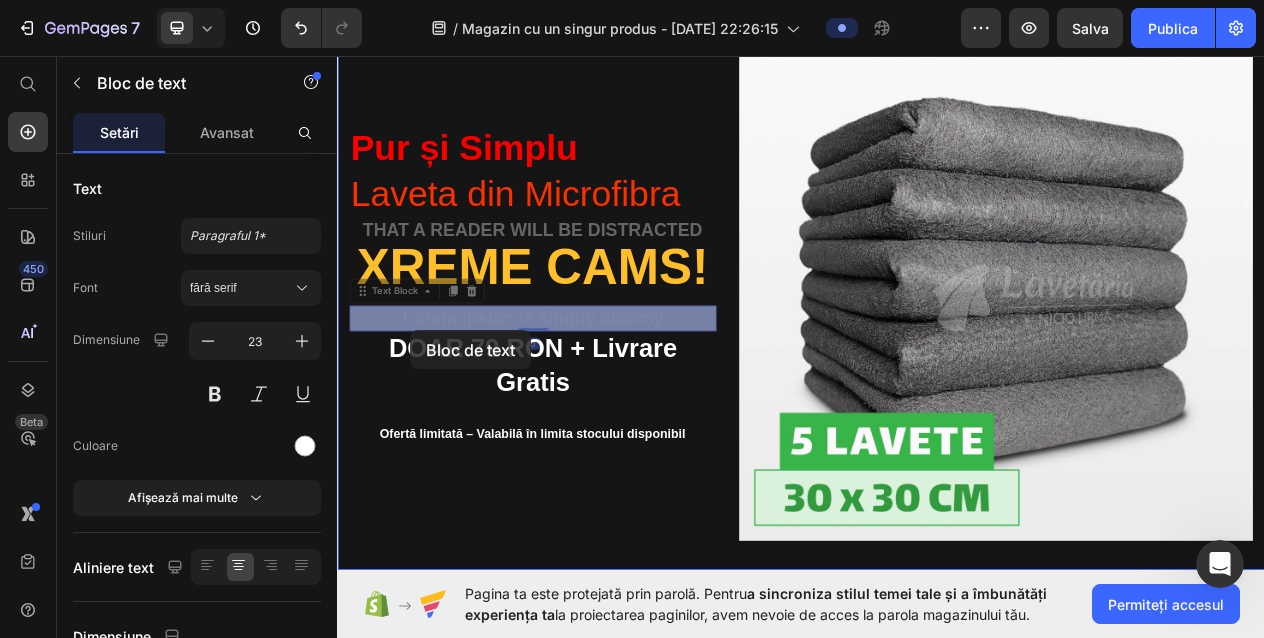 drag, startPoint x: 410, startPoint y: 393, endPoint x: 431, endPoint y: 412, distance: 28.319605 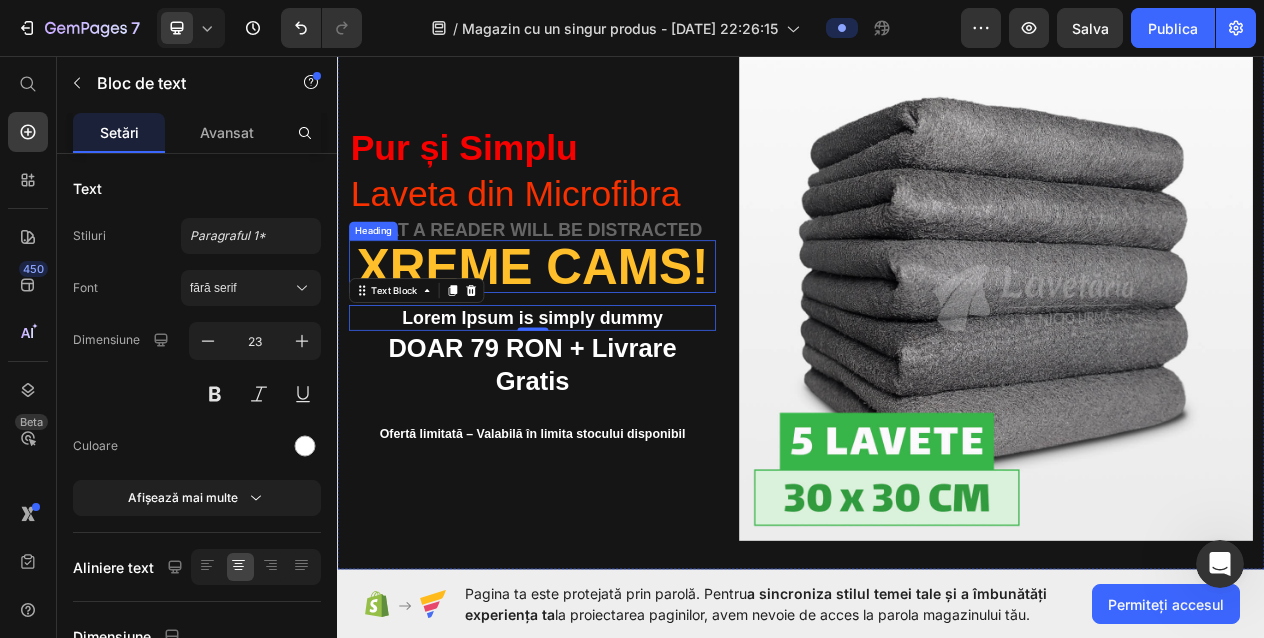 click on "Xreme CAMs!" at bounding box center [589, 331] 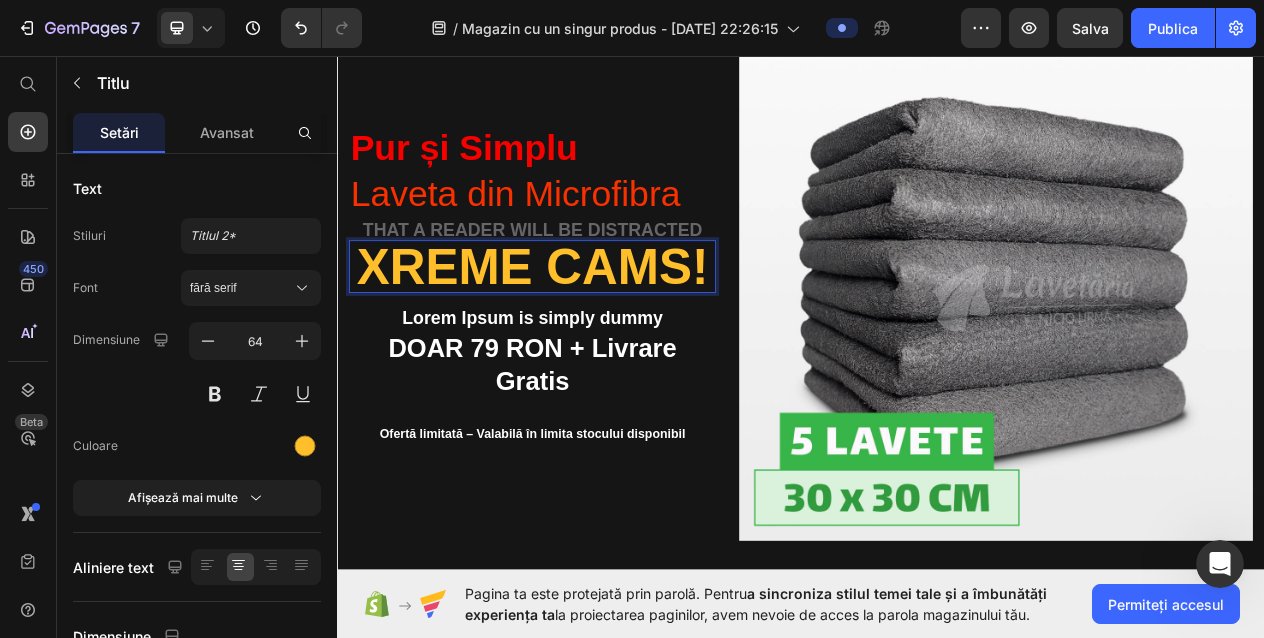 click on "Xreme CAMs!" at bounding box center [589, 331] 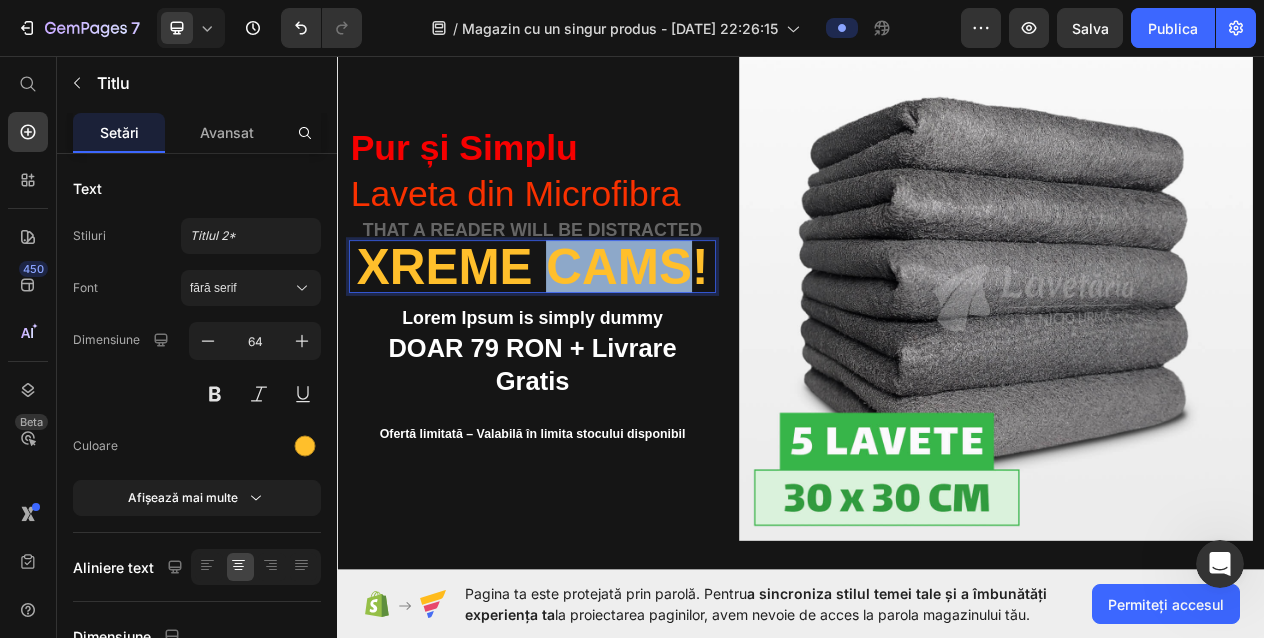 click on "Xreme CAMs!" at bounding box center [589, 331] 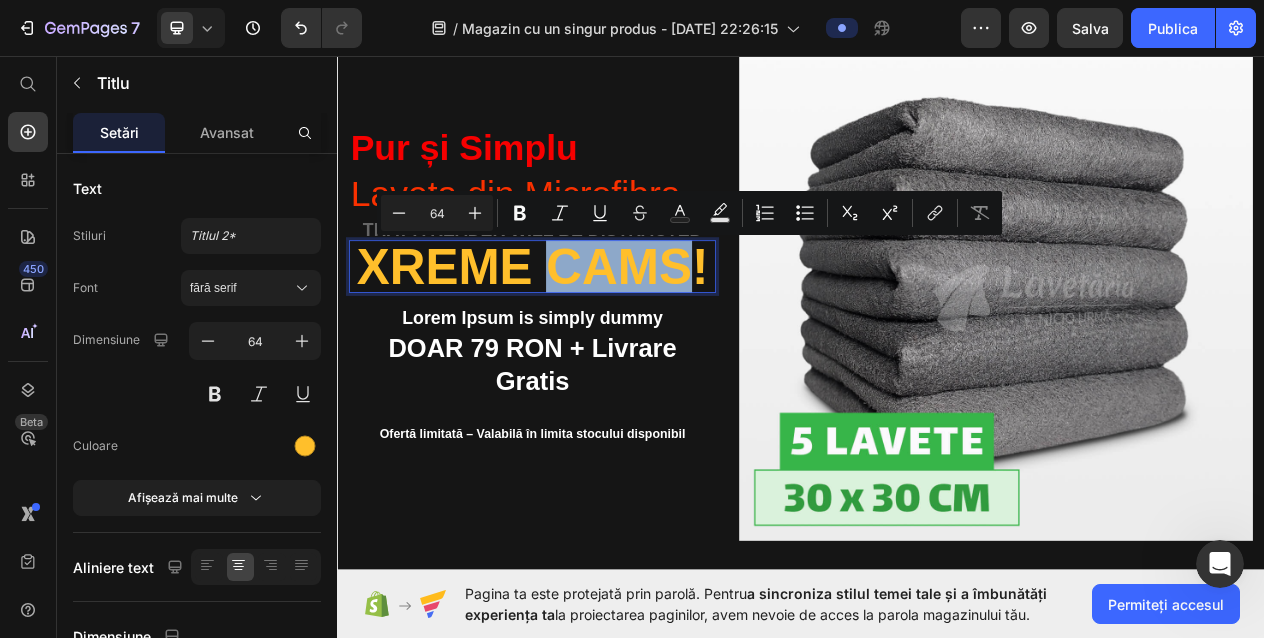 click on "Xreme CAMs!" at bounding box center [589, 331] 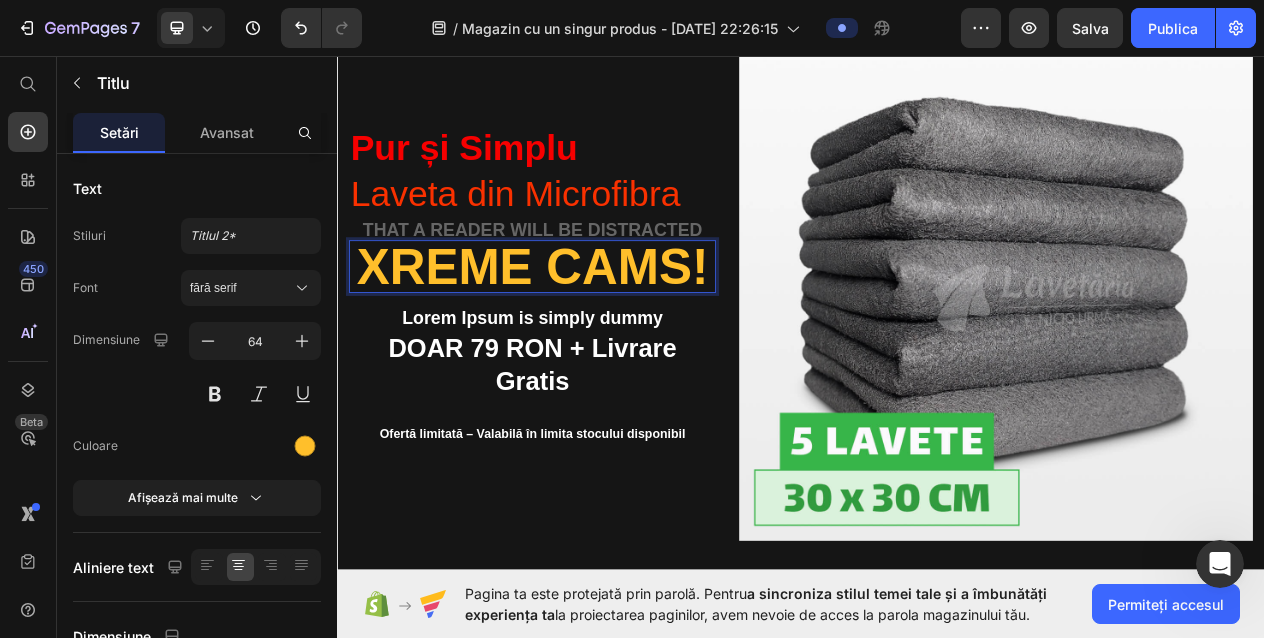 click on "Xreme CAMs!" at bounding box center (589, 331) 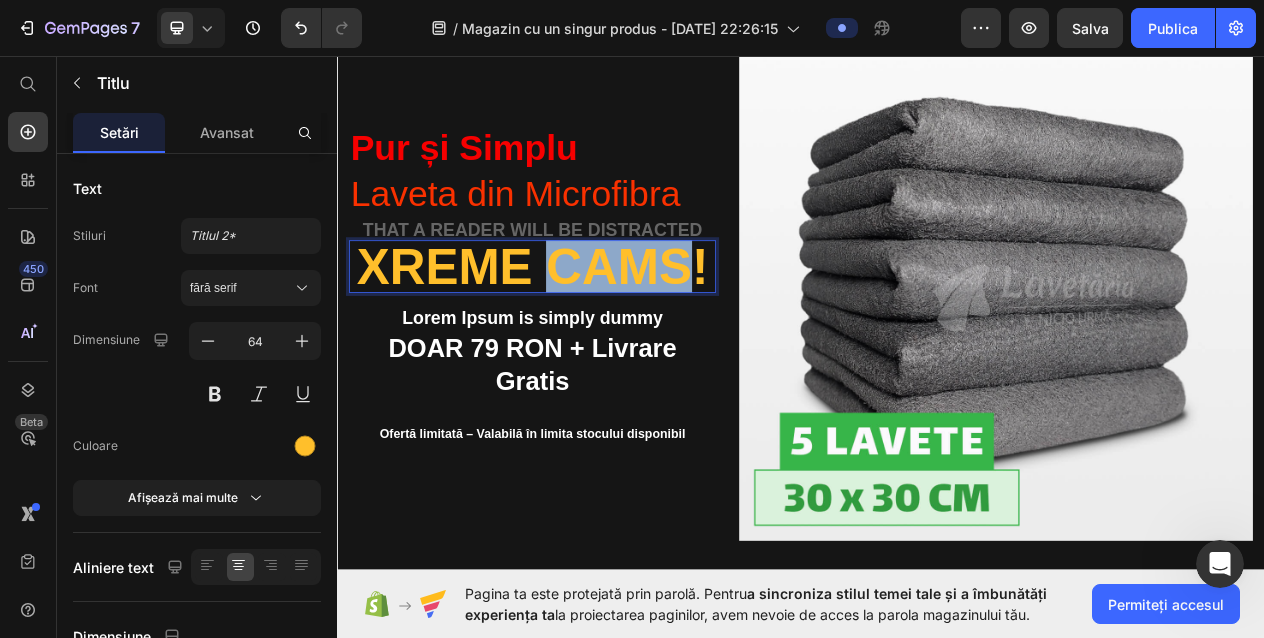 click on "Xreme CAMs!" at bounding box center (589, 331) 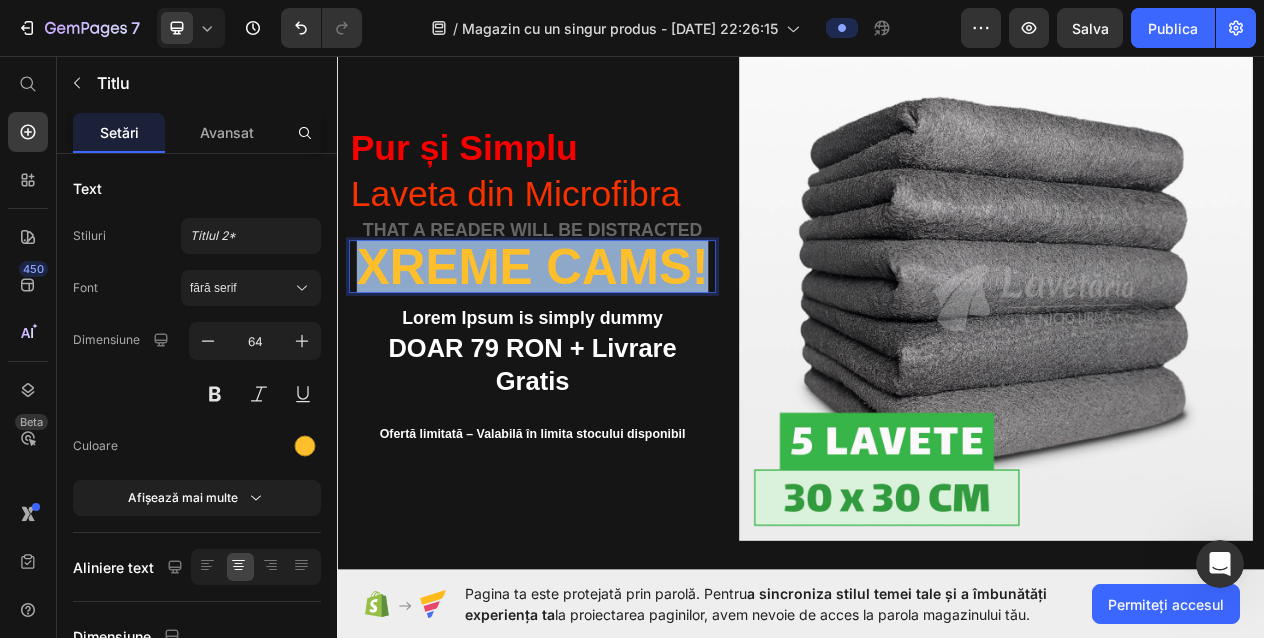 click on "Xreme CAMs!" at bounding box center (589, 331) 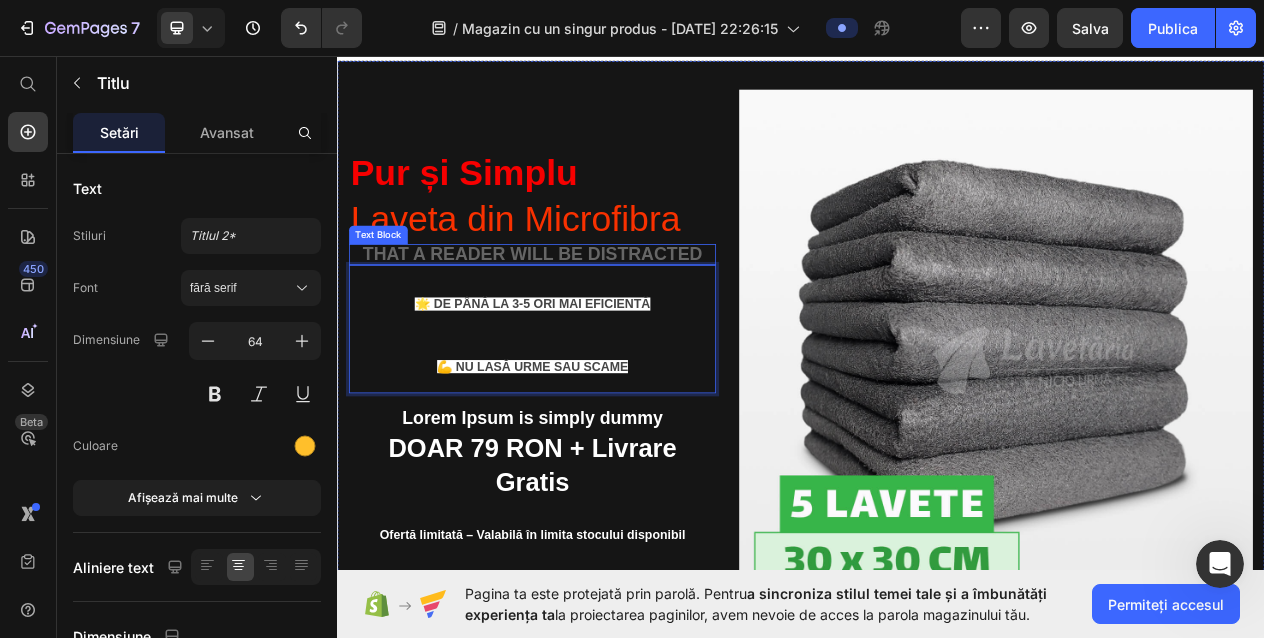 scroll, scrollTop: 89, scrollLeft: 0, axis: vertical 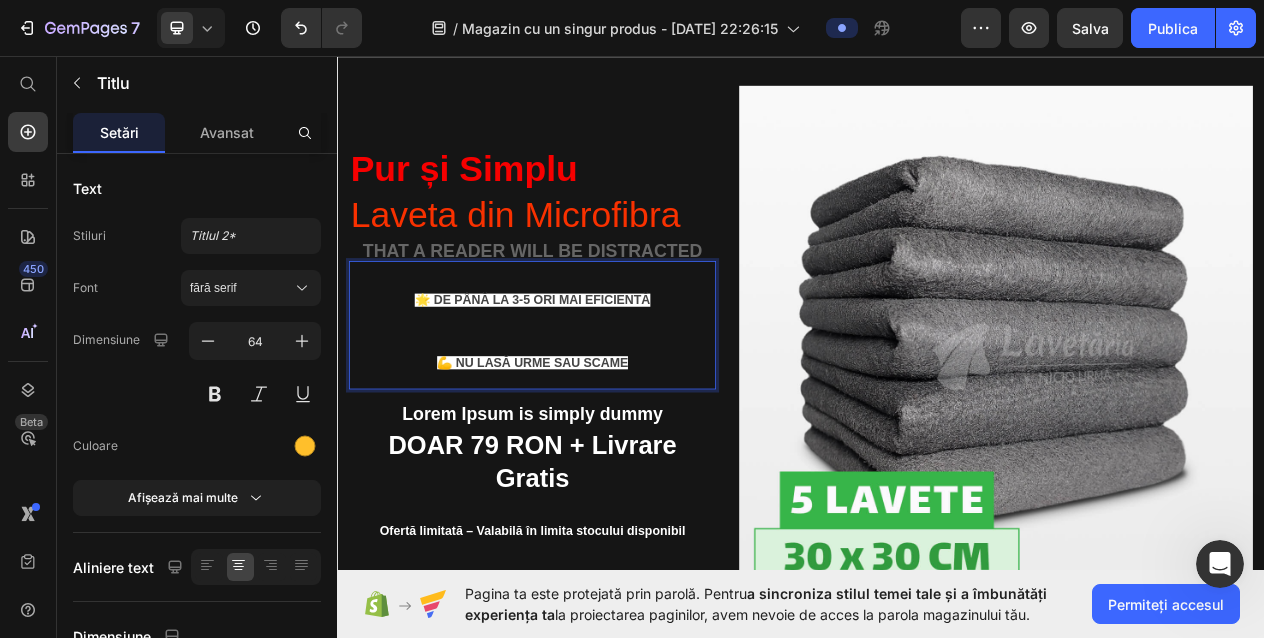 click on "🌟 De până la 3-5 ori mai eficientă 💪 Nu lasă urme sau scame" at bounding box center (589, 407) 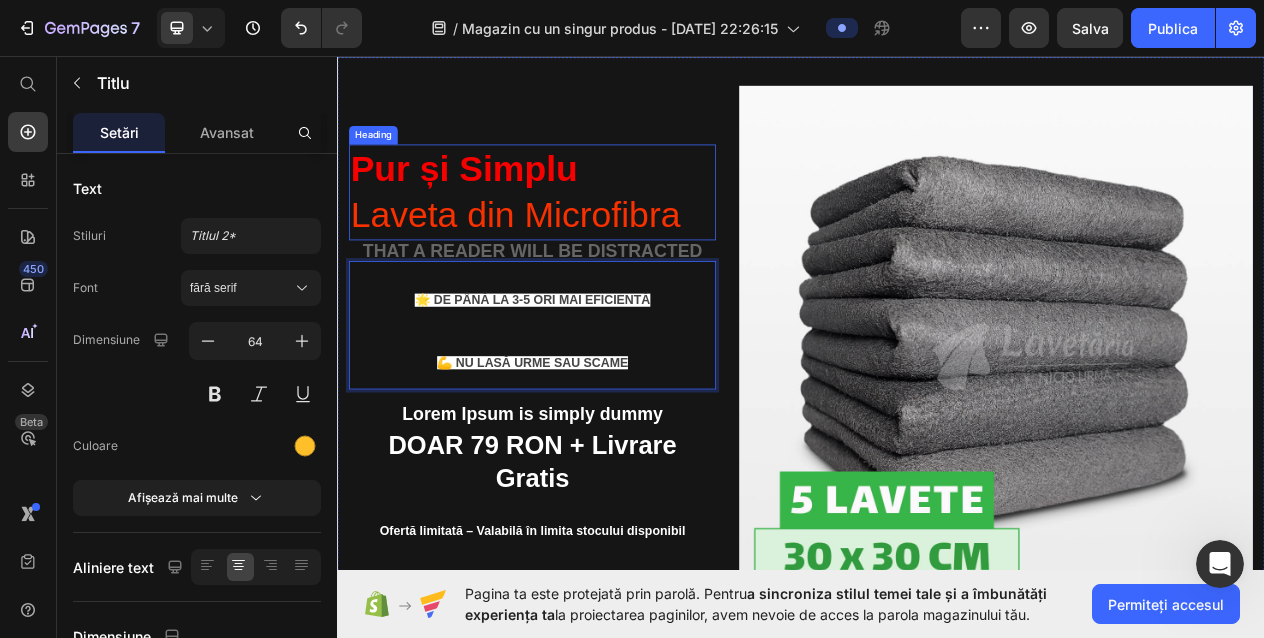 click on "Pur și Simplu Laveta din Microfibra" at bounding box center [589, 235] 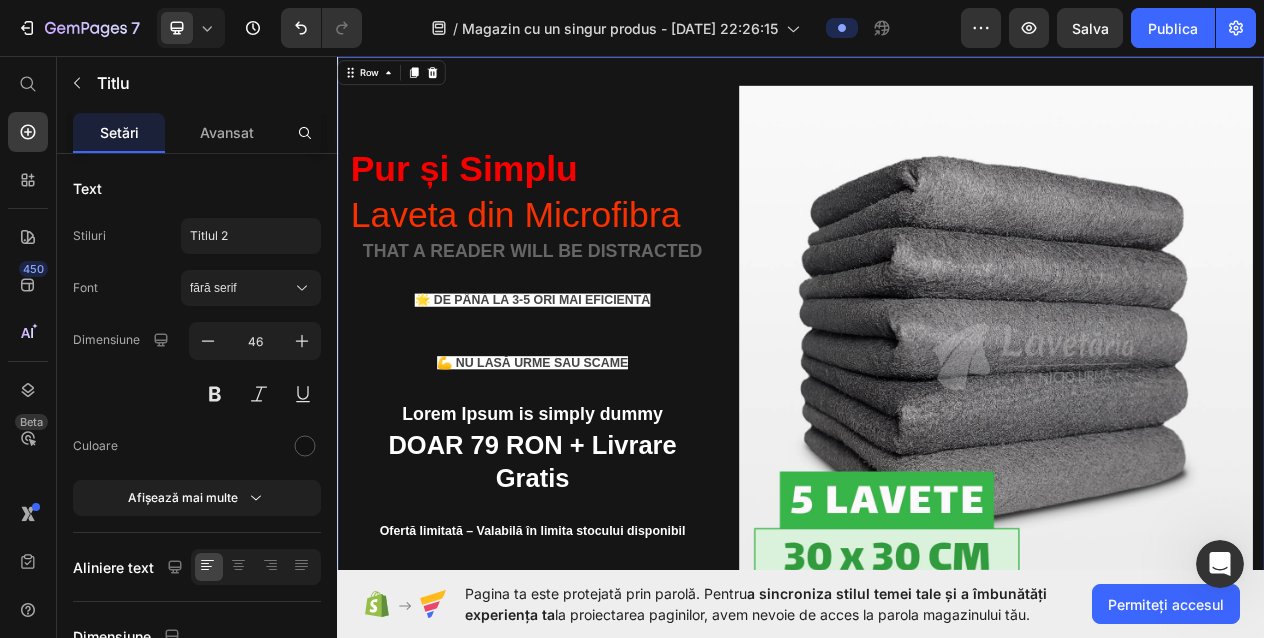 drag, startPoint x: 730, startPoint y: 108, endPoint x: 696, endPoint y: 270, distance: 165.52945 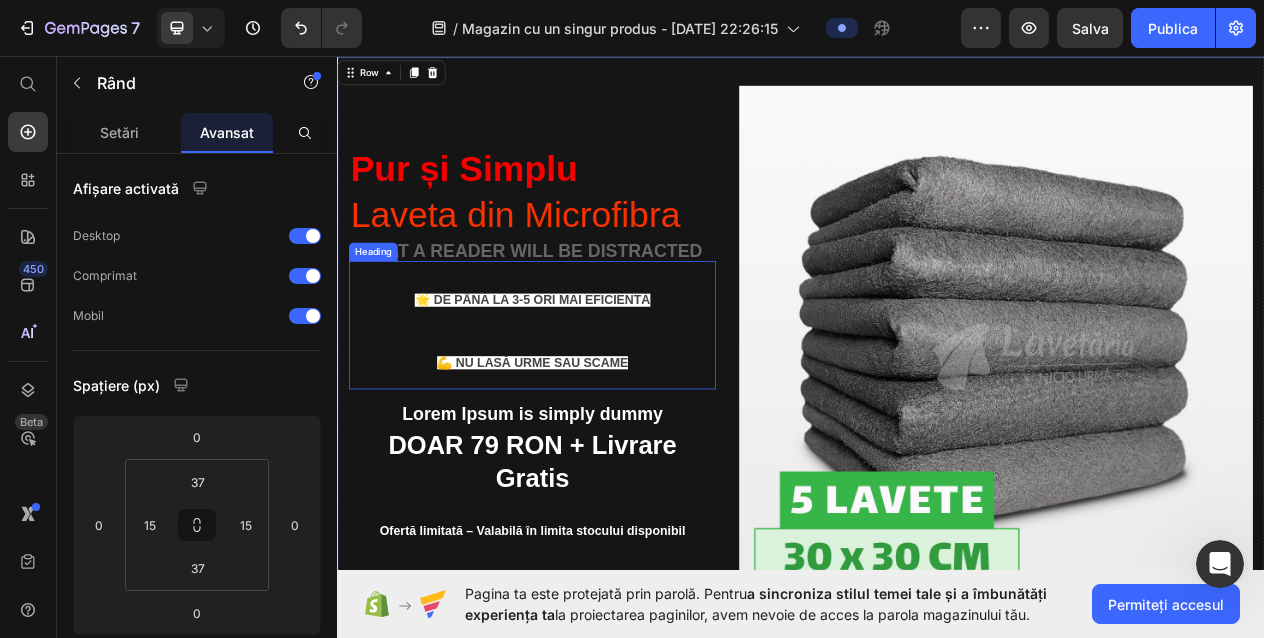 click on "⁠⁠⁠⁠⁠⁠⁠ 🌟 De până la 3-5 ori mai eficientă 💪 Nu lasă urme sau scame" at bounding box center (589, 407) 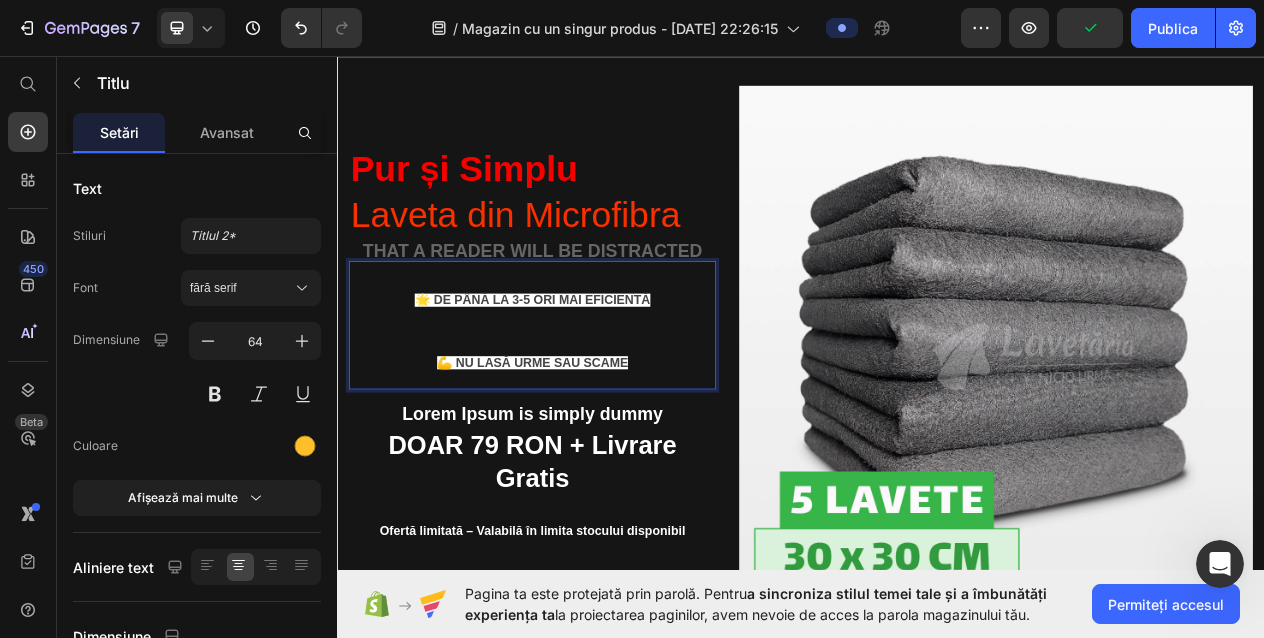 click on "🌟 De până la 3-5 ori mai eficientă 💪 Nu lasă urme sau scame" at bounding box center (589, 407) 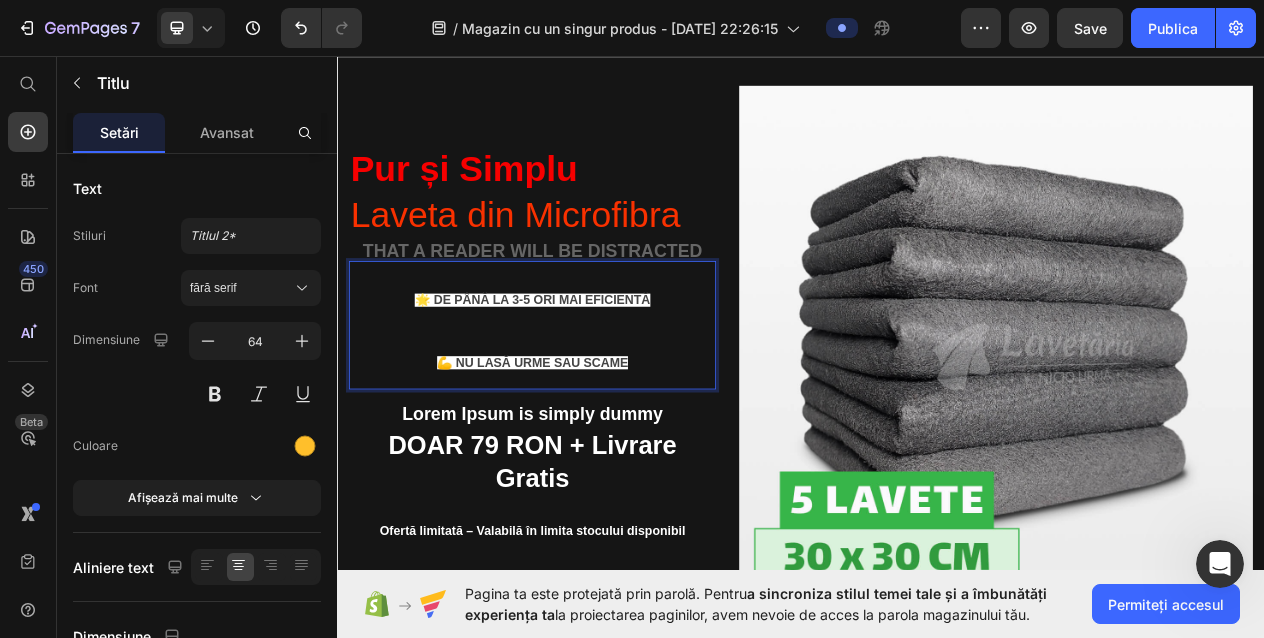 click on "🌟 De până la 3-5 ori mai eficientă 💪 Nu lasă urme sau scame" at bounding box center (589, 407) 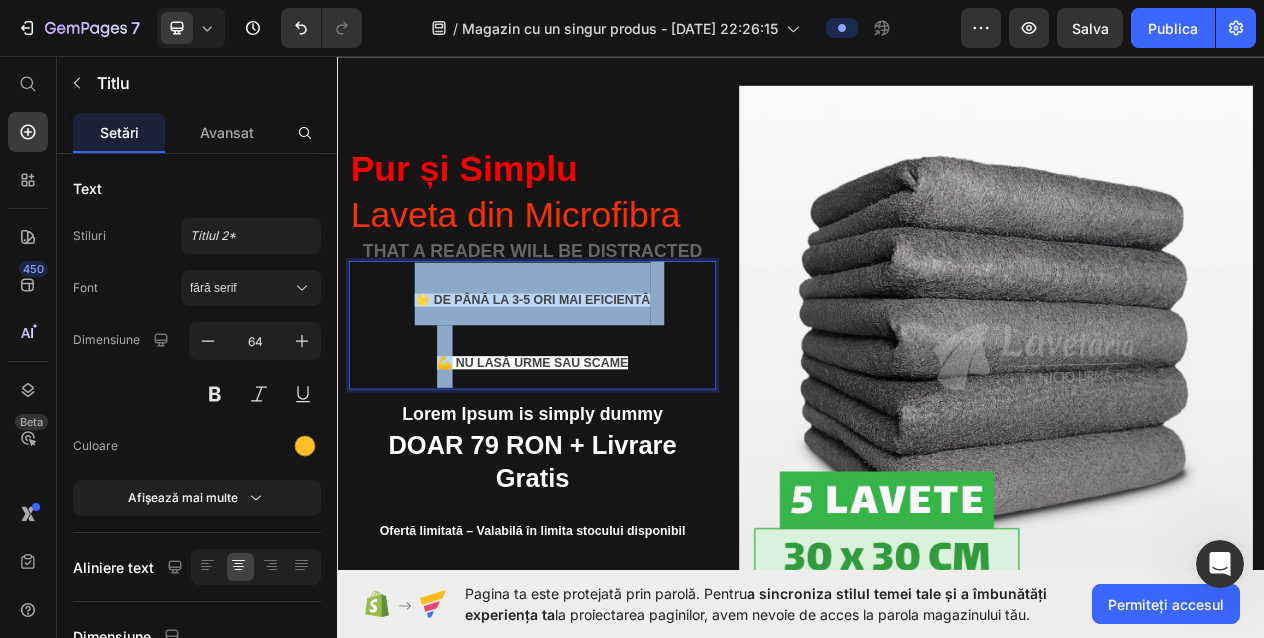 click on "🌟 De până la 3-5 ori mai eficientă 💪 Nu lasă urme sau scame" at bounding box center [589, 407] 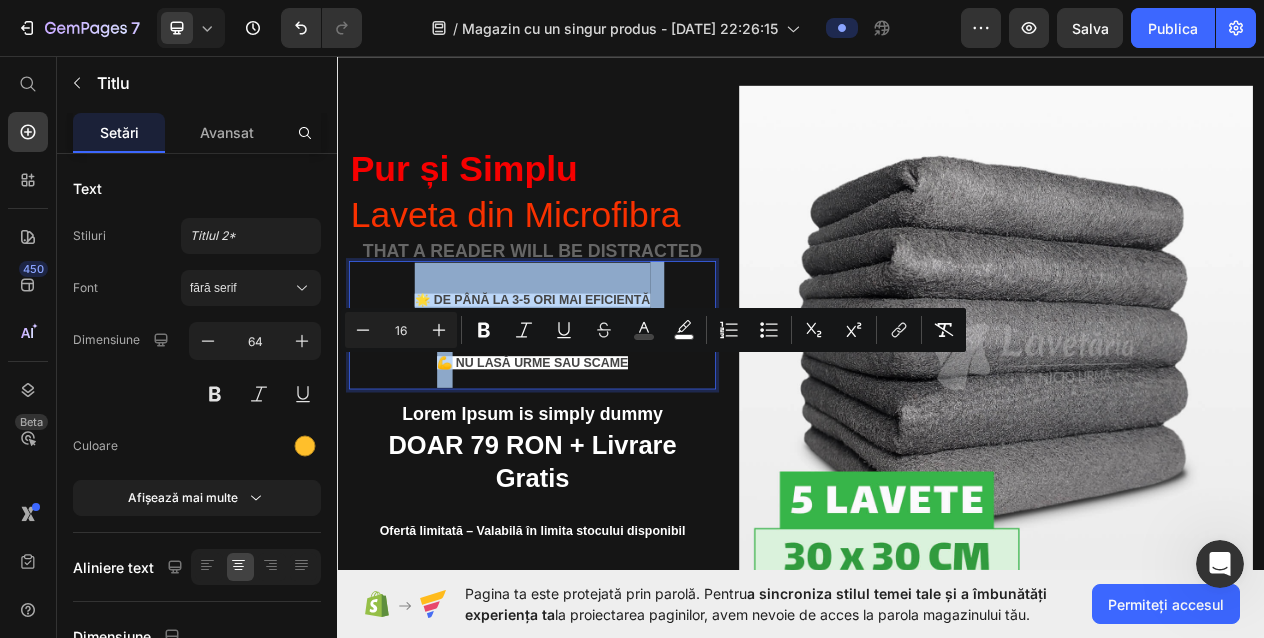 click on "🌟 De până la 3-5 ori mai eficientă 💪 Nu lasă urme sau scame" at bounding box center [589, 407] 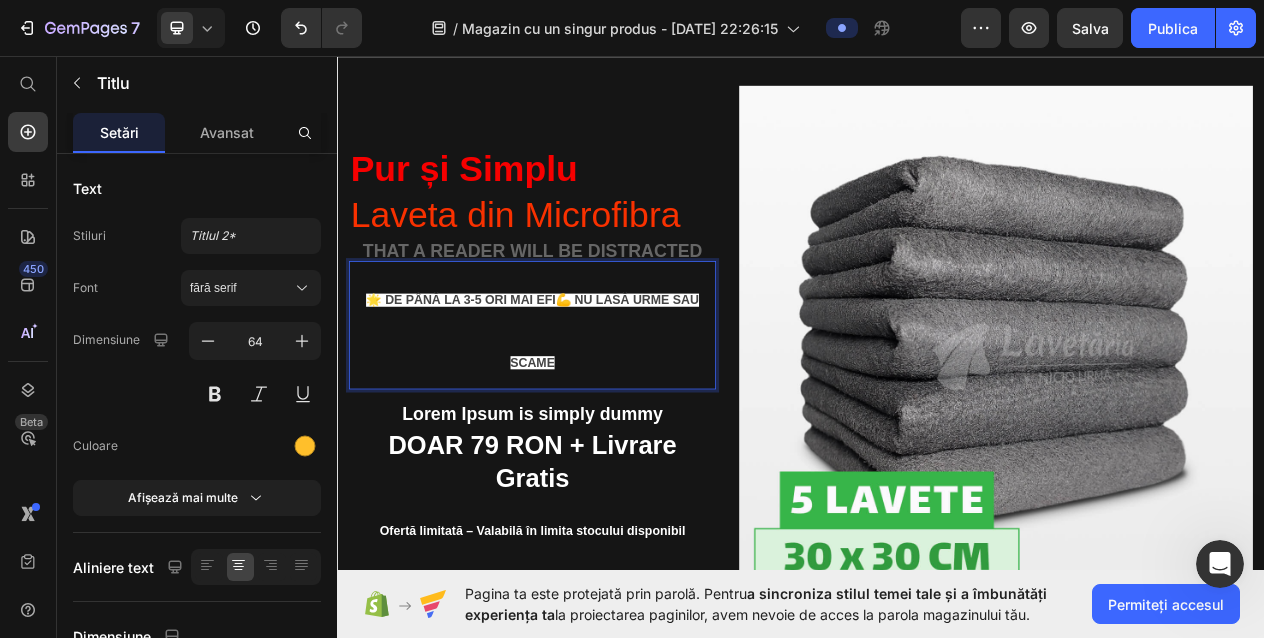 drag, startPoint x: 664, startPoint y: 433, endPoint x: 549, endPoint y: 400, distance: 119.64113 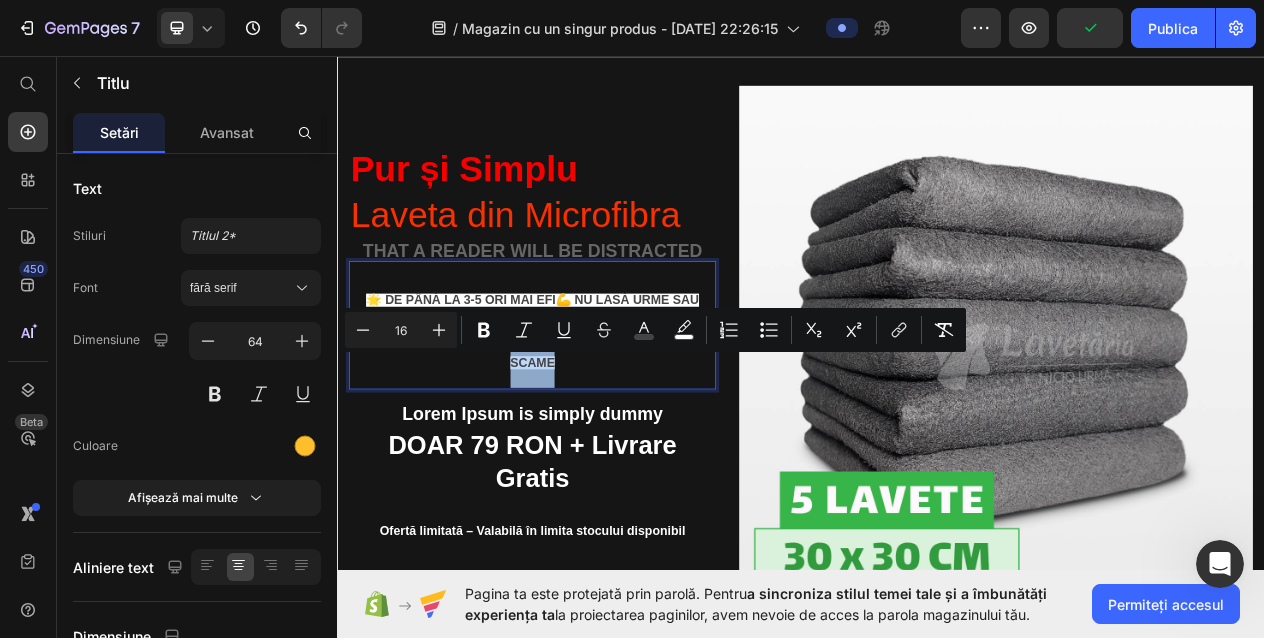 click on "🌟 De până la 3-5 ori mai efi💪 Nu lasă urme sau scame" at bounding box center (589, 407) 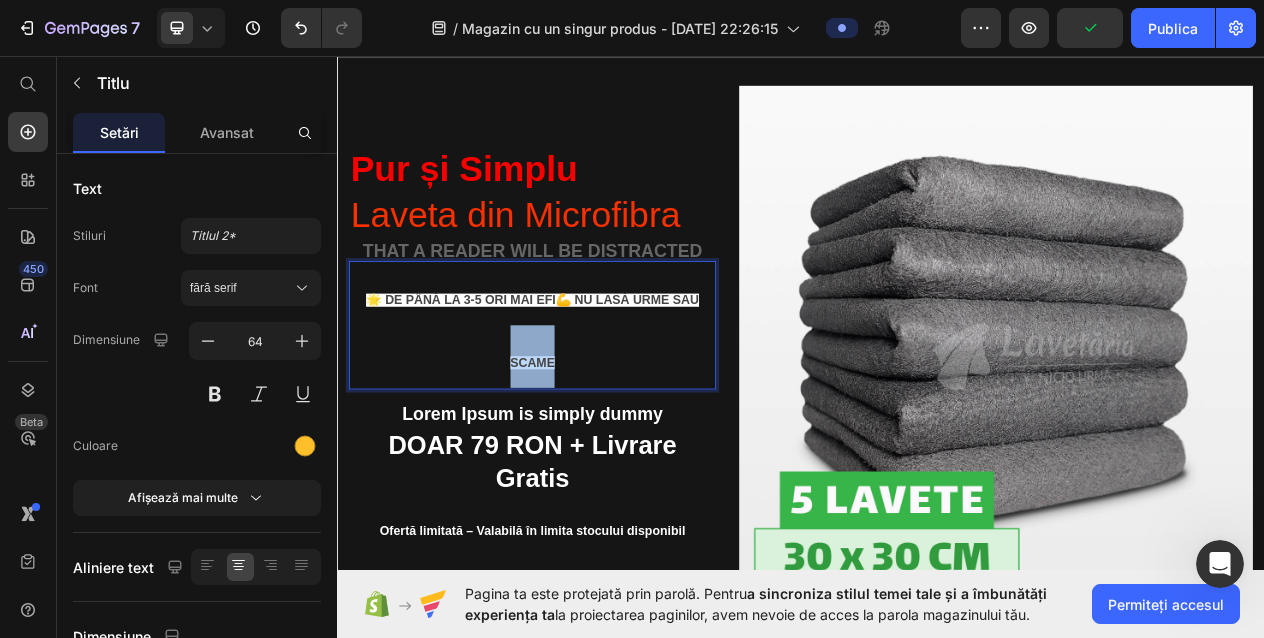 click on "🌟 De până la 3-5 ori mai efi💪 Nu lasă urme sau scame" at bounding box center [589, 407] 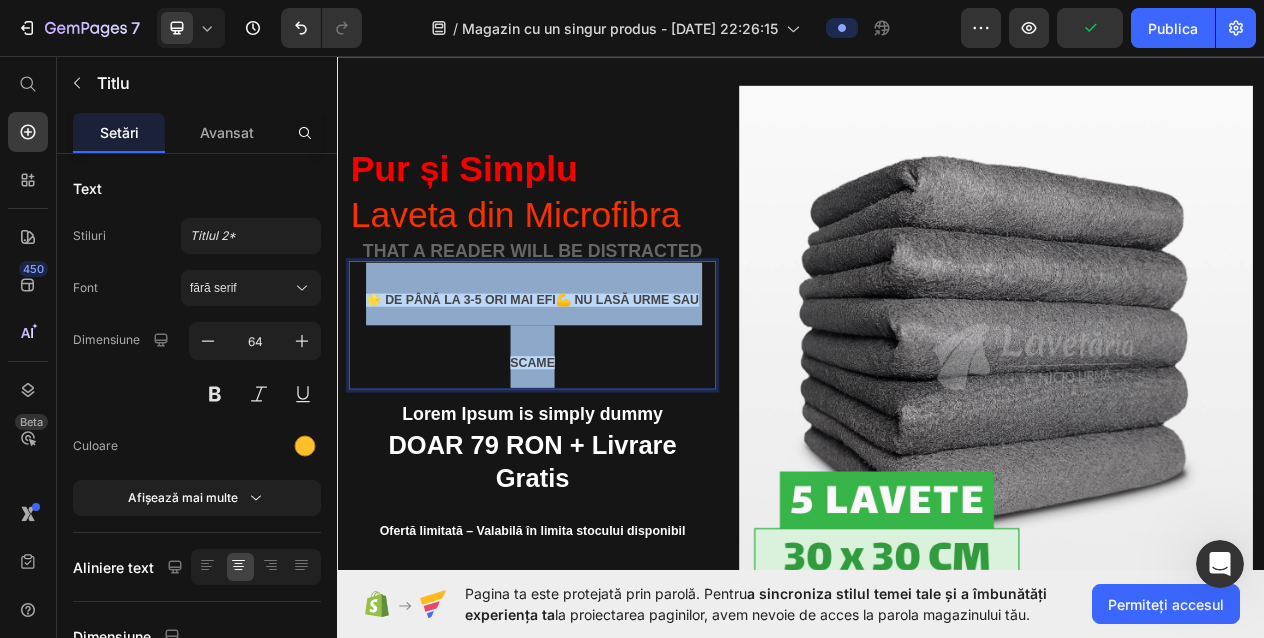 click on "🌟 De până la 3-5 ori mai efi💪 Nu lasă urme sau scame" at bounding box center [589, 407] 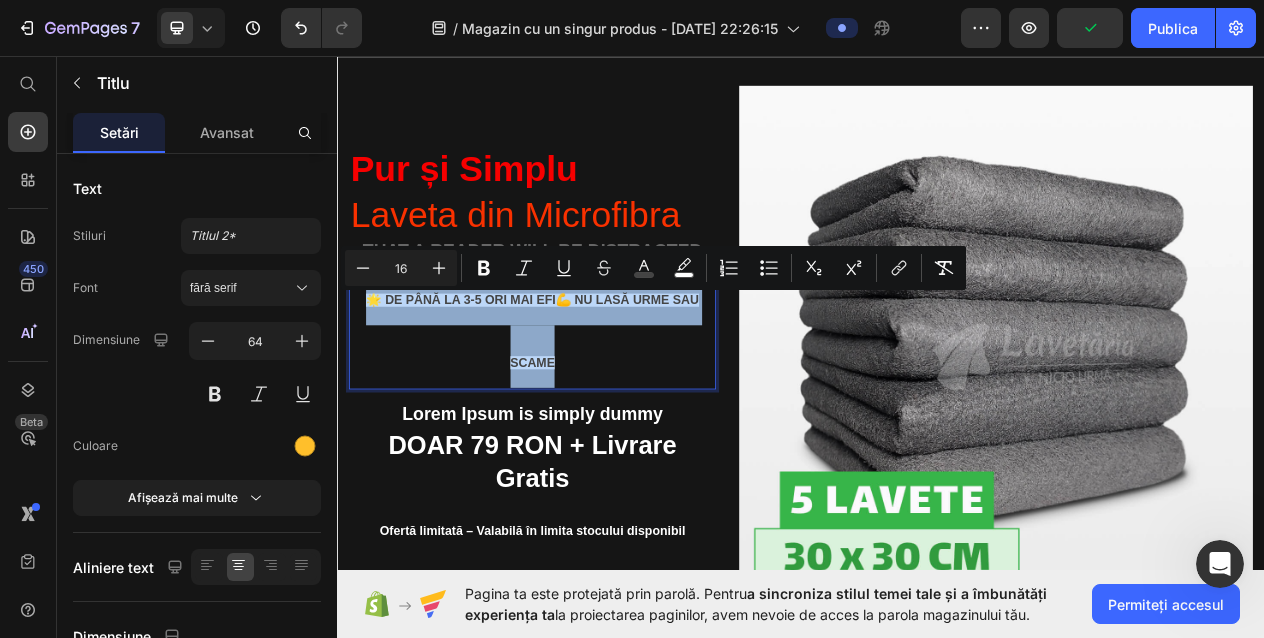 click on "🌟 De până la 3-5 ori mai efi💪 Nu lasă urme sau scame" at bounding box center (589, 407) 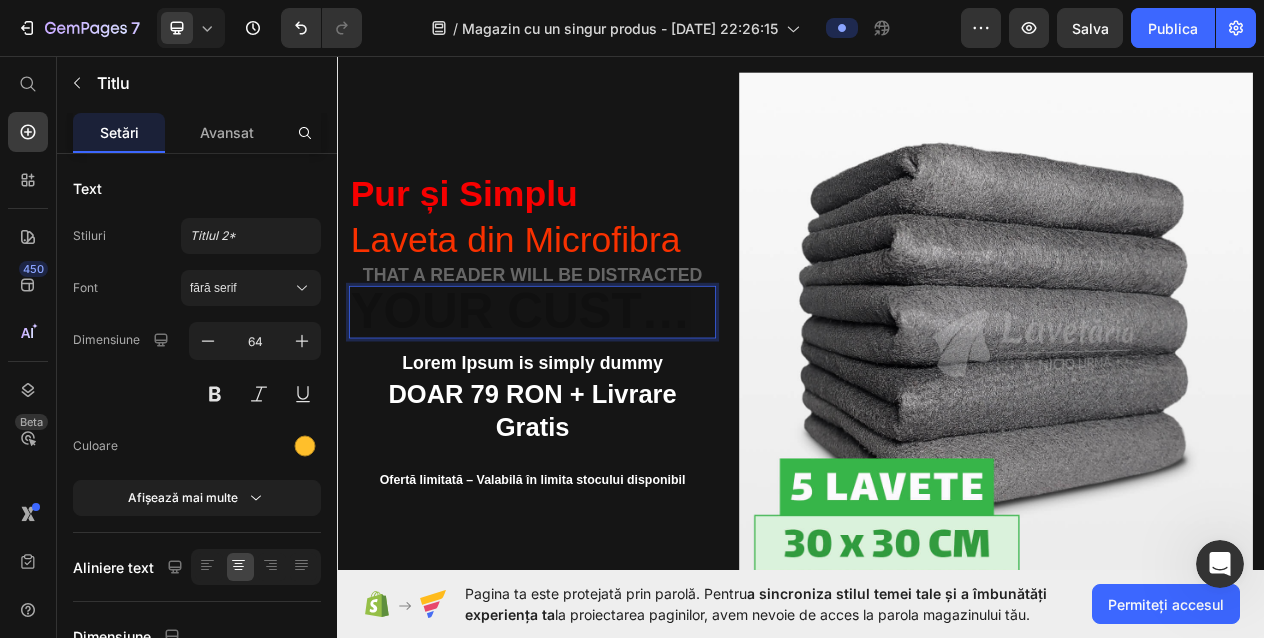 scroll, scrollTop: 57, scrollLeft: 0, axis: vertical 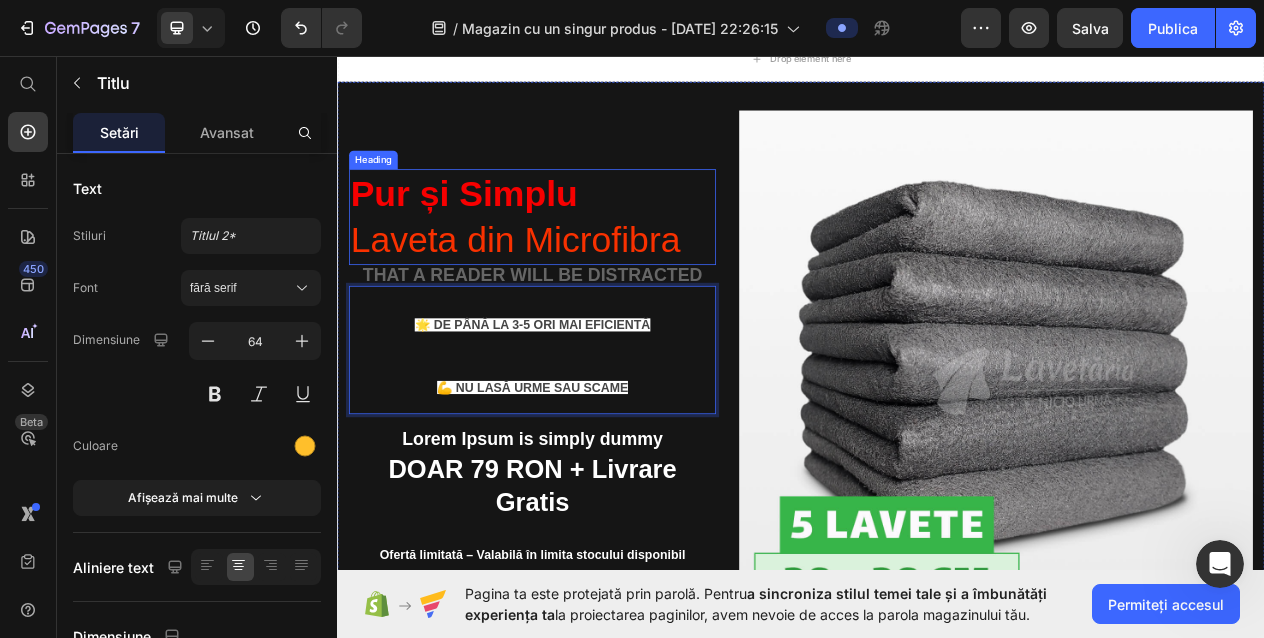 click on "Pur și Simplu Laveta din Microfibra Heading that a reader will be distracted Text Block 🌟 De până la 3-5 ori mai eficientă 💪 Nu lasă urme sau scame Heading   16 Lorem Ipsum is simply dummy Text Block DOAR 79 RON + Livrare Gratis  Text Block Ofertă limitată – Valabilă în limita stocului disponibil Text Block" at bounding box center [589, 461] 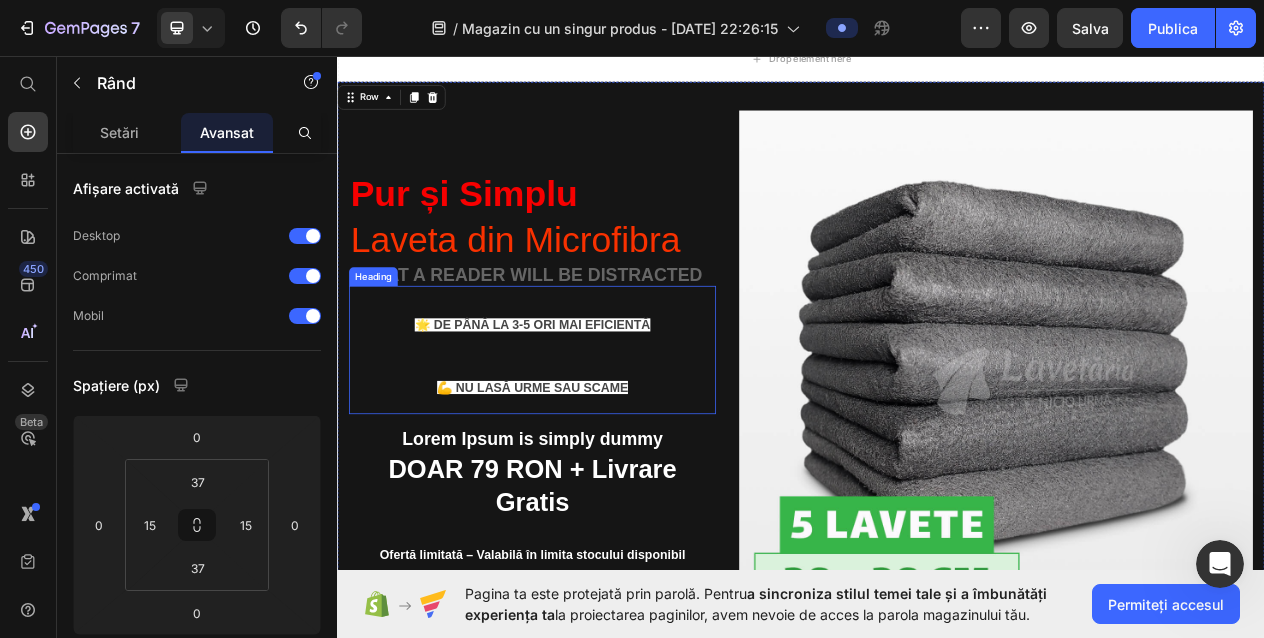 scroll, scrollTop: 102, scrollLeft: 0, axis: vertical 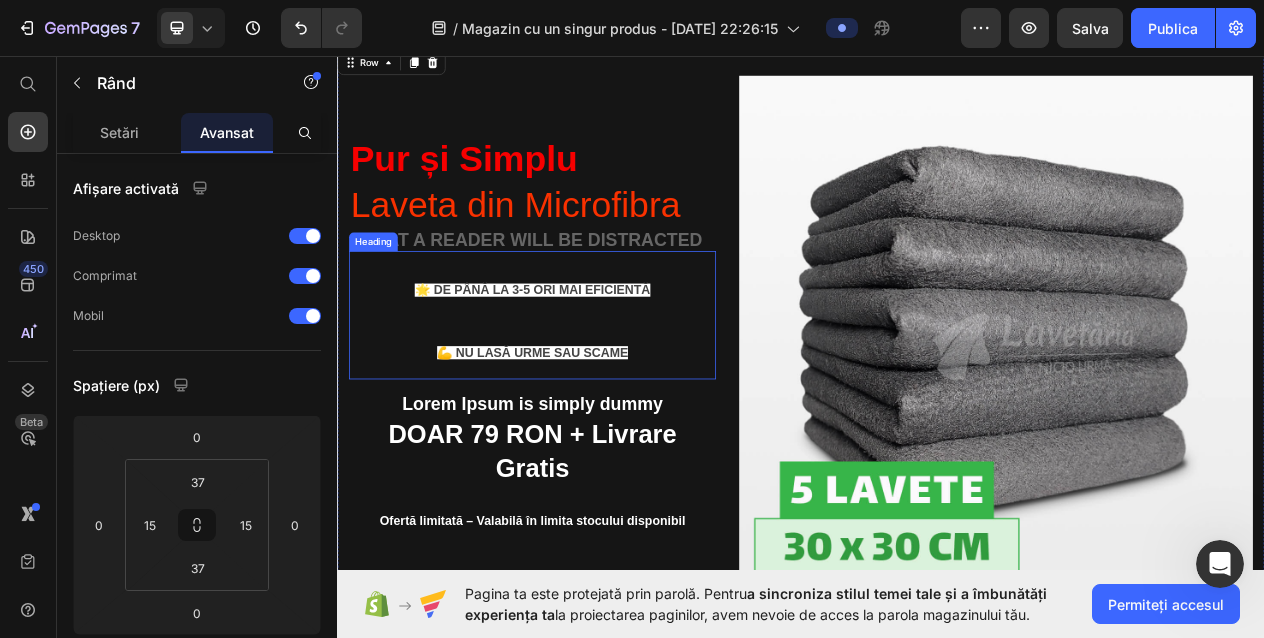 click on "⁠⁠⁠⁠⁠⁠⁠ 🌟 De până la 3-5 ori mai eficientă 💪 Nu lasă urme sau scame" at bounding box center (589, 394) 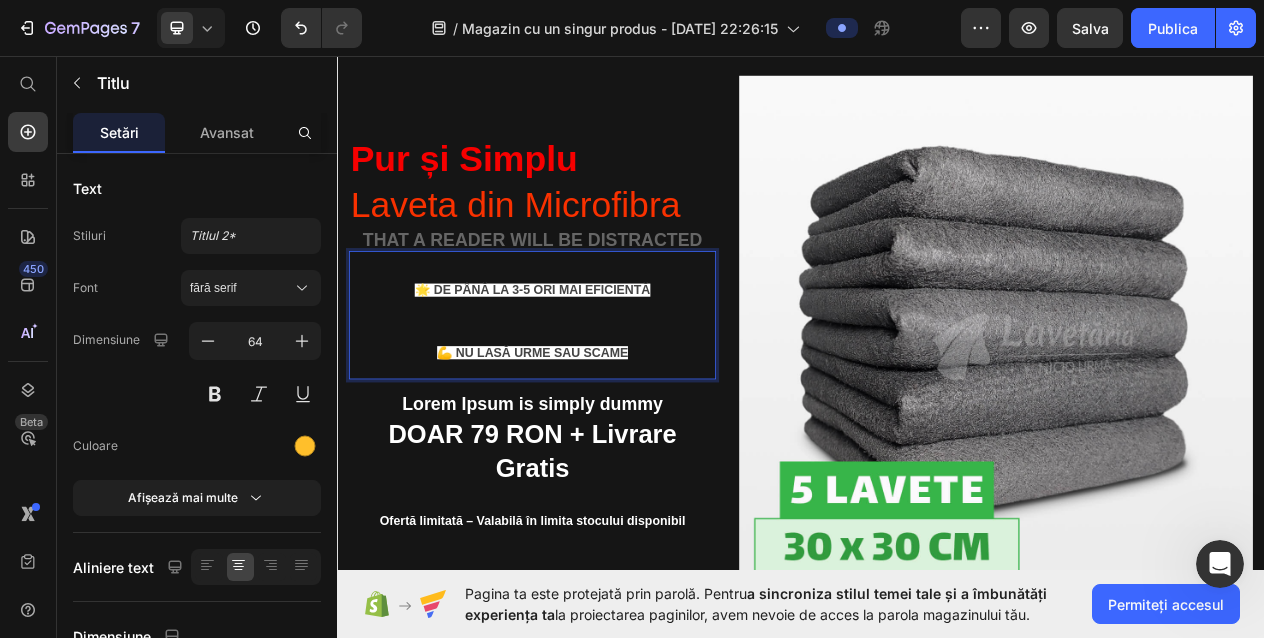 click on "🌟 De până la 3-5 ori mai eficientă 💪 Nu lasă urme sau scame" at bounding box center [589, 394] 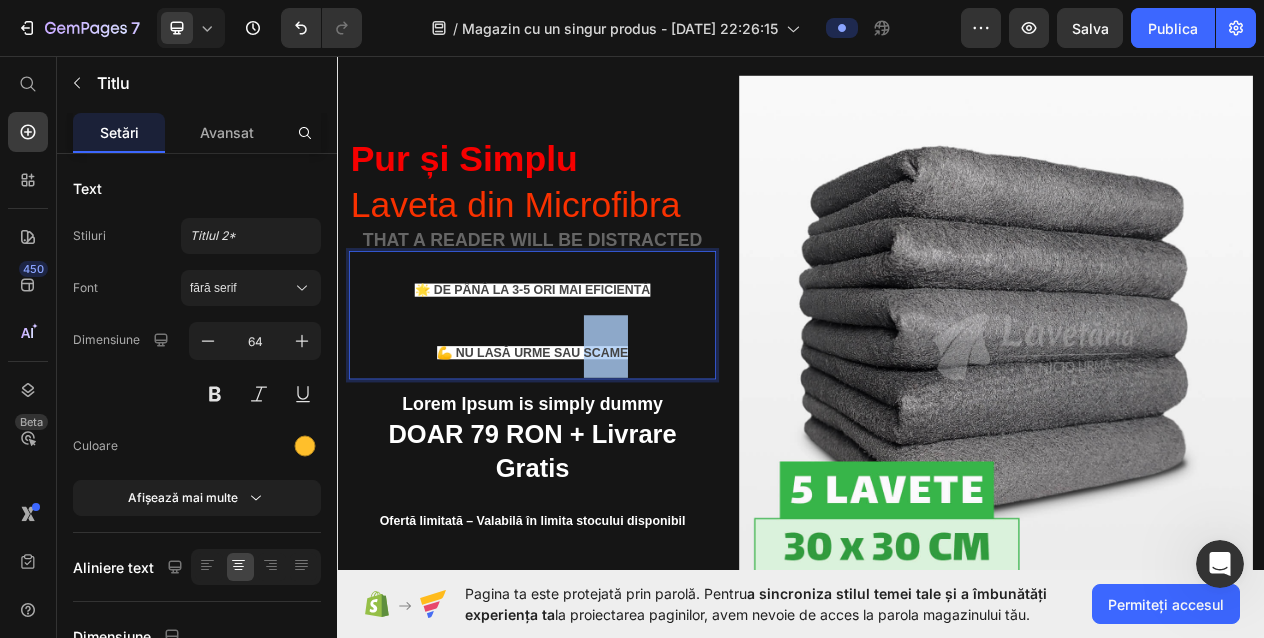 click on "💪 Nu lasă urme sau scame" at bounding box center [590, 442] 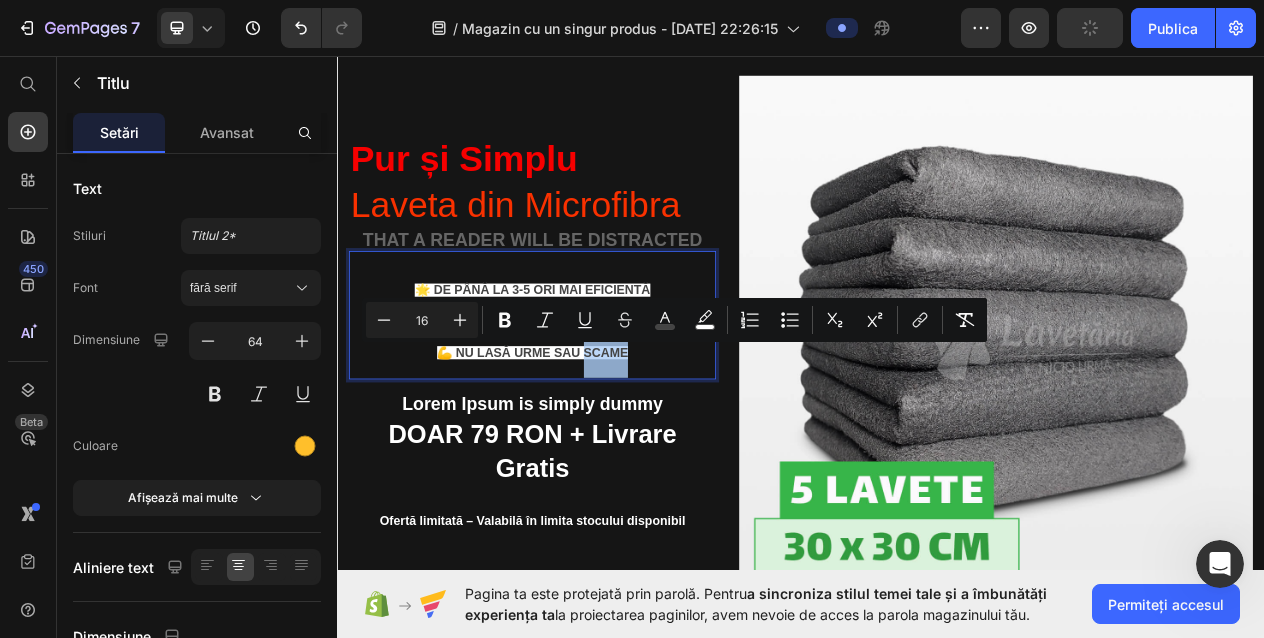 click on "💪 Nu lasă urme sau scame" at bounding box center (590, 442) 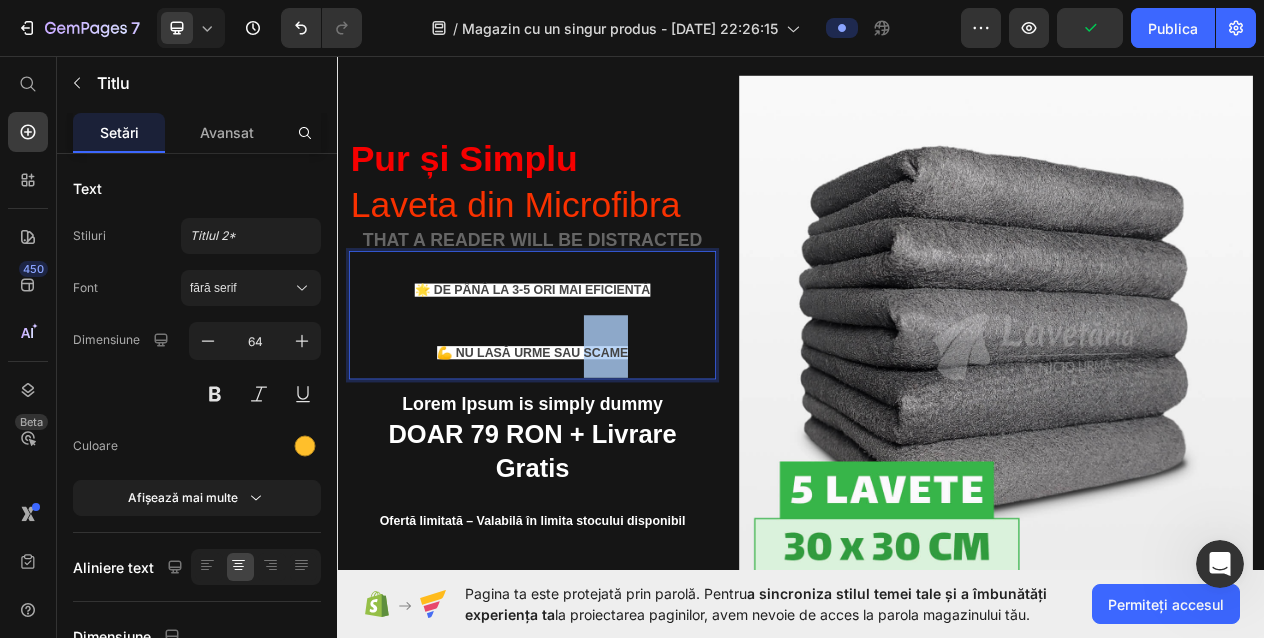 click on "💪 Nu lasă urme sau scame" at bounding box center [590, 442] 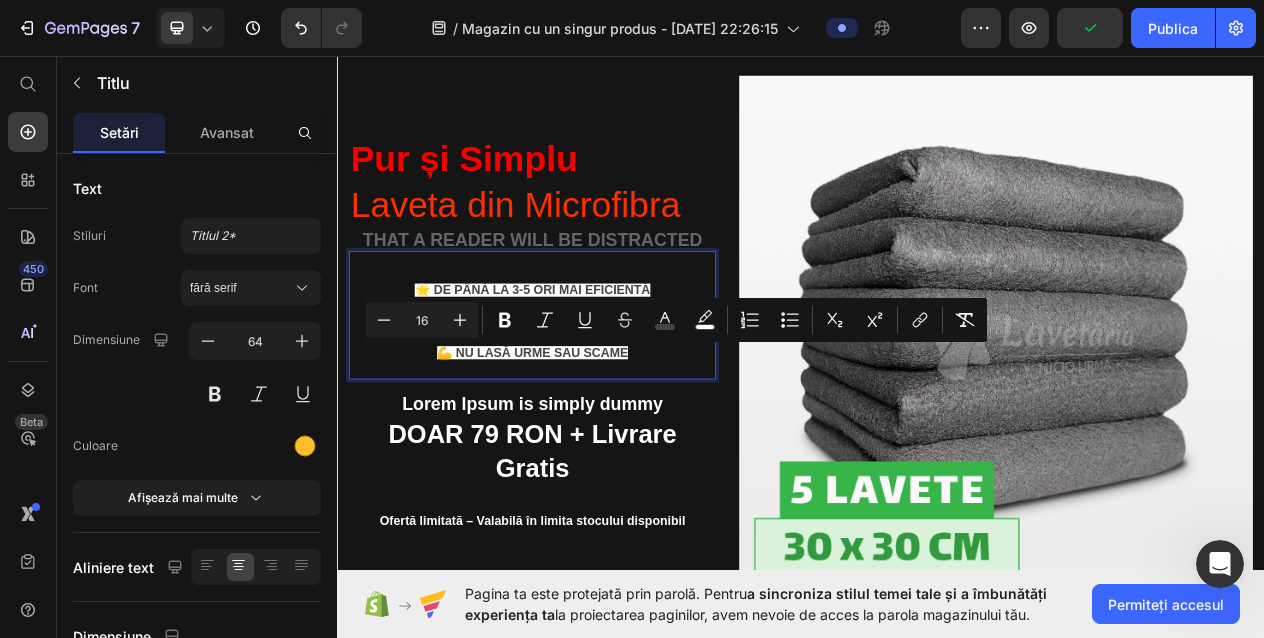 click on "💪 Nu lasă urme sau scame" at bounding box center (590, 442) 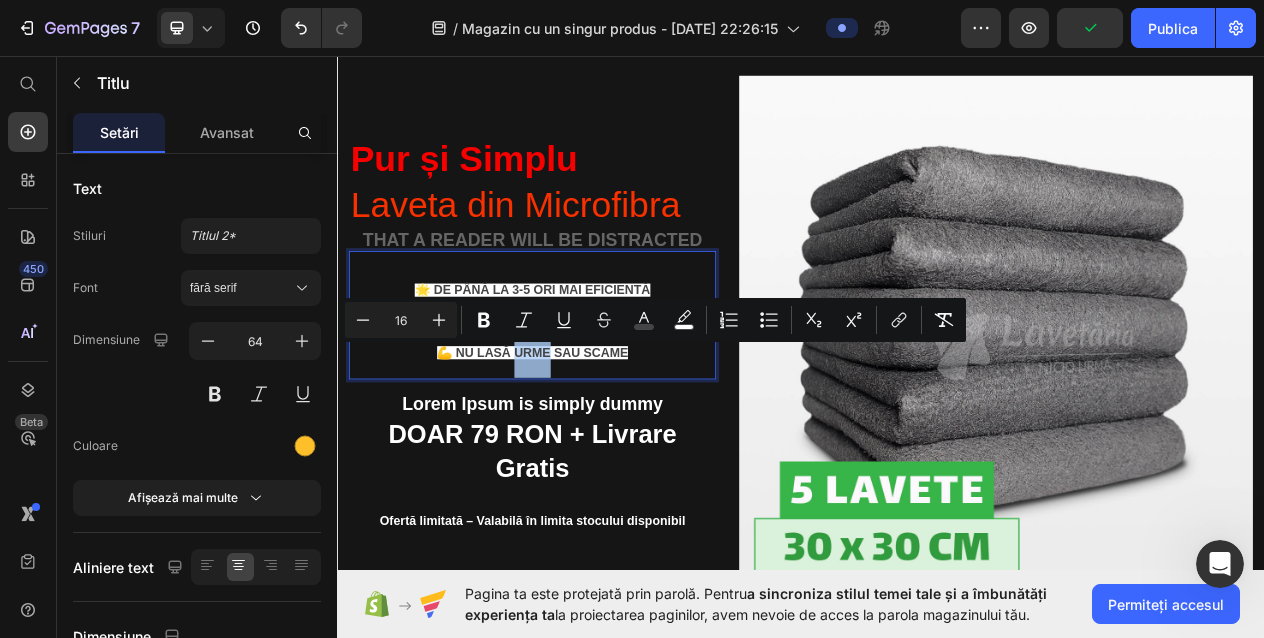 click on "💪 Nu lasă urme sau scame" at bounding box center [590, 442] 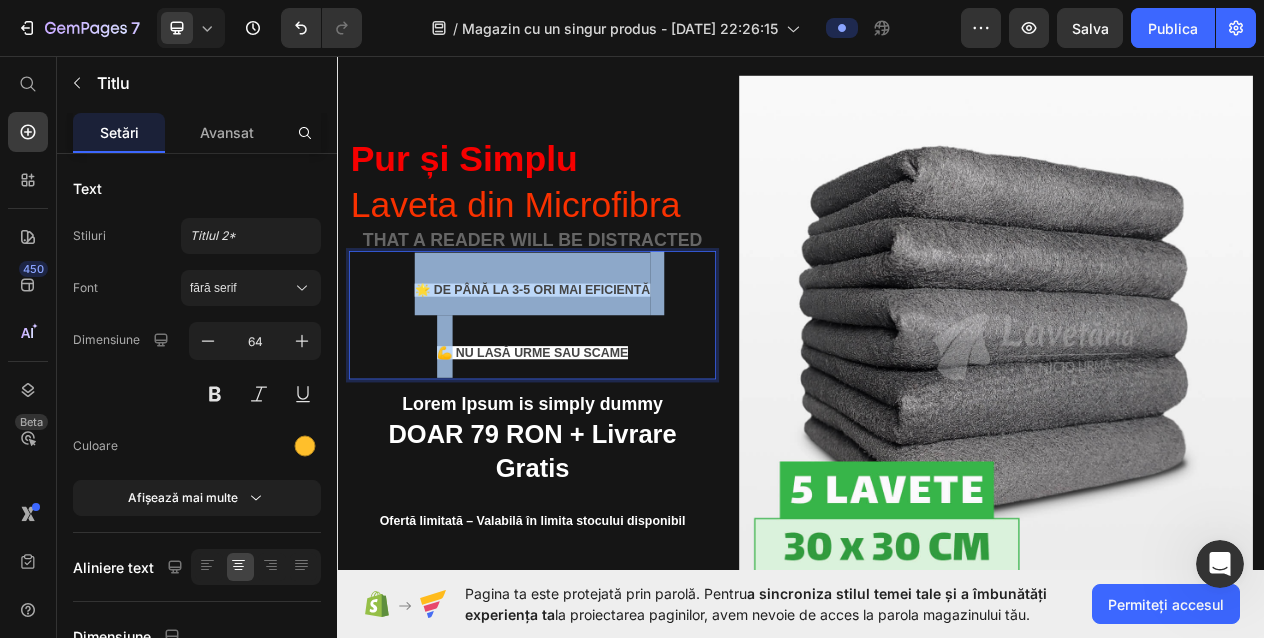 click on "💪 Nu lasă urme sau scame" at bounding box center [590, 442] 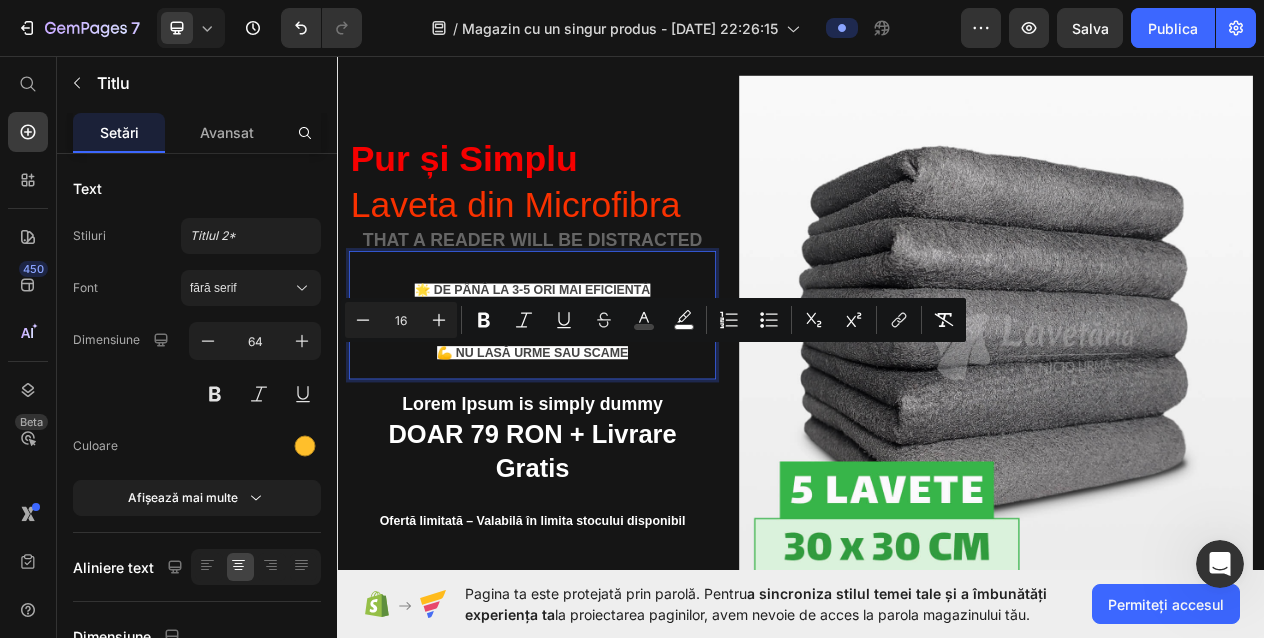 click on "💪 Nu lasă urme sau scame" at bounding box center (590, 442) 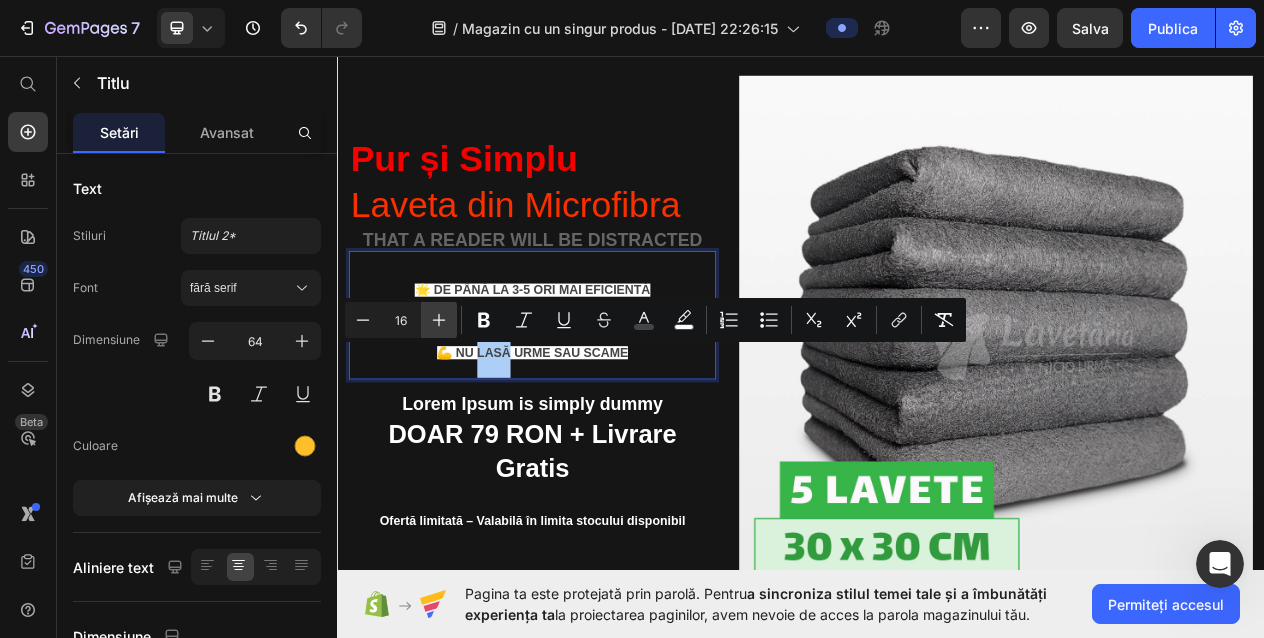 click 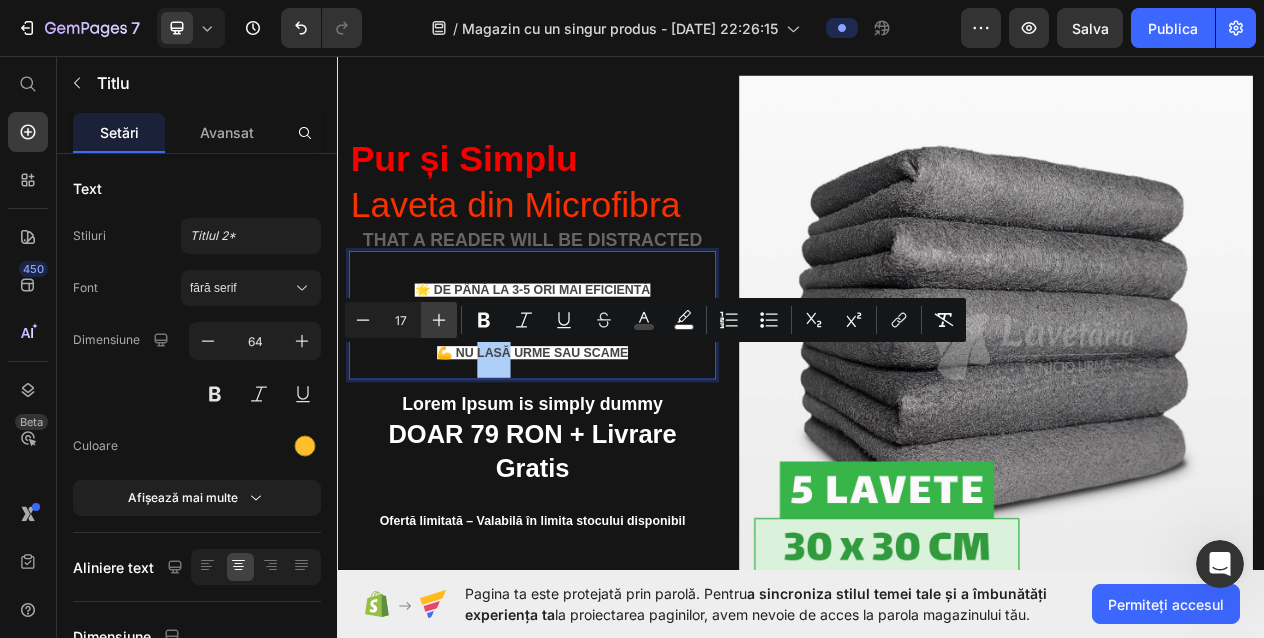 click 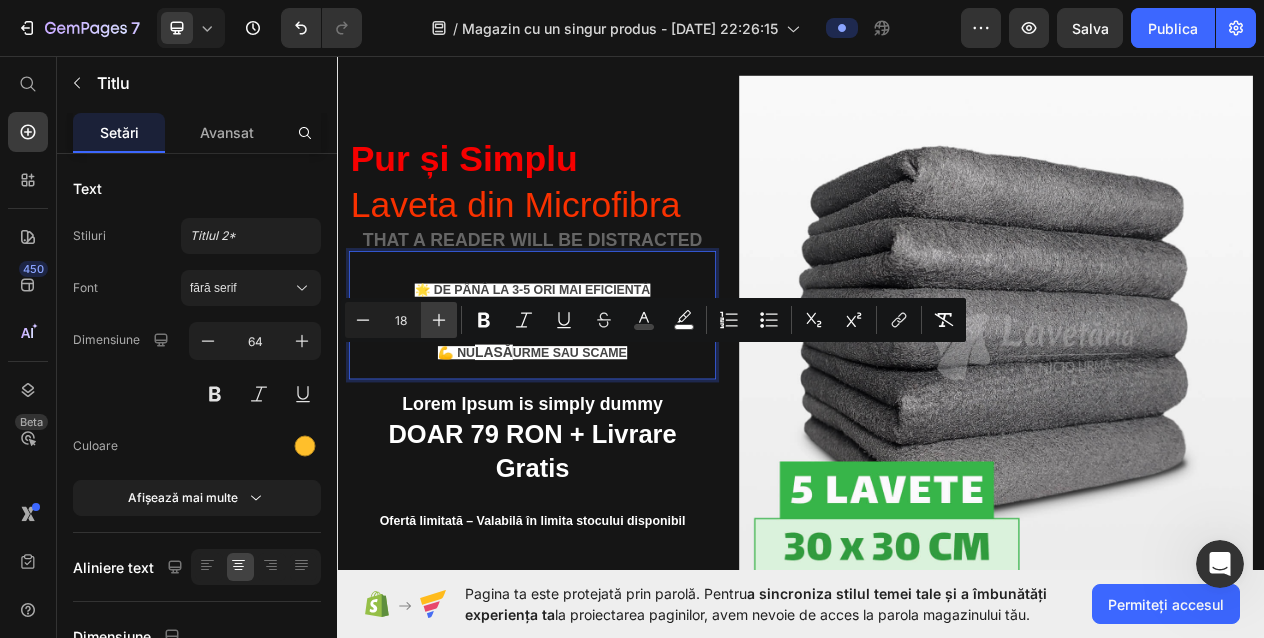 click 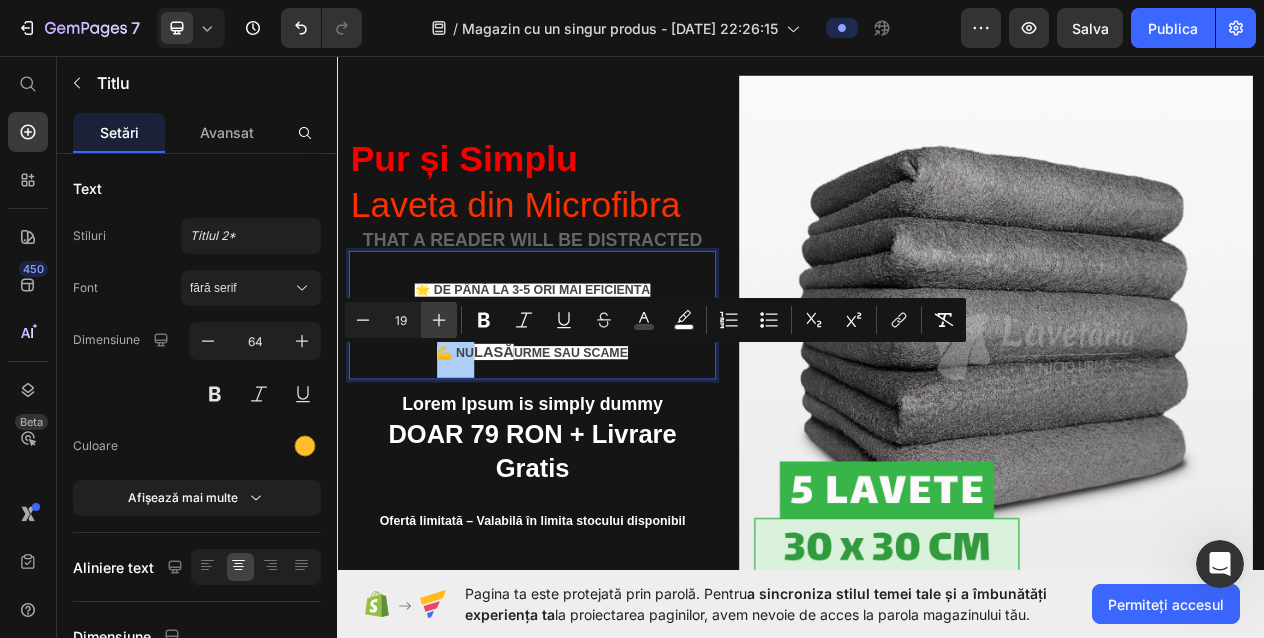 click 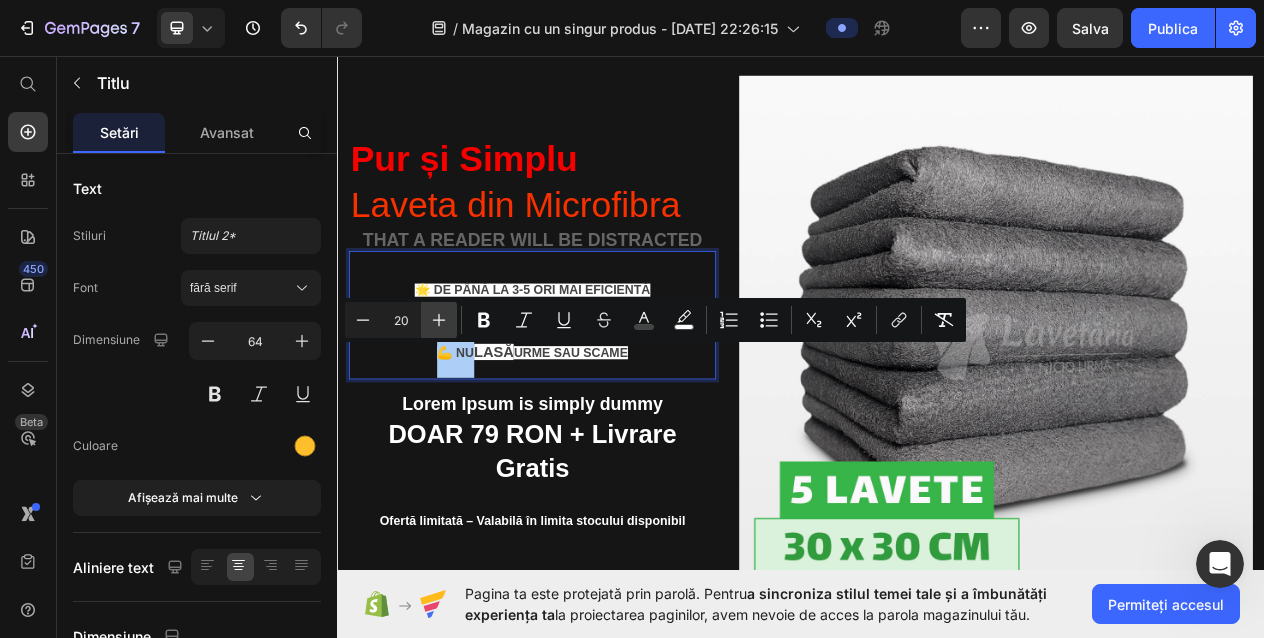 click 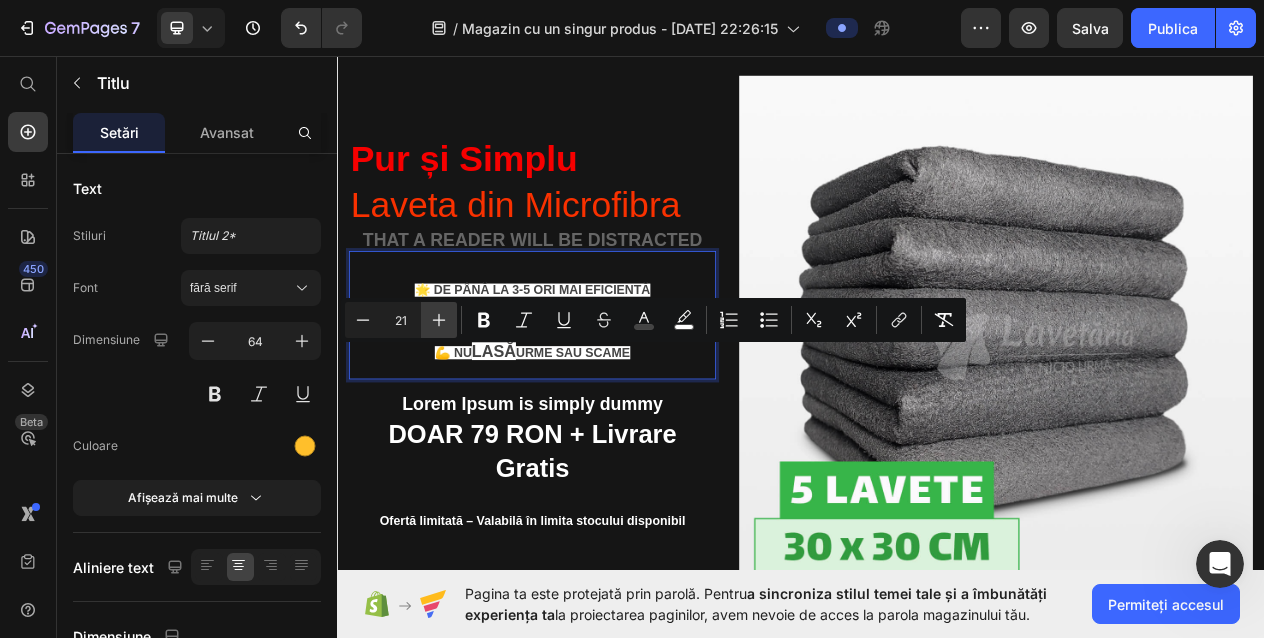 click 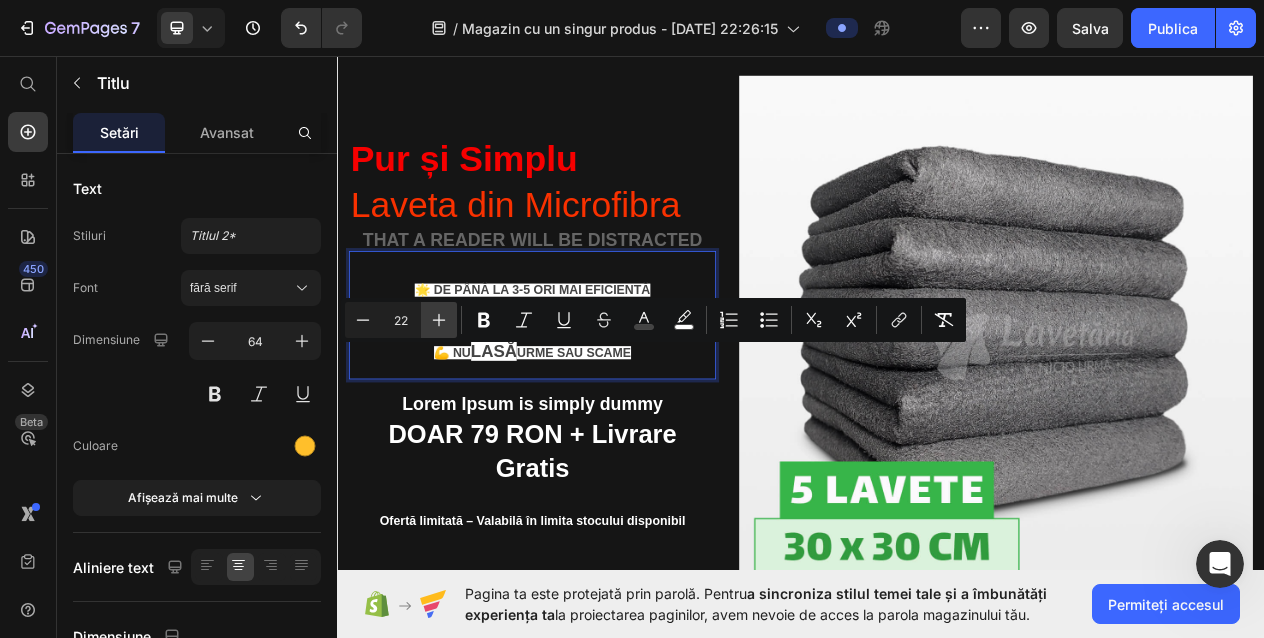 click 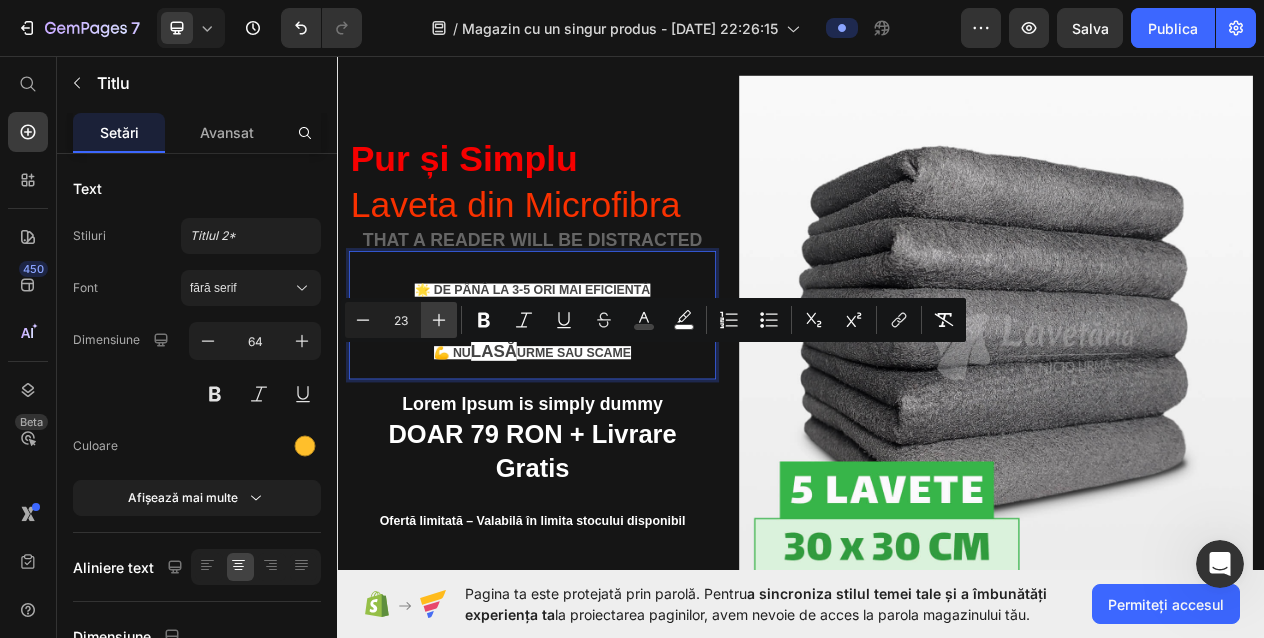click 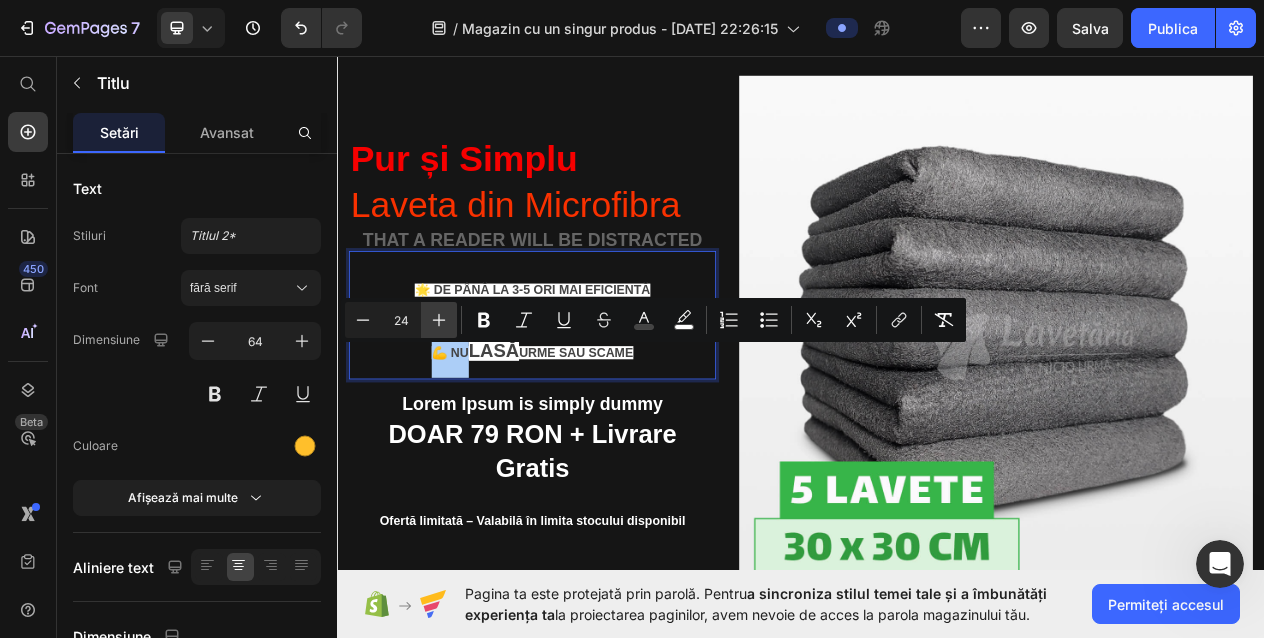 click 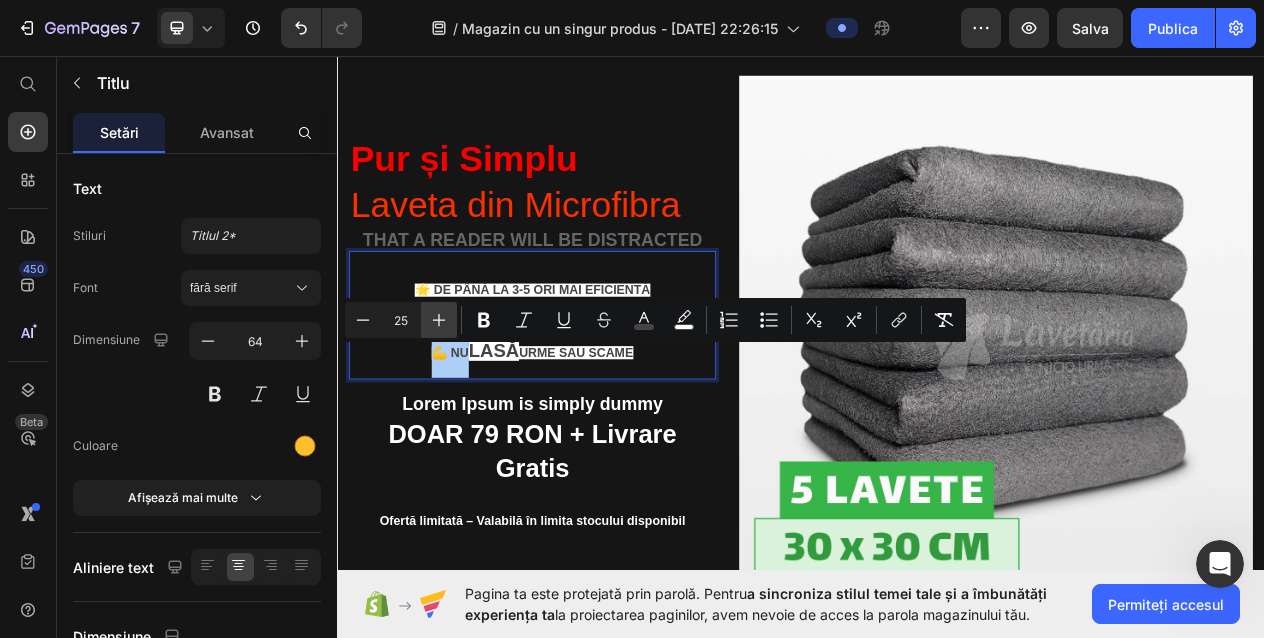 click 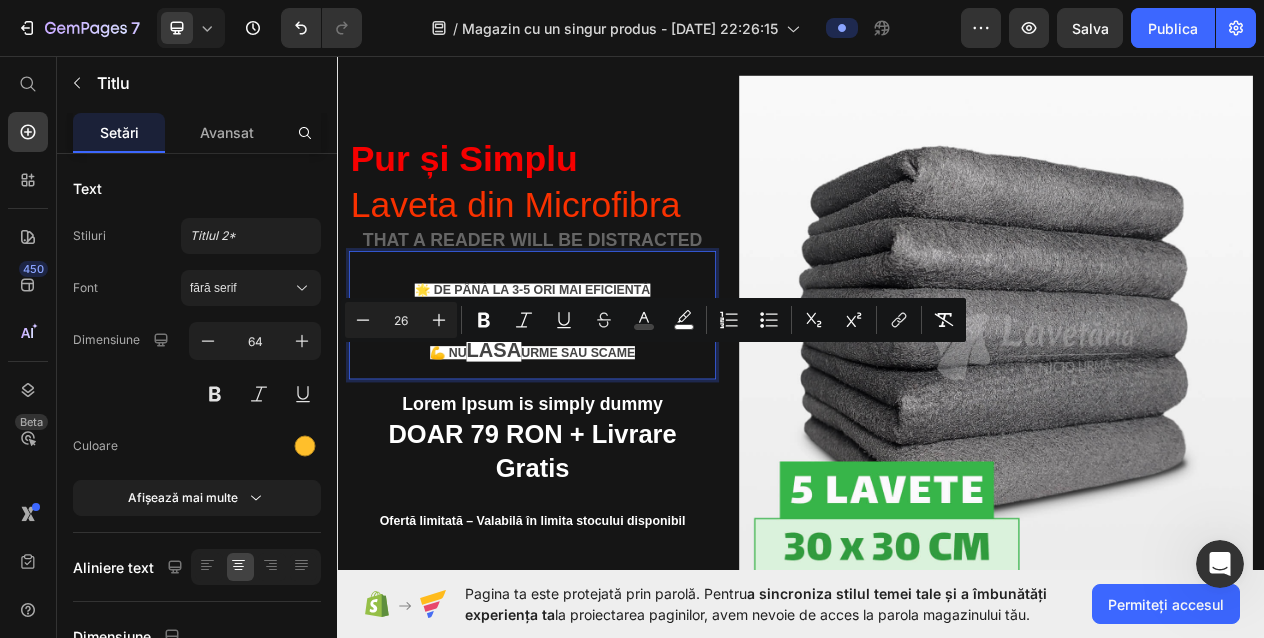 type on "16" 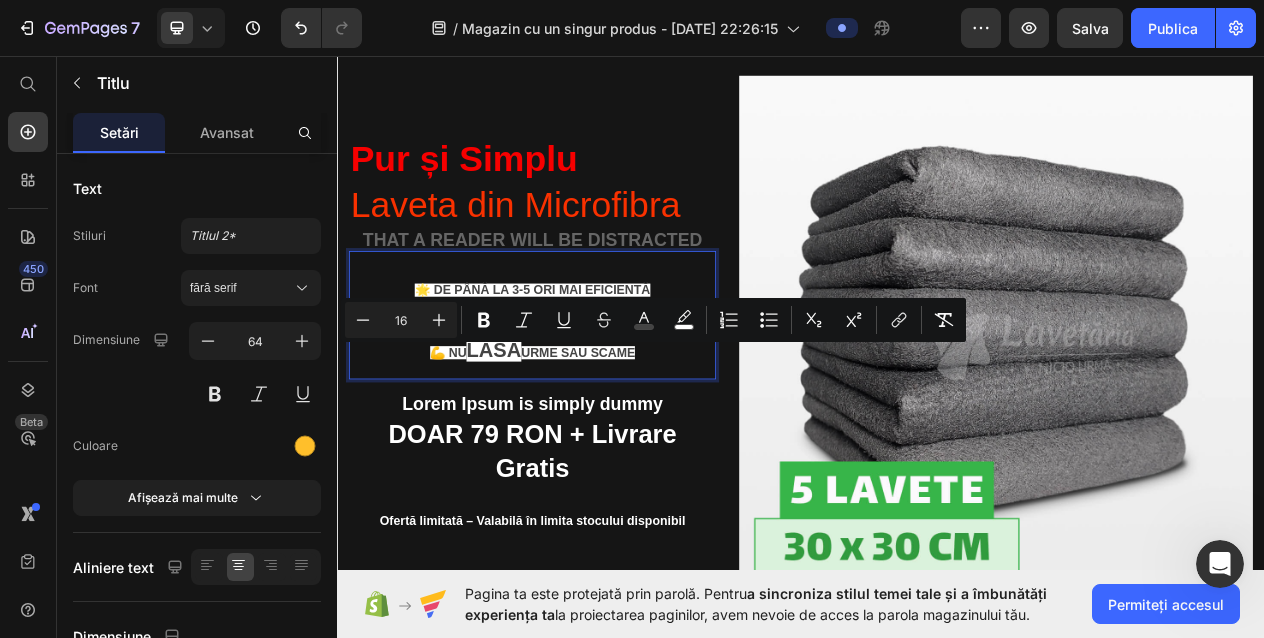 click on "🌟 De până la 3-5 ori mai eficientă 💪 Nu  lasă  urme sau scame" at bounding box center [589, 394] 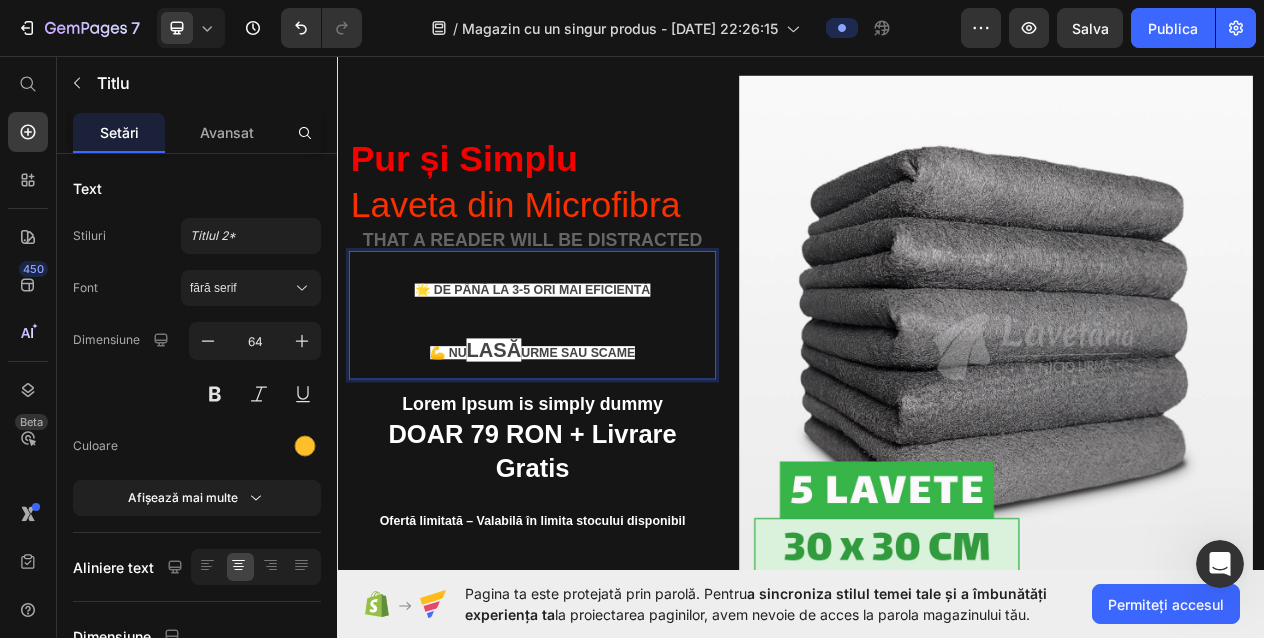 click on "💪 Nu" at bounding box center [481, 442] 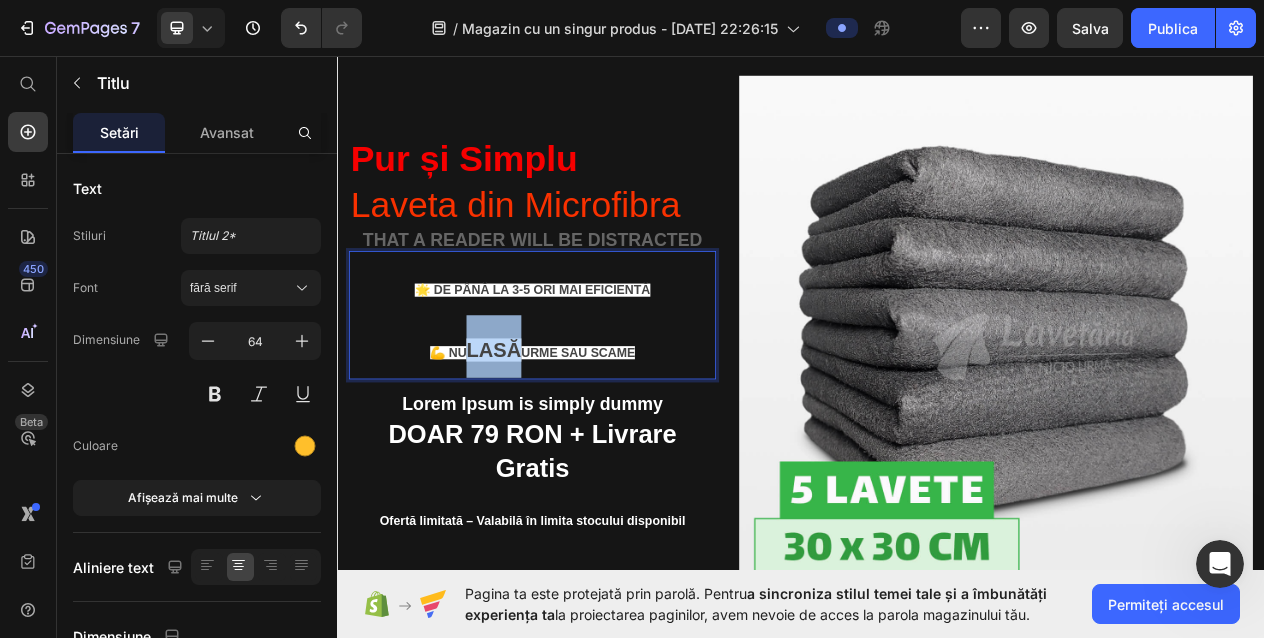 click on "lasă" at bounding box center [539, 439] 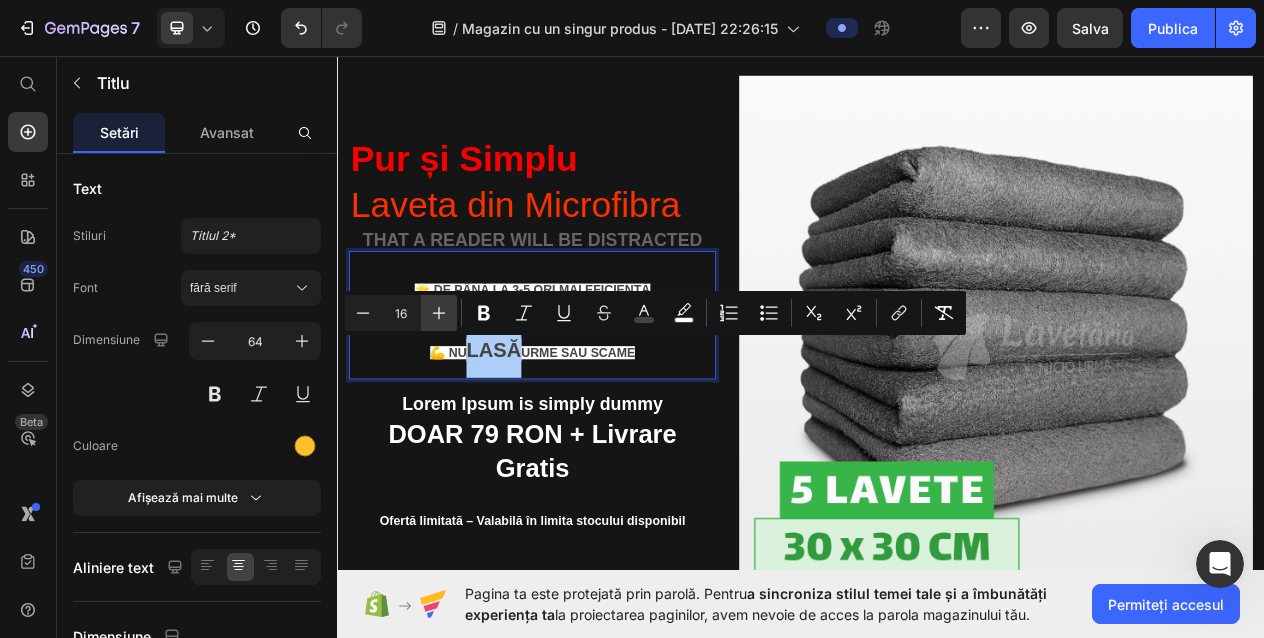 click 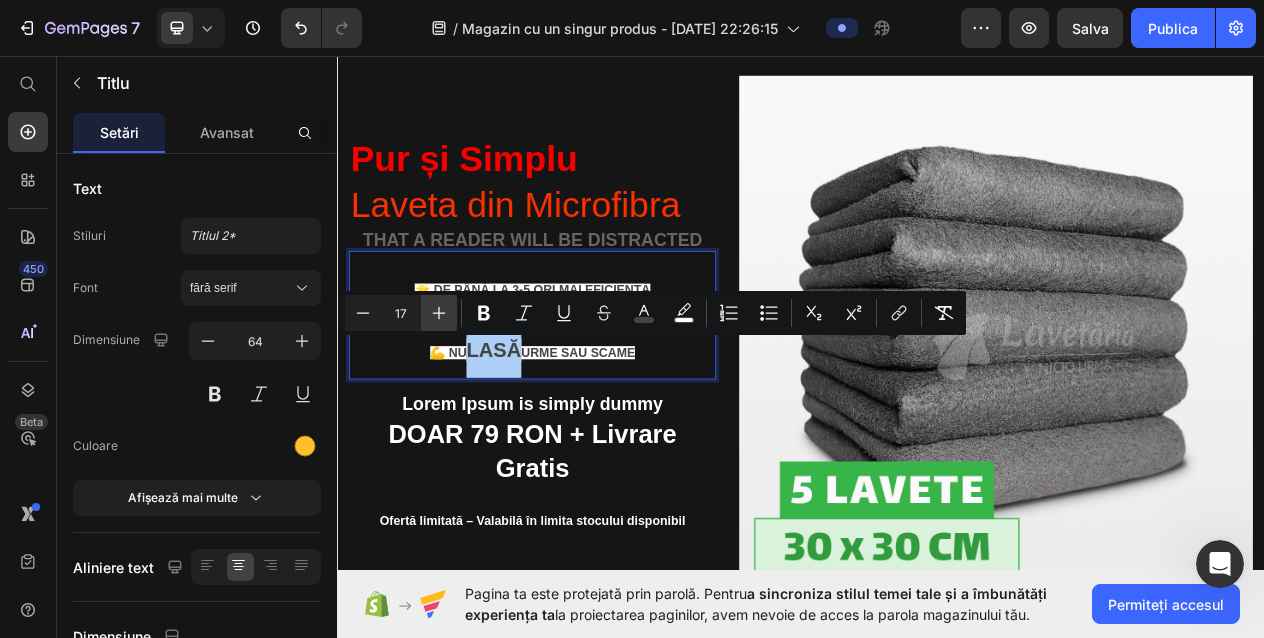 click 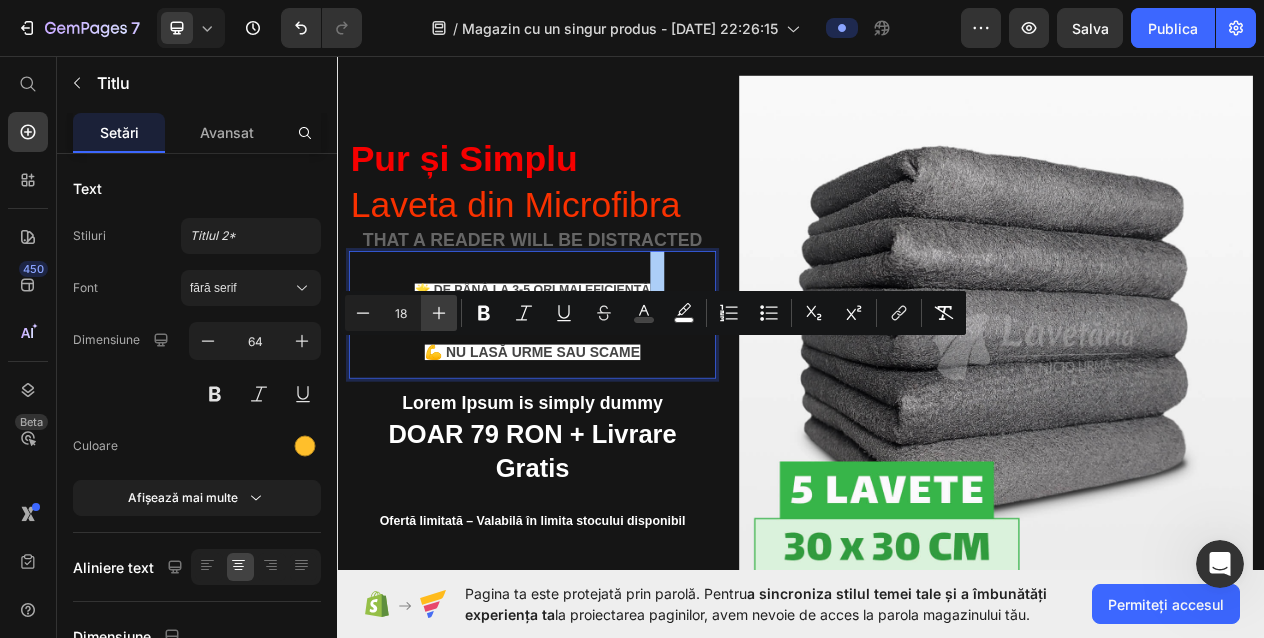 click 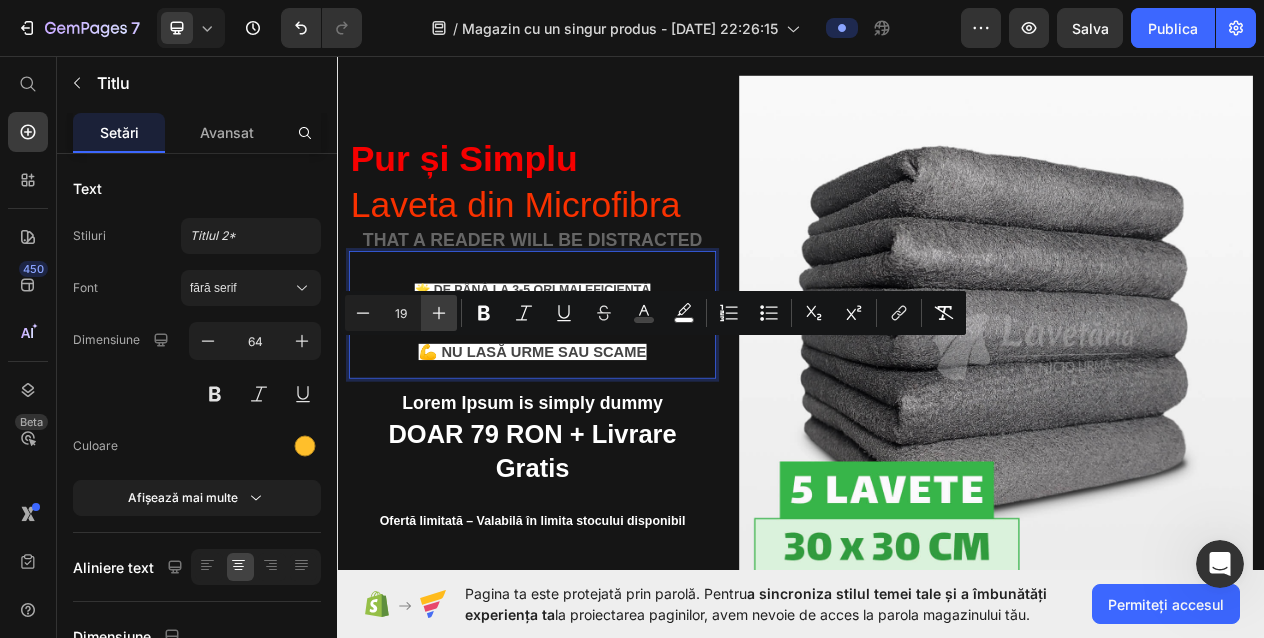 click 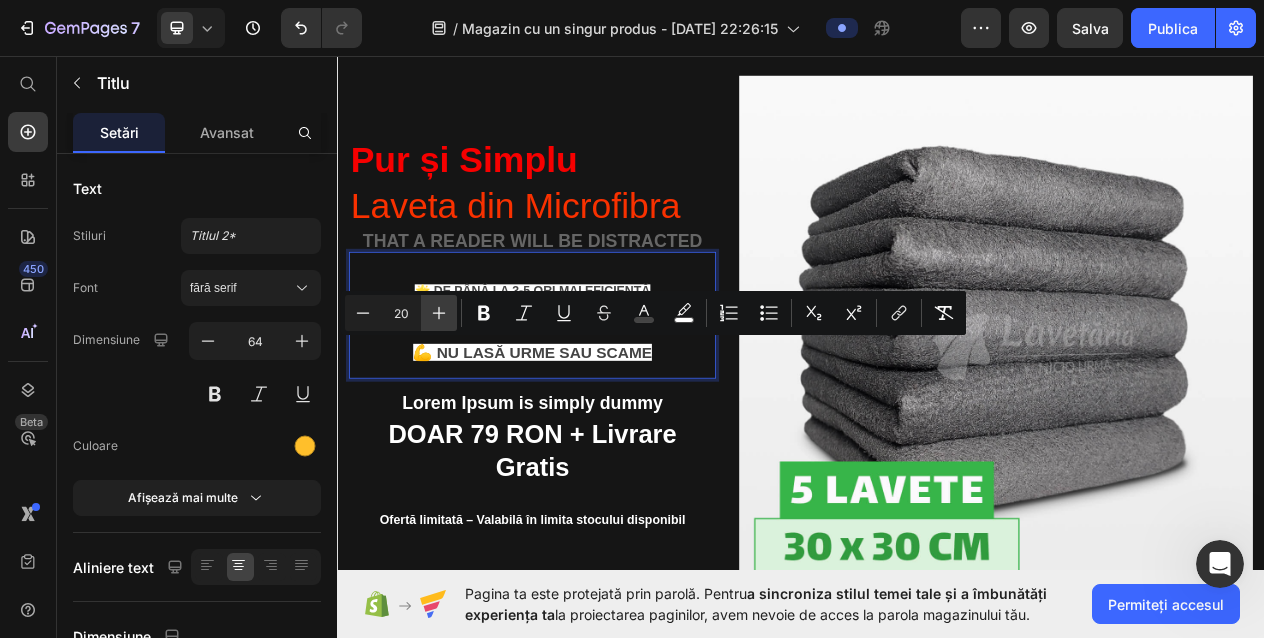 click 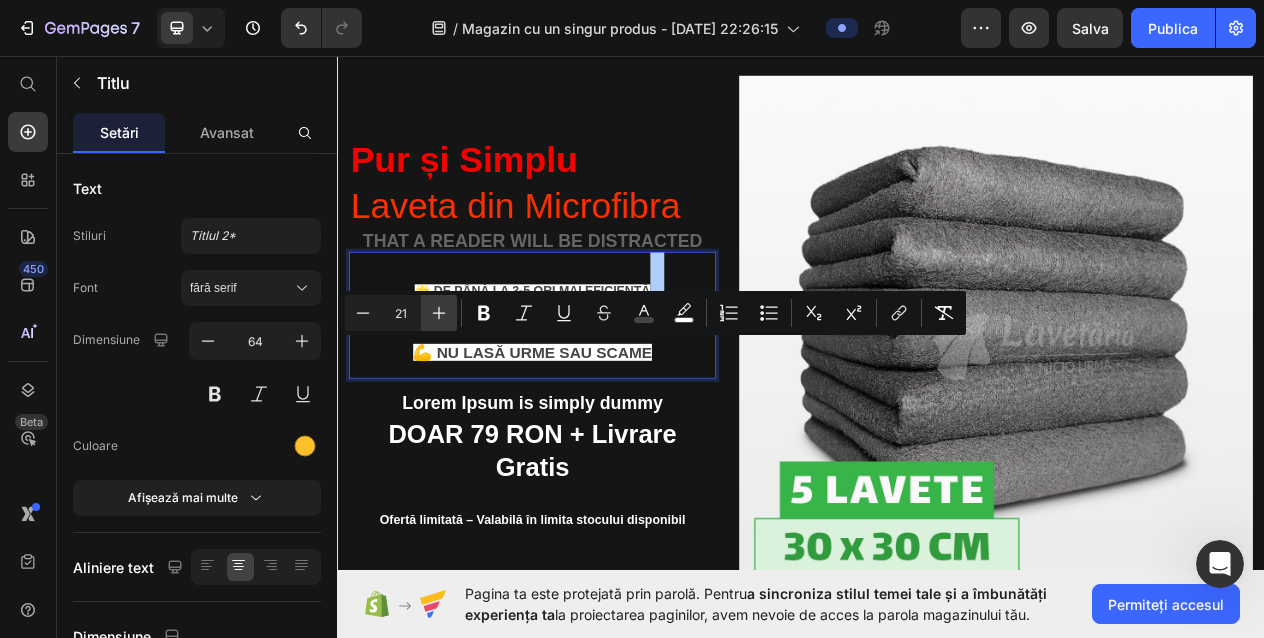 click 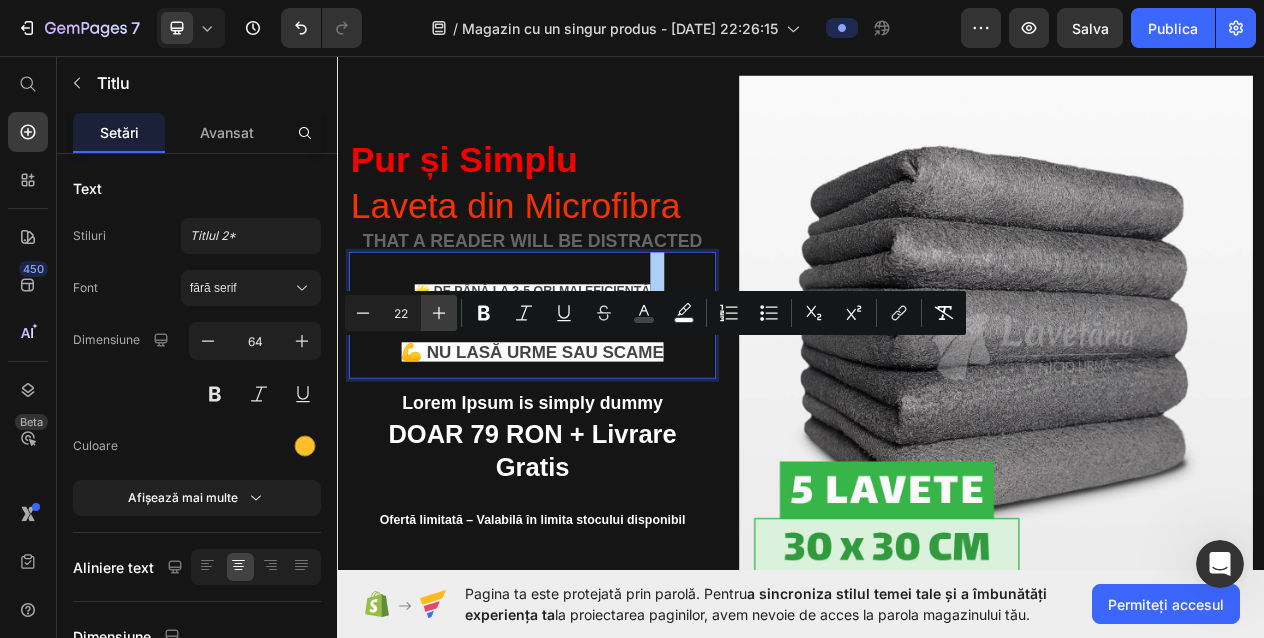 click 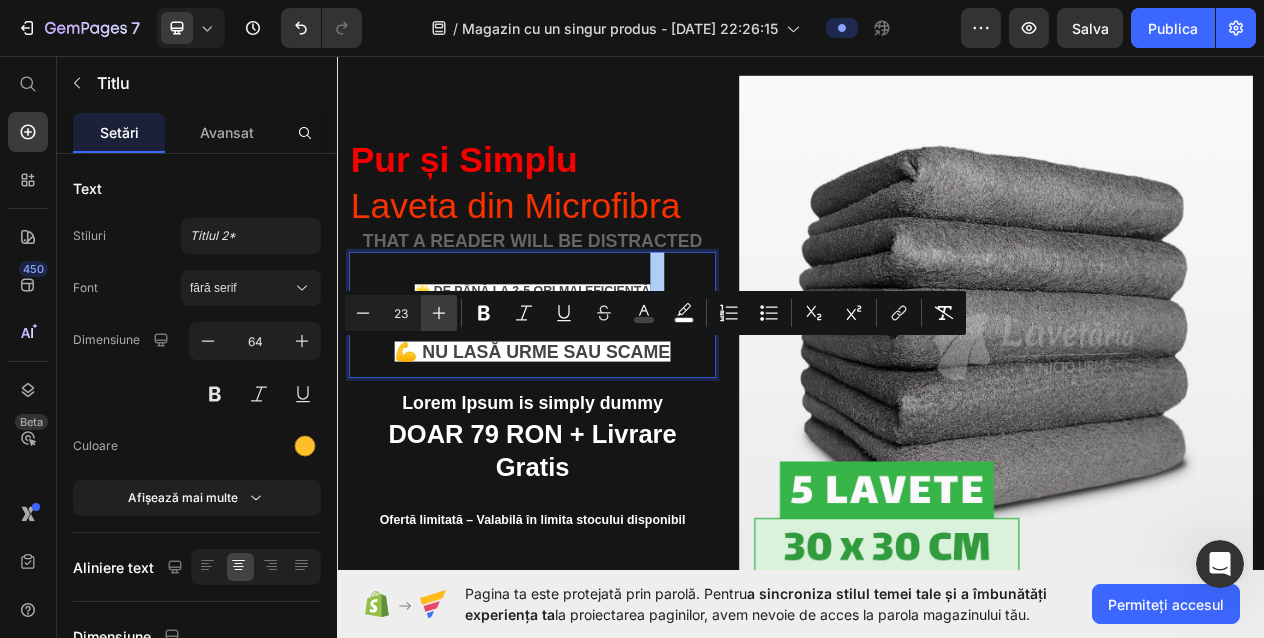 click 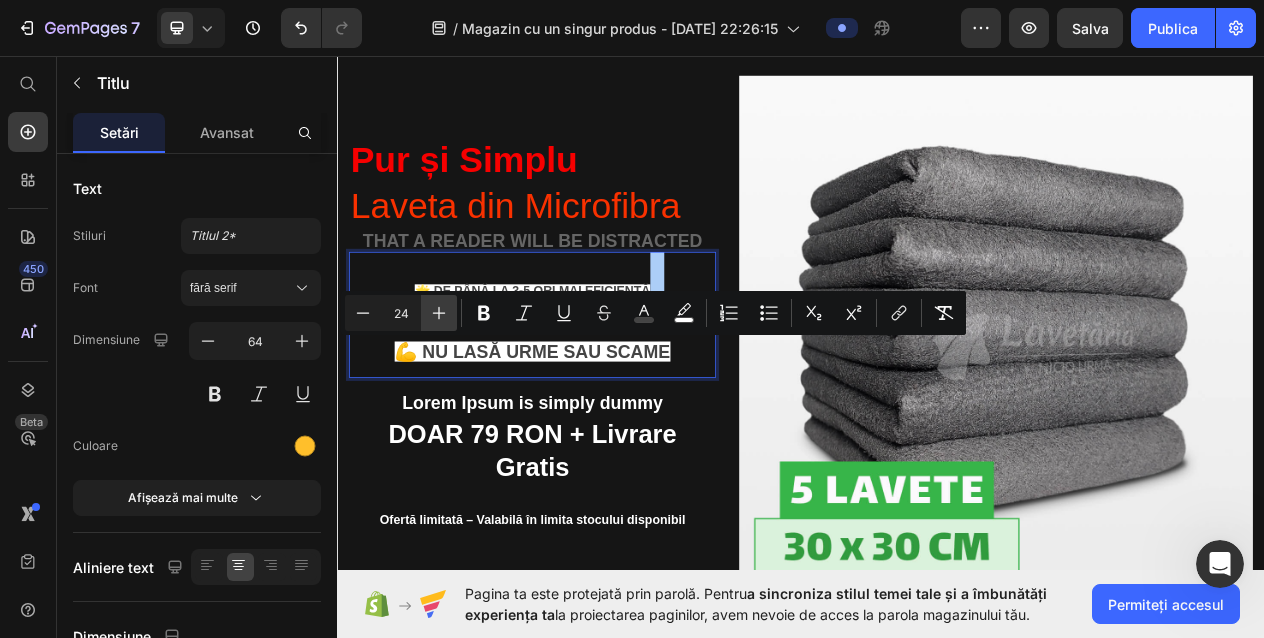 click 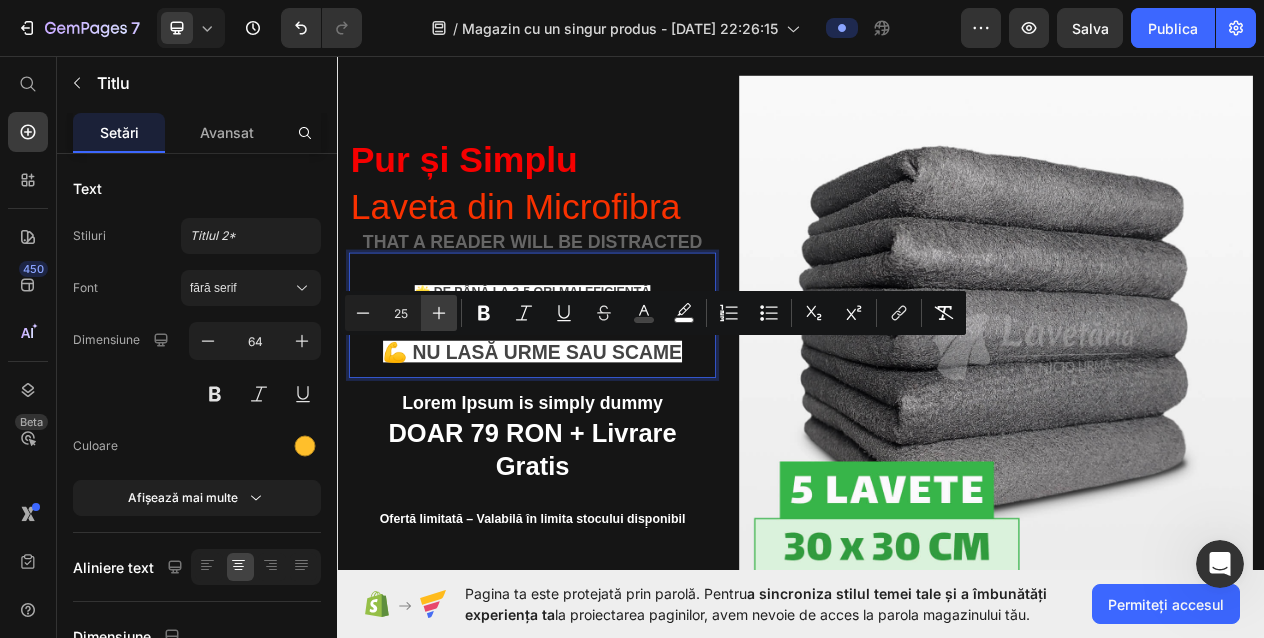 click 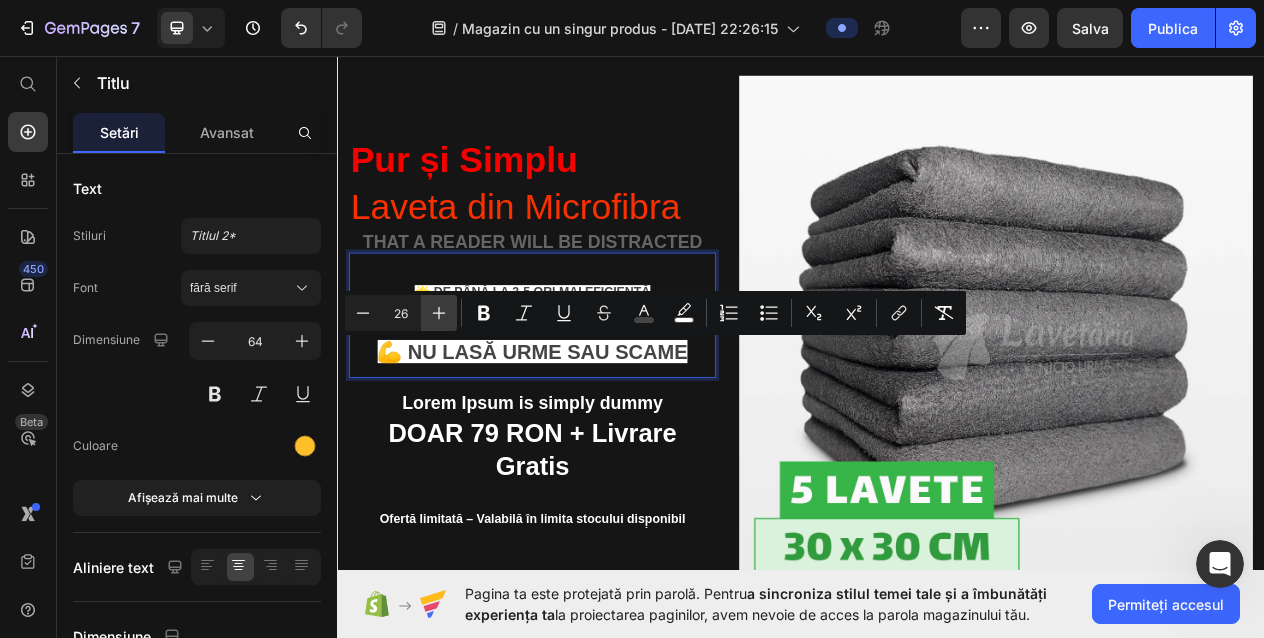 click 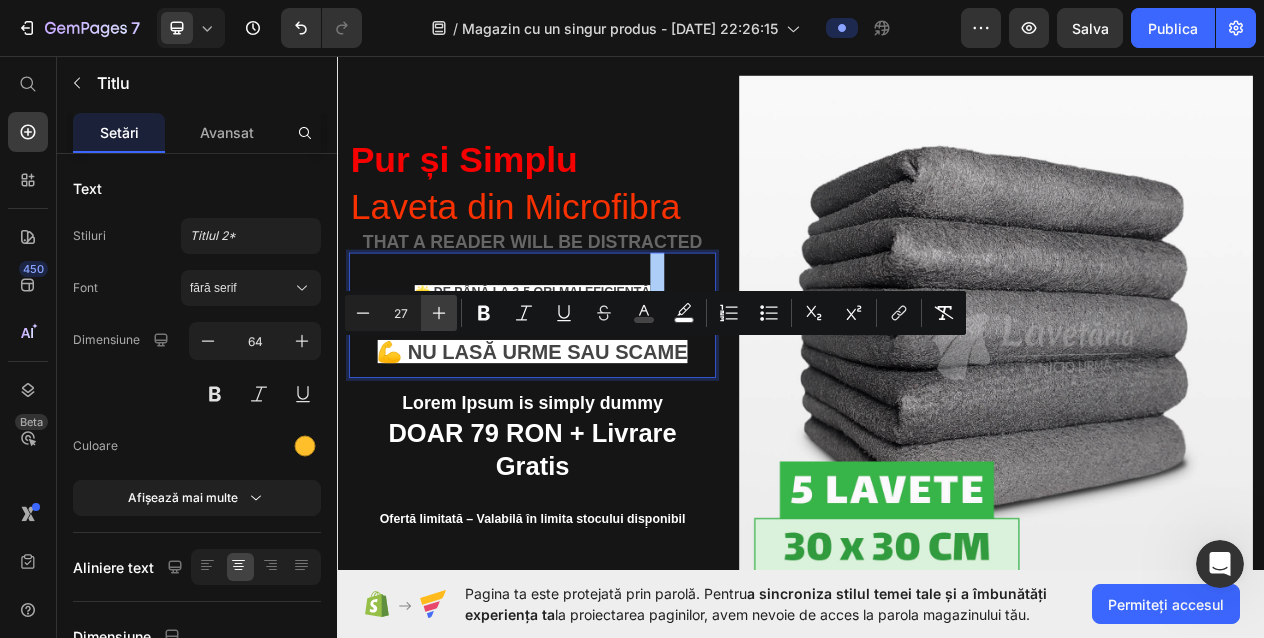 click 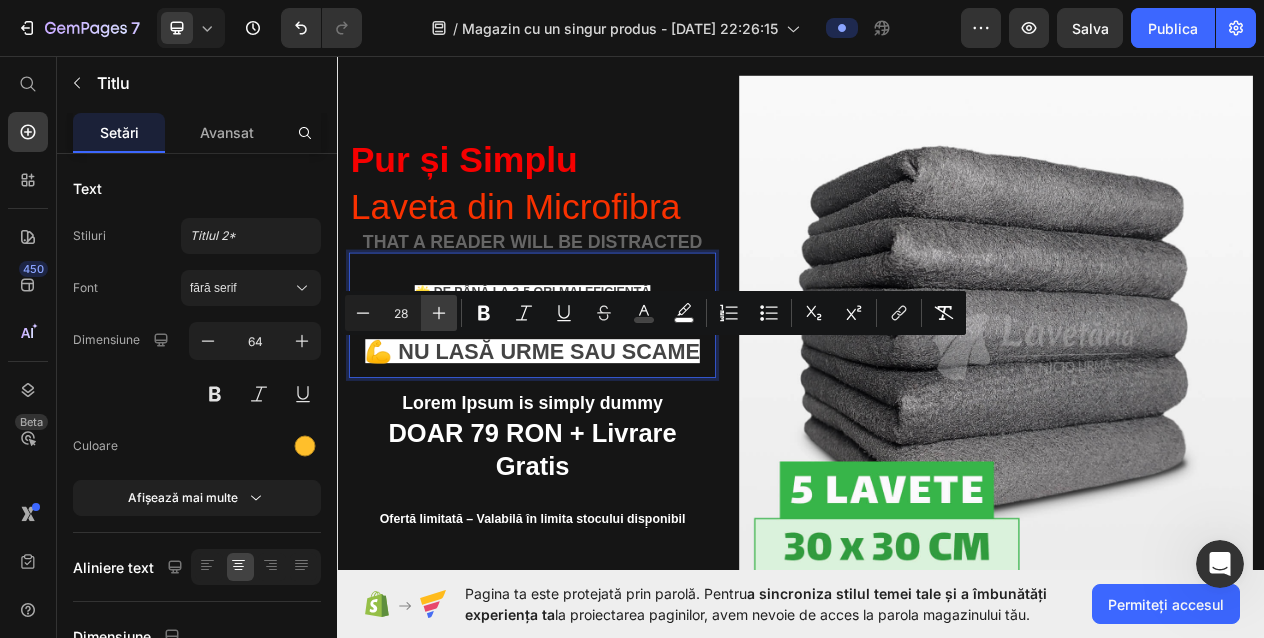 click 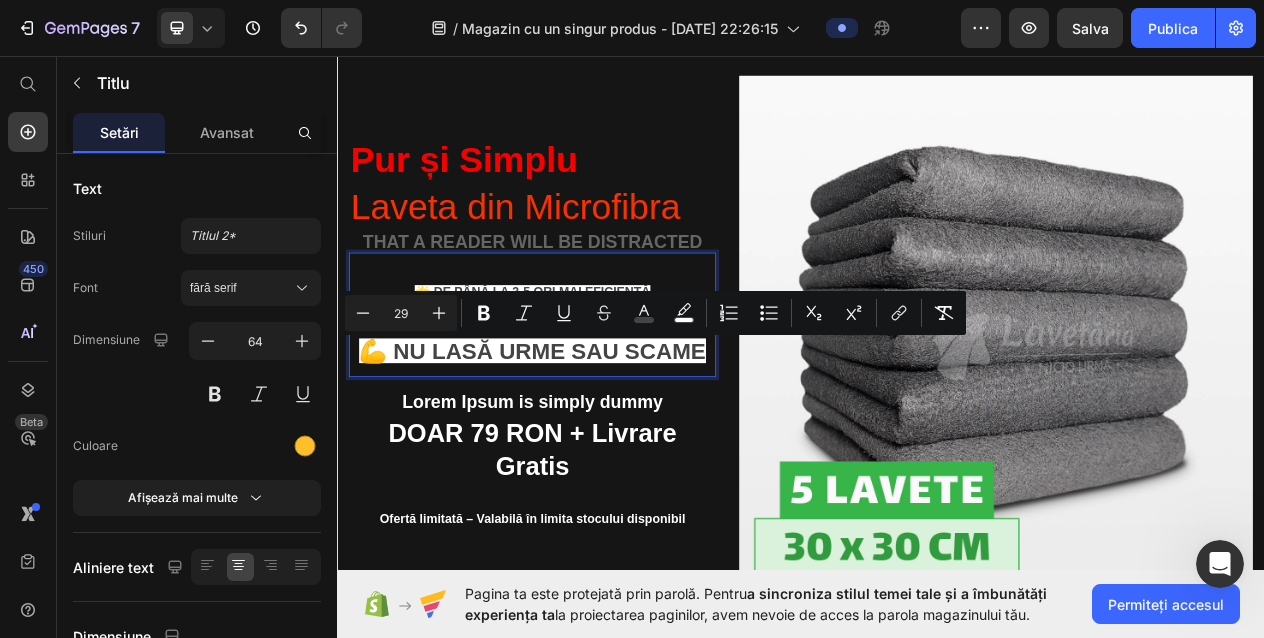 type on "16" 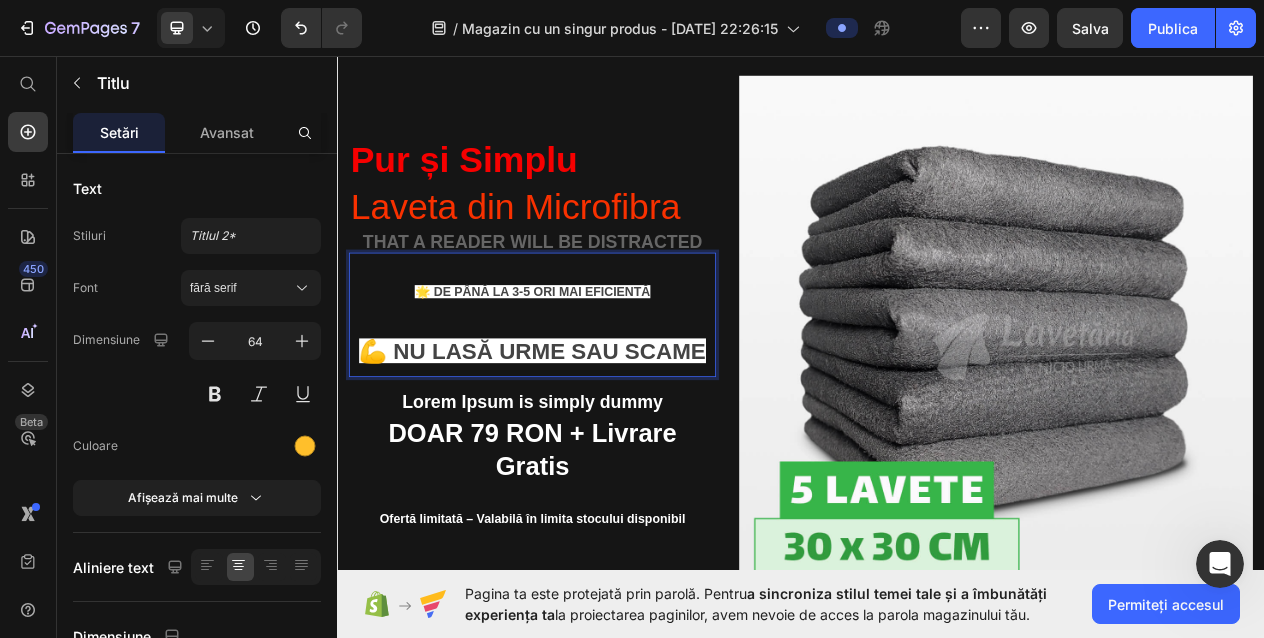 click on "🌟 De până la 3-5 ori mai eficientă 💪 Nu lasă urme sau scame" at bounding box center [589, 393] 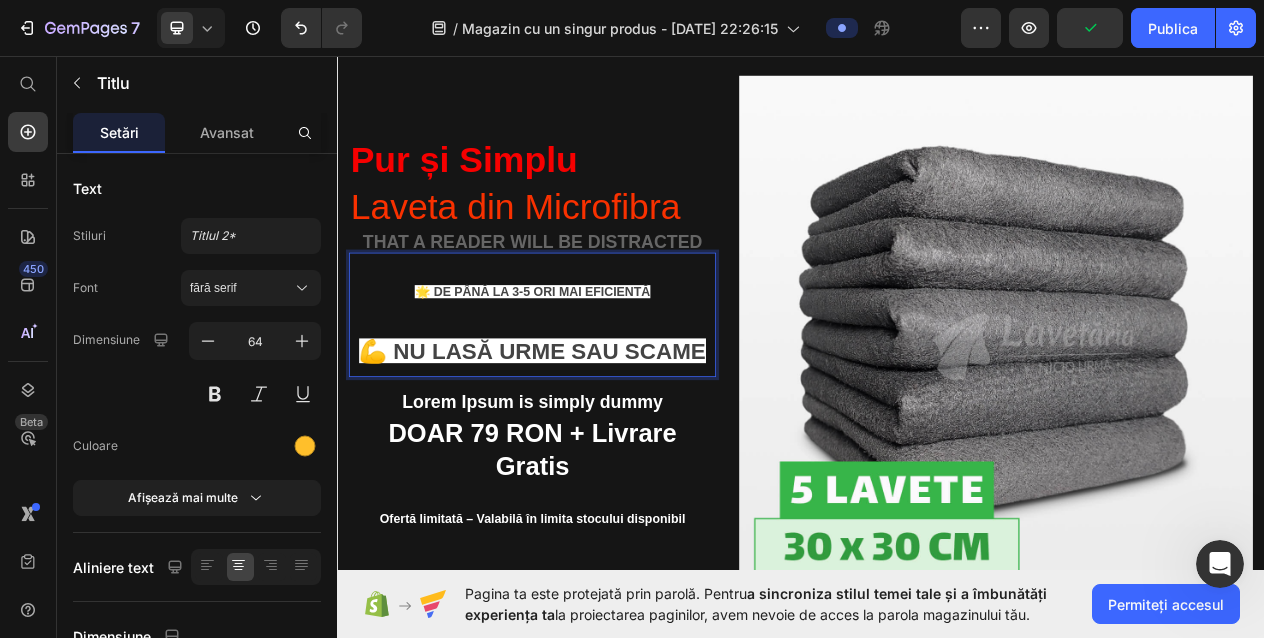 click on "🌟 De până la 3-5 ori mai eficientă" at bounding box center [589, 363] 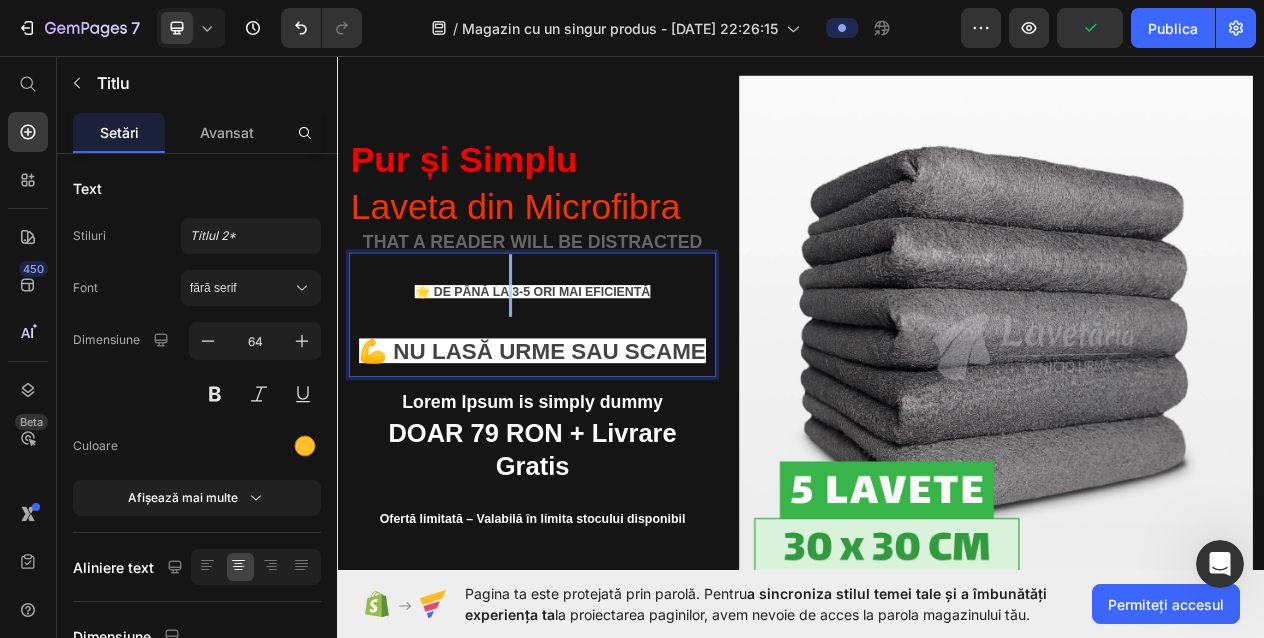 click on "🌟 De până la 3-5 ori mai eficientă" at bounding box center [589, 363] 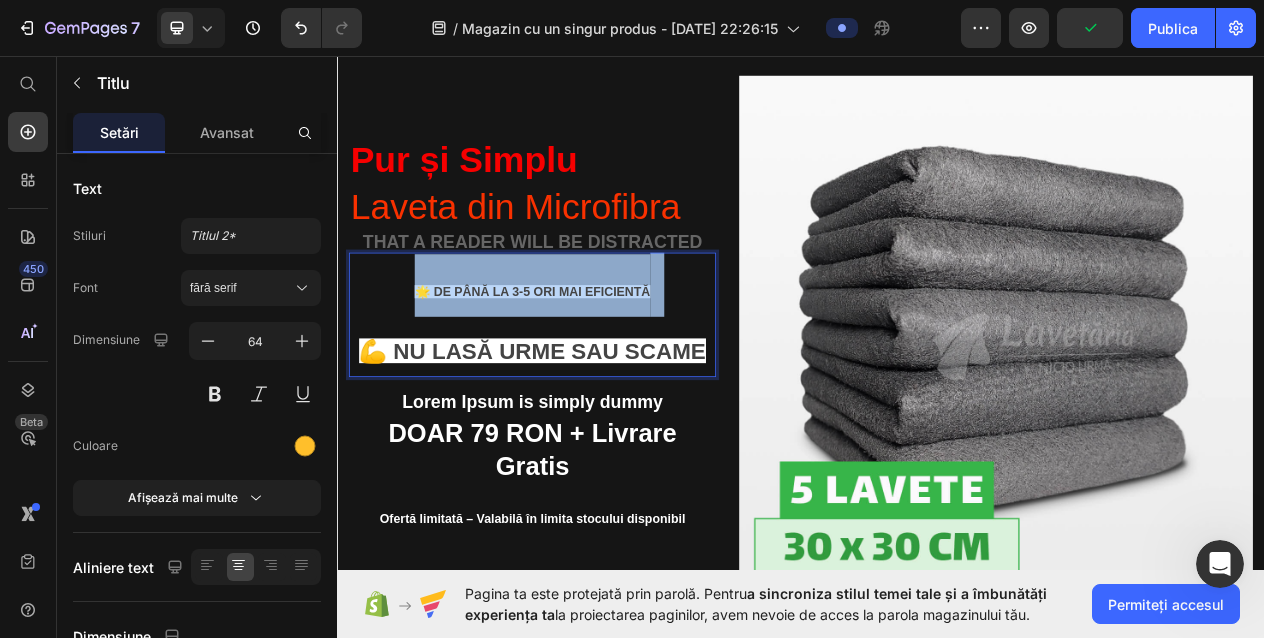 click on "🌟 De până la 3-5 ori mai eficientă" at bounding box center [589, 363] 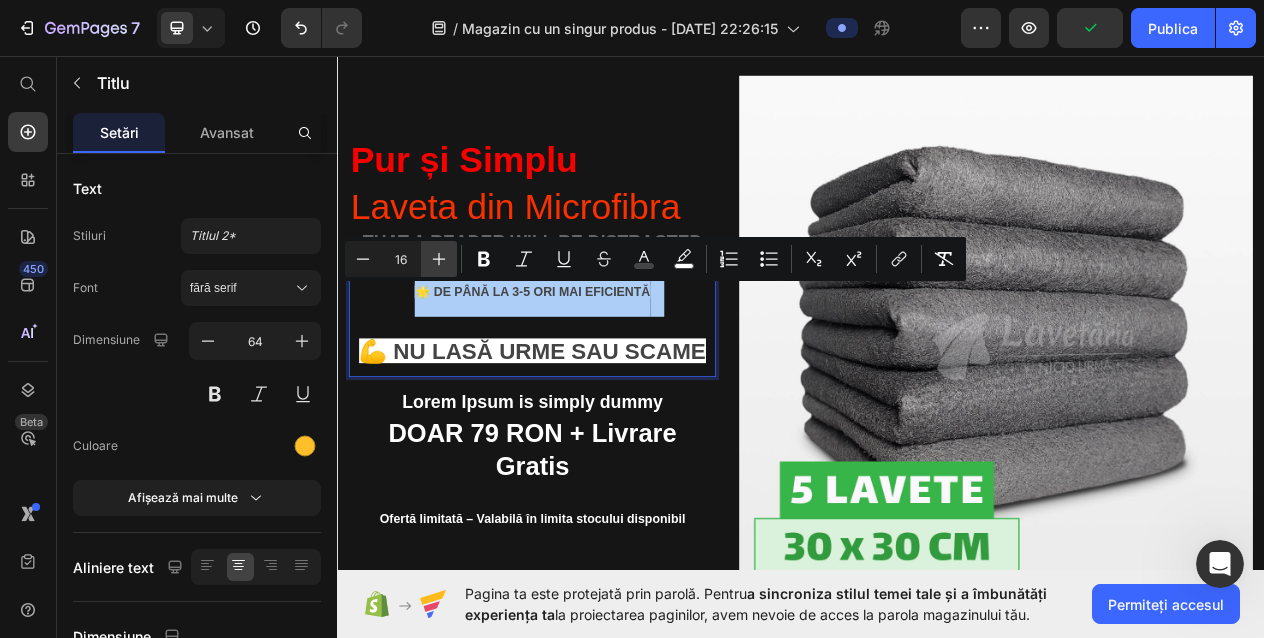 click 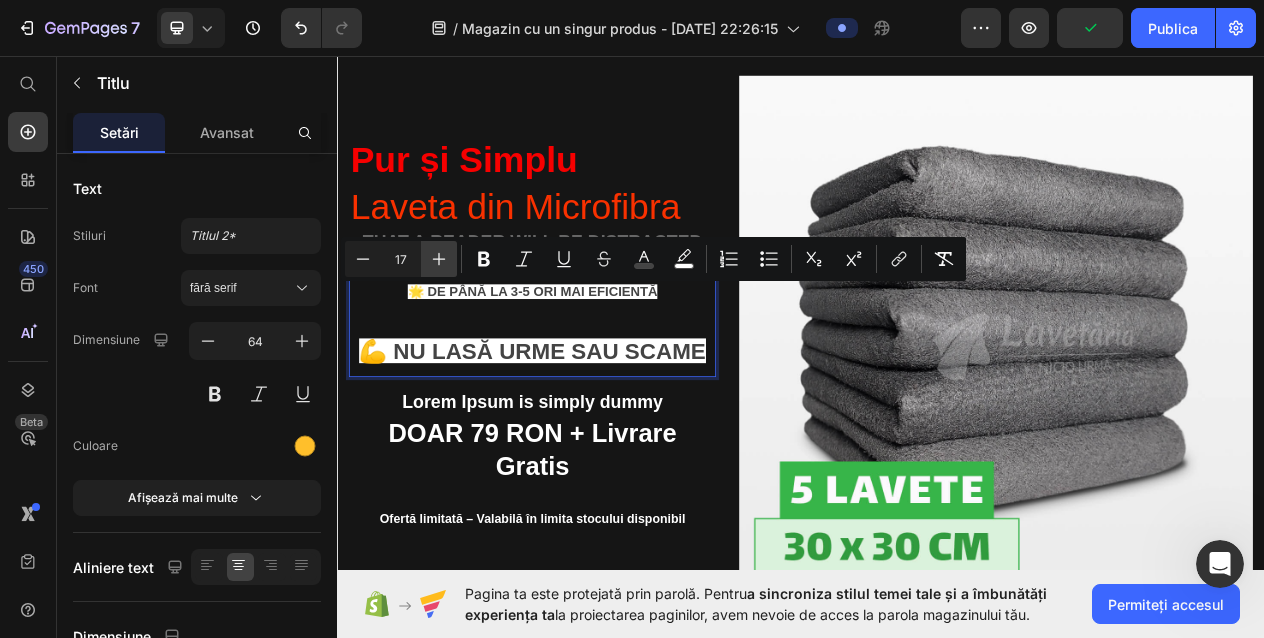 click 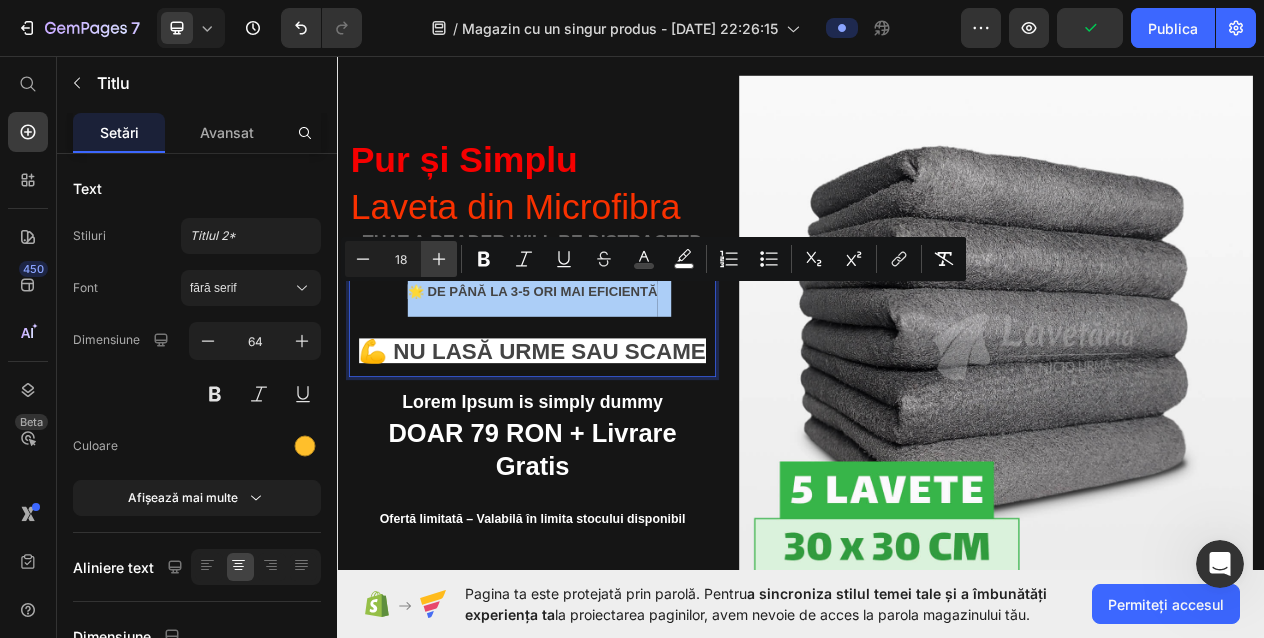 click 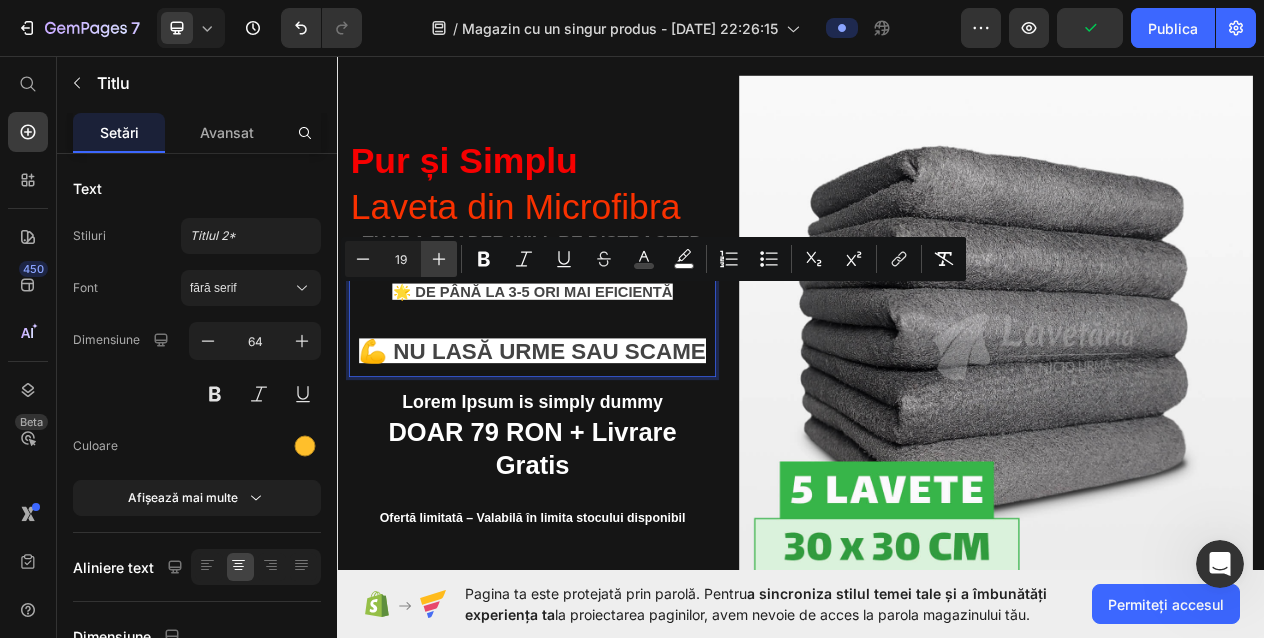 click 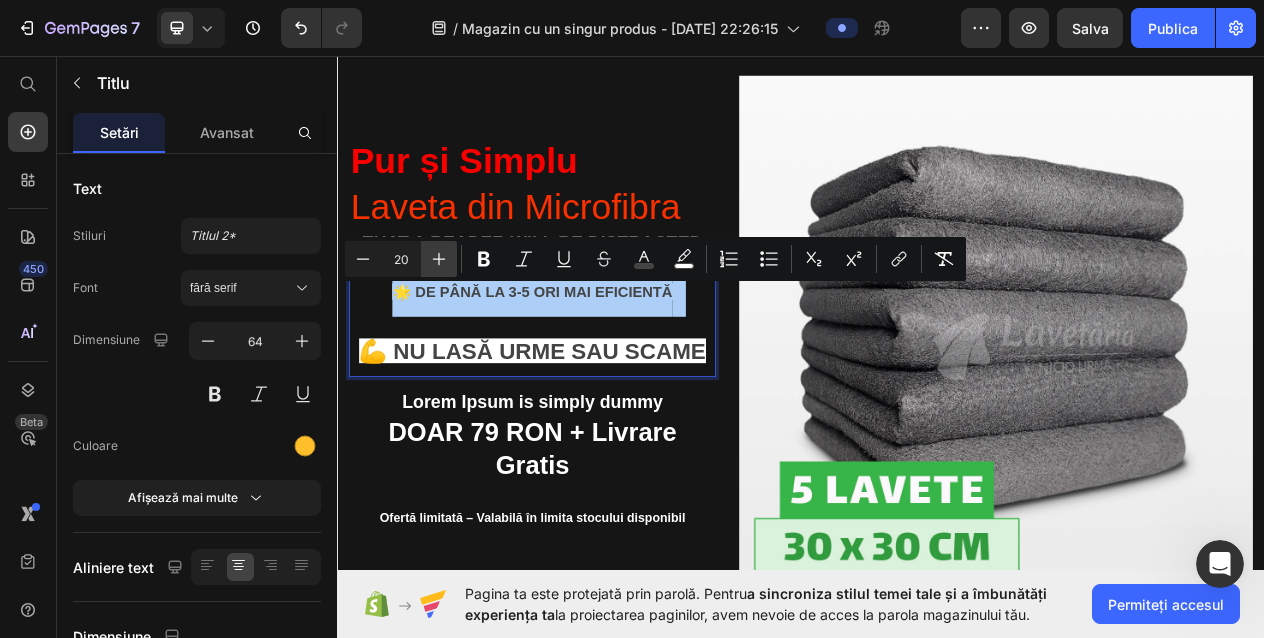 click 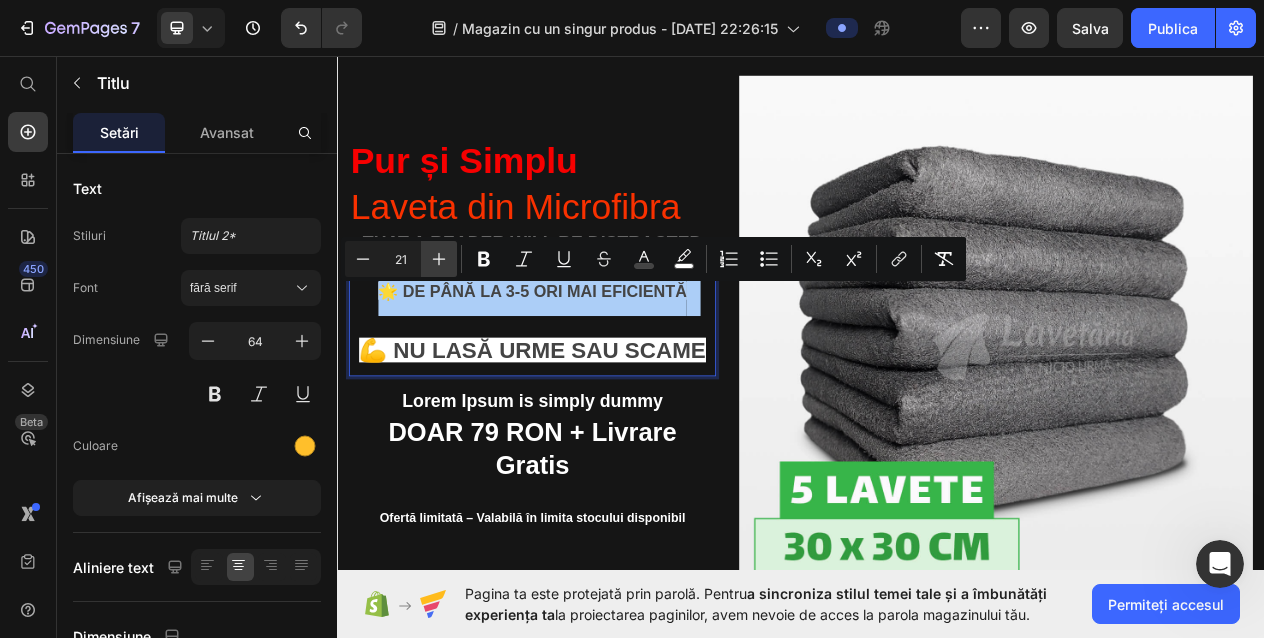 click 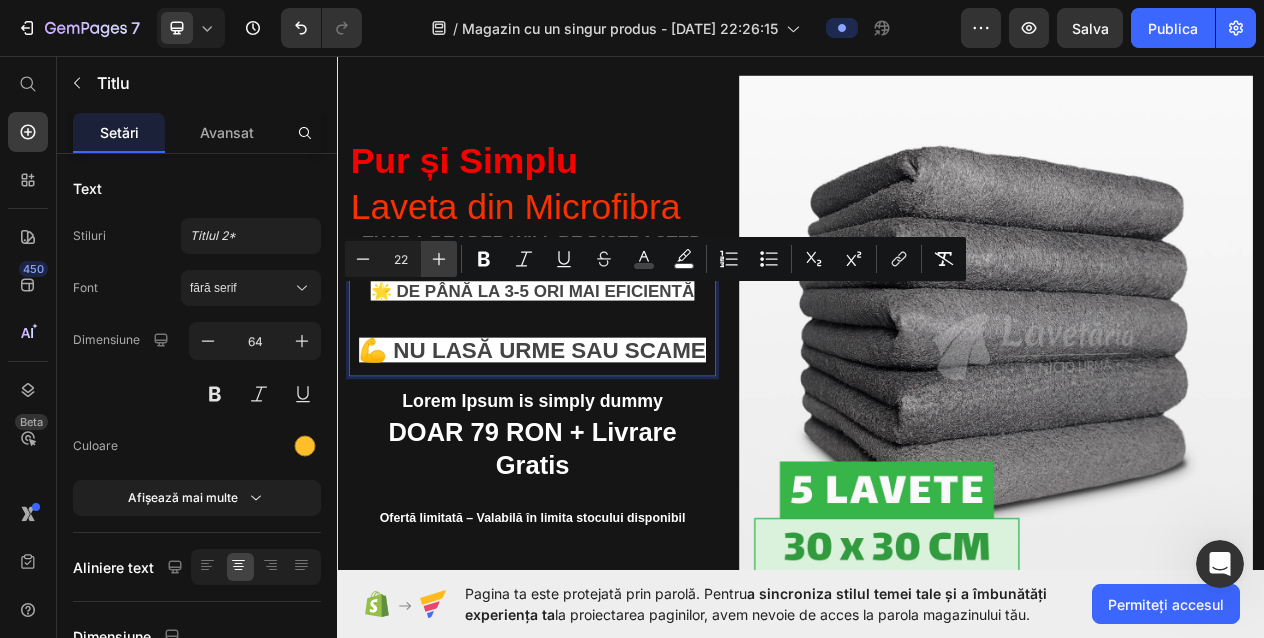 click 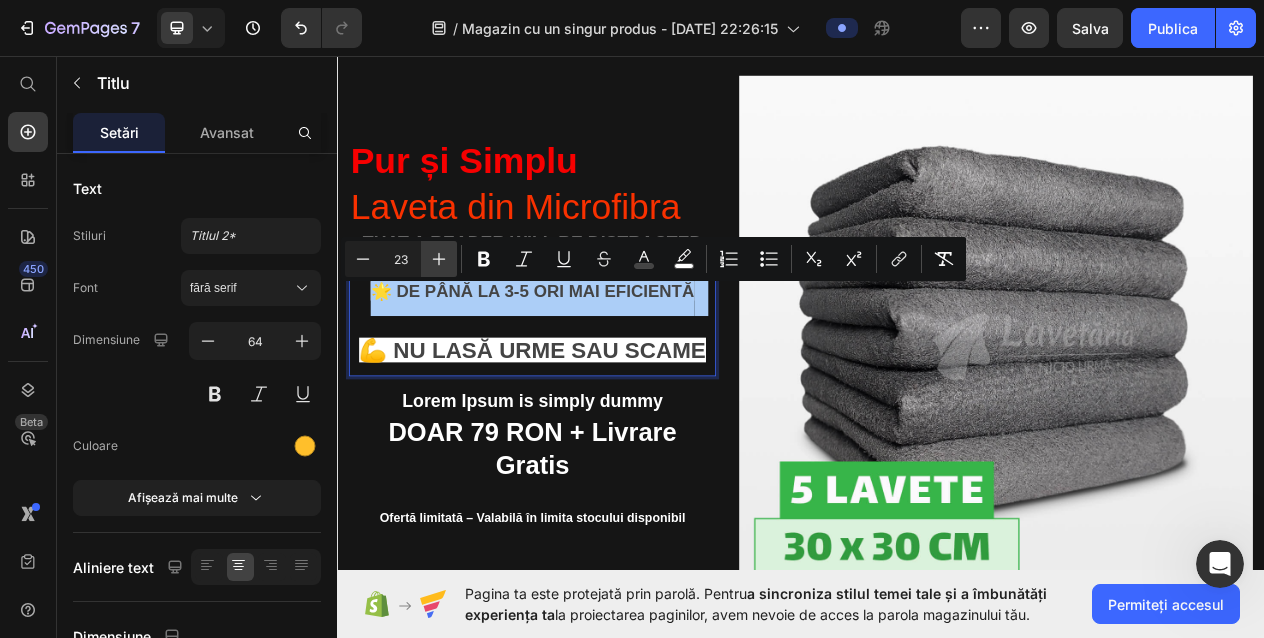 click 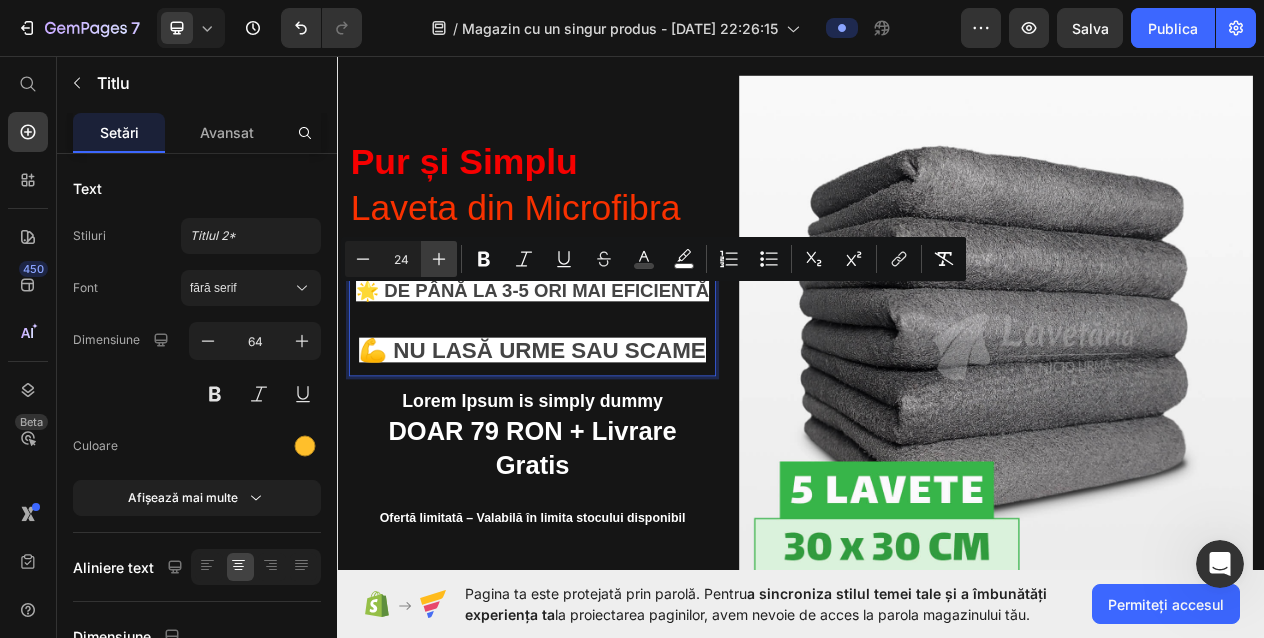 click 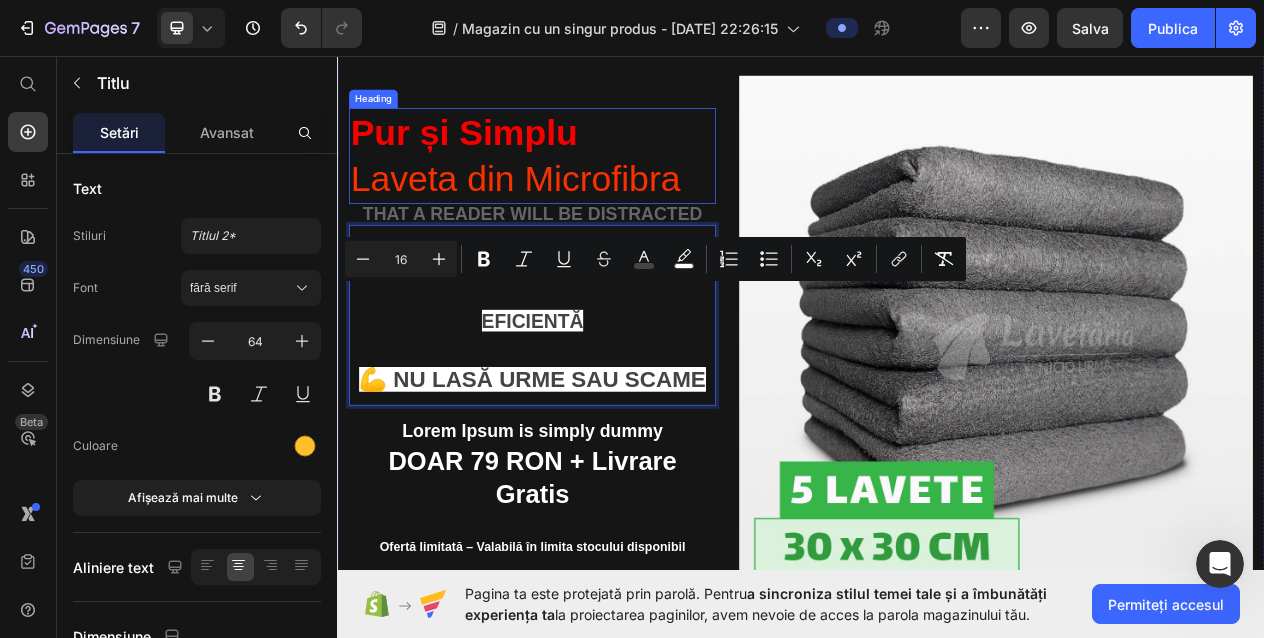 click on "Pur și Simplu Laveta din Microfibra" at bounding box center (589, 188) 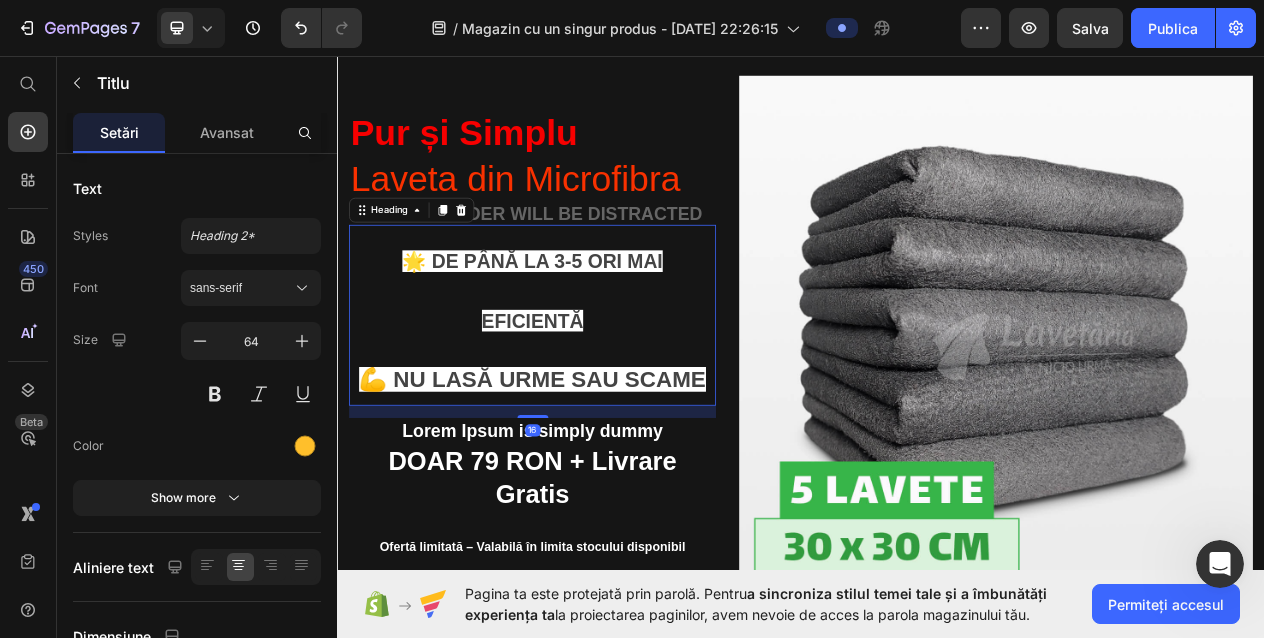 click on "💪 Nu lasă urme sau scame" at bounding box center (589, 477) 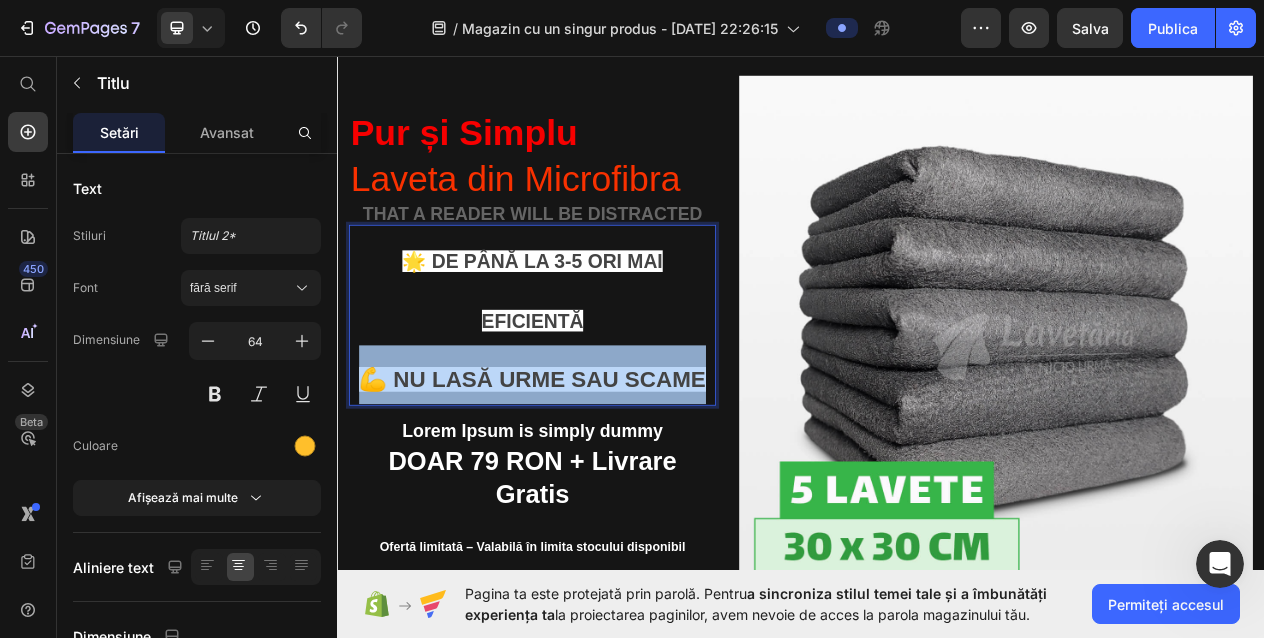 click on "💪 Nu lasă urme sau scame" at bounding box center (589, 477) 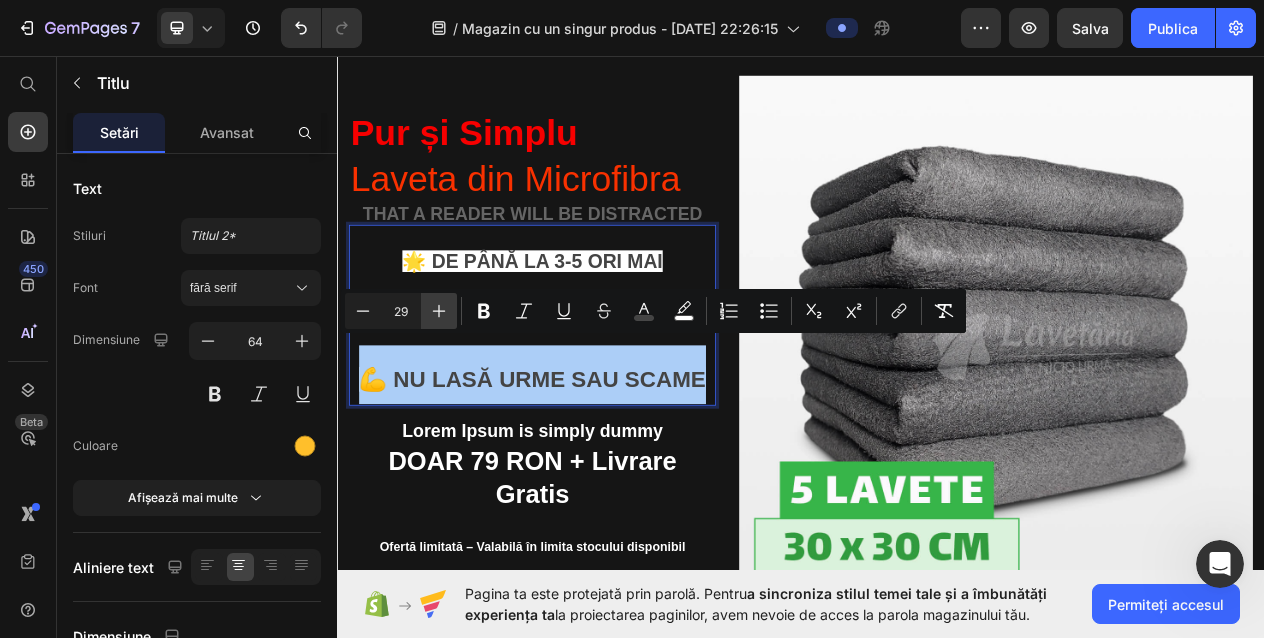 click 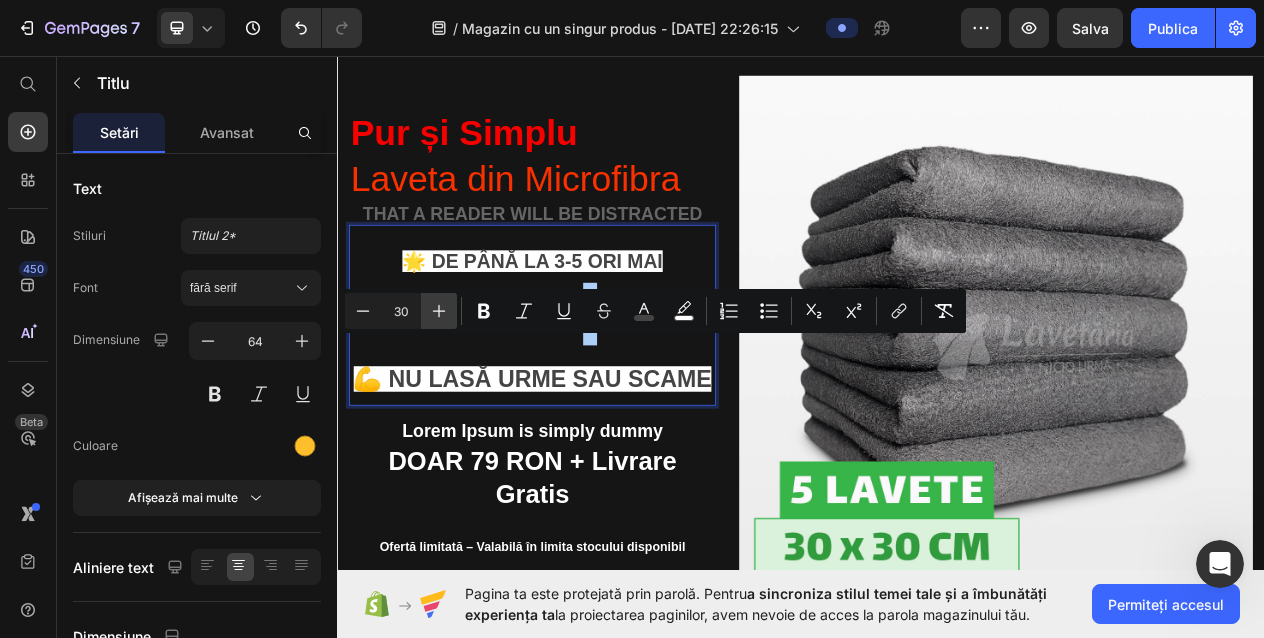 click 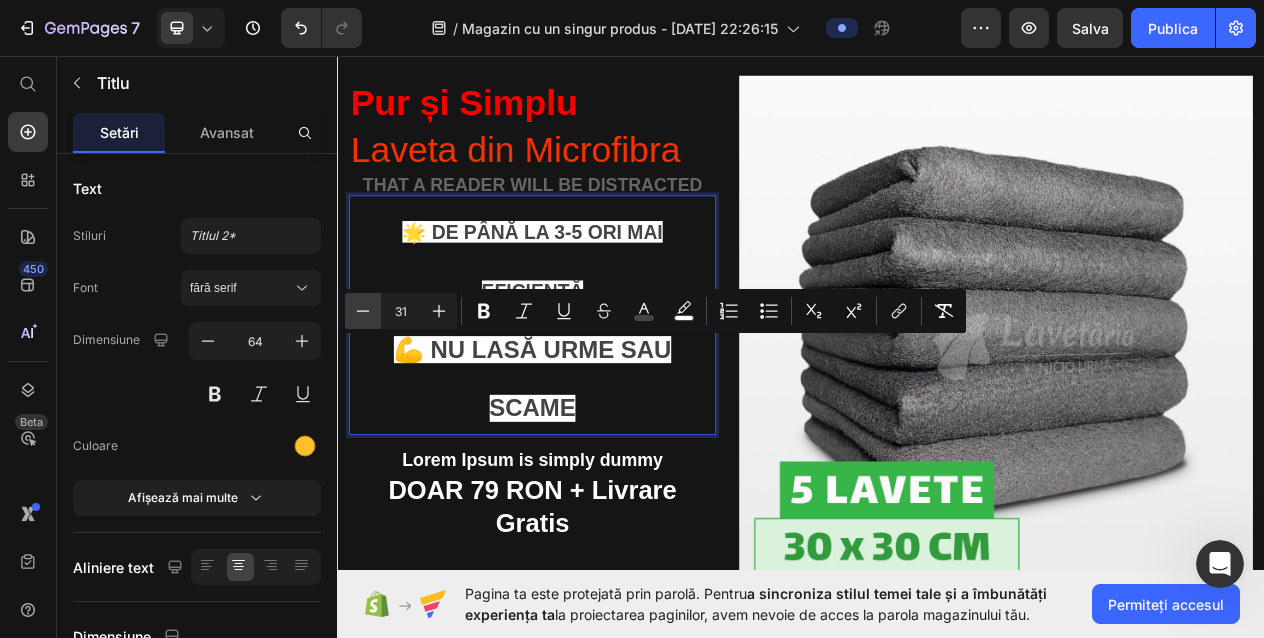 click 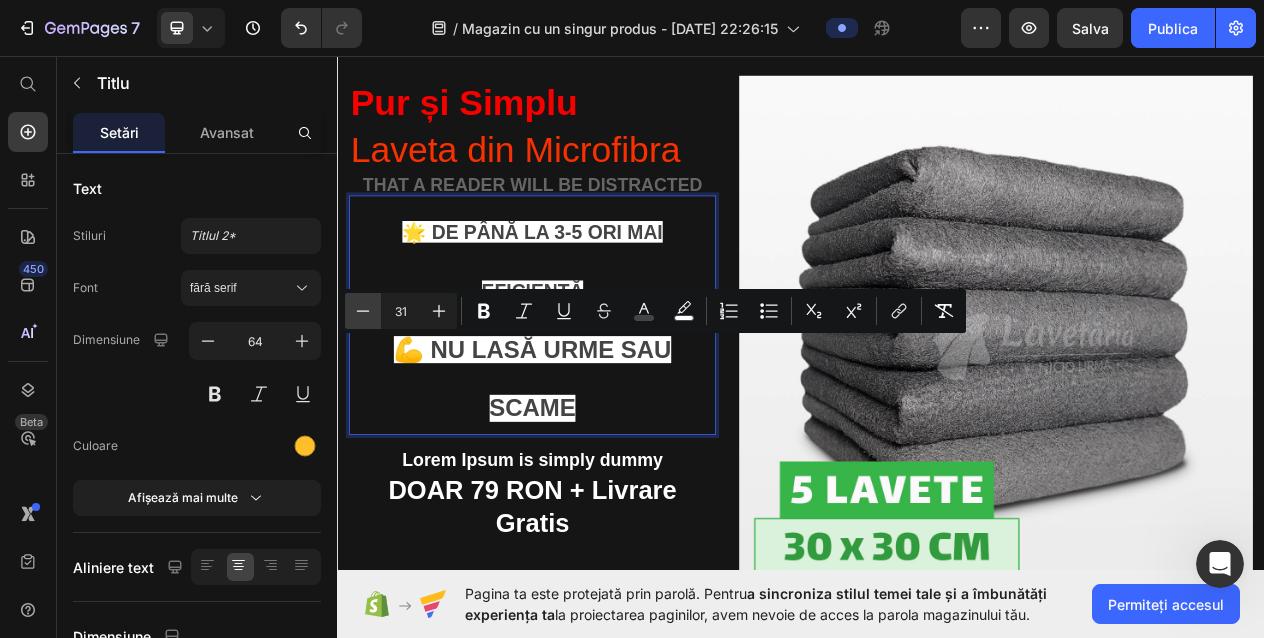 type on "30" 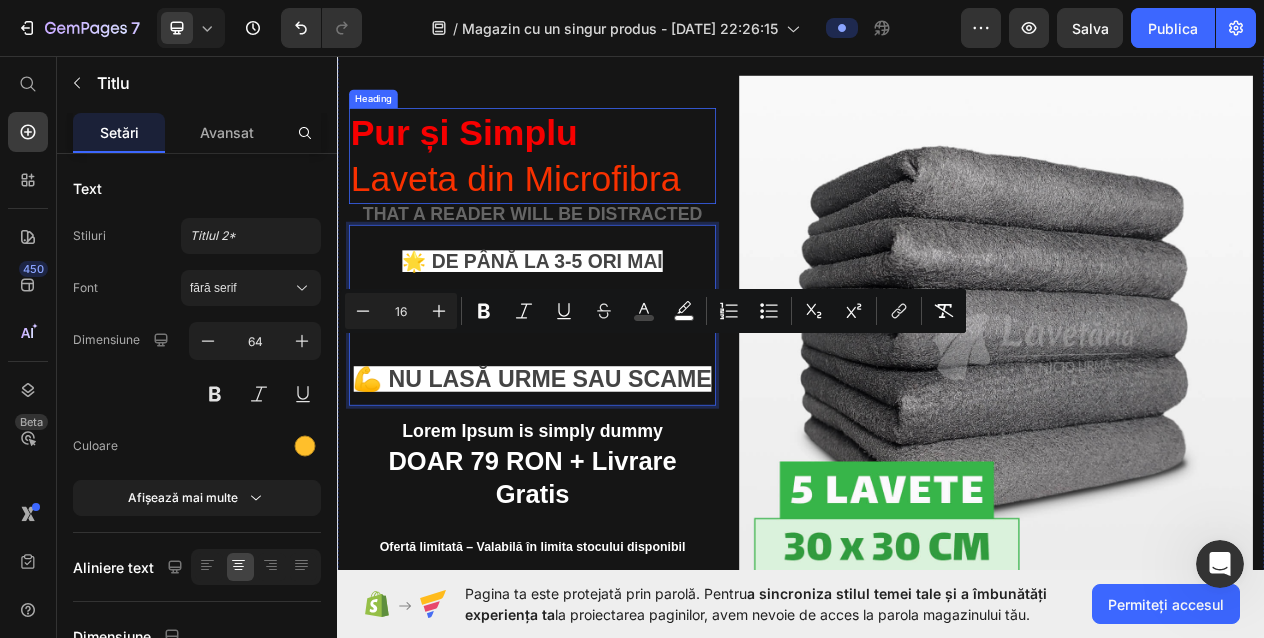 click on "Pur și Simplu Laveta din Microfibra" at bounding box center (589, 188) 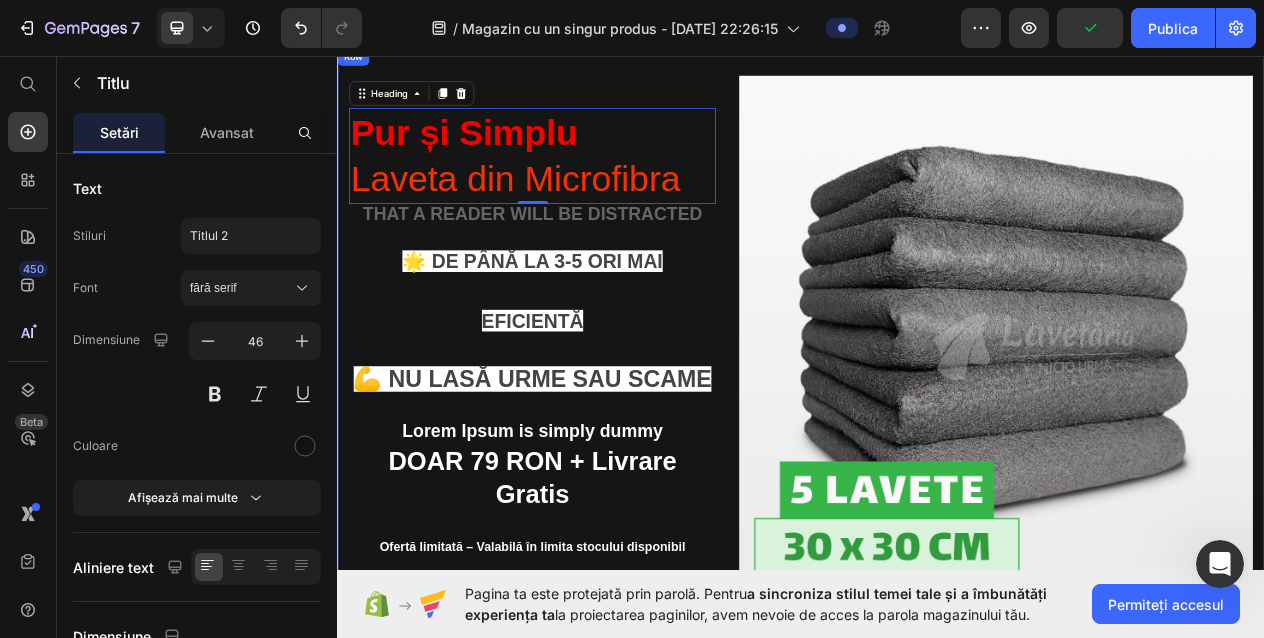 click on "Pur și Simplu Laveta din Microfibra Heading   0 that a reader will be distracted Text Block ⁠⁠⁠⁠⁠⁠⁠ 🌟 De până la 3-5 ori mai eficientă 💪 Nu lasă urme sau scame Heading Lorem Ipsum is simply dummy Text Block DOAR 79 RON + Livrare Gratis  Text Block Ofertă limitată – Valabilă în limita stocului disponibil Text Block" at bounding box center (589, 416) 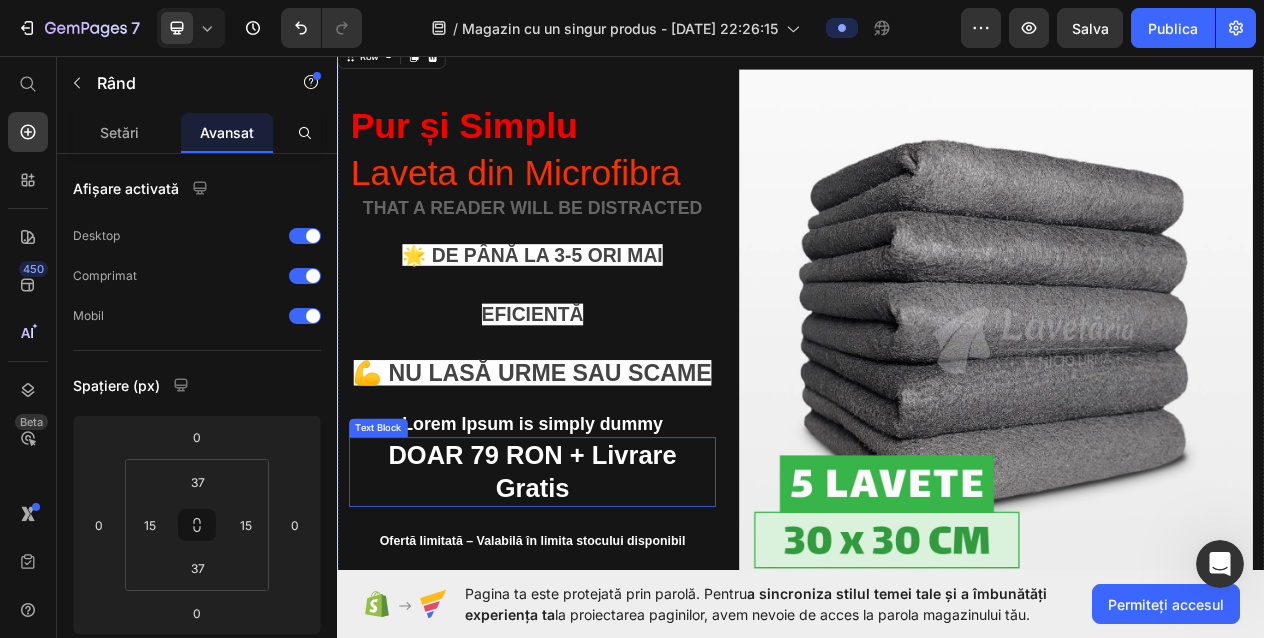 scroll, scrollTop: 156, scrollLeft: 0, axis: vertical 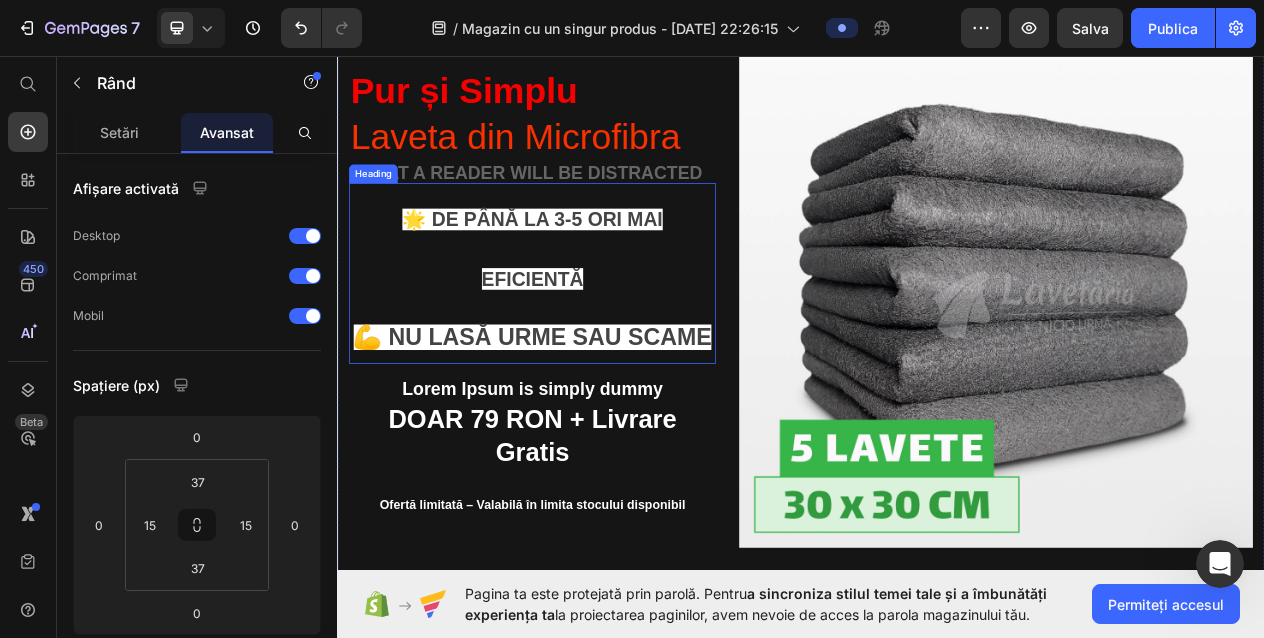click on "⁠⁠⁠⁠⁠⁠⁠ 🌟 De până la 3-5 ori mai eficientă 💪 Nu lasă urme sau scame" at bounding box center [589, 340] 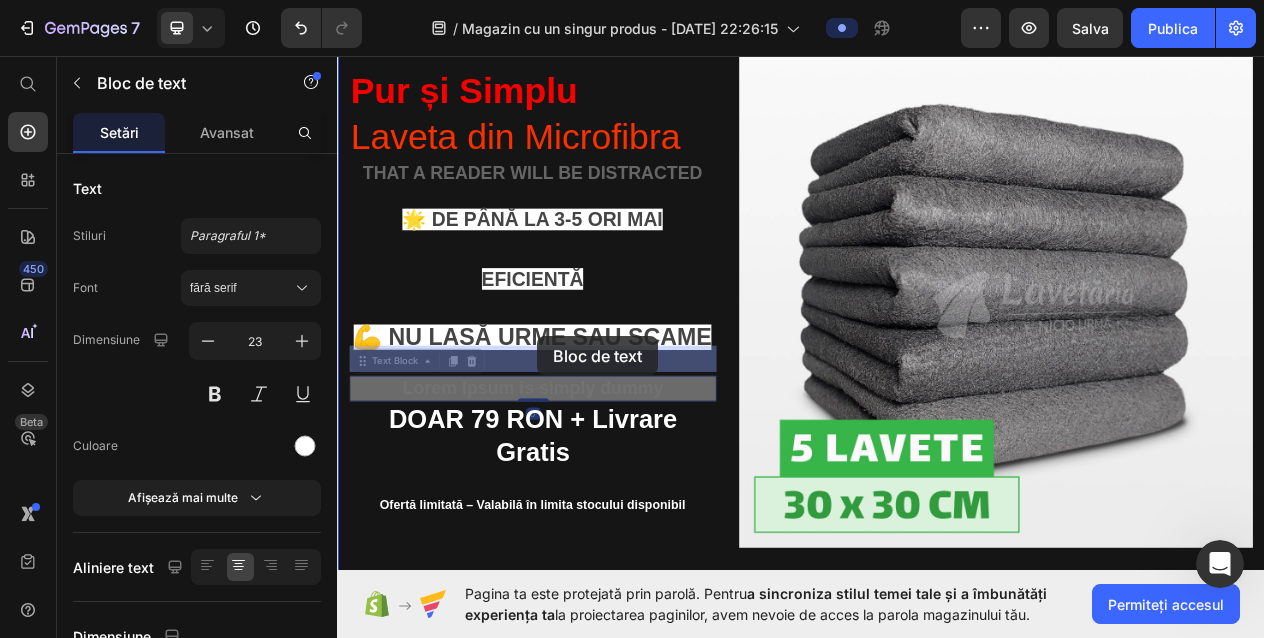 drag, startPoint x: 595, startPoint y: 433, endPoint x: 596, endPoint y: 421, distance: 12.0415945 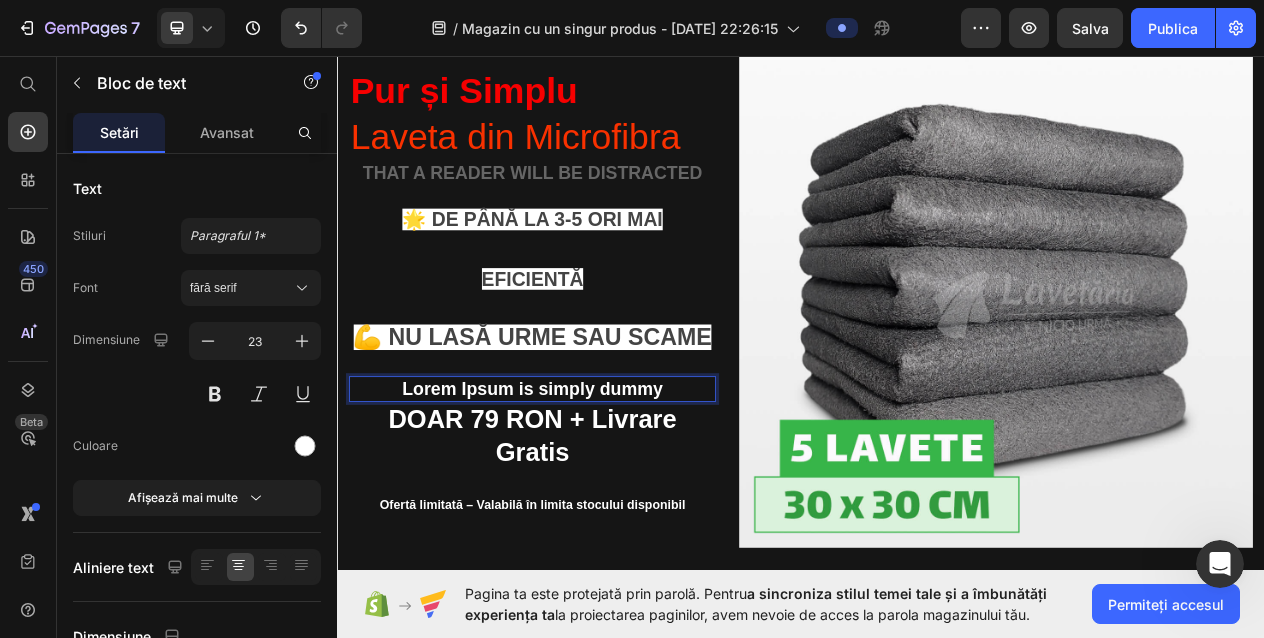 click on "Lorem Ipsum is simply dummy" at bounding box center [589, 490] 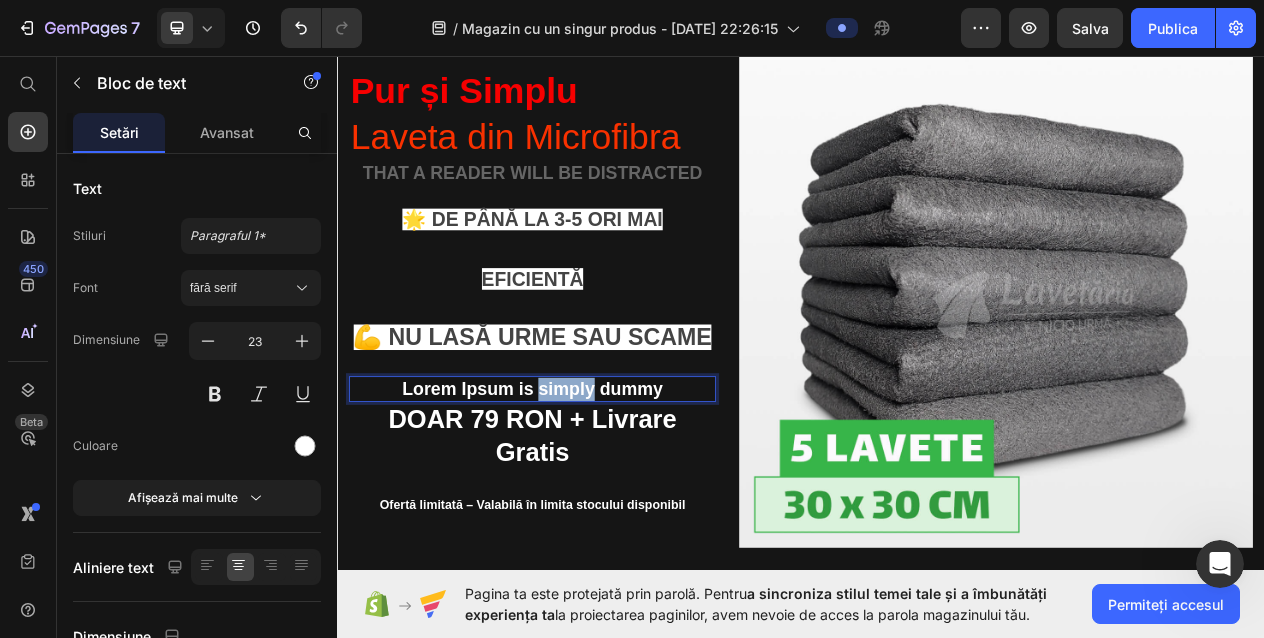 click on "Lorem Ipsum is simply dummy" at bounding box center [589, 490] 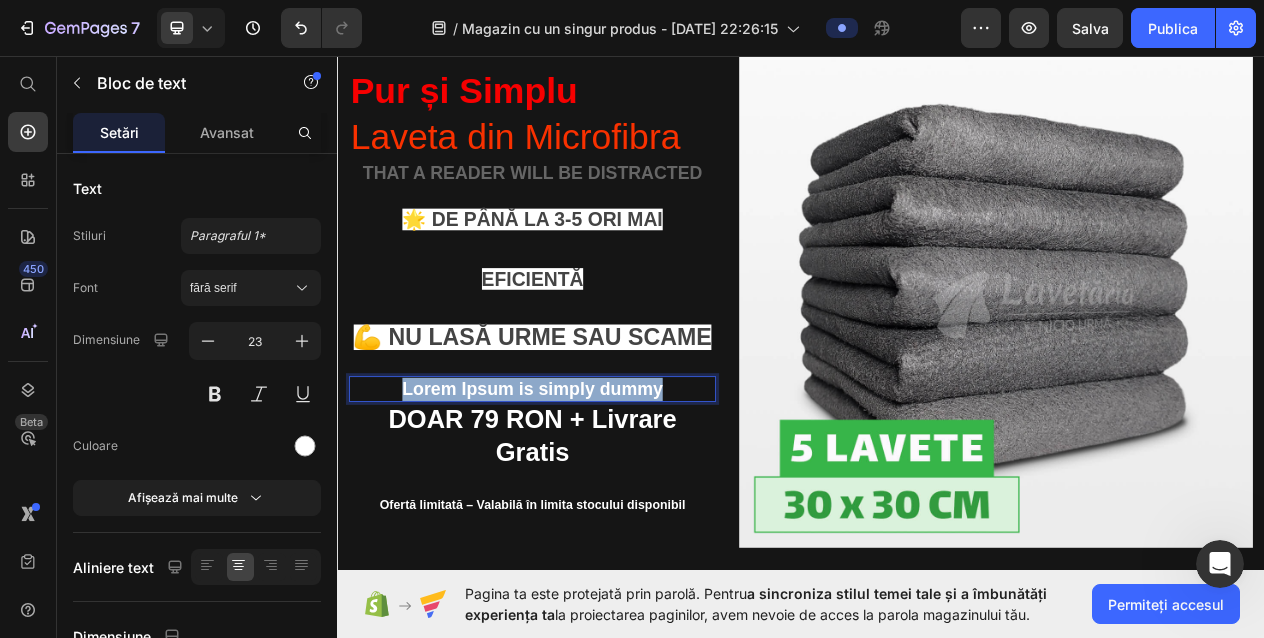click on "Lorem Ipsum is simply dummy" at bounding box center [589, 490] 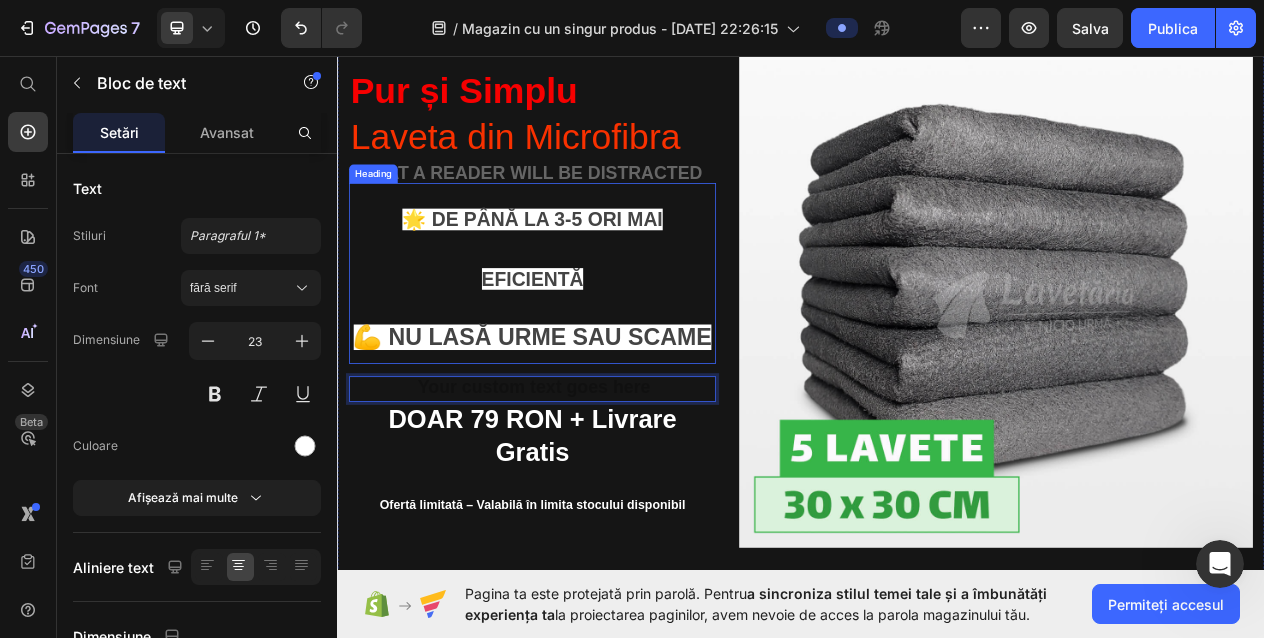 scroll, scrollTop: 141, scrollLeft: 0, axis: vertical 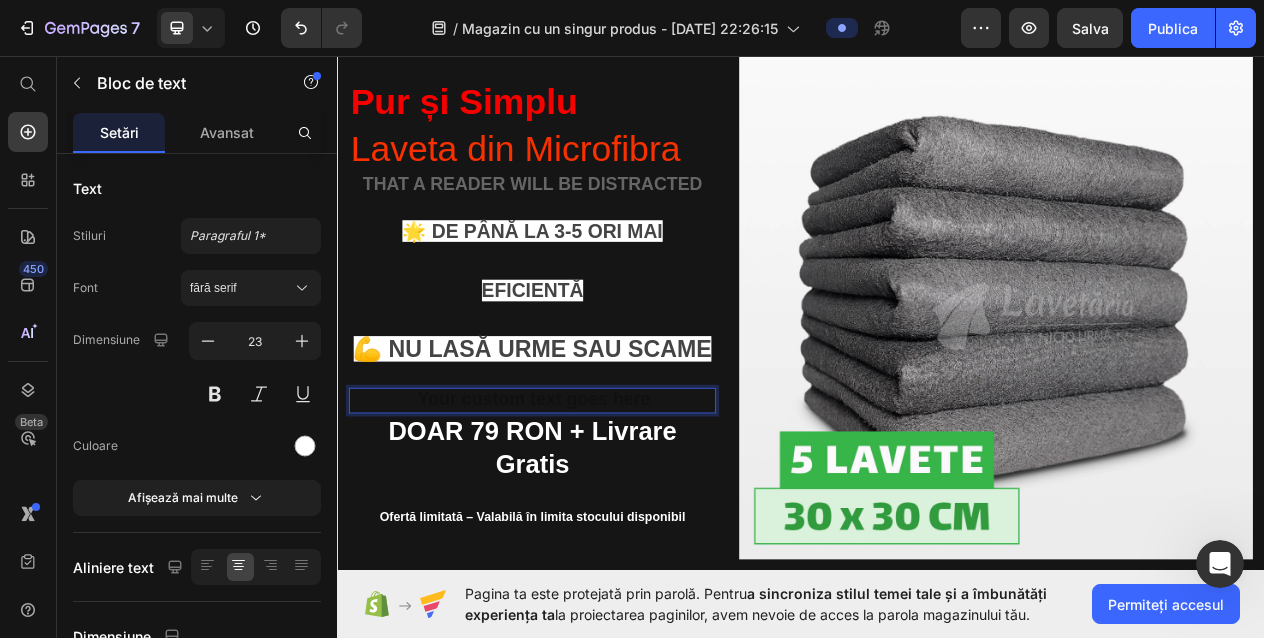 click at bounding box center [589, 505] 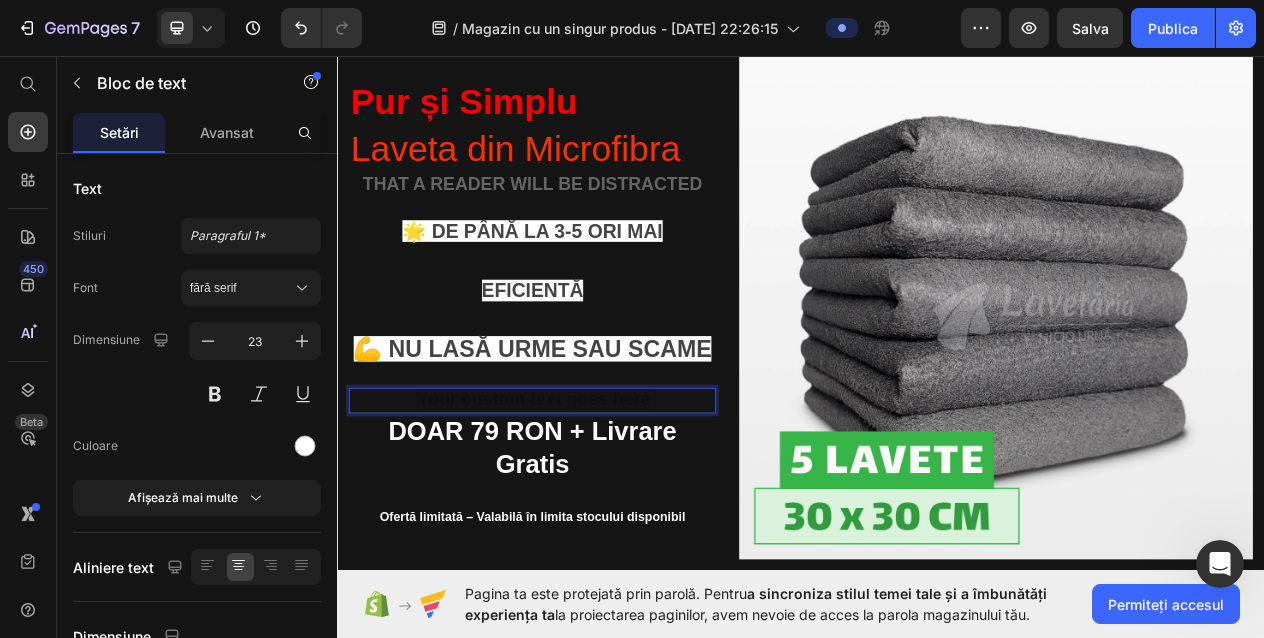 click at bounding box center [589, 505] 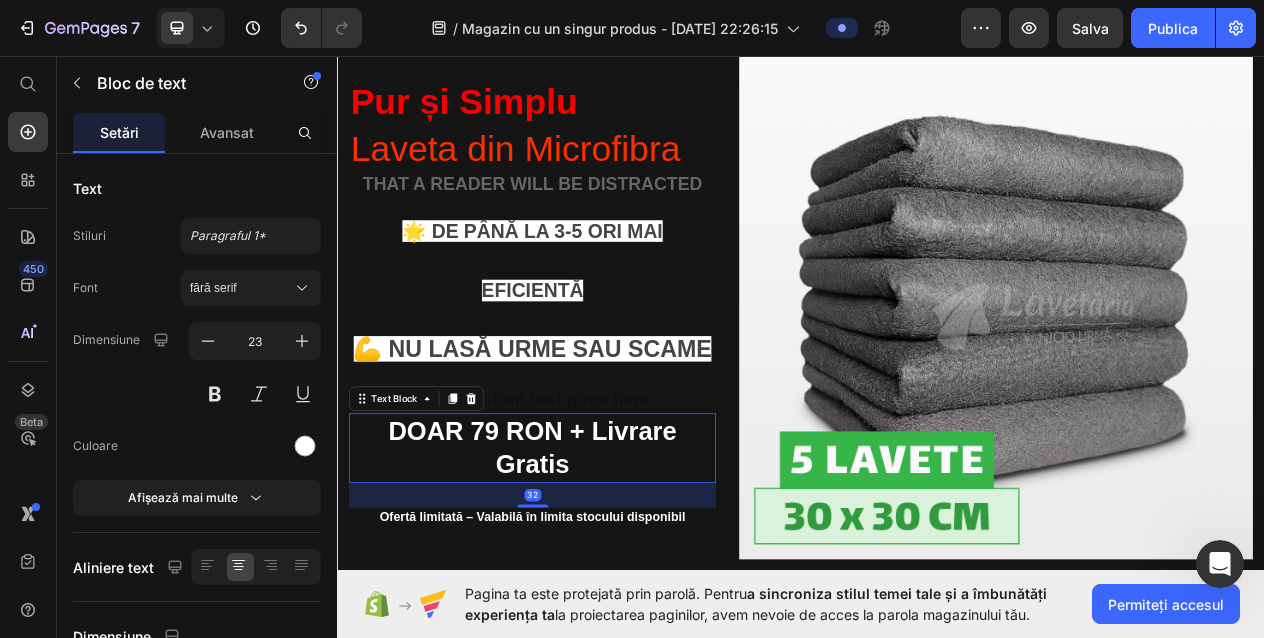 click on "DOAR 79 RON + Livrare Gratis" at bounding box center [589, 566] 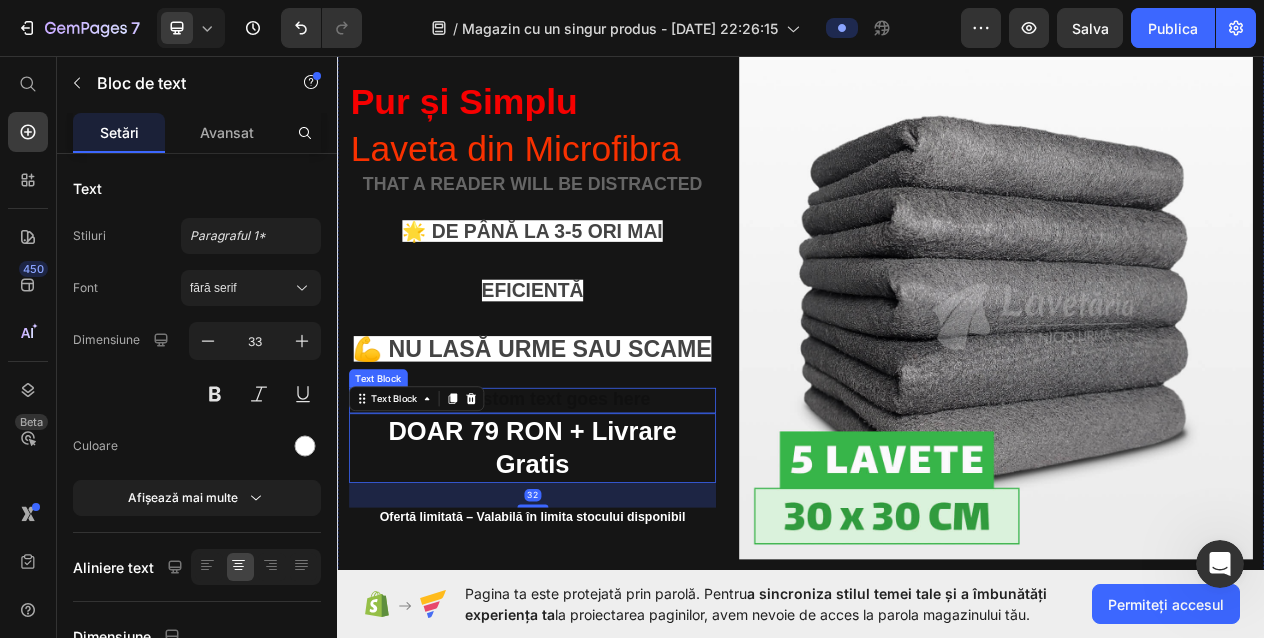 click at bounding box center (589, 505) 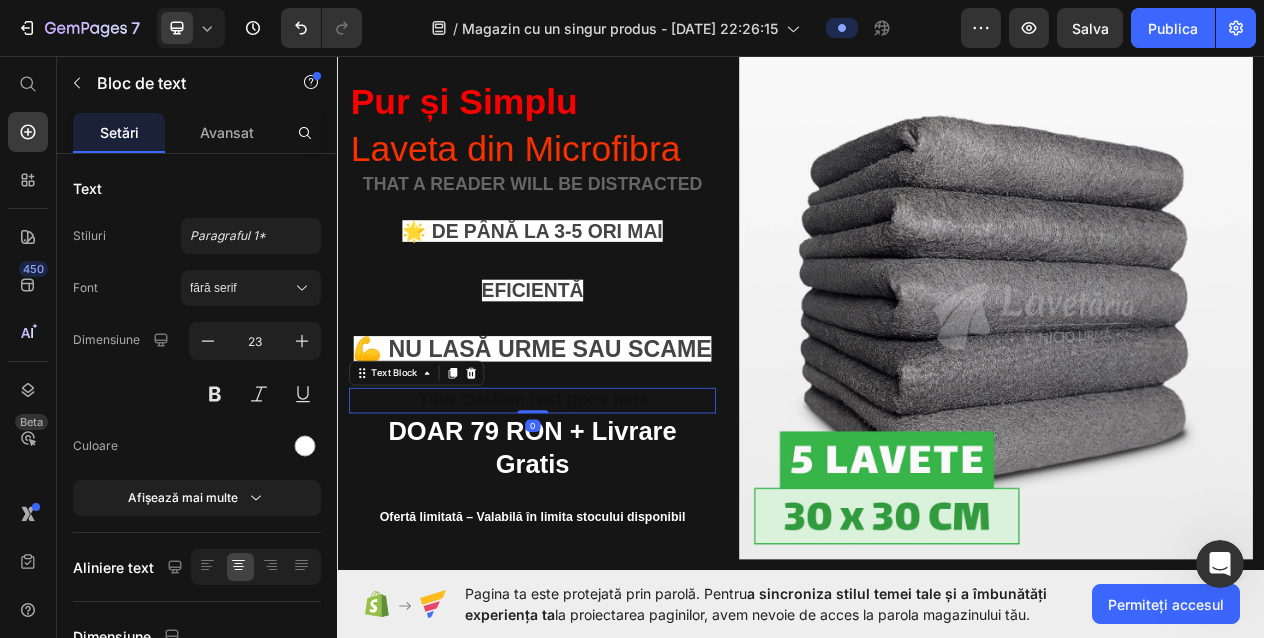click 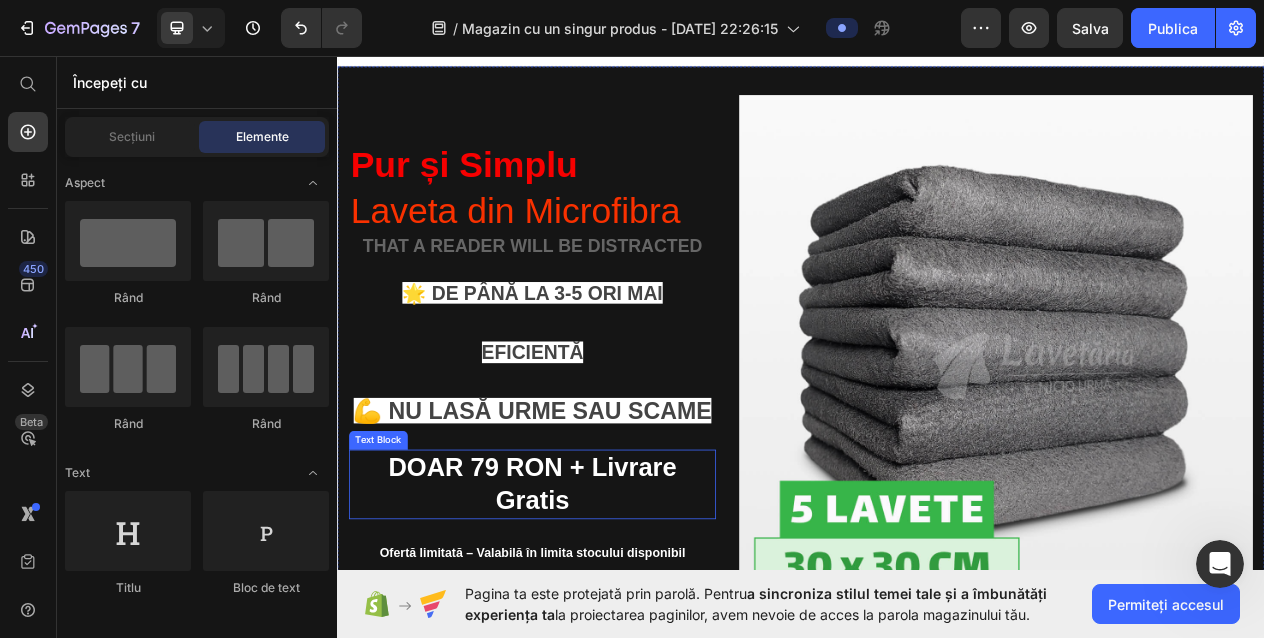 scroll, scrollTop: 99, scrollLeft: 0, axis: vertical 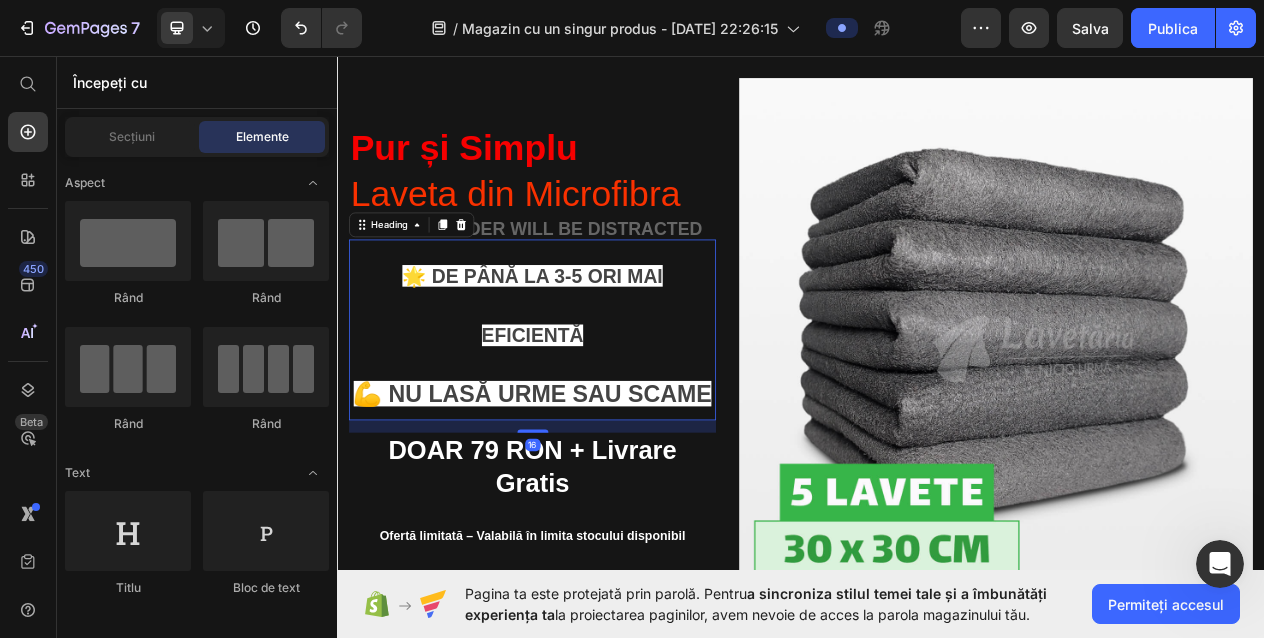 click on "💪 Nu lasă urme sau scame" at bounding box center (590, 495) 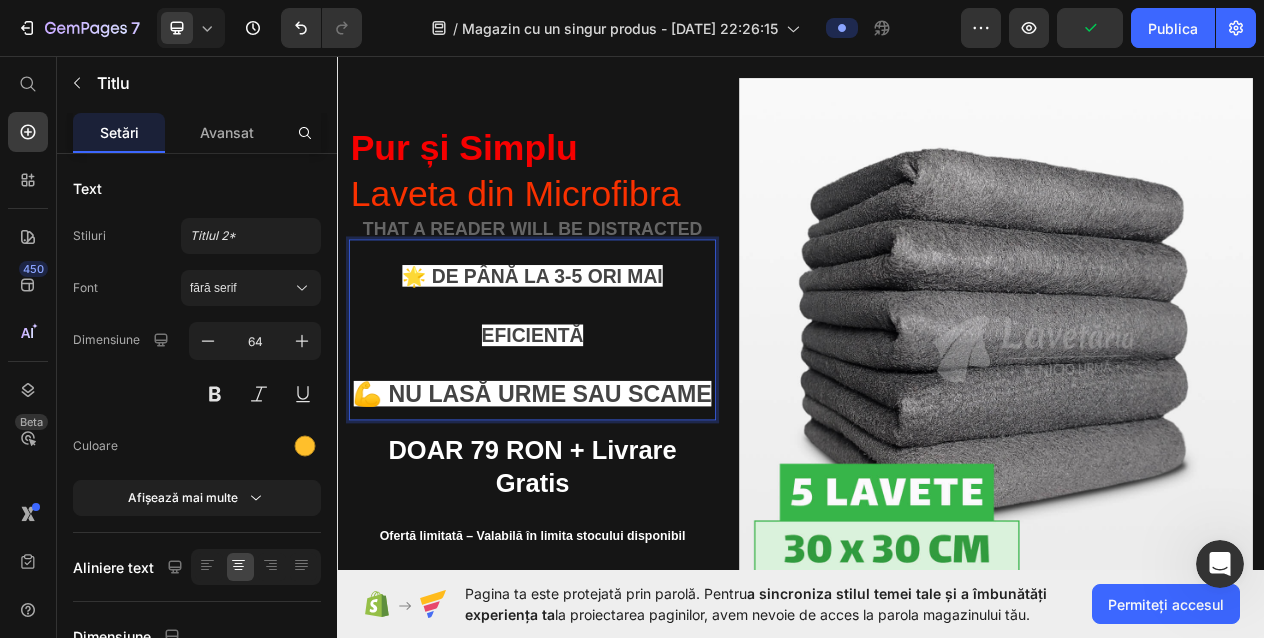 click on "💪 Nu lasă urme sau scame" at bounding box center [590, 495] 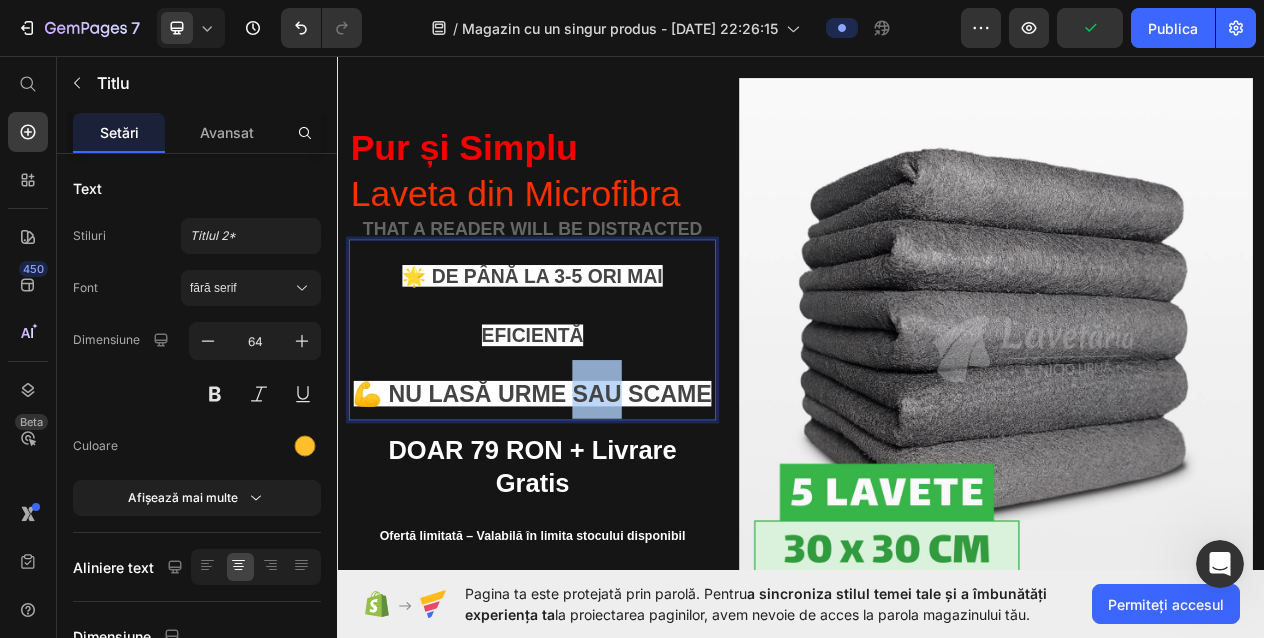 click on "💪 Nu lasă urme sau scame" at bounding box center (590, 495) 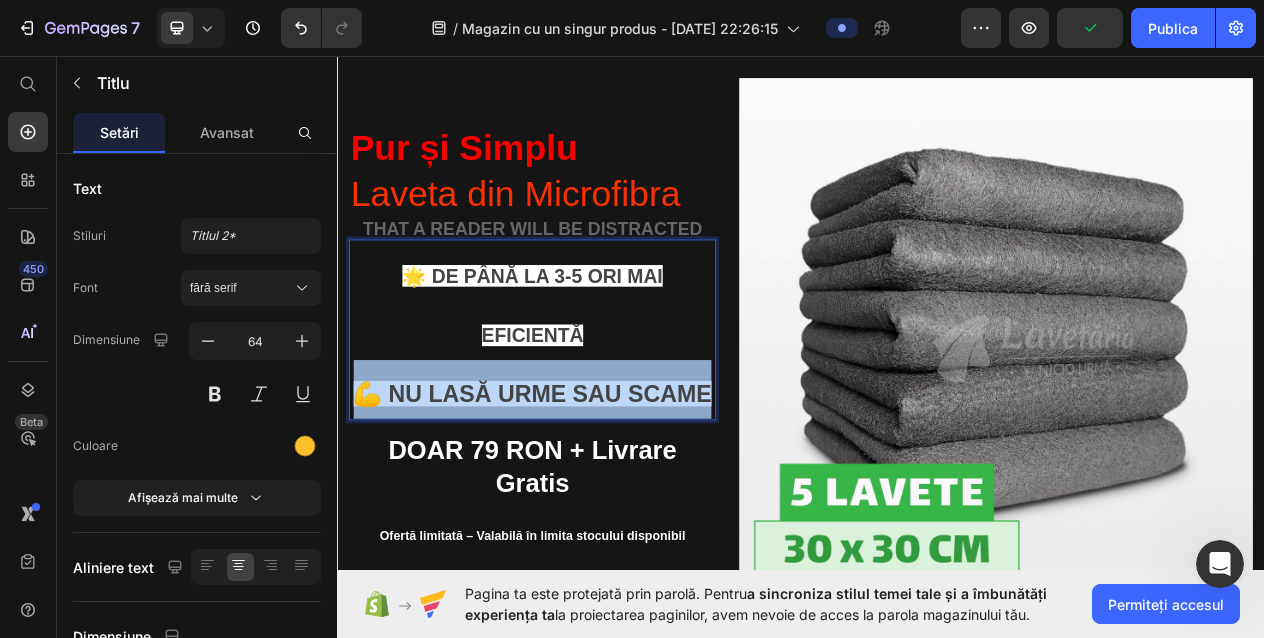 click on "💪 Nu lasă urme sau scame" at bounding box center [590, 495] 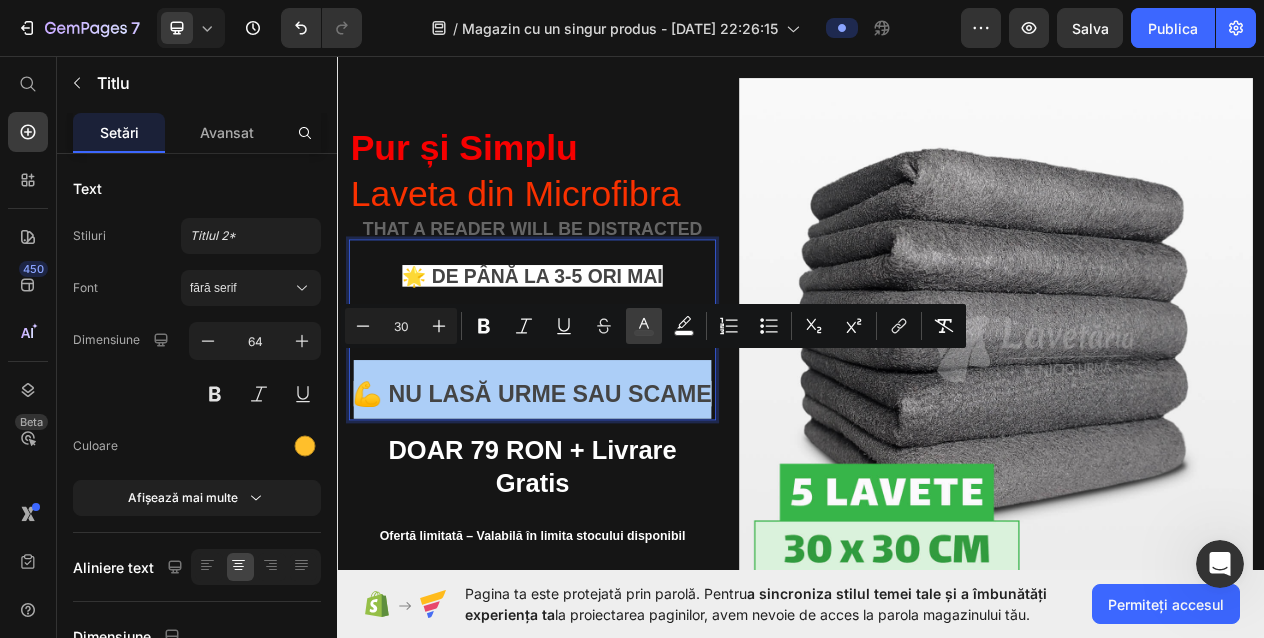 click on "culoare" at bounding box center [644, 326] 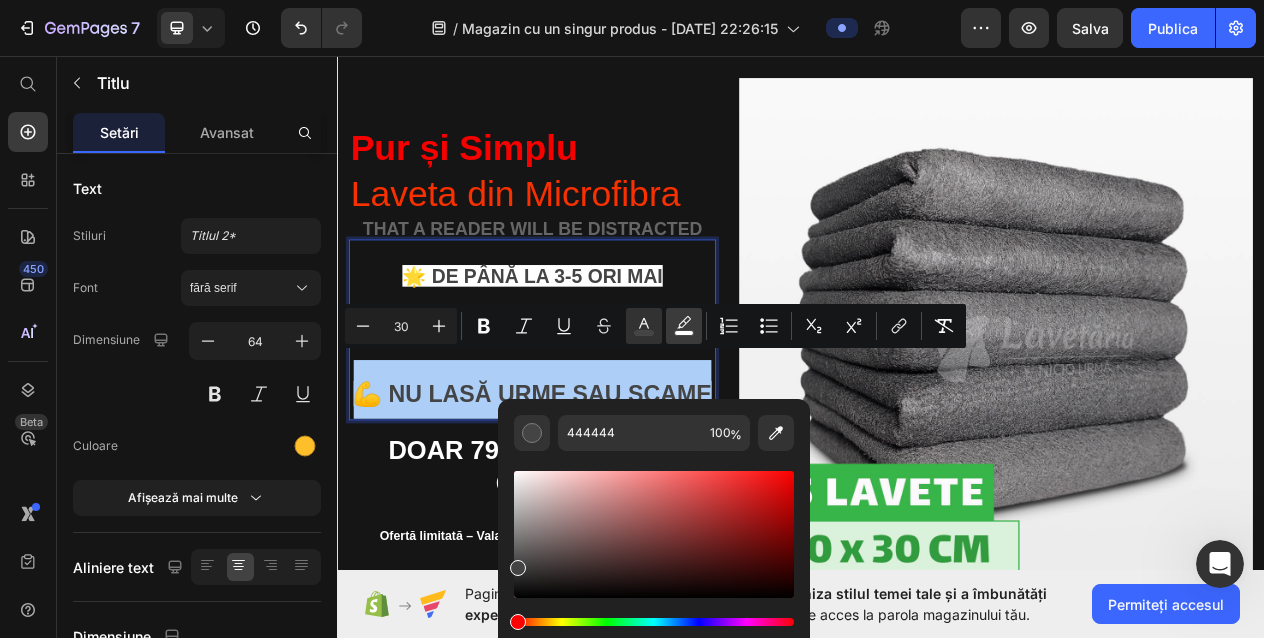 click on "culoare" at bounding box center (684, 326) 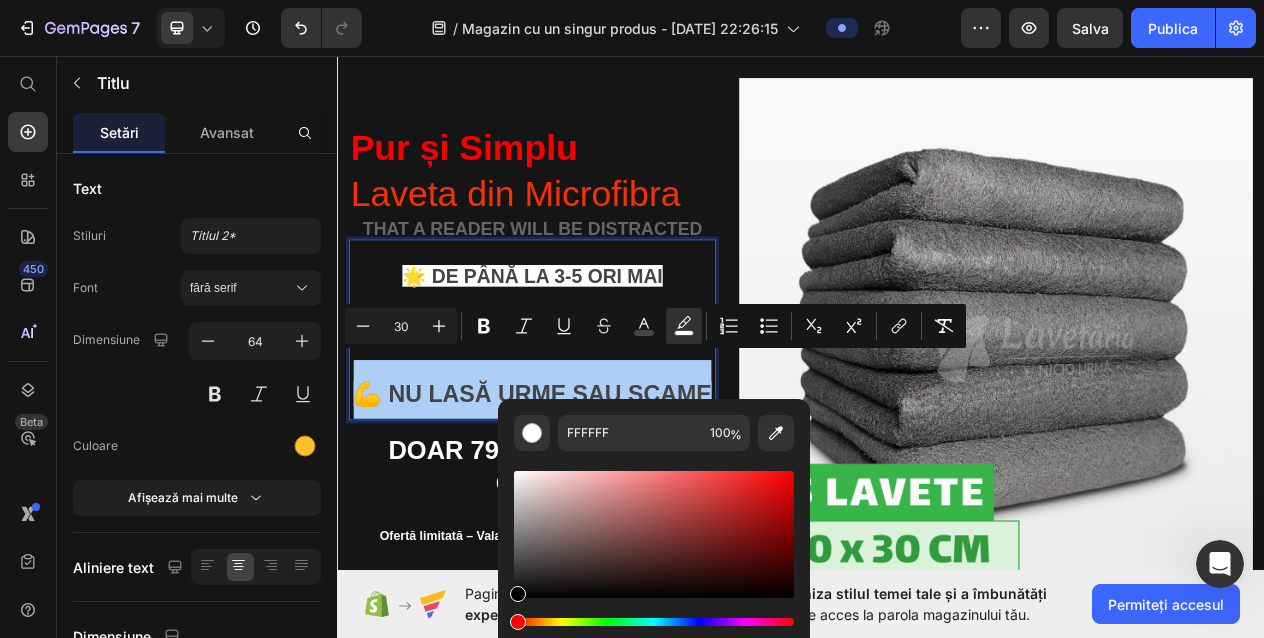 drag, startPoint x: 519, startPoint y: 480, endPoint x: 484, endPoint y: 704, distance: 226.71788 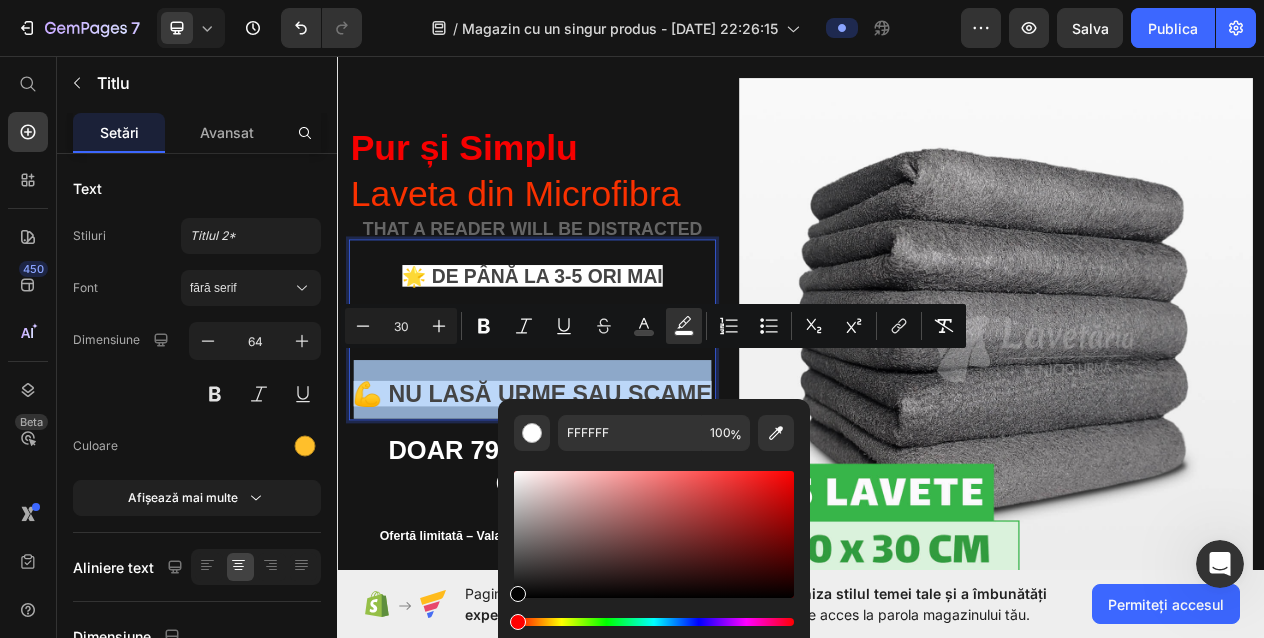 type on "000000" 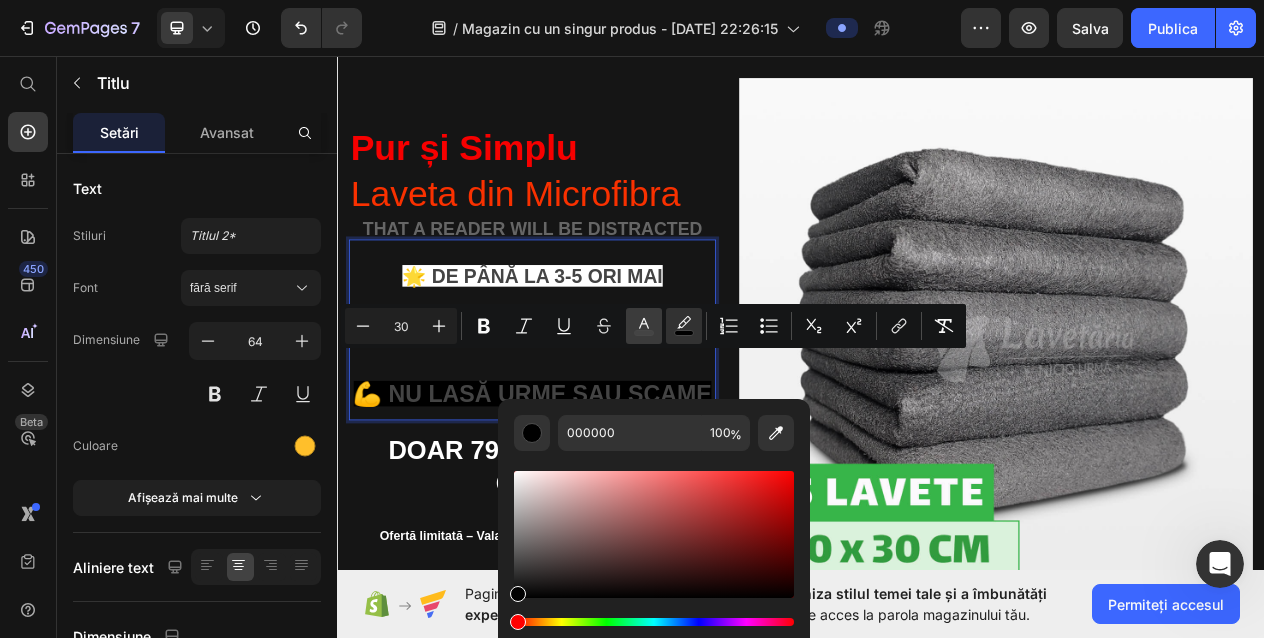 drag, startPoint x: 639, startPoint y: 322, endPoint x: 631, endPoint y: 336, distance: 16.124516 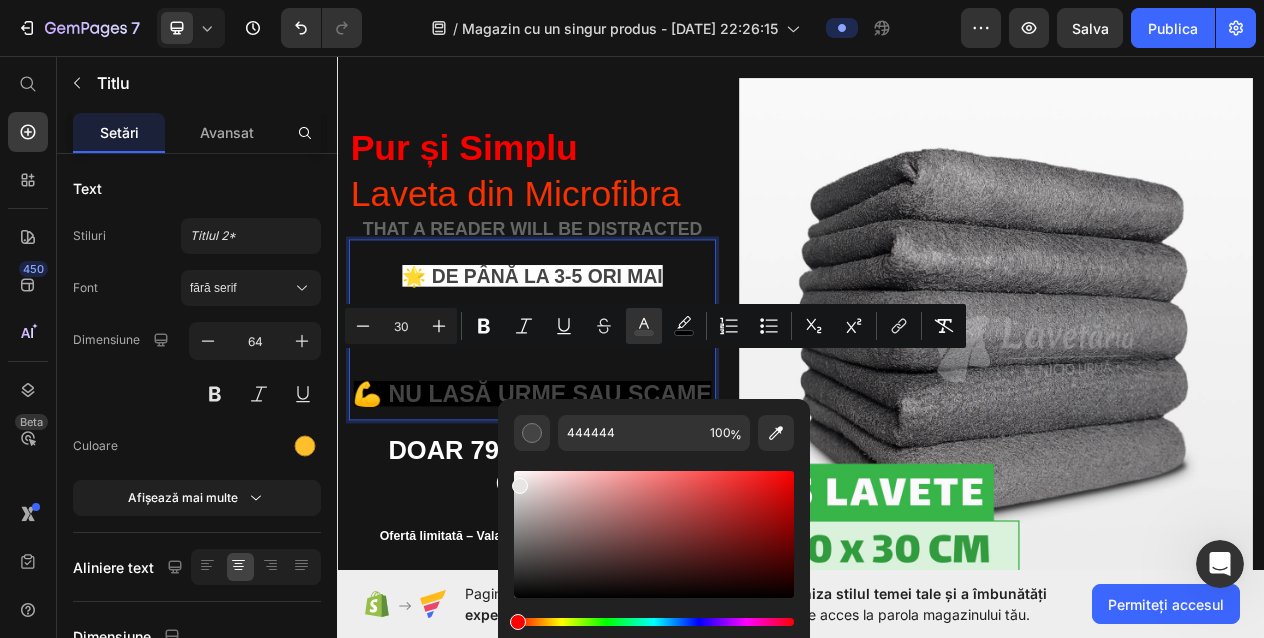 drag, startPoint x: 857, startPoint y: 609, endPoint x: 543, endPoint y: 565, distance: 317.0678 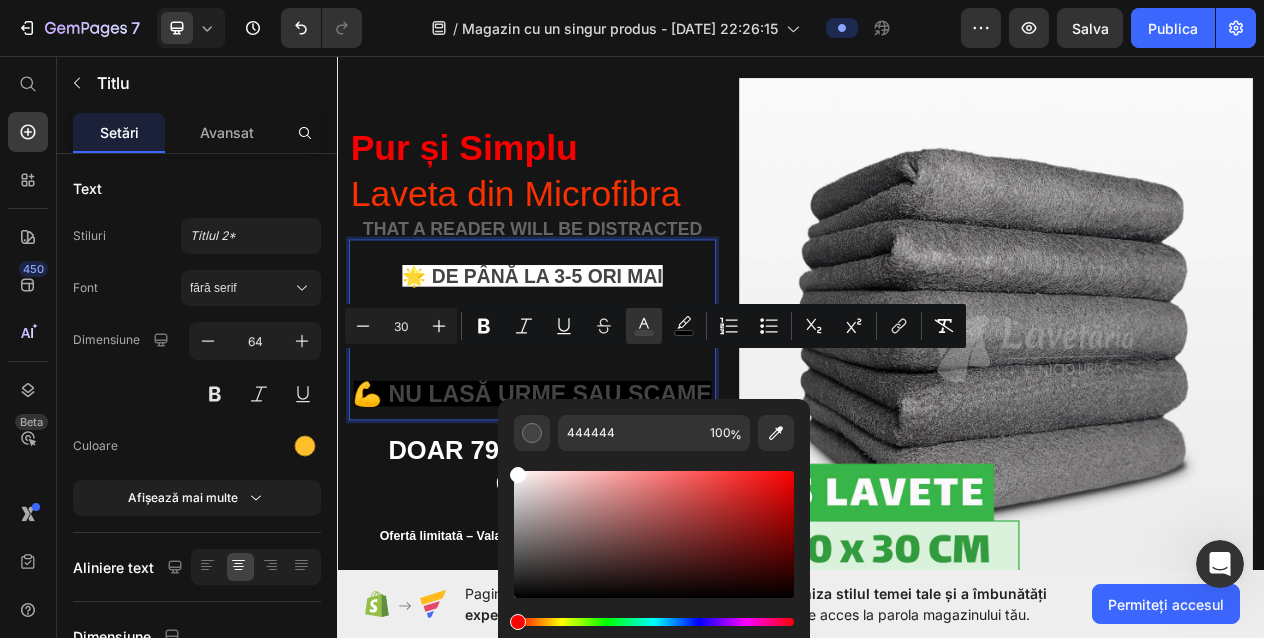 type on "FFFFFF" 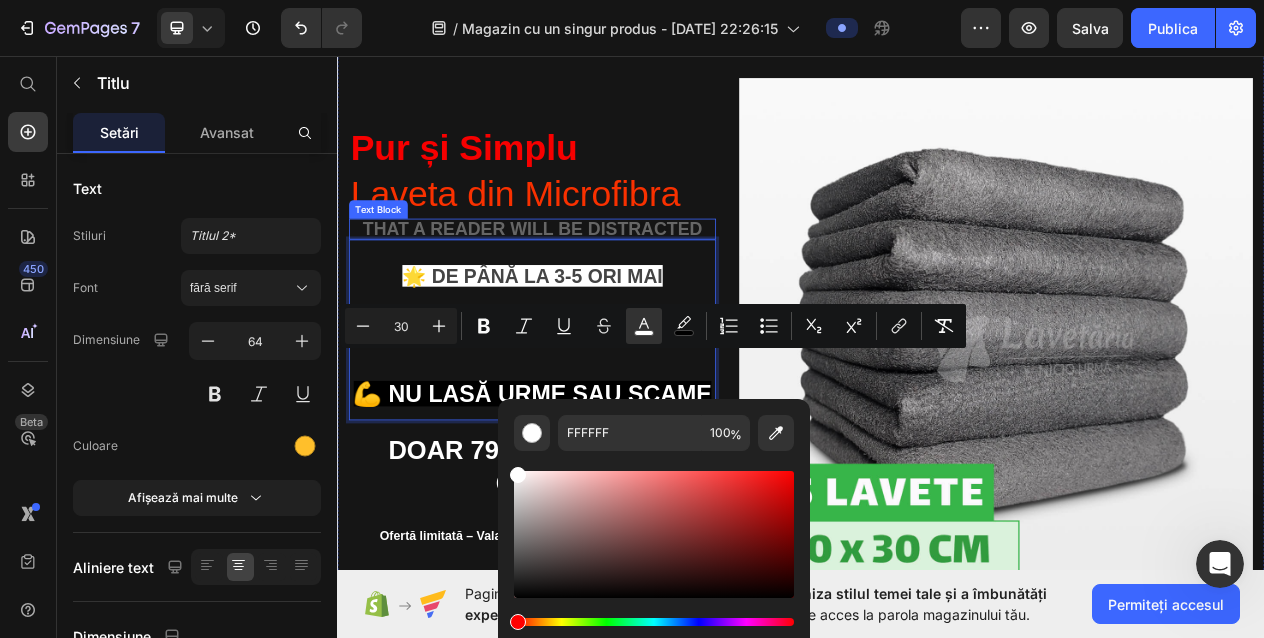 click on "that a reader will be distracted" at bounding box center [589, 282] 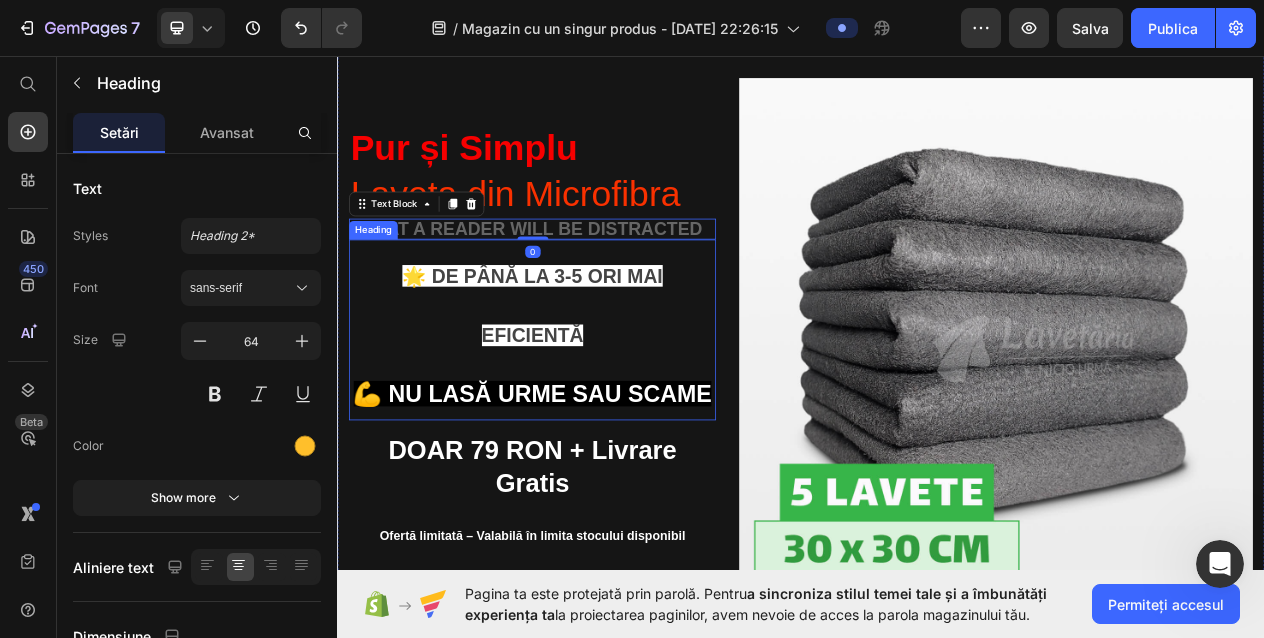 click on "⁠⁠⁠⁠⁠⁠⁠ 🌟 De până la 3-5 ori mai eficientă 💪 Nu lasă urme sau scame" at bounding box center (589, 413) 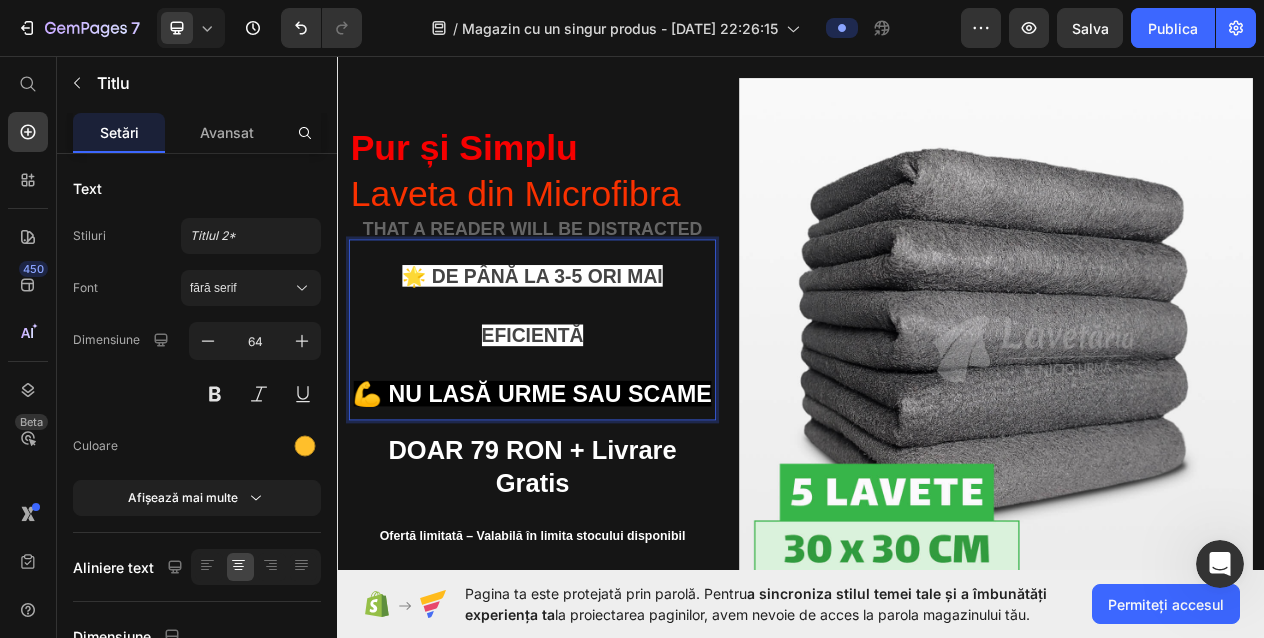 click on "🌟 De până la 3-5 ori mai eficientă" at bounding box center [589, 381] 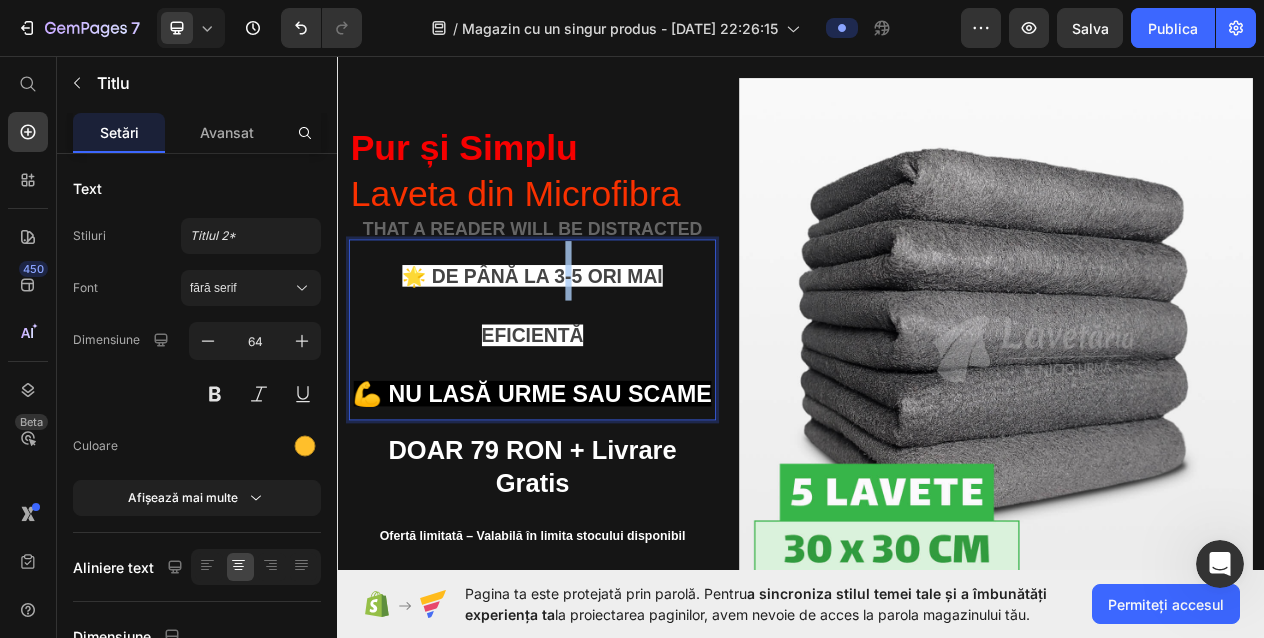 click on "🌟 De până la 3-5 ori mai eficientă" at bounding box center [589, 381] 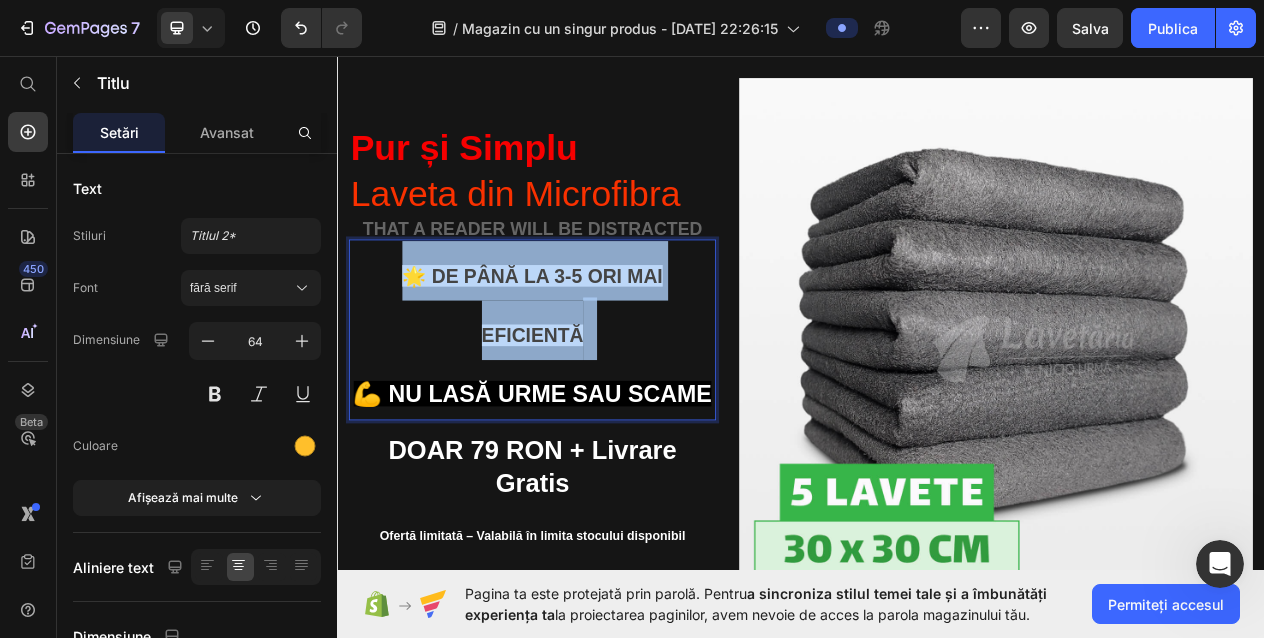 click on "🌟 De până la 3-5 ori mai eficientă" at bounding box center [589, 381] 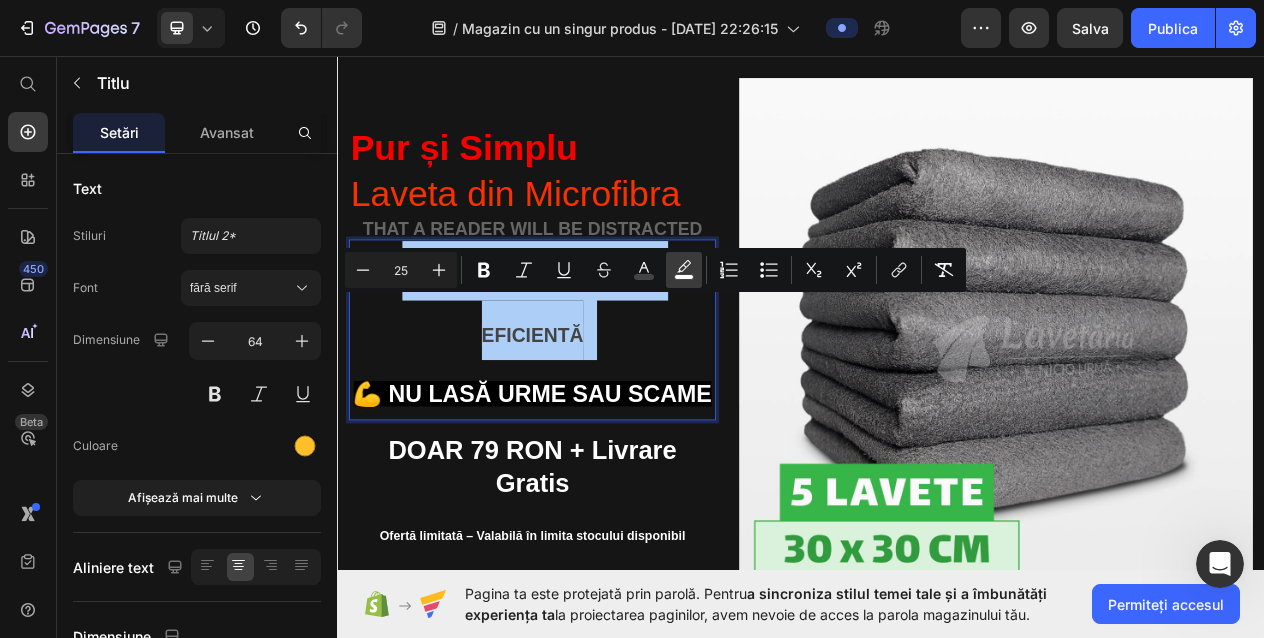 drag, startPoint x: 668, startPoint y: 272, endPoint x: 678, endPoint y: 270, distance: 10.198039 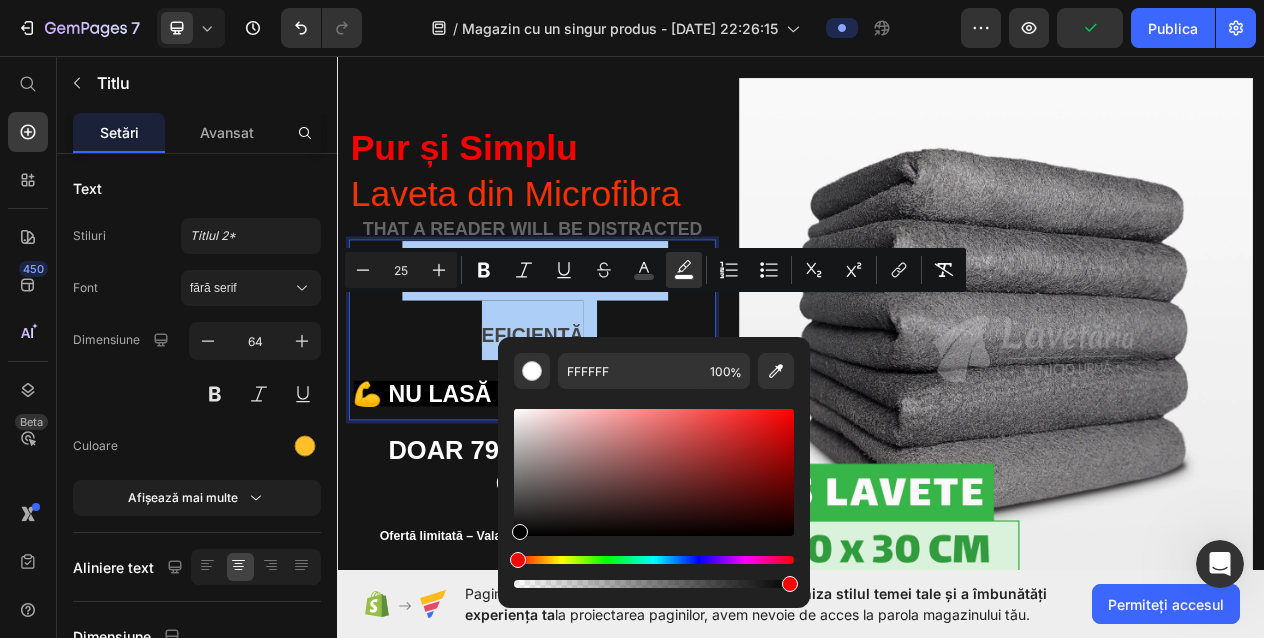 drag, startPoint x: 521, startPoint y: 414, endPoint x: 508, endPoint y: 573, distance: 159.53056 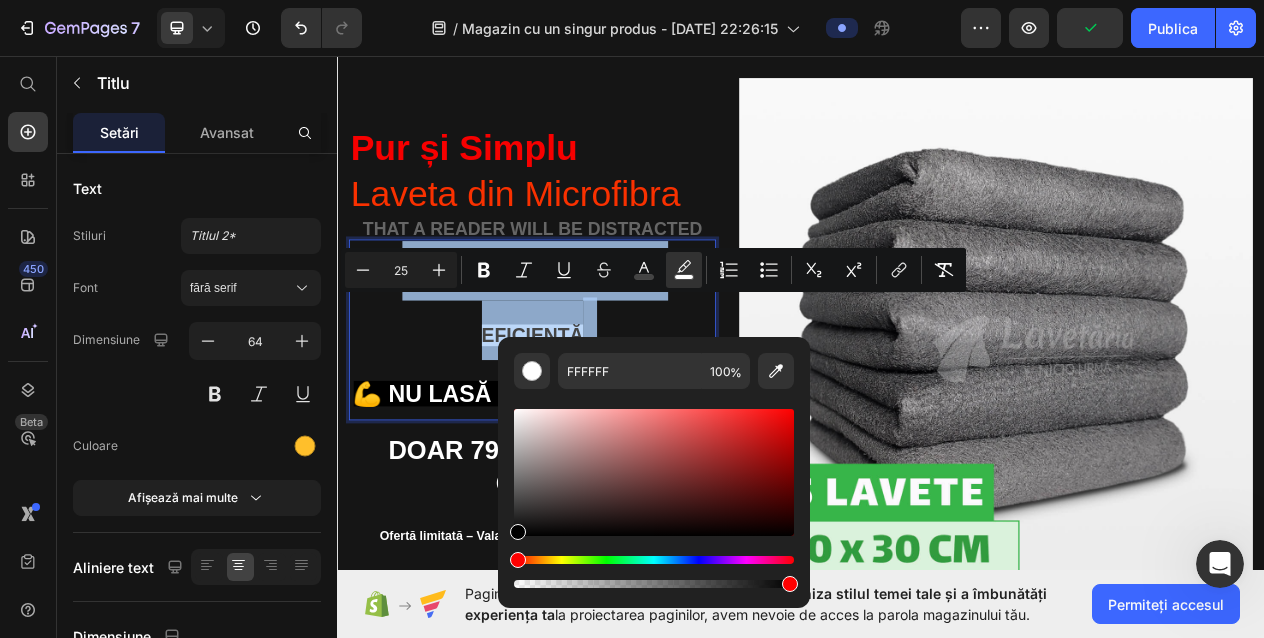 type on "000000" 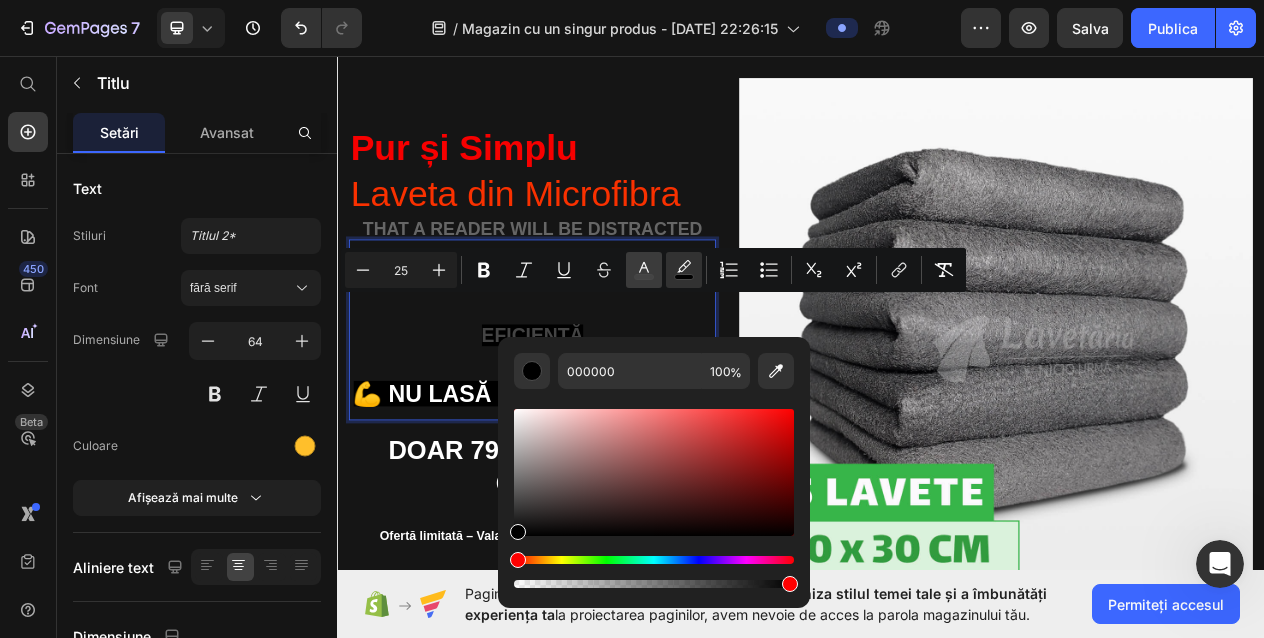 click 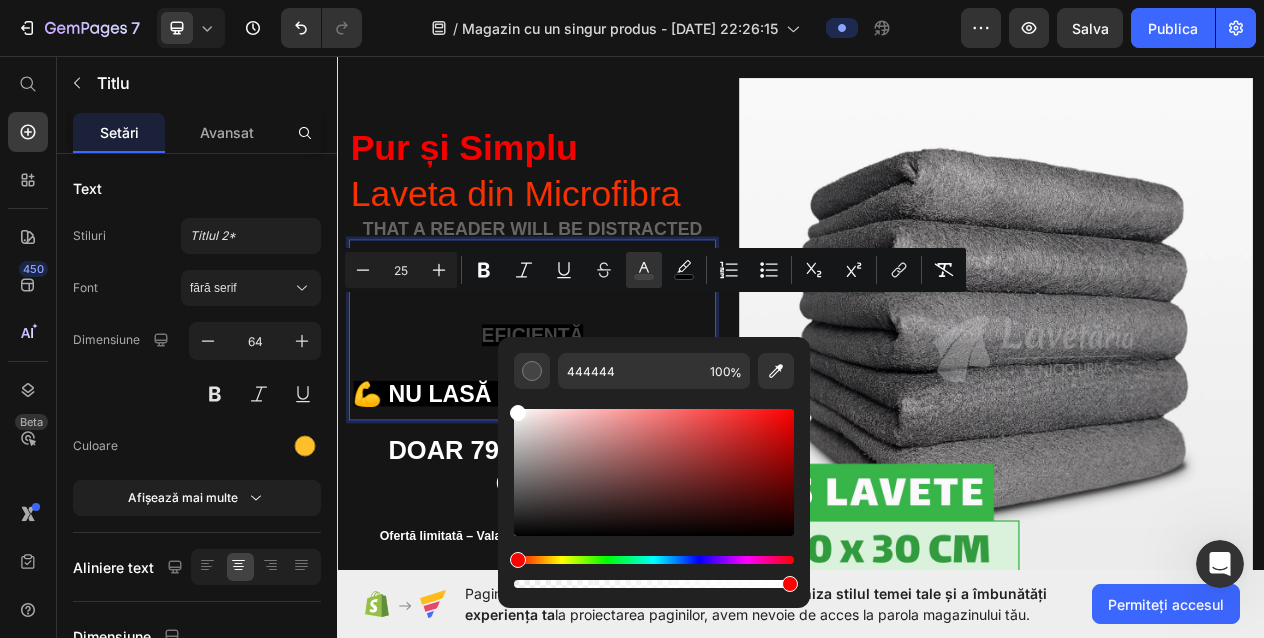 drag, startPoint x: 519, startPoint y: 500, endPoint x: 499, endPoint y: 375, distance: 126.58989 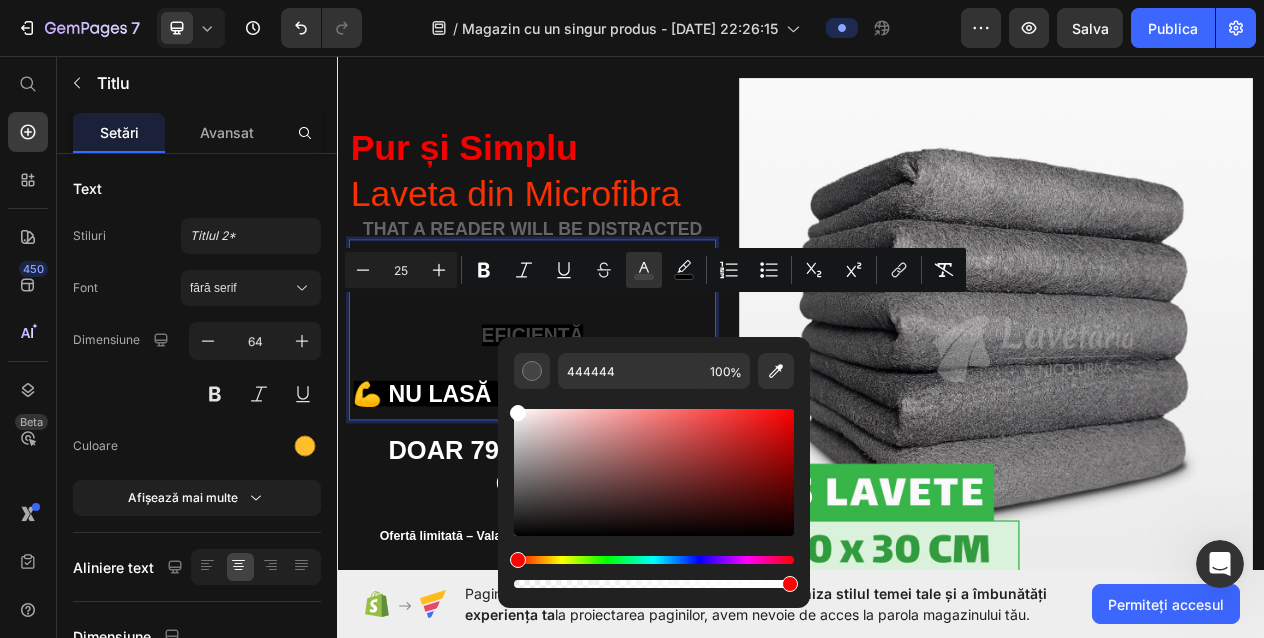 type on "FFFFFF" 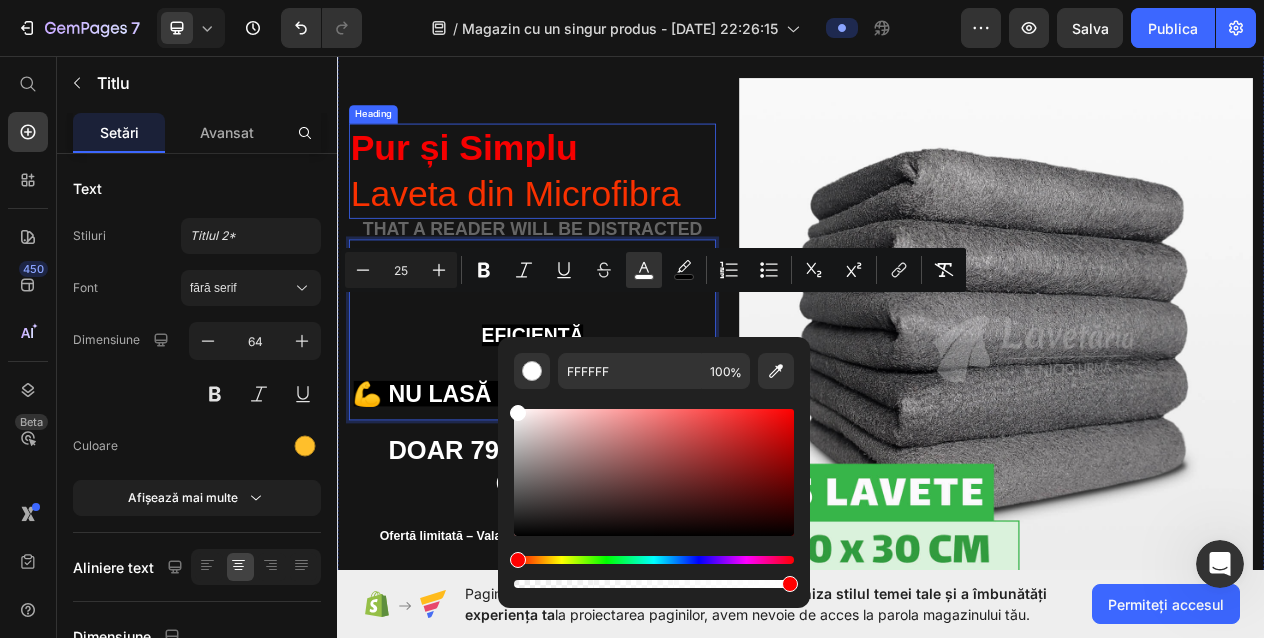 click on "Pur și Simplu" at bounding box center (501, 177) 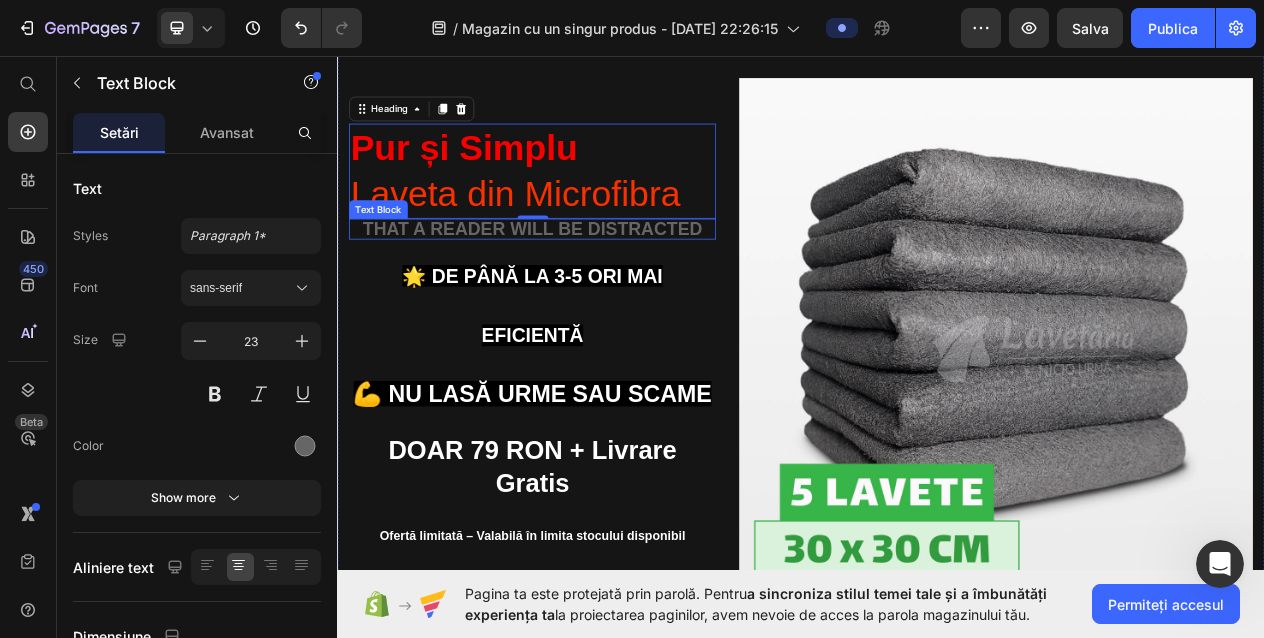 click on "that a reader will be distracted" at bounding box center [589, 282] 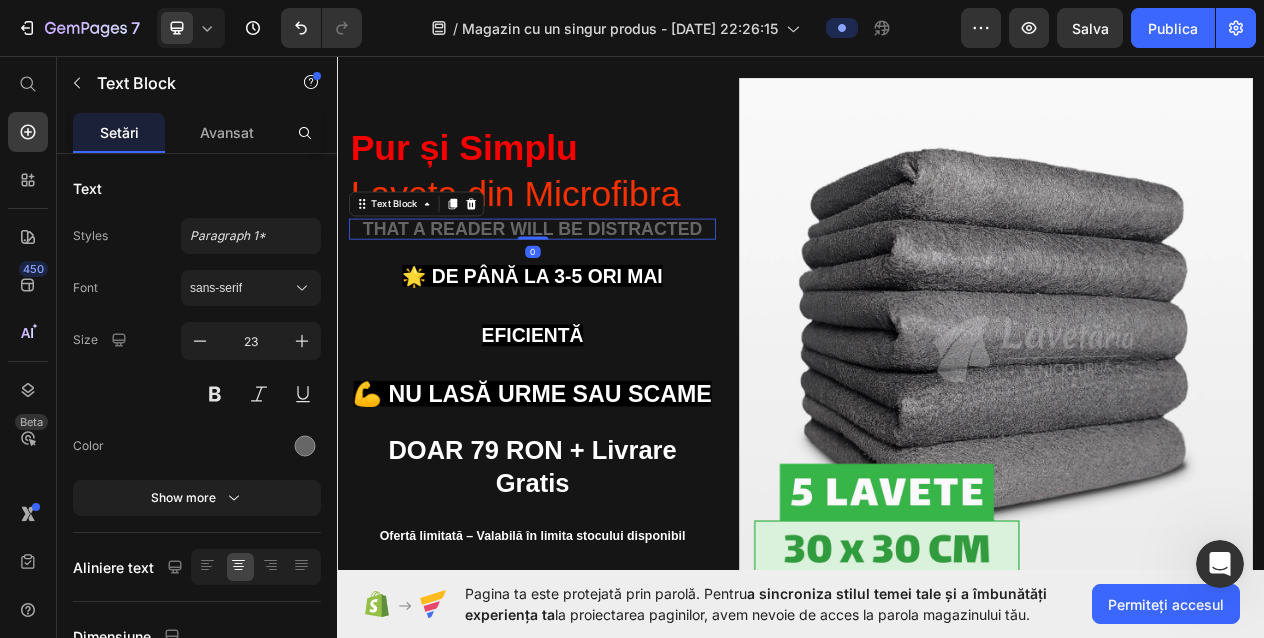 click on "that a reader will be distracted" at bounding box center [589, 282] 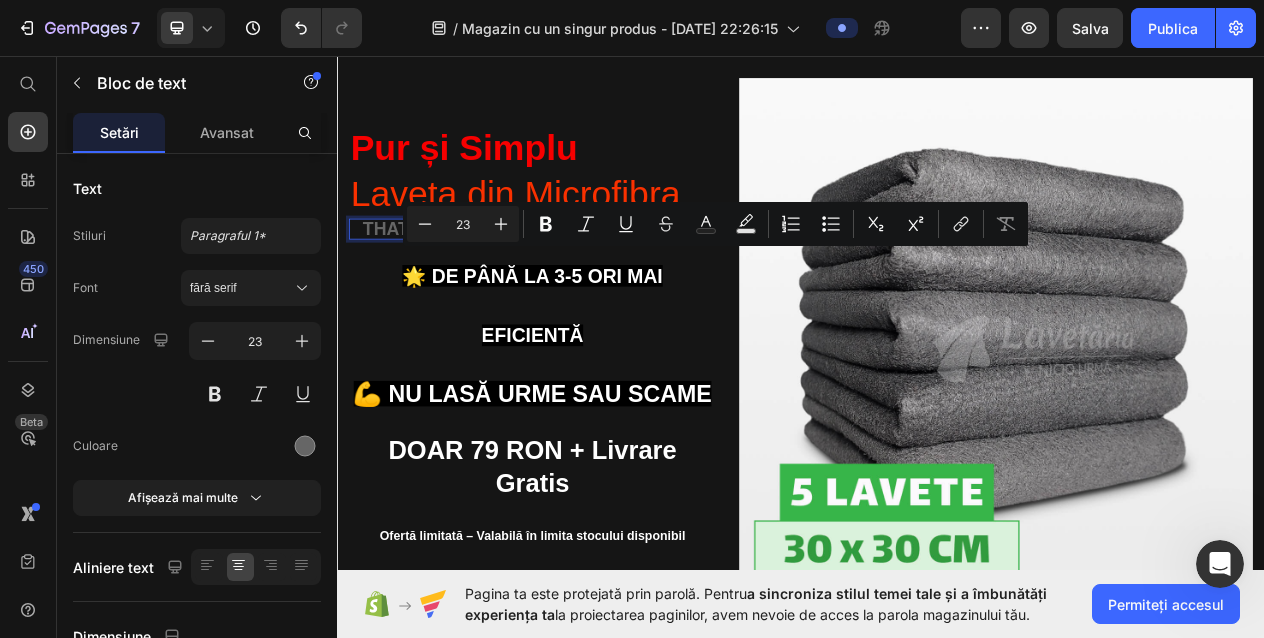 click on "that a reader will be distracted" at bounding box center (589, 282) 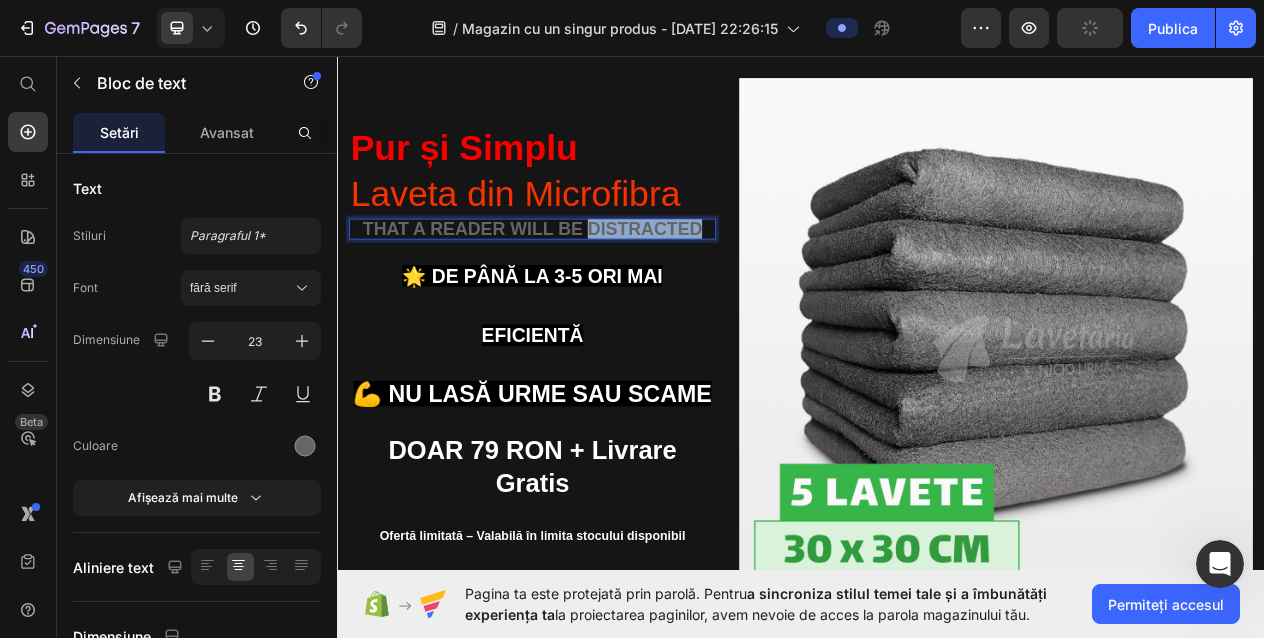click on "that a reader will be distracted" at bounding box center [589, 282] 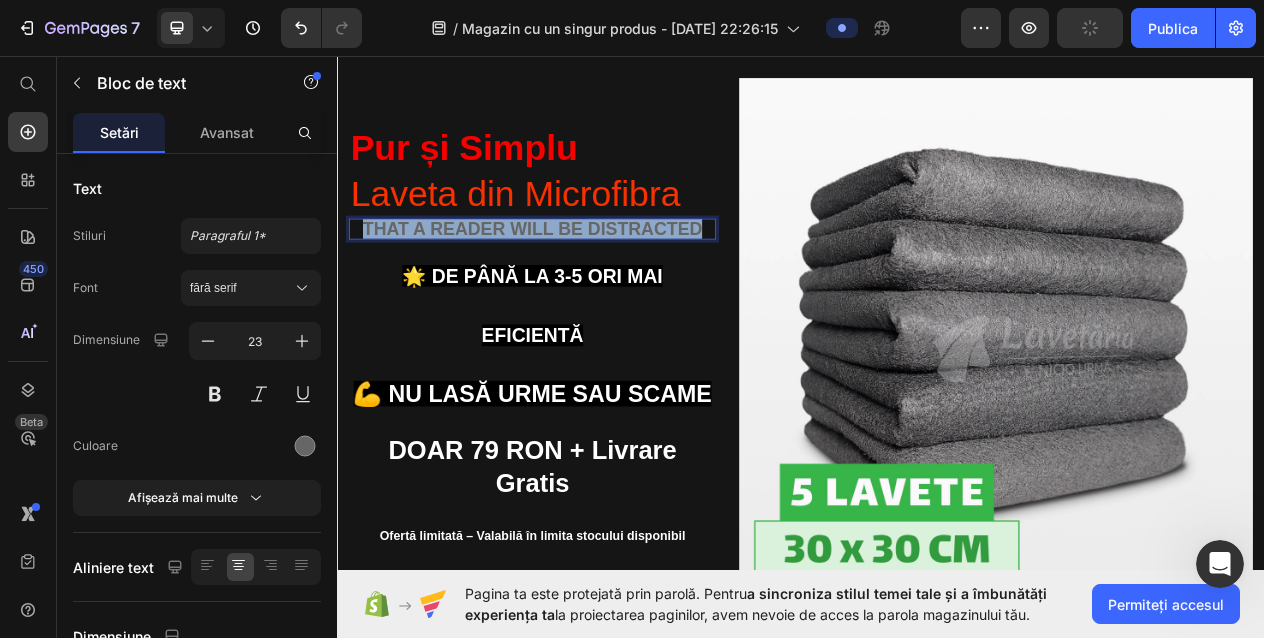 click on "that a reader will be distracted" at bounding box center (589, 282) 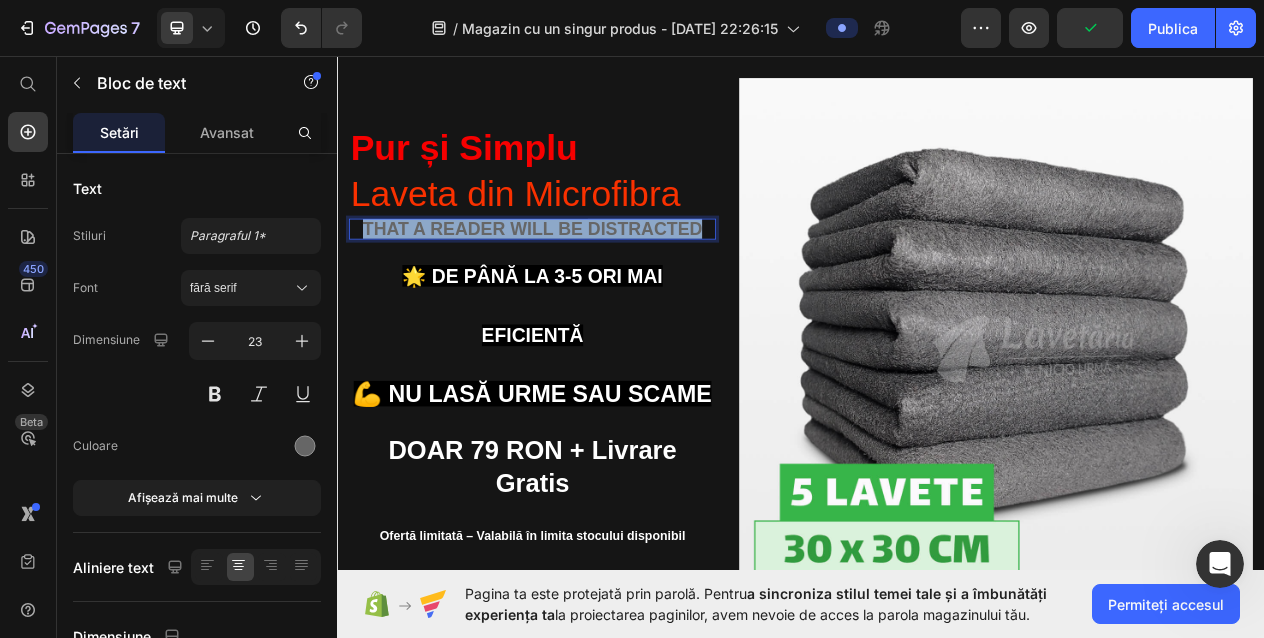 click on "that a reader will be distracted" at bounding box center (589, 282) 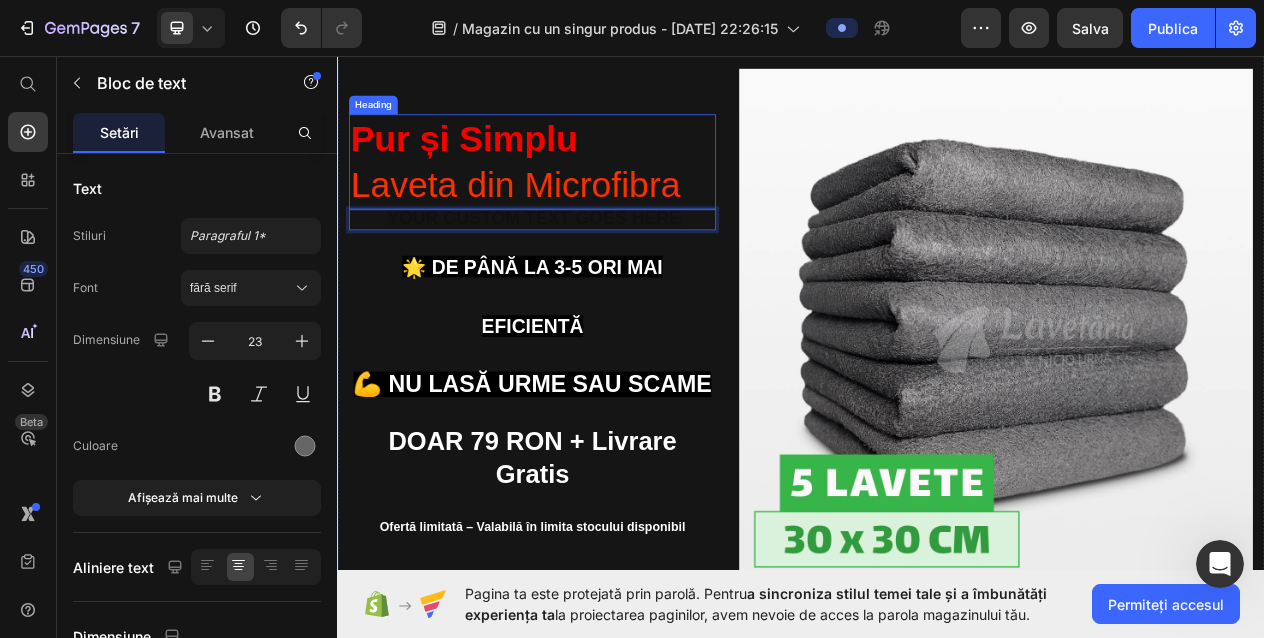 scroll, scrollTop: 108, scrollLeft: 0, axis: vertical 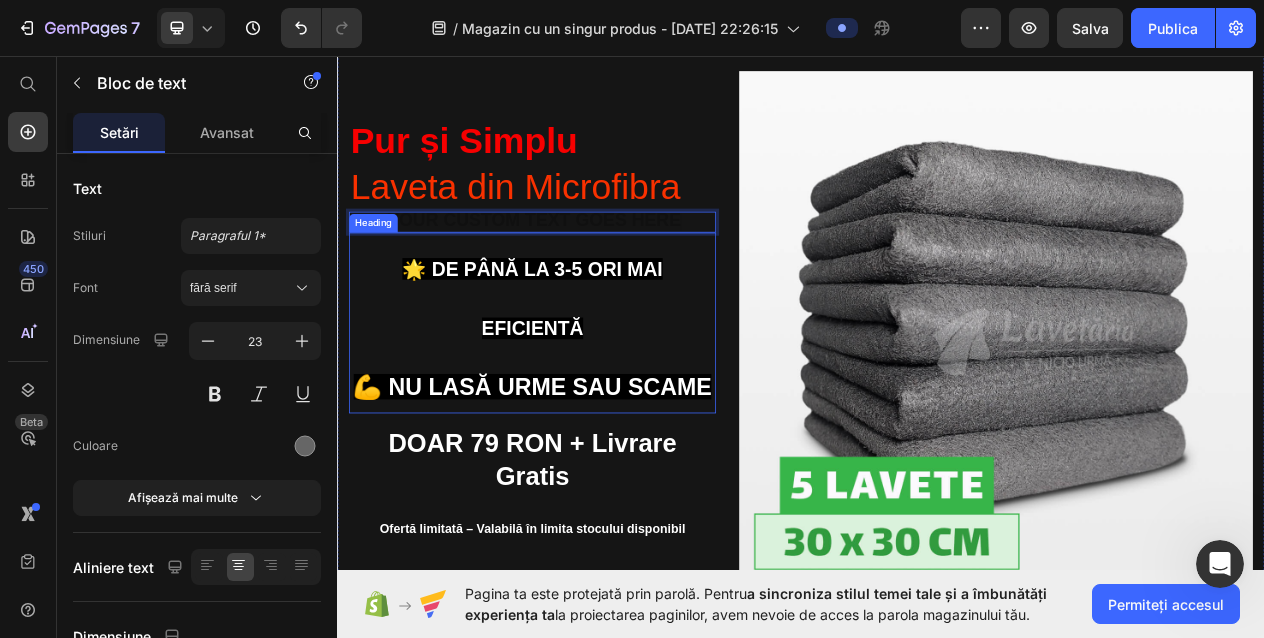 click on "⁠⁠⁠⁠⁠⁠⁠ 🌟 De până la 3-5 ori mai eficientă 💪 Nu lasă urme sau scame" at bounding box center [589, 404] 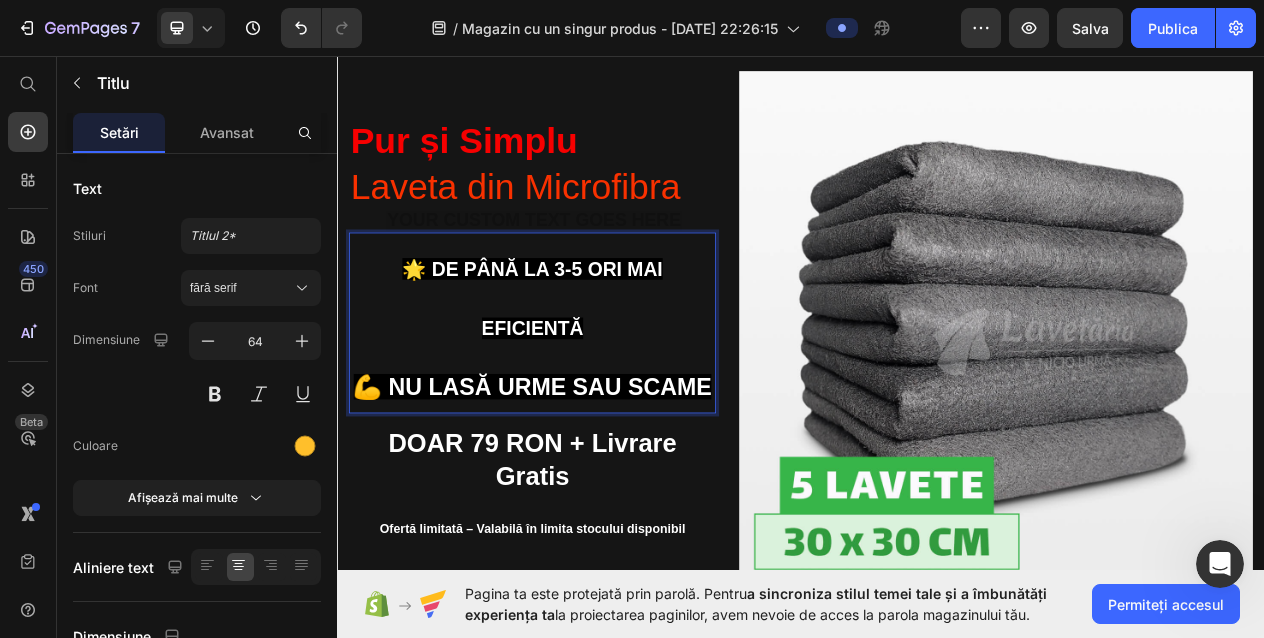 click on "🌟 De până la 3-5 ori mai eficientă 💪 Nu lasă urme sau scame" at bounding box center [589, 404] 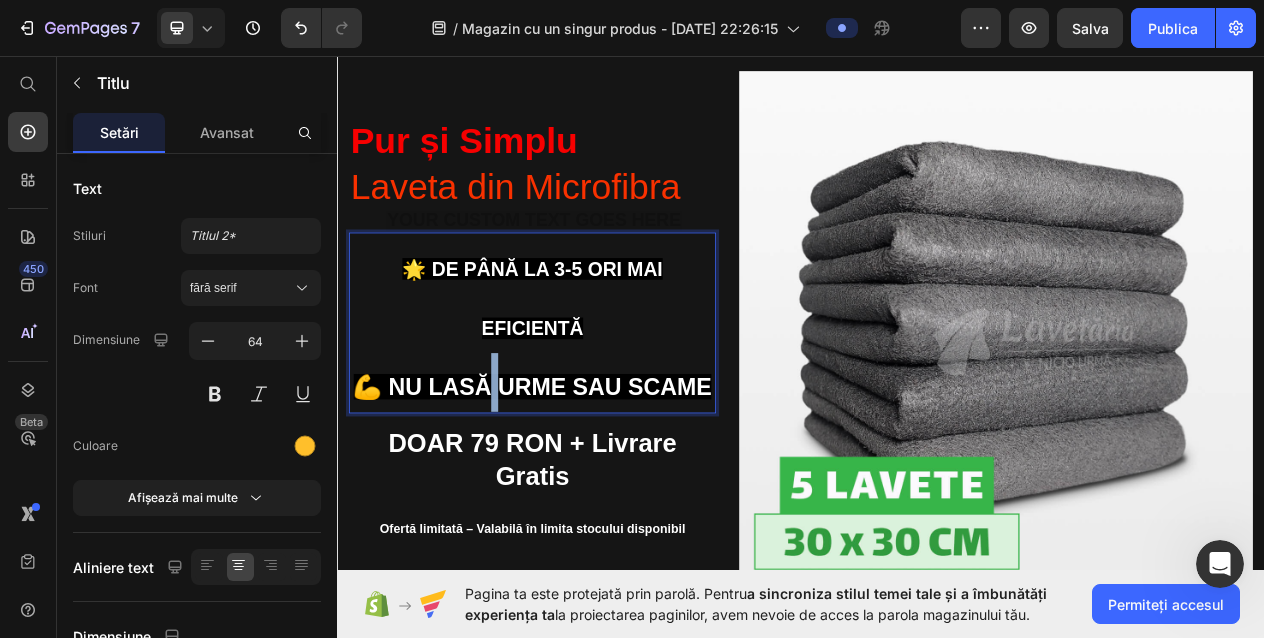 click on "🌟 De până la 3-5 ori mai eficientă 💪 Nu lasă urme sau scame" at bounding box center [589, 404] 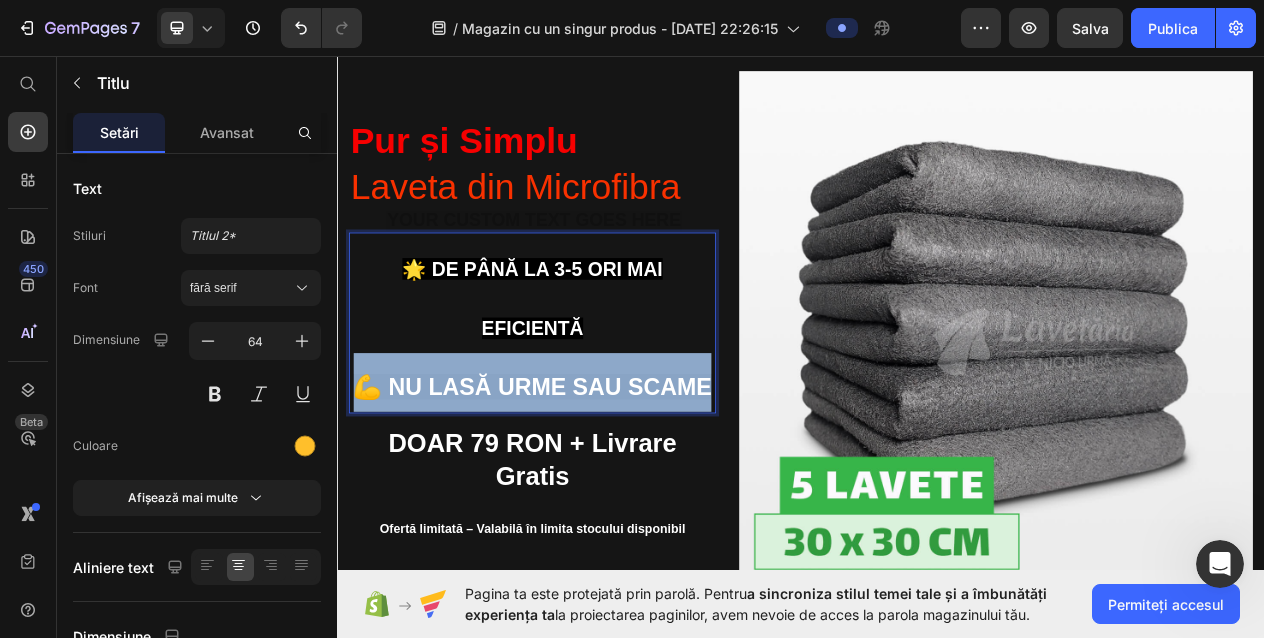 click on "🌟 De până la 3-5 ori mai eficientă 💪 Nu lasă urme sau scame" at bounding box center (589, 404) 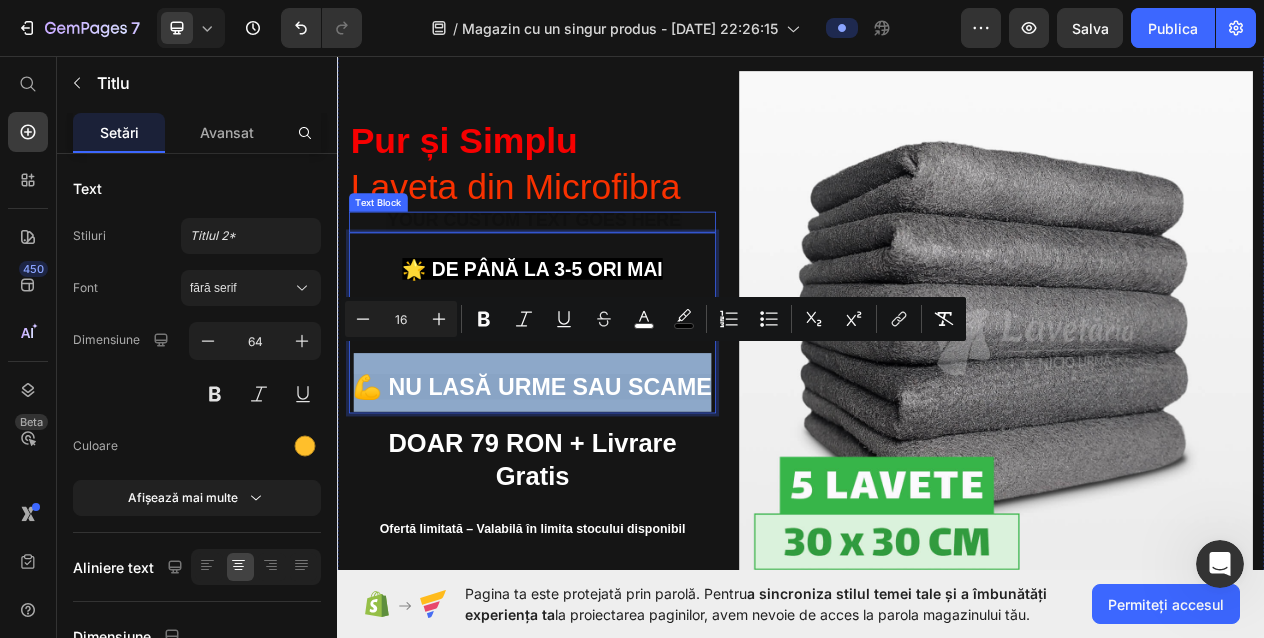 click at bounding box center (589, 273) 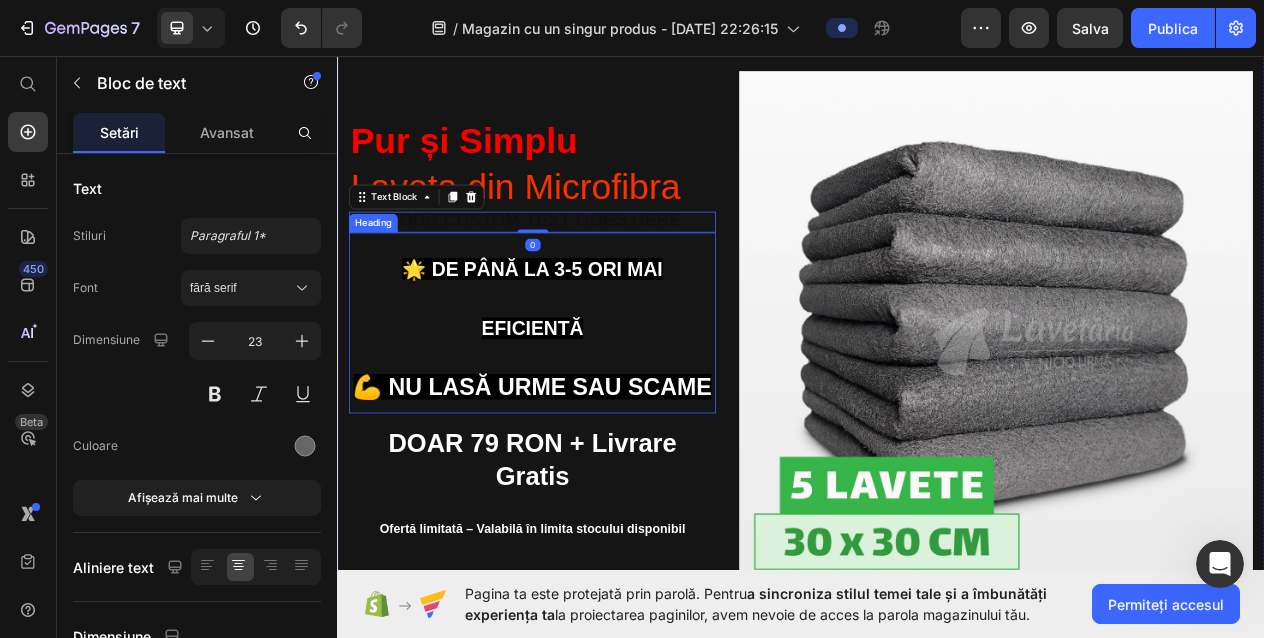 click on "⁠⁠⁠⁠⁠⁠⁠ 🌟 De până la 3-5 ori mai eficientă 💪 Nu lasă urme sau scame" at bounding box center [589, 404] 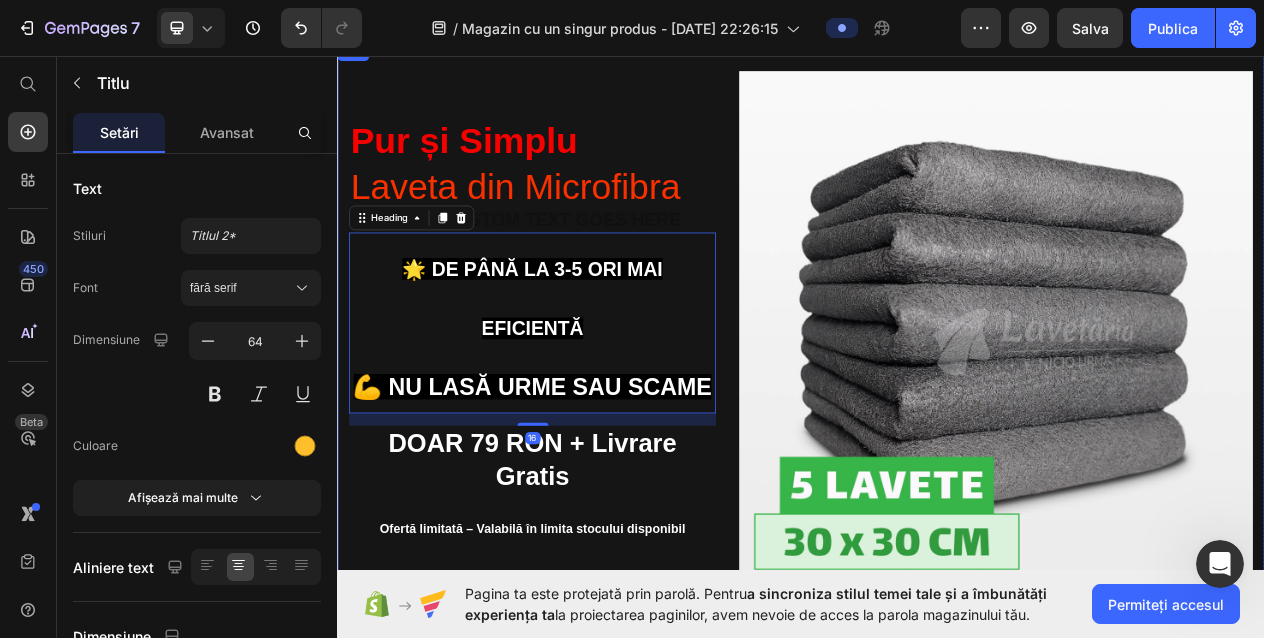 click on "Pur și Simplu Laveta din Microfibra Heading Text Block ⁠⁠⁠⁠⁠⁠⁠ 🌟 De până la 3-5 ori mai eficientă 💪 Nu lasă urme sau scame Heading   16 DOAR 79 RON + Livrare Gratis  Text Block Ofertă limitată – Valabilă în limita stocului disponibil Text Block Image Row" at bounding box center [937, 410] 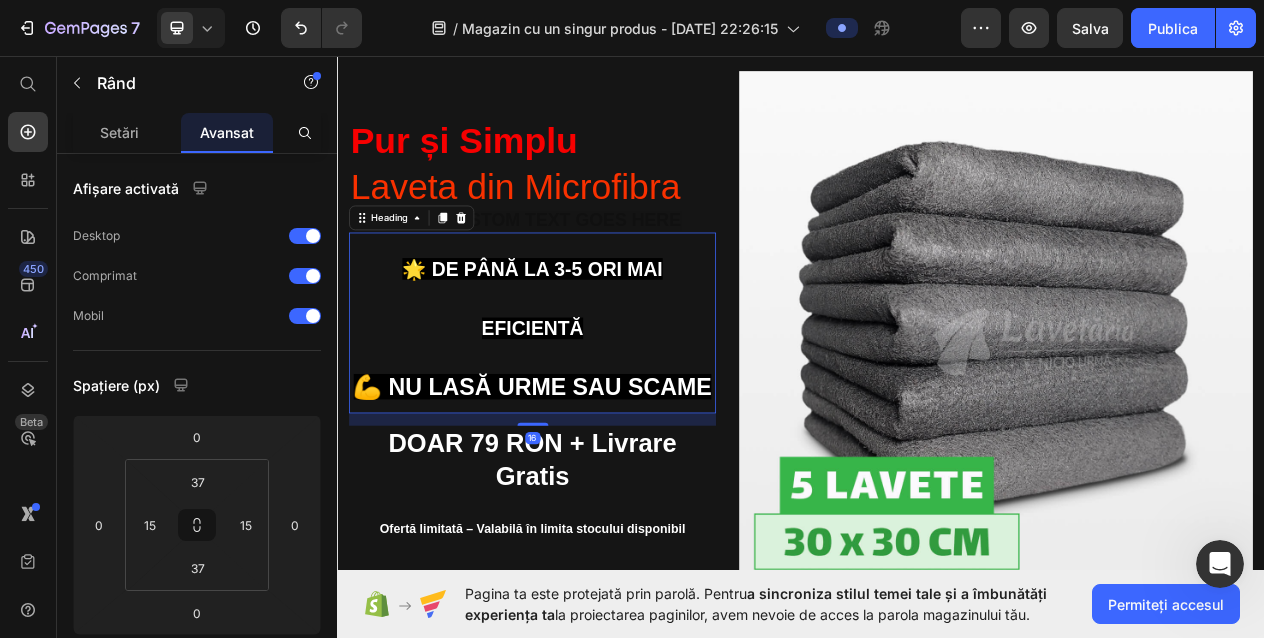 click on "⁠⁠⁠⁠⁠⁠⁠ 🌟 De până la 3-5 ori mai eficientă 💪 Nu lasă urme sau scame" at bounding box center [589, 404] 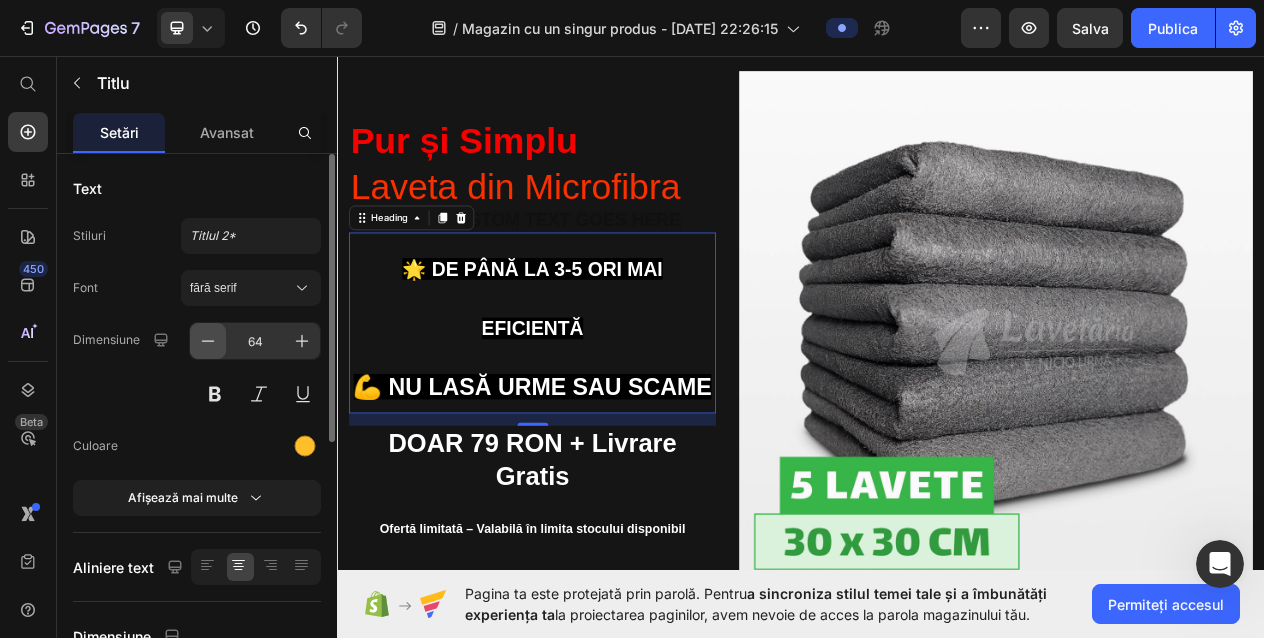 click at bounding box center (208, 341) 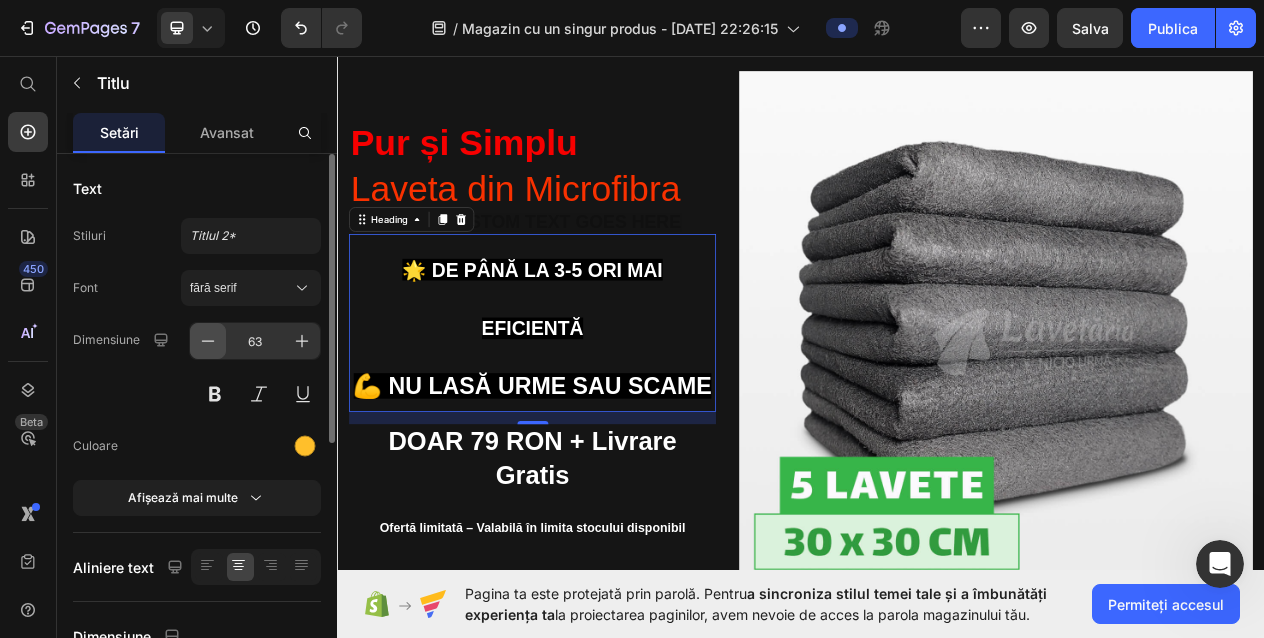 click 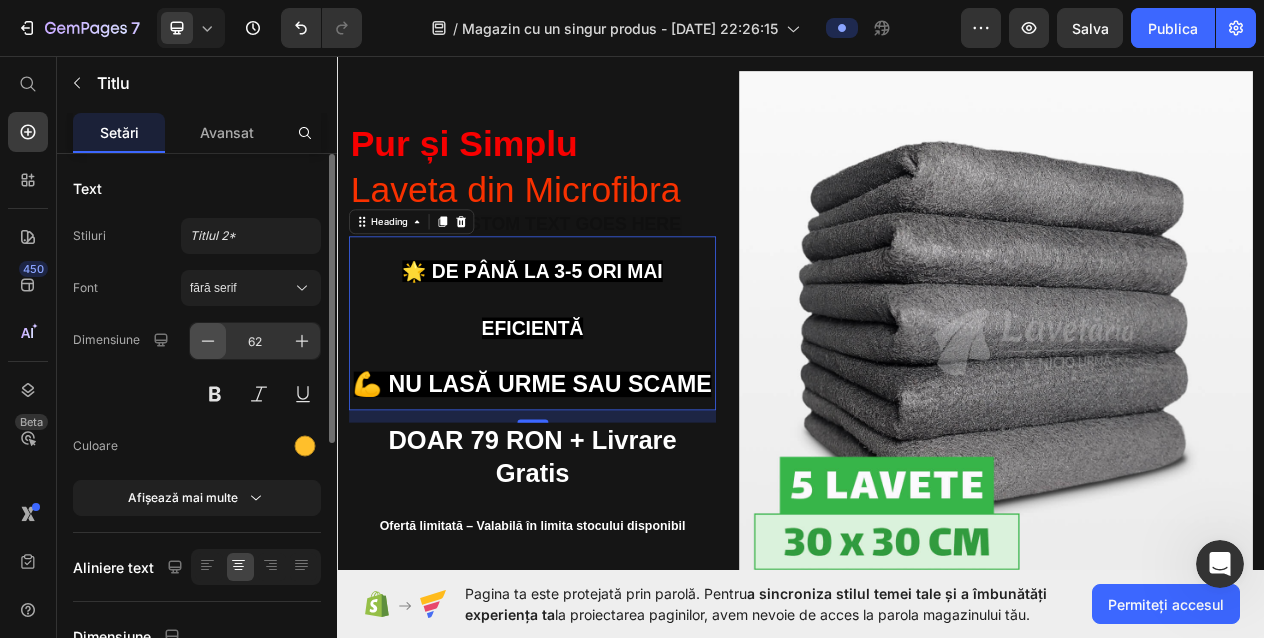 click 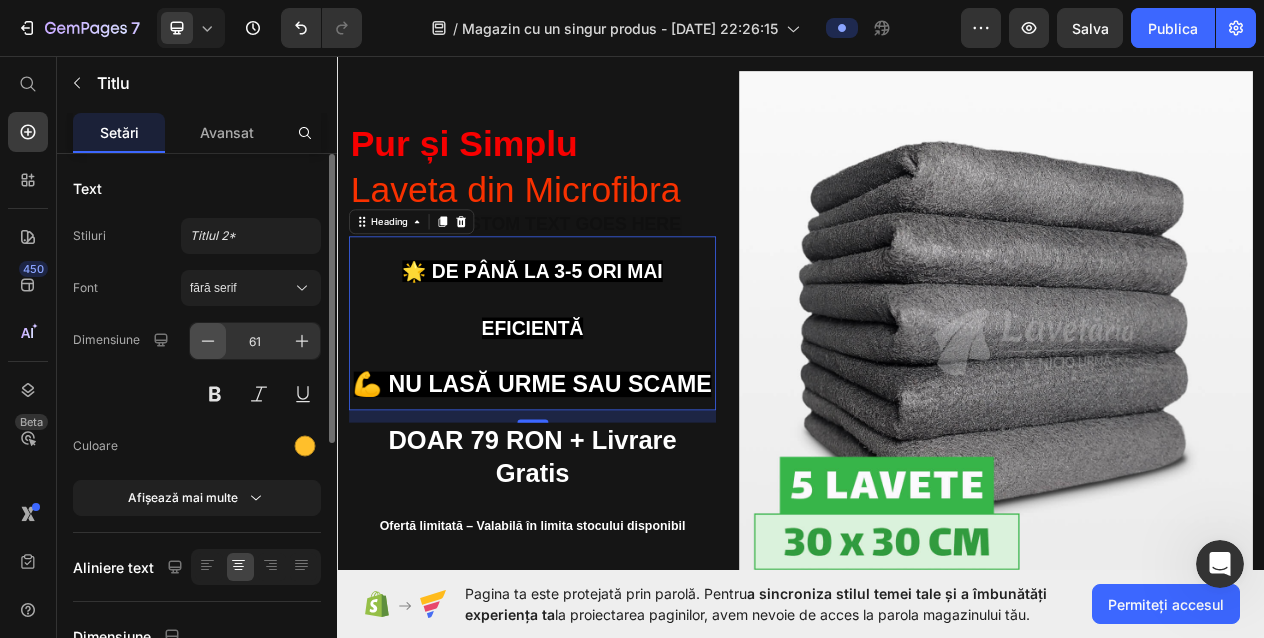 click 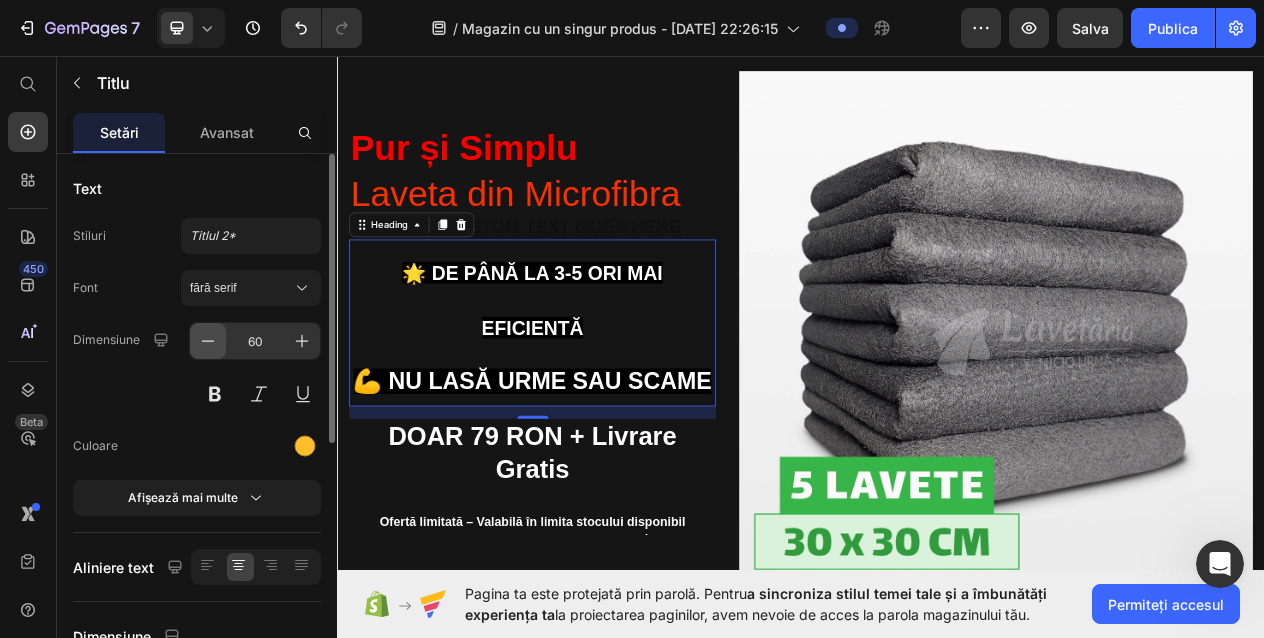 click 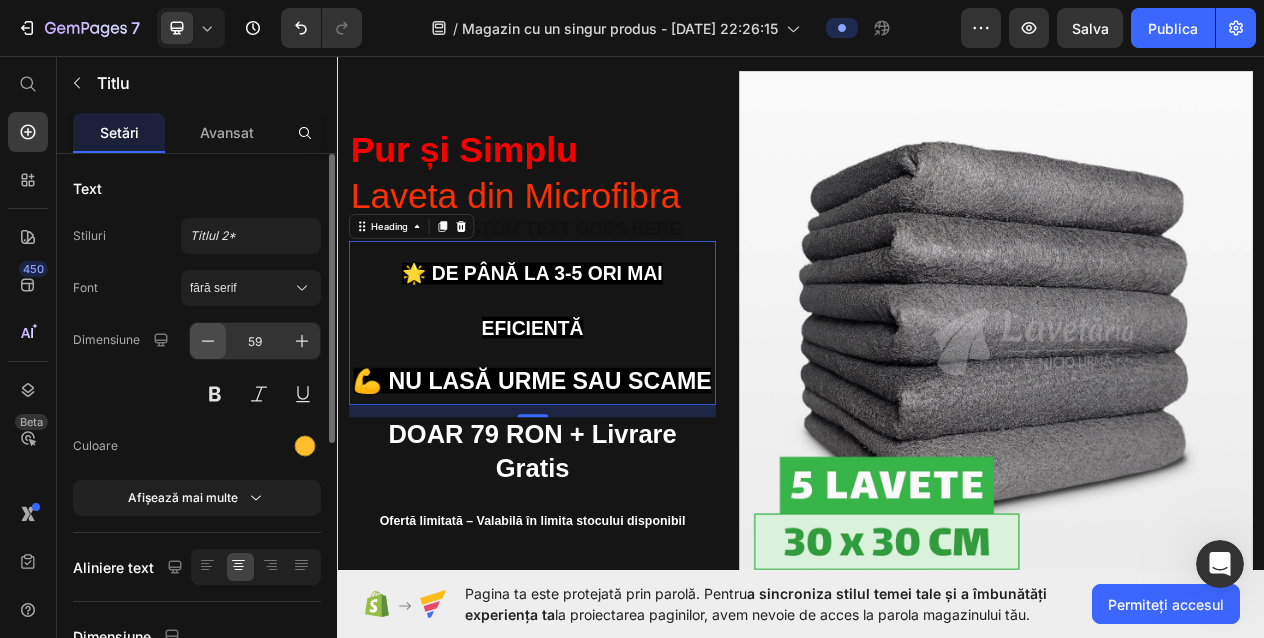 click 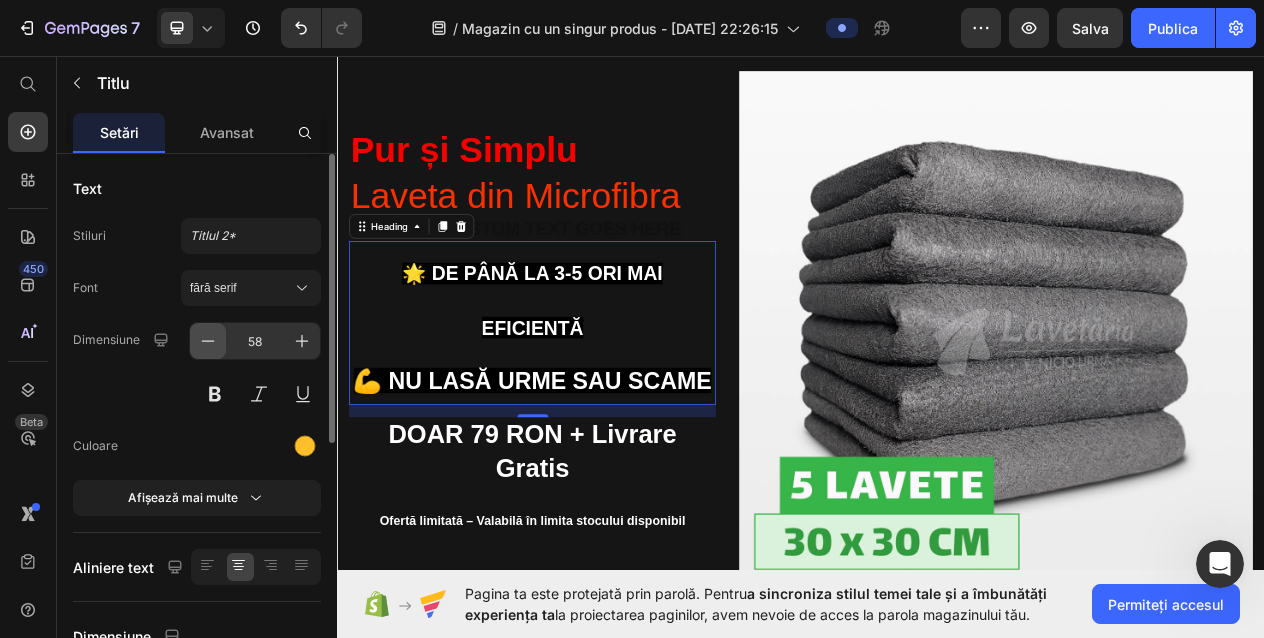 click 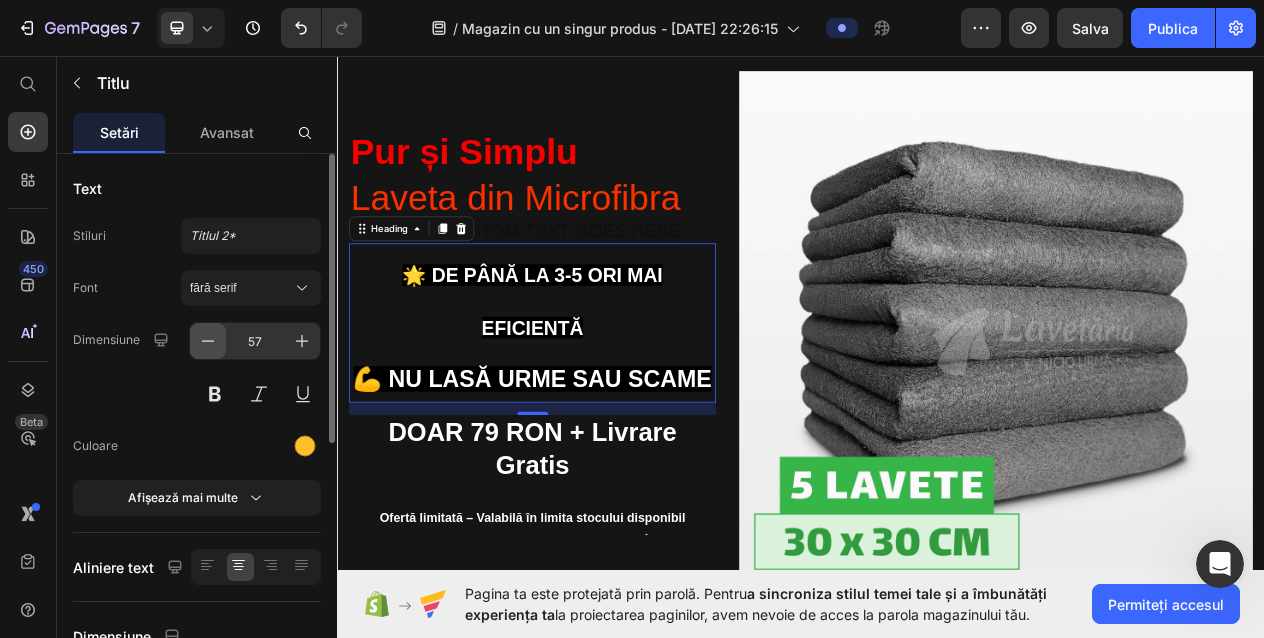 click 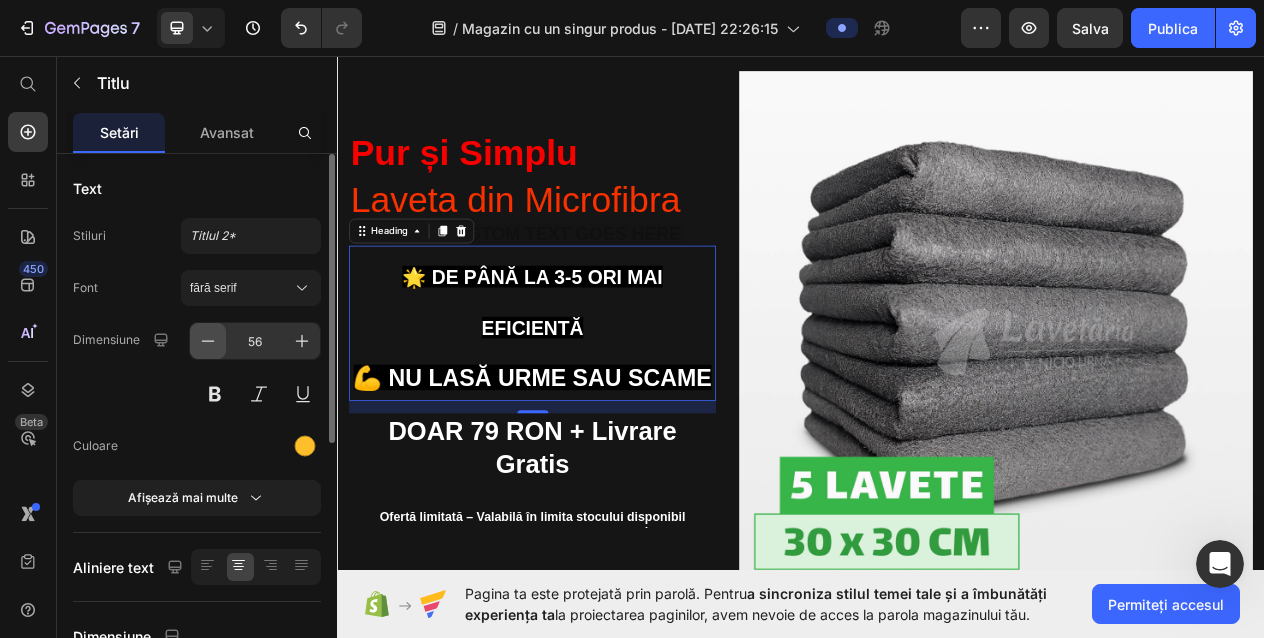 click 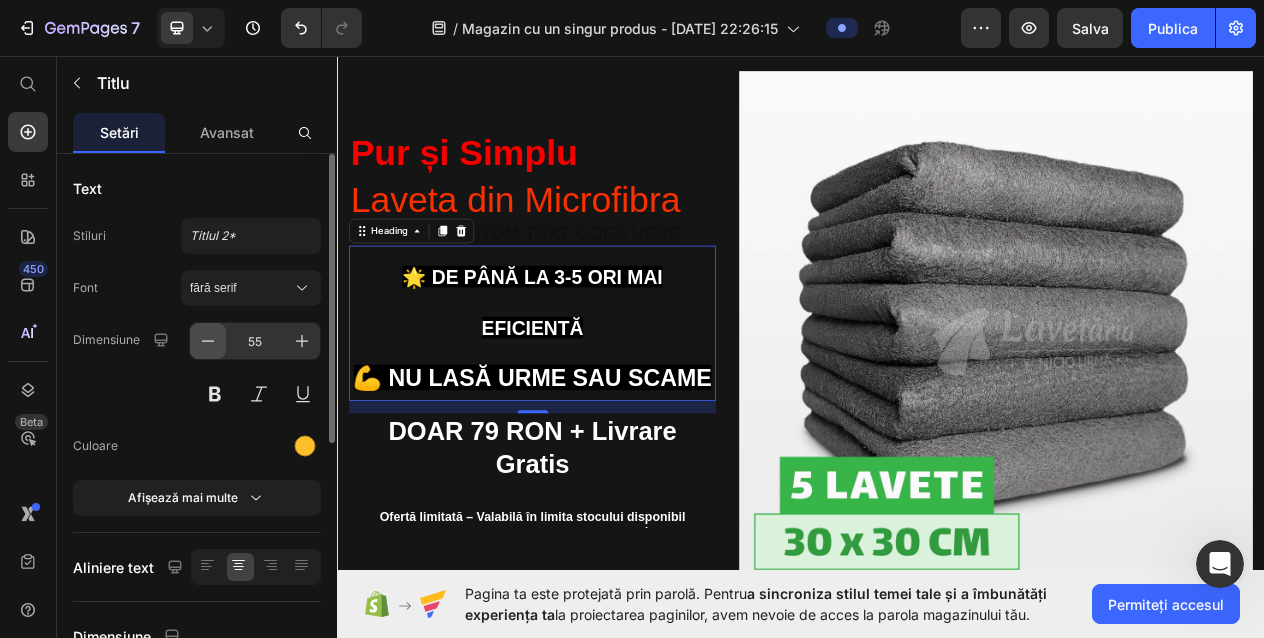 click 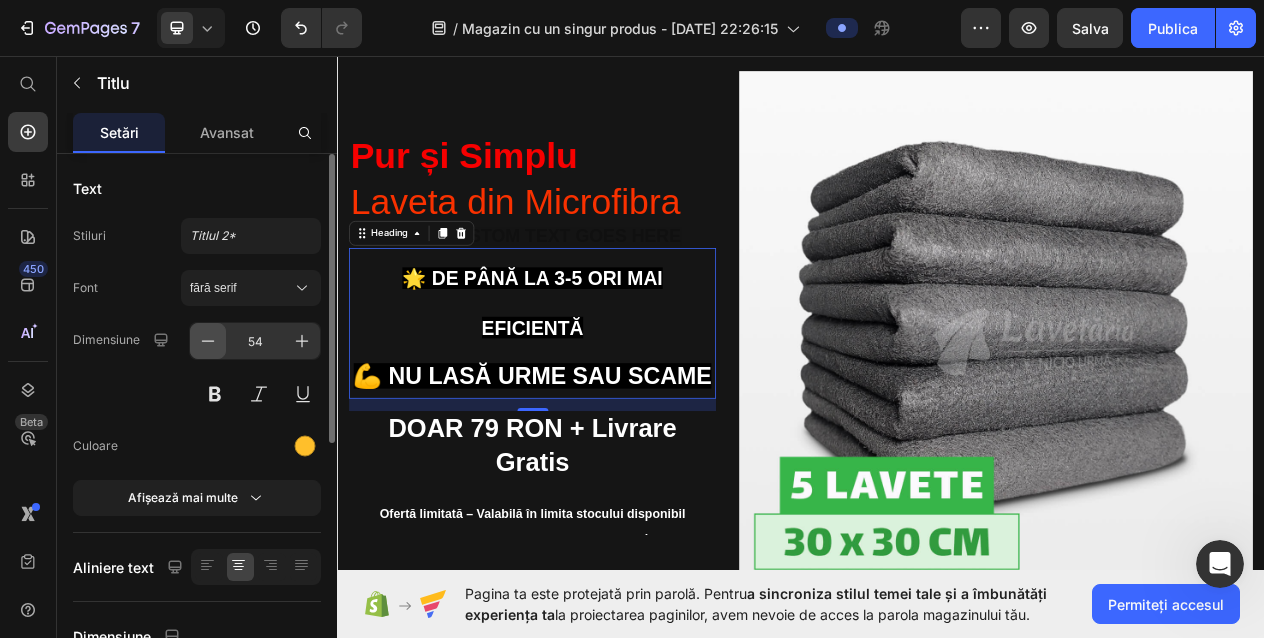 click 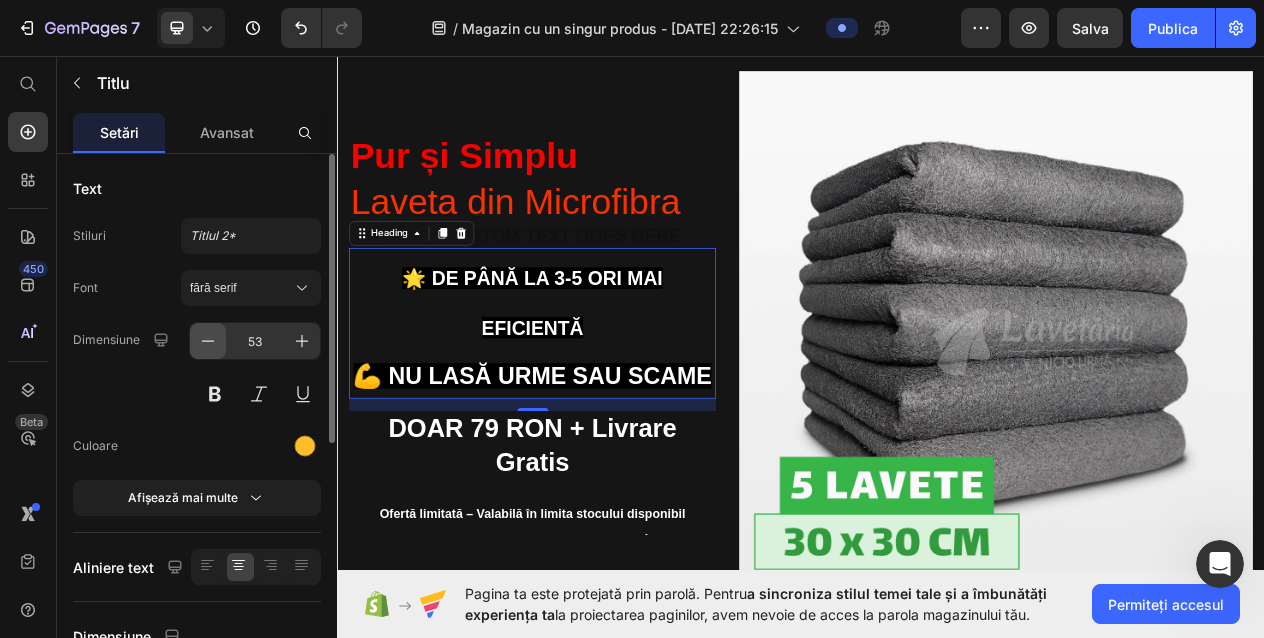 click 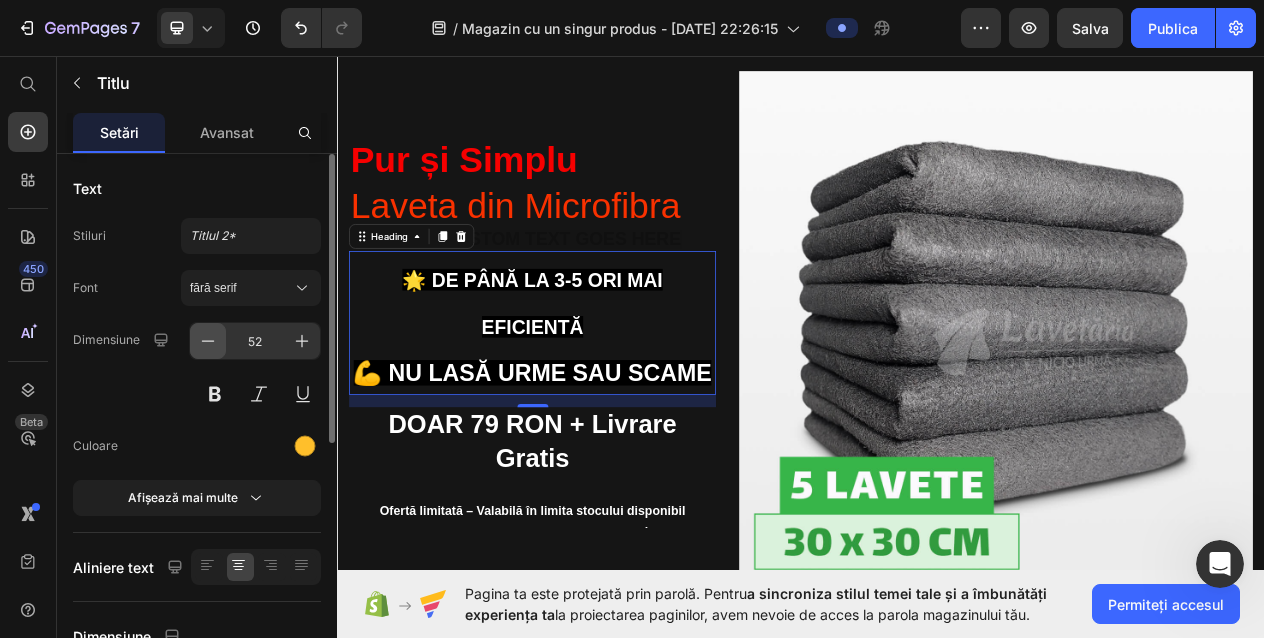 click 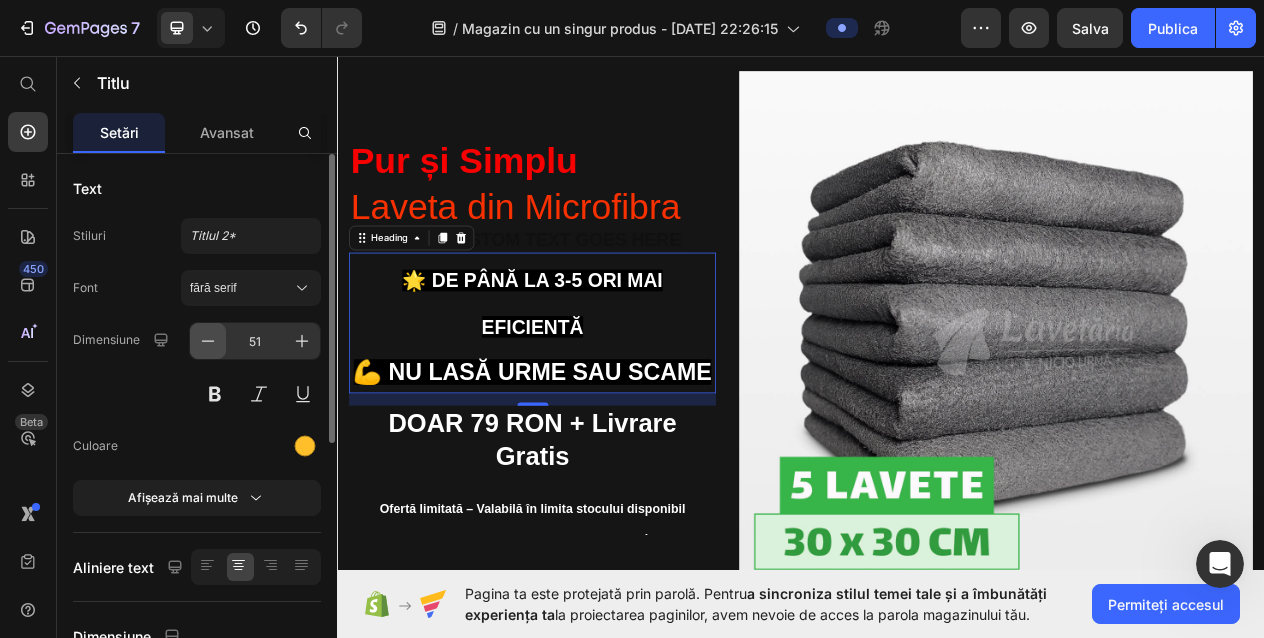 click 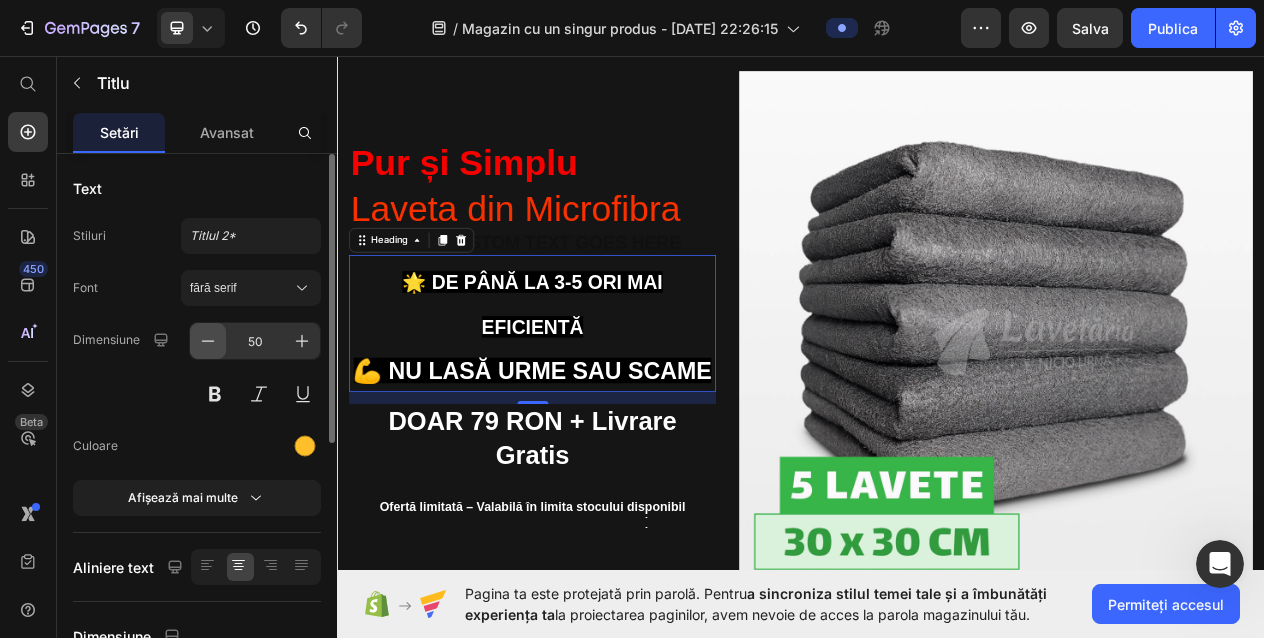 click 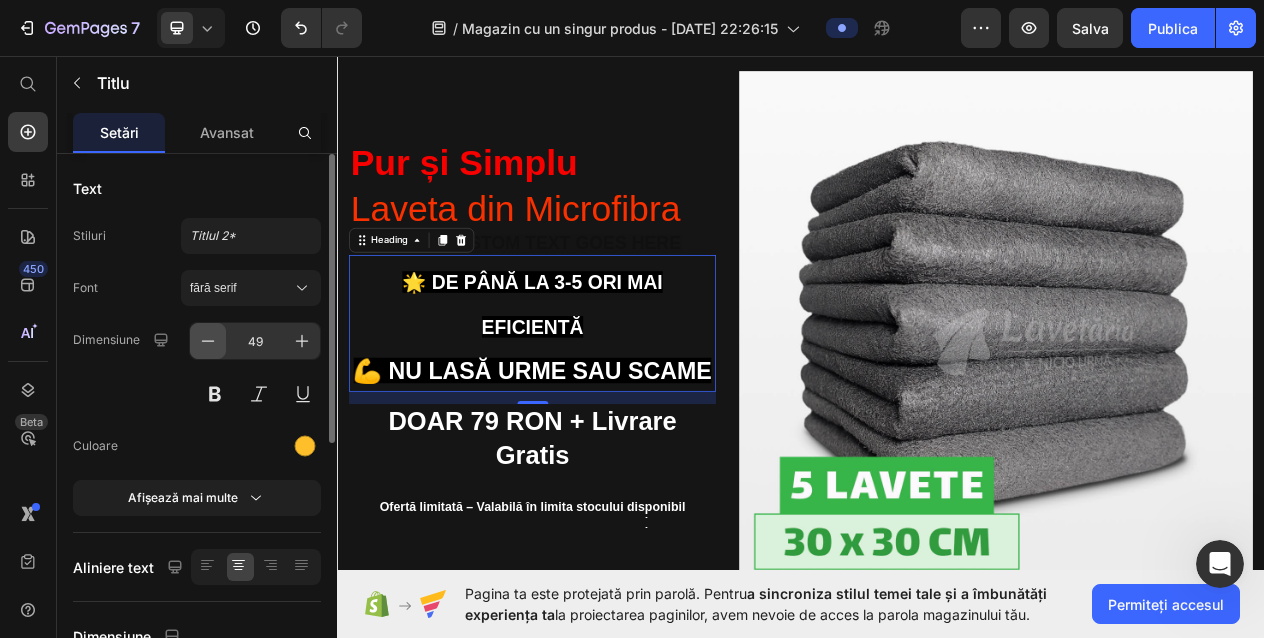 click 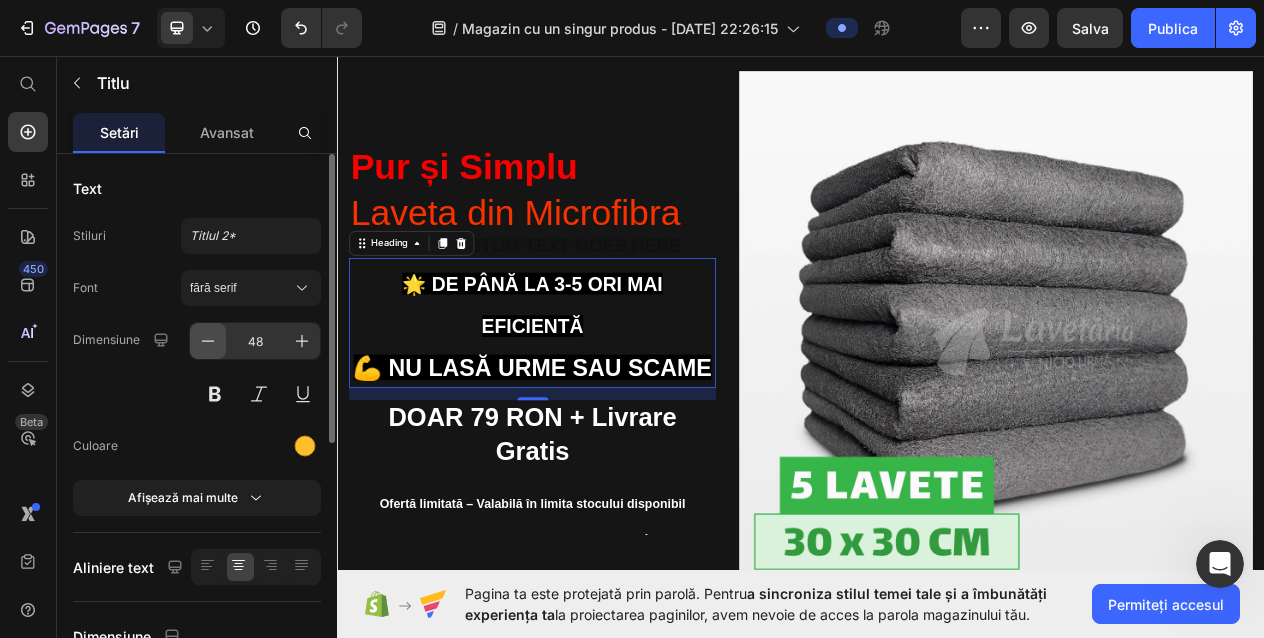 click 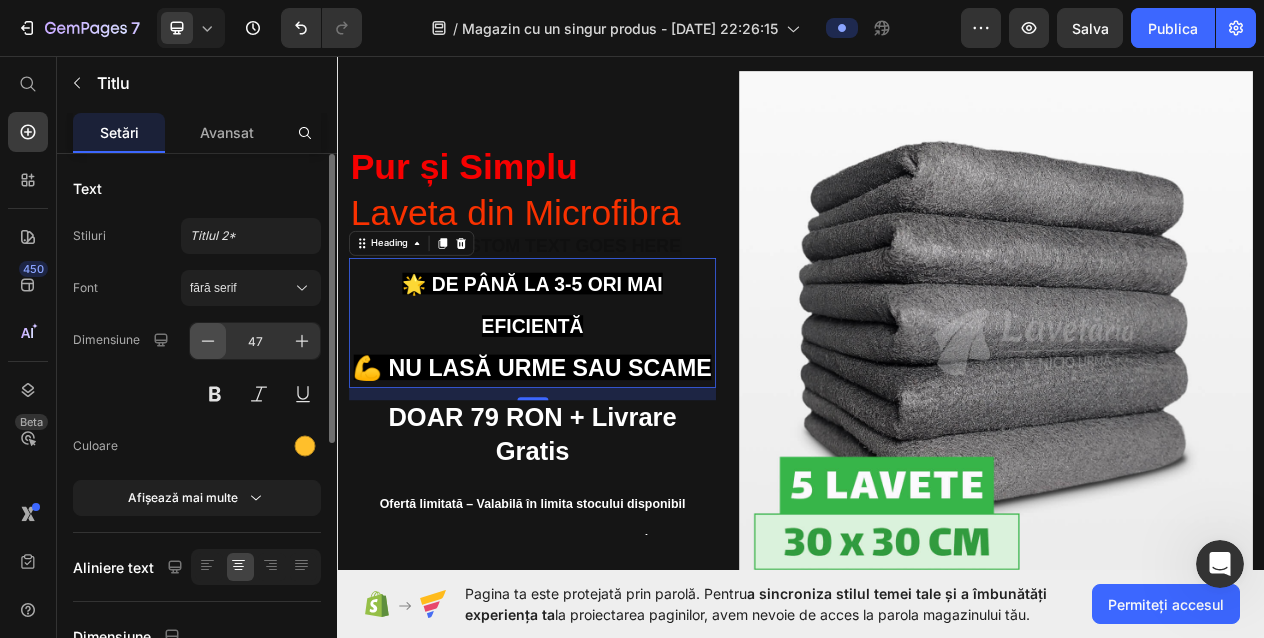 click 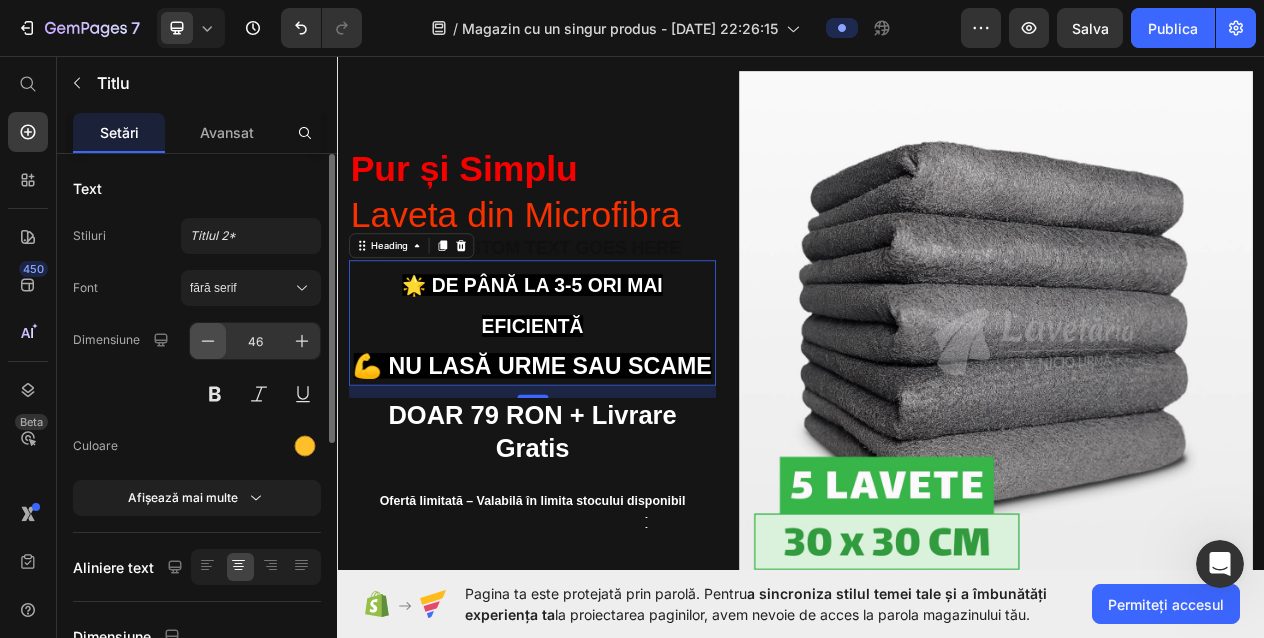 click 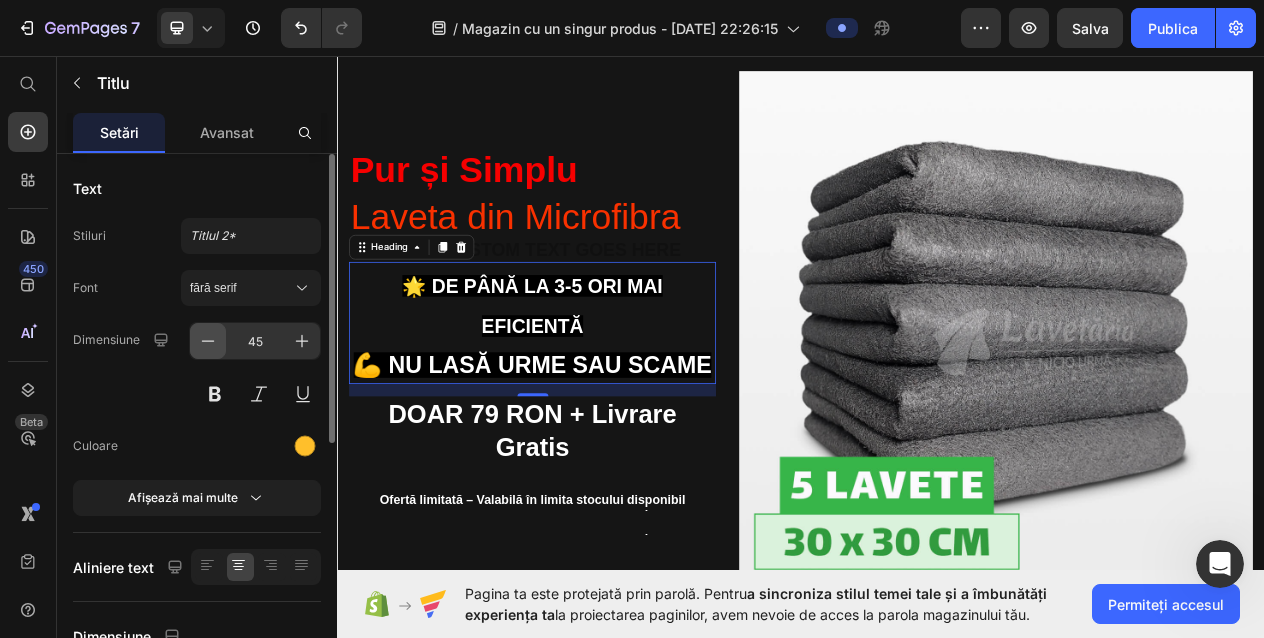 click 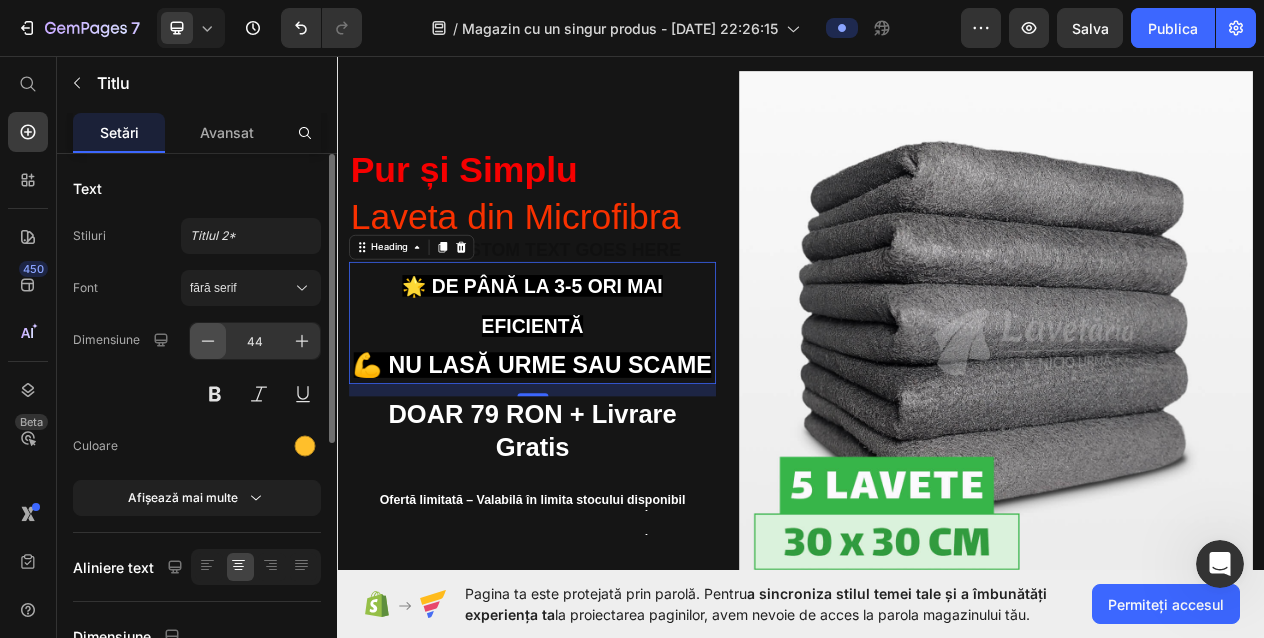 click 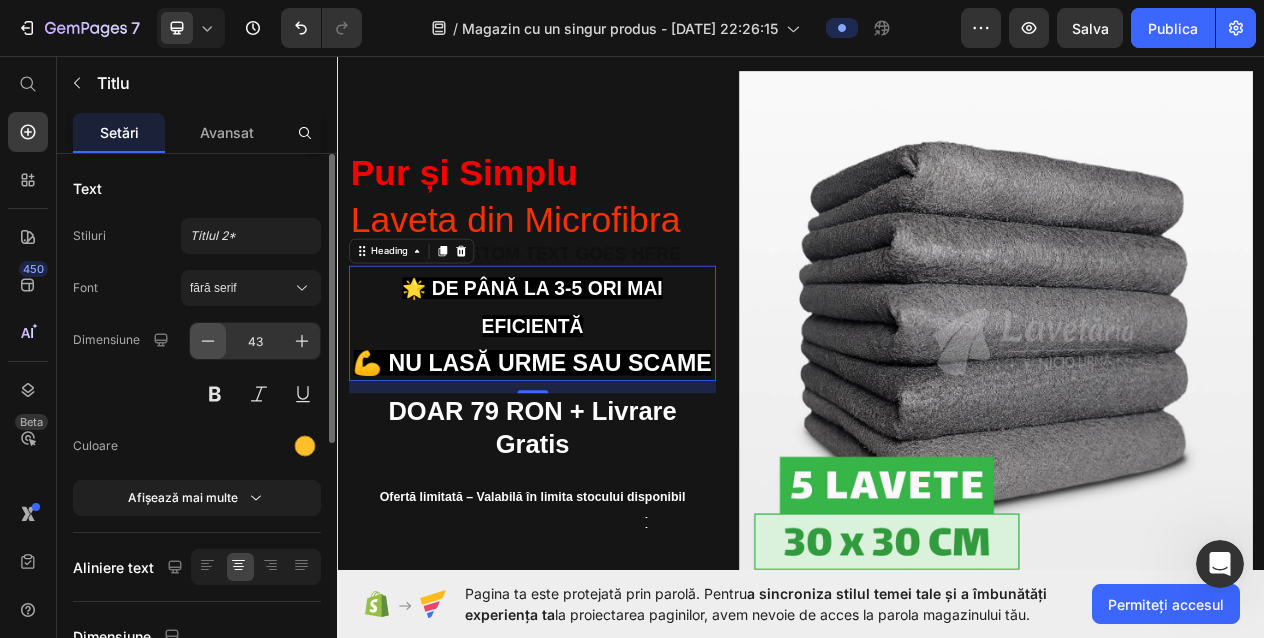 click 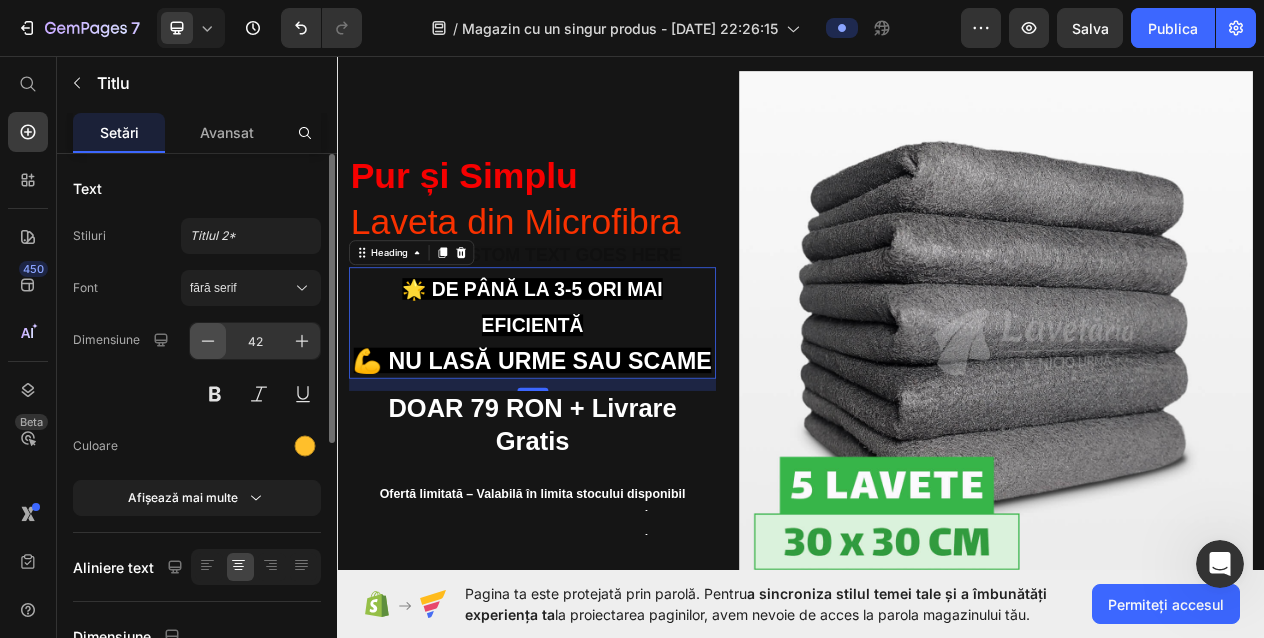 click 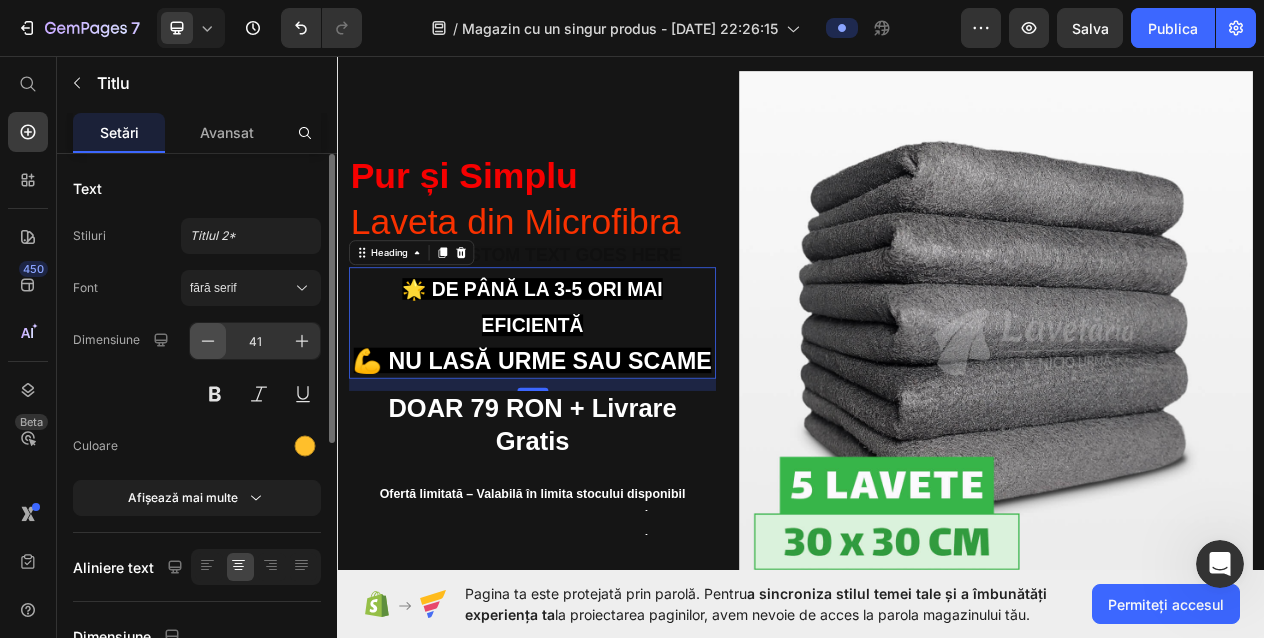 click 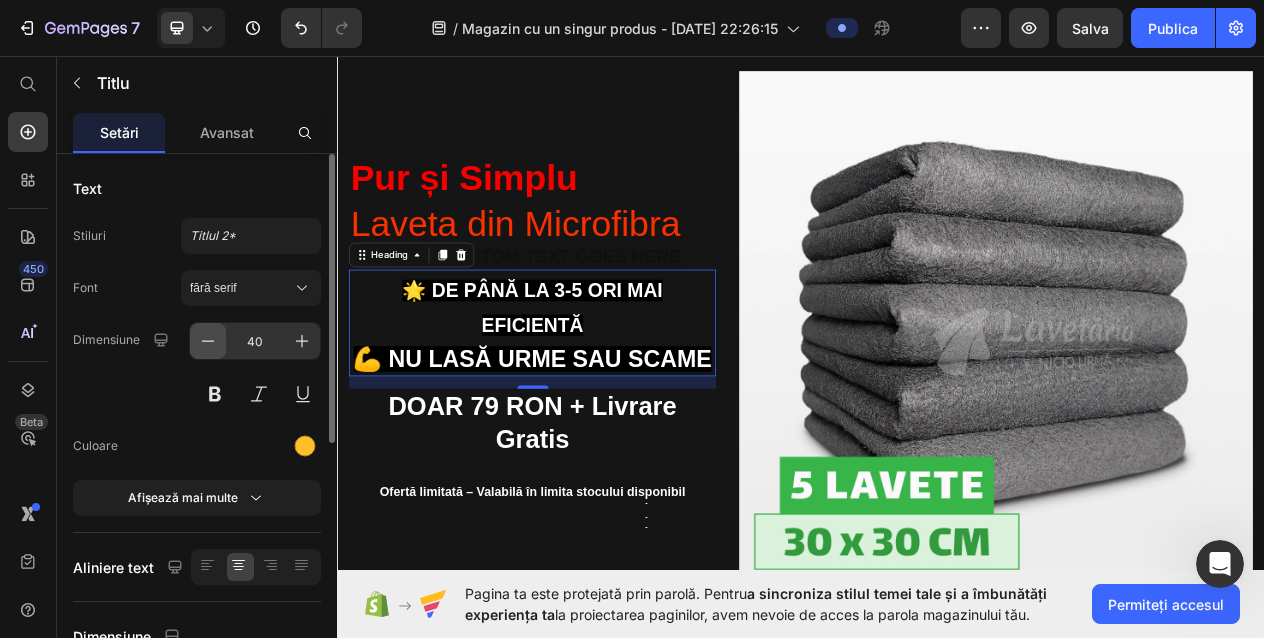 click 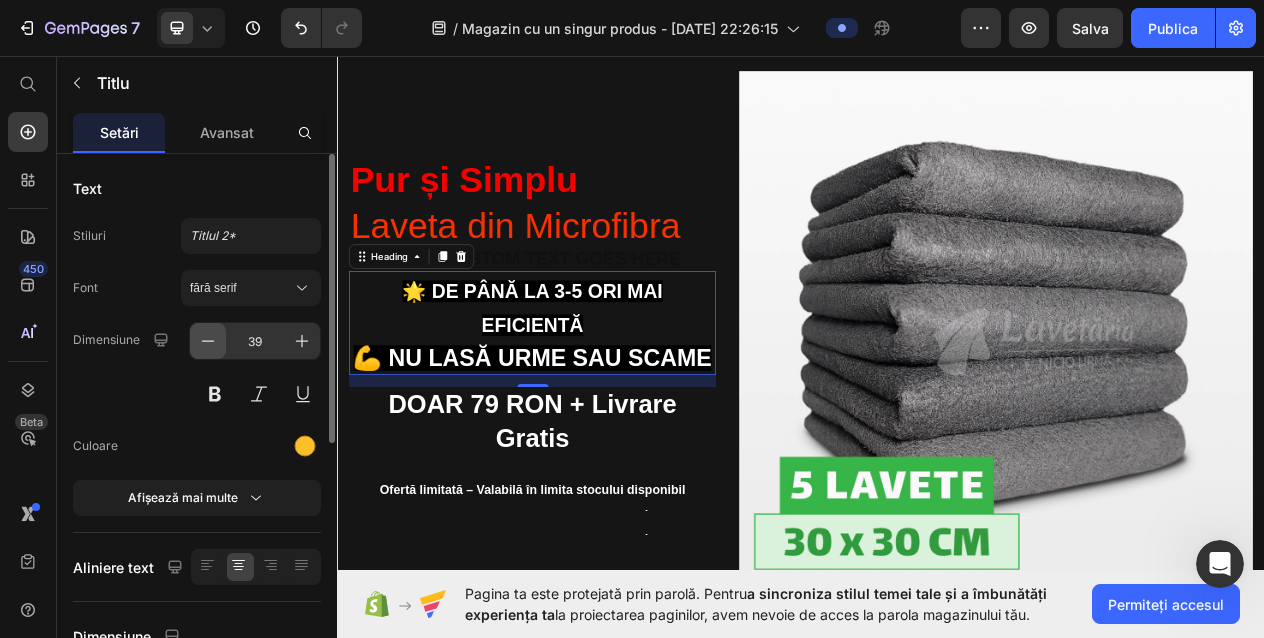 click 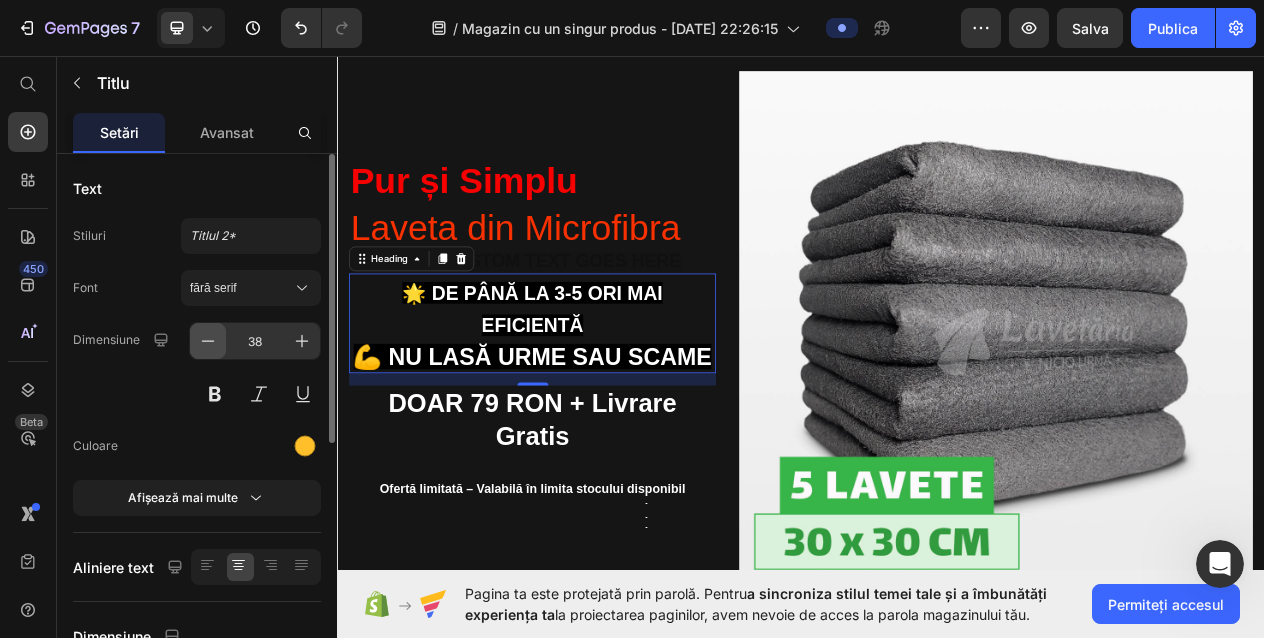 click 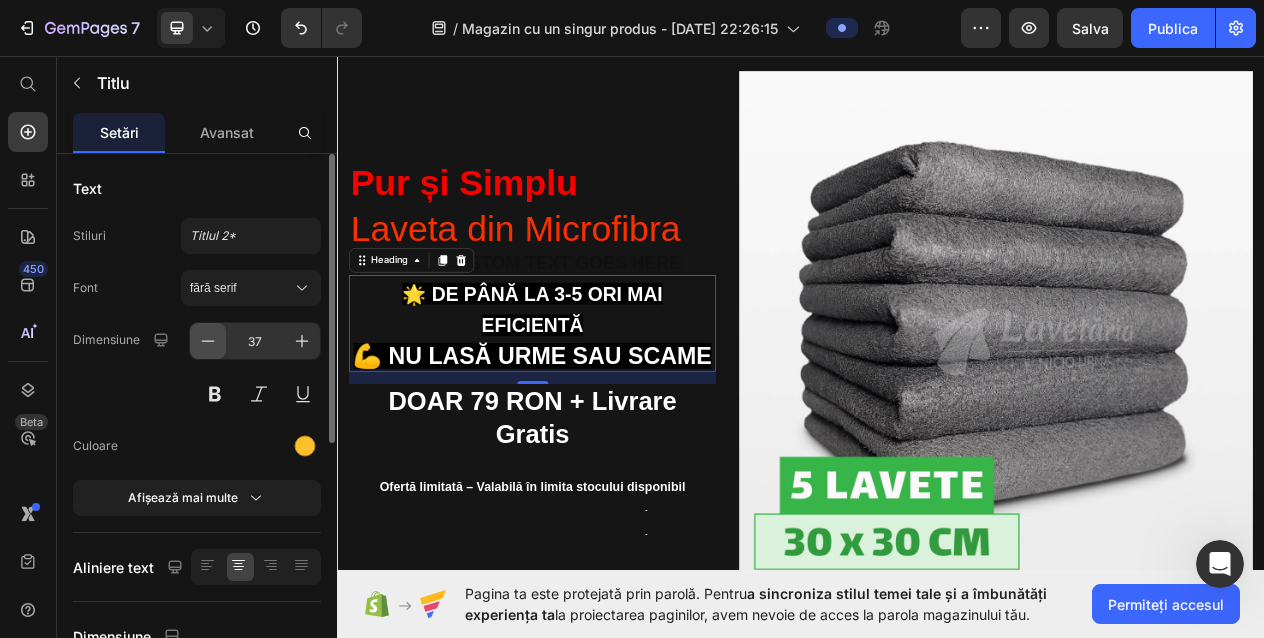 click 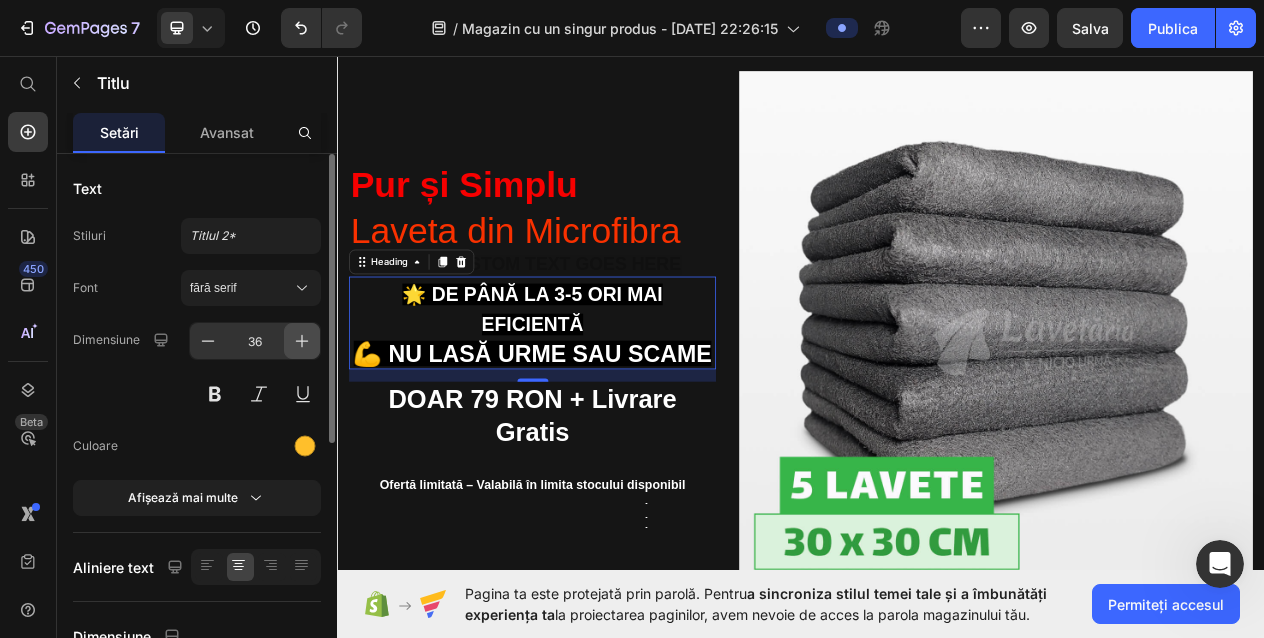 click at bounding box center (302, 341) 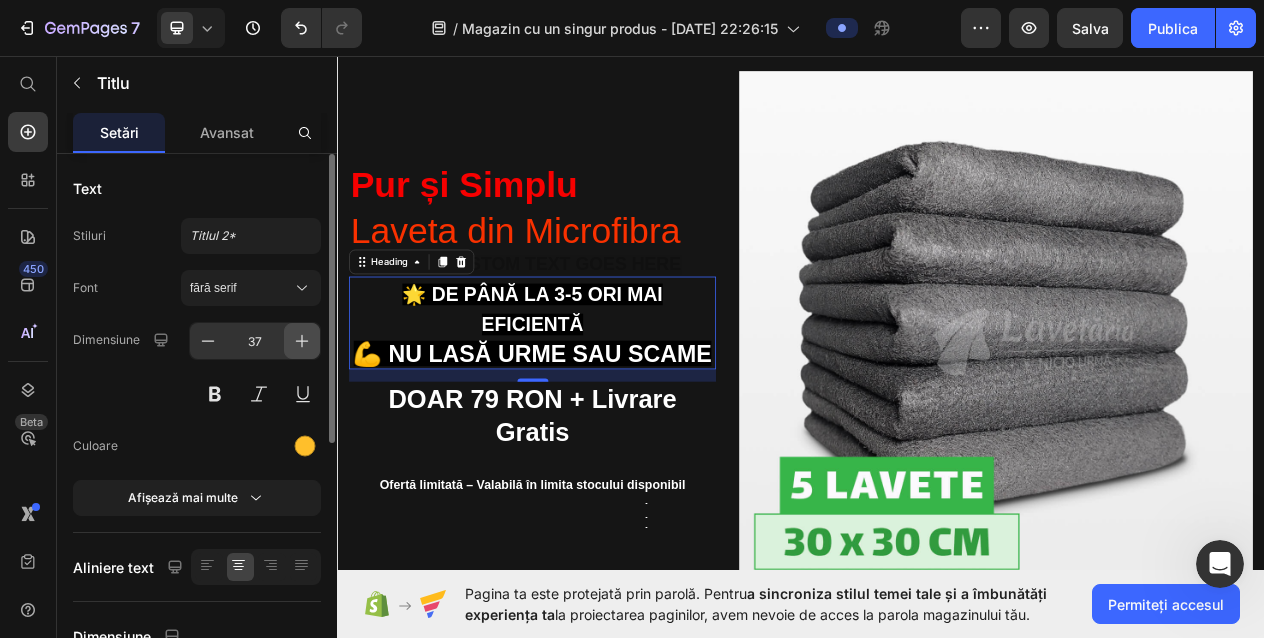 click at bounding box center [302, 341] 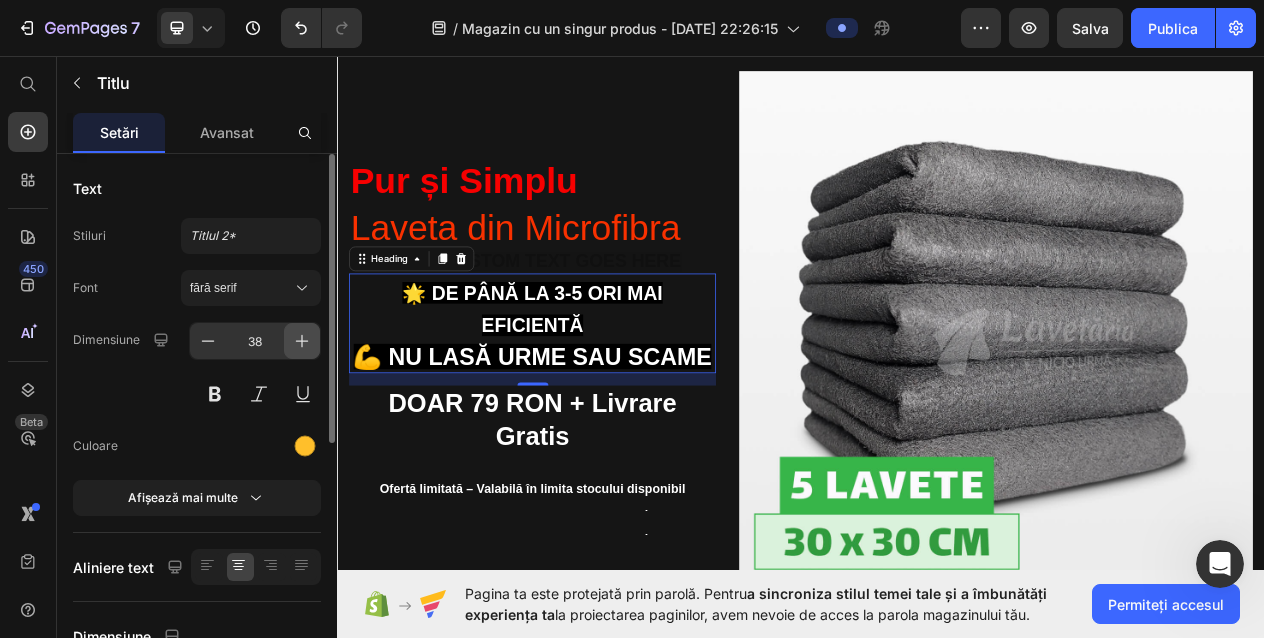 click at bounding box center (302, 341) 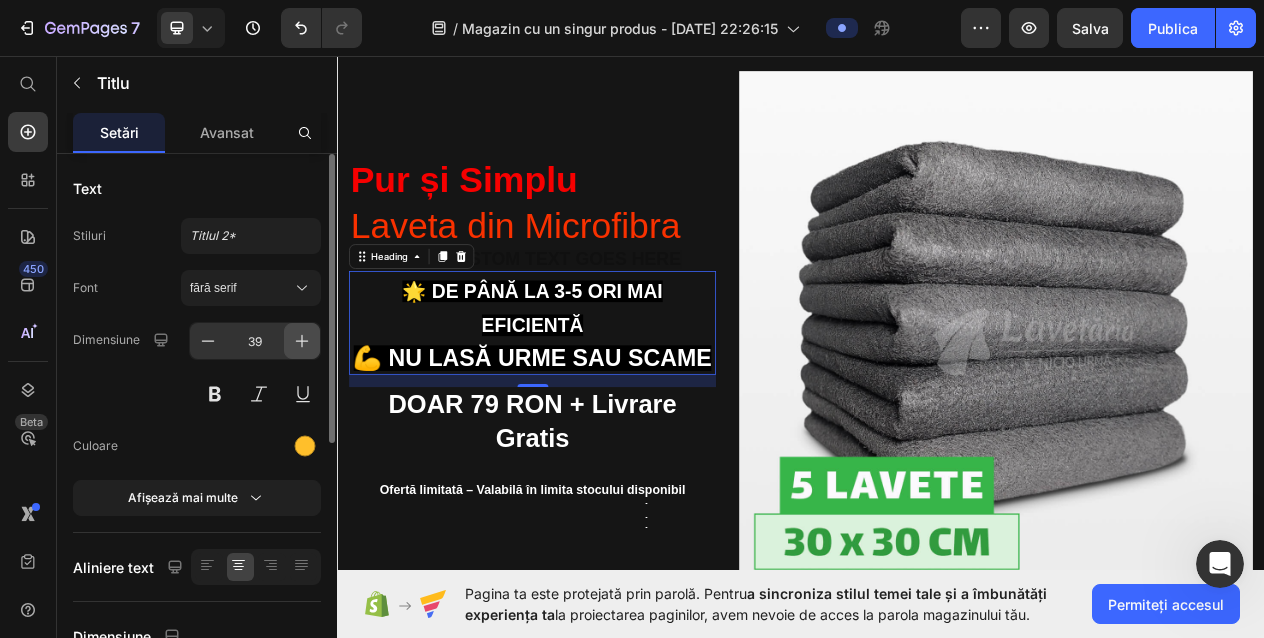 click at bounding box center [302, 341] 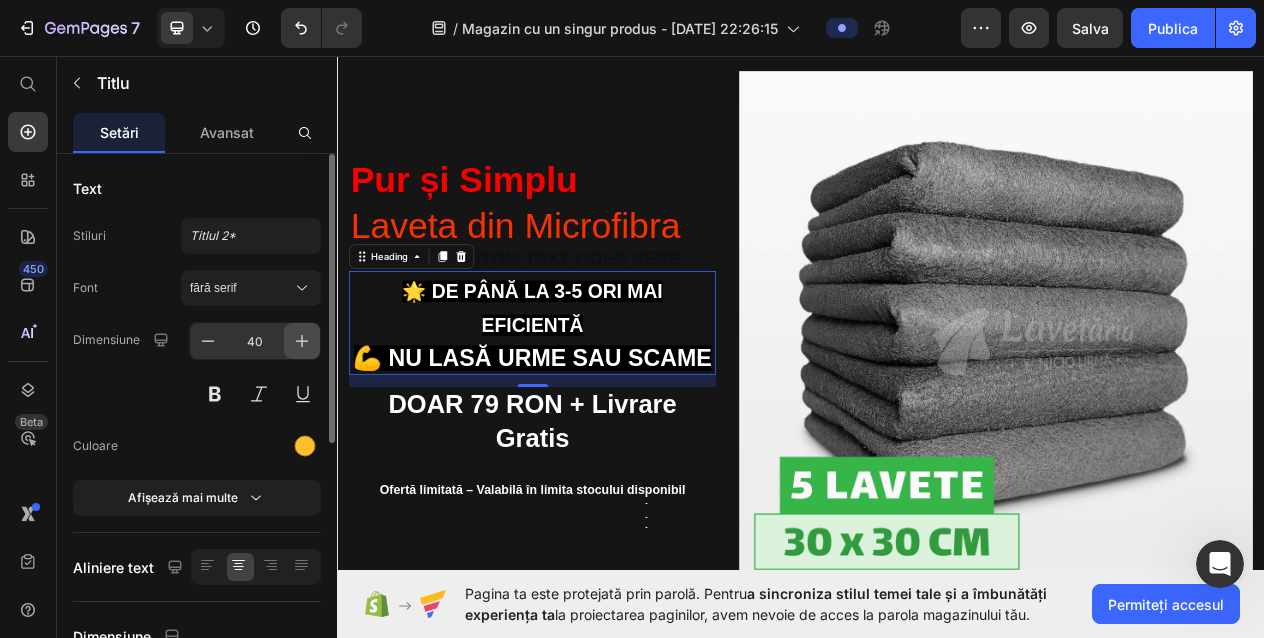 click at bounding box center [302, 341] 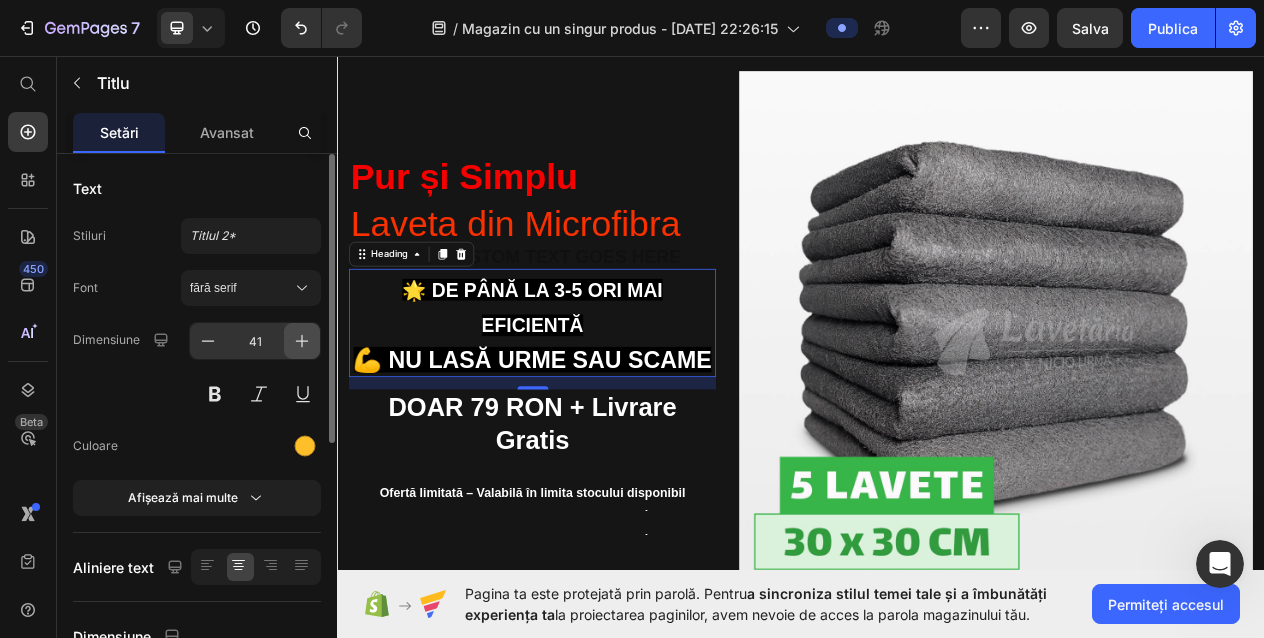 click at bounding box center [302, 341] 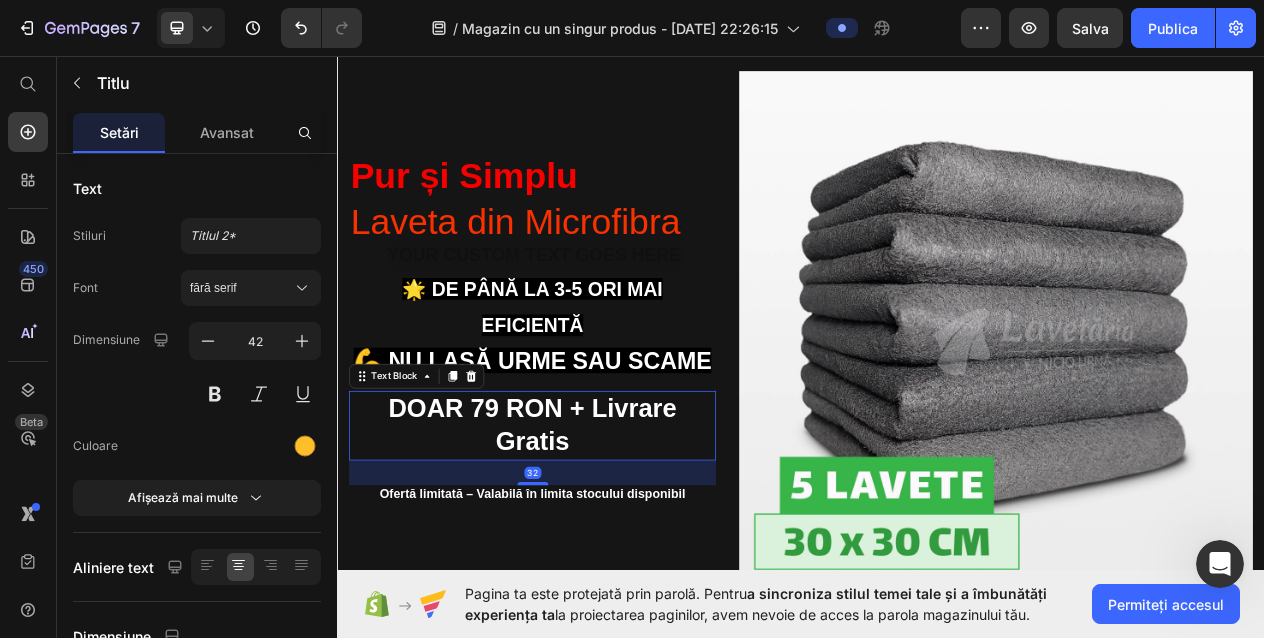 click on "DOAR 79 RON + Livrare Gratis" at bounding box center (589, 537) 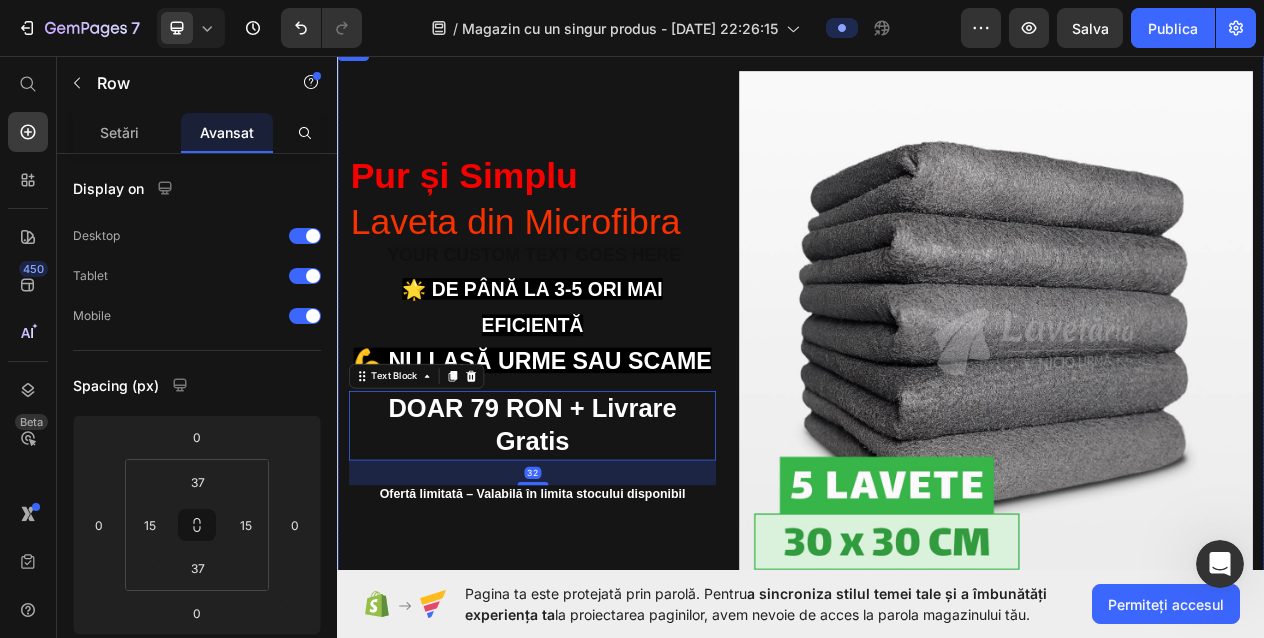 click on "Pur și Simplu Laveta din Microfibra Heading Text Block ⁠⁠⁠⁠⁠⁠⁠ 🌟 De până la 3-5 ori mai eficientă 💪 Nu lasă urme sau scame Heading DOAR 79 RON + Livrare Gratis  Text Block   32 Ofertă limitată – Valabilă în limita stocului disponibil Text Block" at bounding box center [589, 410] 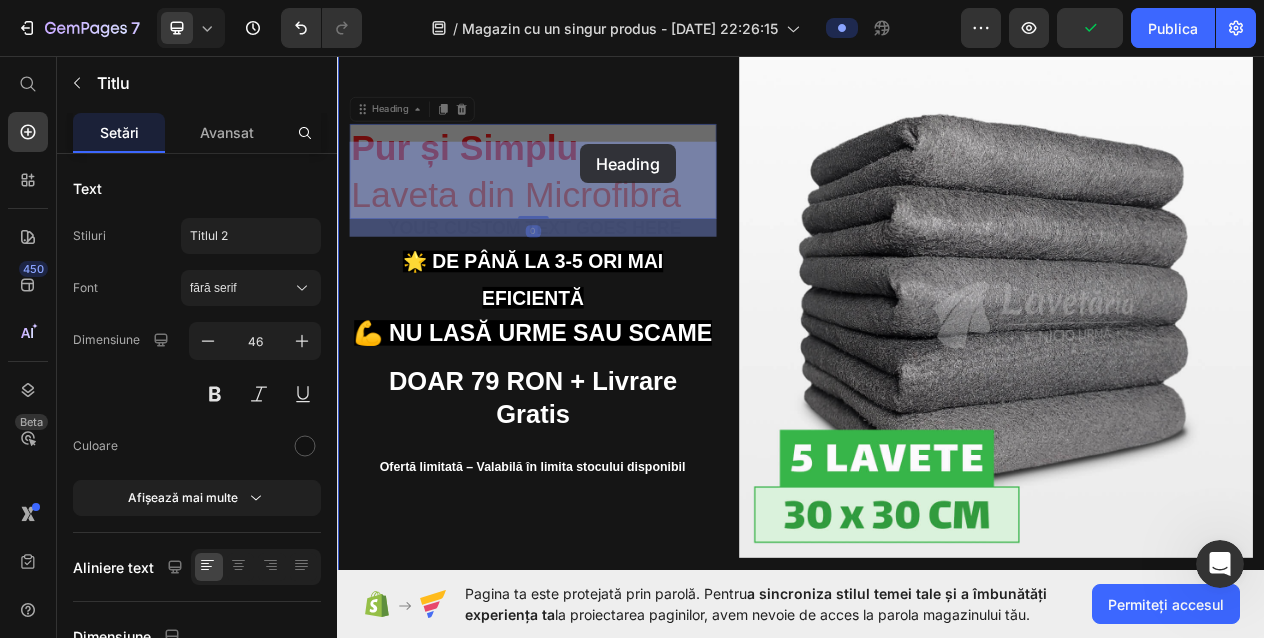 scroll, scrollTop: 81, scrollLeft: 0, axis: vertical 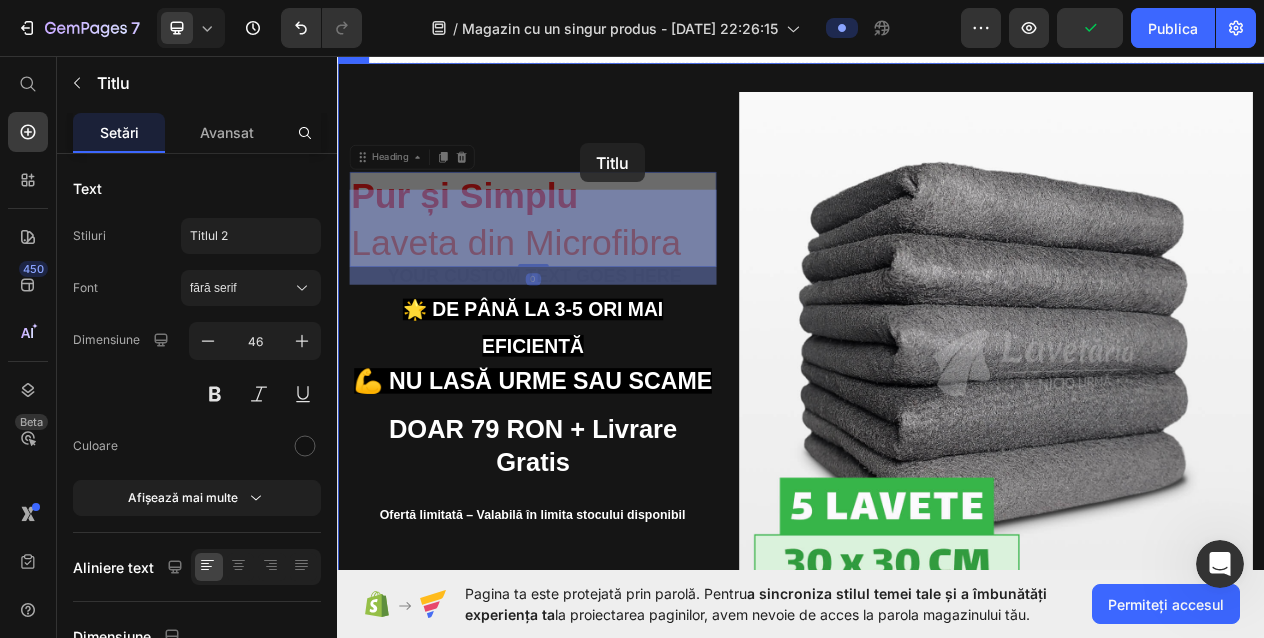 drag, startPoint x: 666, startPoint y: 242, endPoint x: 652, endPoint y: 171, distance: 72.36712 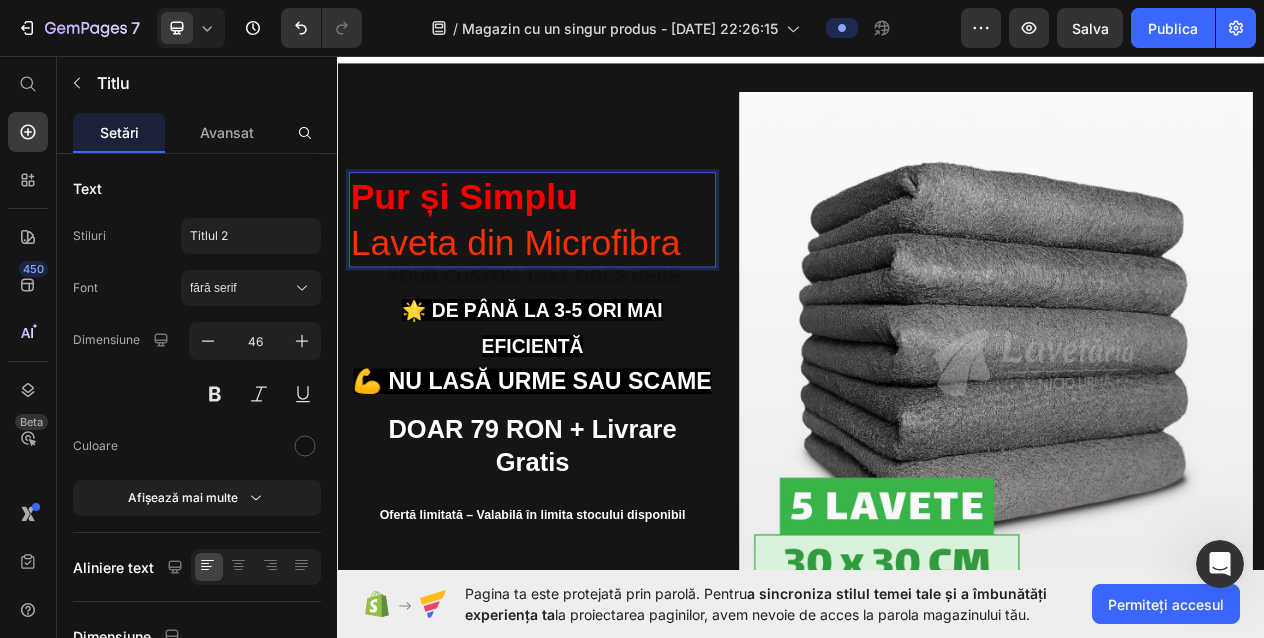 click on "Pur și Simplu Laveta din Microfibra" at bounding box center [589, 271] 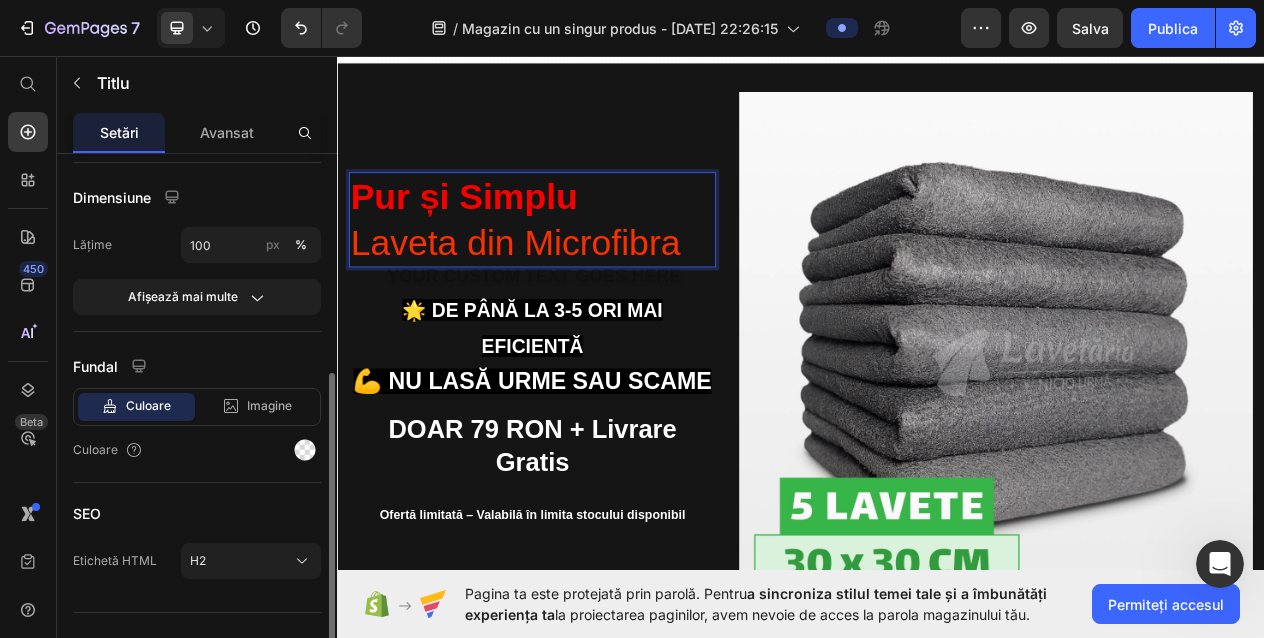 scroll, scrollTop: 429, scrollLeft: 0, axis: vertical 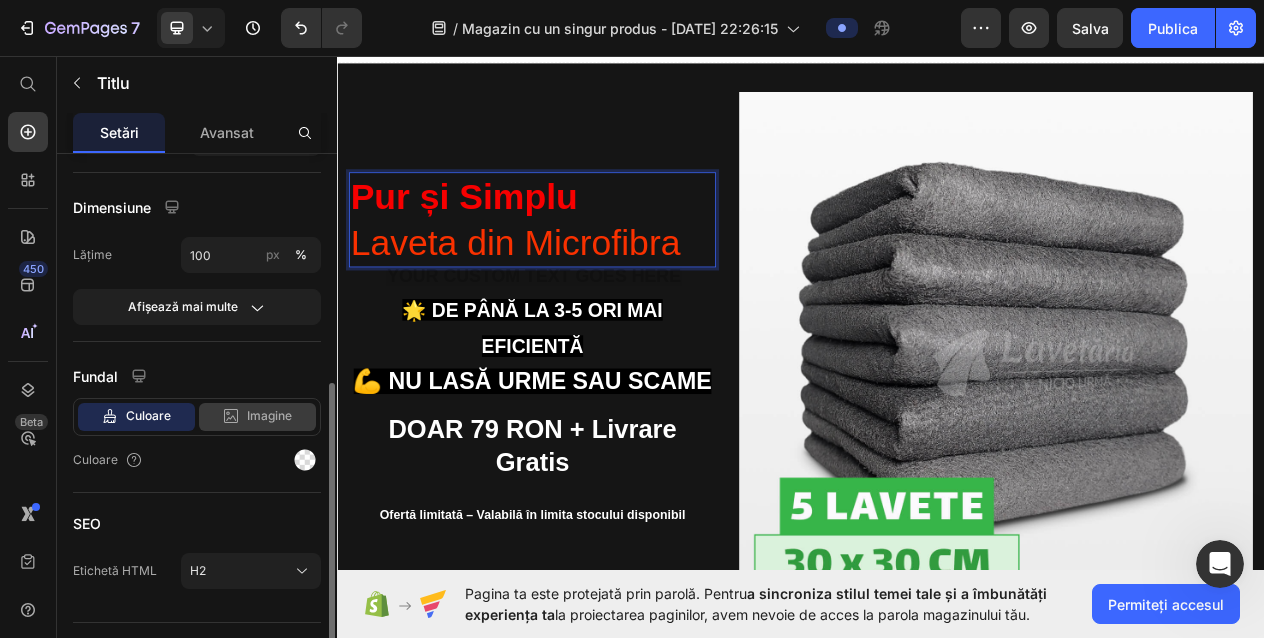 click on "Imagine" 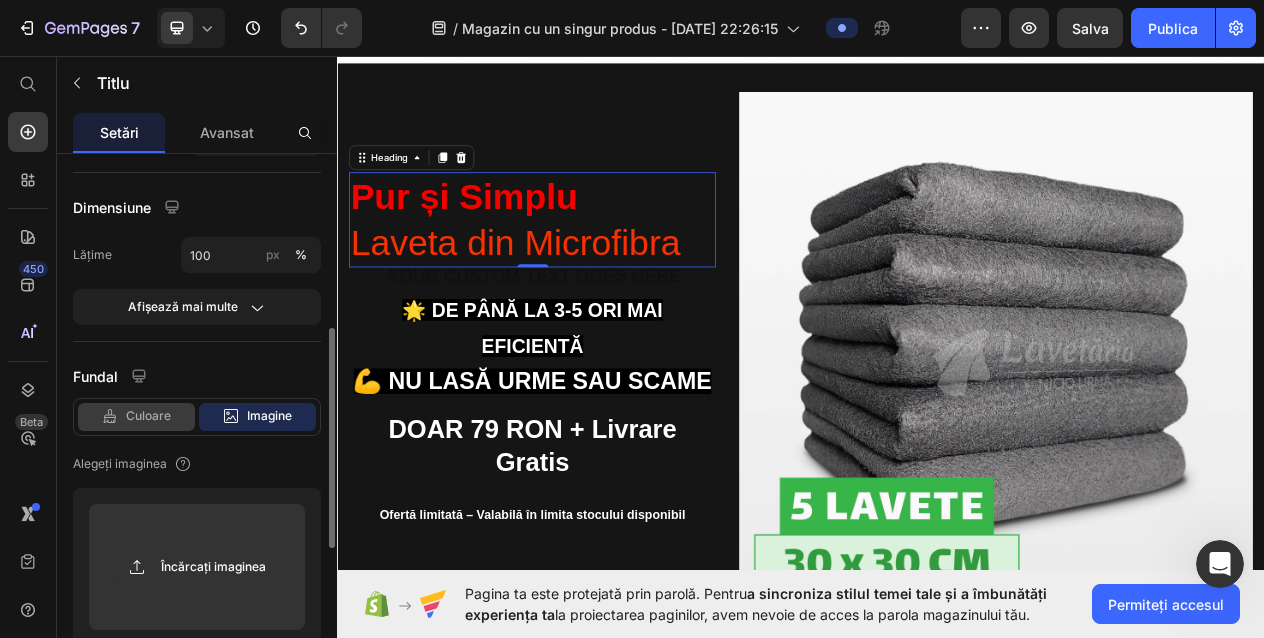 click on "Culoare" at bounding box center (148, 416) 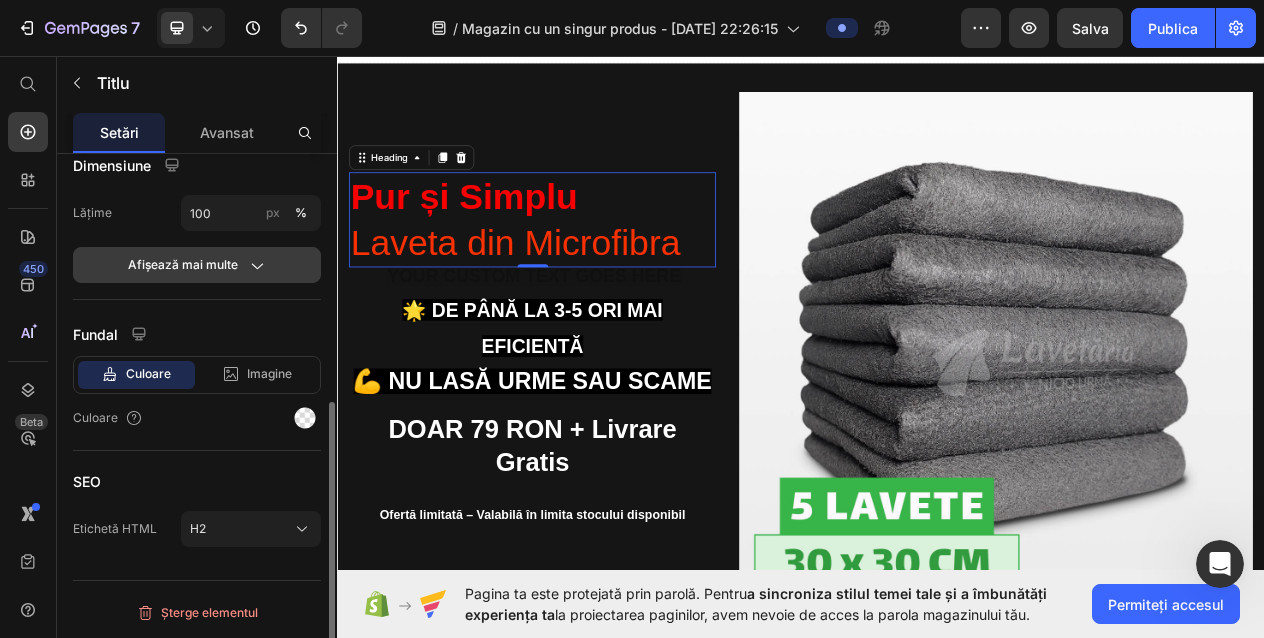 scroll, scrollTop: 462, scrollLeft: 0, axis: vertical 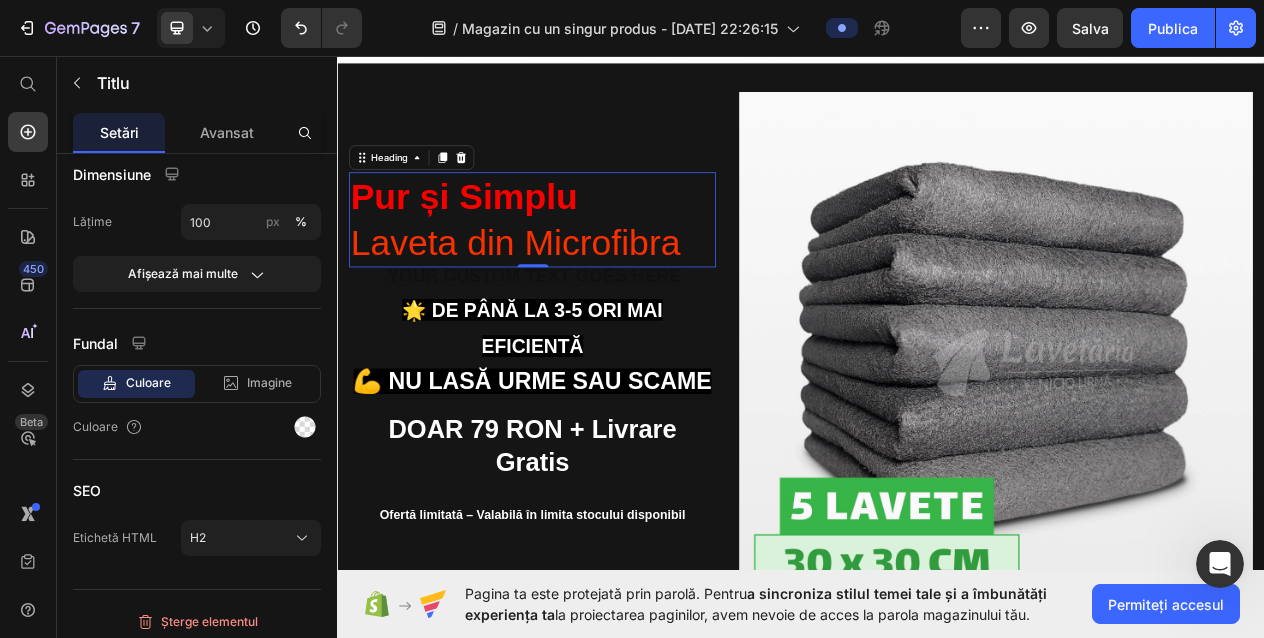 click on "Pur și Simplu" at bounding box center [501, 240] 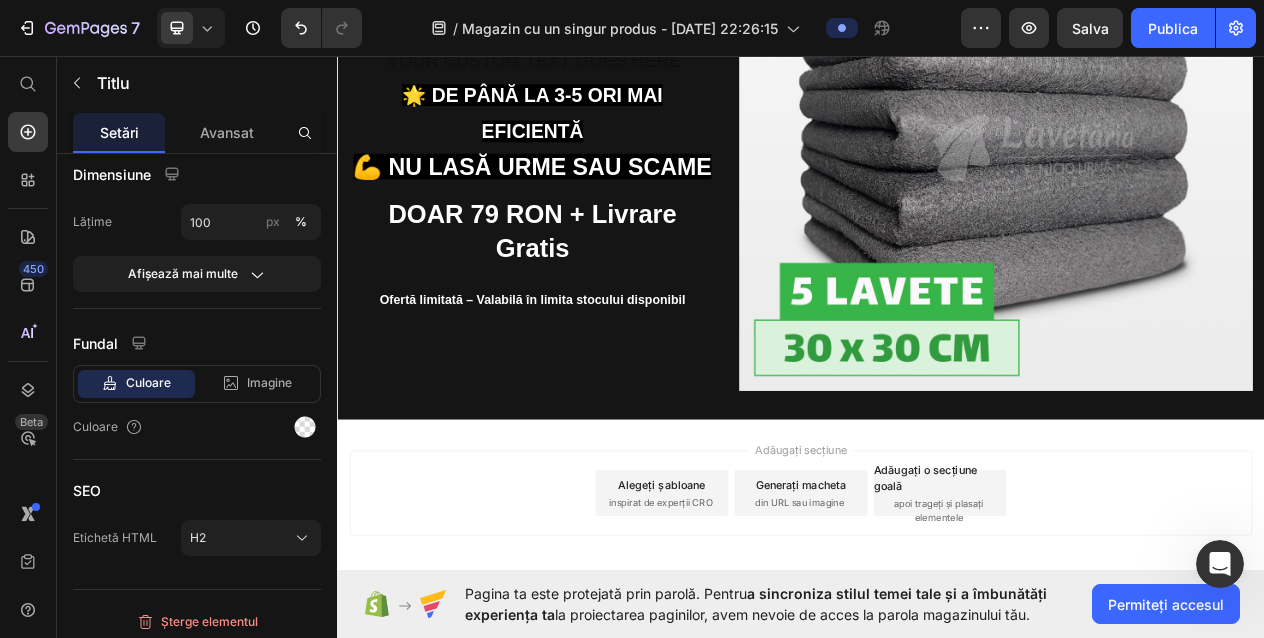 scroll, scrollTop: 442, scrollLeft: 0, axis: vertical 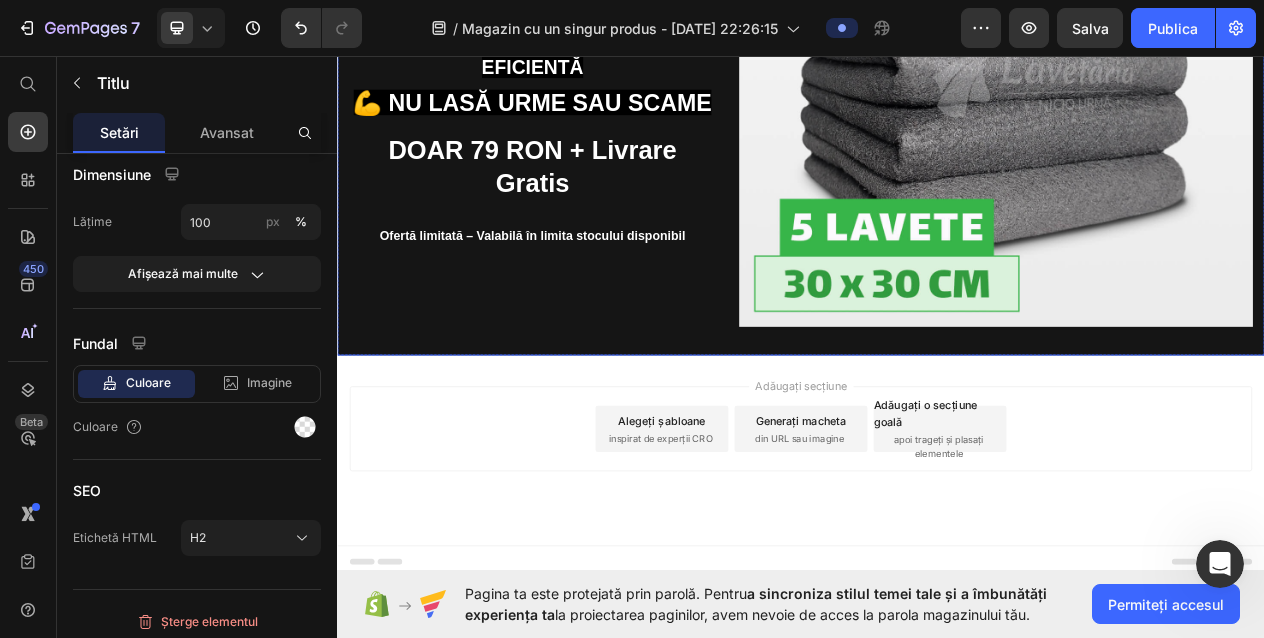 click on "Pur și Simplu Laveta din Microfibra Heading   0 Text Block ⁠⁠⁠⁠⁠⁠⁠ 🌟 De până la 3-5 ori mai eficientă 💪 Nu lasă urme sau scame Heading DOAR 79 RON + Livrare Gratis  Text Block Ofertă limitată – Valabilă în limita stocului disponibil Text Block" at bounding box center (589, 76) 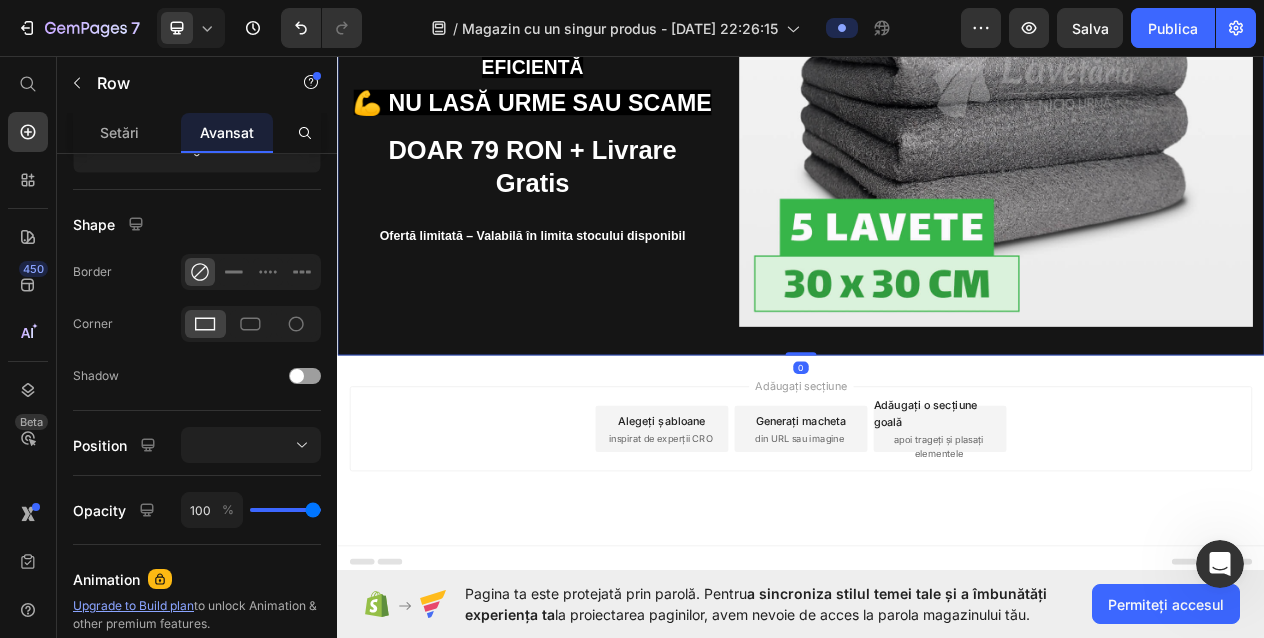 scroll, scrollTop: 0, scrollLeft: 0, axis: both 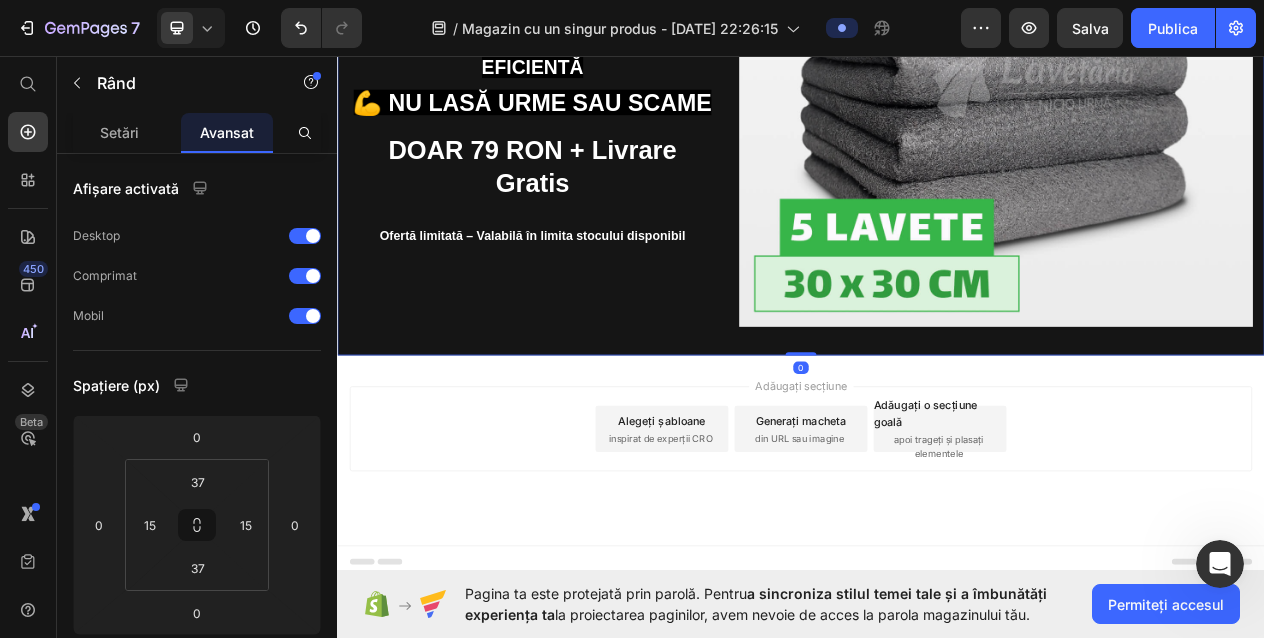 click on "⁠⁠⁠⁠⁠⁠⁠      Pur și Simplu Laveta din Microfibra Heading Text Block ⁠⁠⁠⁠⁠⁠⁠ 🌟 De până la 3-5 ori mai eficientă 💪 Nu lasă urme sau scame Heading DOAR 79 RON + Livrare Gratis  Text Block Ofertă limitată – Valabilă în limita stocului disponibil Text Block" at bounding box center [589, 76] 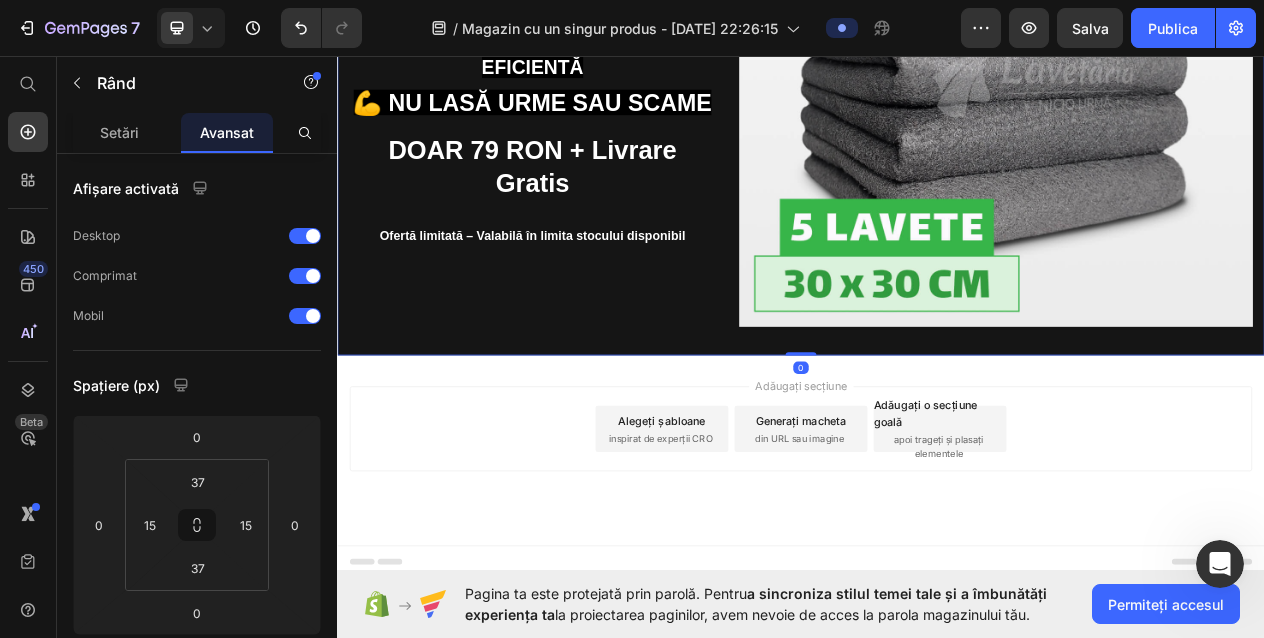click on "⁠⁠⁠⁠⁠⁠⁠      Pur și Simplu Laveta din Microfibra Heading Text Block ⁠⁠⁠⁠⁠⁠⁠ 🌟 De până la 3-5 ori mai eficientă 💪 Nu lasă urme sau scame Heading DOAR 79 RON + Livrare Gratis  Text Block Ofertă limitată – Valabilă în limita stocului disponibil Text Block" at bounding box center [589, 76] 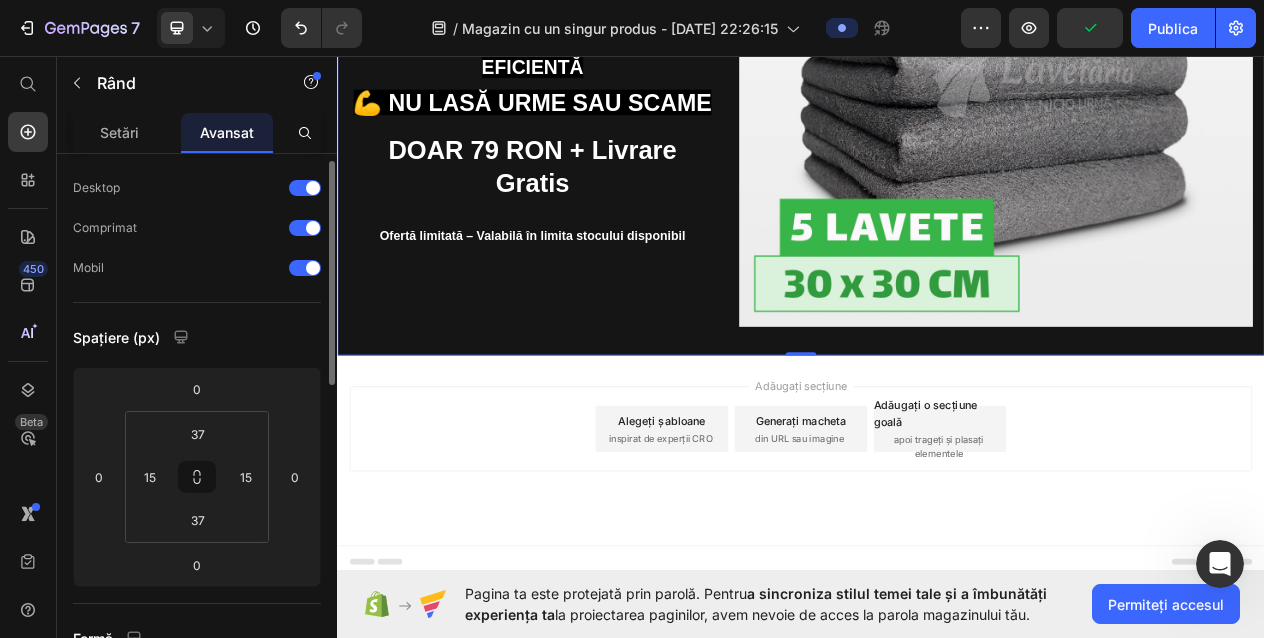 scroll, scrollTop: 49, scrollLeft: 0, axis: vertical 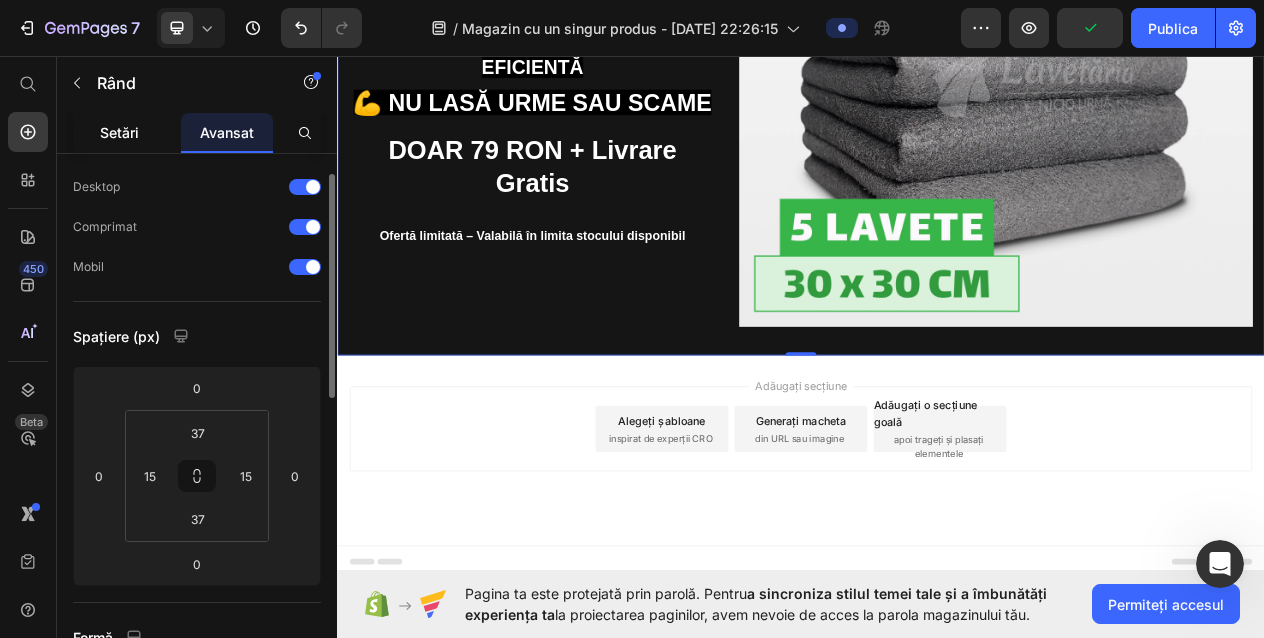 click on "Setări" at bounding box center (119, 132) 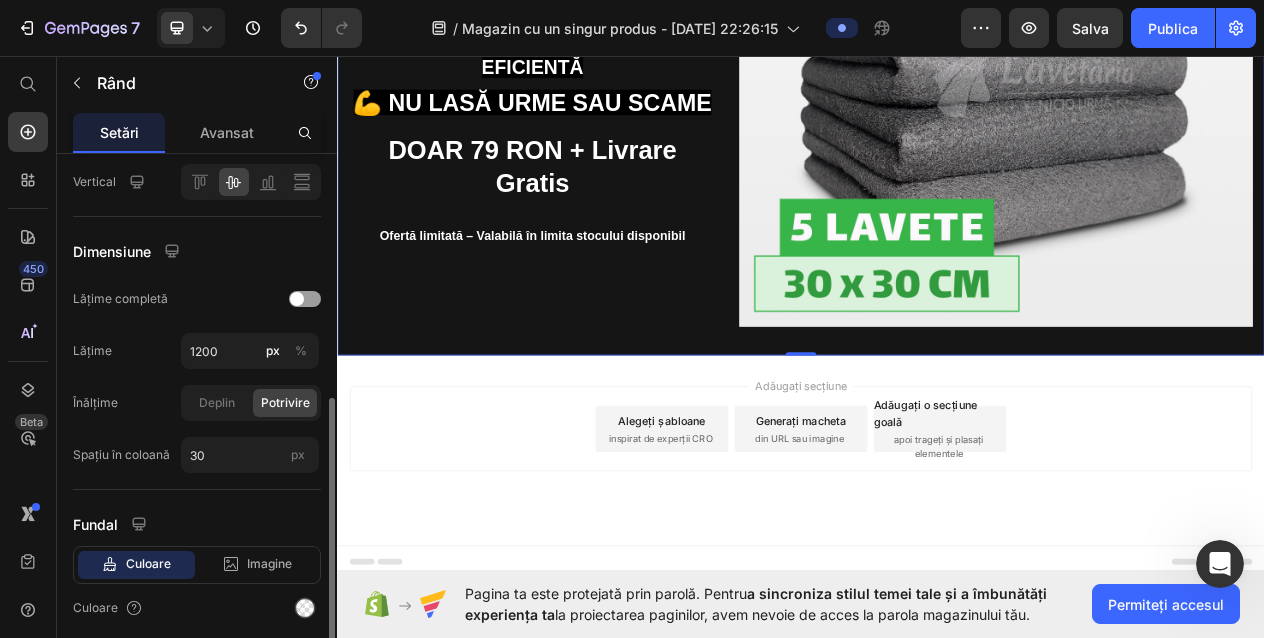 scroll, scrollTop: 580, scrollLeft: 0, axis: vertical 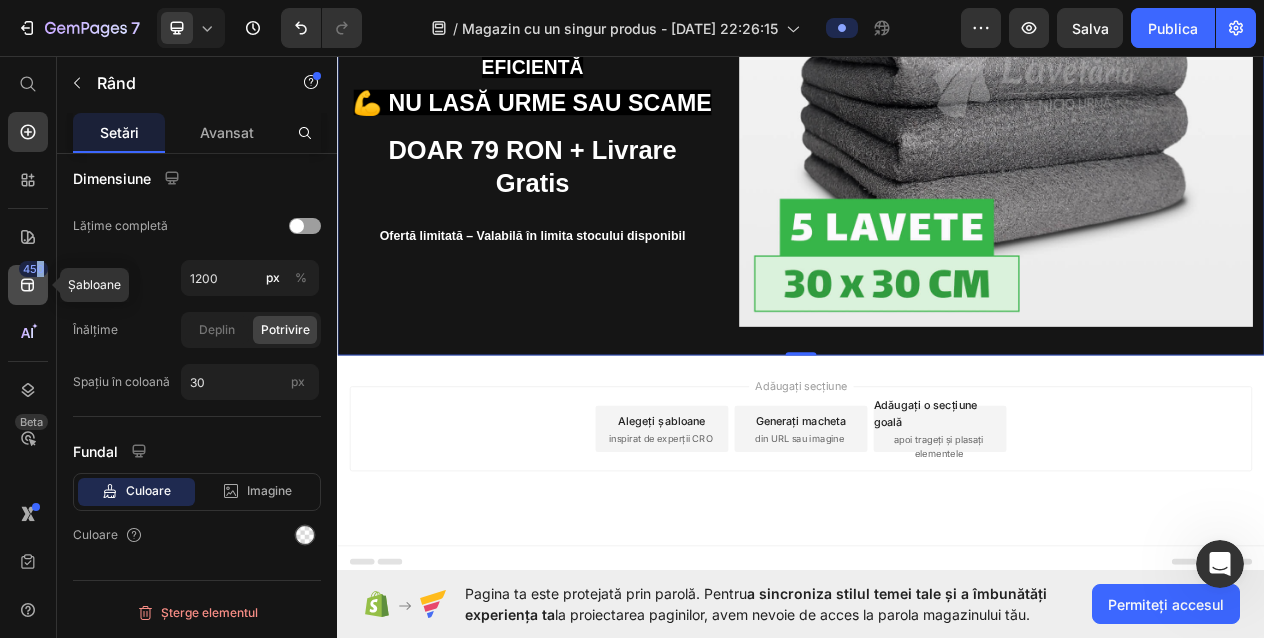 click on "450" at bounding box center (33, 269) 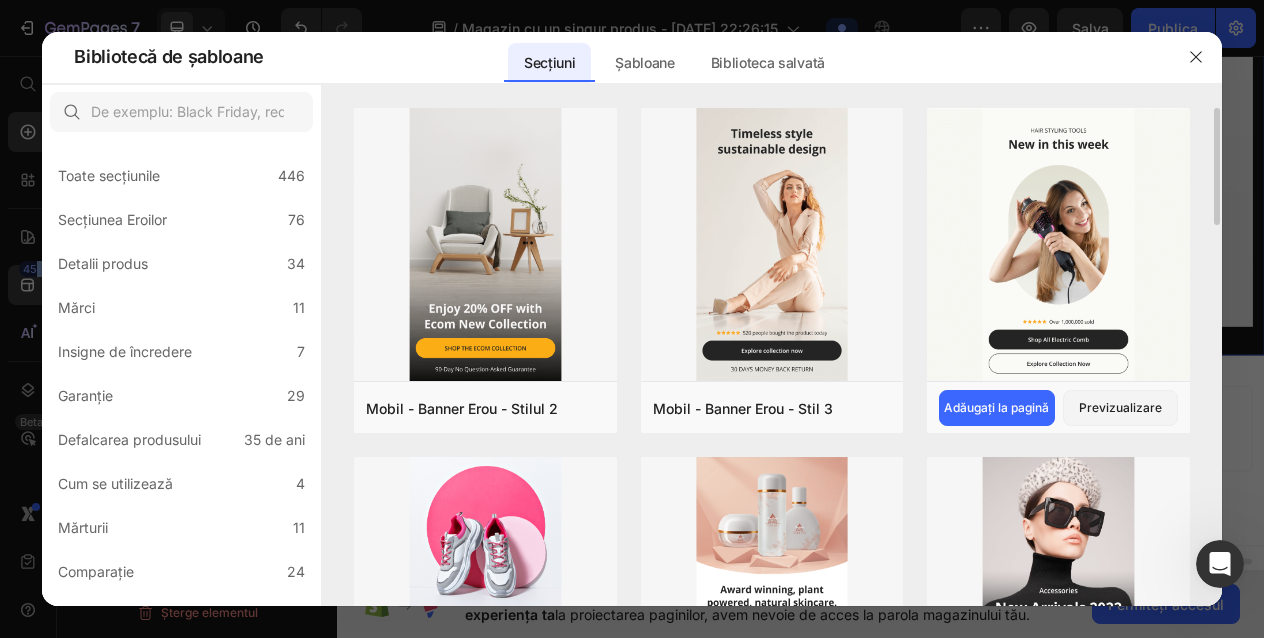 click at bounding box center (1058, 247) 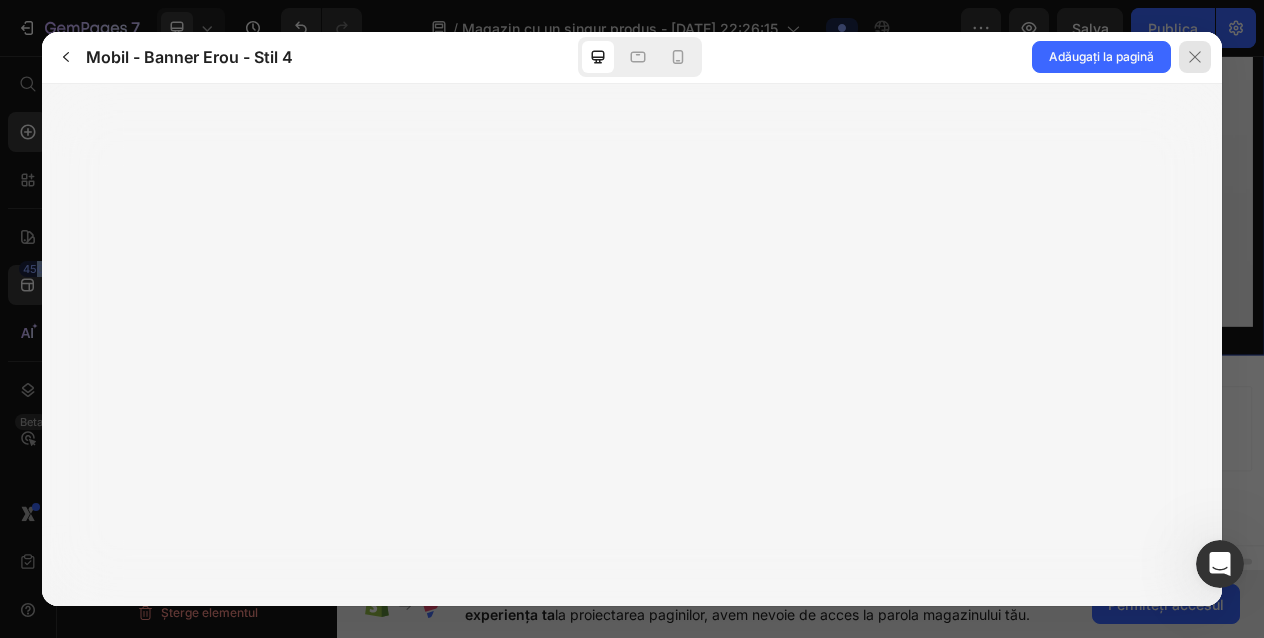 click at bounding box center (1196, 57) 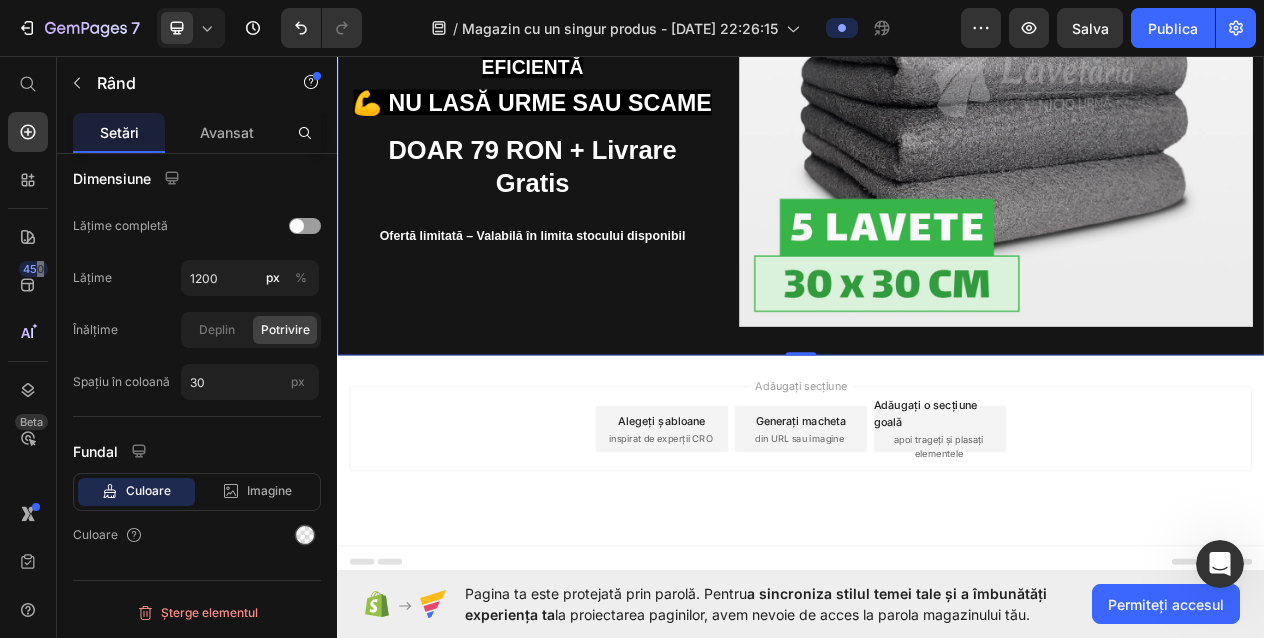 click on "⁠⁠⁠⁠⁠⁠⁠      Pur și Simplu Laveta din Microfibra Heading Text Block ⁠⁠⁠⁠⁠⁠⁠ 🌟 De până la 3-5 ori mai eficientă 💪 Nu lasă urme sau scame Heading DOAR 79 RON + Livrare Gratis  Text Block Ofertă limitată – Valabilă în limita stocului disponibil Text Block" at bounding box center [589, 76] 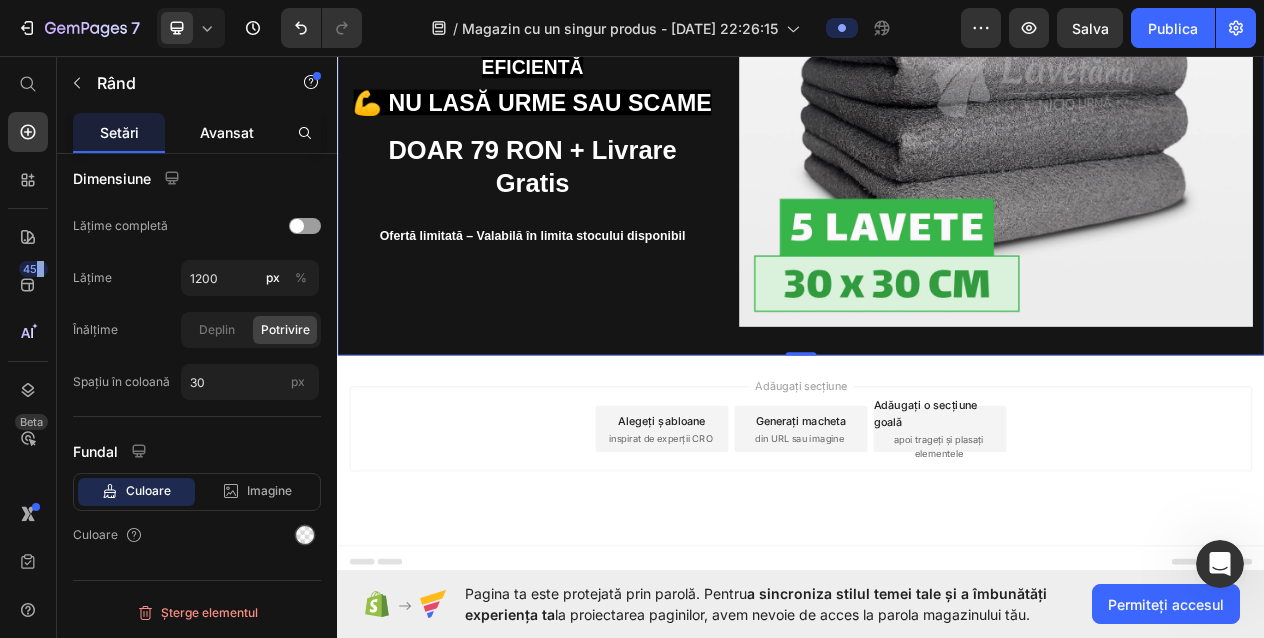 click on "Avansat" at bounding box center [227, 132] 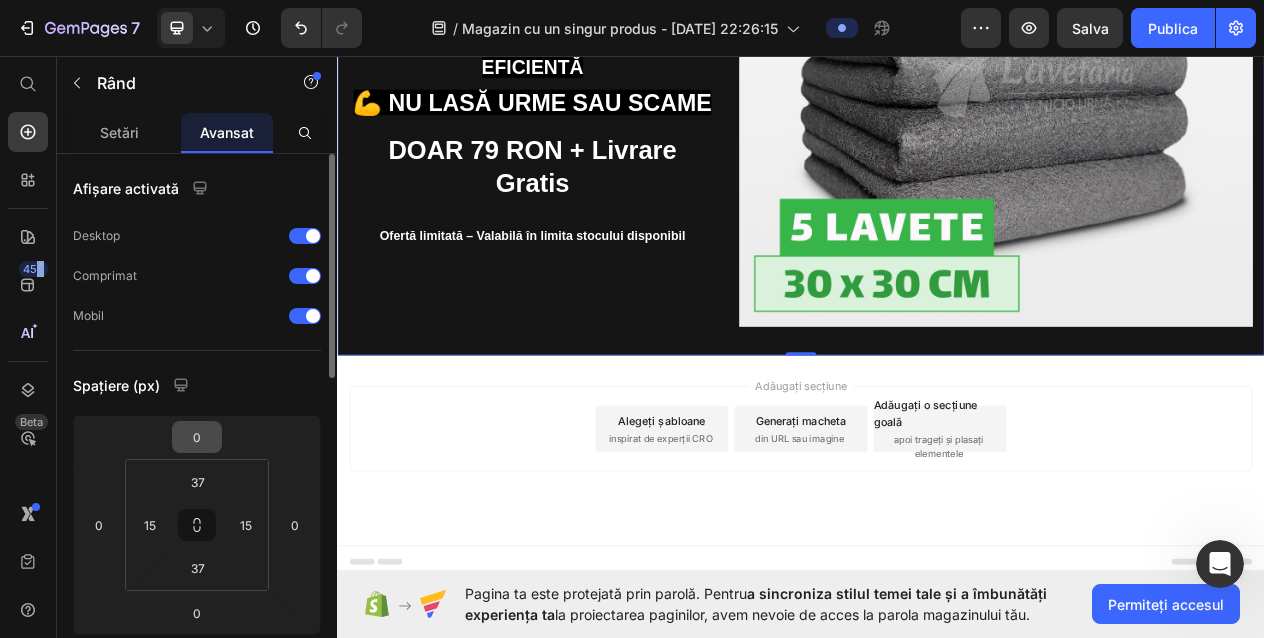 scroll, scrollTop: 2, scrollLeft: 0, axis: vertical 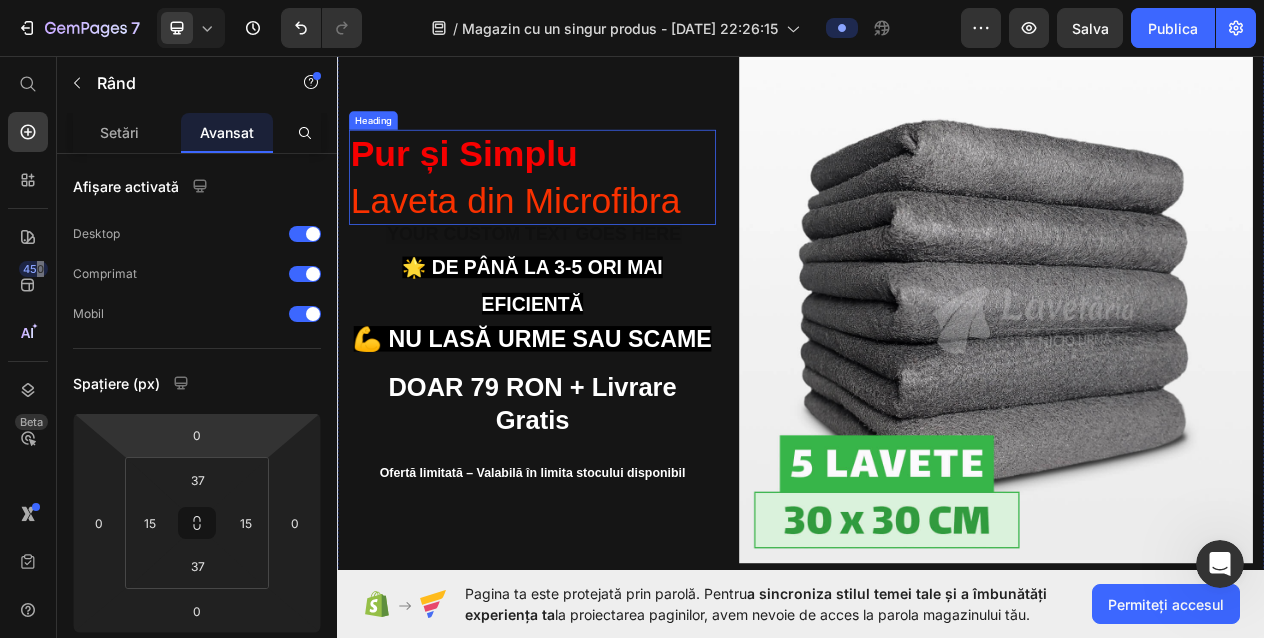 click on "Laveta din Microfibra" at bounding box center (567, 245) 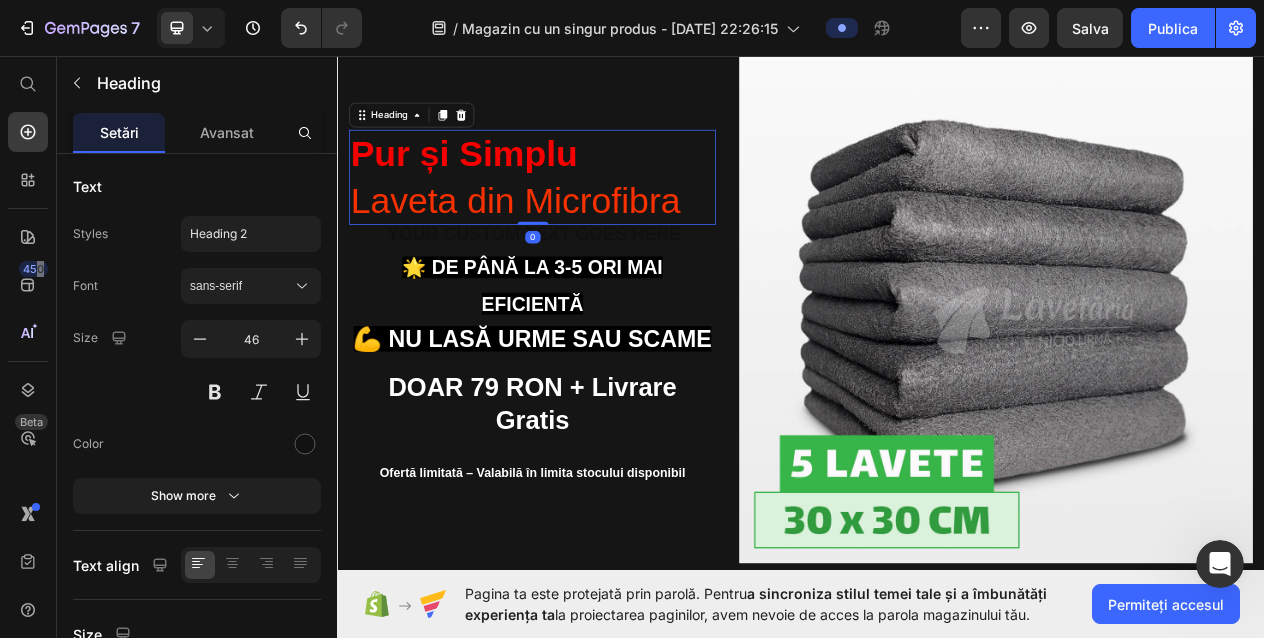 scroll, scrollTop: 0, scrollLeft: 0, axis: both 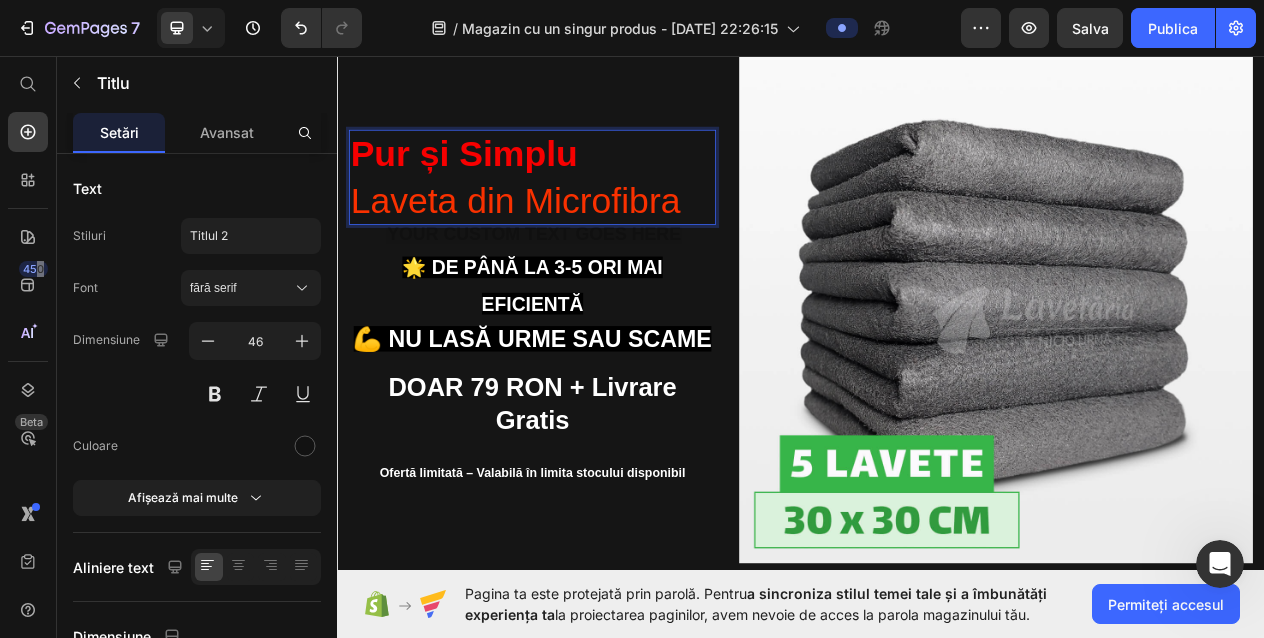 click on "Laveta din Microfibra" at bounding box center (567, 245) 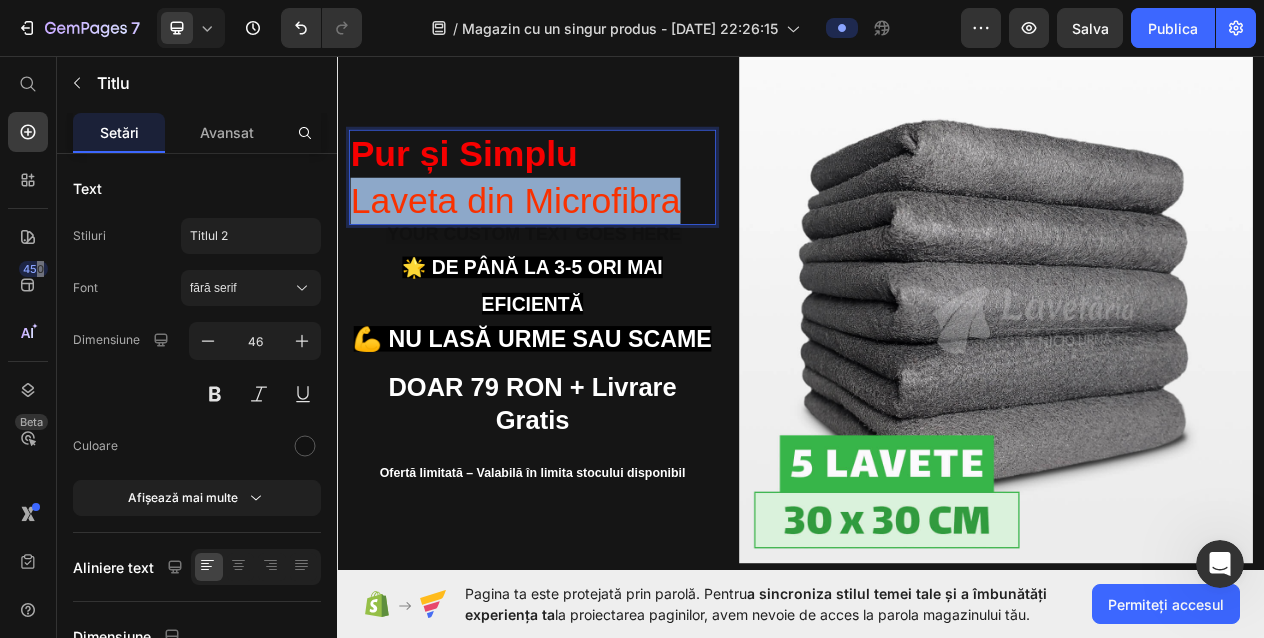 click on "Laveta din Microfibra" at bounding box center [567, 245] 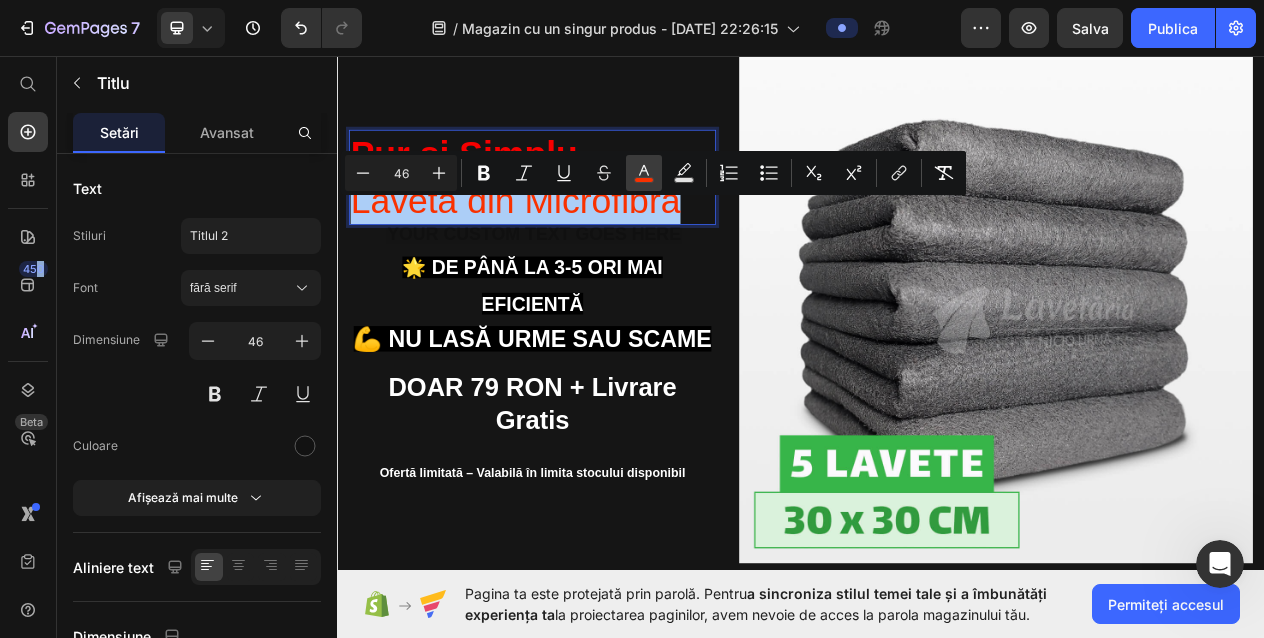 click 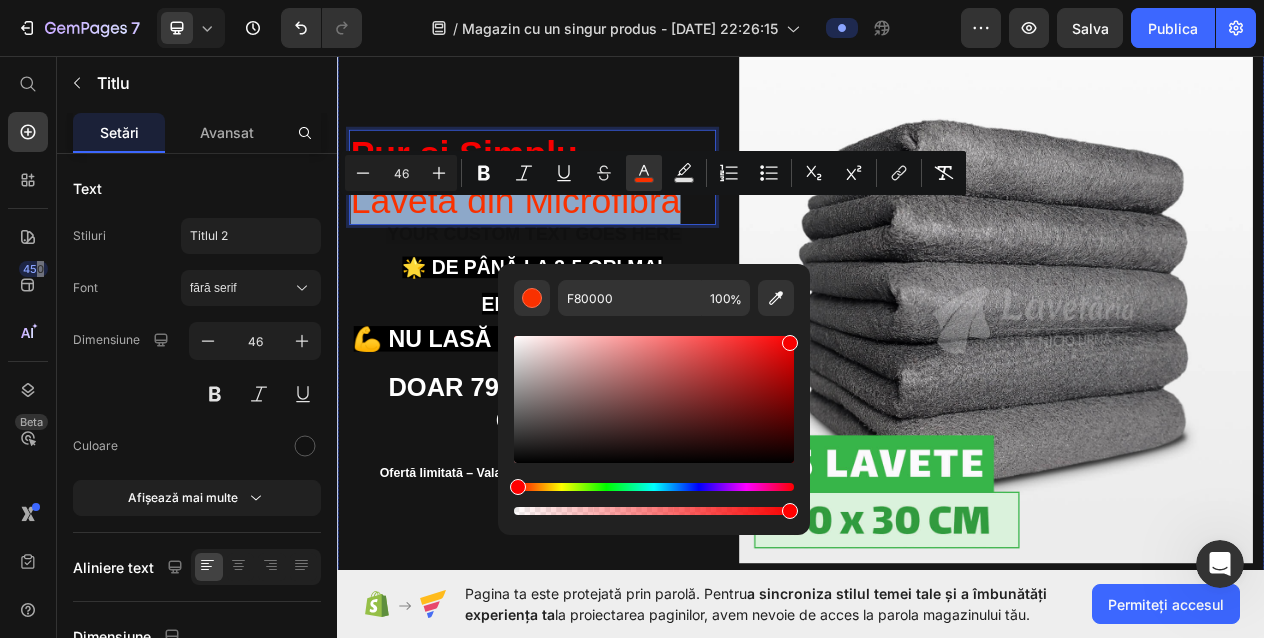 drag, startPoint x: 844, startPoint y: 542, endPoint x: 508, endPoint y: 629, distance: 347.0807 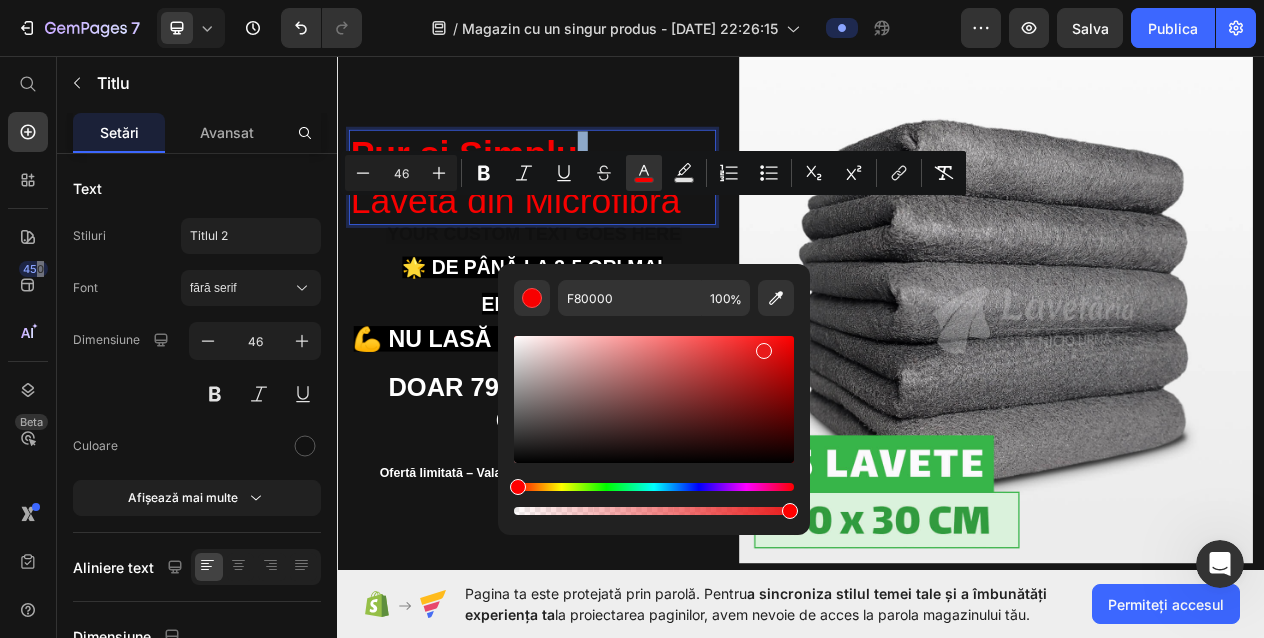 drag, startPoint x: 1127, startPoint y: 397, endPoint x: 1008, endPoint y: 344, distance: 130.26895 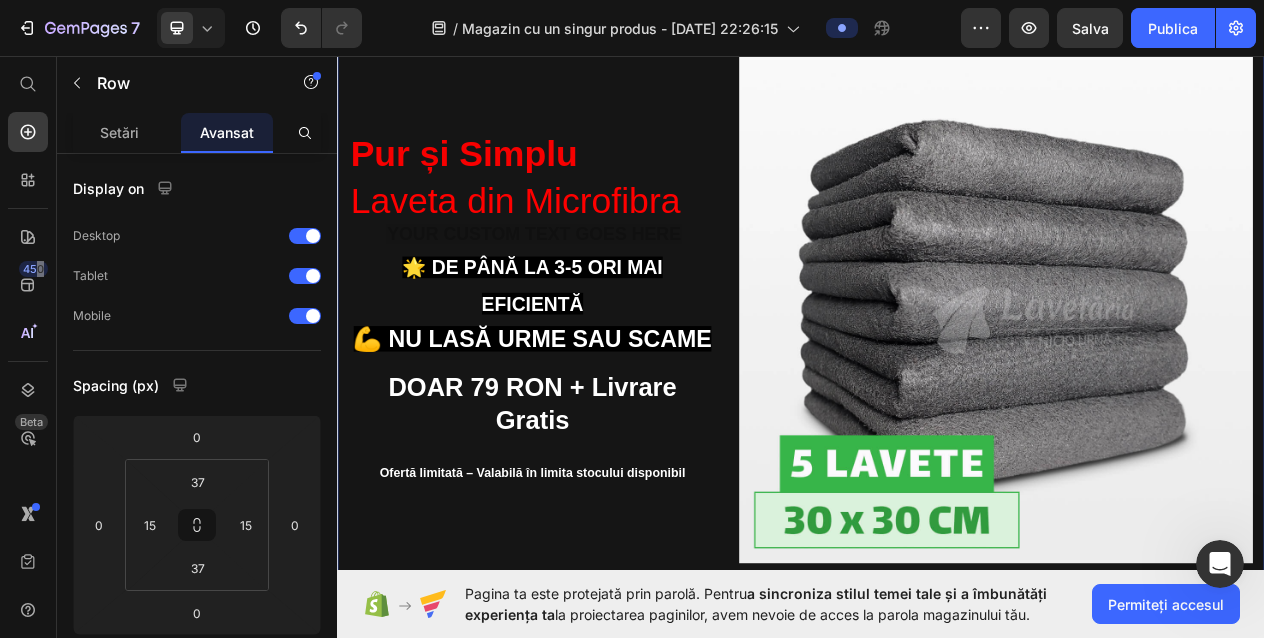 click on "⁠⁠⁠⁠⁠⁠⁠      Pur și Simplu Laveta din Microfibra Heading Text Block ⁠⁠⁠⁠⁠⁠⁠ 🌟 De până la 3-5 ori mai eficientă 💪 Nu lasă urme sau scame Heading DOAR 79 RON + Livrare Gratis  Text Block Ofertă limitată – Valabilă în limita stocului disponibil Text Block" at bounding box center [589, 382] 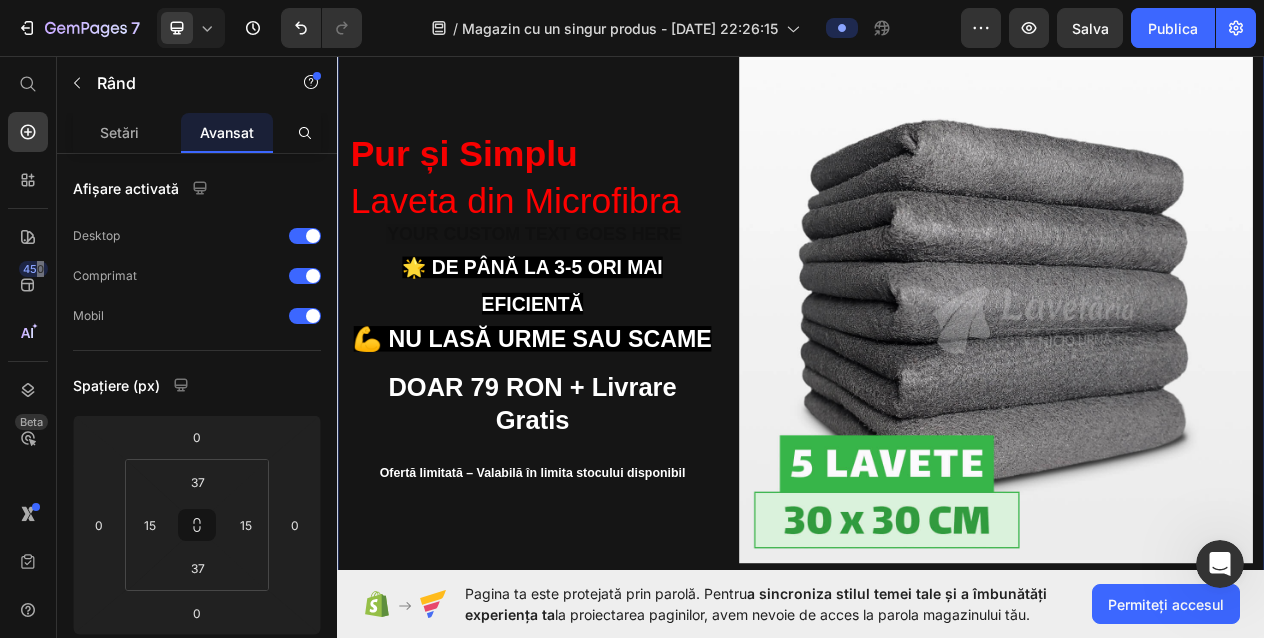 click on "⁠⁠⁠⁠⁠⁠⁠      Pur și Simplu Laveta din Microfibra Heading Text Block ⁠⁠⁠⁠⁠⁠⁠ 🌟 De până la 3-5 ori mai eficientă 💪 Nu lasă urme sau scame Heading DOAR 79 RON + Livrare Gratis  Text Block Ofertă limitată – Valabilă în limita stocului disponibil Text Block Image Row   0" at bounding box center [937, 382] 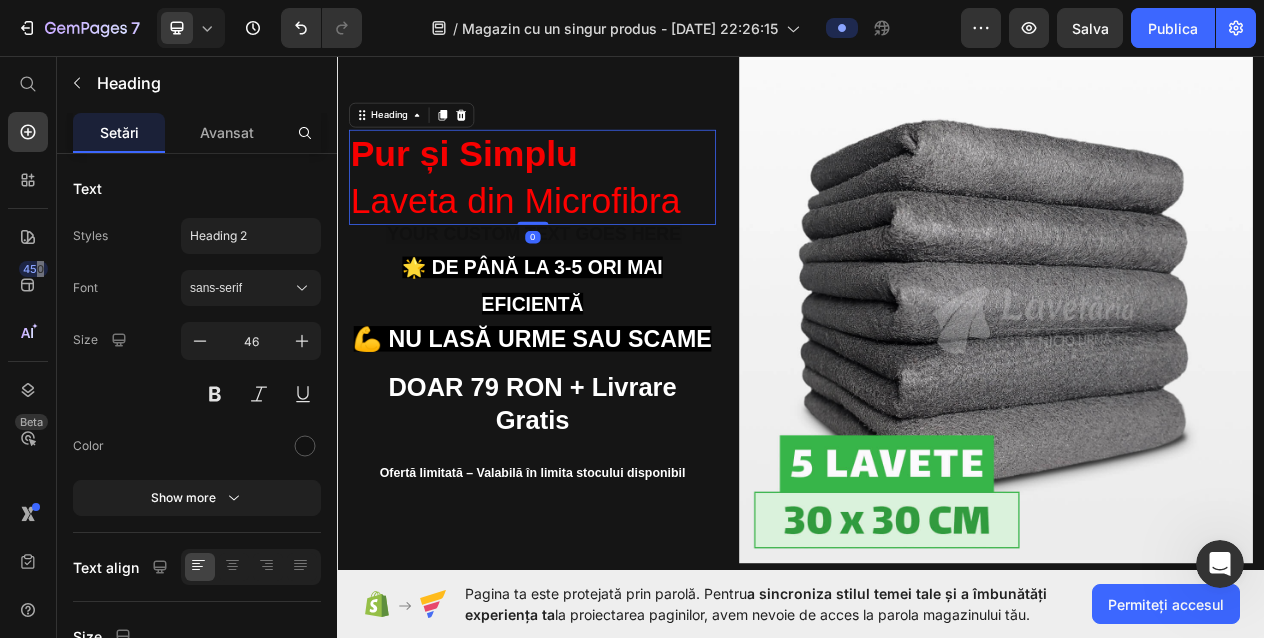 click on "Laveta din Microfibra" at bounding box center (567, 245) 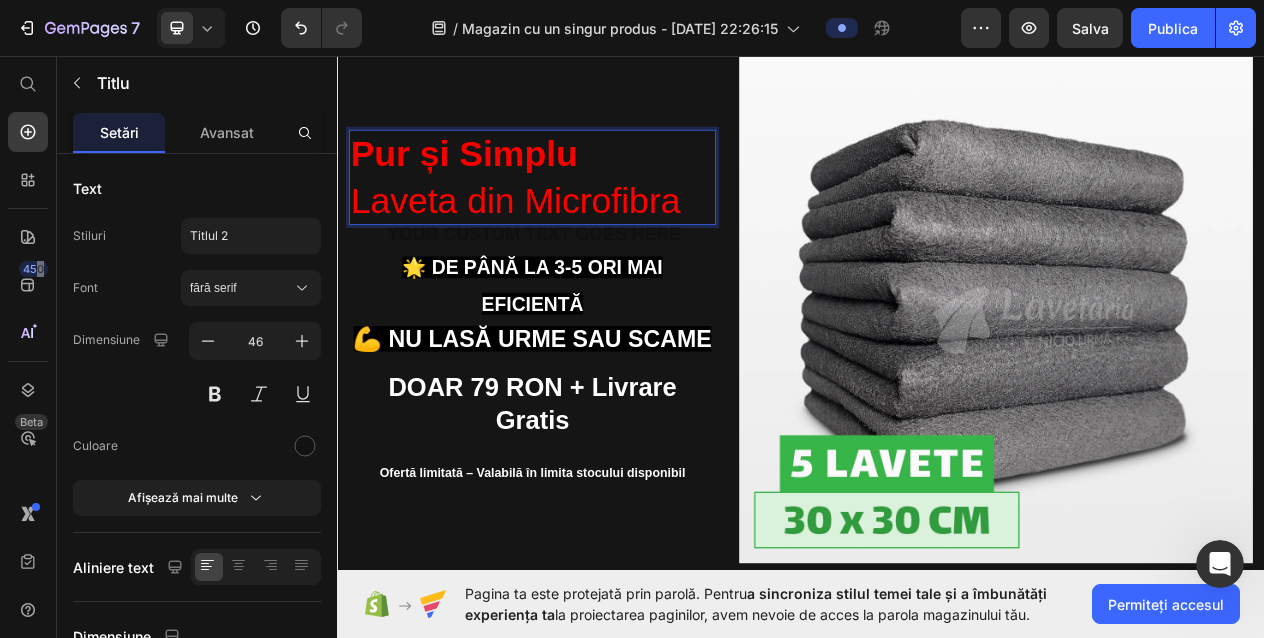 click on "Pur și Simplu" at bounding box center [501, 185] 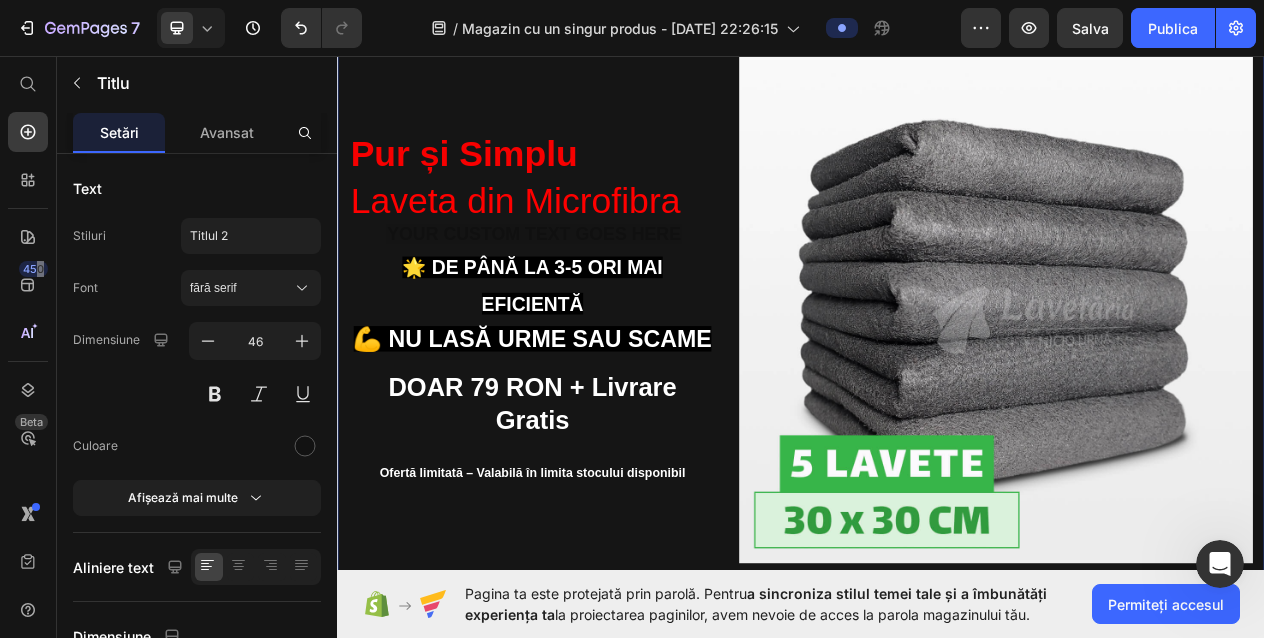 drag, startPoint x: 527, startPoint y: 93, endPoint x: 536, endPoint y: 188, distance: 95.42536 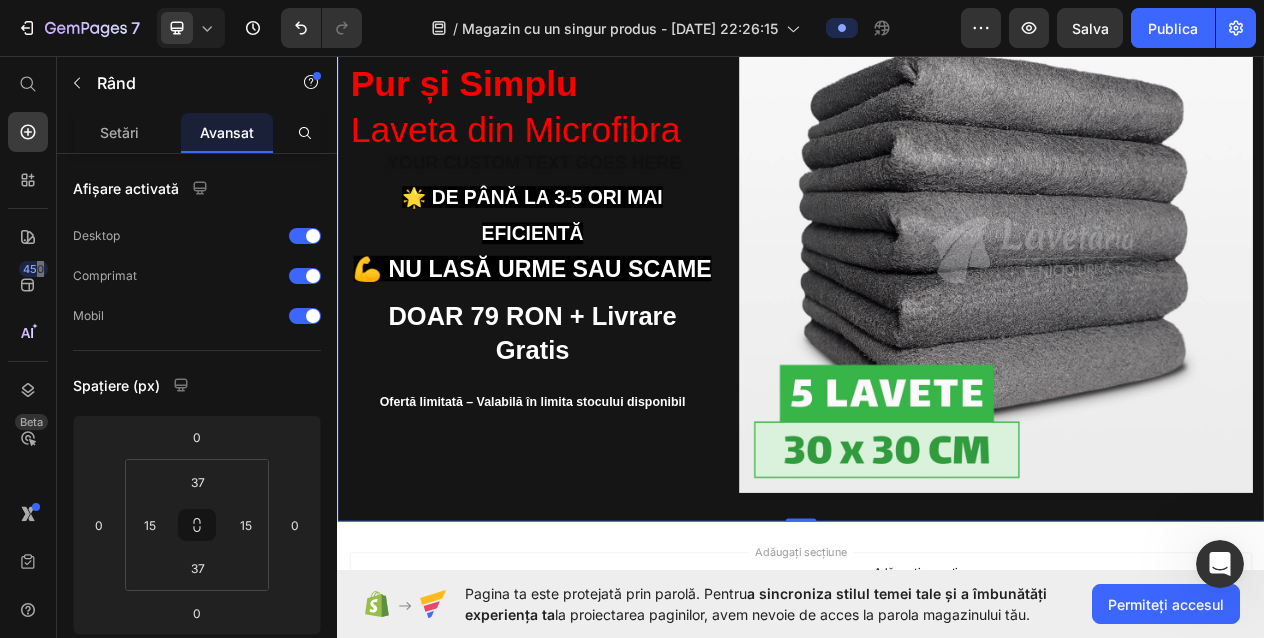 scroll, scrollTop: 223, scrollLeft: 0, axis: vertical 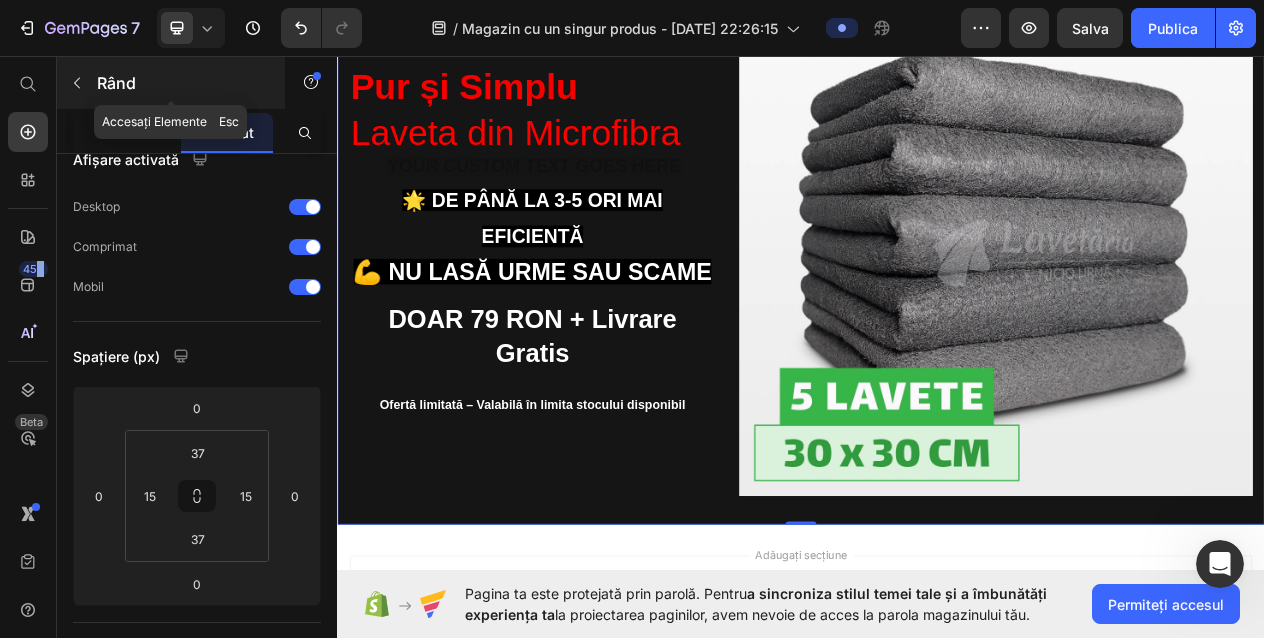 click 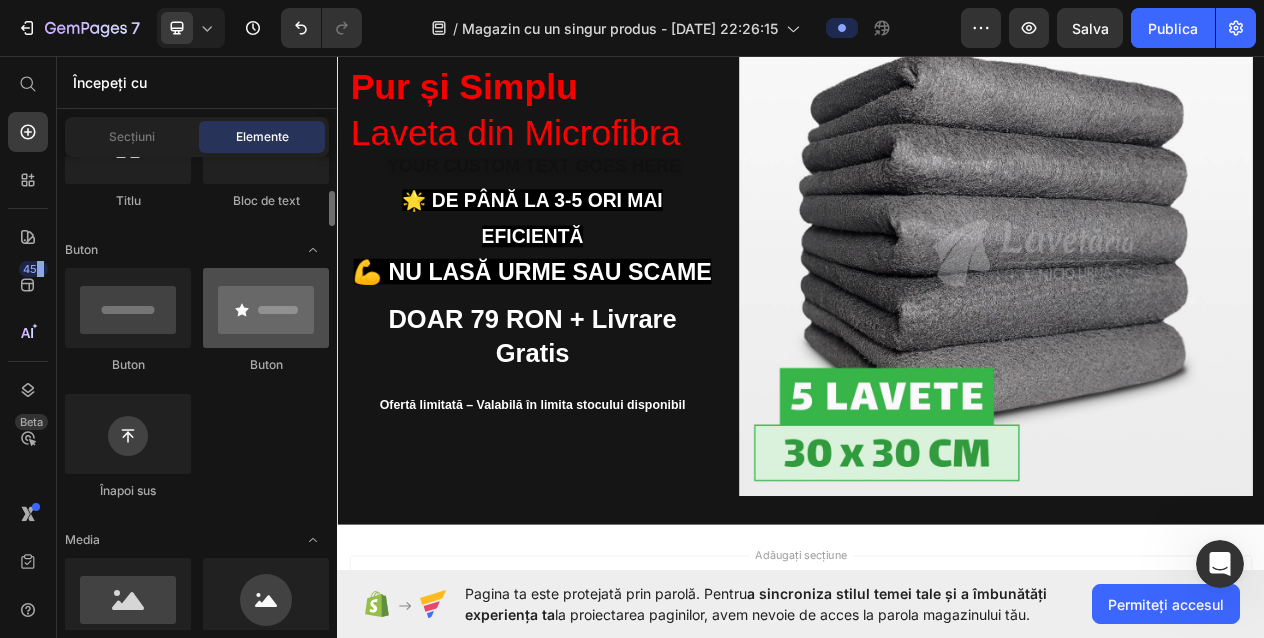 scroll, scrollTop: 395, scrollLeft: 0, axis: vertical 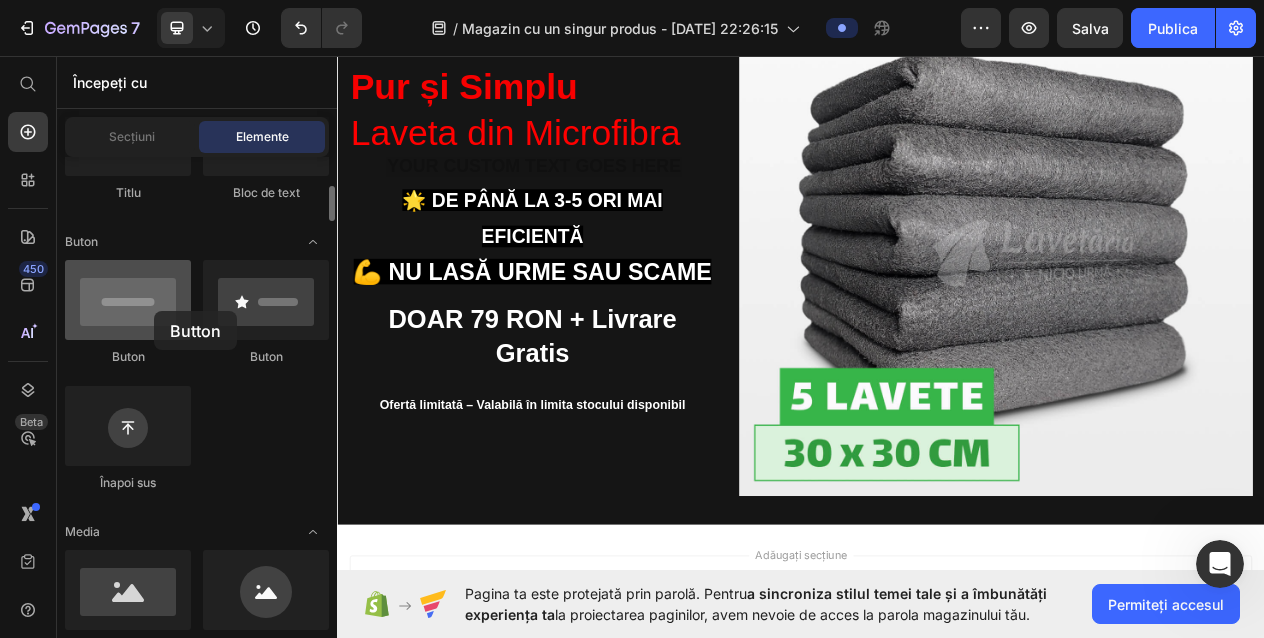 click at bounding box center (128, 300) 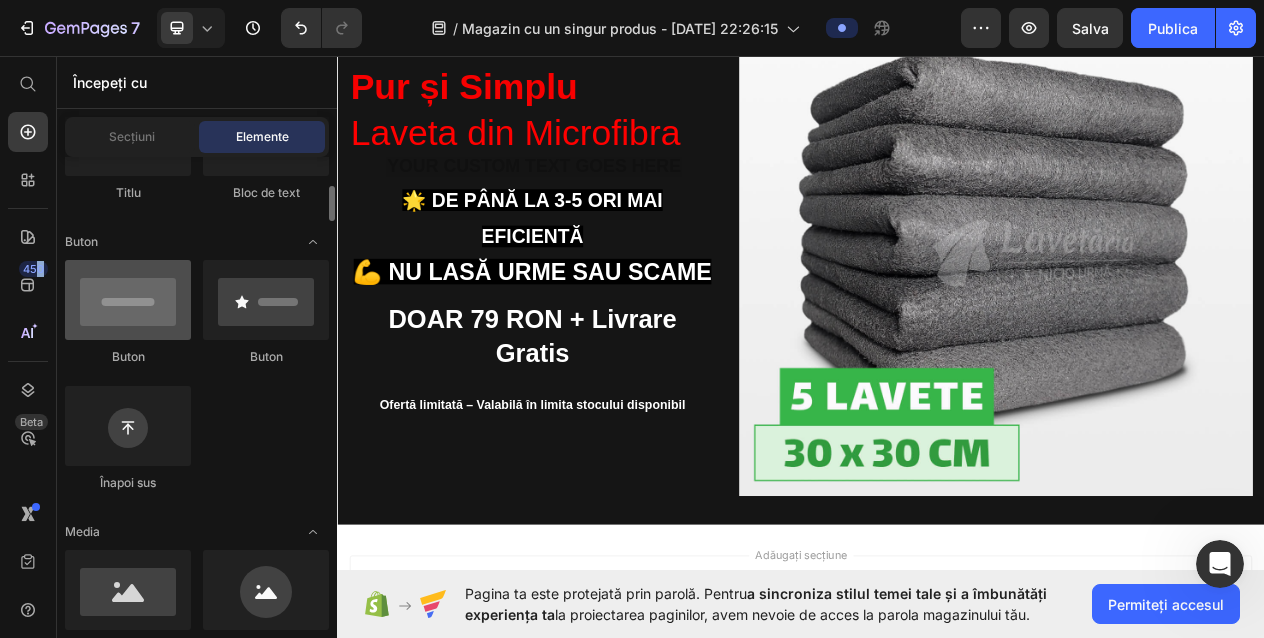 click at bounding box center [128, 300] 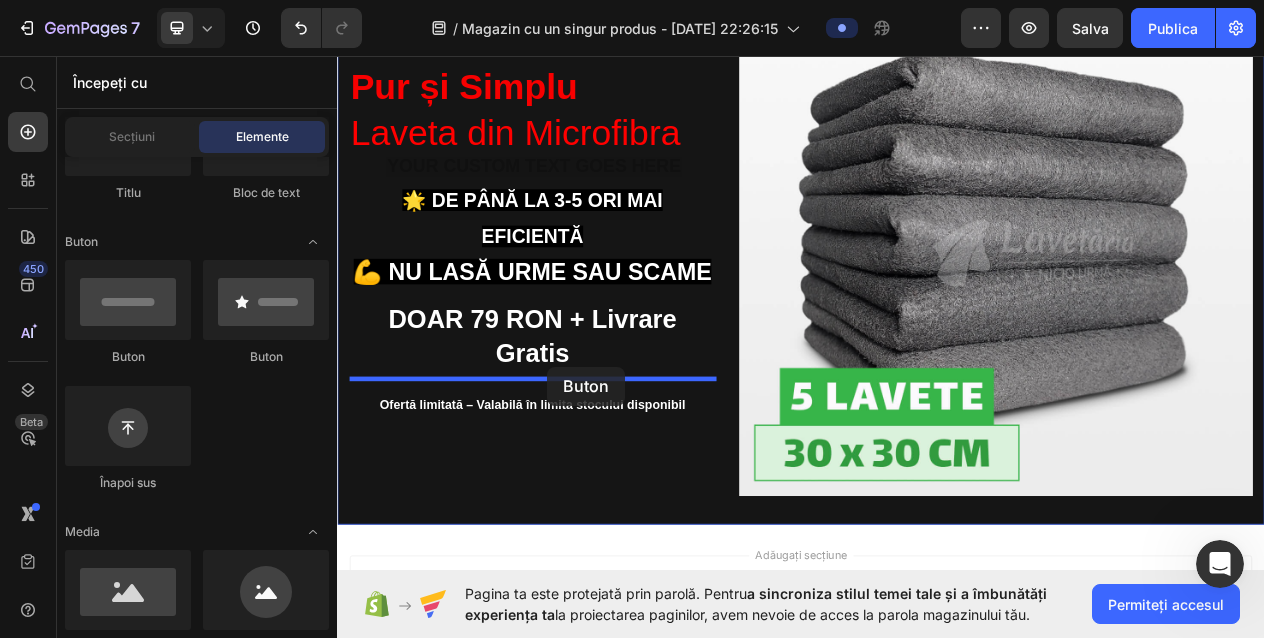 drag, startPoint x: 483, startPoint y: 361, endPoint x: 610, endPoint y: 456, distance: 158.60013 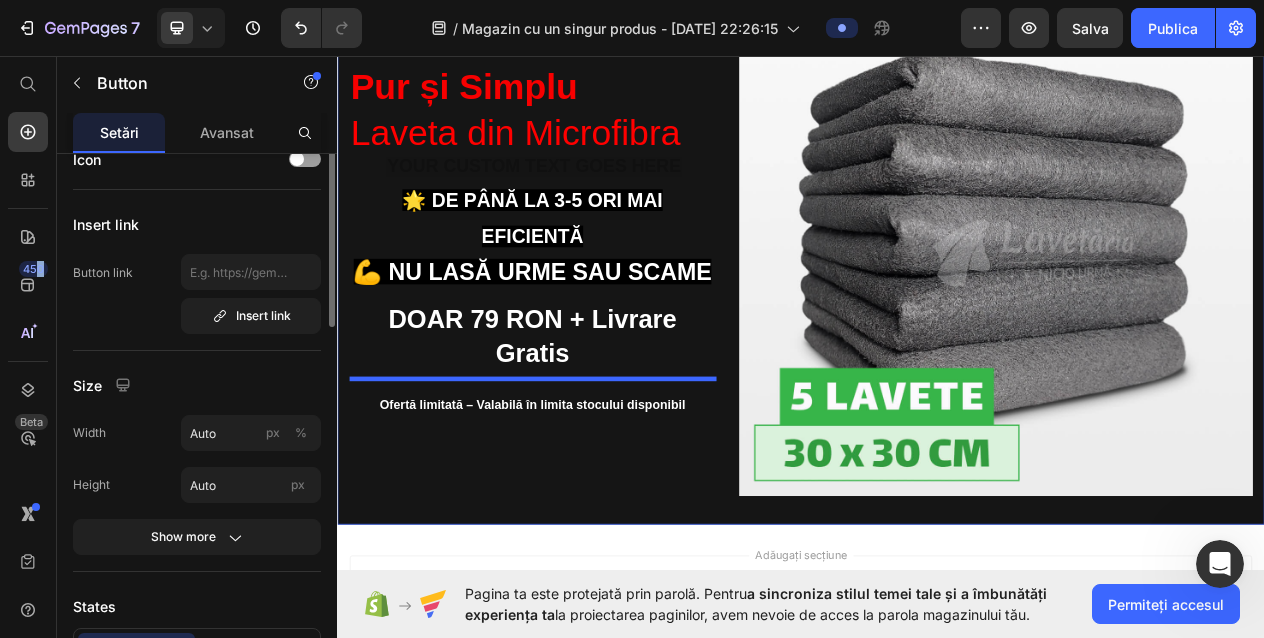 scroll, scrollTop: 184, scrollLeft: 0, axis: vertical 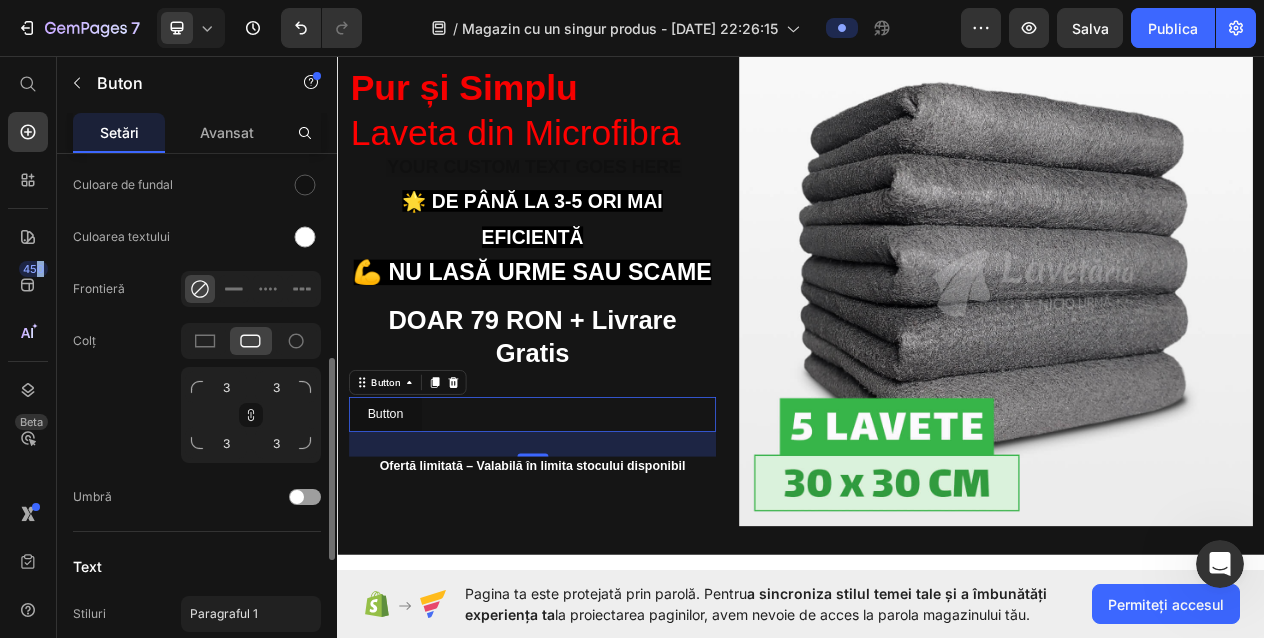 click 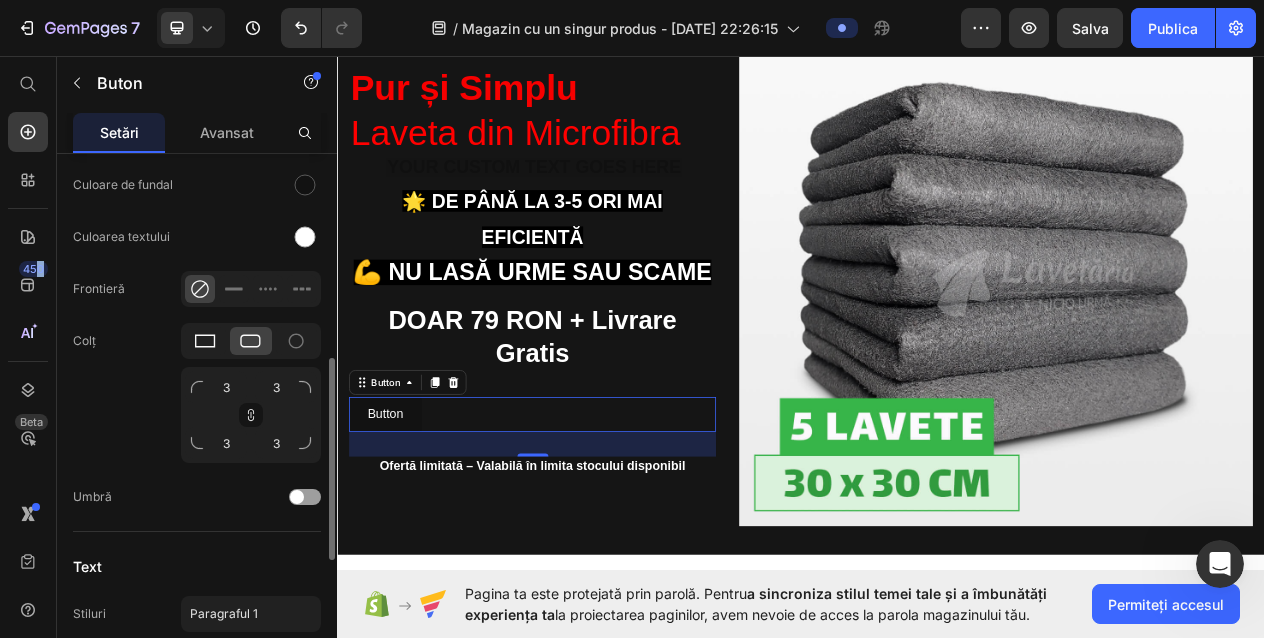 click 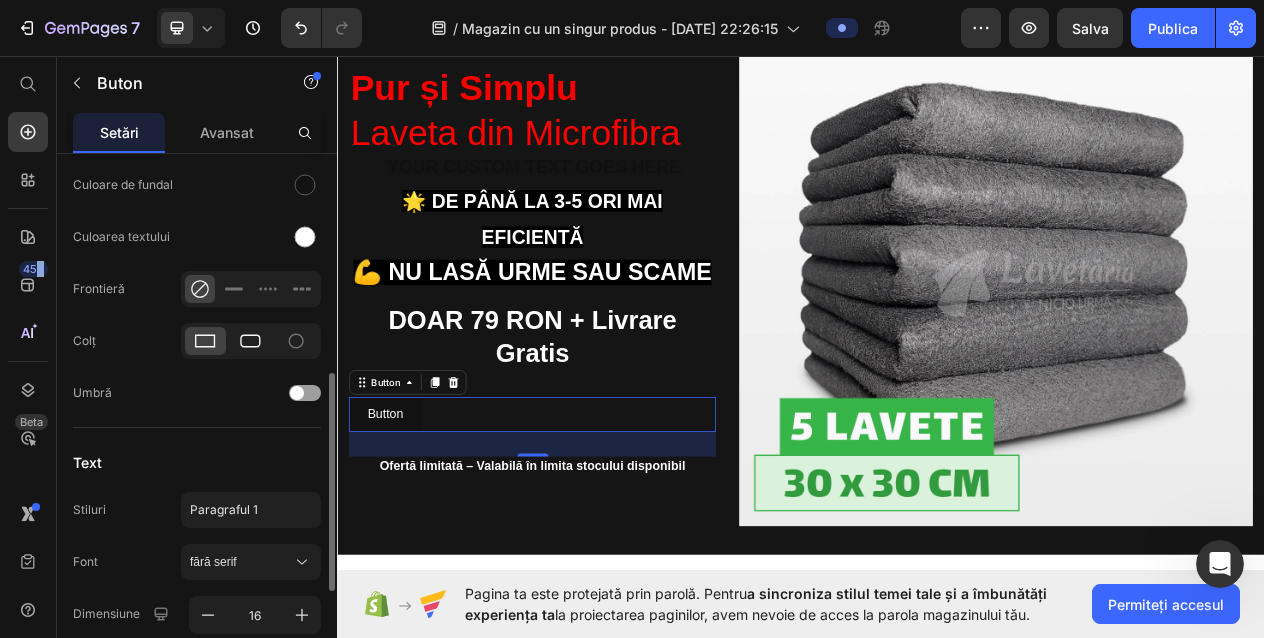click 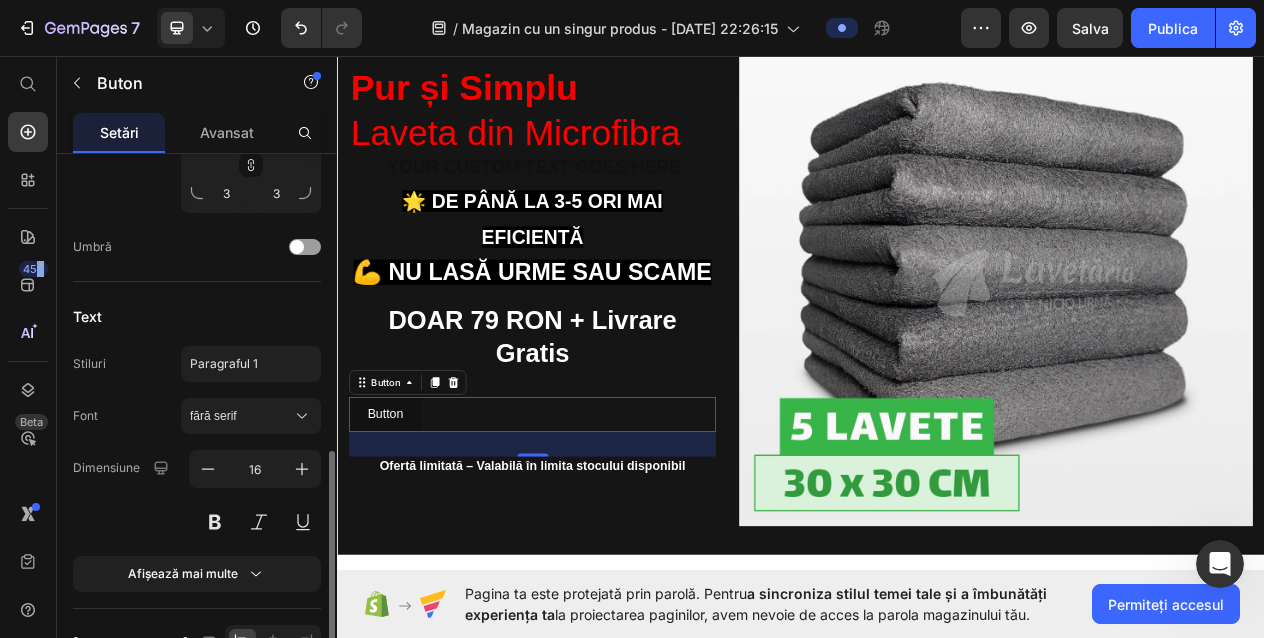 scroll, scrollTop: 904, scrollLeft: 0, axis: vertical 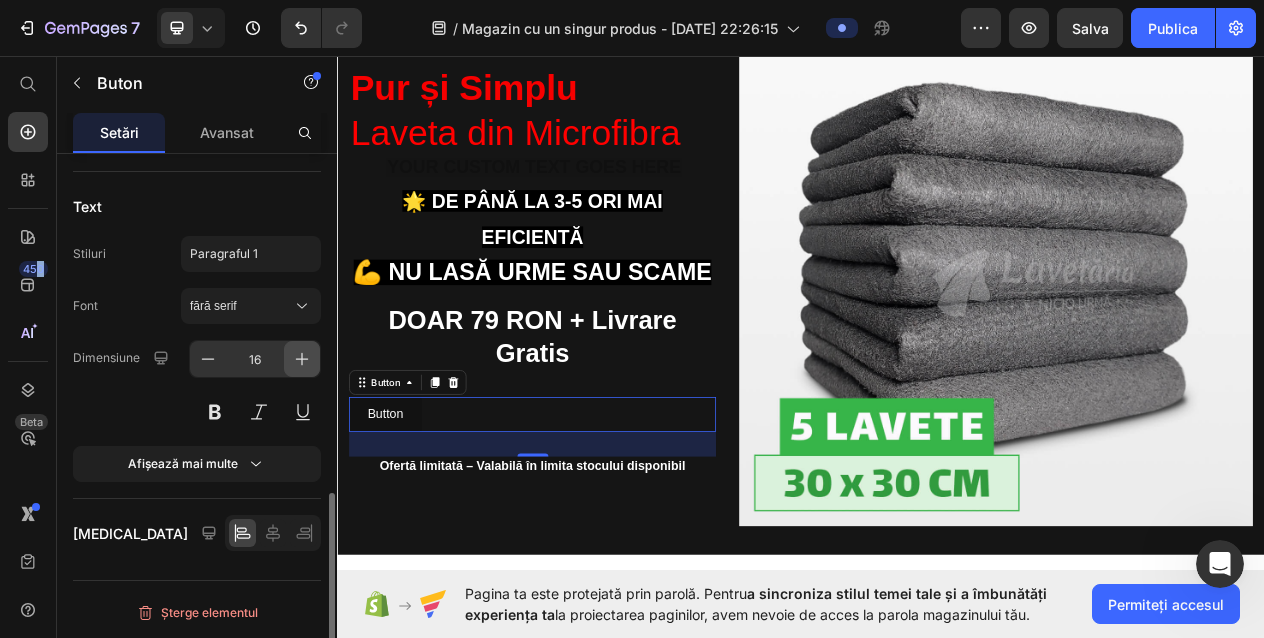 click 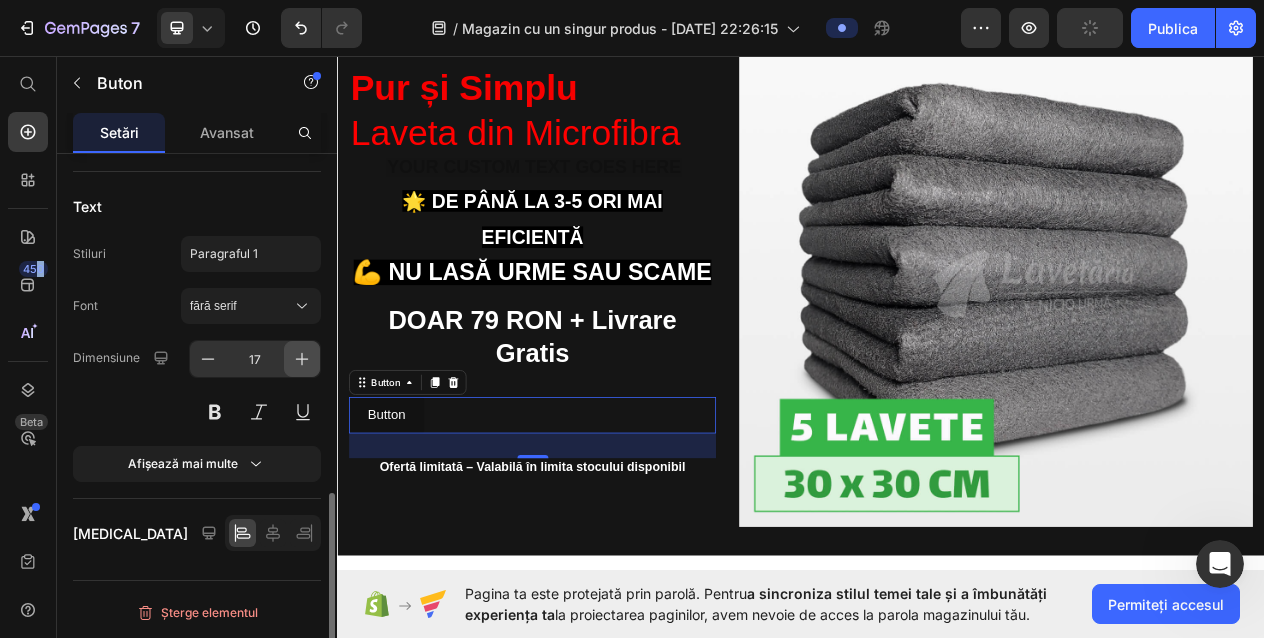 click 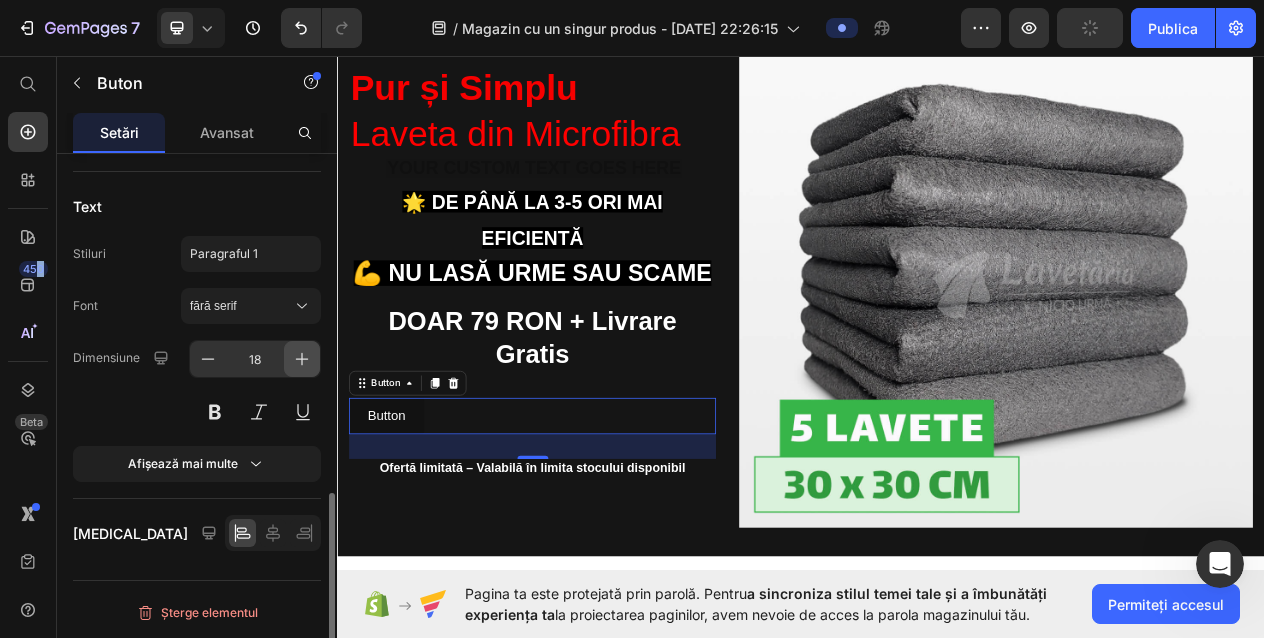click 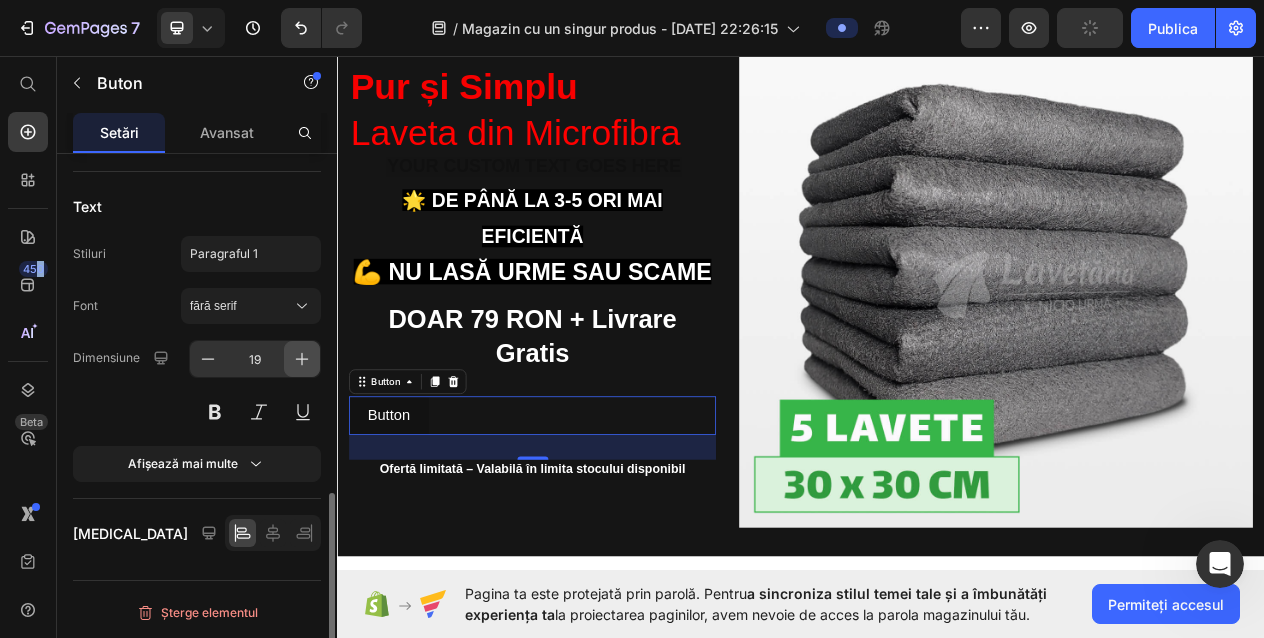 click 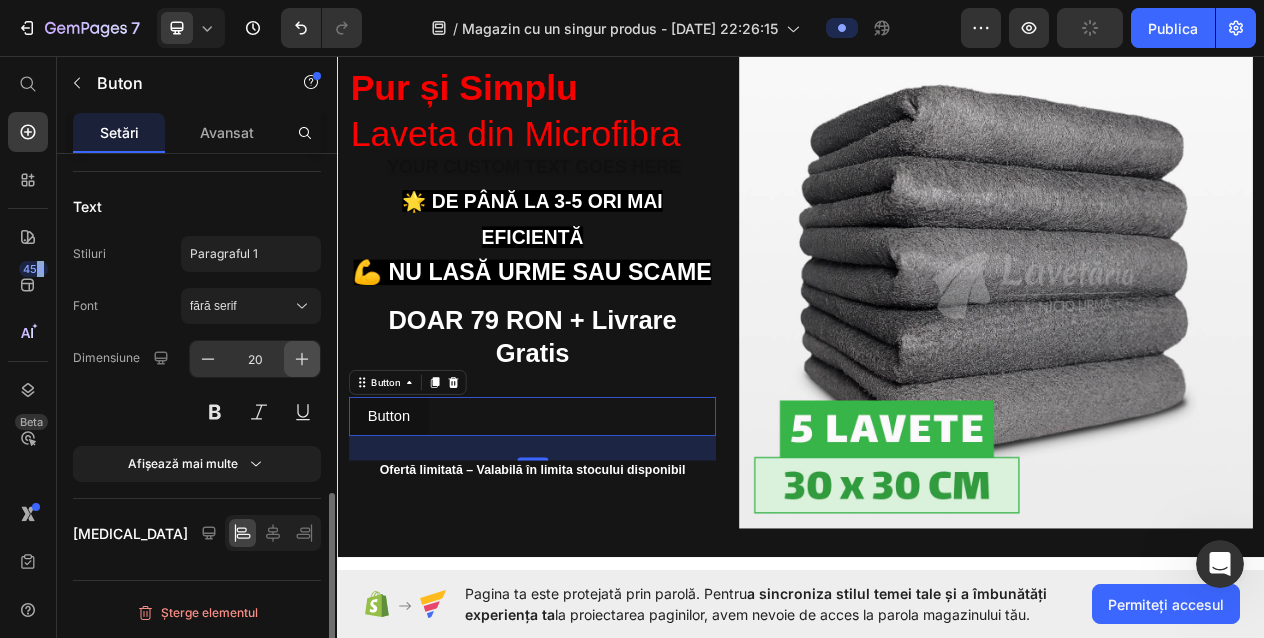 click 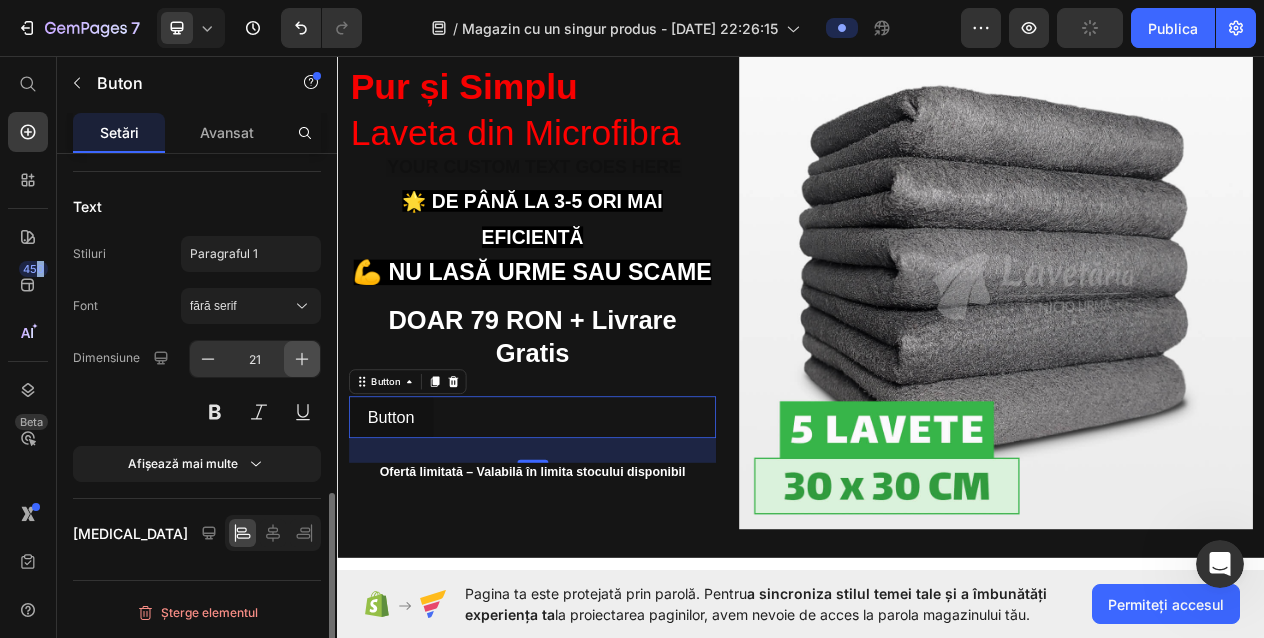 click 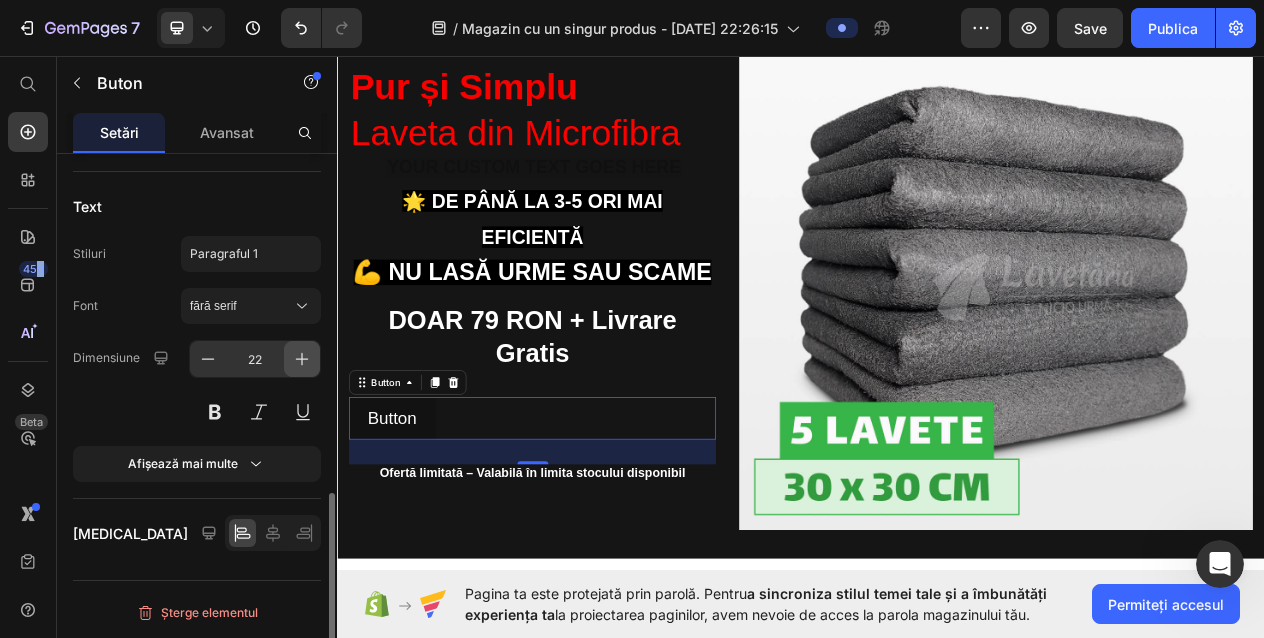 click 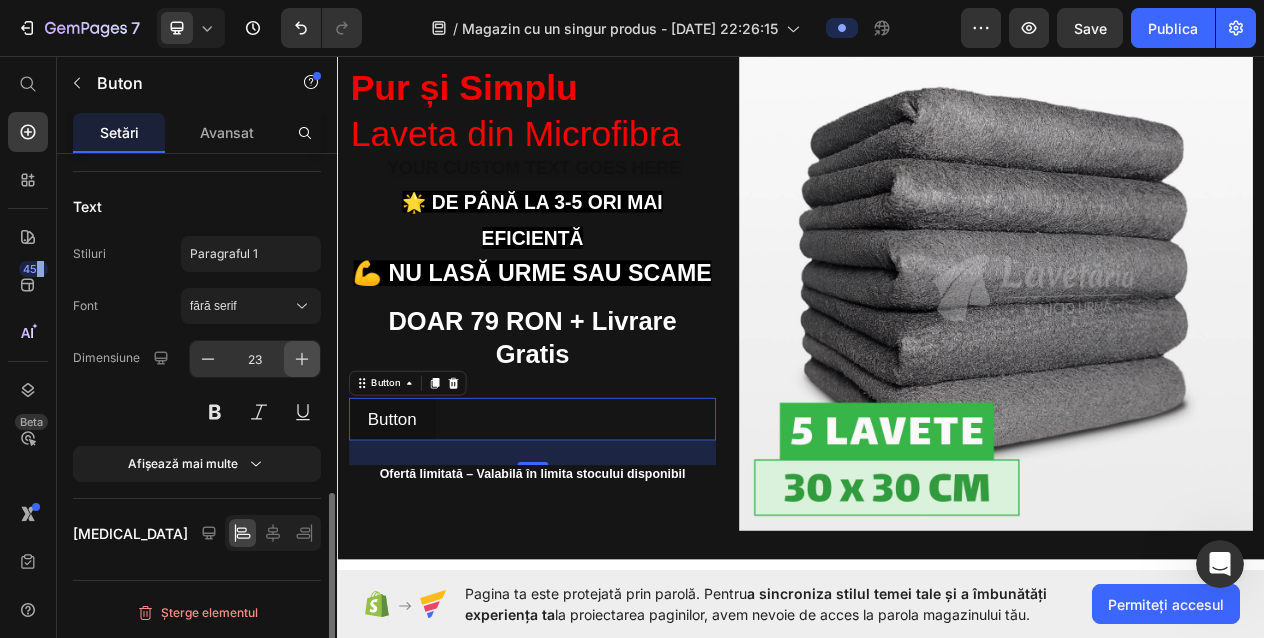 click 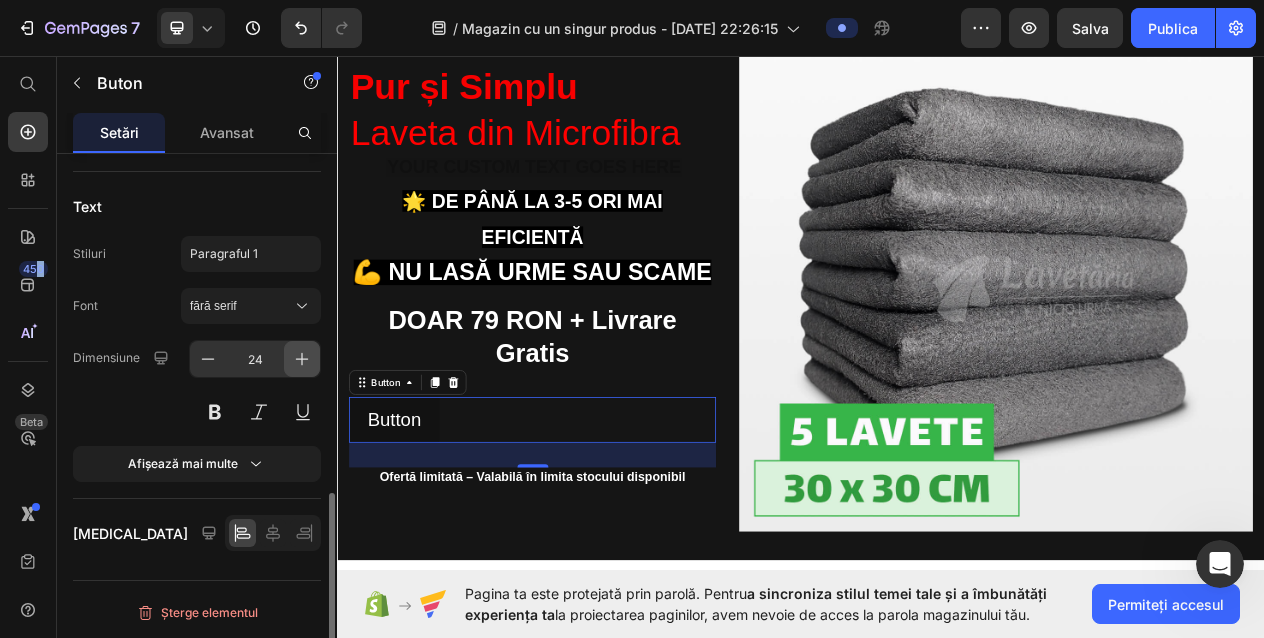 click 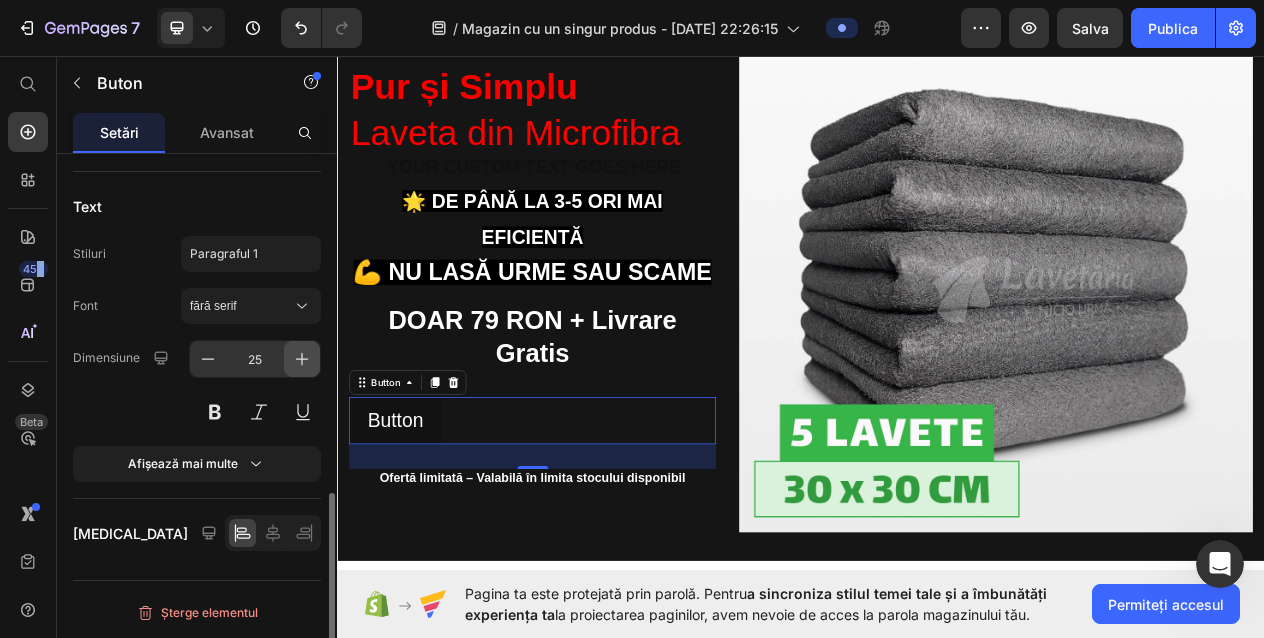 click 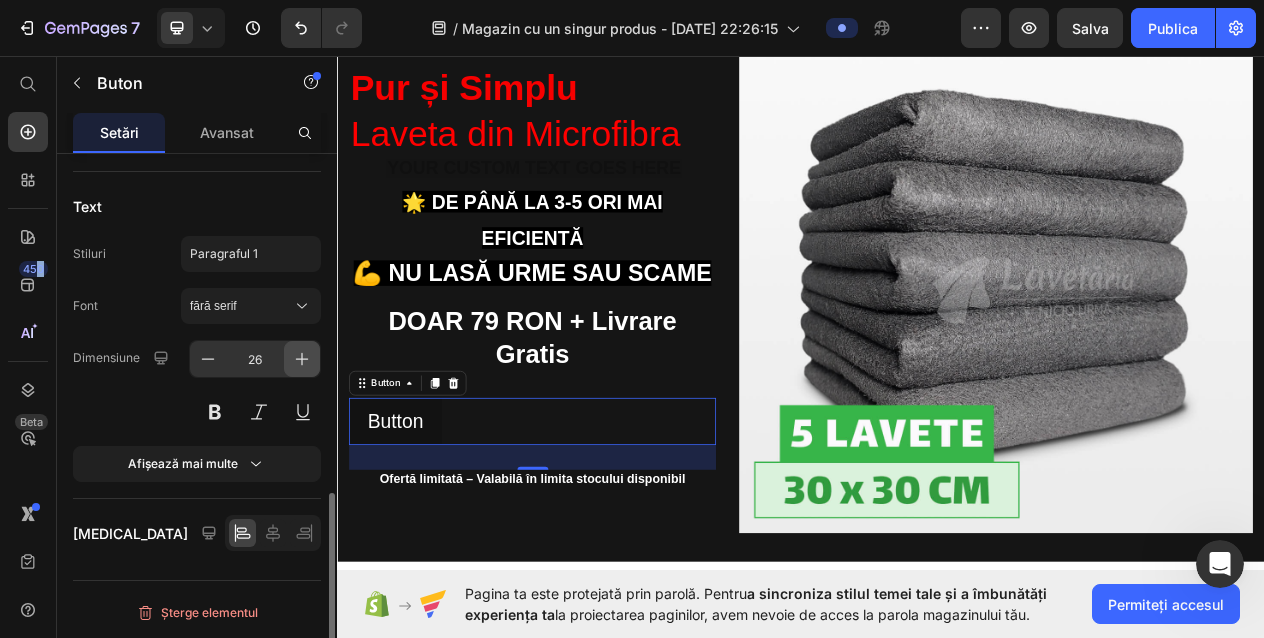 click 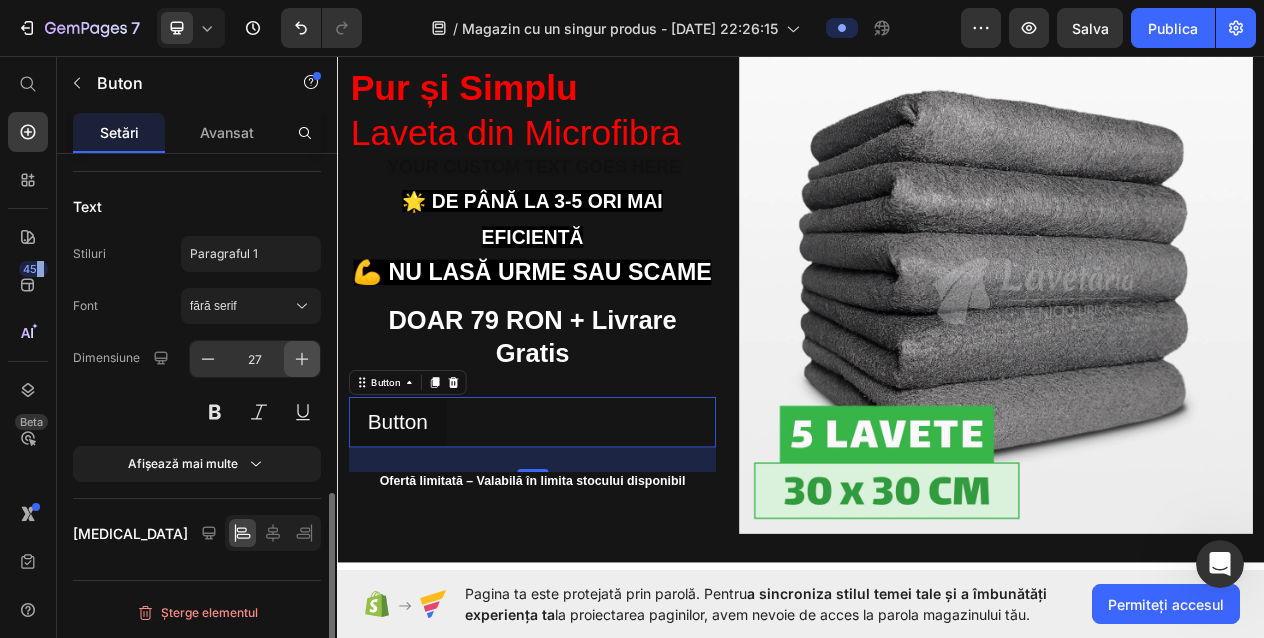 click 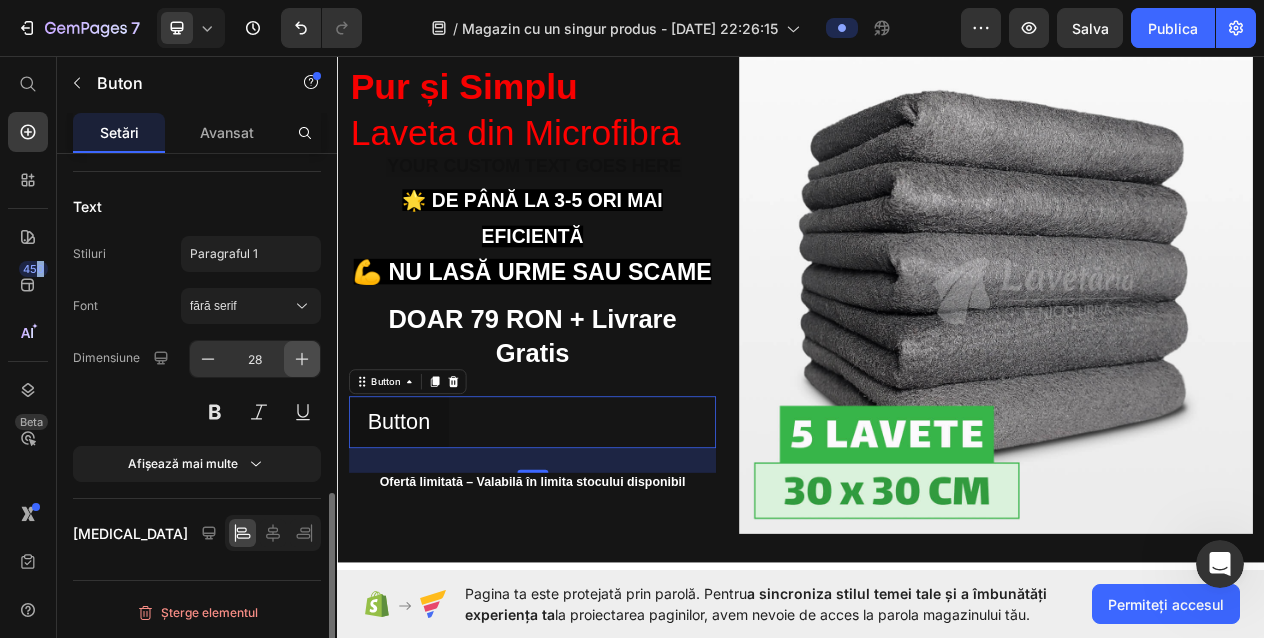 click 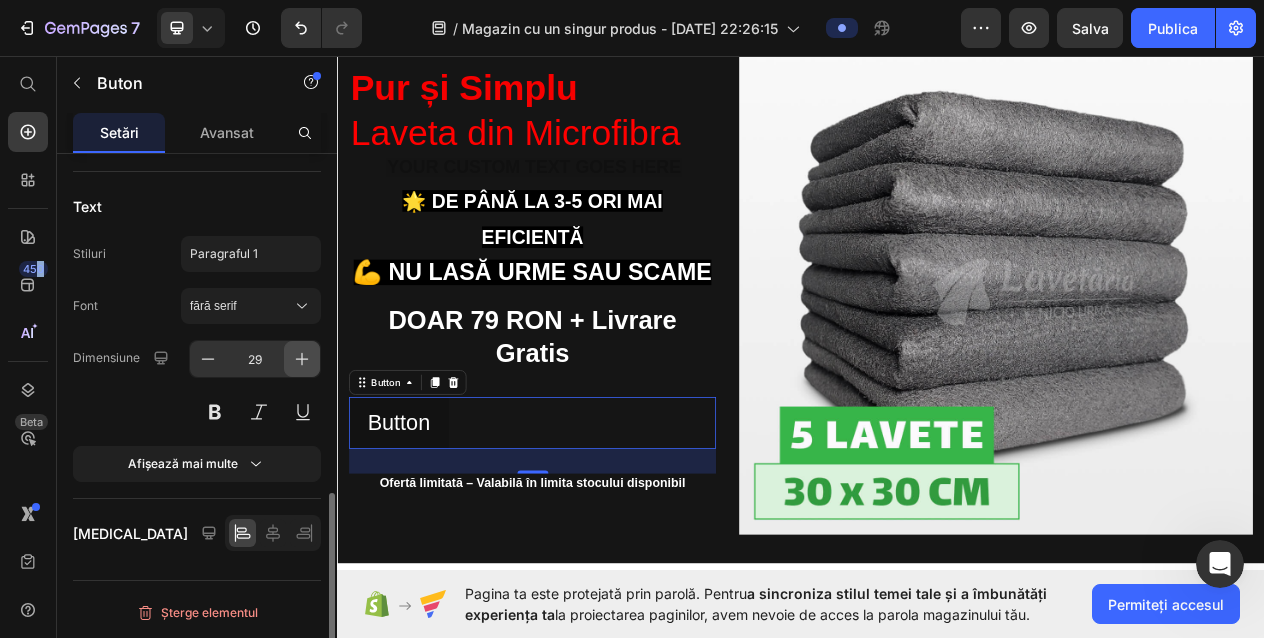 click 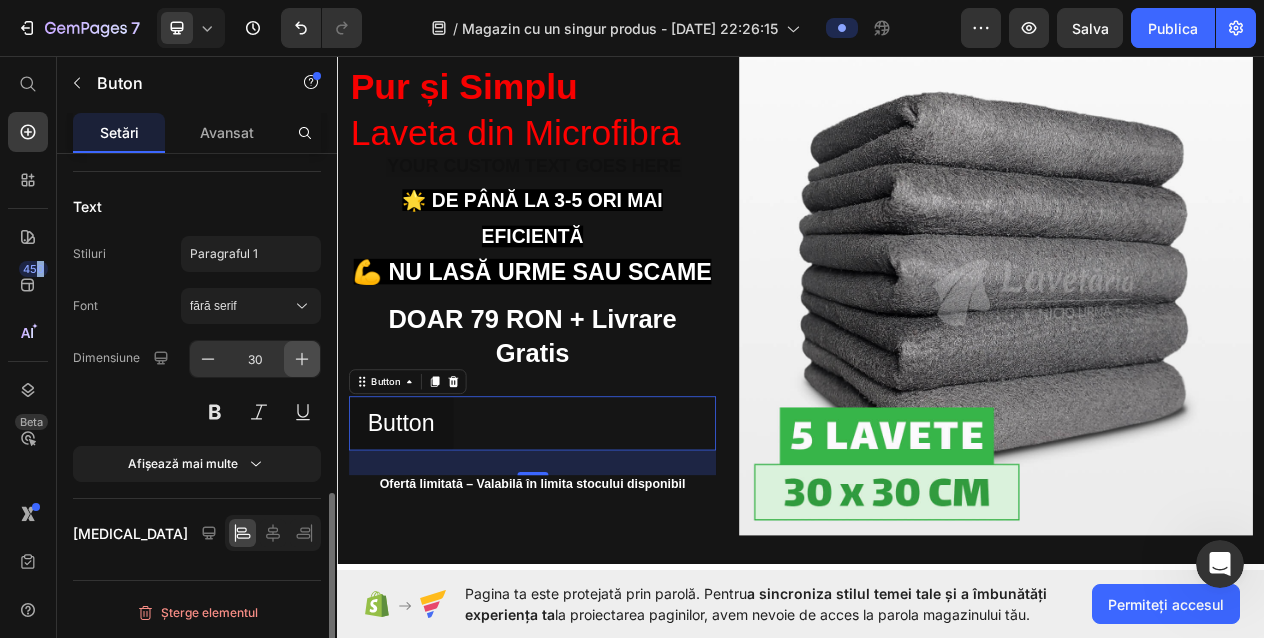 click 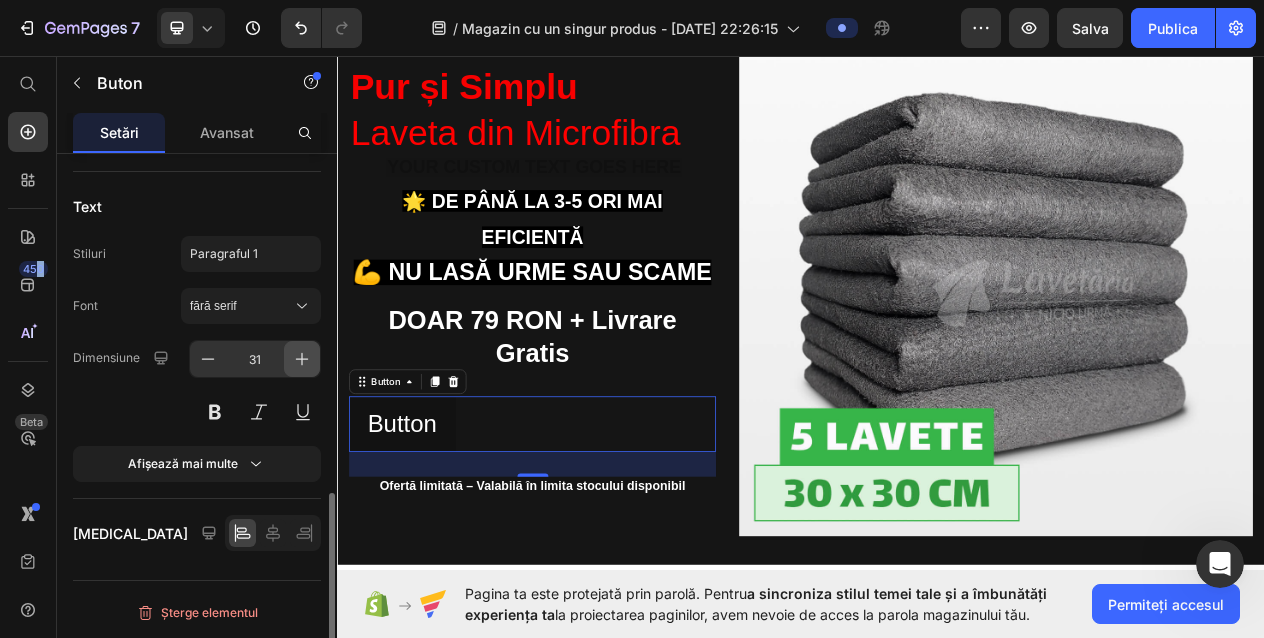 click 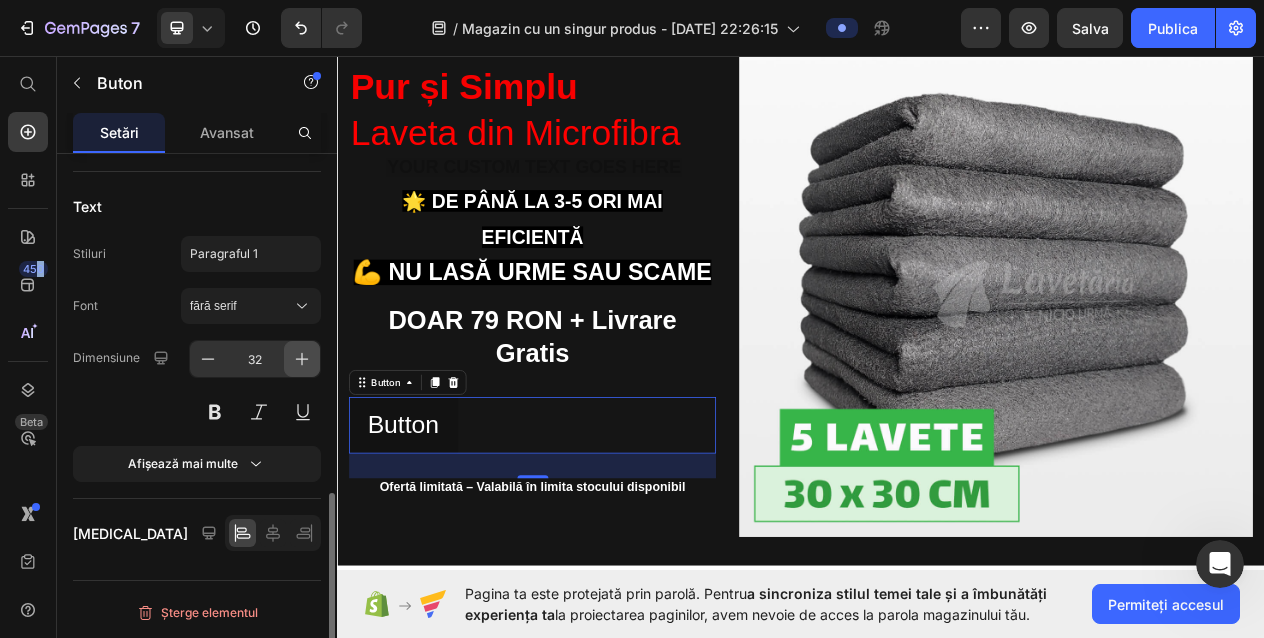 click 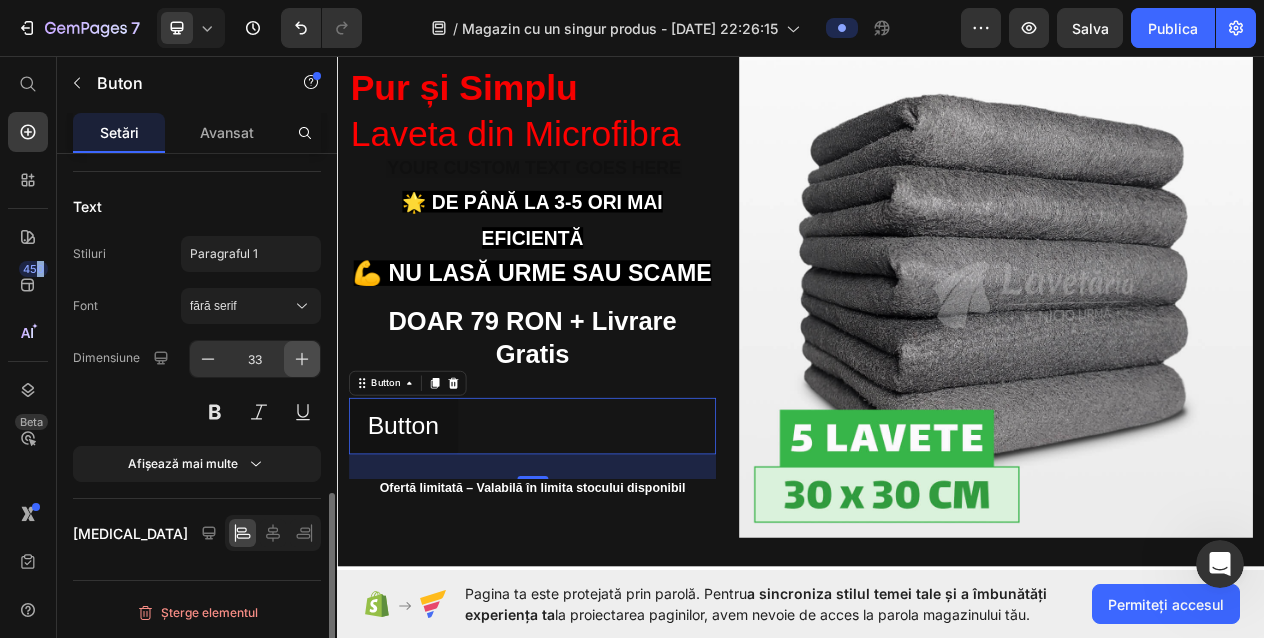 click 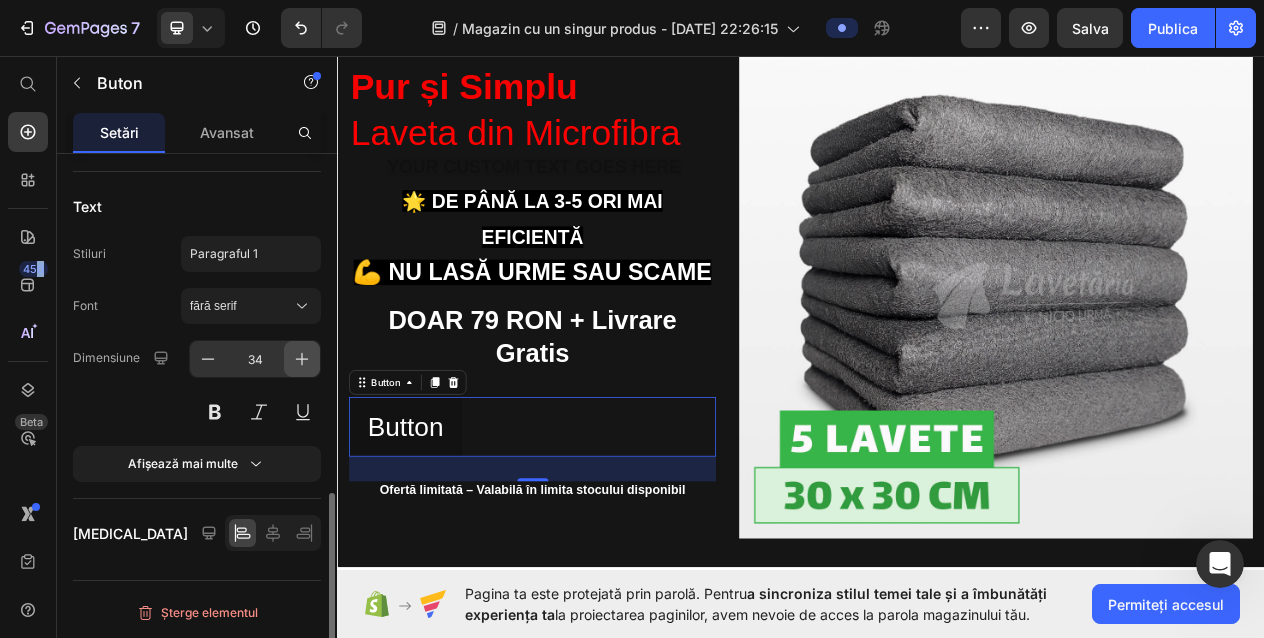 click 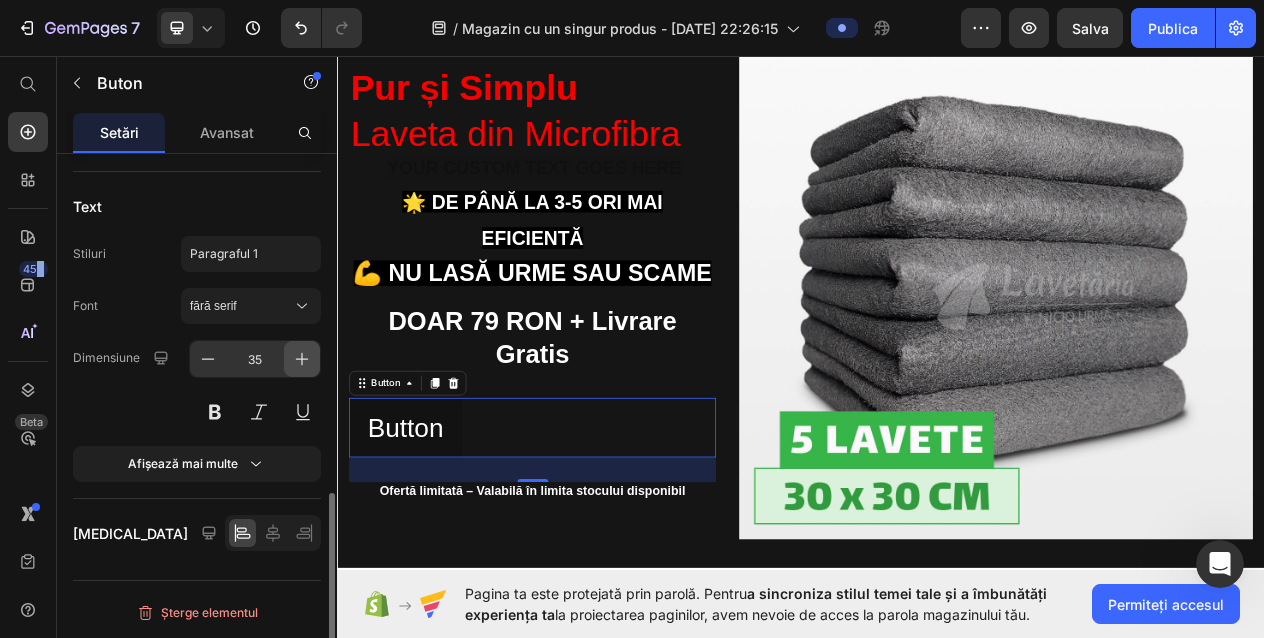 click 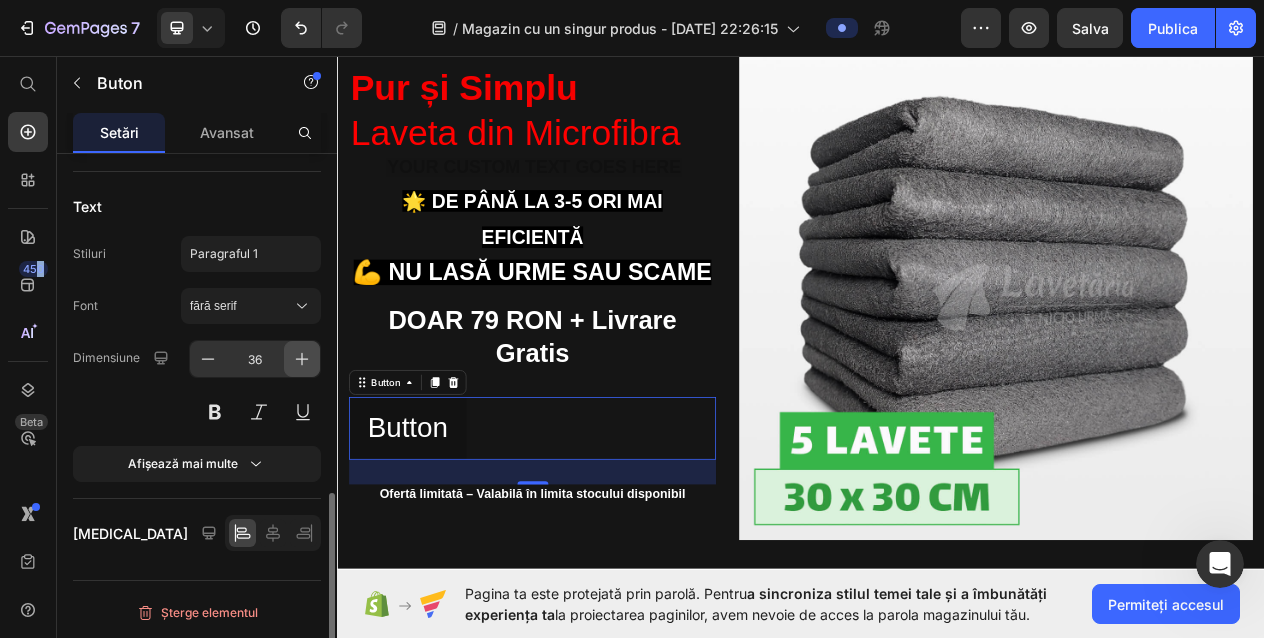 click 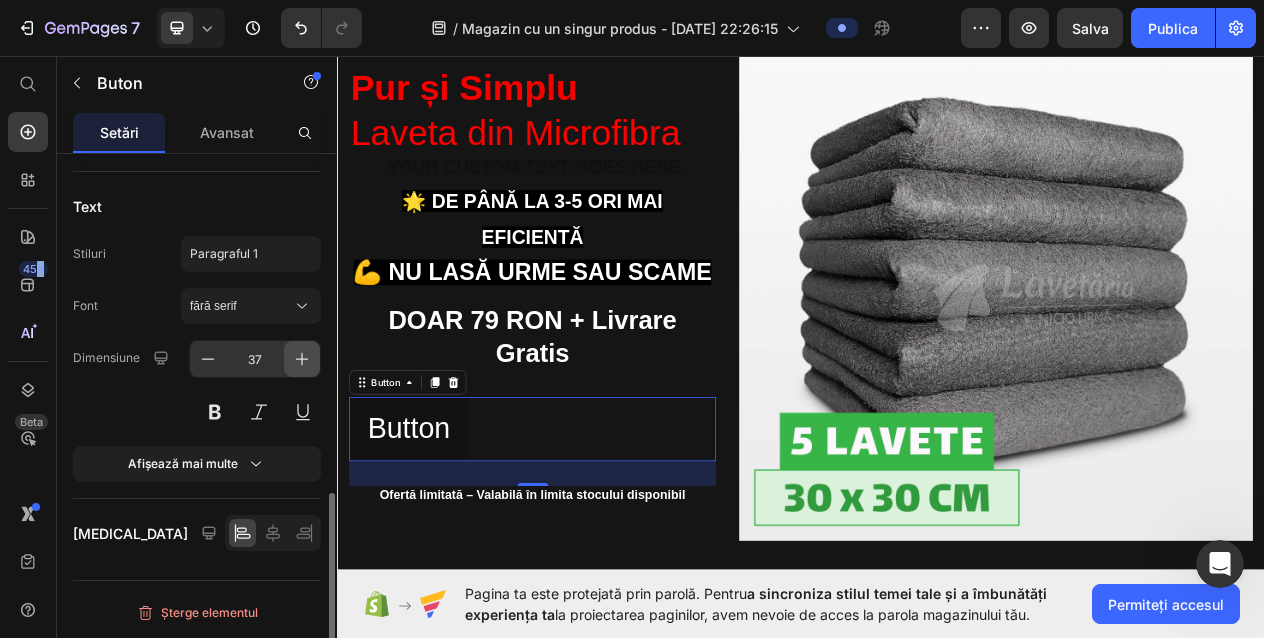 click 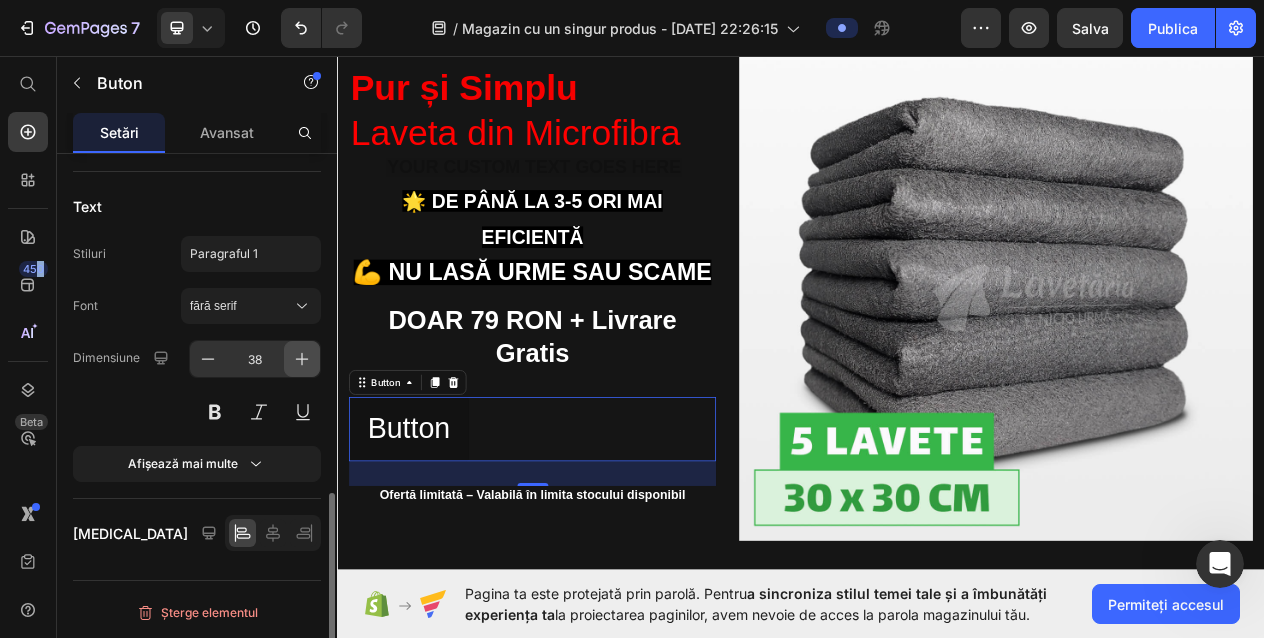 scroll, scrollTop: 164, scrollLeft: 0, axis: vertical 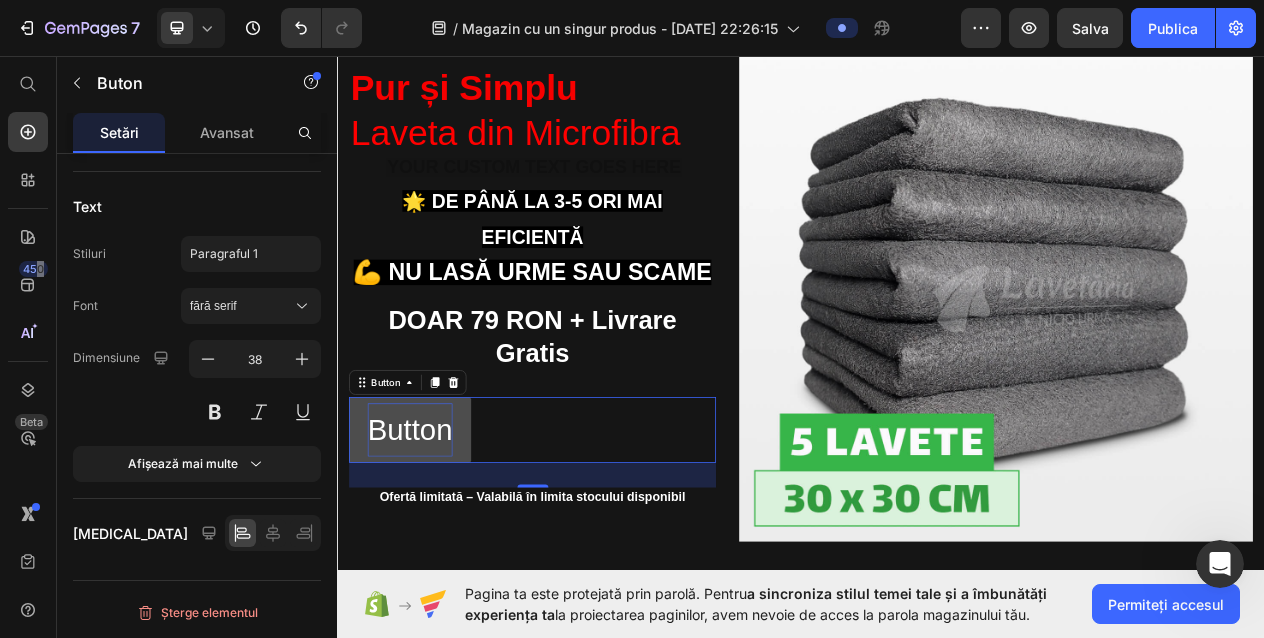 click on "Button" at bounding box center (431, 542) 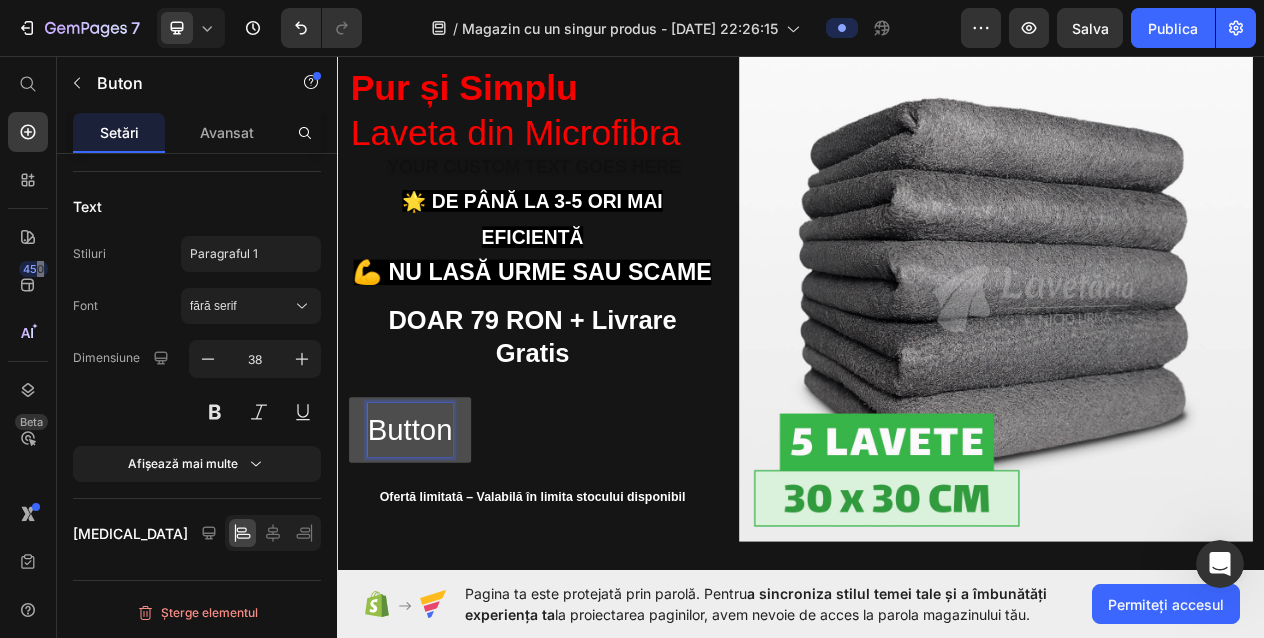 click on "Button" at bounding box center [431, 542] 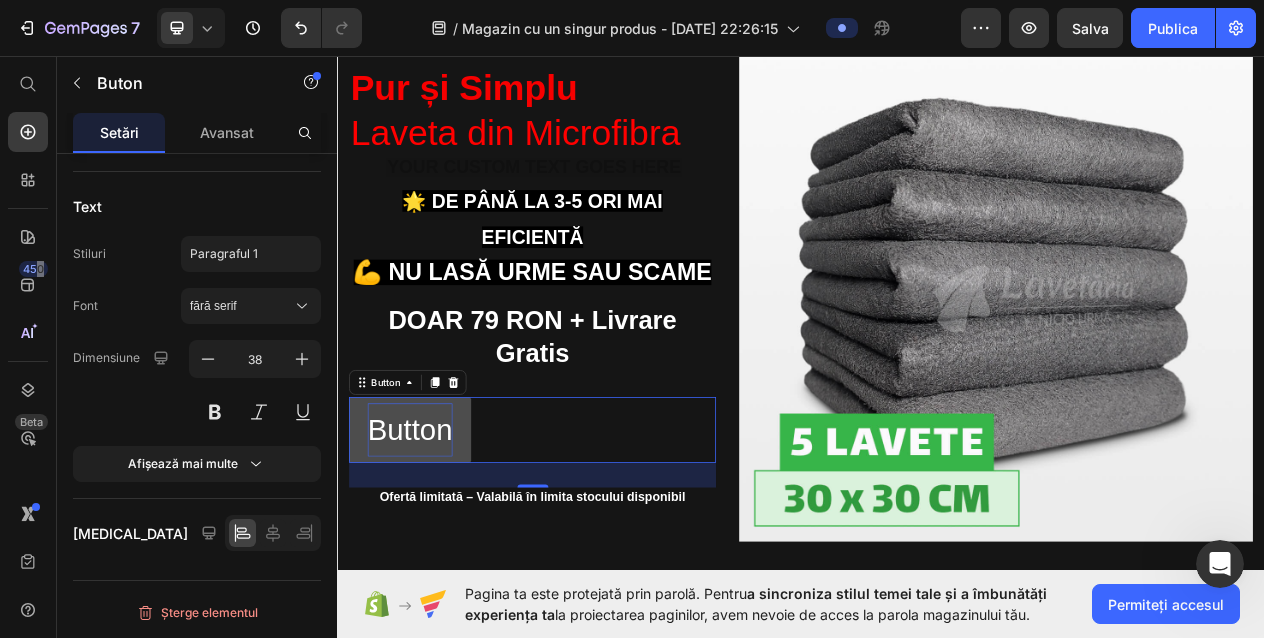 click on "Button" at bounding box center (431, 542) 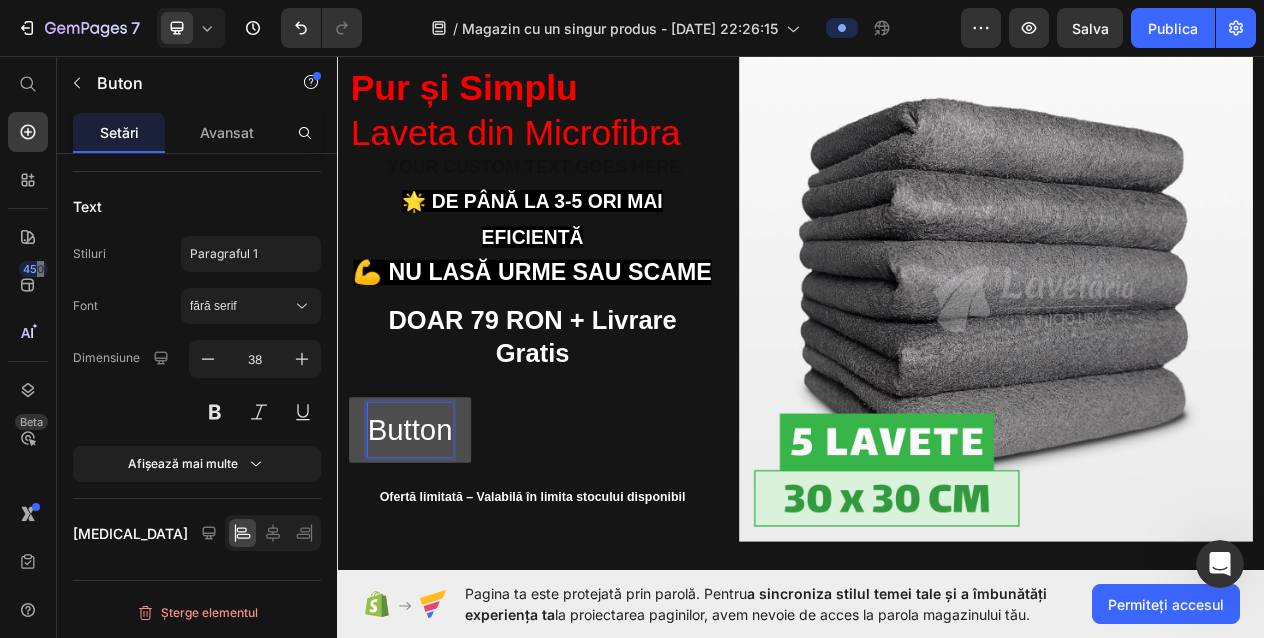 click on "Button" at bounding box center [431, 542] 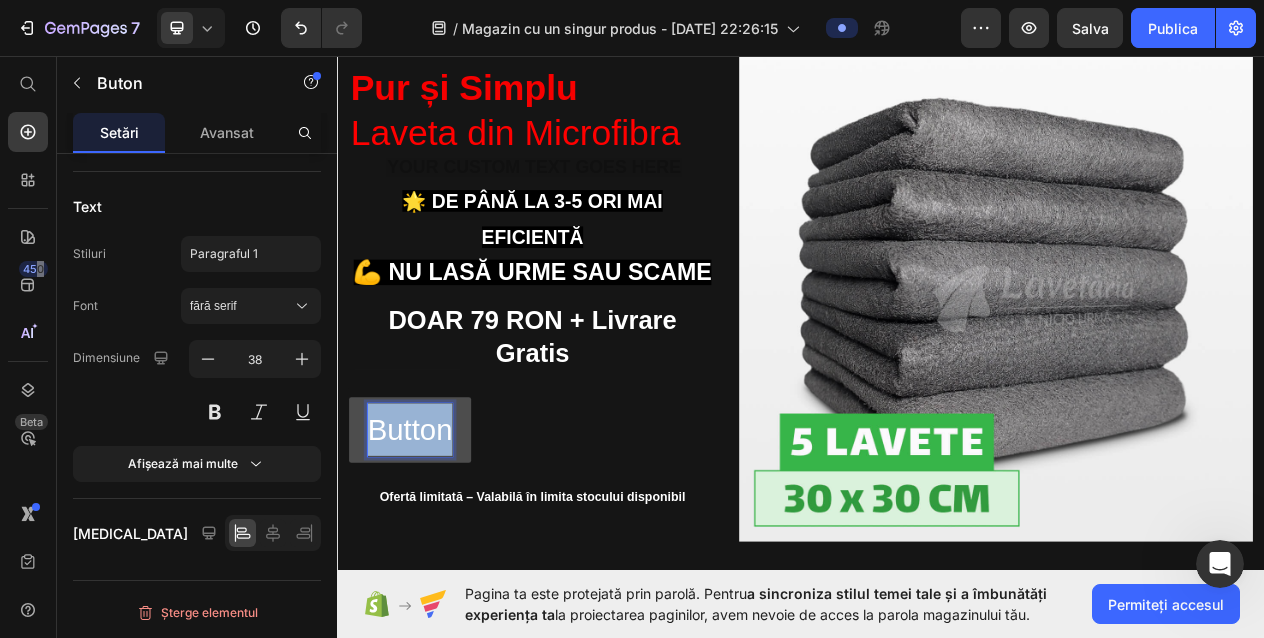 click on "Button" at bounding box center (431, 542) 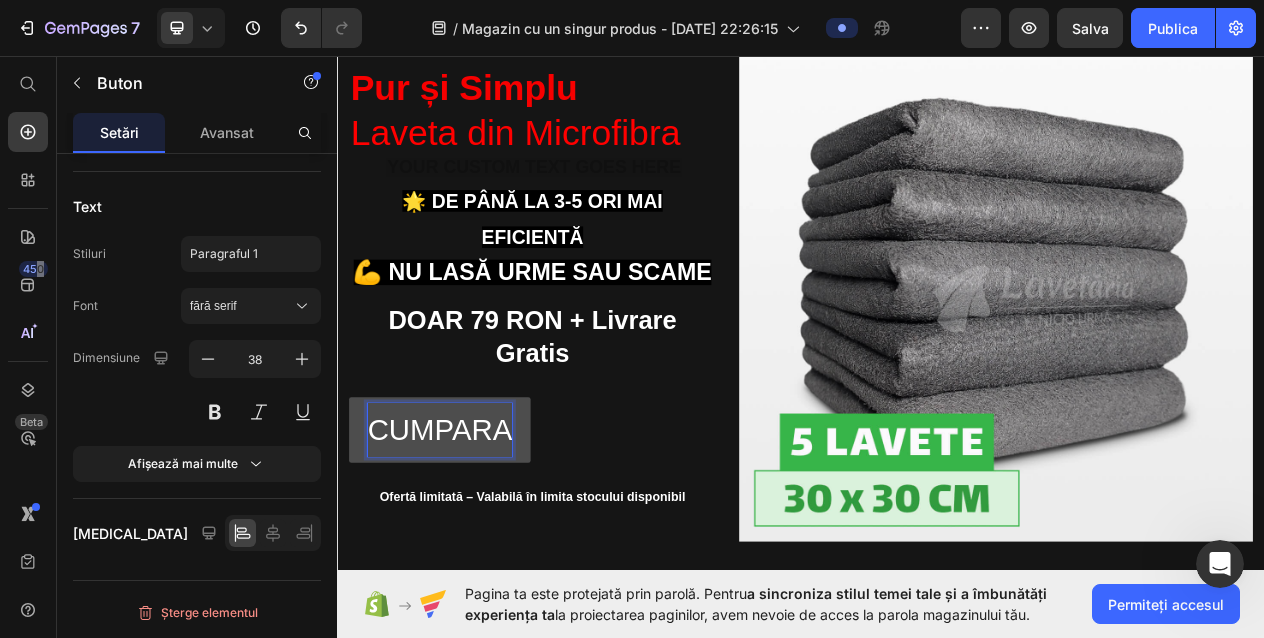 click on "CUMPARA" at bounding box center (469, 542) 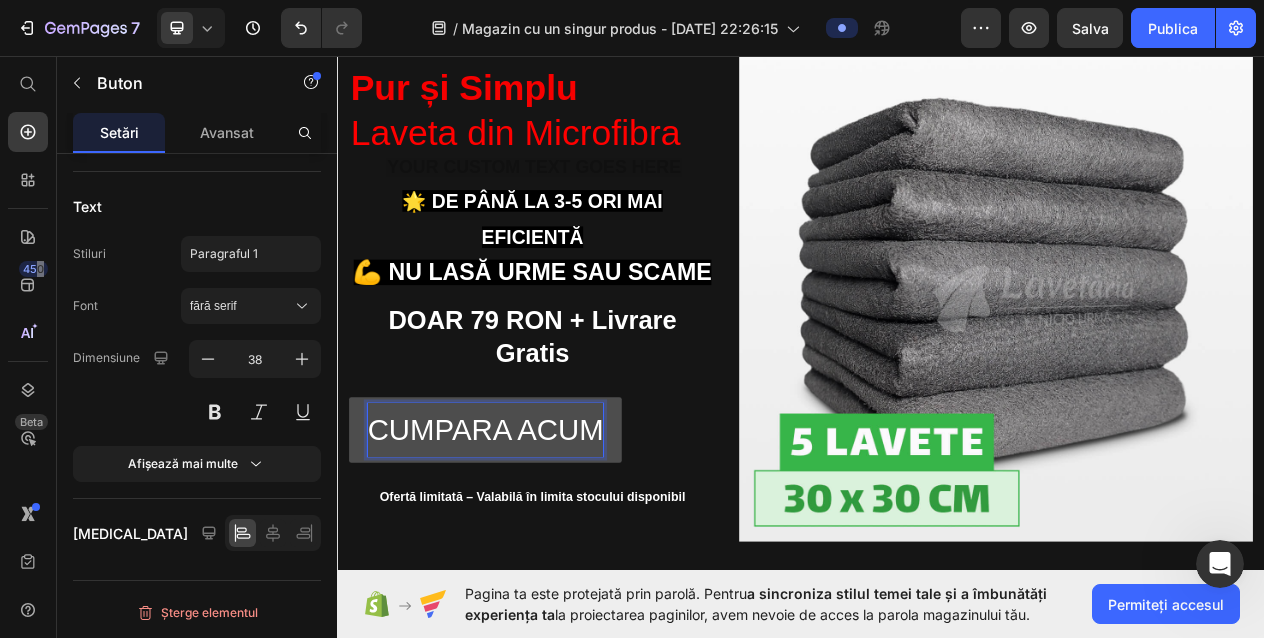 click on "CUMPARA ACUM" at bounding box center [528, 542] 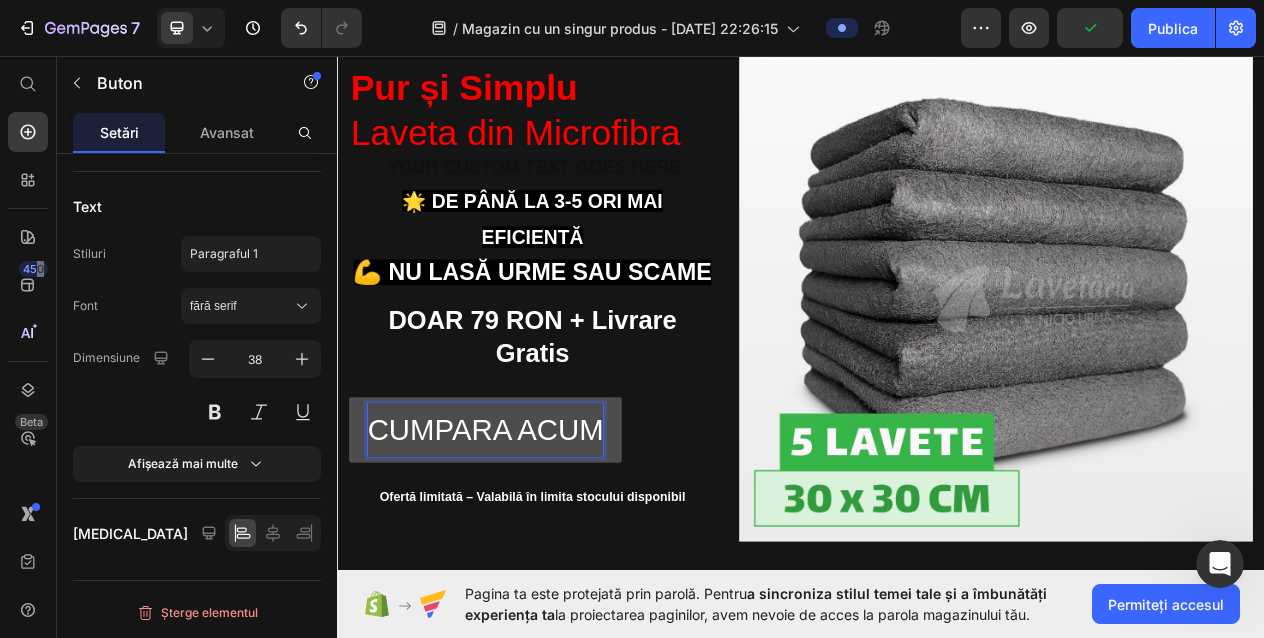click on "CUMPARA ACUM" at bounding box center [528, 542] 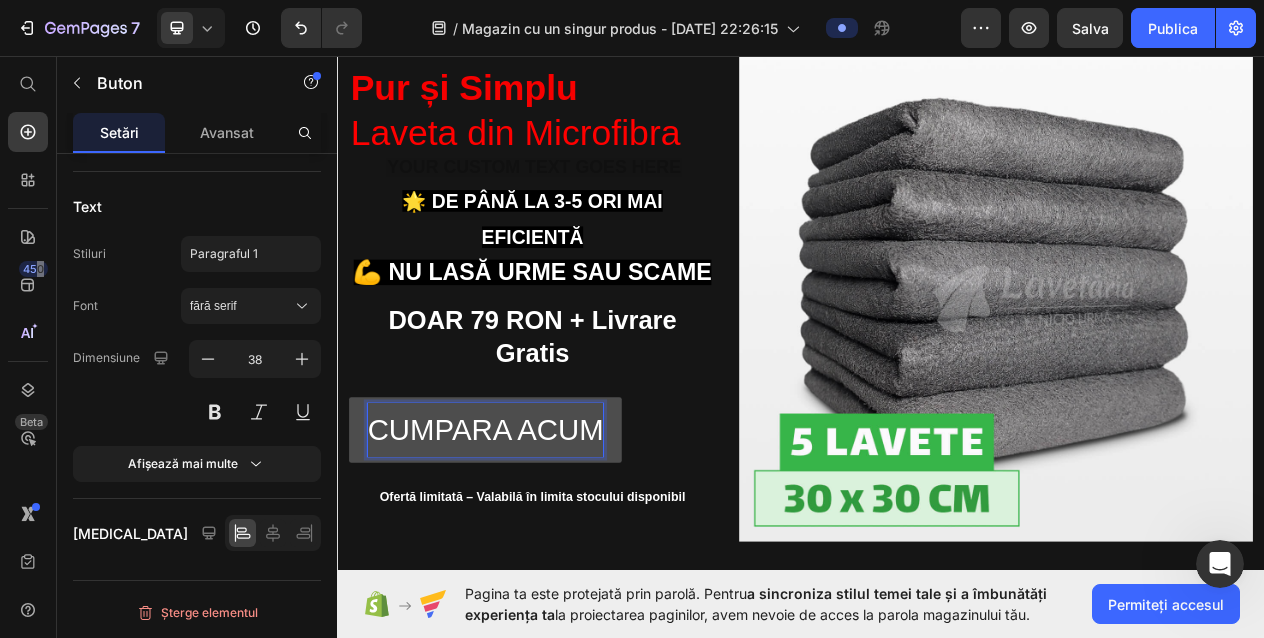click on "CUMPARA ACUM" at bounding box center (528, 542) 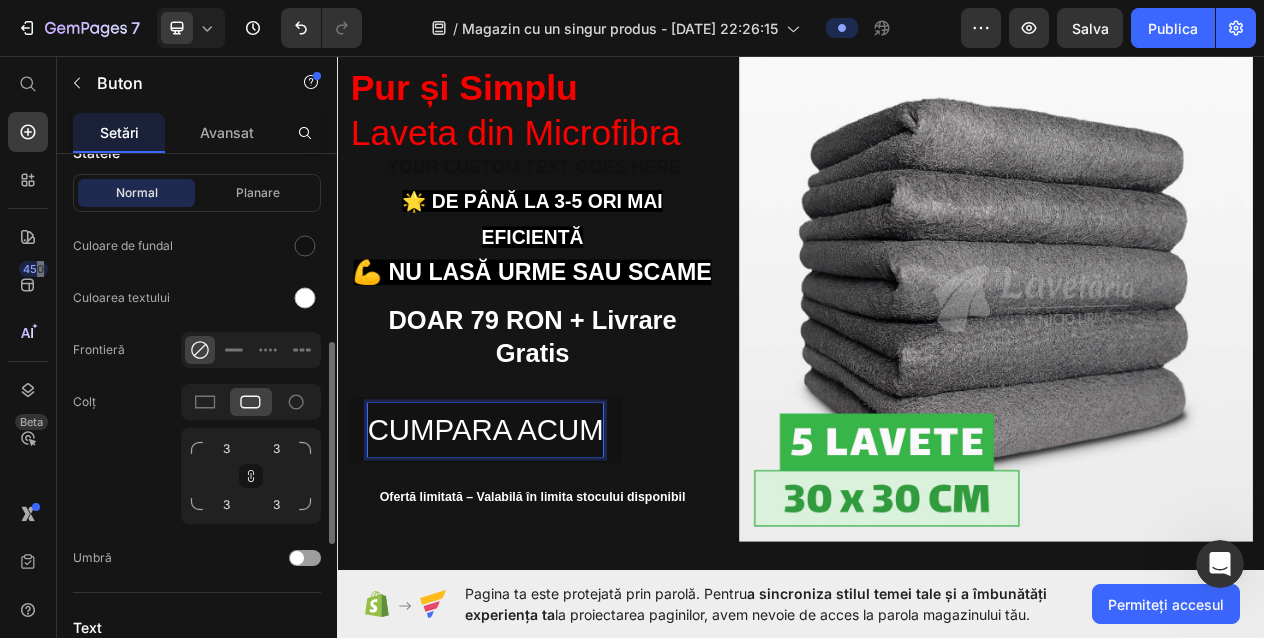 scroll, scrollTop: 488, scrollLeft: 0, axis: vertical 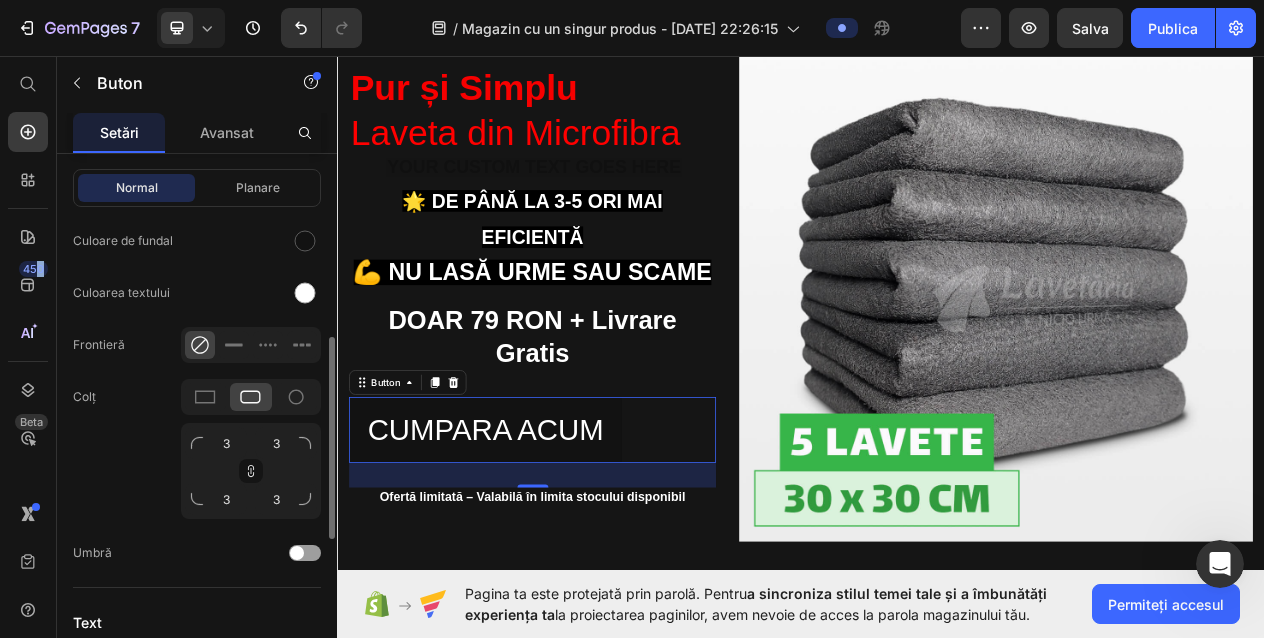 drag, startPoint x: 247, startPoint y: 467, endPoint x: 290, endPoint y: 468, distance: 43.011627 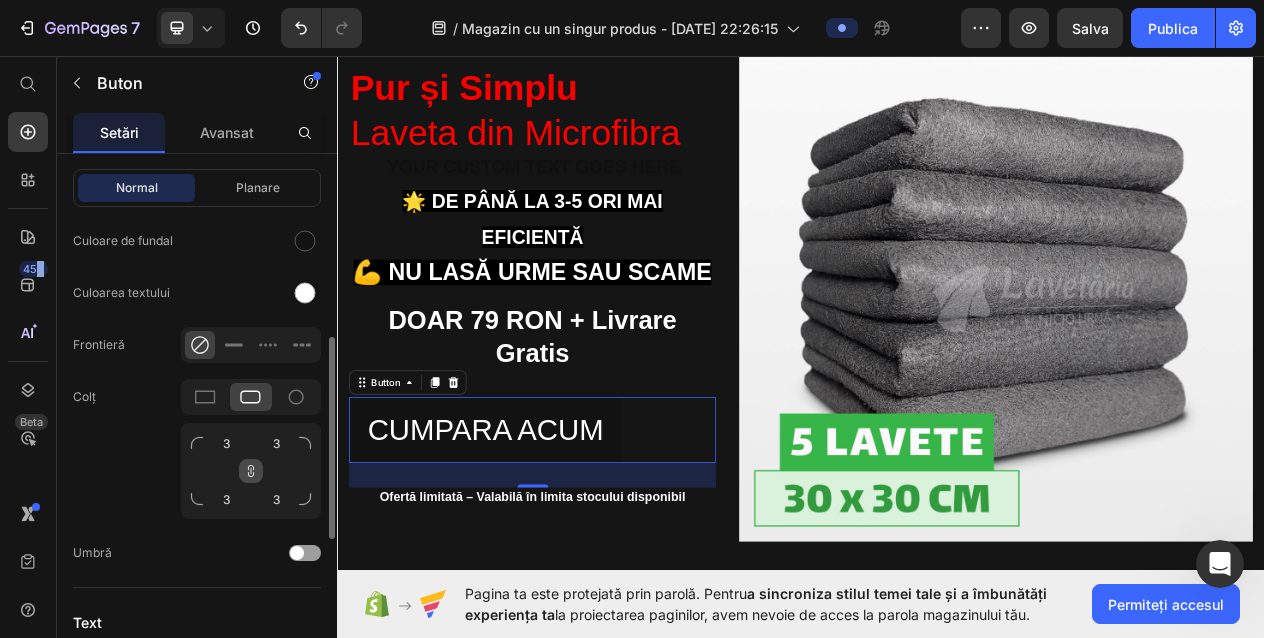 click 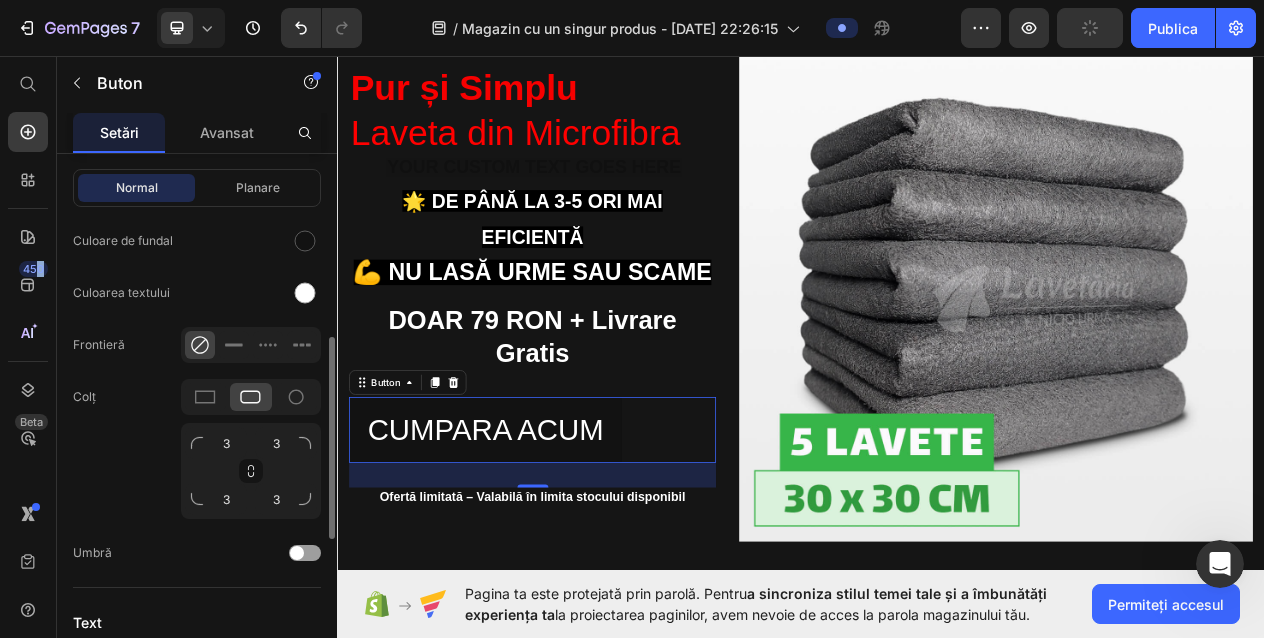 drag, startPoint x: 257, startPoint y: 469, endPoint x: 300, endPoint y: 439, distance: 52.43091 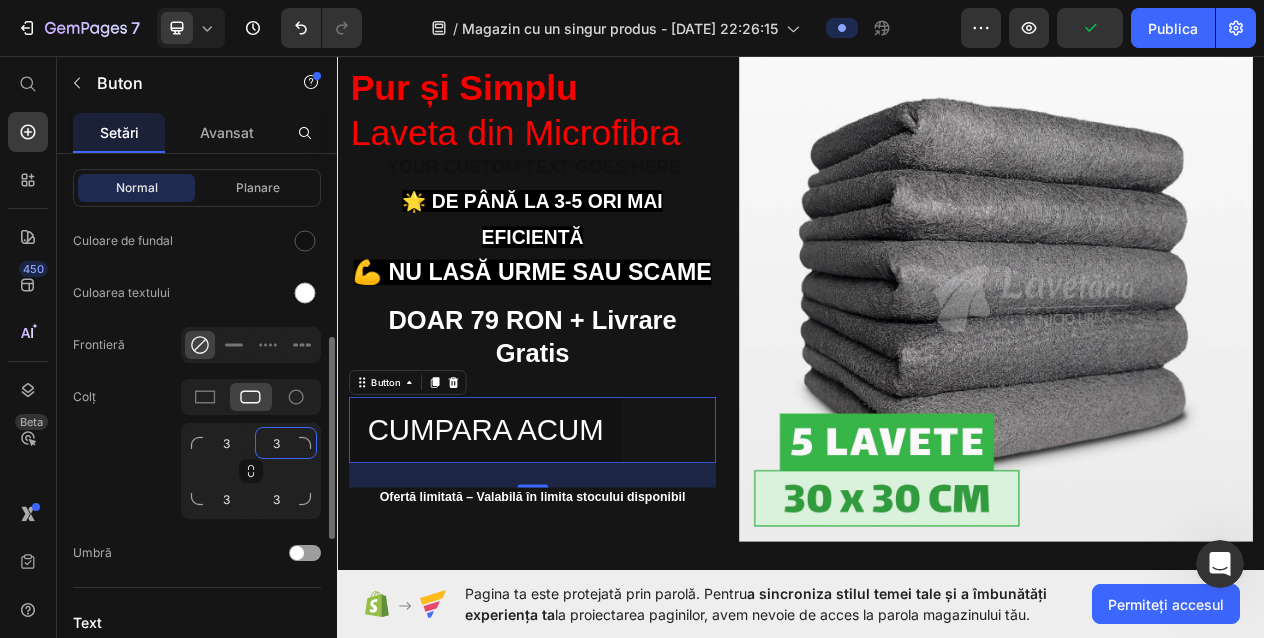 click on "3" 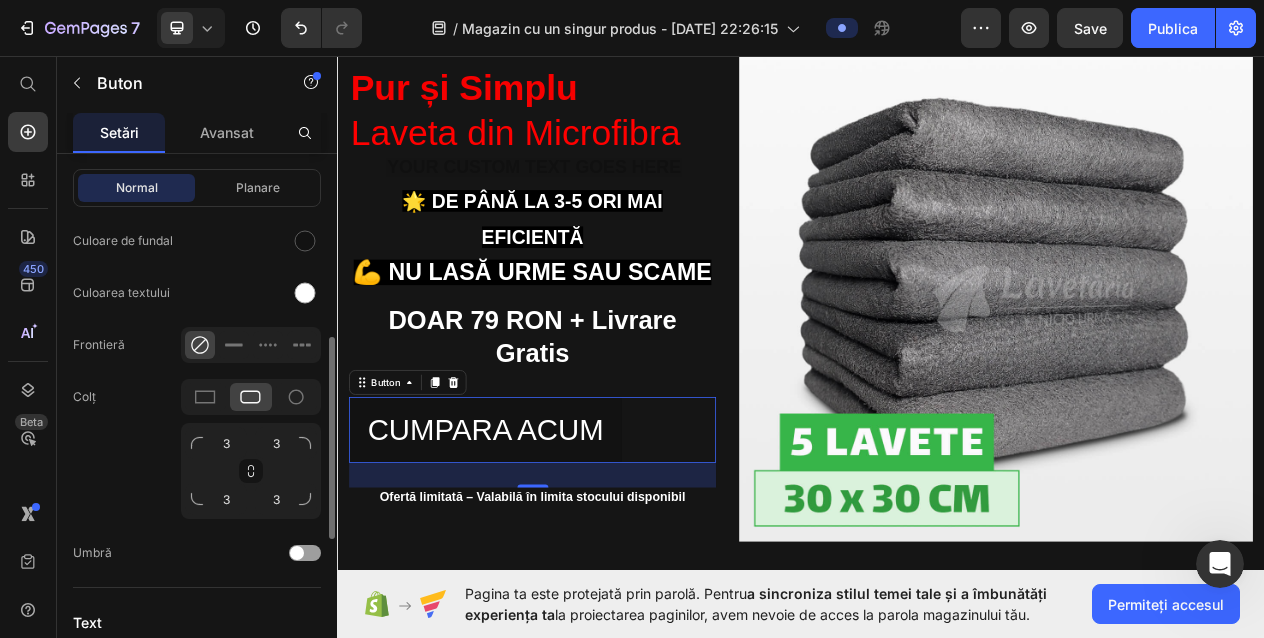 click on "Colţ 3 3 3 3" 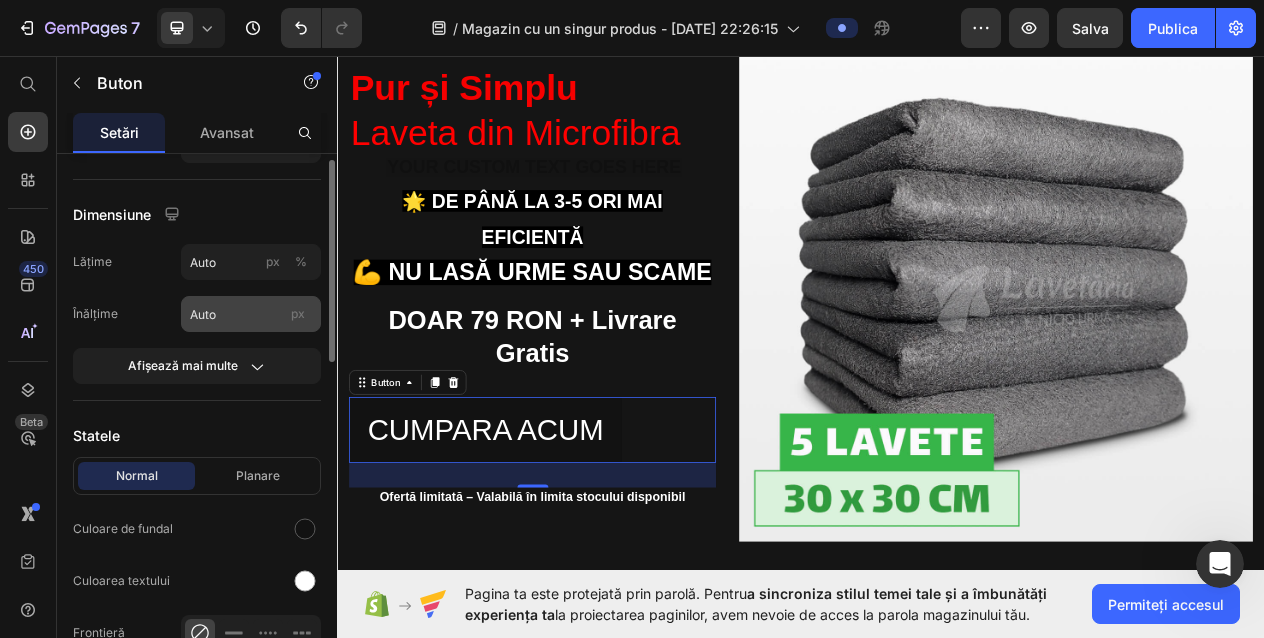 scroll, scrollTop: 244, scrollLeft: 0, axis: vertical 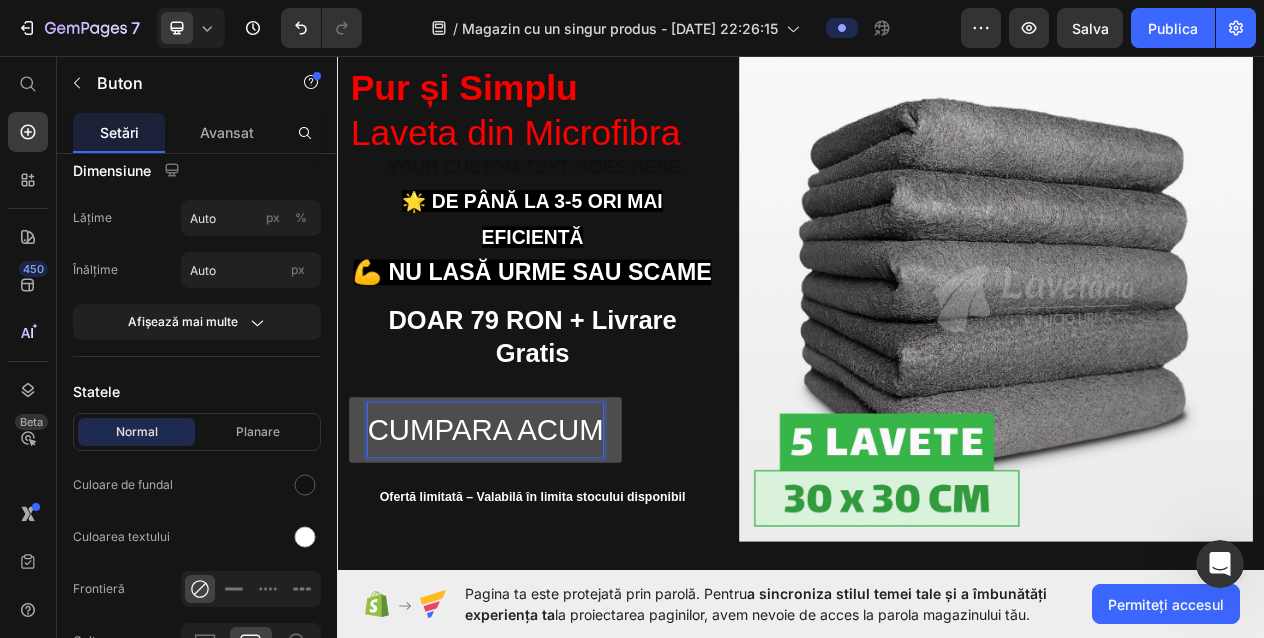 click on "CUMPARA ACUM" at bounding box center [528, 542] 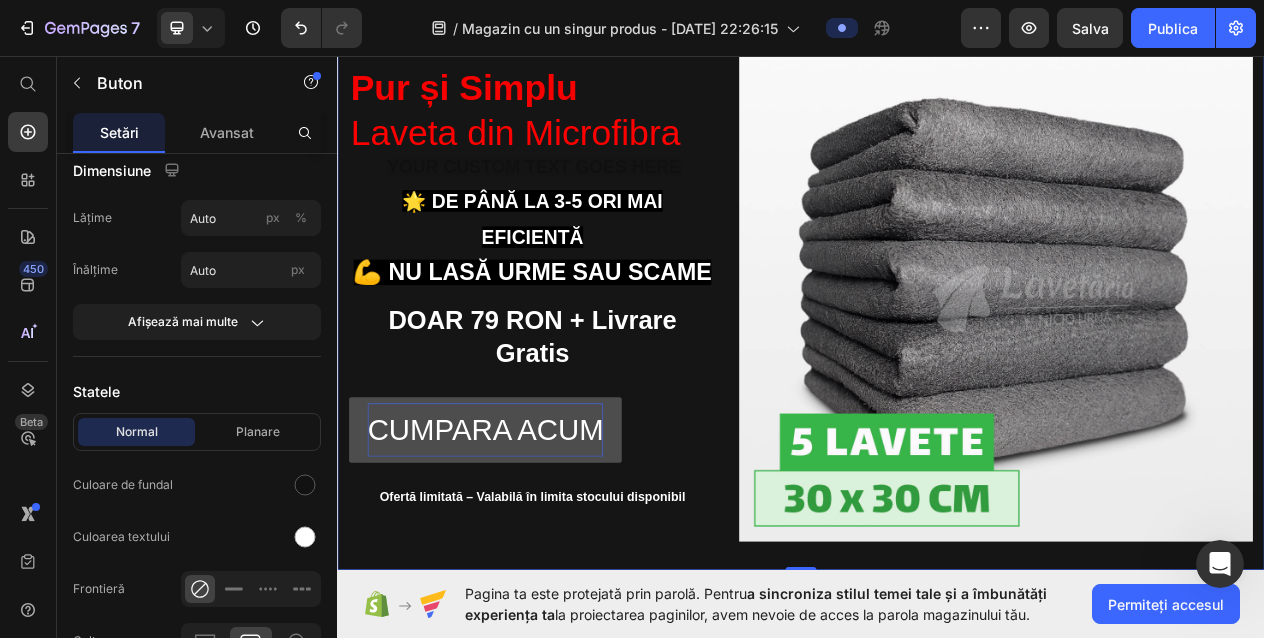 click on "⁠⁠⁠⁠⁠⁠⁠       Pur și Simplu   Laveta din Microfibra Heading Text Block ⁠⁠⁠⁠⁠⁠⁠ 🌟 De până la 3-5 ori mai eficientă 💪 Nu lasă urme sau scame Heading DOAR 79 RON + Livrare Gratis  Text Block        CUMPARA ACUM  Button Ofertă limitată – Valabilă în limita stocului disponibil Text Block" at bounding box center (589, 354) 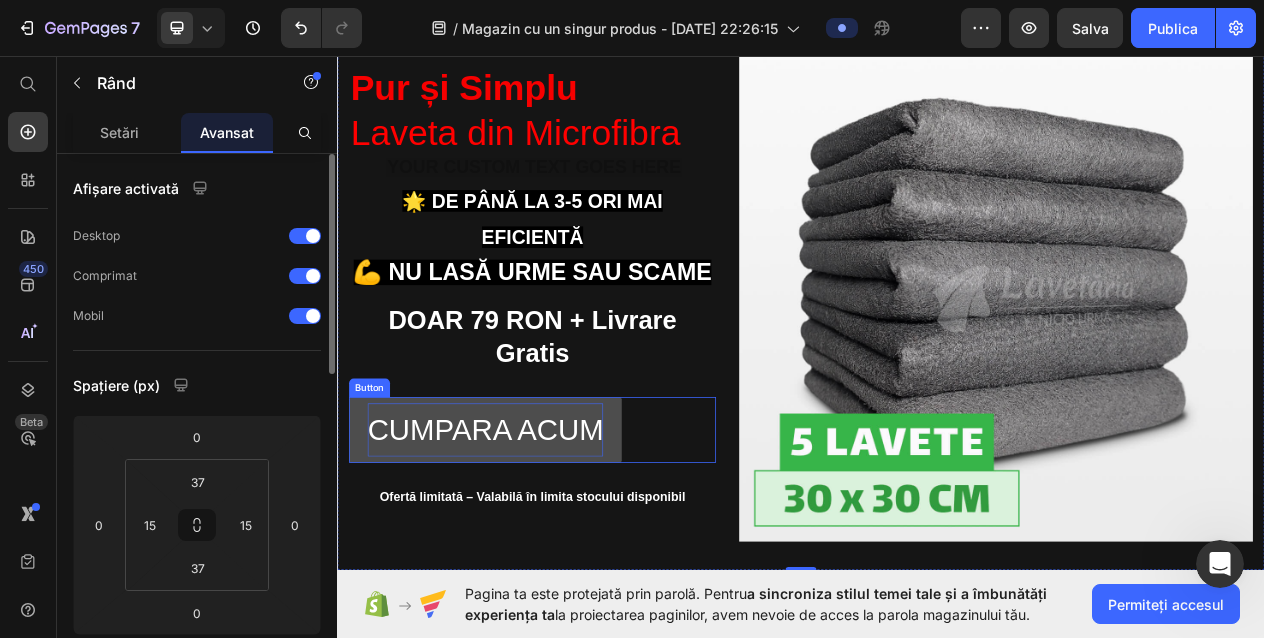 click on "CUMPARA ACUM" at bounding box center [528, 542] 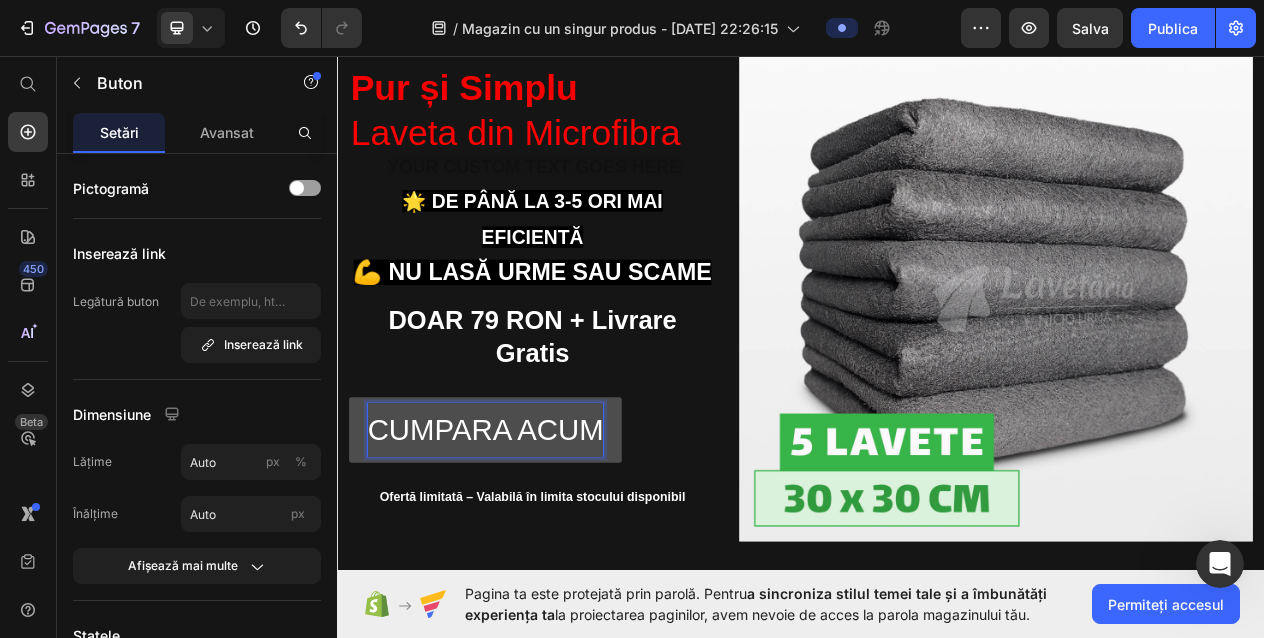 click on "CUMPARA ACUM" at bounding box center (528, 542) 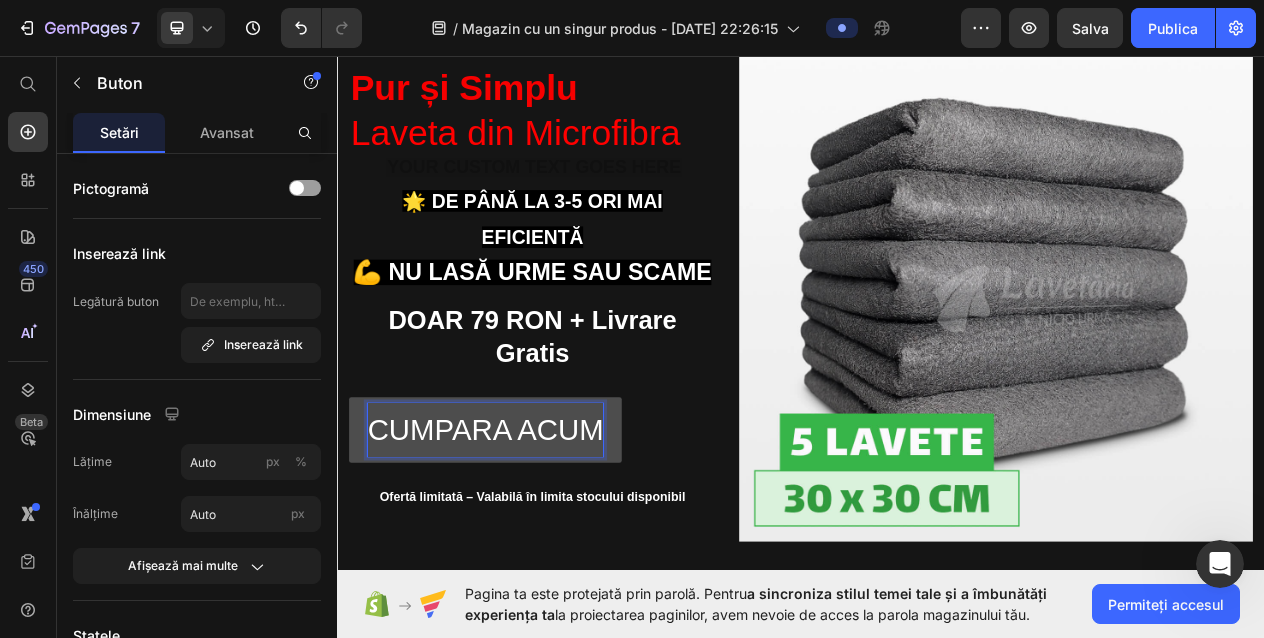 click on "CUMPARA ACUM" at bounding box center (528, 542) 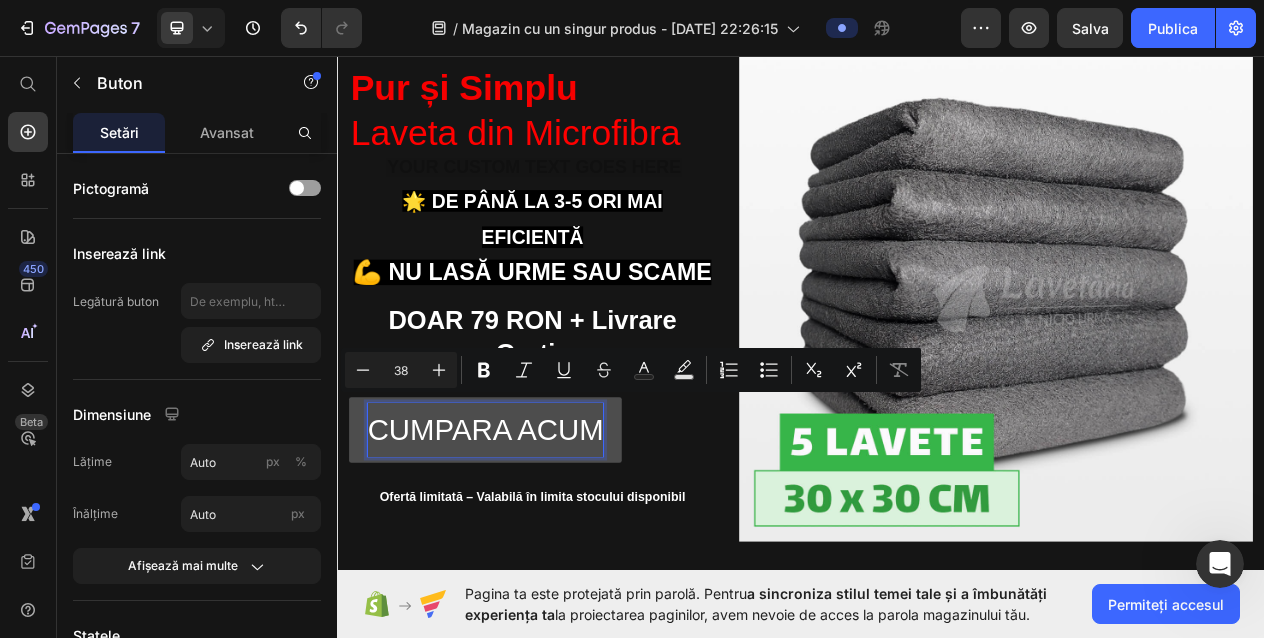 click on "CUMPARA ACUM" at bounding box center [528, 542] 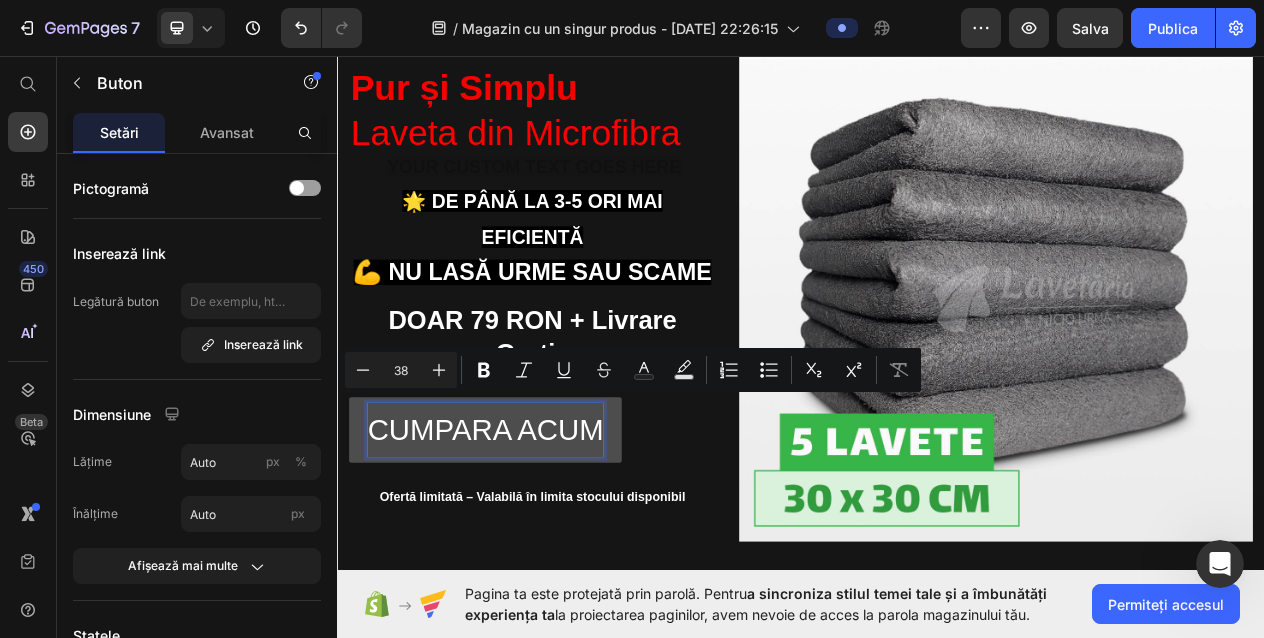 click on "CUMPARA ACUM" at bounding box center [528, 542] 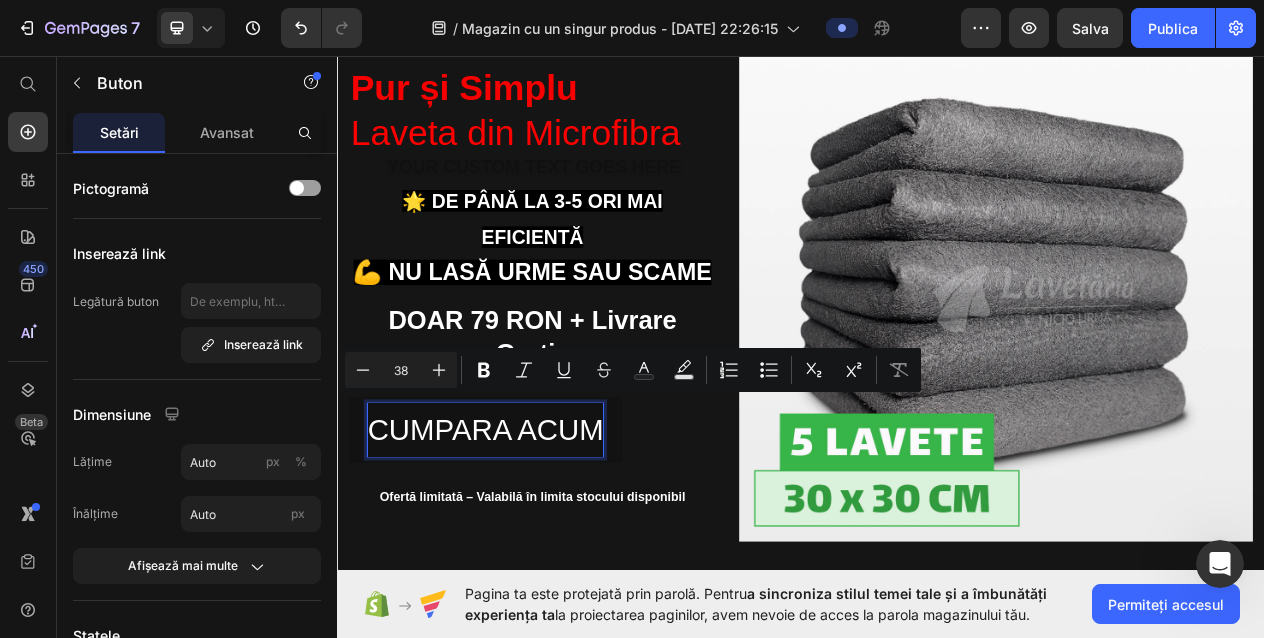 click on "CUMPARA ACUM" at bounding box center [528, 542] 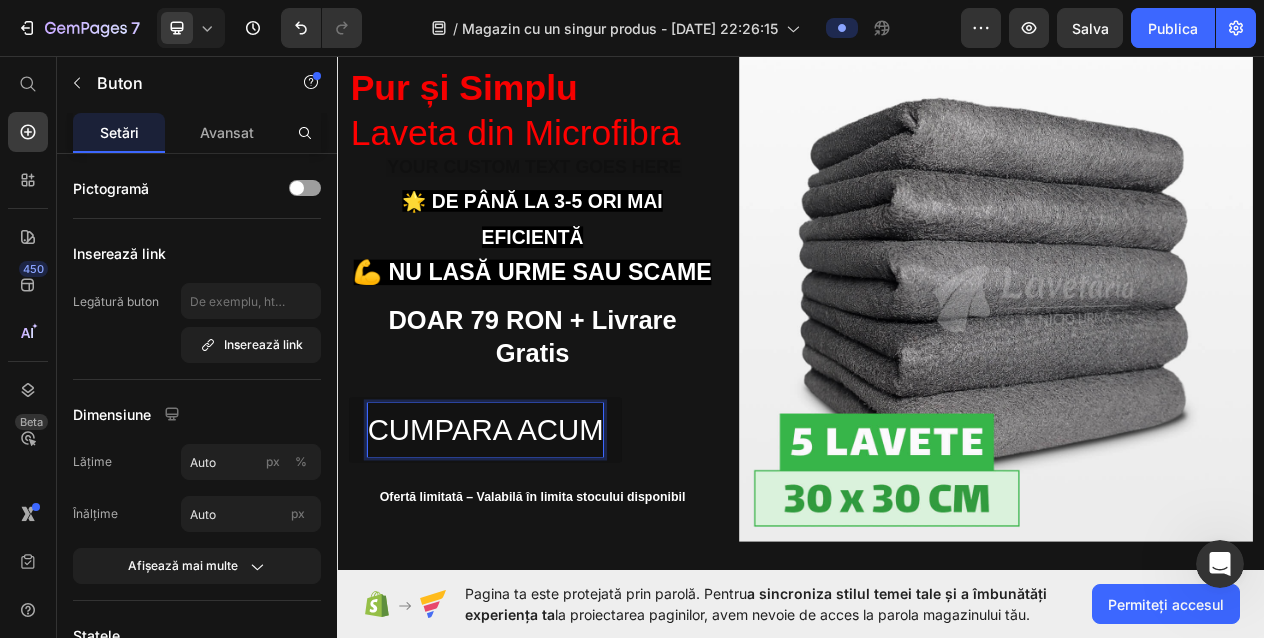 click on "CUMPARA ACUM" at bounding box center [528, 542] 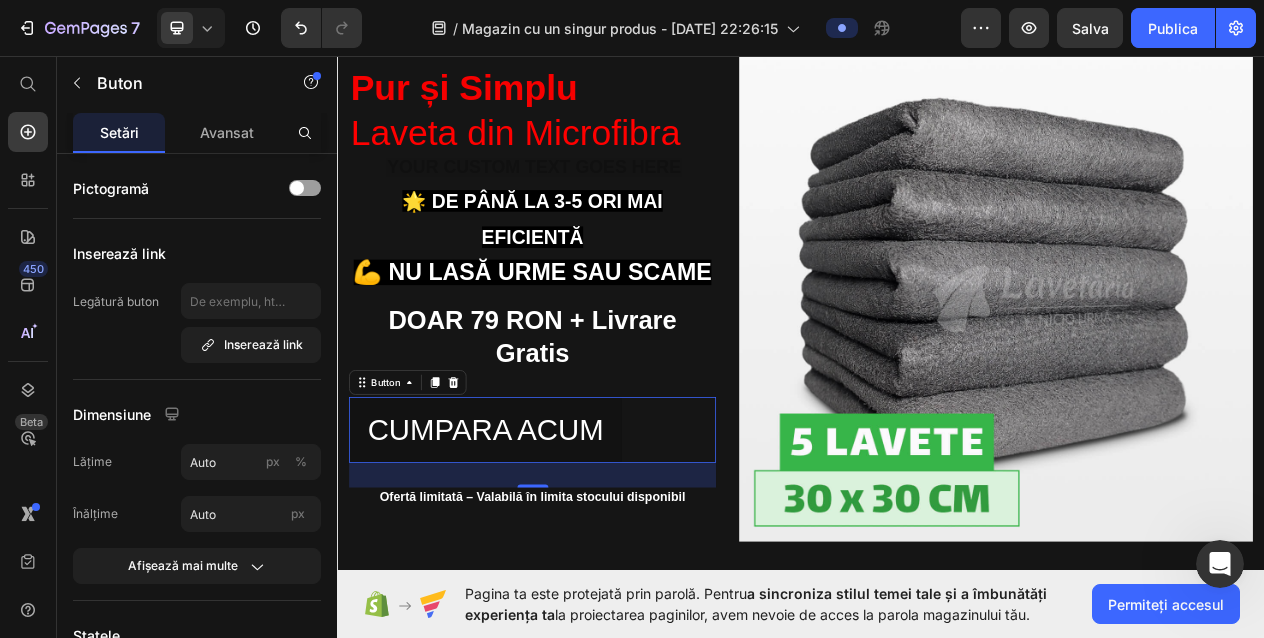 click on "CUMPARA ACUM" at bounding box center [528, 542] 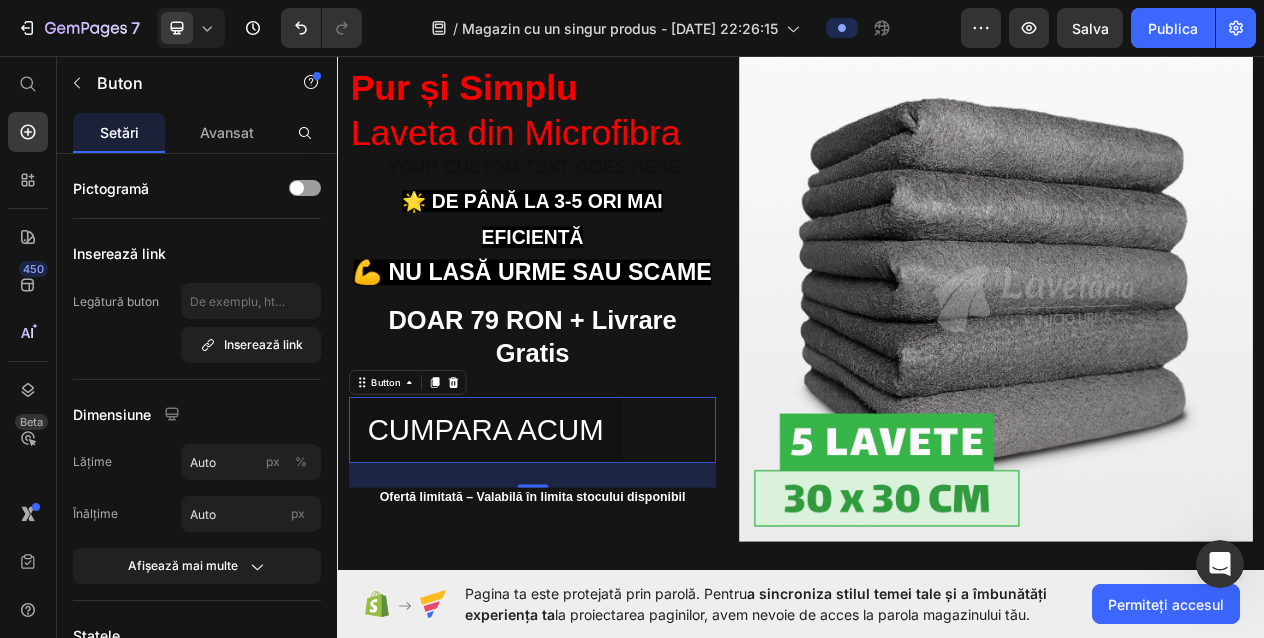 click on "CUMPARA ACUM" at bounding box center [528, 542] 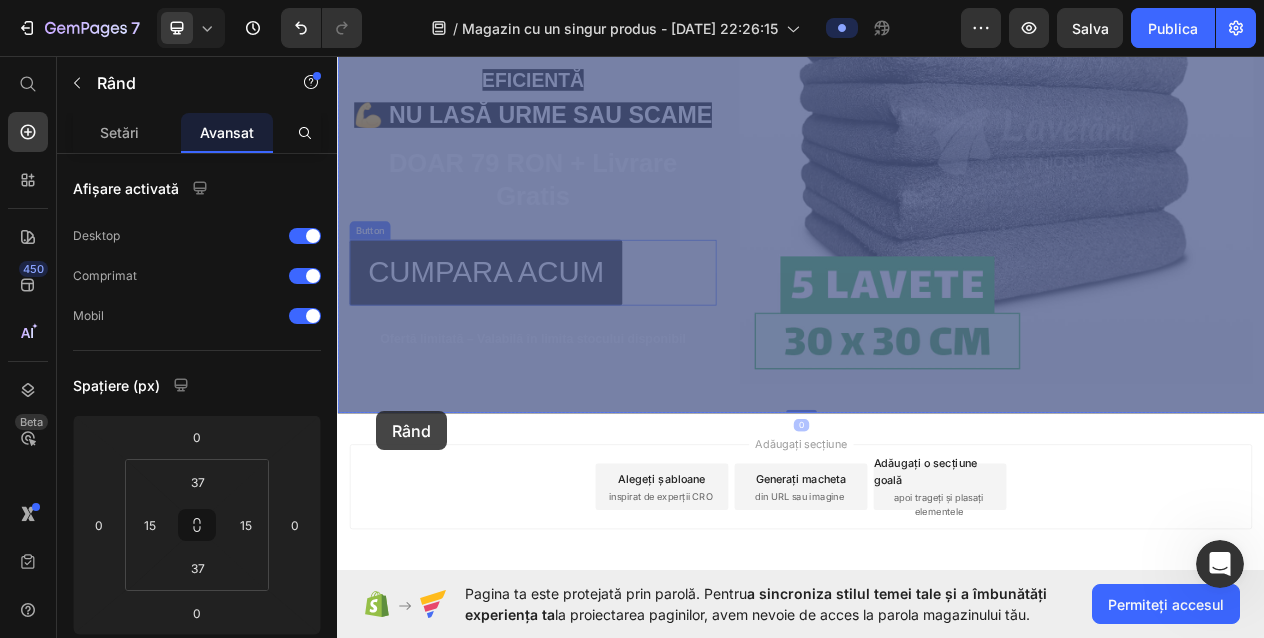 scroll, scrollTop: 416, scrollLeft: 0, axis: vertical 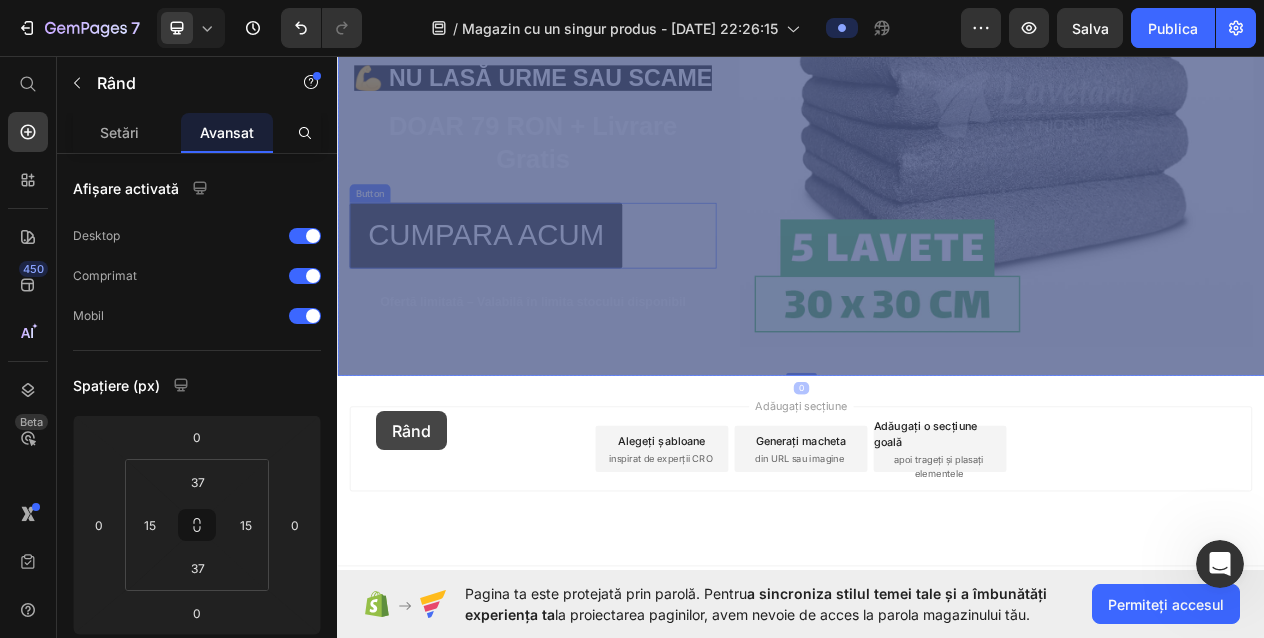 drag, startPoint x: 350, startPoint y: 519, endPoint x: 388, endPoint y: 518, distance: 38.013157 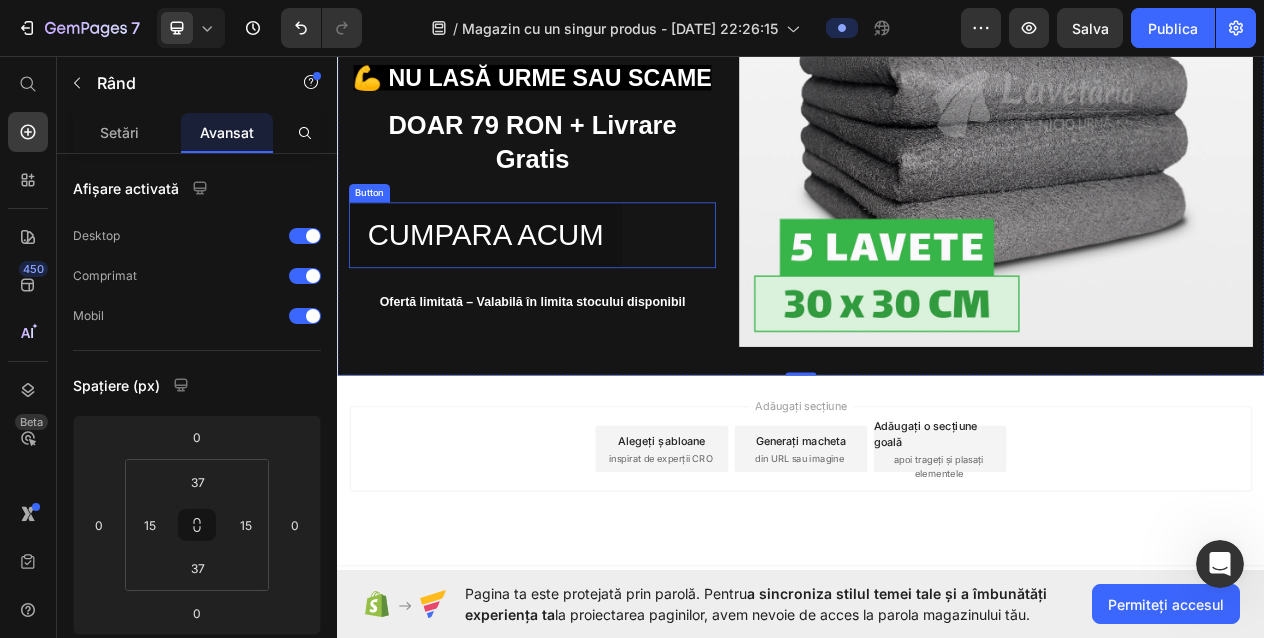 click on "Button" at bounding box center [378, 236] 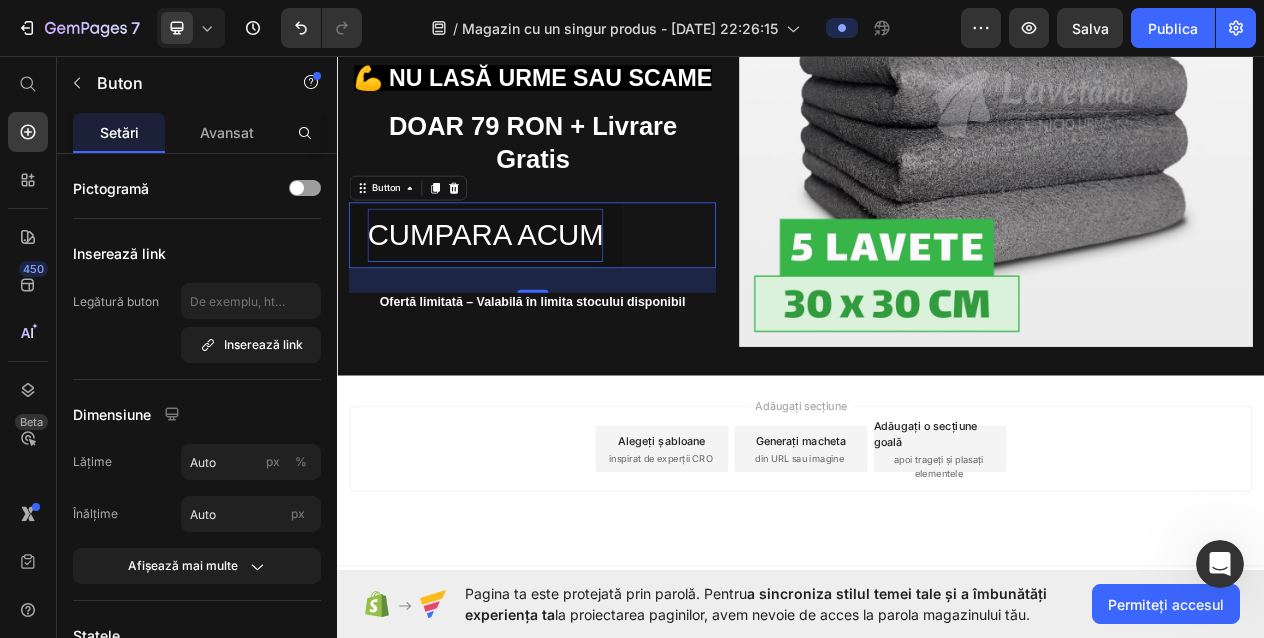 drag, startPoint x: 570, startPoint y: 307, endPoint x: 581, endPoint y: 299, distance: 13.601471 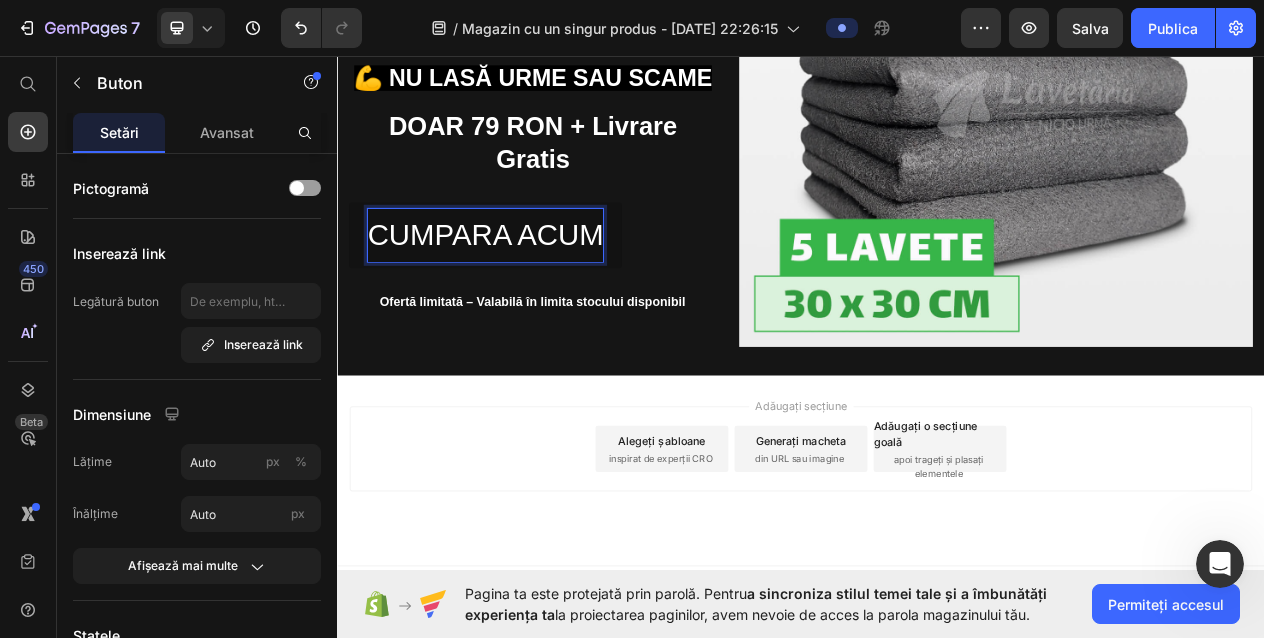 drag, startPoint x: 626, startPoint y: 278, endPoint x: 684, endPoint y: 286, distance: 58.549126 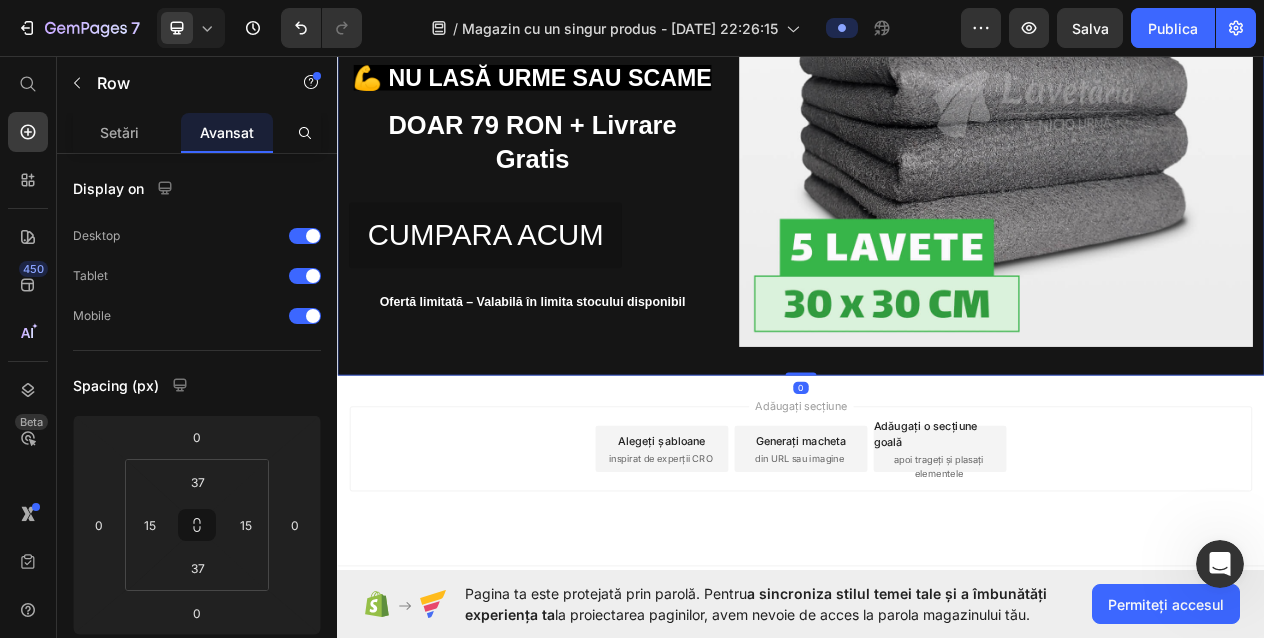 click on "⁠⁠⁠⁠⁠⁠⁠       Pur și Simplu   Laveta din Microfibra Heading Text Block ⁠⁠⁠⁠⁠⁠⁠ 🌟 De până la 3-5 ori mai eficientă 💪 Nu lasă urme sau scame Heading DOAR 79 RON + Livrare Gratis  Text Block        CUMPARA ACUM  Button Ofertă limitată – Valabilă în limita stocului disponibil Text Block" at bounding box center [589, 102] 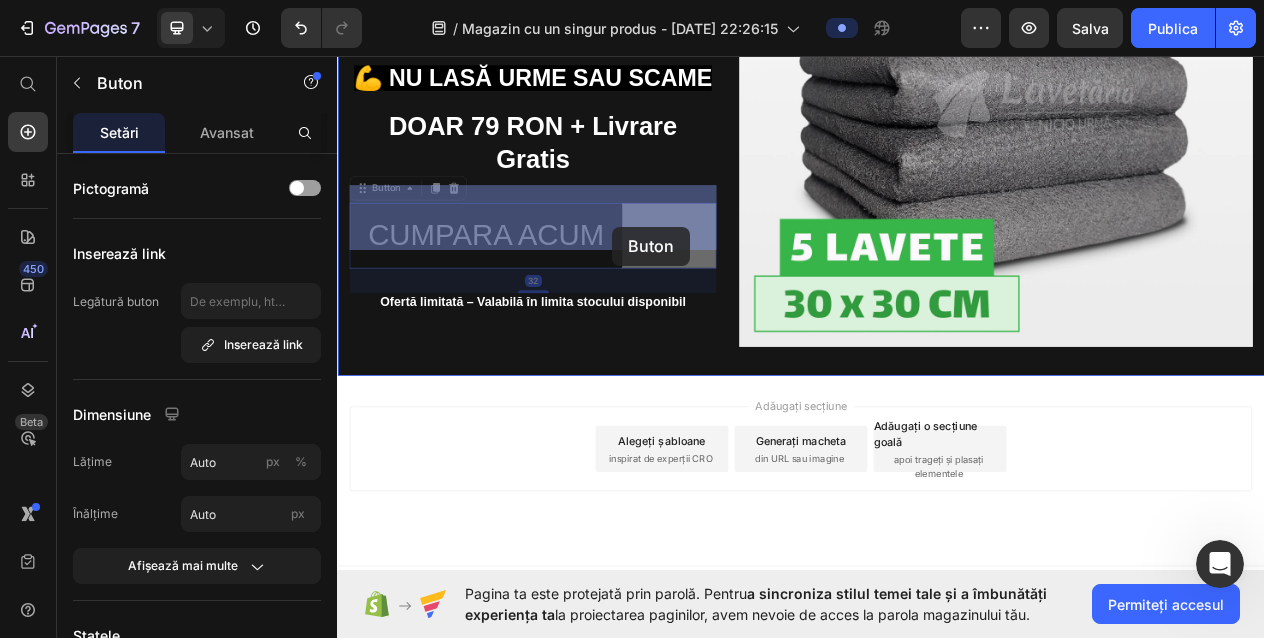 drag, startPoint x: 579, startPoint y: 302, endPoint x: 695, endPoint y: 282, distance: 117.71151 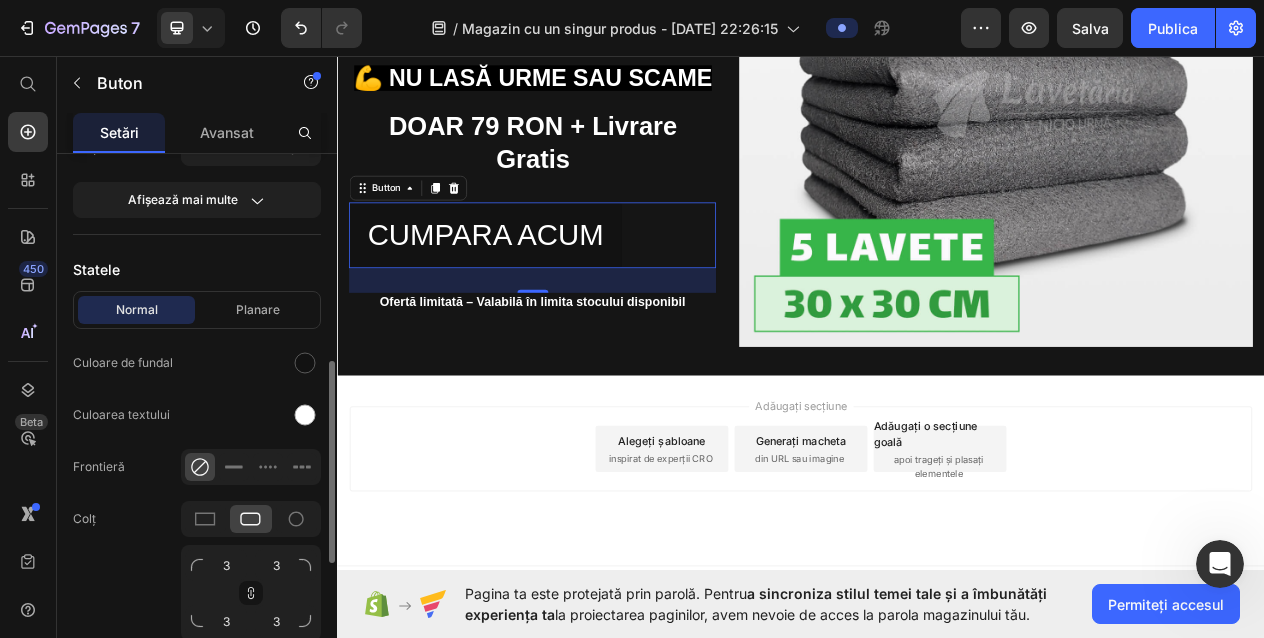 scroll, scrollTop: 714, scrollLeft: 0, axis: vertical 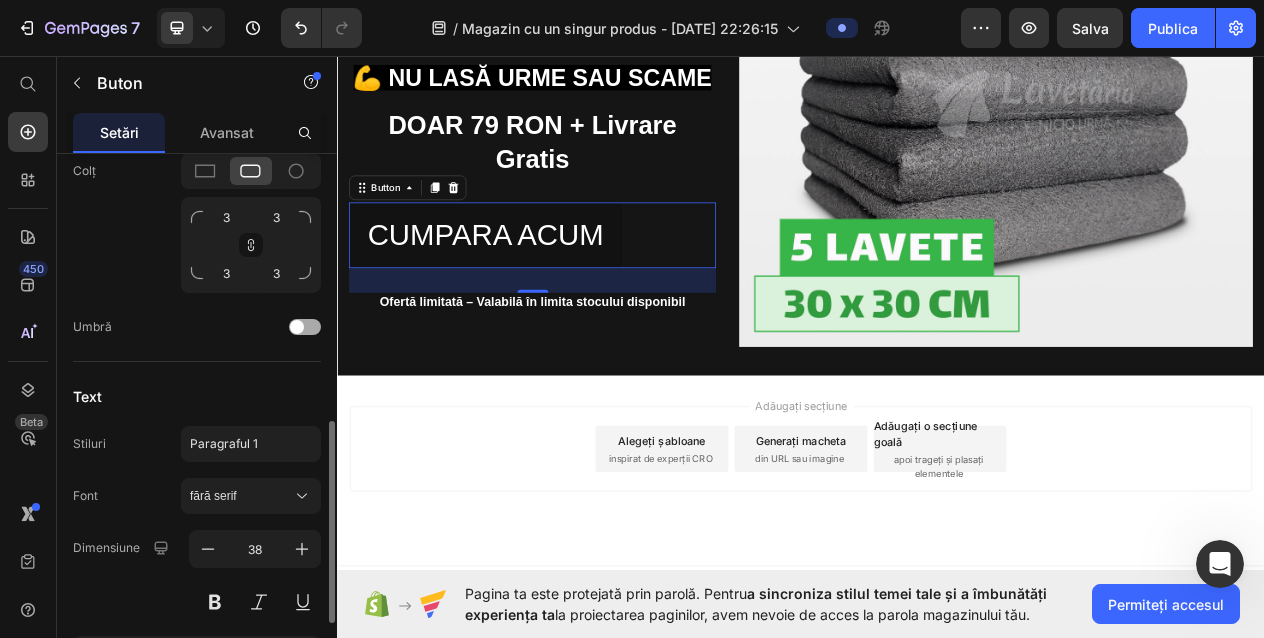 click at bounding box center [305, 327] 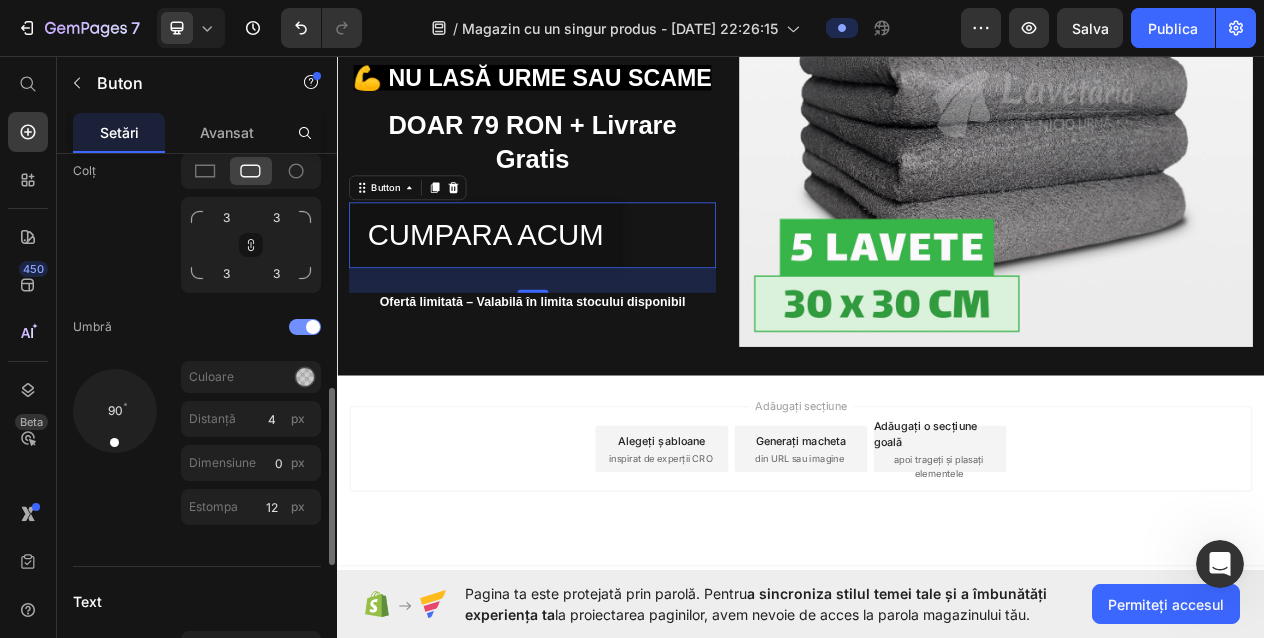 click at bounding box center (313, 327) 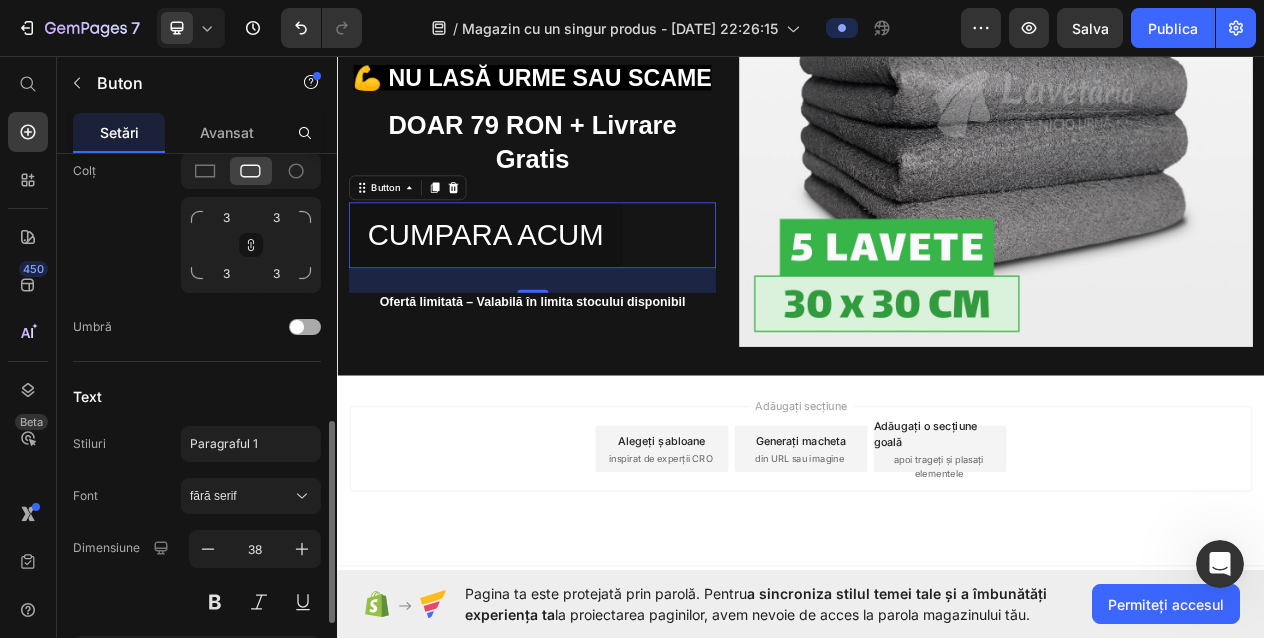 click at bounding box center [305, 327] 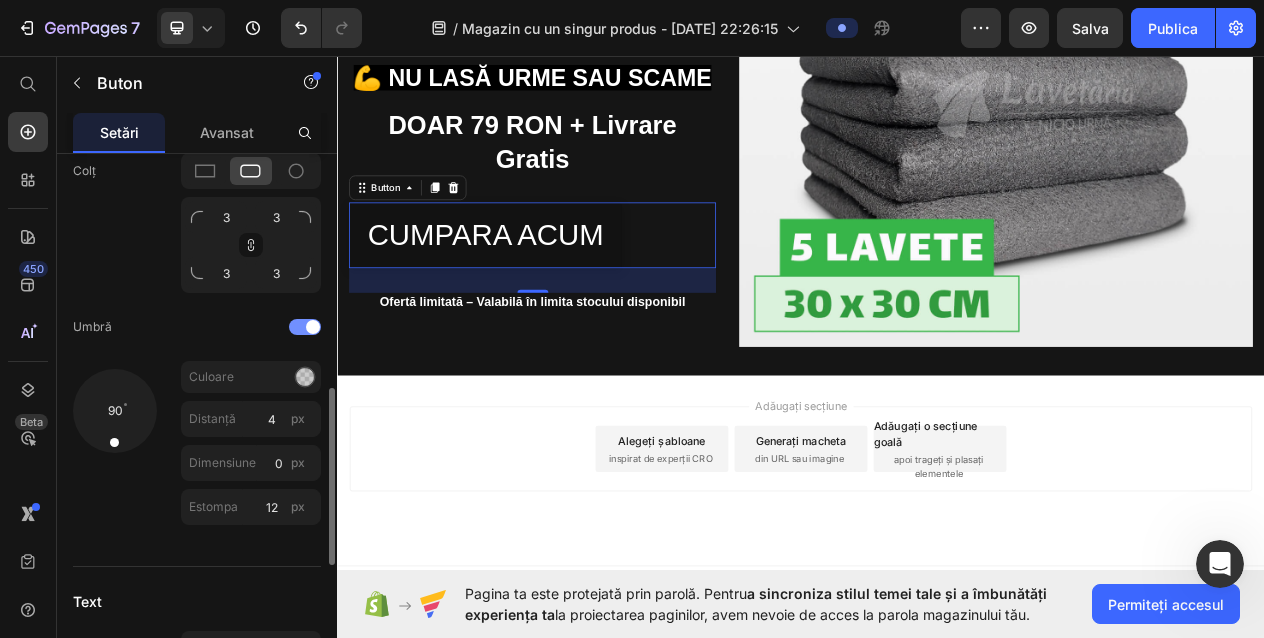 click at bounding box center [313, 327] 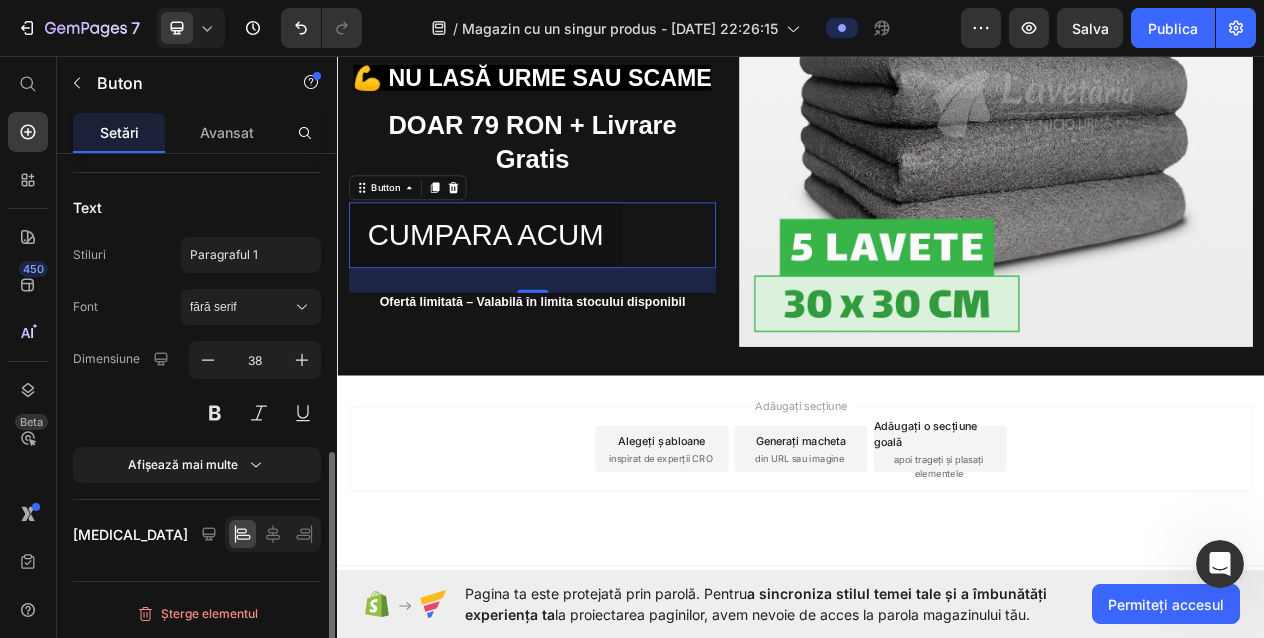 scroll, scrollTop: 904, scrollLeft: 0, axis: vertical 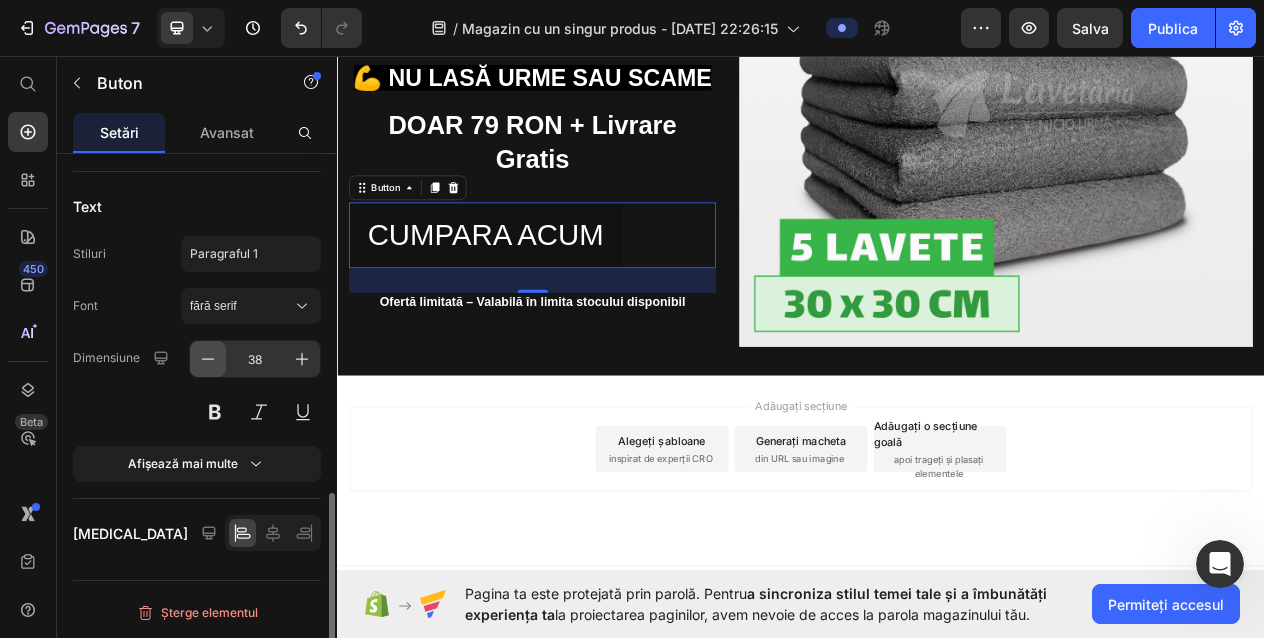 click 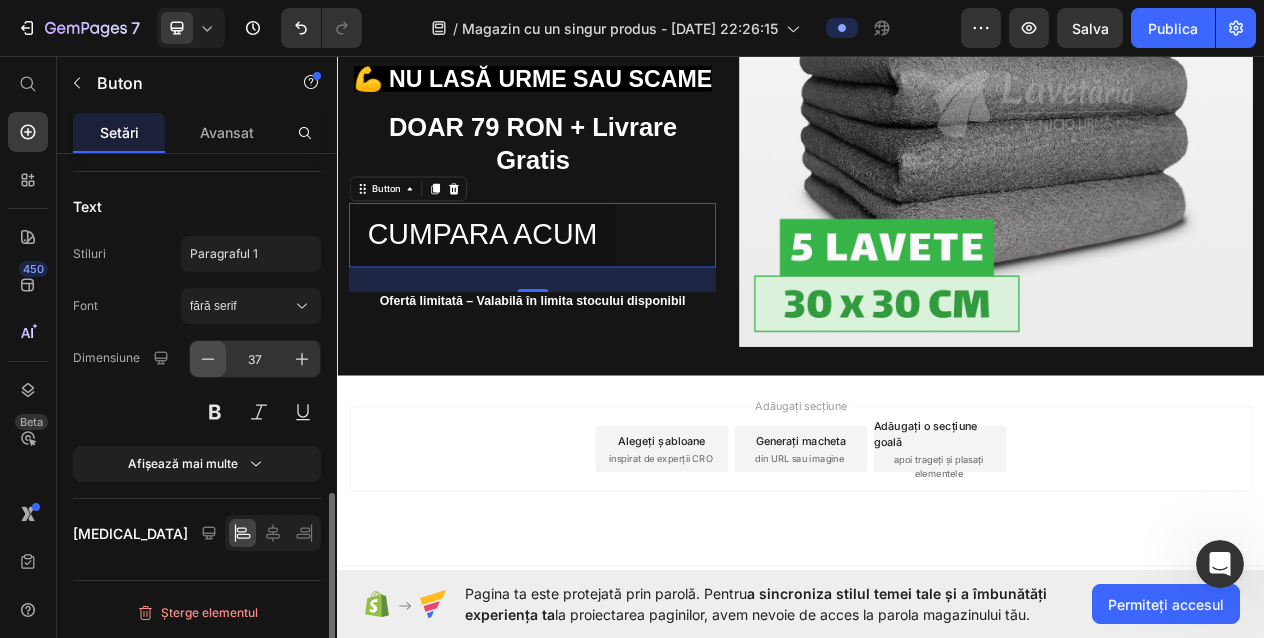 scroll, scrollTop: 417, scrollLeft: 0, axis: vertical 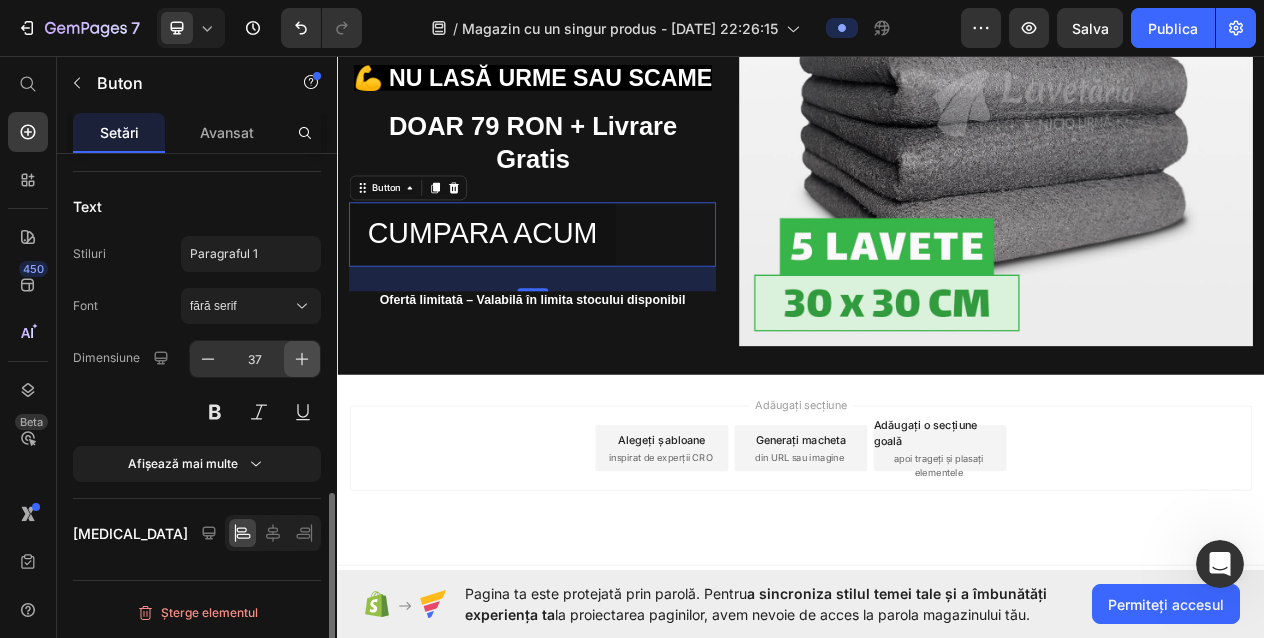 click 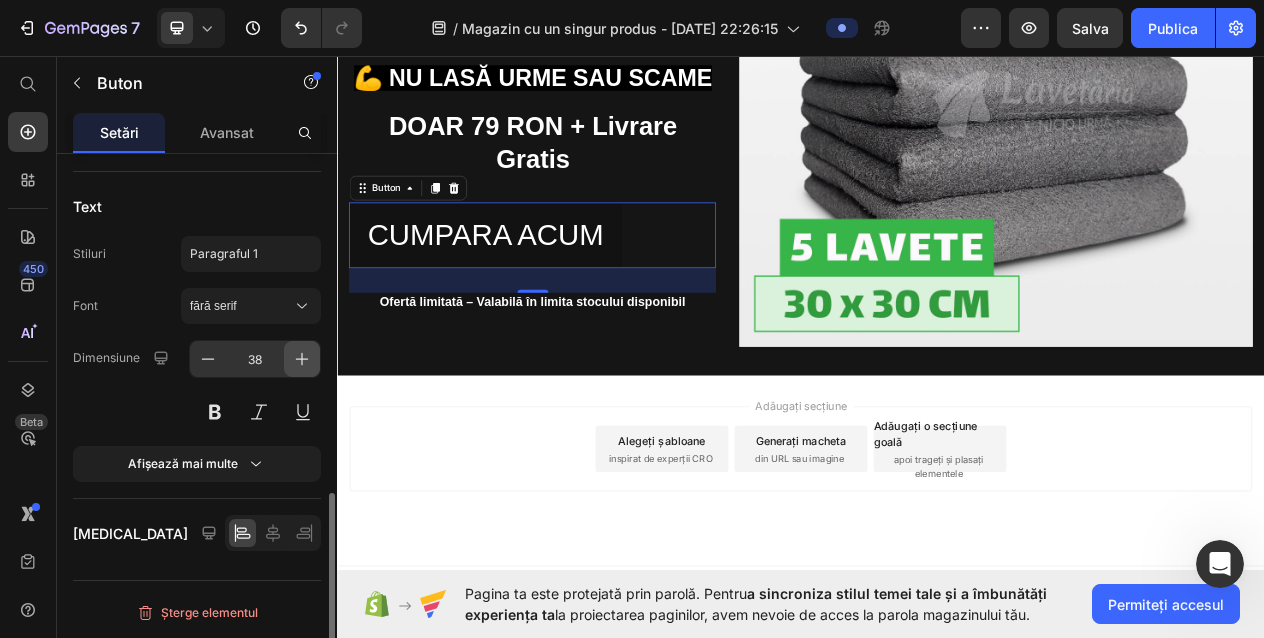 click 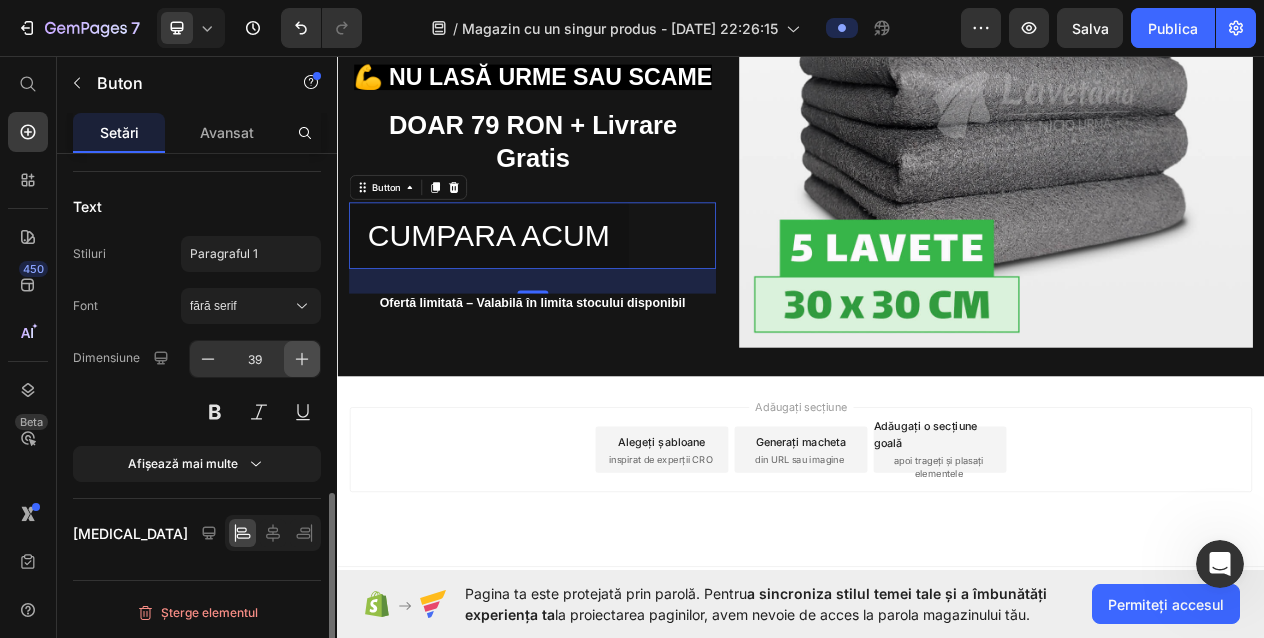 click 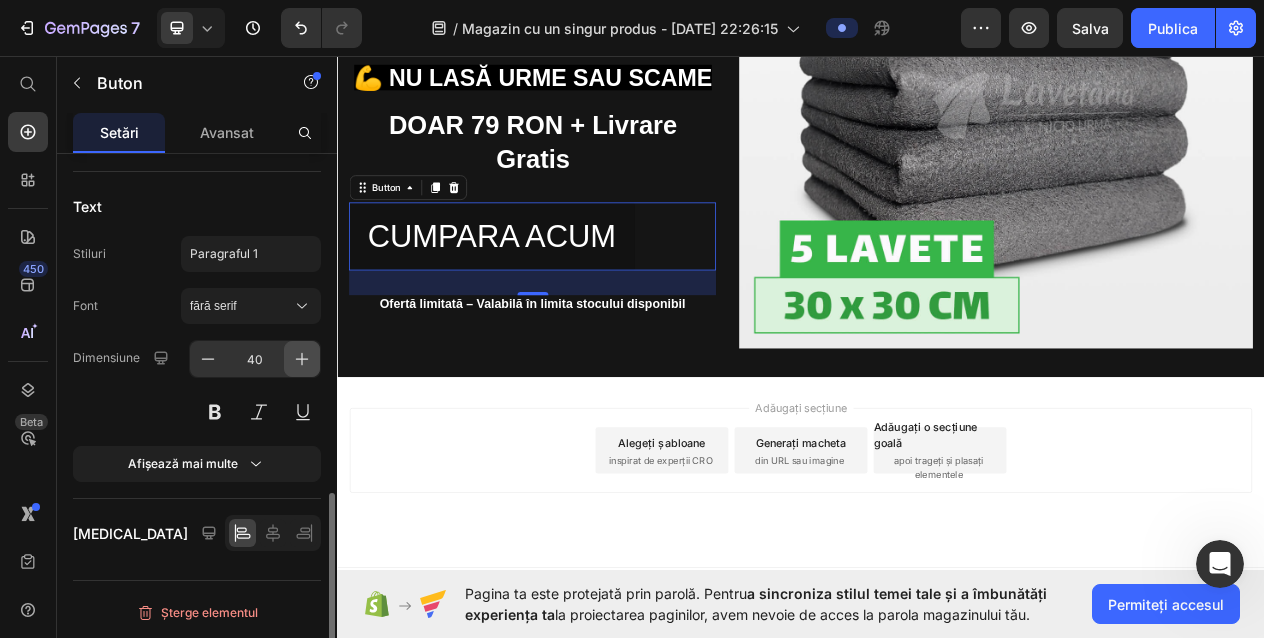 click 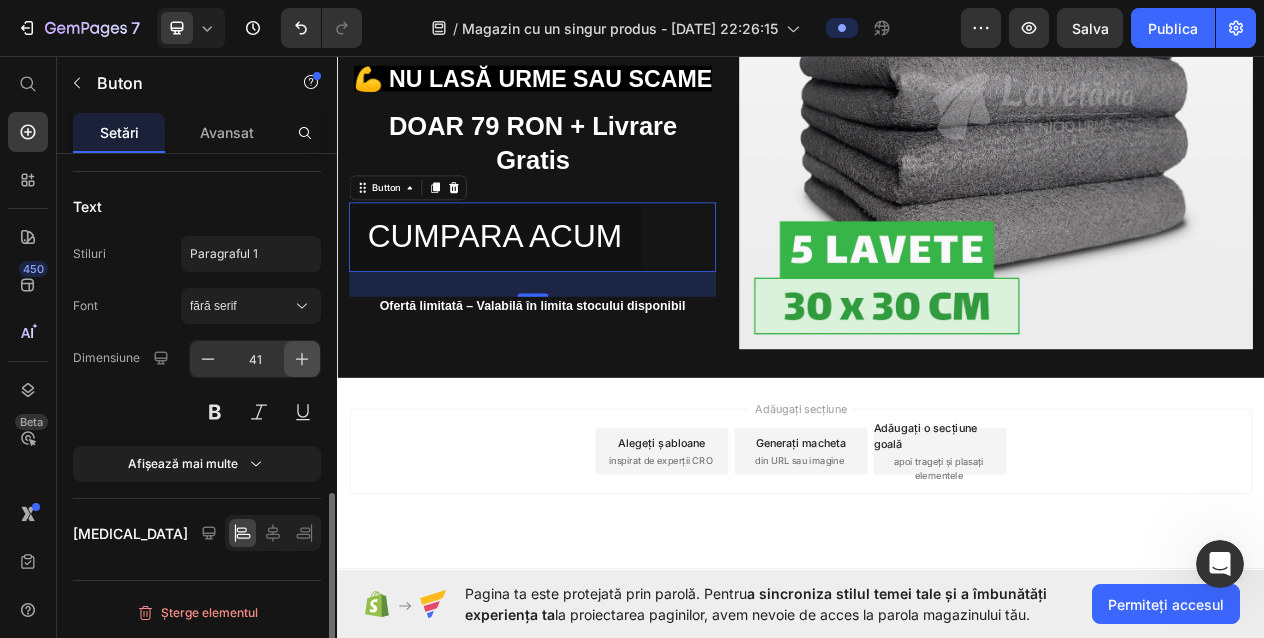click 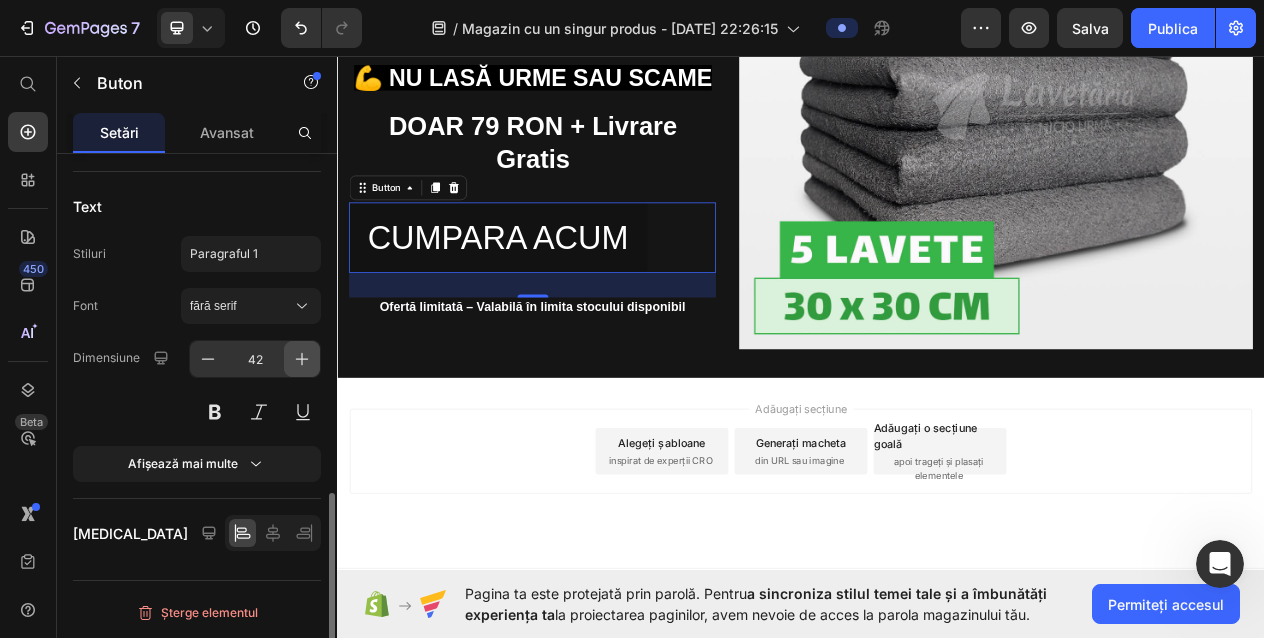 scroll, scrollTop: 375, scrollLeft: 0, axis: vertical 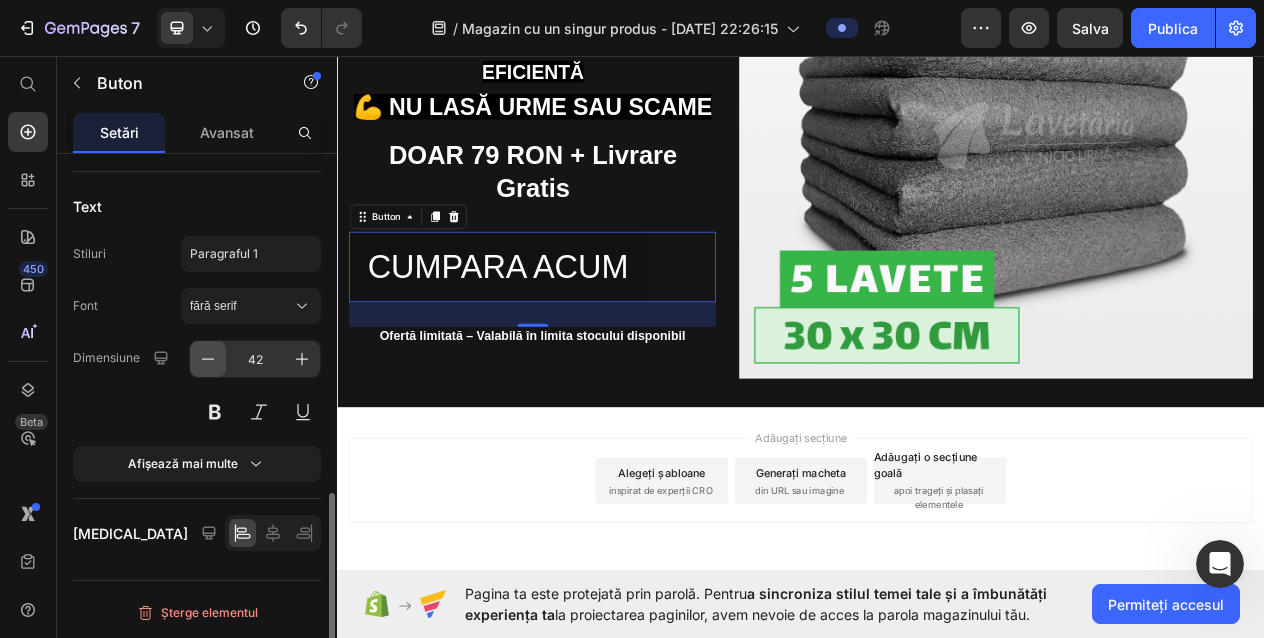 click at bounding box center [208, 359] 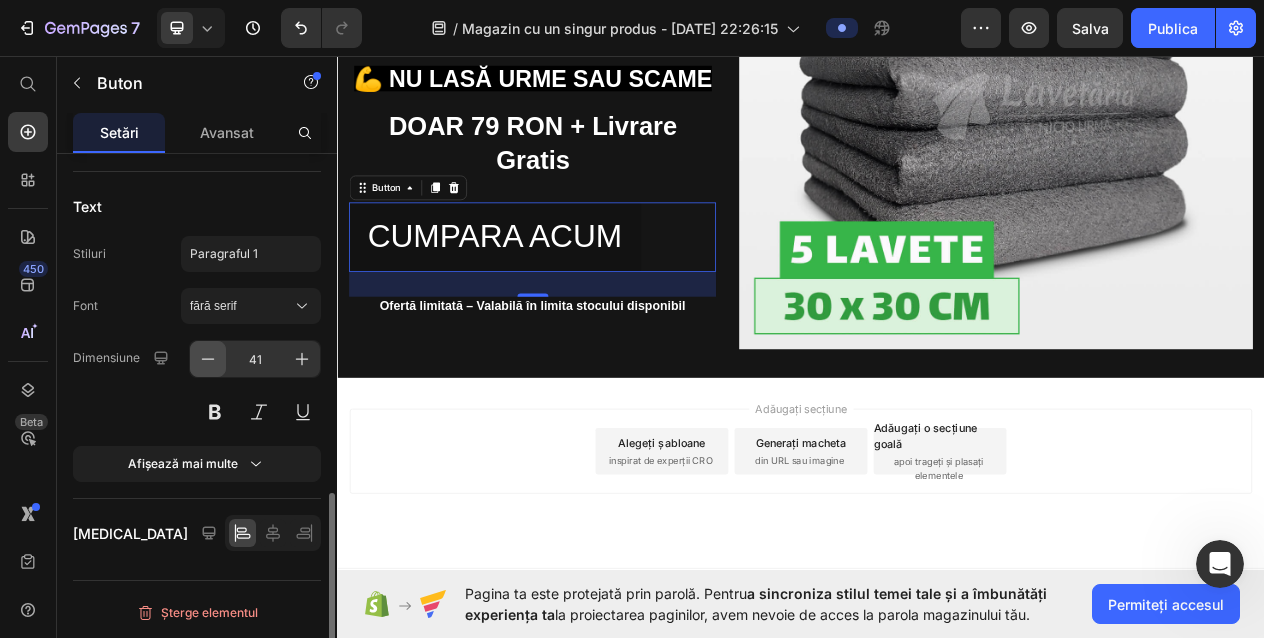 click at bounding box center (208, 359) 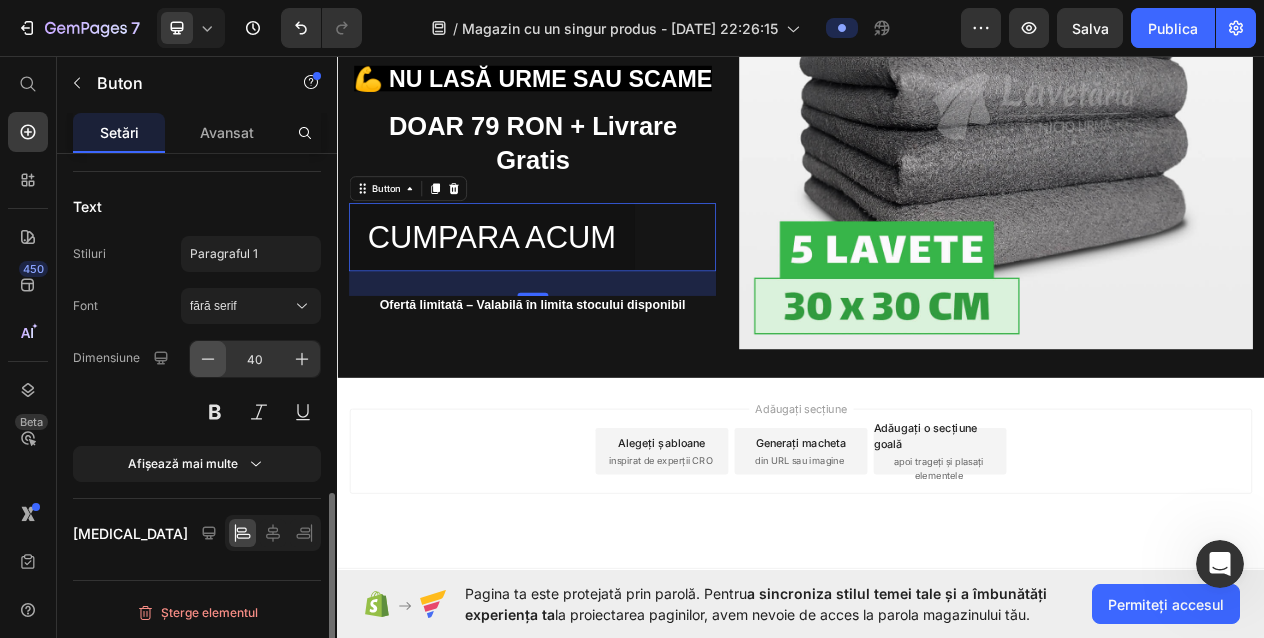 scroll, scrollTop: 414, scrollLeft: 0, axis: vertical 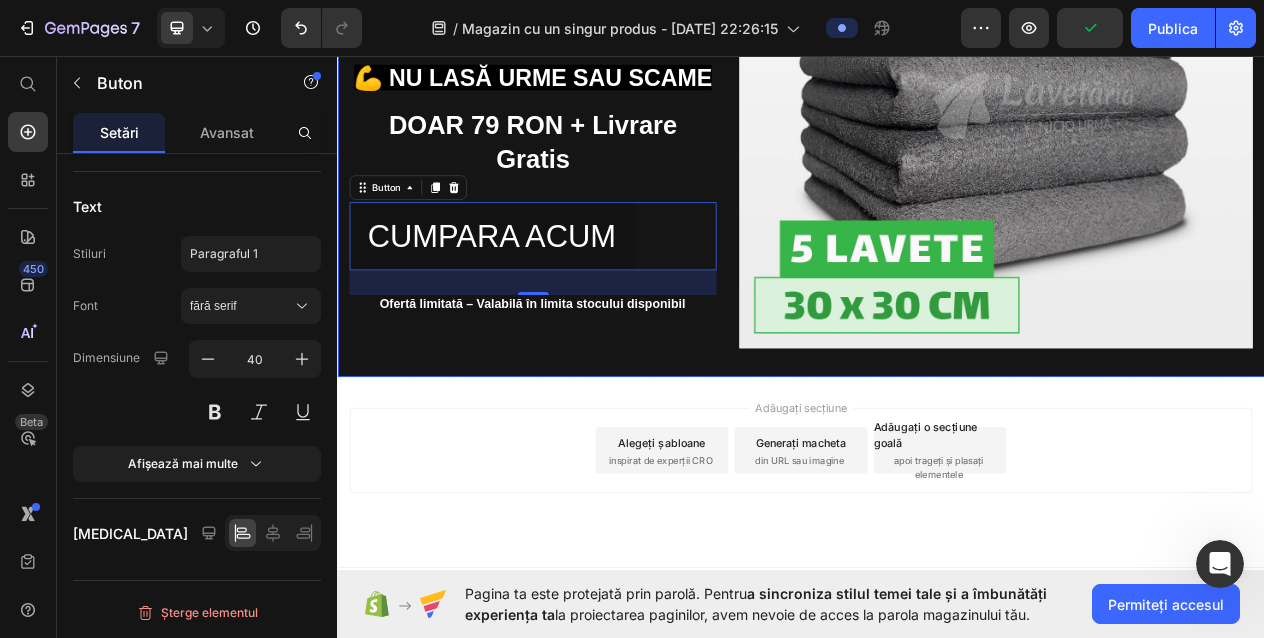 click on "⁠⁠⁠⁠⁠⁠⁠       Pur și Simplu   Laveta din Microfibra Heading Text Block ⁠⁠⁠⁠⁠⁠⁠ 🌟 De până la 3-5 ori mai eficientă 💪 Nu lasă urme sau scame Heading DOAR 79 RON + Livrare Gratis  Text Block        CUMPARA ACUM  Button   32 Ofertă limitată – Valabilă în limita stocului disponibil Text Block" at bounding box center [589, 104] 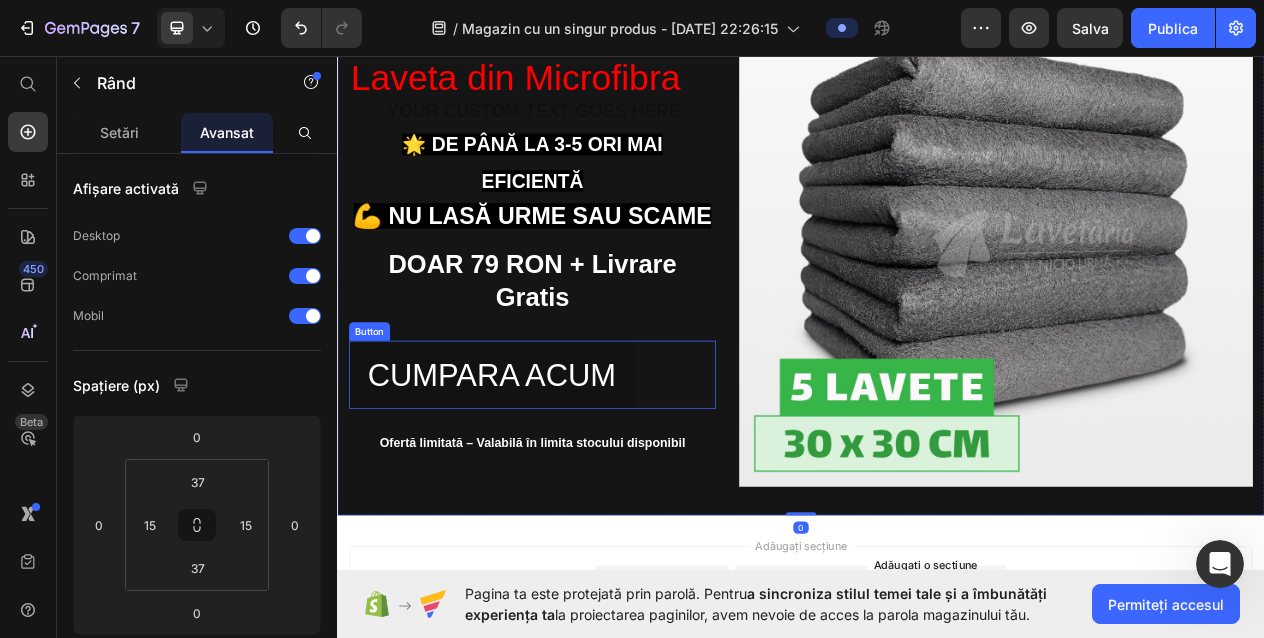 scroll, scrollTop: 236, scrollLeft: 0, axis: vertical 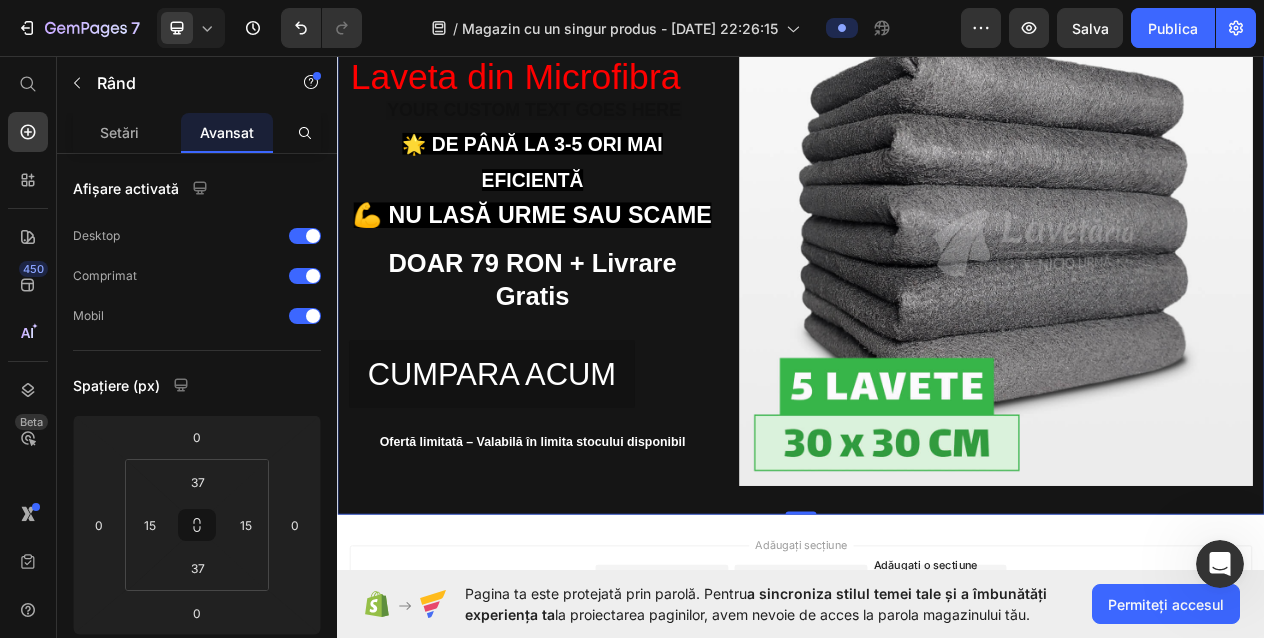 click on "⁠⁠⁠⁠⁠⁠⁠       Pur și Simplu   Laveta din Microfibra Heading Text Block ⁠⁠⁠⁠⁠⁠⁠ 🌟 De până la 3-5 ori mai eficientă 💪 Nu lasă urme sau scame Heading DOAR 79 RON + Livrare Gratis  Text Block        CUMPARA ACUM  Button Ofertă limitată – Valabilă în limita stocului disponibil Text Block" at bounding box center [589, 282] 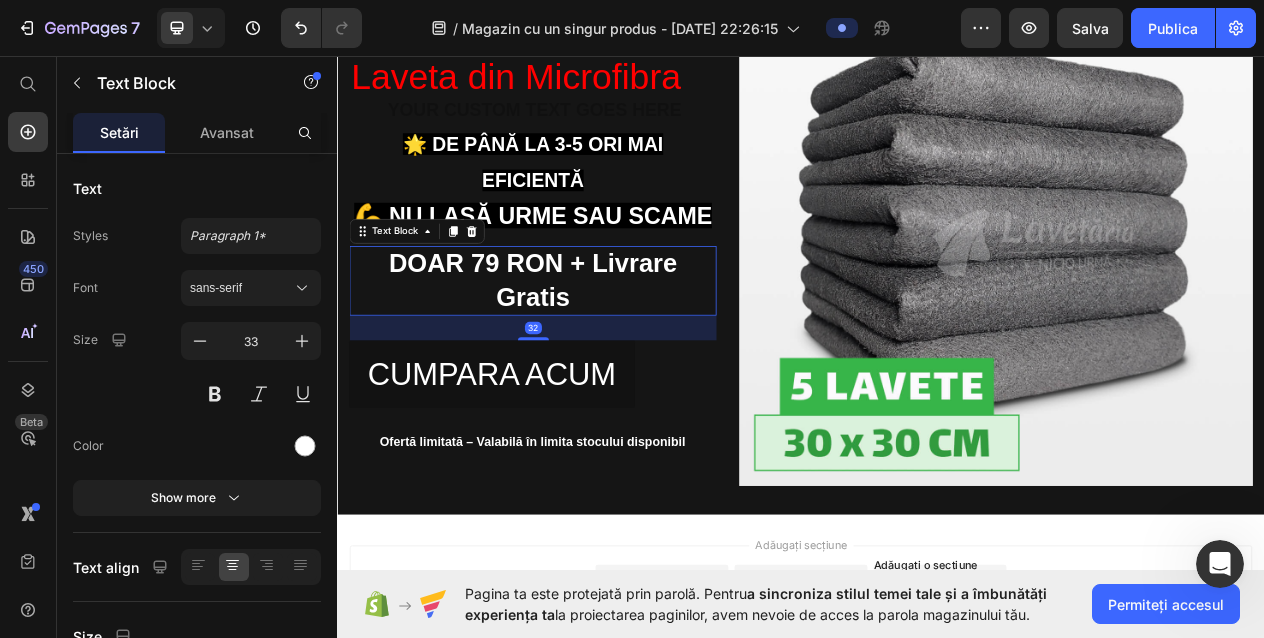 click on "DOAR 79 RON + Livrare Gratis" at bounding box center (589, 349) 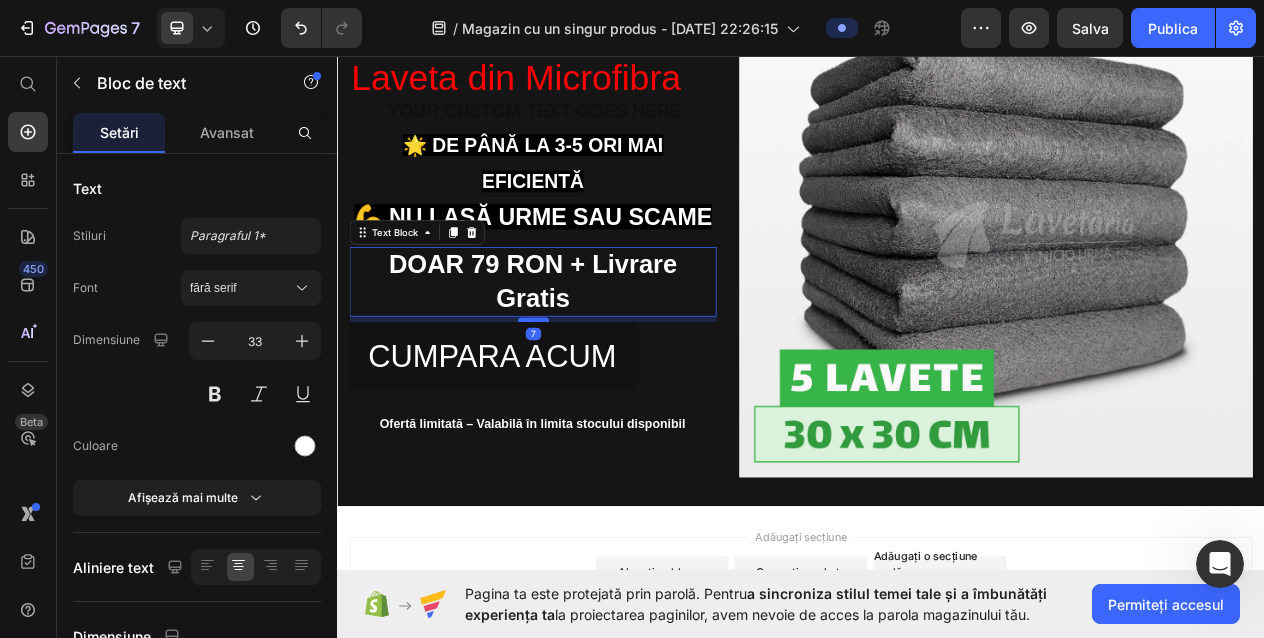 scroll, scrollTop: 248, scrollLeft: 0, axis: vertical 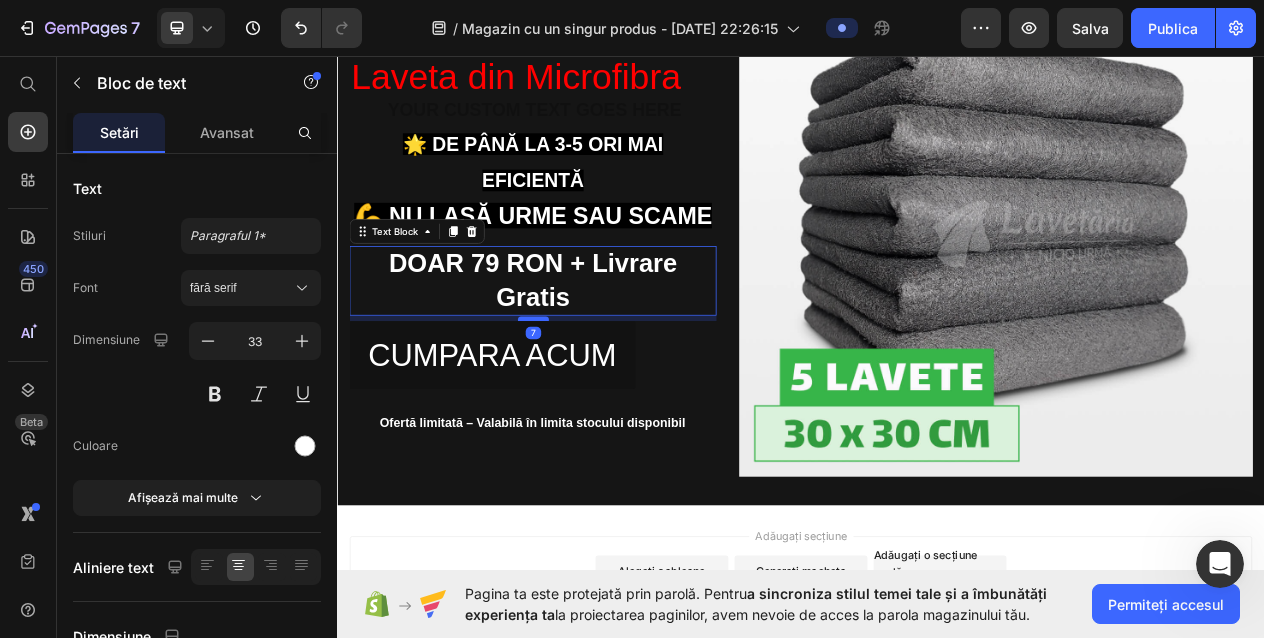 drag, startPoint x: 597, startPoint y: 397, endPoint x: 596, endPoint y: 372, distance: 25.019993 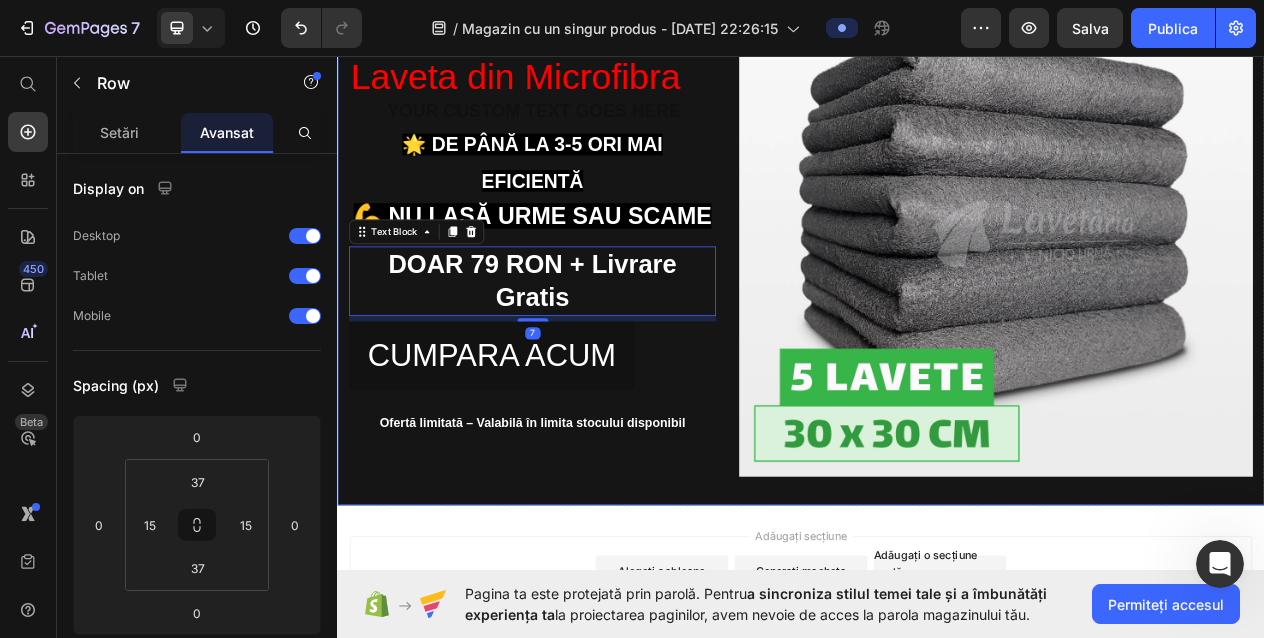 click on "⁠⁠⁠⁠⁠⁠⁠       Pur și Simplu   Laveta din Microfibra Heading Text Block ⁠⁠⁠⁠⁠⁠⁠ 🌟 De până la 3-5 ori mai eficientă 💪 Nu lasă urme sau scame Heading DOAR 79 RON + Livrare Gratis  Text Block   7        CUMPARA ACUM  Button Ofertă limitată – Valabilă în limita stocului disponibil Text Block" at bounding box center (589, 270) 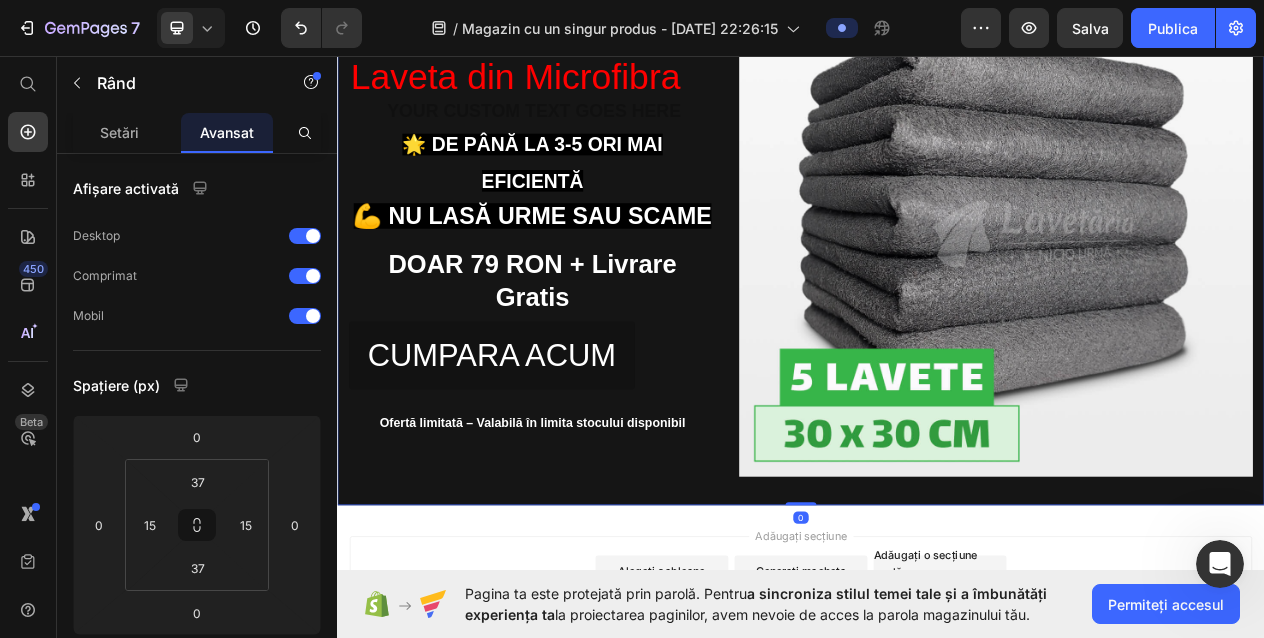 click on "⁠⁠⁠⁠⁠⁠⁠       Pur și Simplu   Laveta din Microfibra Heading Text Block ⁠⁠⁠⁠⁠⁠⁠ 🌟 De până la 3-5 ori mai eficientă 💪 Nu lasă urme sau scame Heading DOAR 79 RON + Livrare Gratis  Text Block        CUMPARA ACUM  Button Ofertă limitată – Valabilă în limita stocului disponibil Text Block" at bounding box center (589, 270) 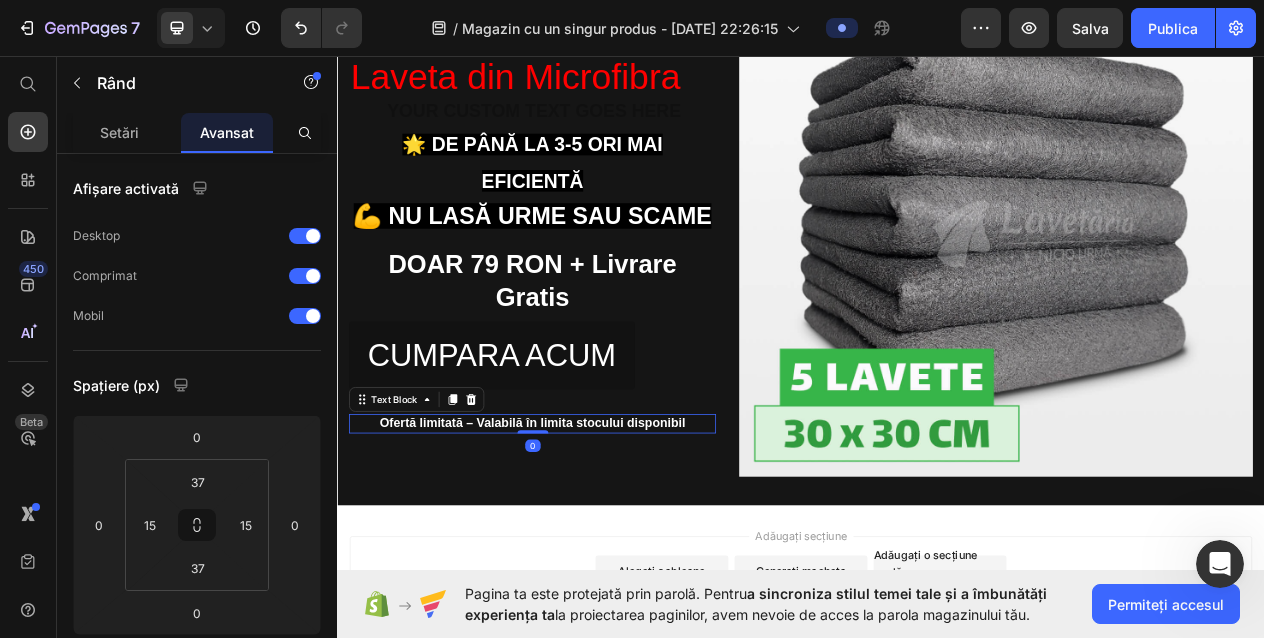 click on "Ofertă limitată – Valabilă în limita stocului disponibil" at bounding box center (590, 533) 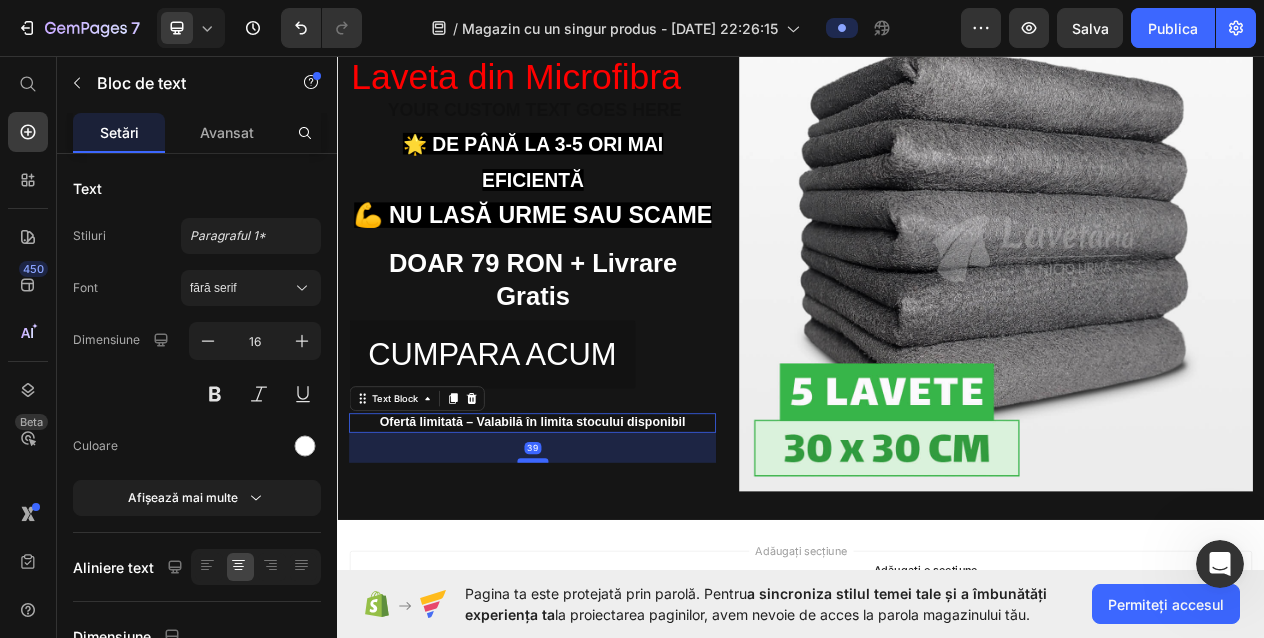 drag, startPoint x: 592, startPoint y: 520, endPoint x: 602, endPoint y: 557, distance: 38.327538 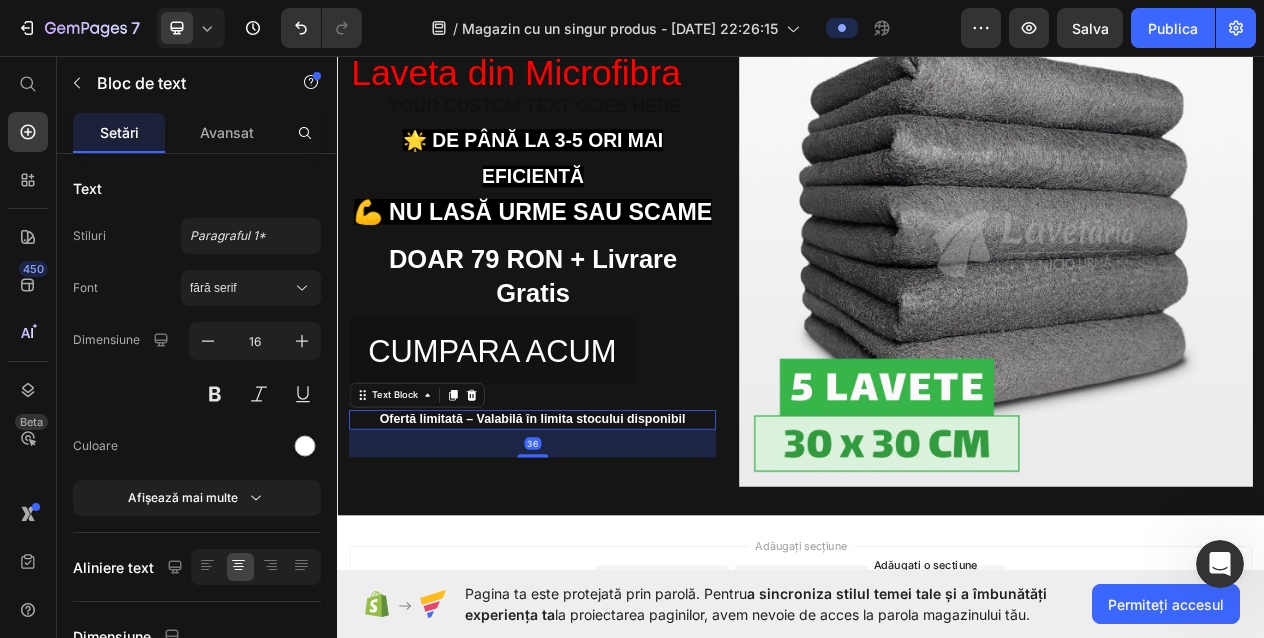 scroll, scrollTop: 248, scrollLeft: 0, axis: vertical 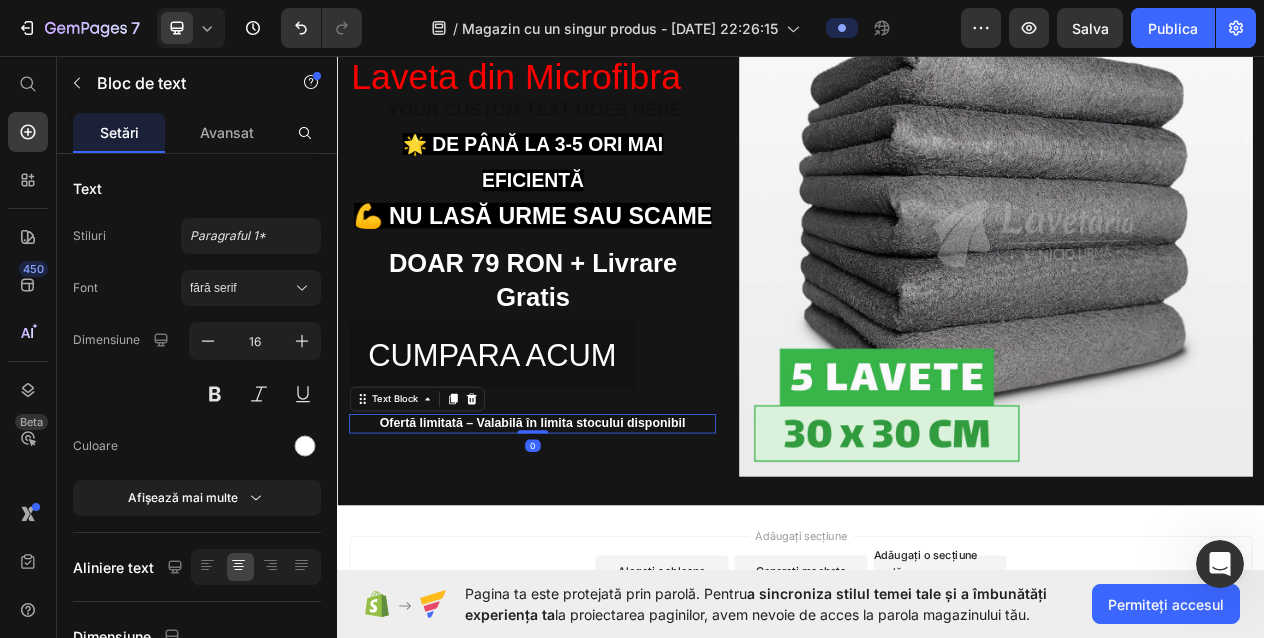 drag, startPoint x: 597, startPoint y: 554, endPoint x: 599, endPoint y: 470, distance: 84.0238 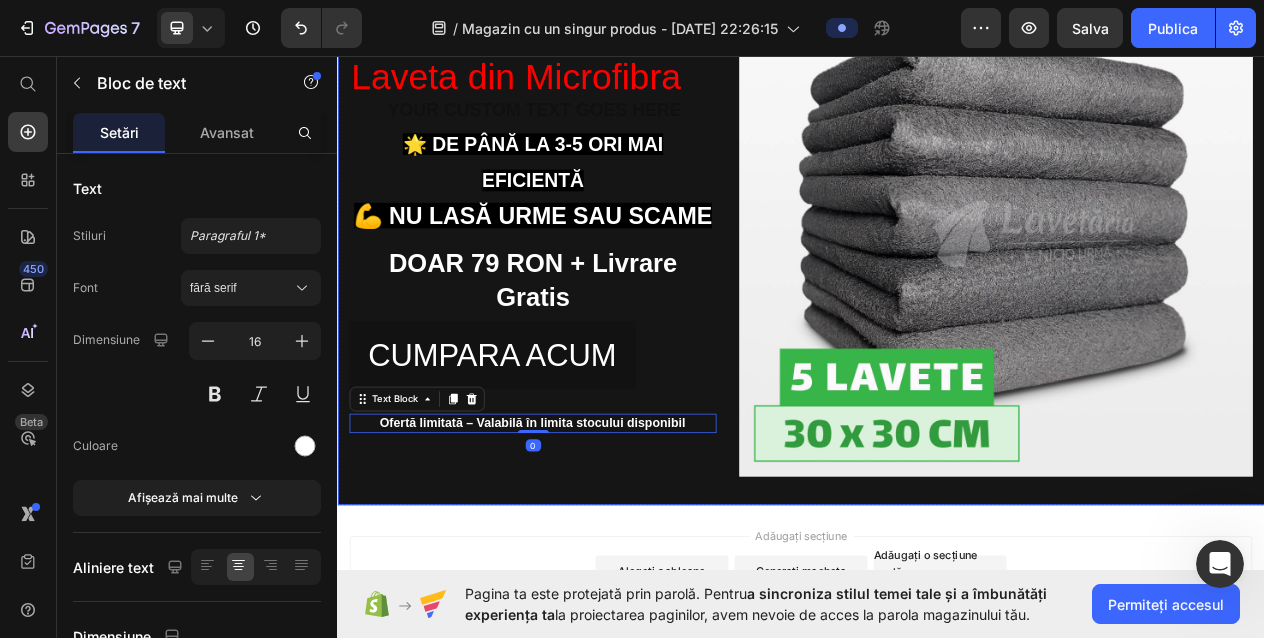 click on "⁠⁠⁠⁠⁠⁠⁠       Pur și Simplu   Laveta din Microfibra Heading Text Block ⁠⁠⁠⁠⁠⁠⁠ 🌟 De până la 3-5 ori mai eficientă 💪 Nu lasă urme sau scame Heading DOAR 79 RON + Livrare Gratis  Text Block        CUMPARA ACUM  Button Ofertă limitată – Valabilă în limita stocului disponibil Text Block   0" at bounding box center [589, 270] 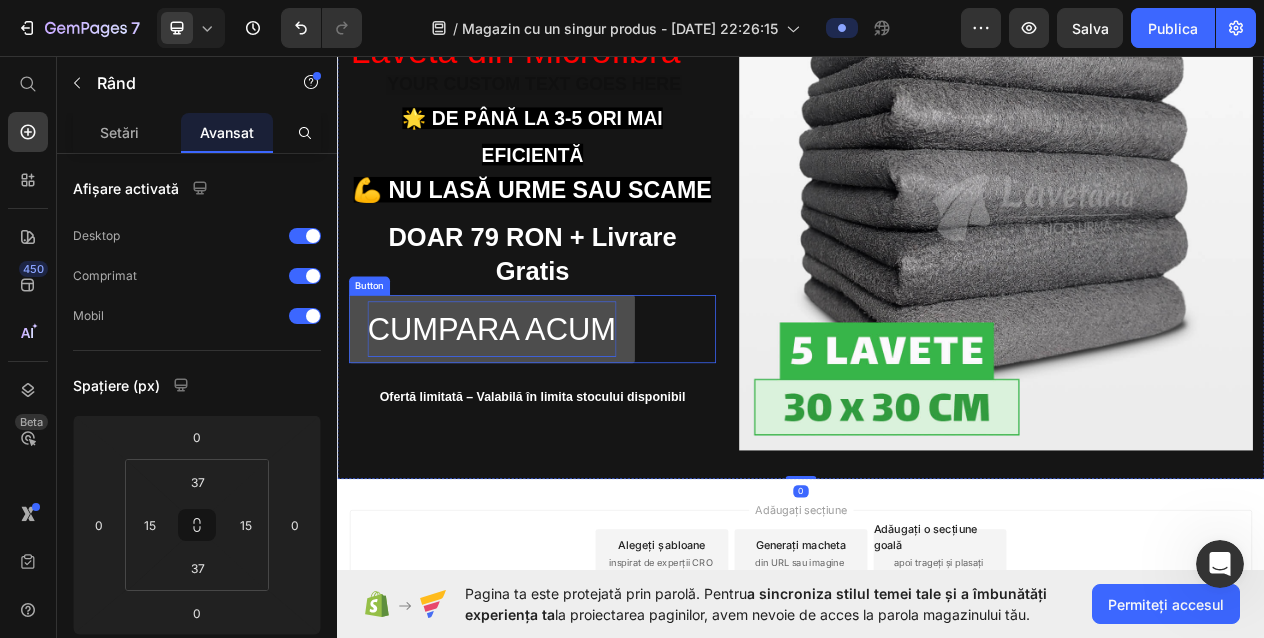 scroll, scrollTop: 283, scrollLeft: 0, axis: vertical 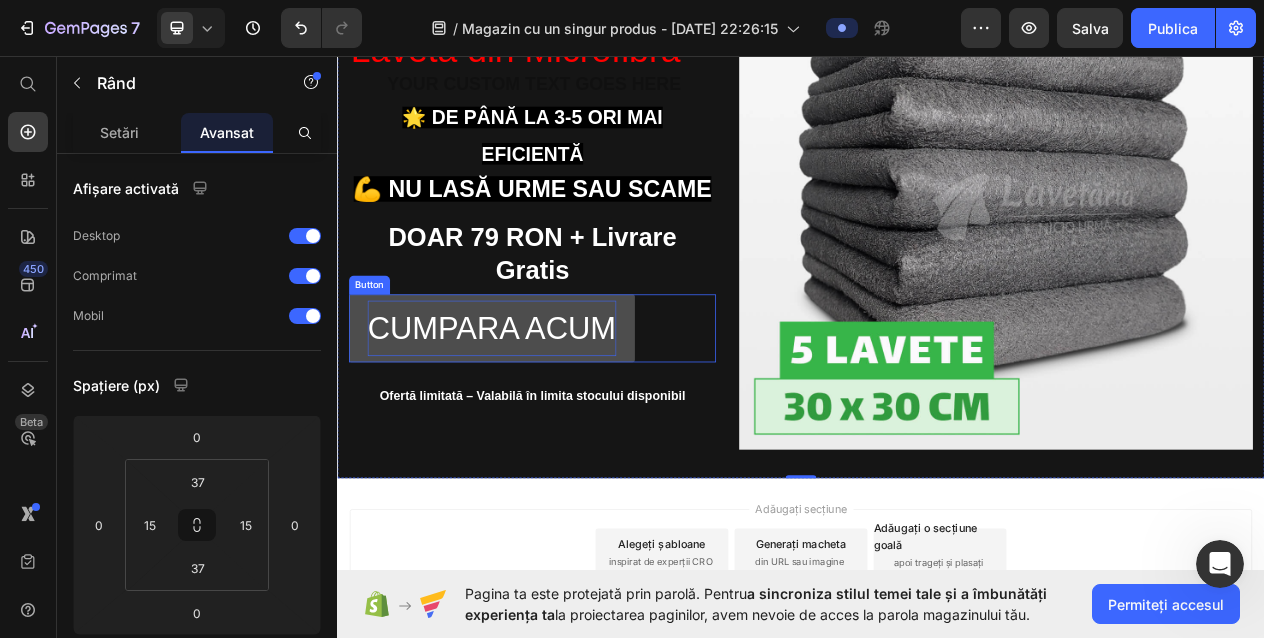 click on "CUMPARA ACUM" at bounding box center [537, 411] 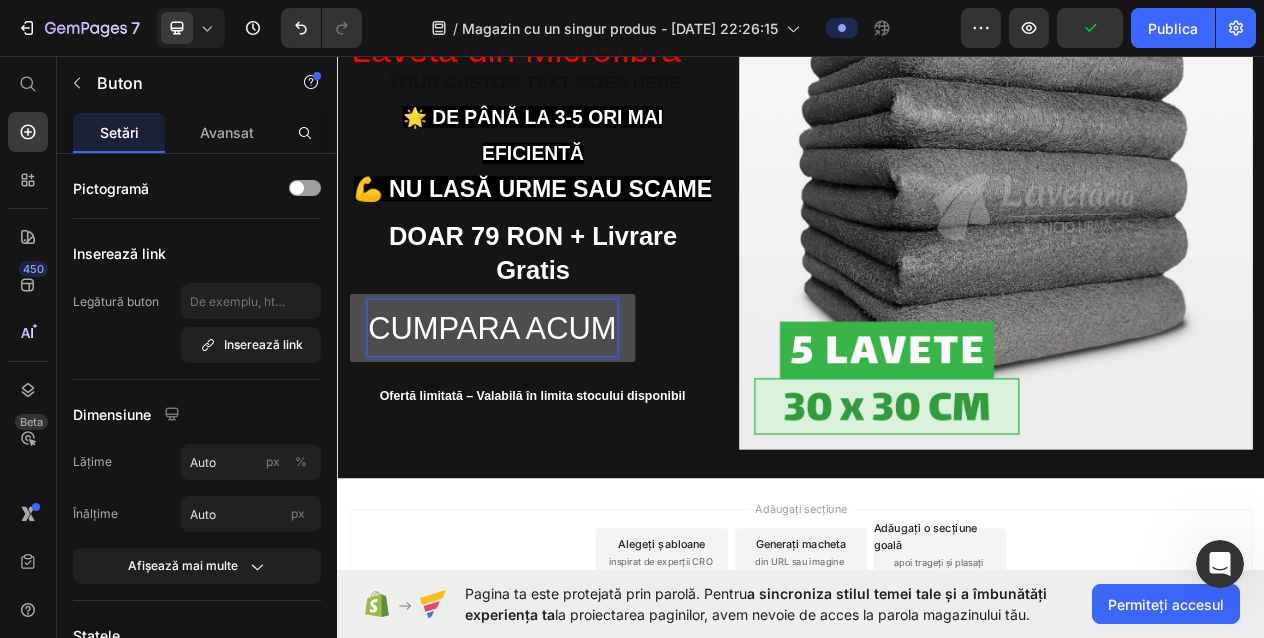 drag, startPoint x: 767, startPoint y: 391, endPoint x: 445, endPoint y: 392, distance: 322.00156 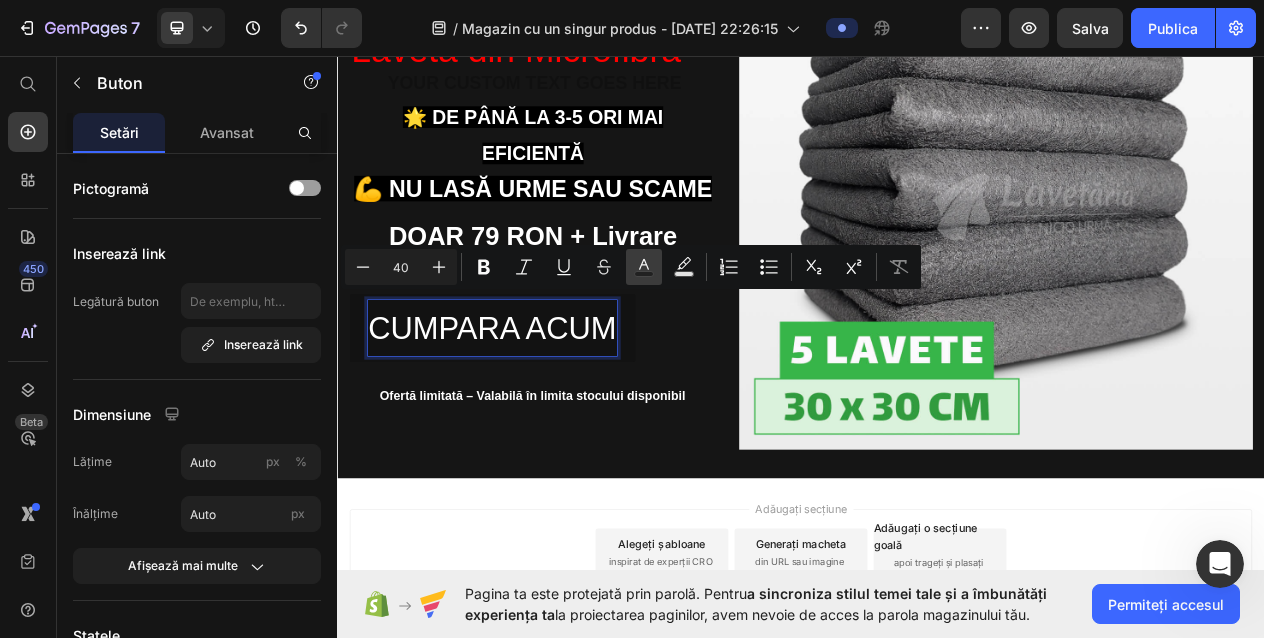 click 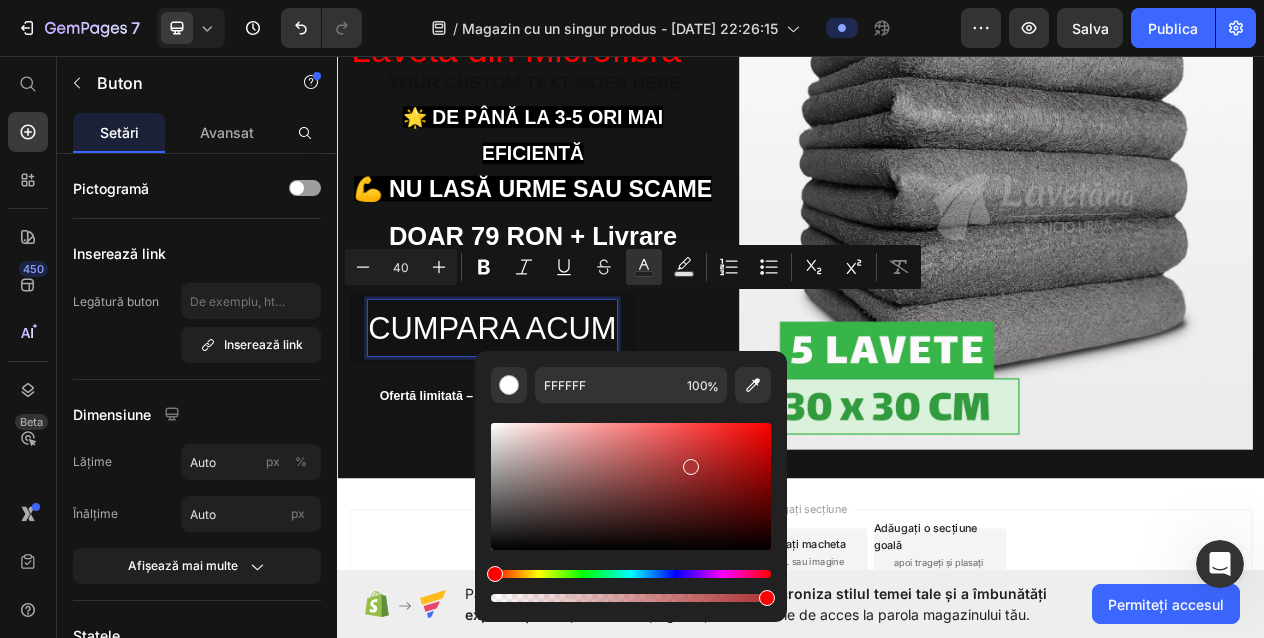drag, startPoint x: 501, startPoint y: 425, endPoint x: 697, endPoint y: 465, distance: 200.04 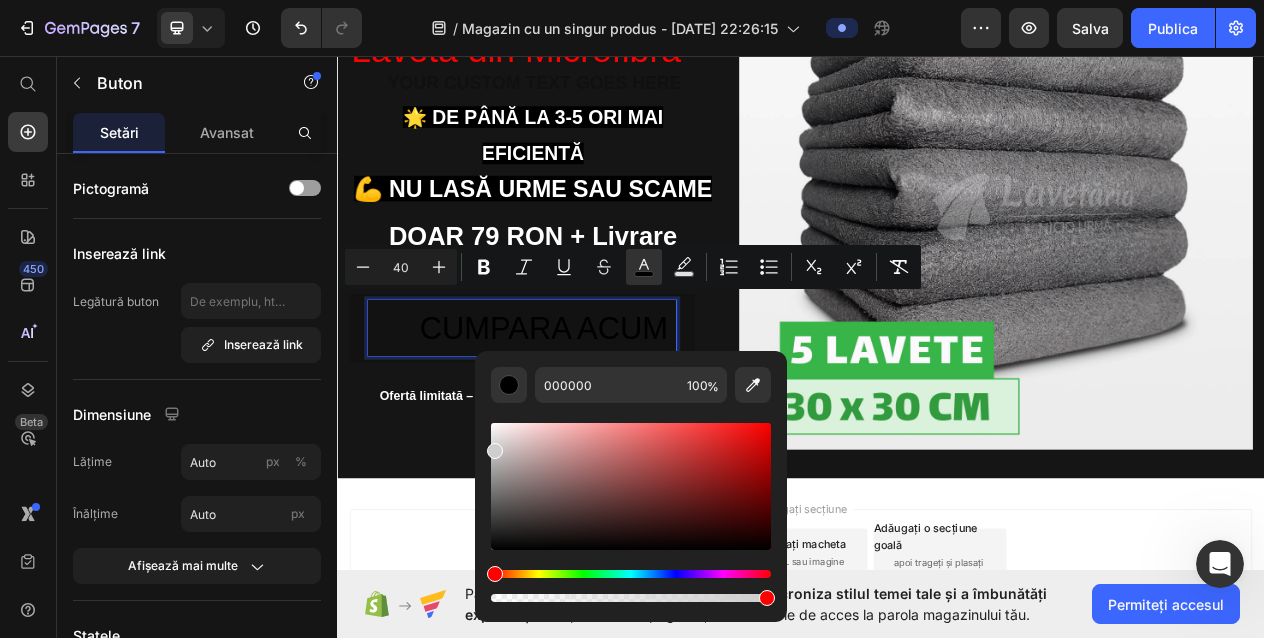 drag, startPoint x: 695, startPoint y: 472, endPoint x: 493, endPoint y: 431, distance: 206.1189 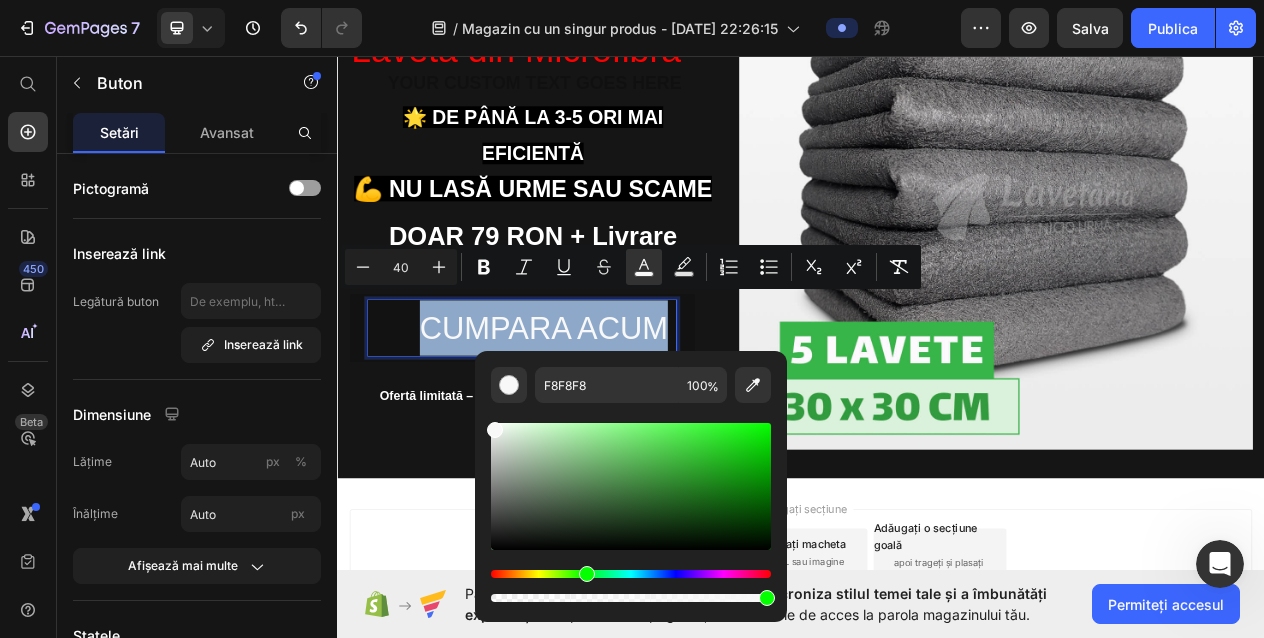 drag, startPoint x: 496, startPoint y: 573, endPoint x: 580, endPoint y: 544, distance: 88.86507 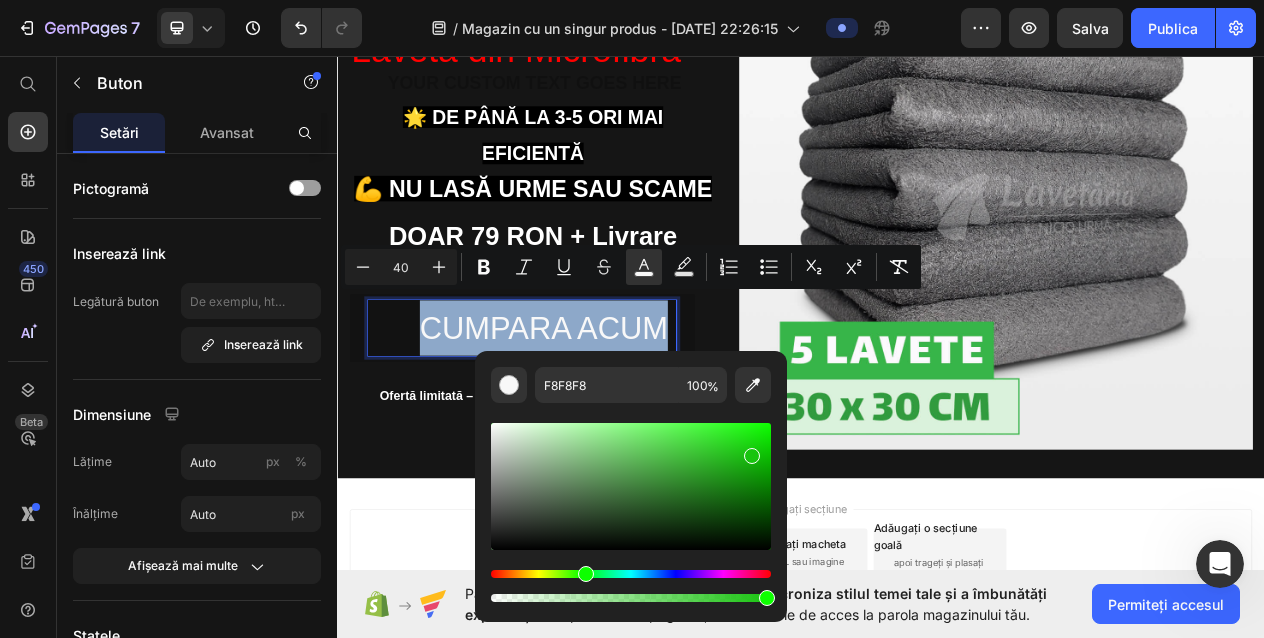 drag, startPoint x: 826, startPoint y: 476, endPoint x: 973, endPoint y: 577, distance: 178.35358 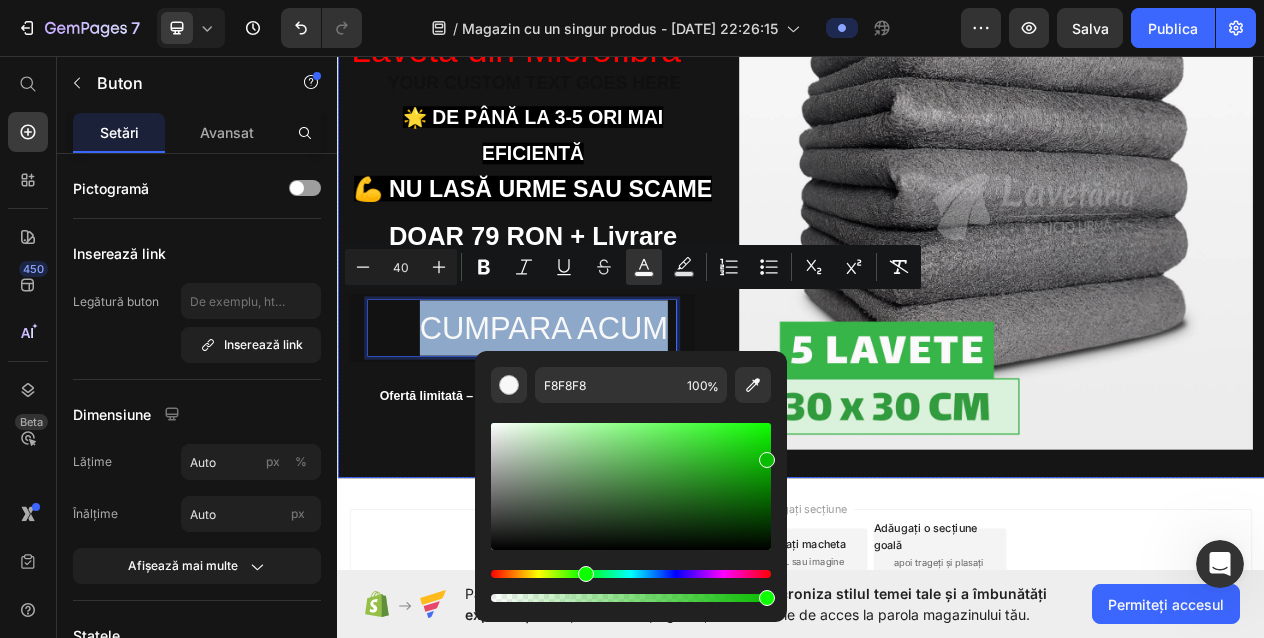 type on "09BC00" 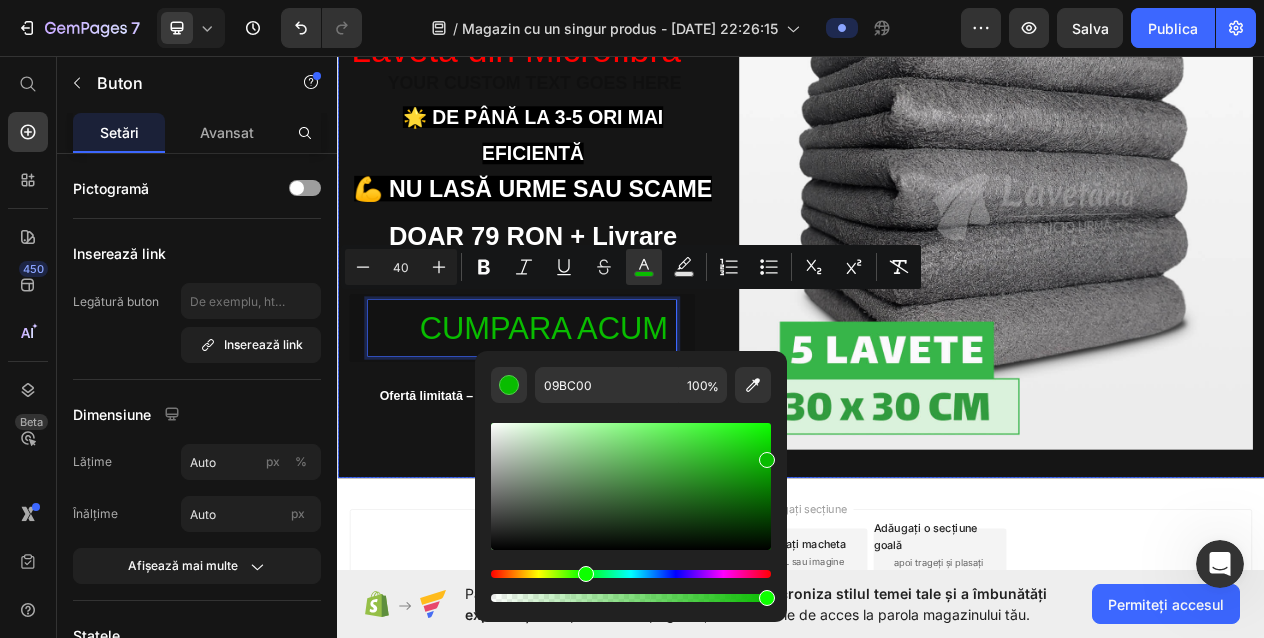 click on "⁠⁠⁠⁠⁠⁠⁠       Pur și Simplu   Laveta din Microfibra Heading Text Block ⁠⁠⁠⁠⁠⁠⁠ 🌟 De până la 3-5 ori mai eficientă 💪 Nu lasă urme sau scame Heading DOAR 79 RON + Livrare Gratis  Text Block         CUMPARA ACUM   Button   32 Ofertă limitată – Valabilă în limita stocului disponibil Text Block" at bounding box center (589, 235) 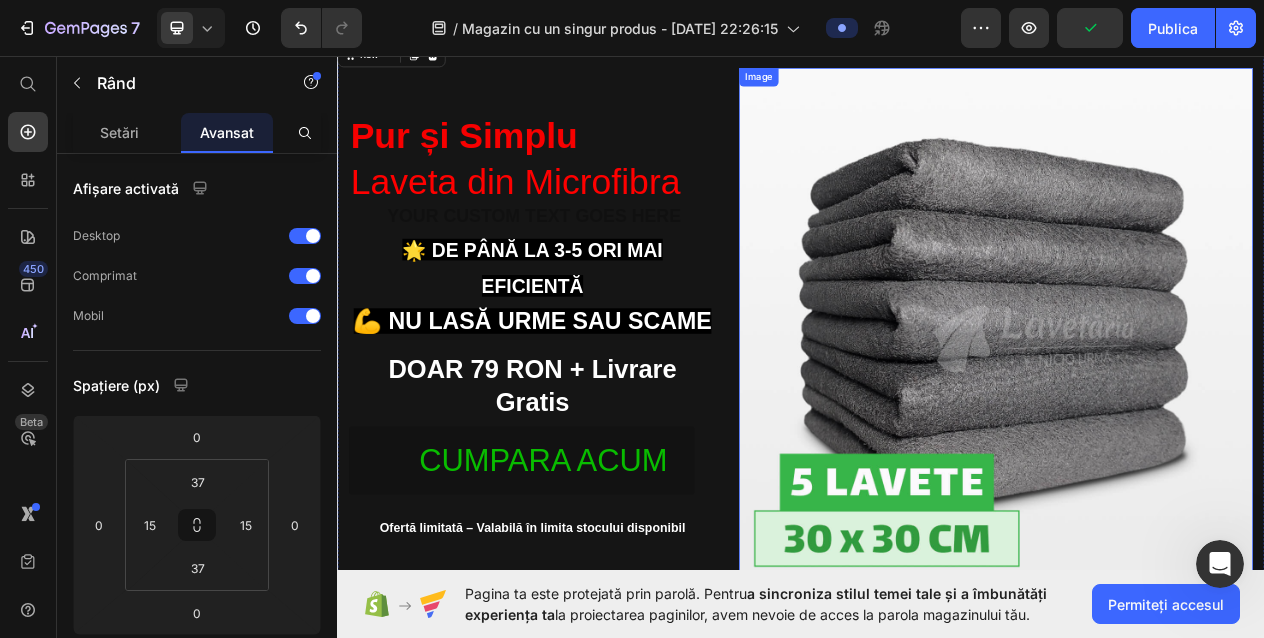 scroll, scrollTop: 110, scrollLeft: 0, axis: vertical 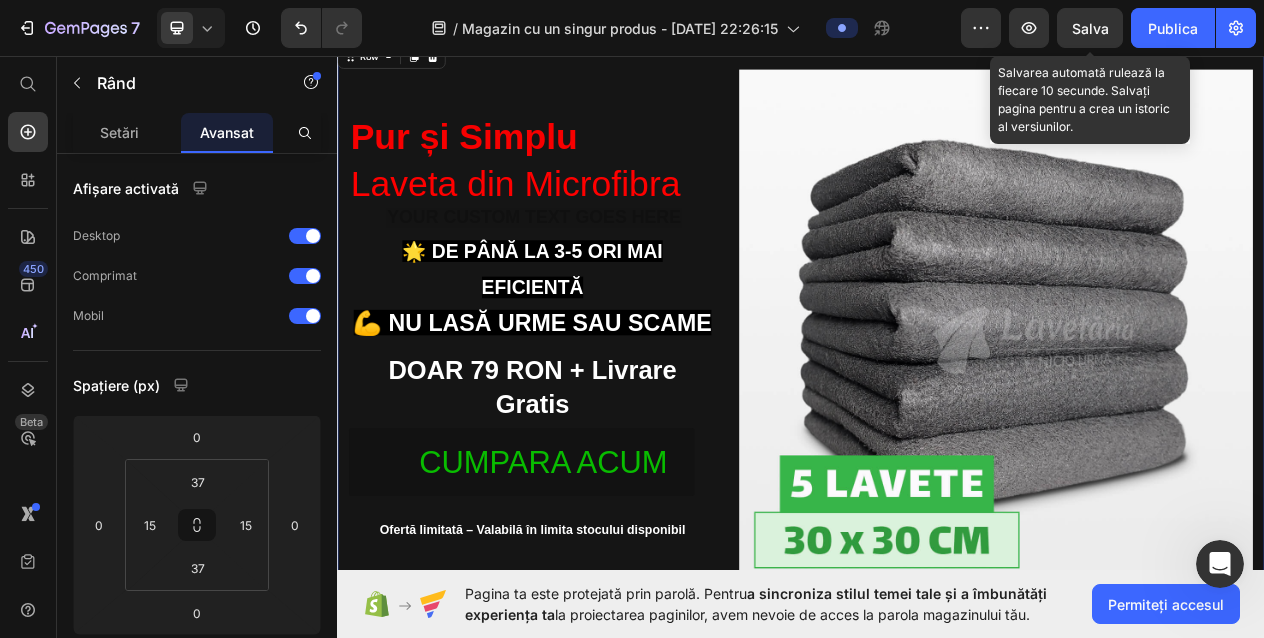 click on "Salva" 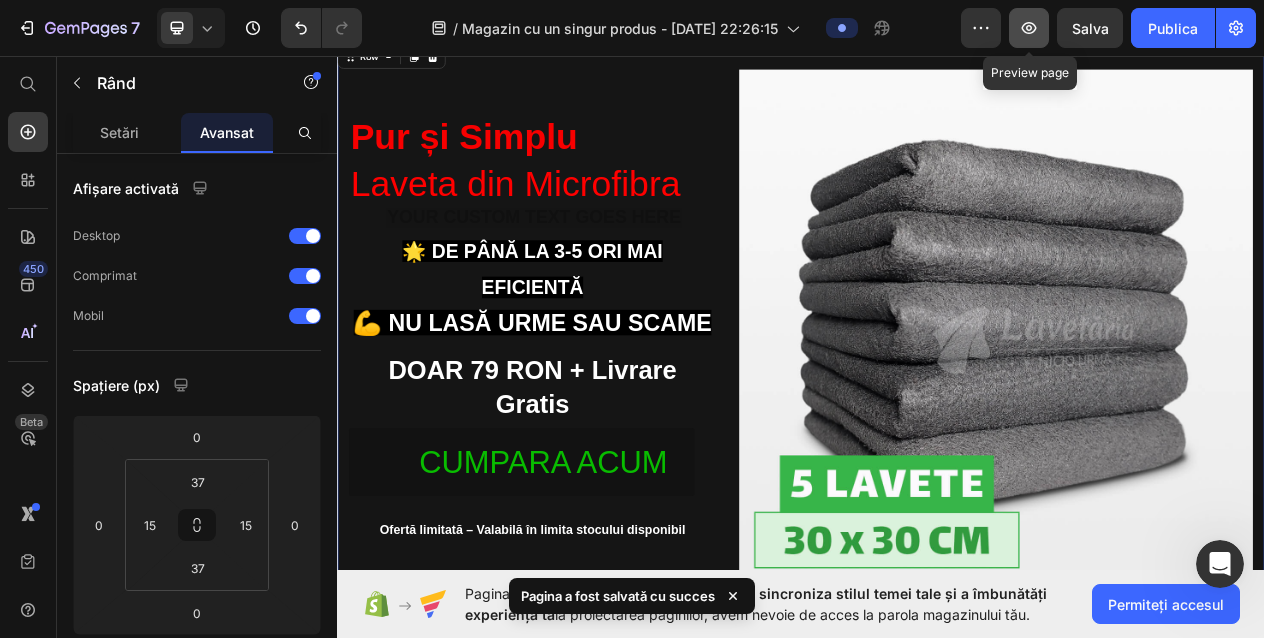 click 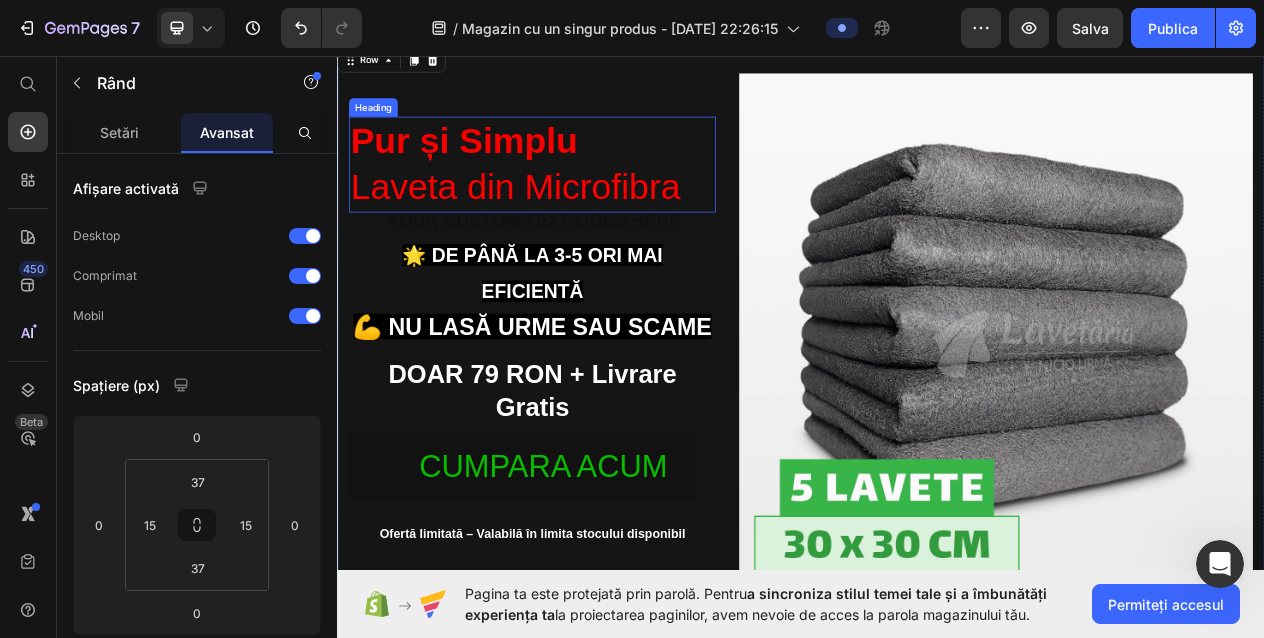 scroll, scrollTop: 81, scrollLeft: 0, axis: vertical 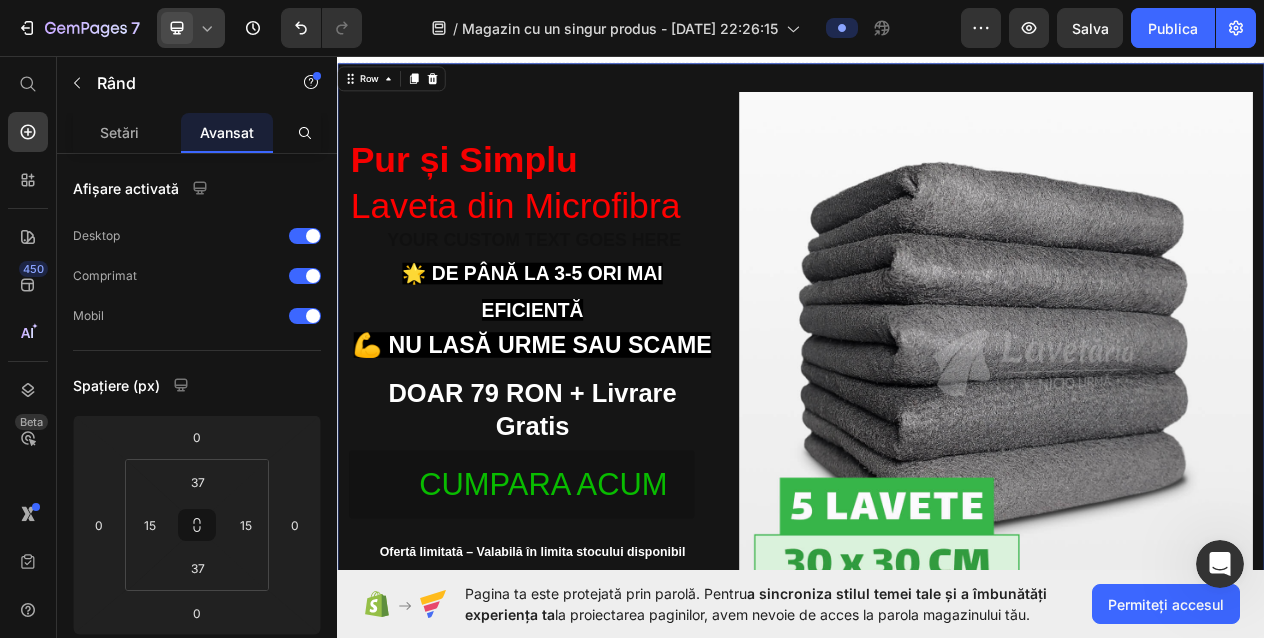 click at bounding box center (177, 28) 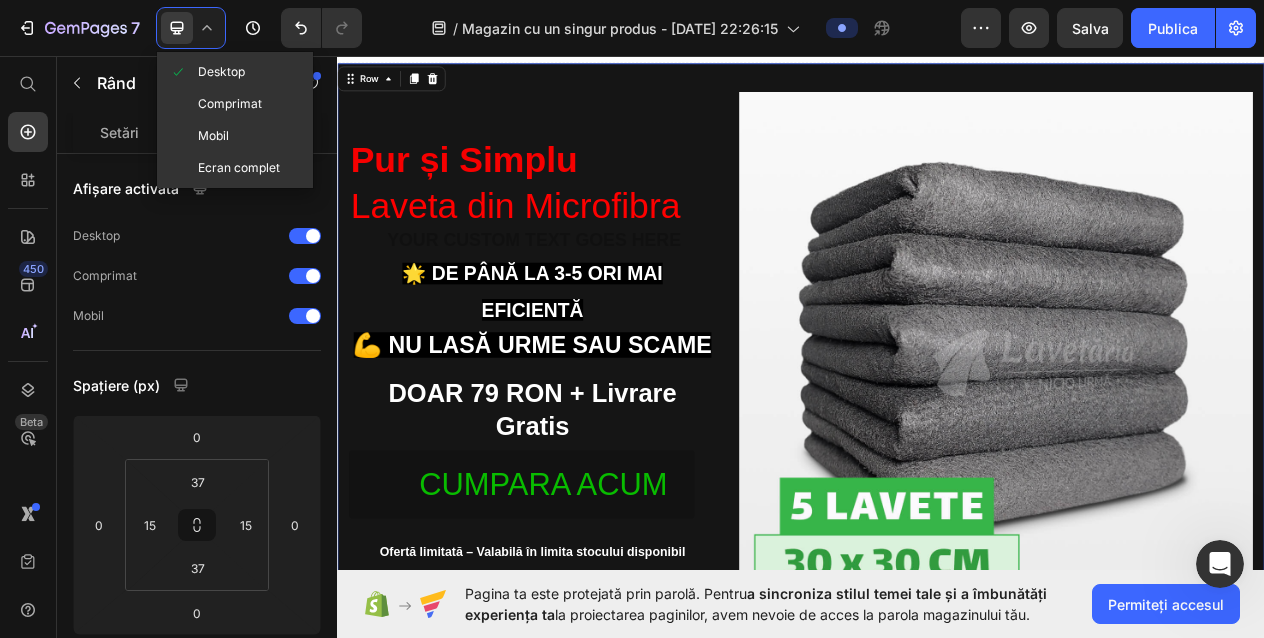 click on "Mobil" 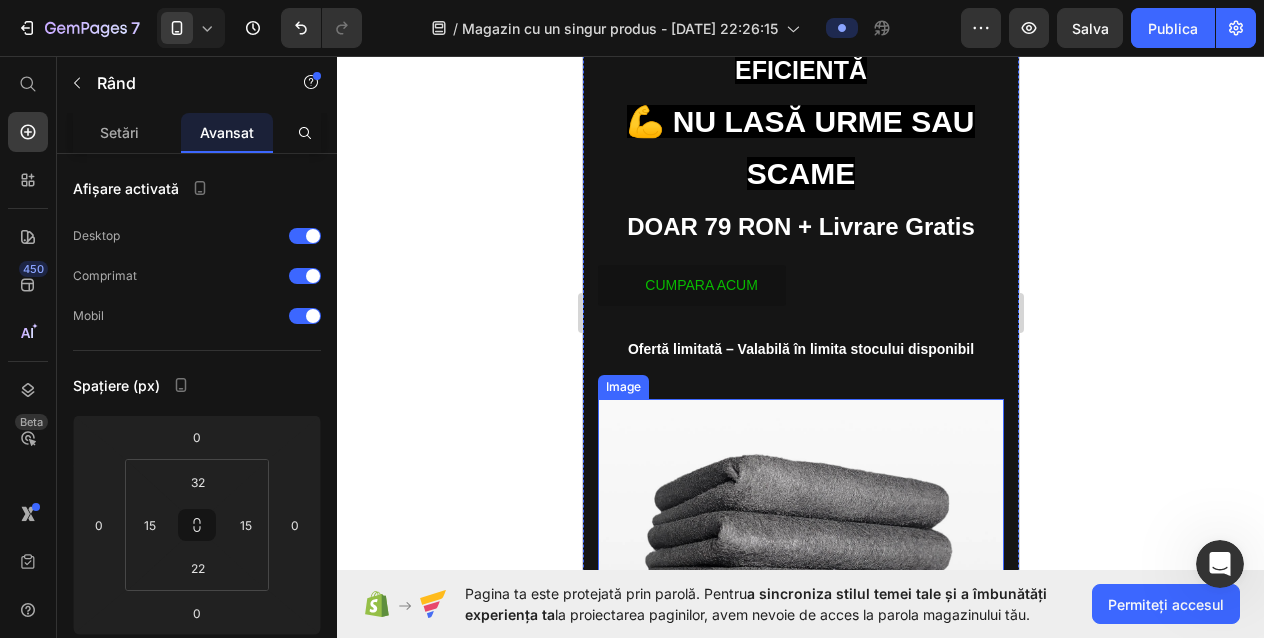 scroll, scrollTop: 334, scrollLeft: 0, axis: vertical 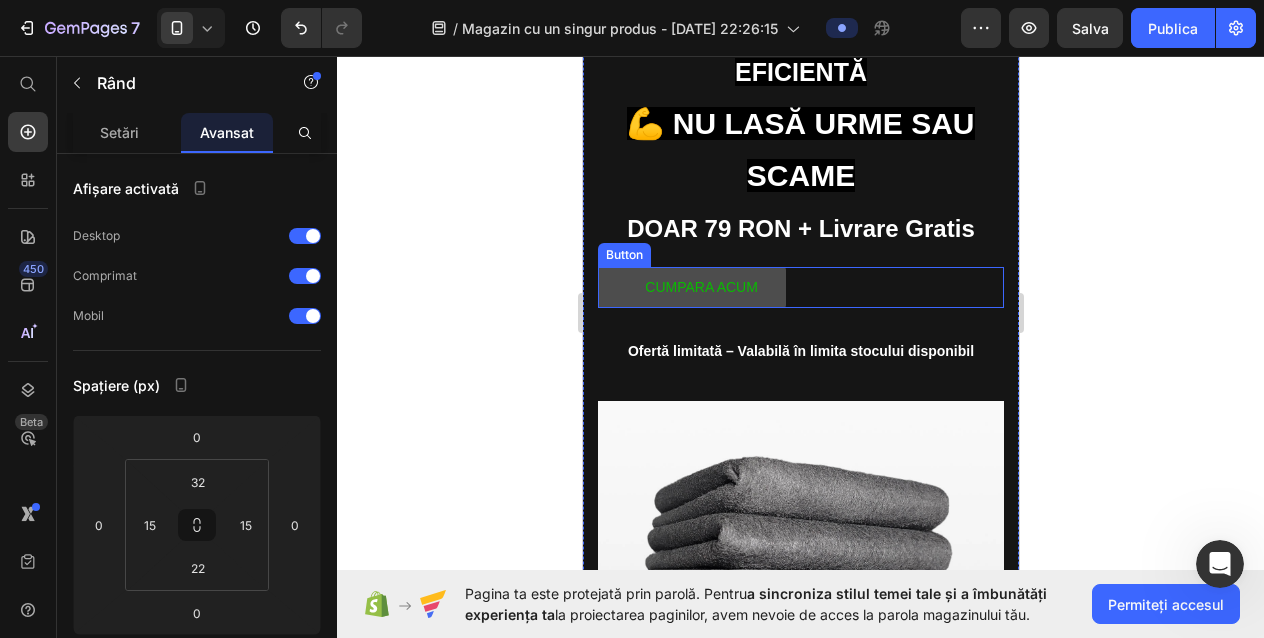 click on "CUMPARA ACUM" at bounding box center [691, 287] 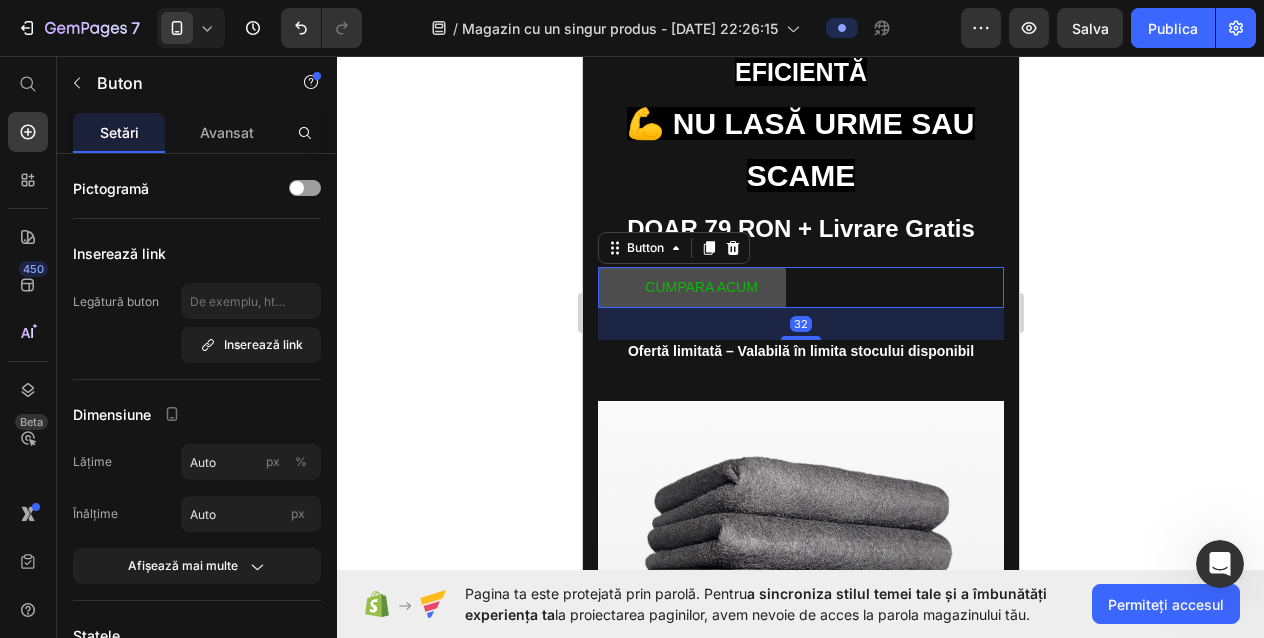 click on "CUMPARA ACUM" at bounding box center (691, 287) 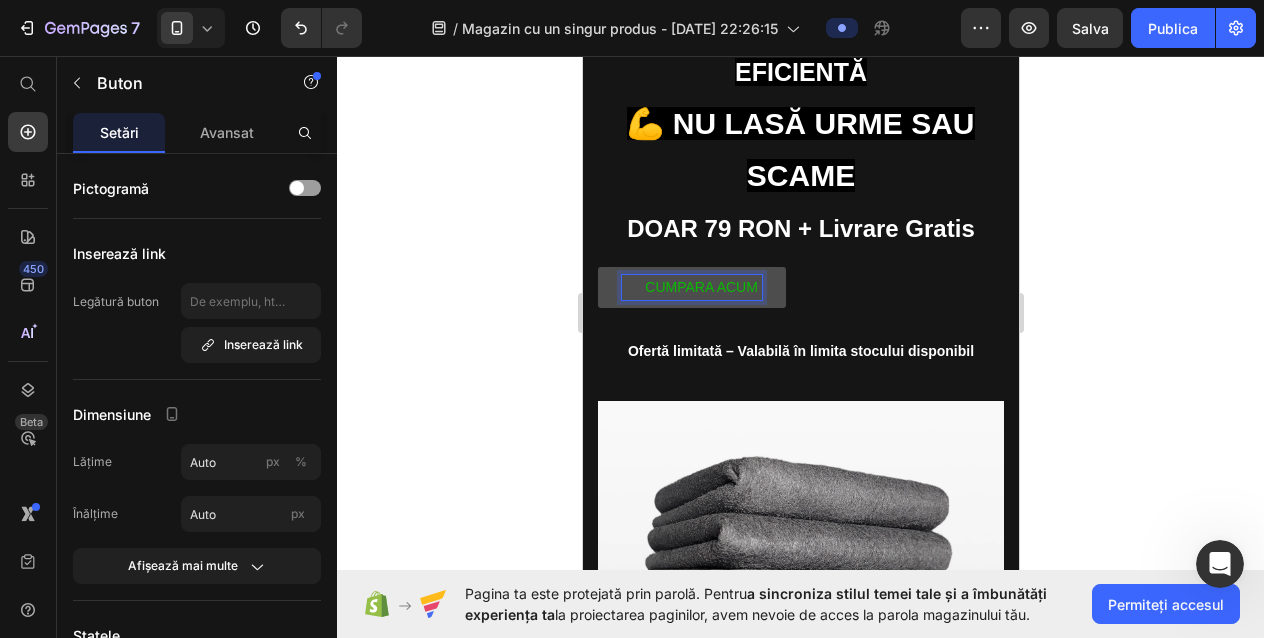 click on "CUMPARA ACUM" at bounding box center [691, 287] 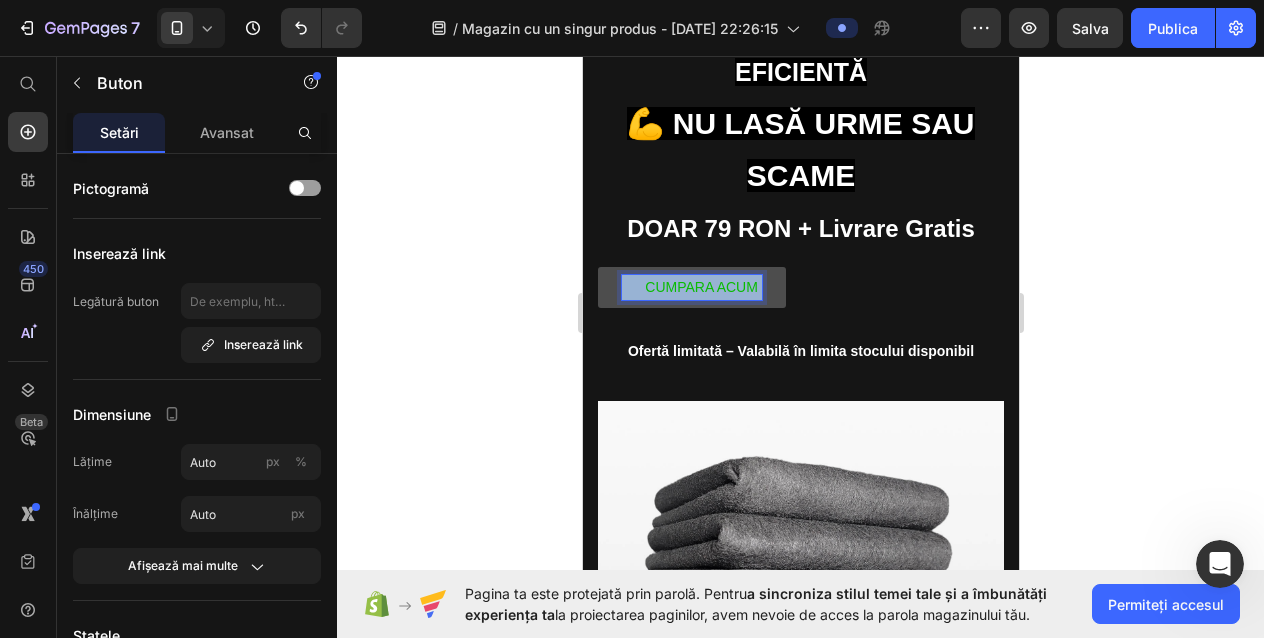 click on "CUMPARA ACUM" at bounding box center [691, 287] 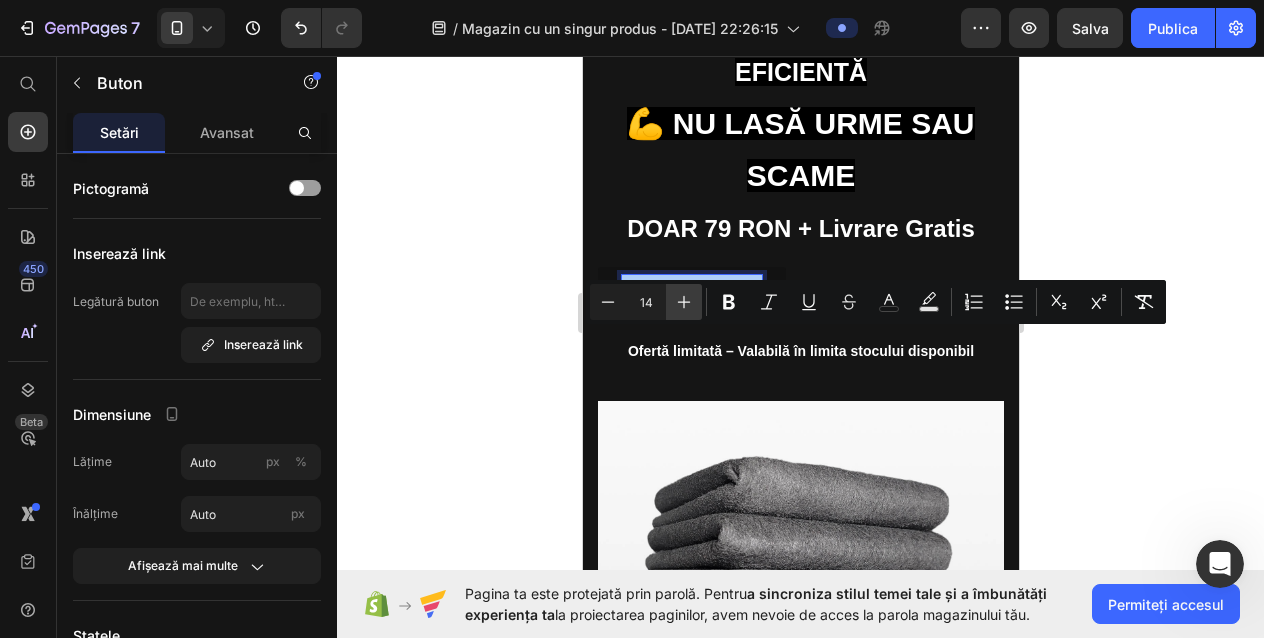click on "Plus" at bounding box center [684, 302] 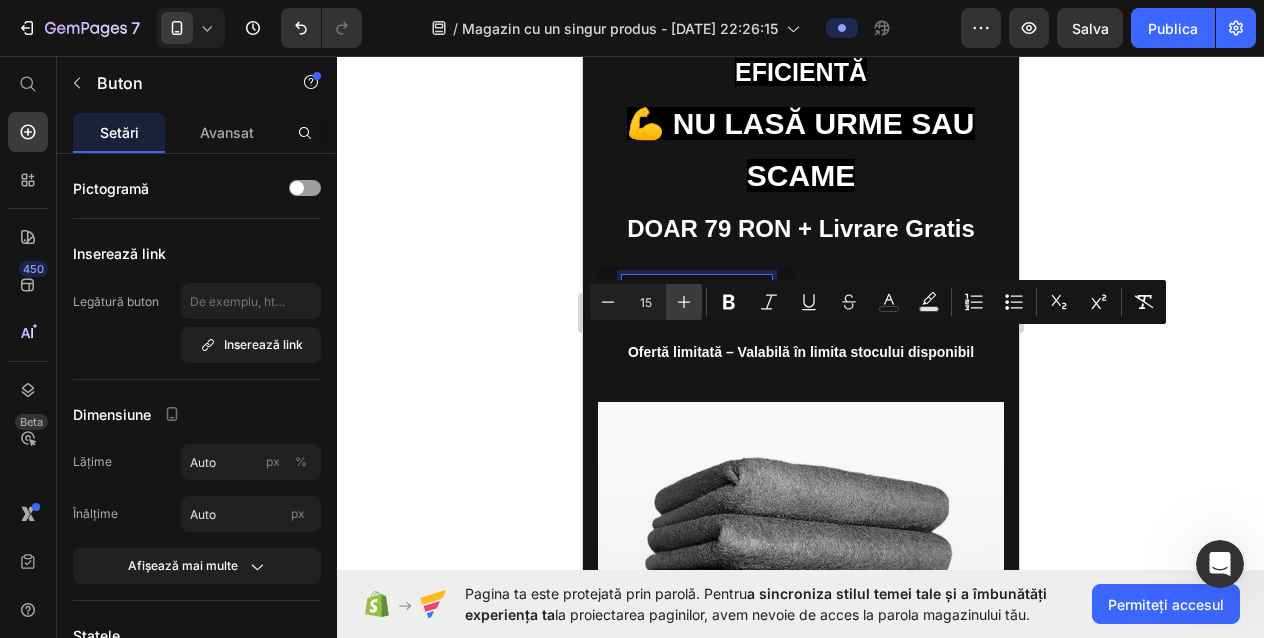 click on "Plus" at bounding box center (684, 302) 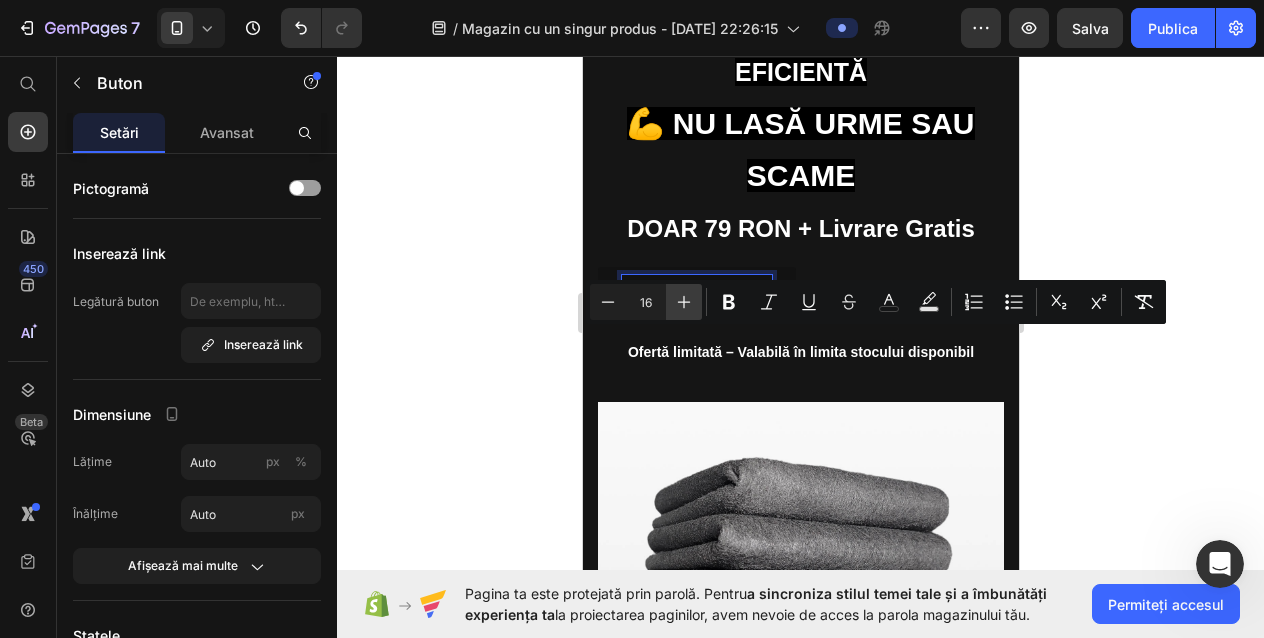 click on "Plus" at bounding box center (684, 302) 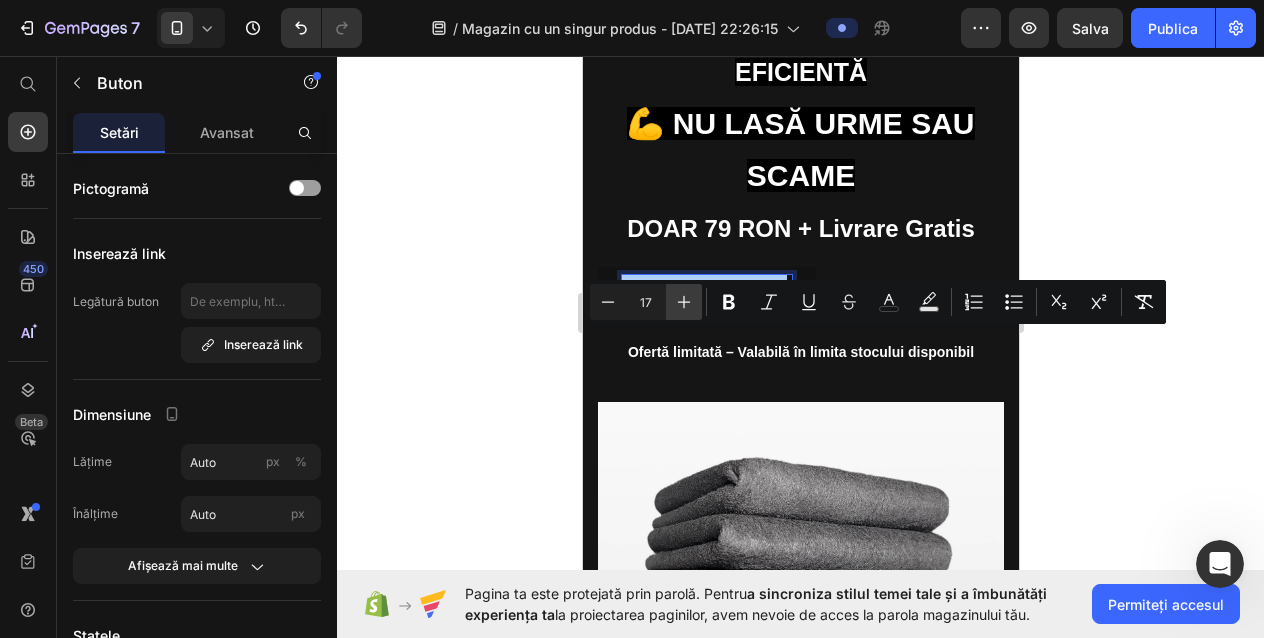 click on "Plus" at bounding box center (684, 302) 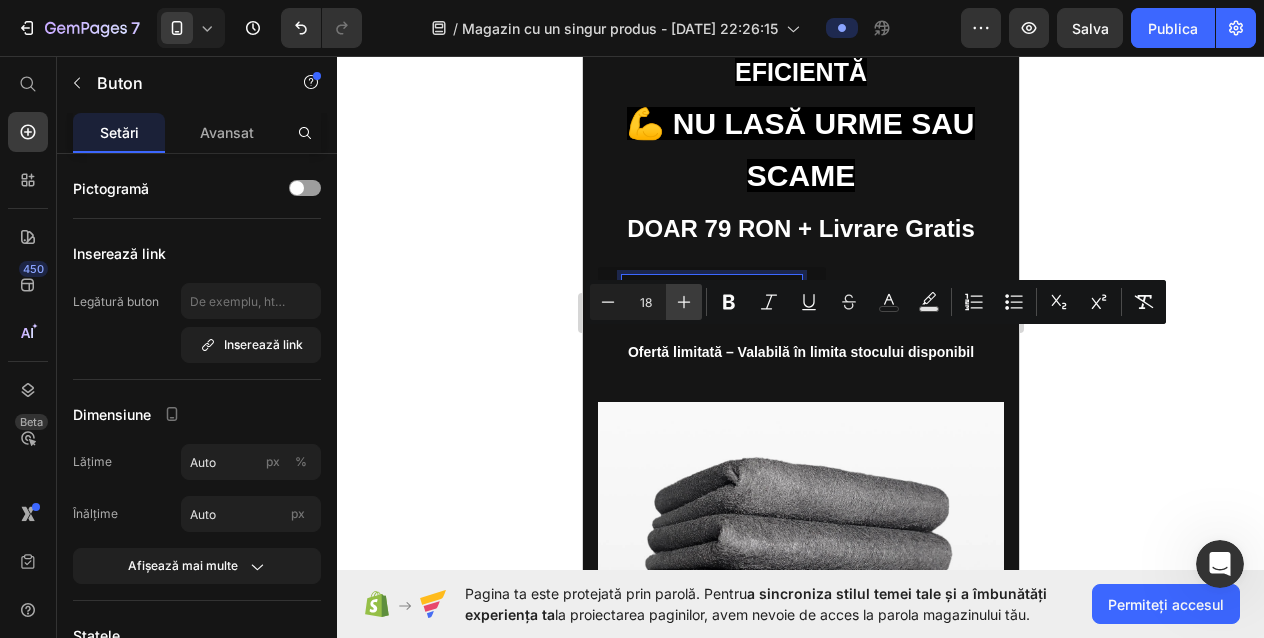 click on "Plus" at bounding box center (684, 302) 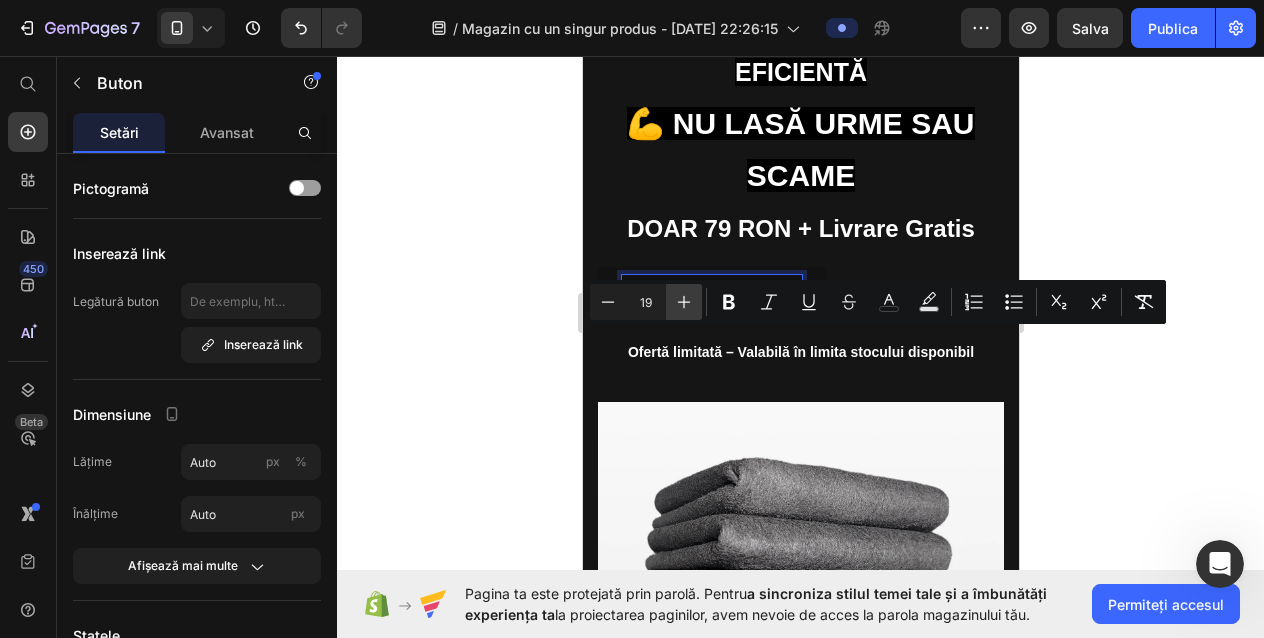 click on "Plus" at bounding box center (684, 302) 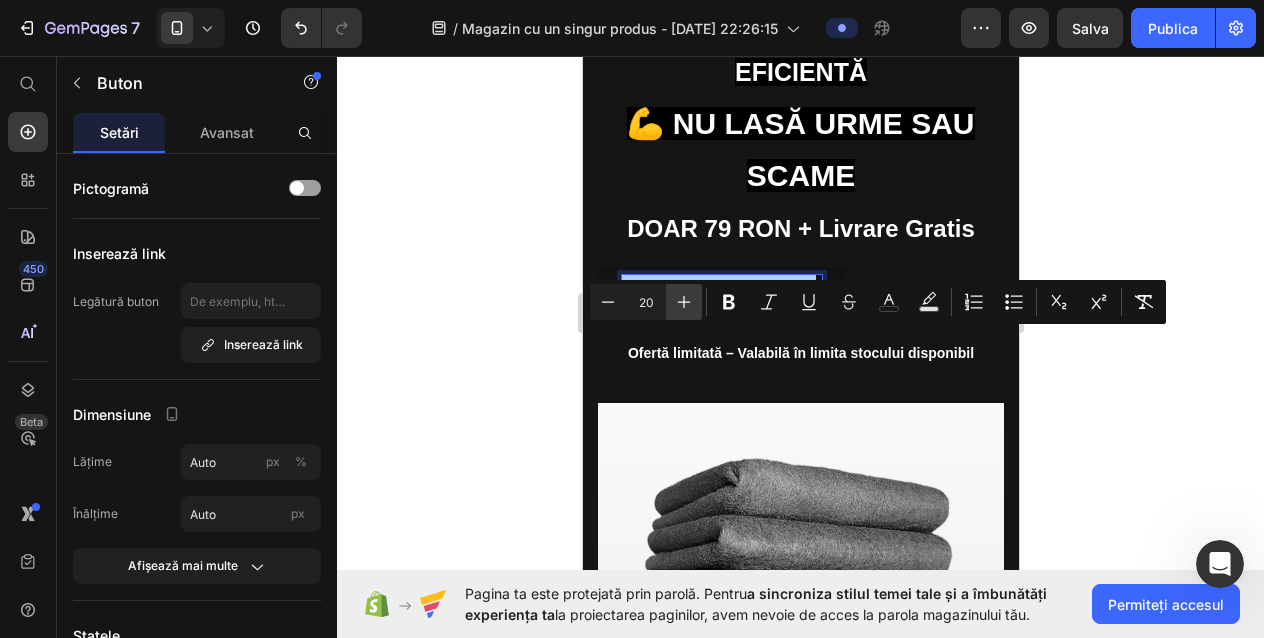 click on "Plus" at bounding box center [684, 302] 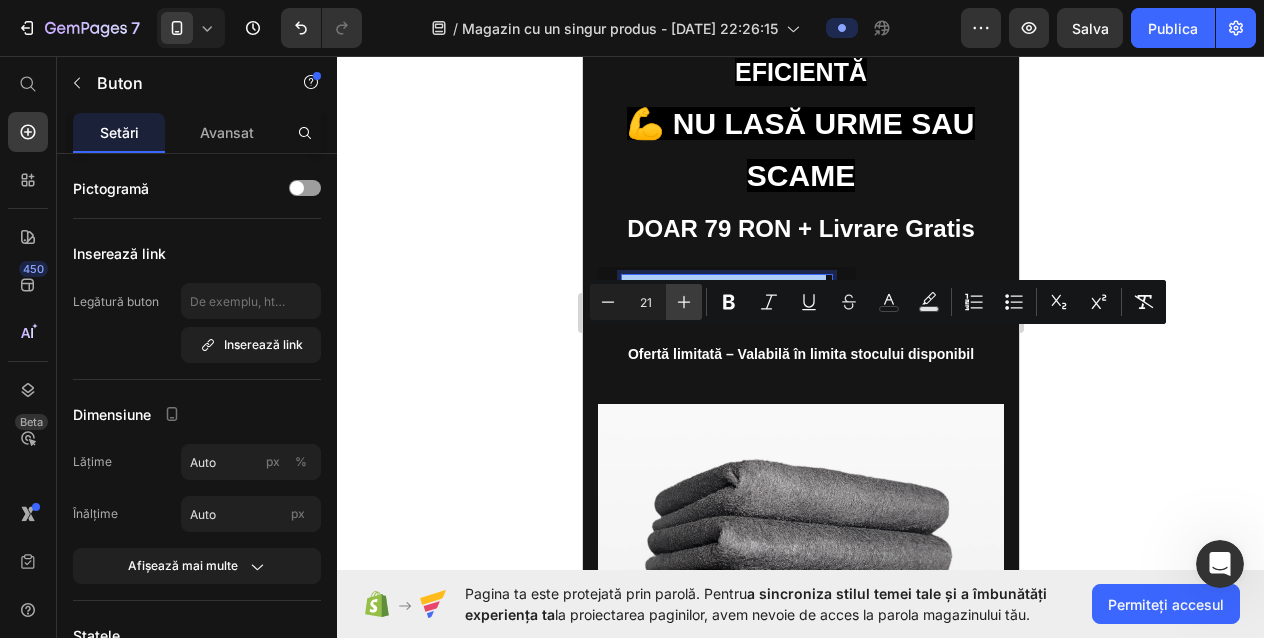 click on "Plus" at bounding box center (684, 302) 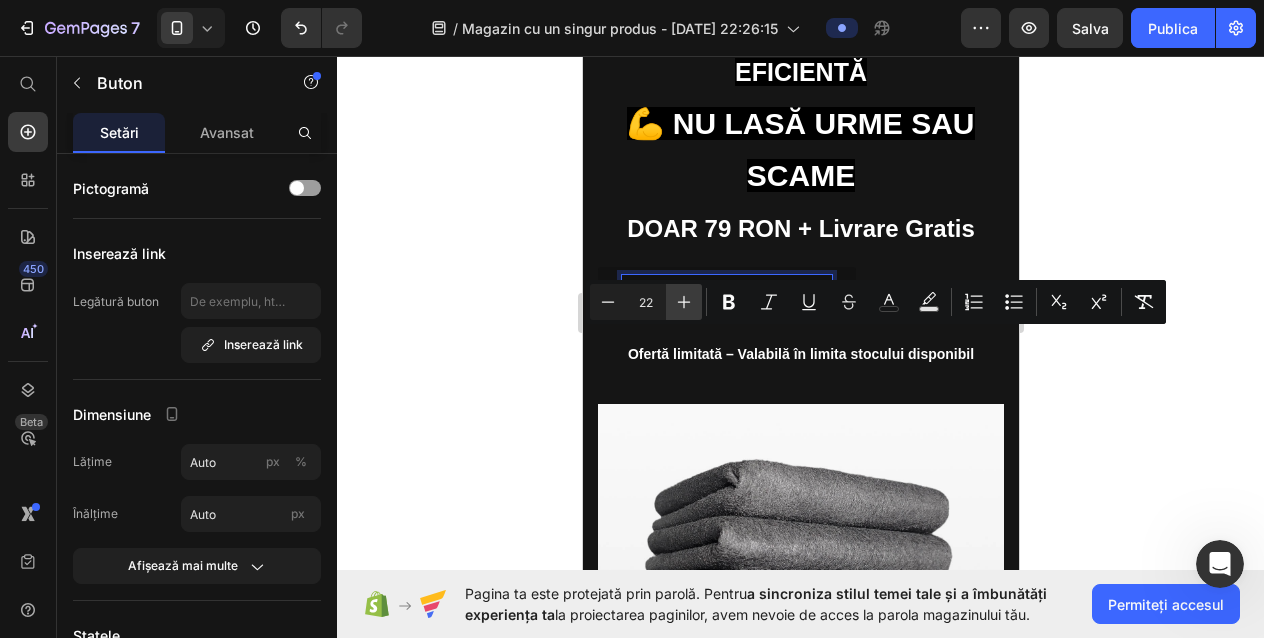 click on "Plus" at bounding box center [684, 302] 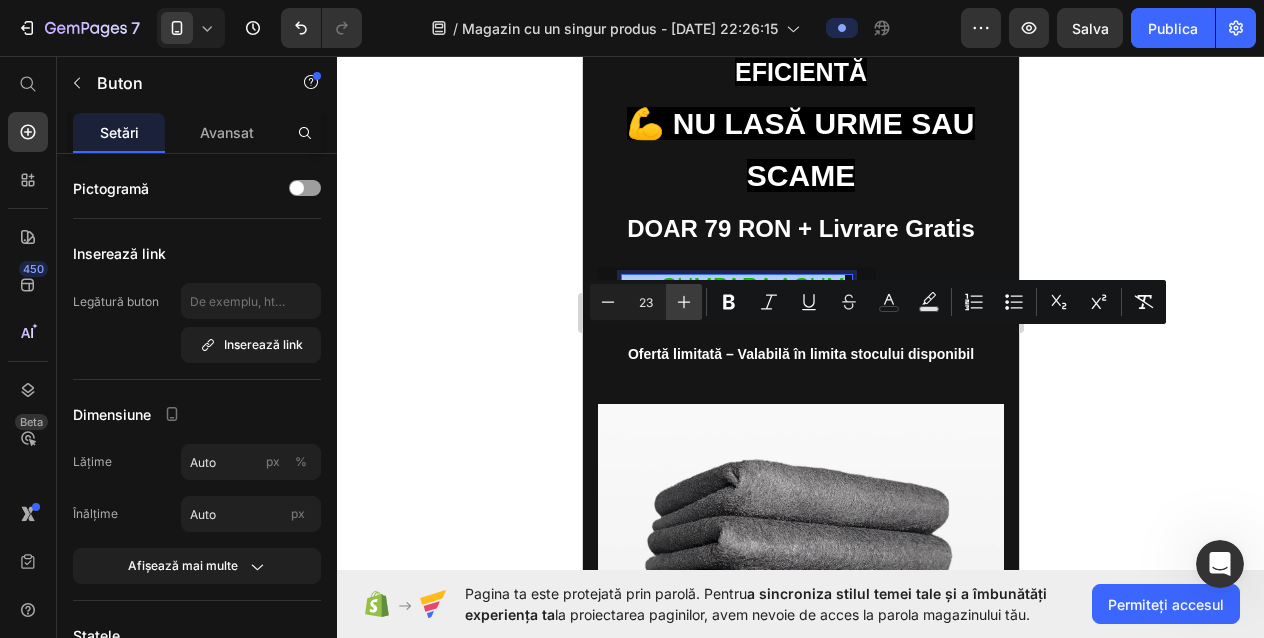 click on "Plus" at bounding box center [684, 302] 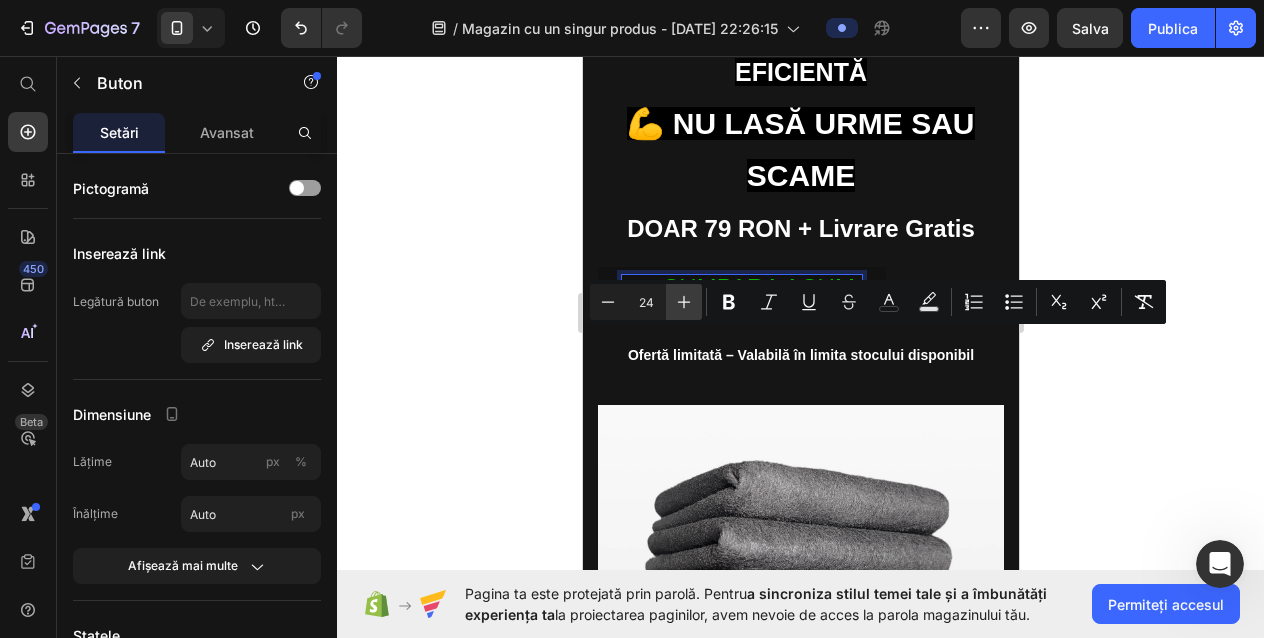 click on "Plus" at bounding box center [684, 302] 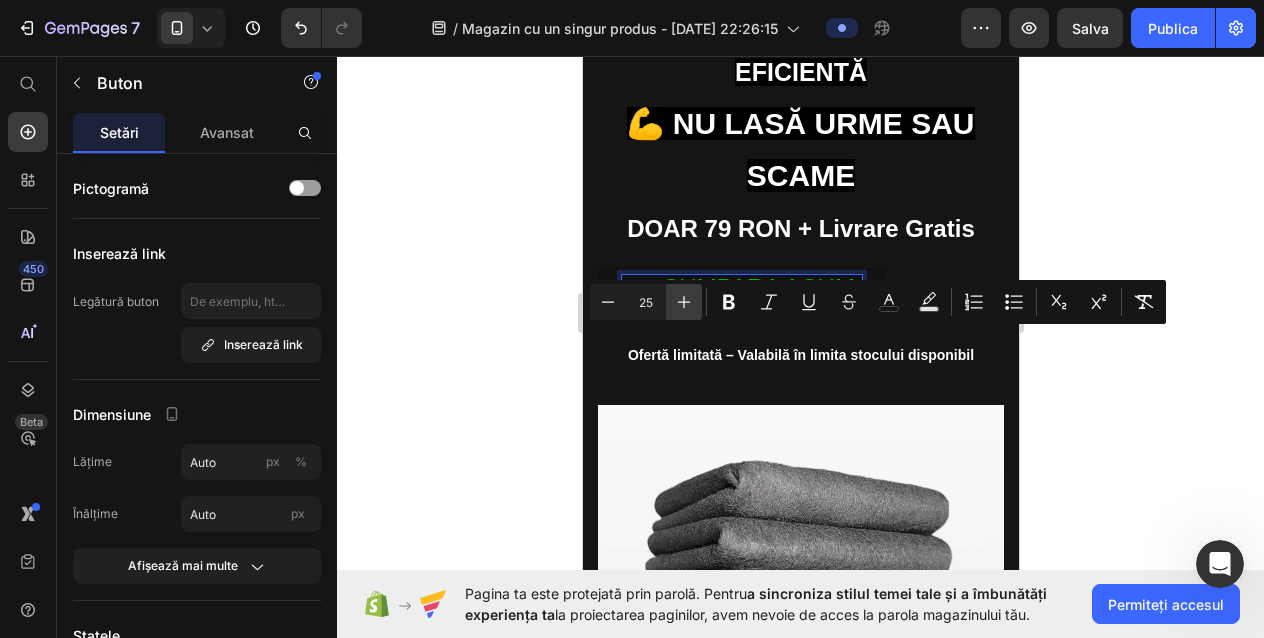 click on "Plus" at bounding box center [684, 302] 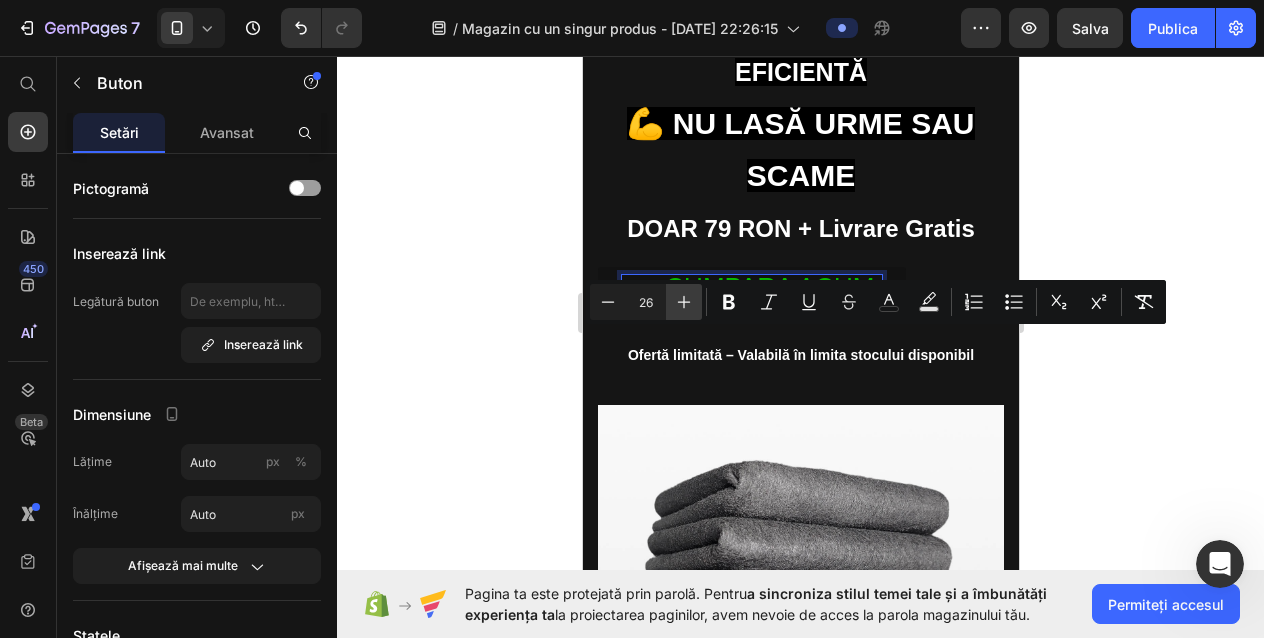 click on "Plus" at bounding box center (684, 302) 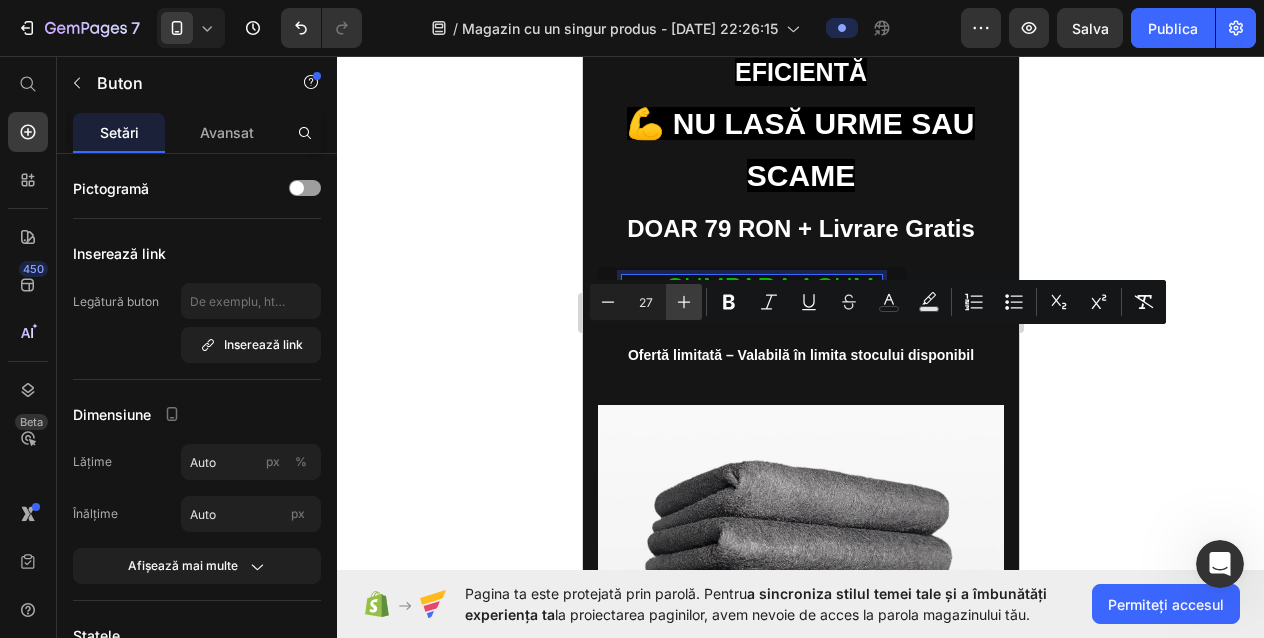 click on "Plus" at bounding box center [684, 302] 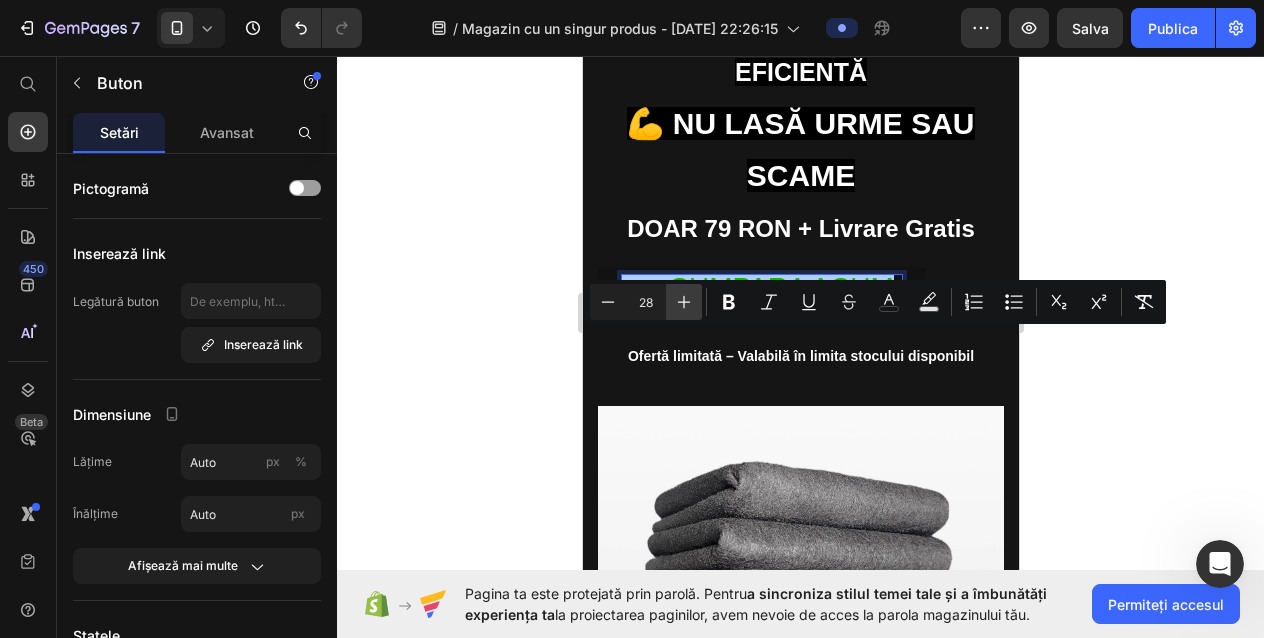click on "Plus" at bounding box center (684, 302) 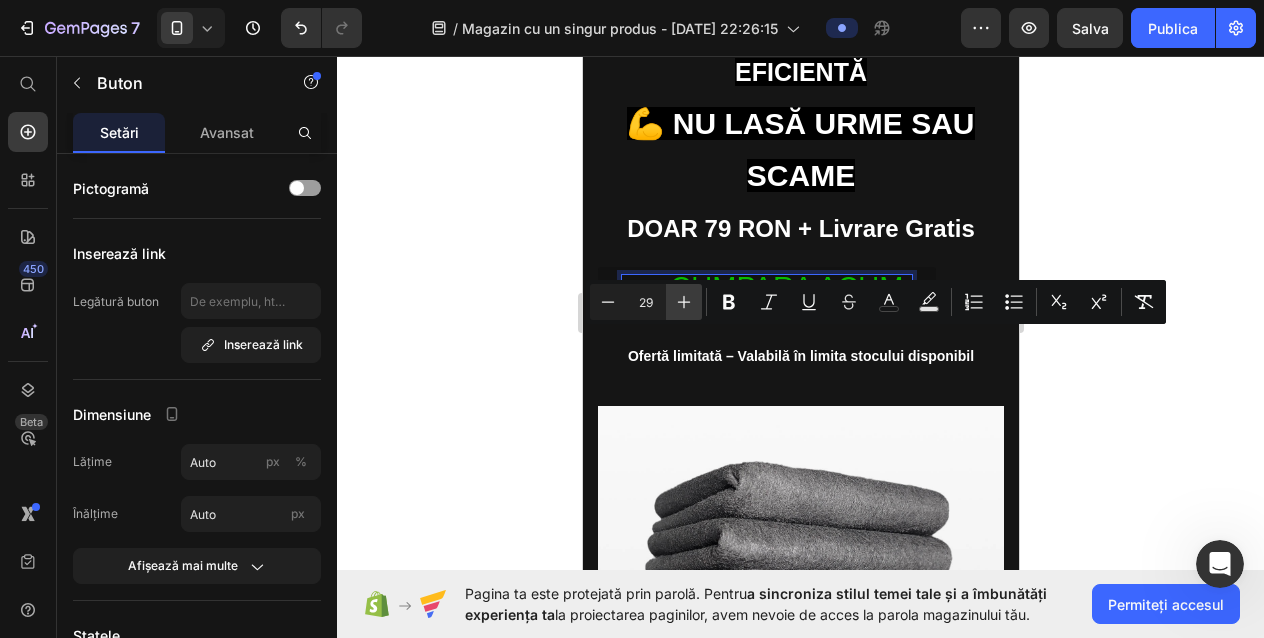 click on "Plus" at bounding box center [684, 302] 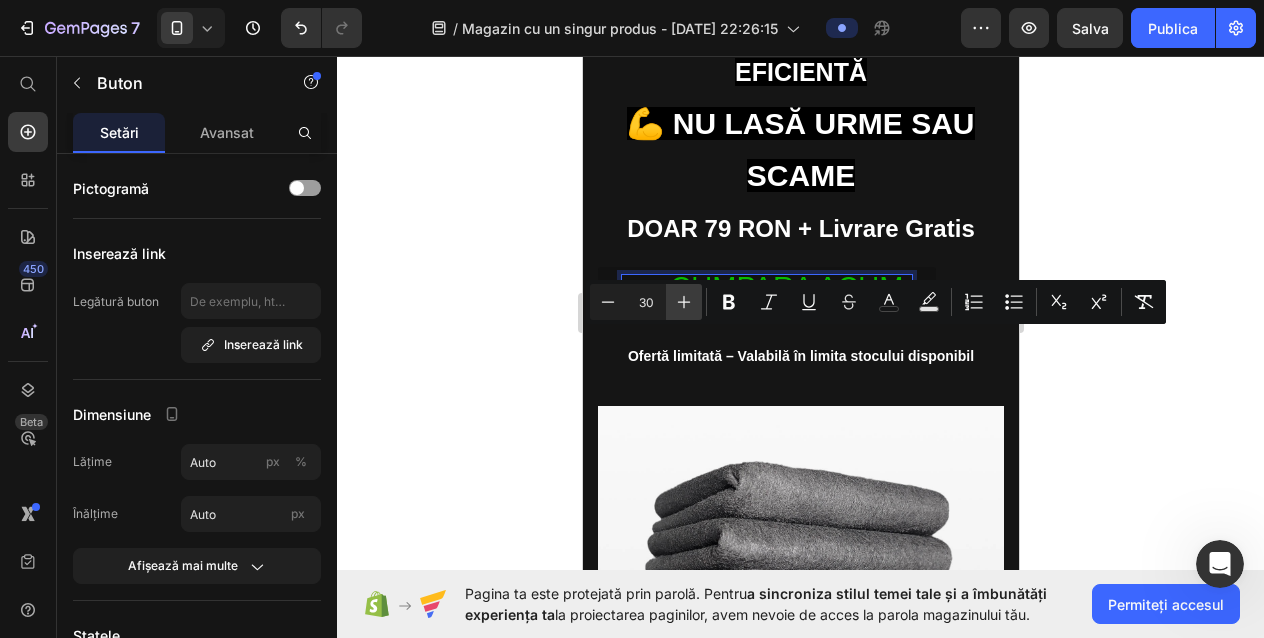 click on "Plus" at bounding box center [684, 302] 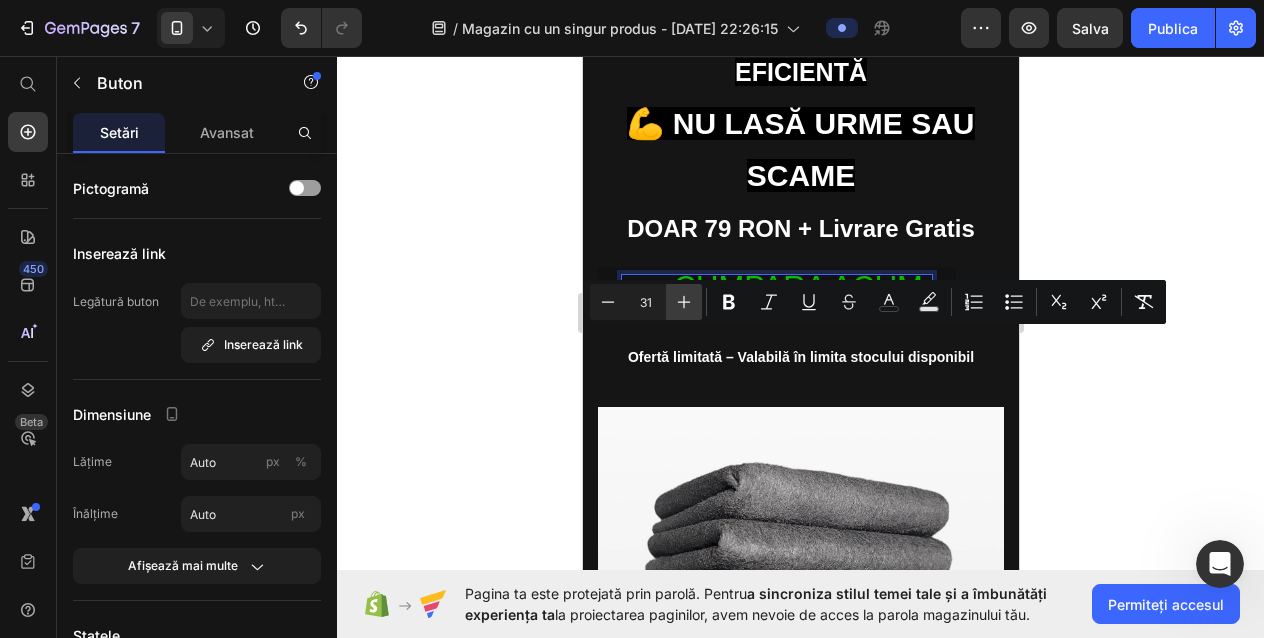 click on "Plus" at bounding box center (684, 302) 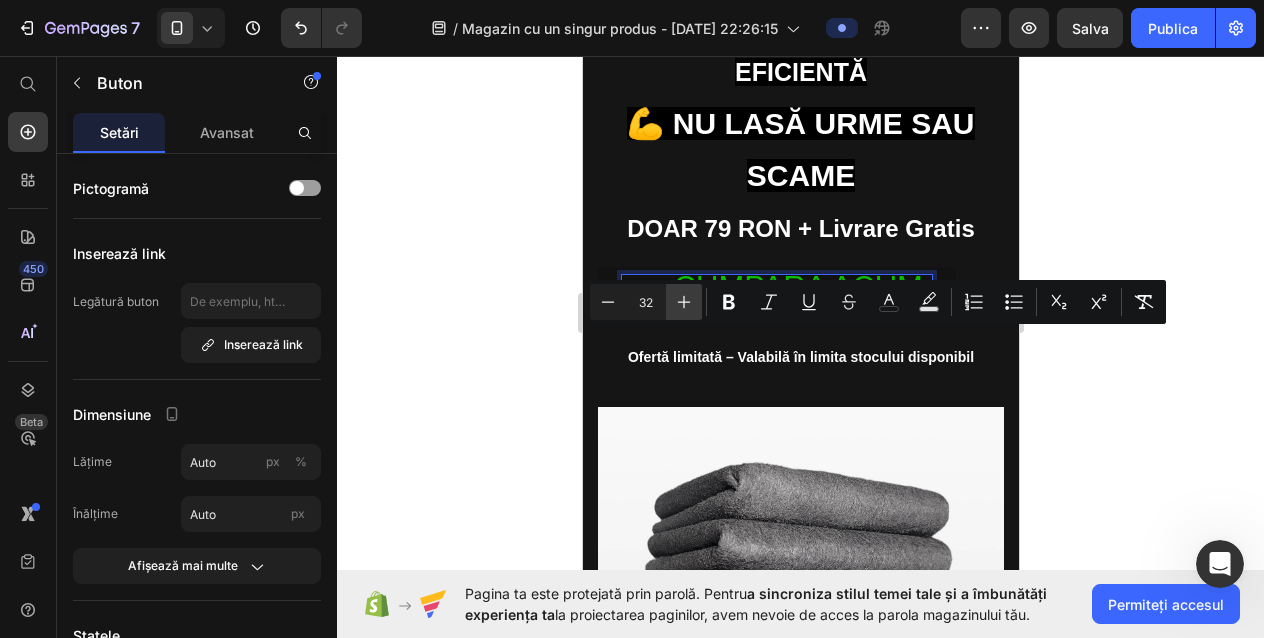 click on "Plus" at bounding box center (684, 302) 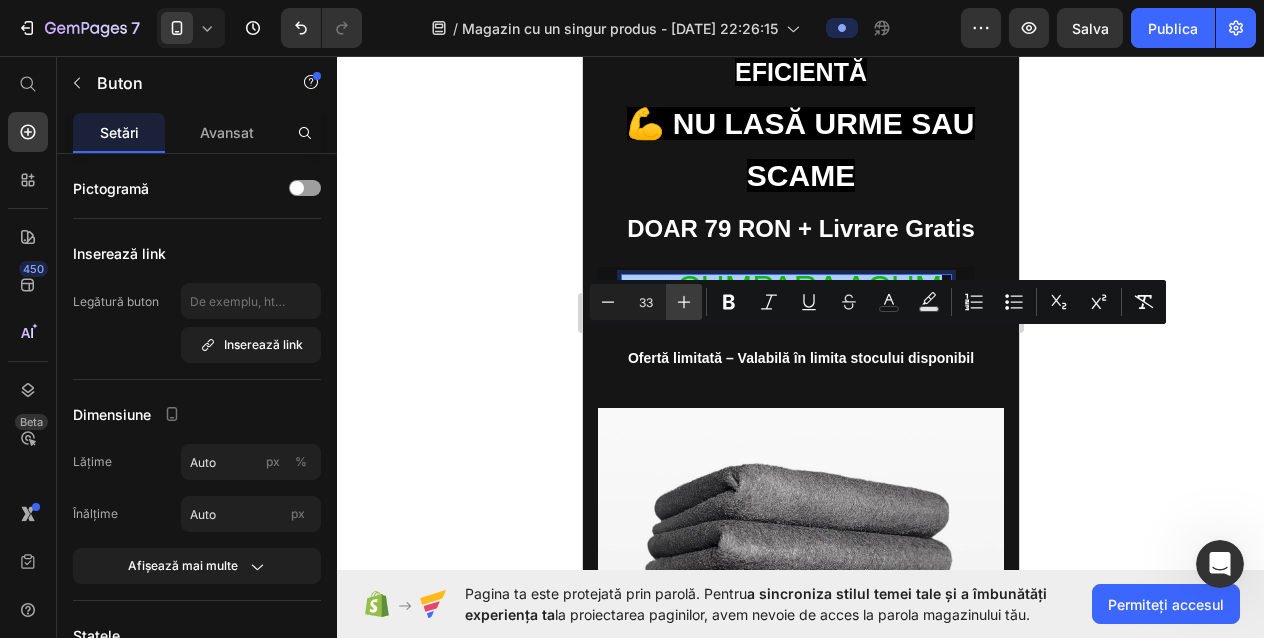 click on "Plus" at bounding box center [684, 302] 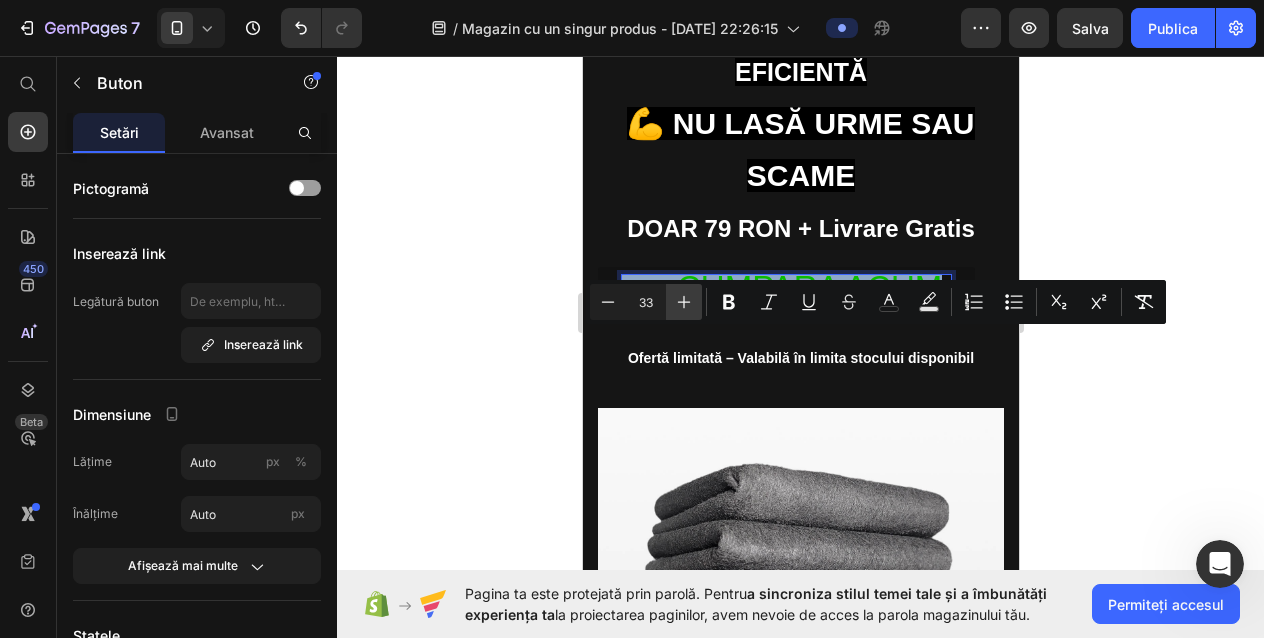 type on "34" 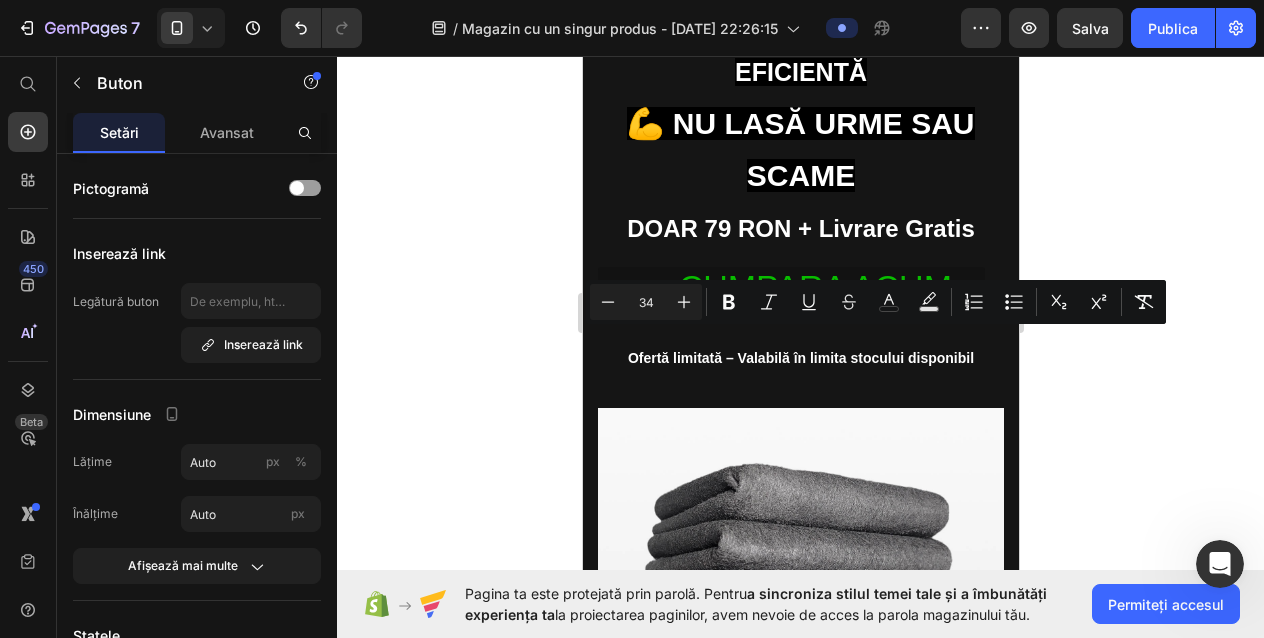 click 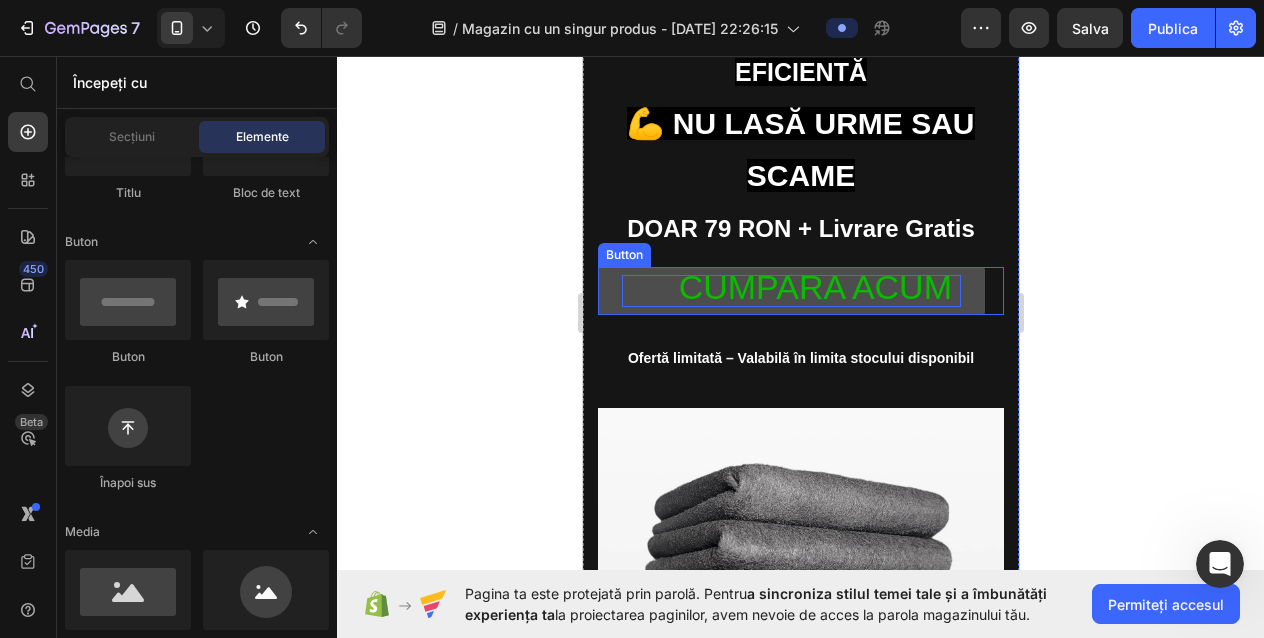 click on "CUMPARA ACUM" at bounding box center (814, 287) 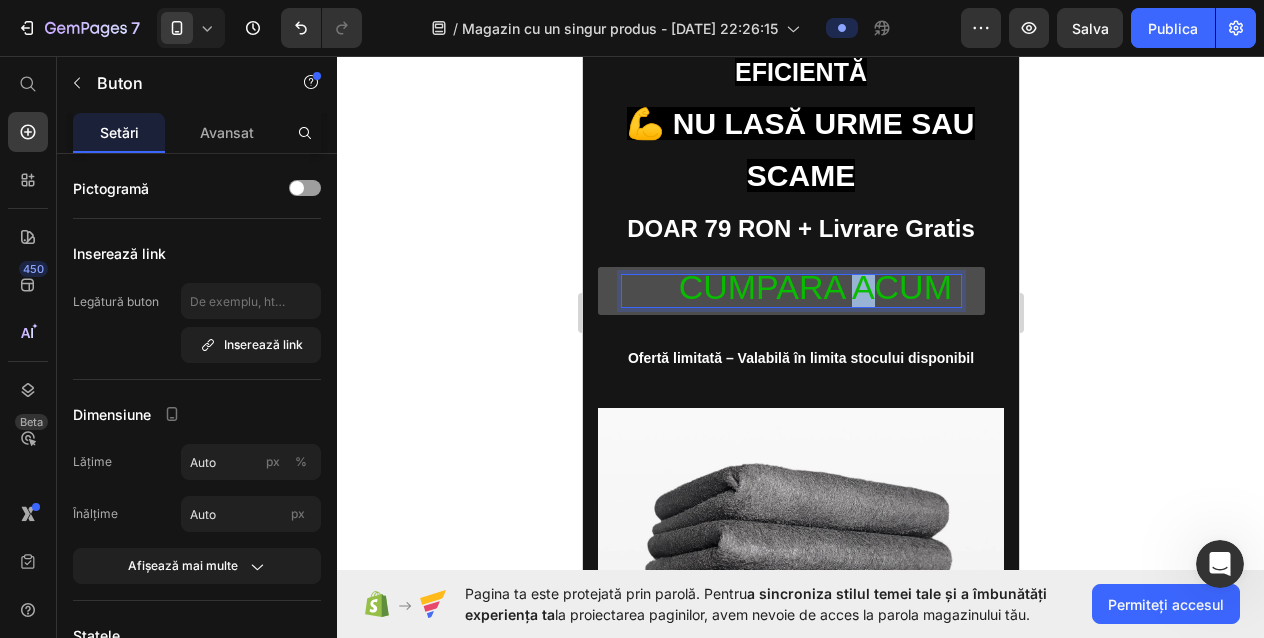 click on "CUMPARA ACUM" at bounding box center (814, 287) 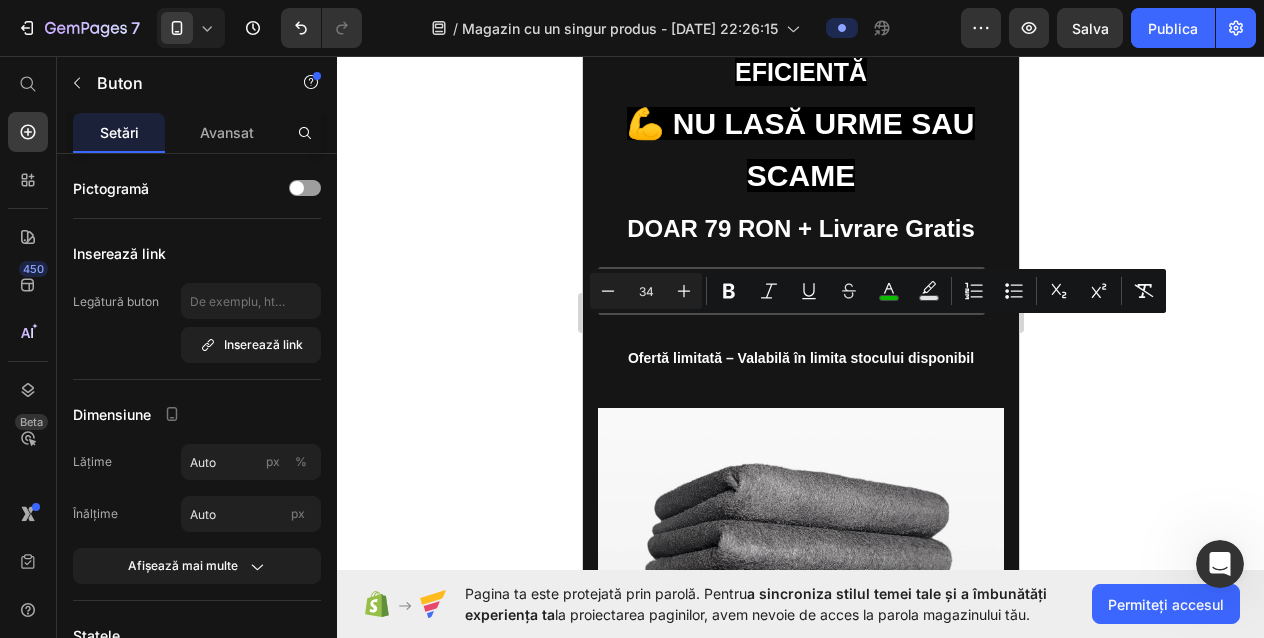 click on "CUMPARA ACUM" at bounding box center [814, 287] 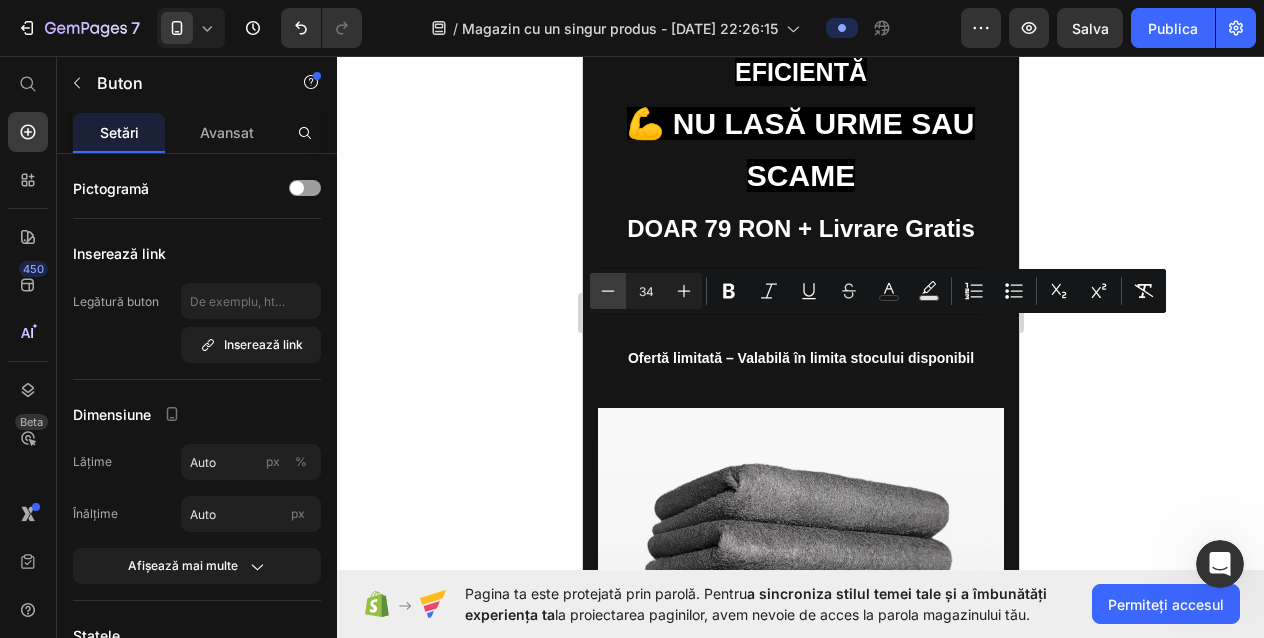 click 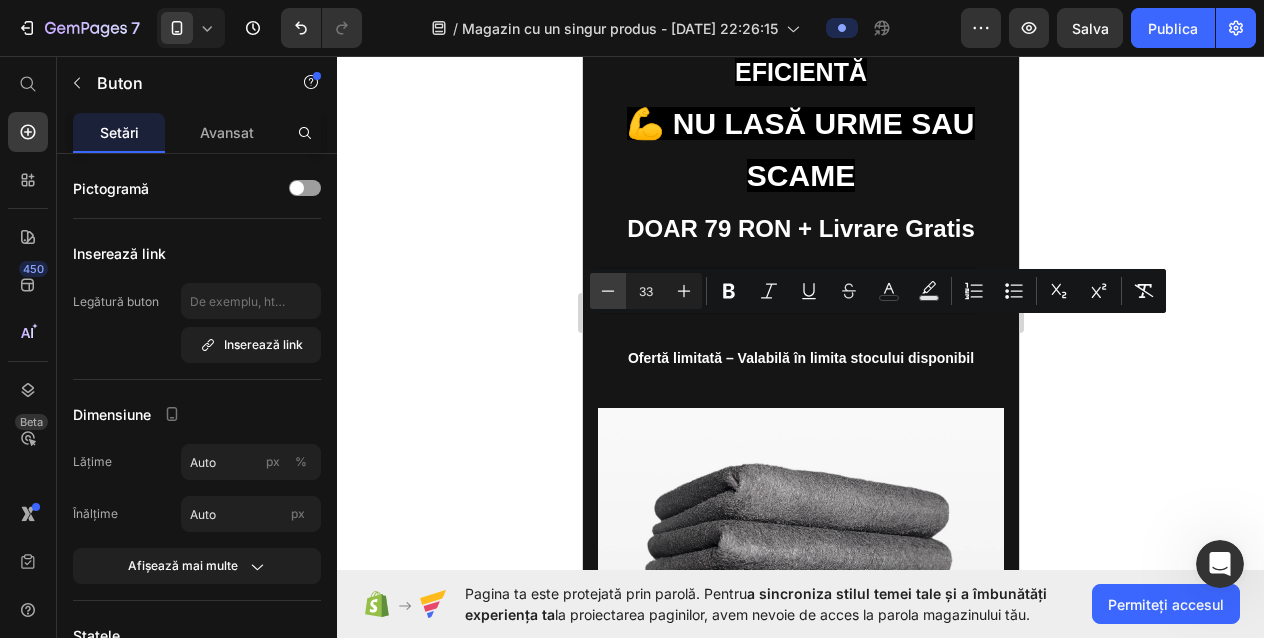 click 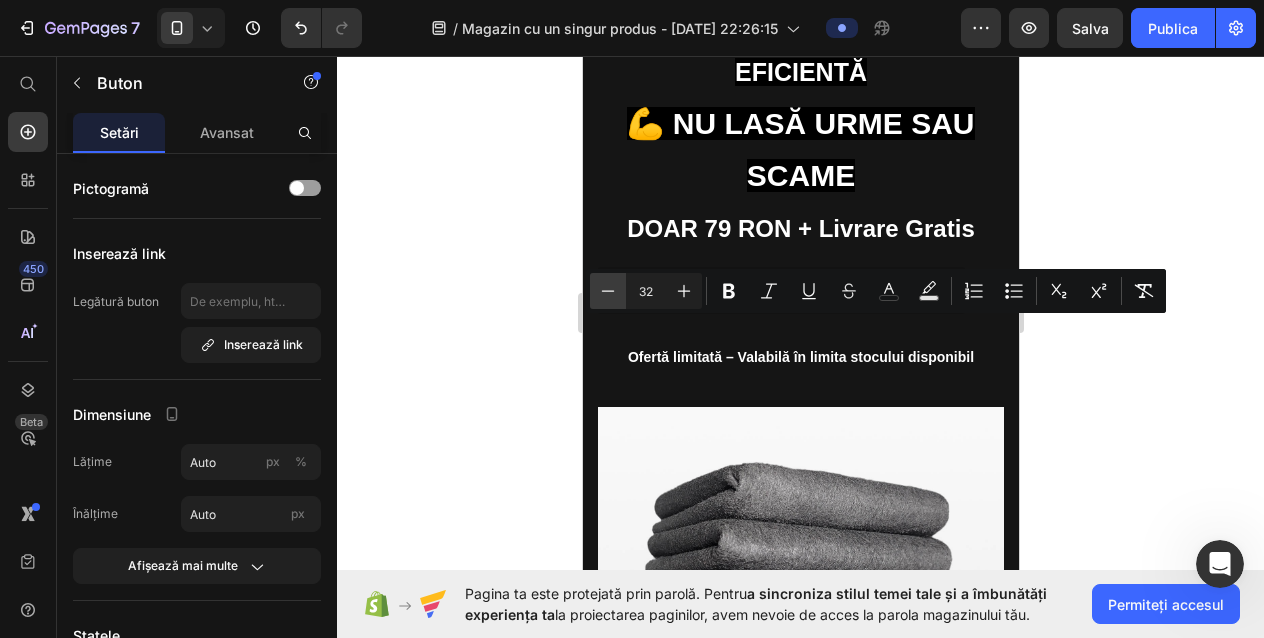 click 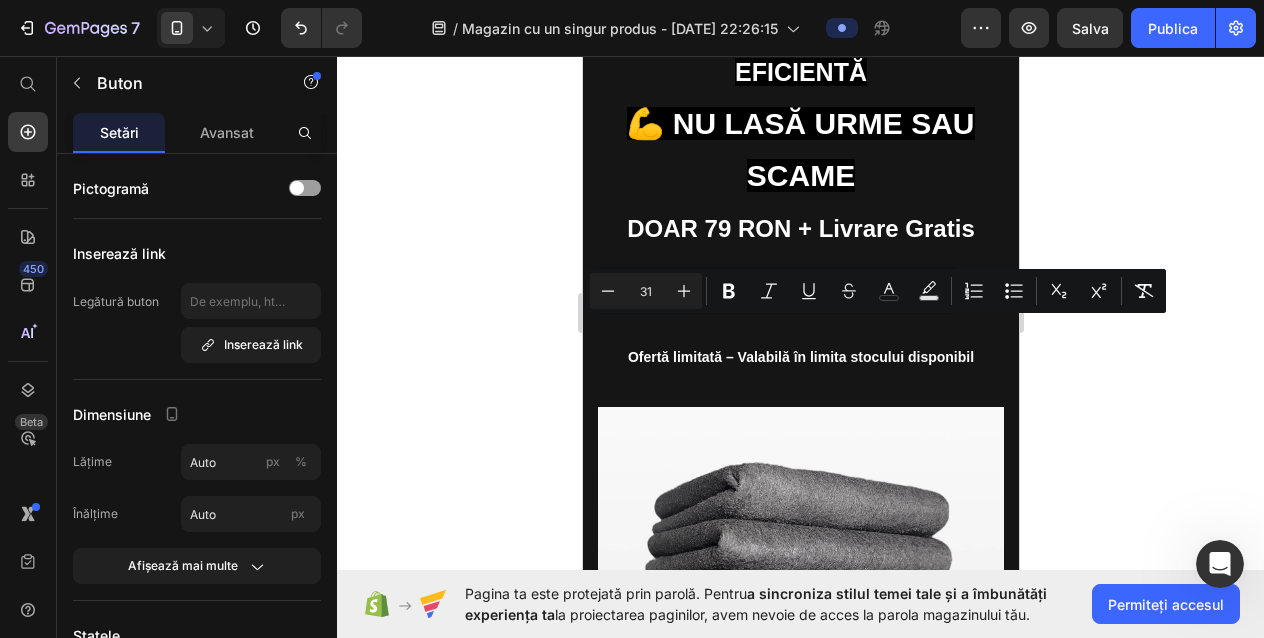 click 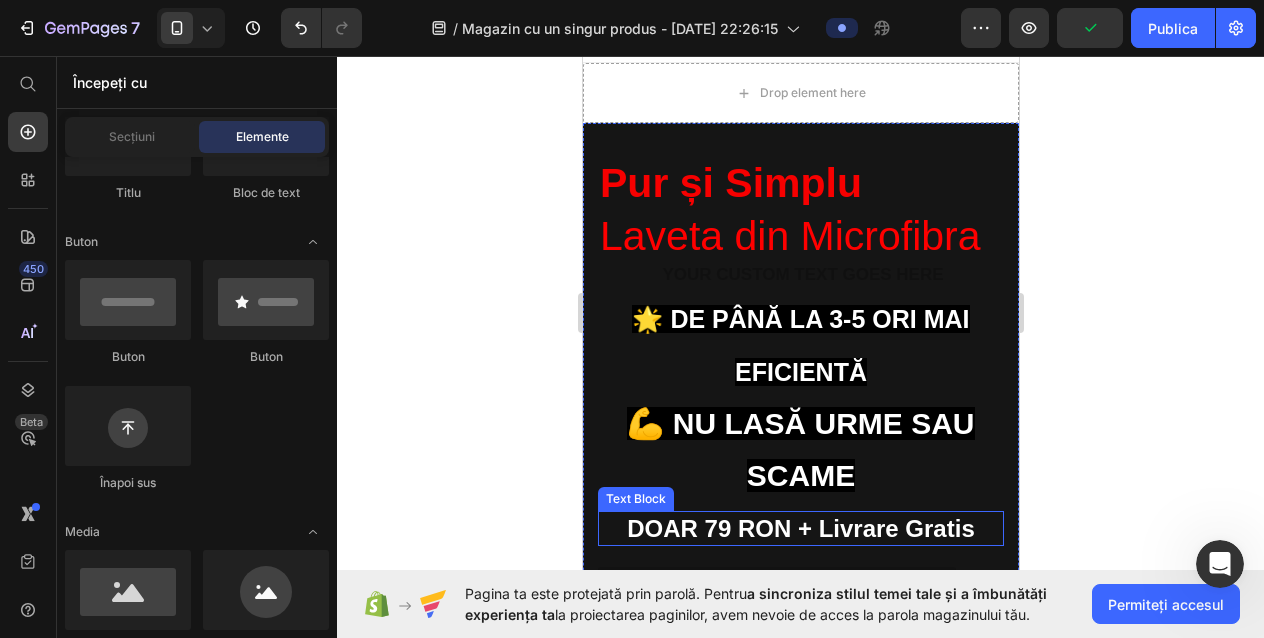 scroll, scrollTop: 32, scrollLeft: 0, axis: vertical 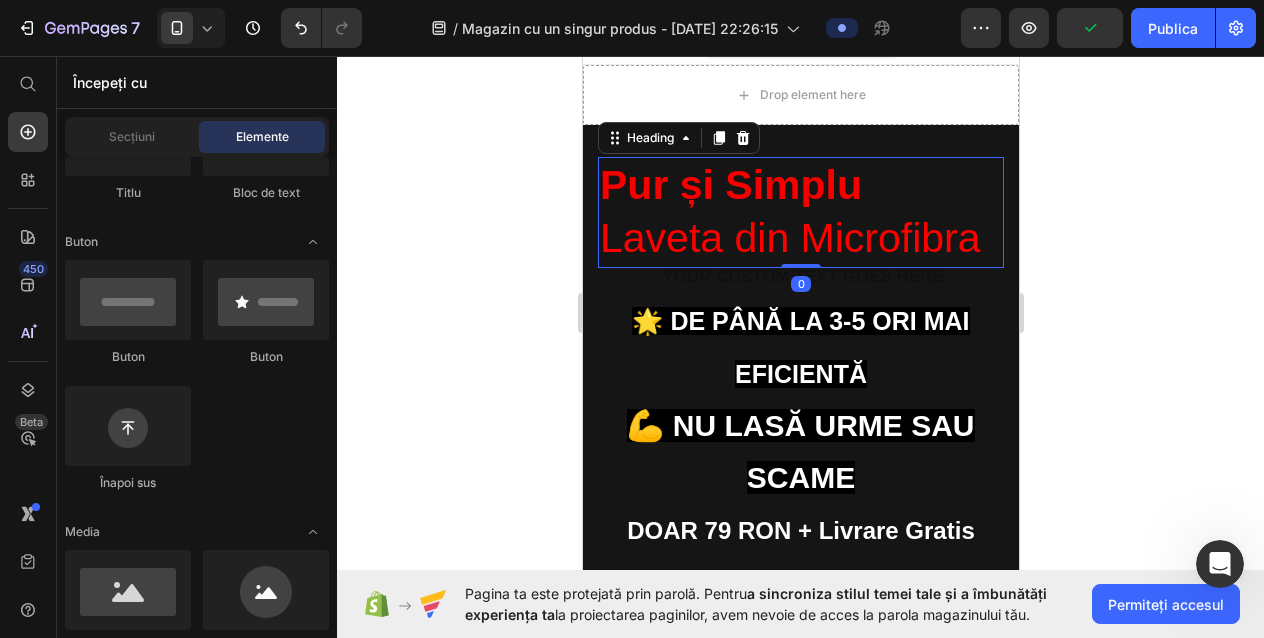 click on "Laveta din Microfibra" at bounding box center (789, 238) 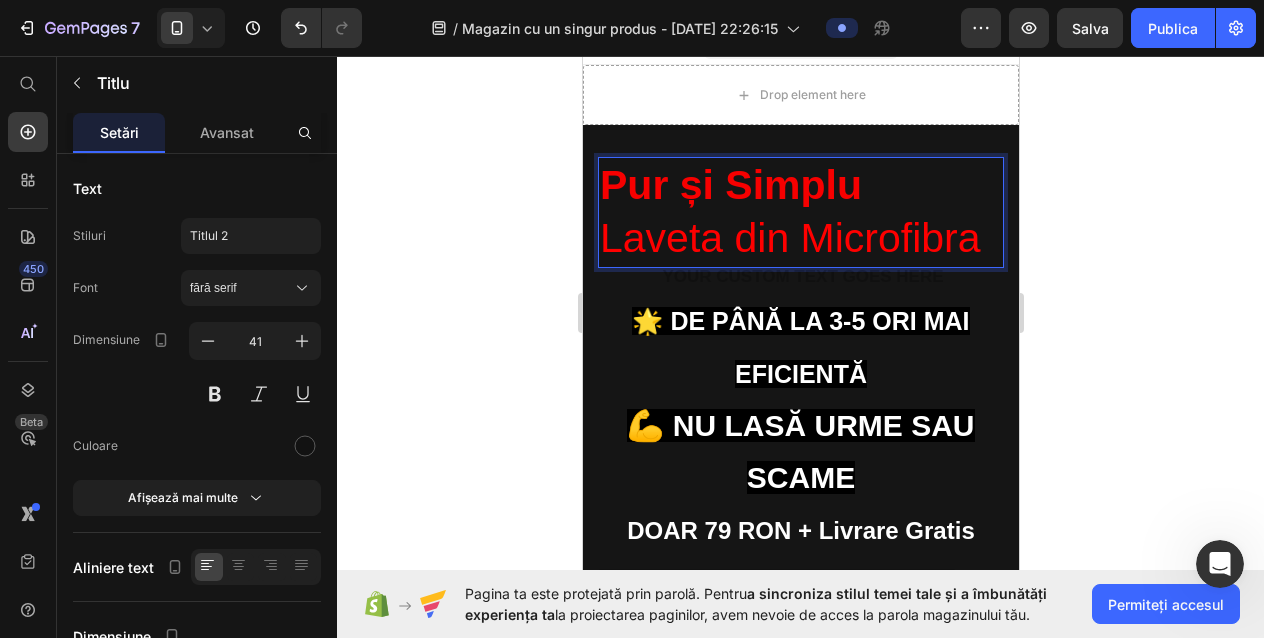 click on "Laveta din Microfibra" at bounding box center (789, 238) 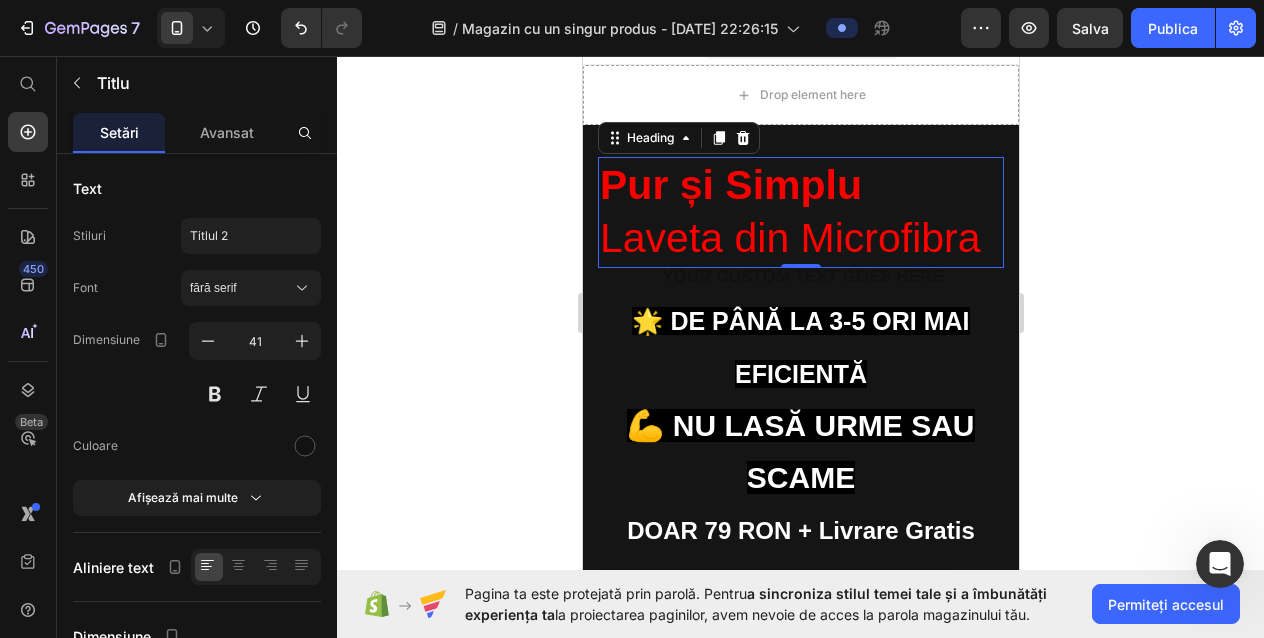 click 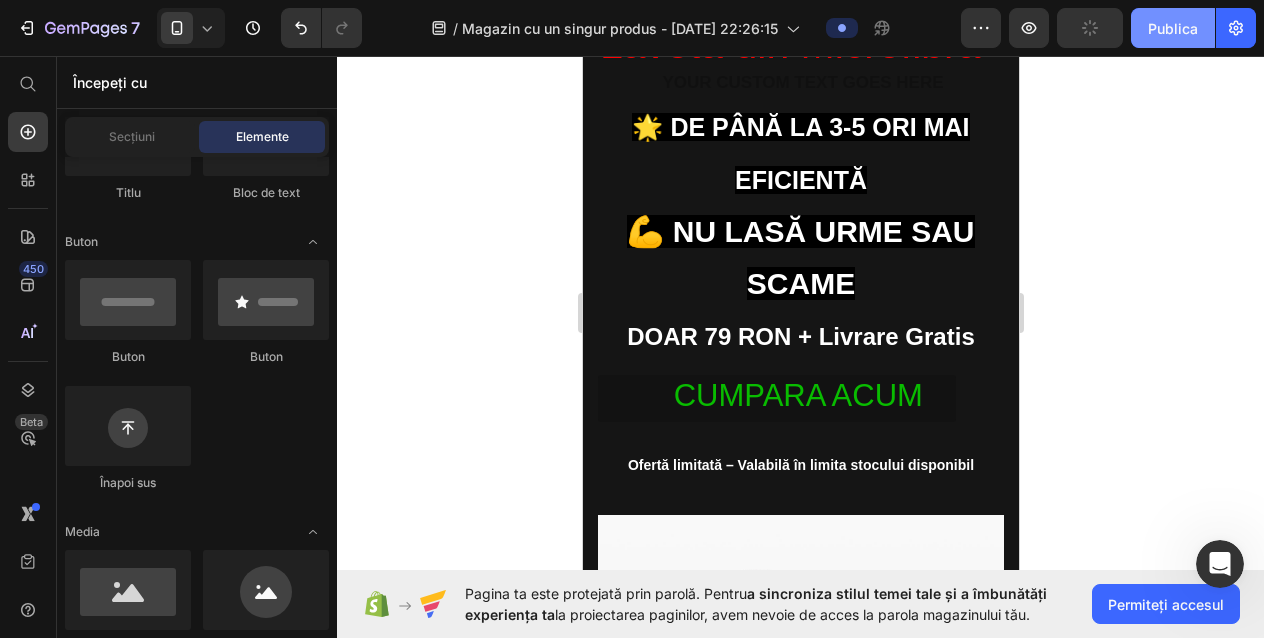 scroll, scrollTop: 193, scrollLeft: 0, axis: vertical 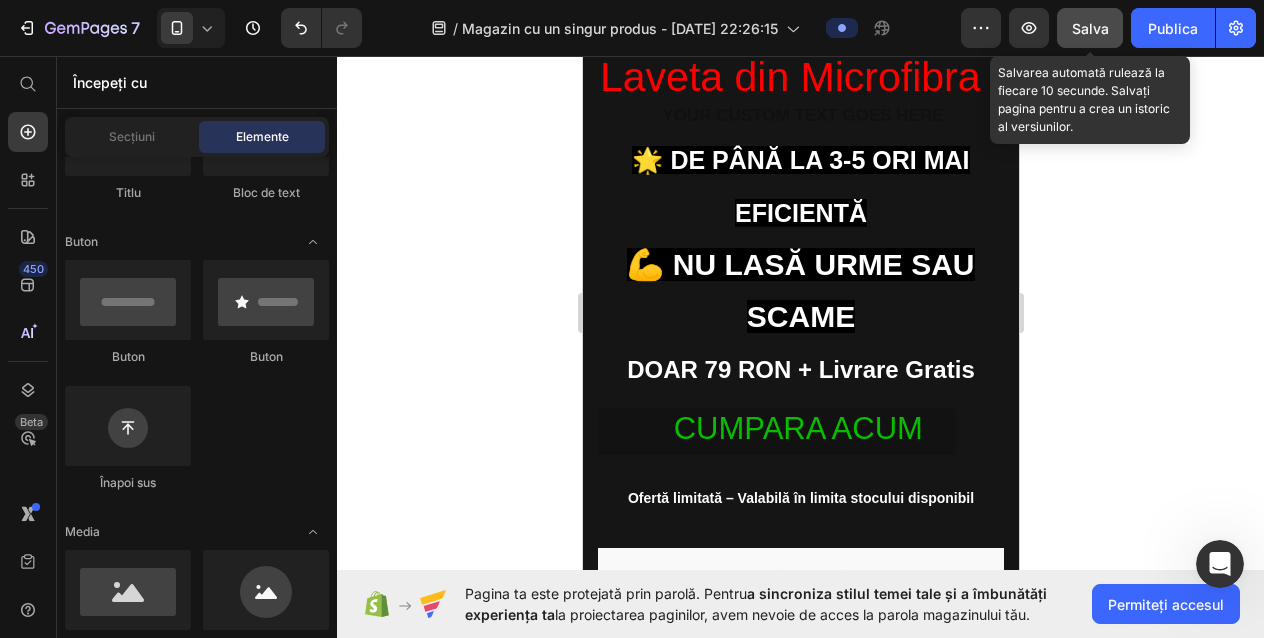 click on "Salva" at bounding box center (1090, 28) 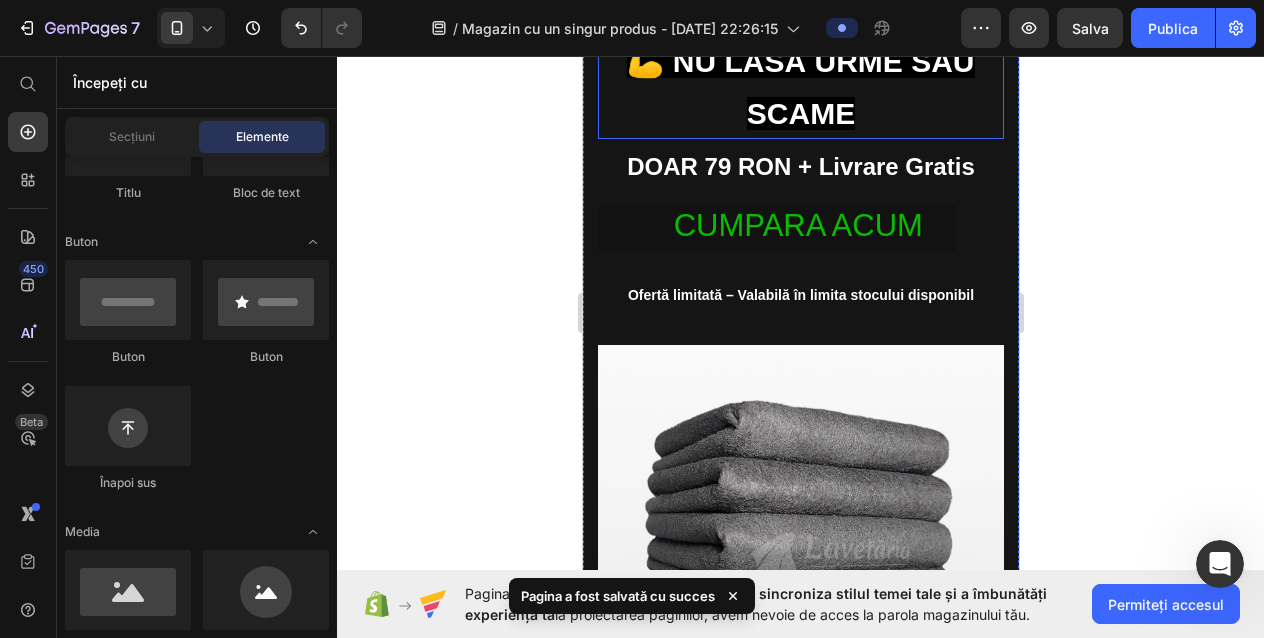 scroll, scrollTop: 397, scrollLeft: 0, axis: vertical 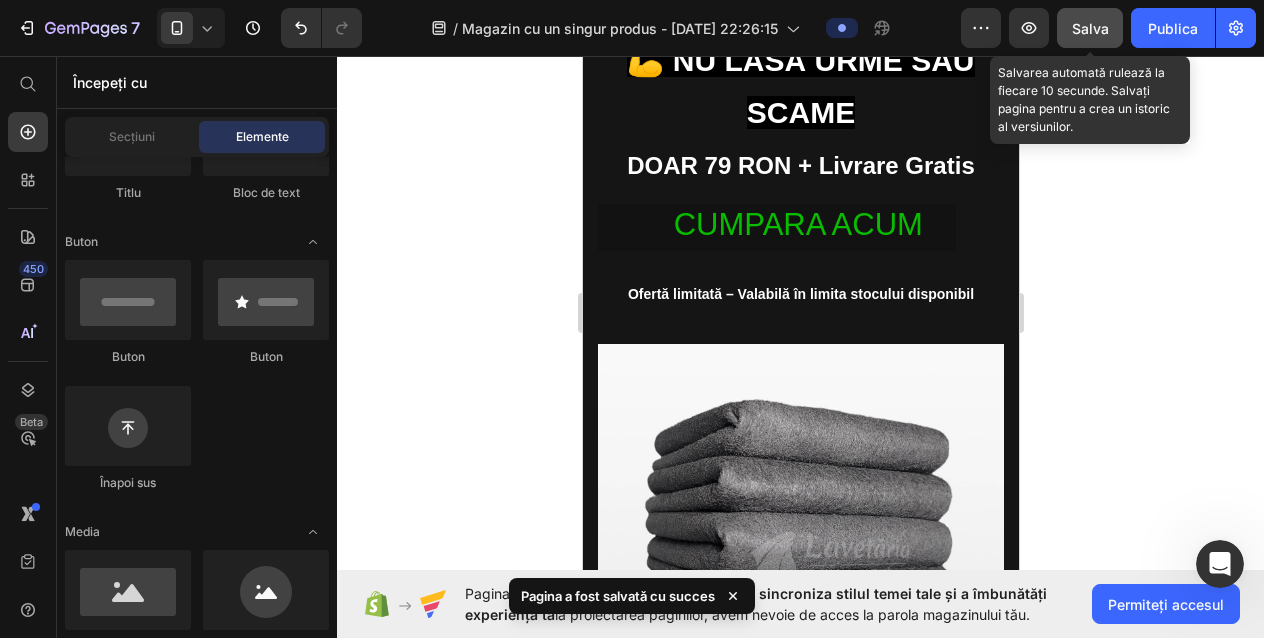 click on "Salva" 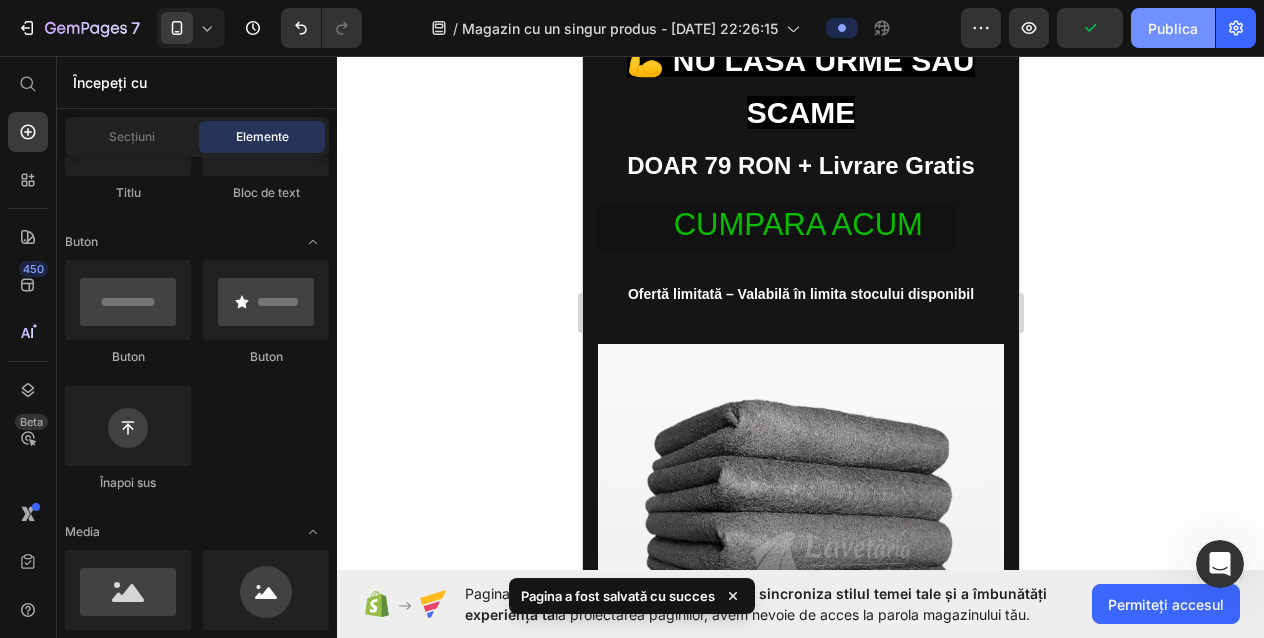 click on "Publica" at bounding box center [1173, 28] 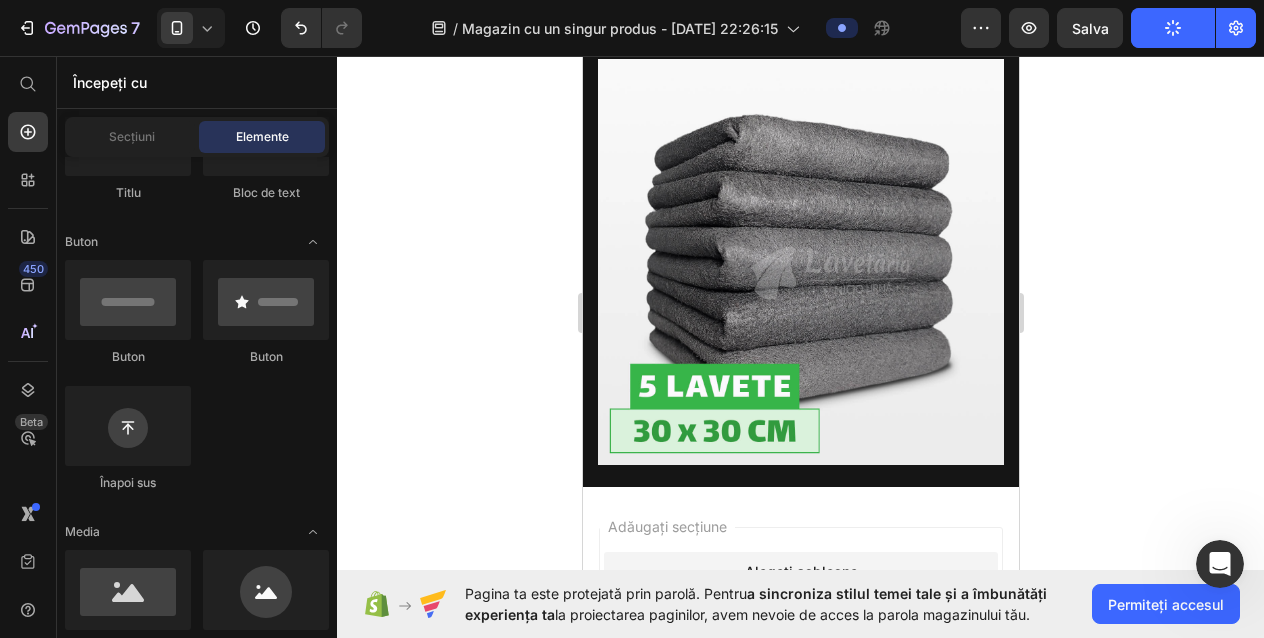 scroll, scrollTop: 736, scrollLeft: 0, axis: vertical 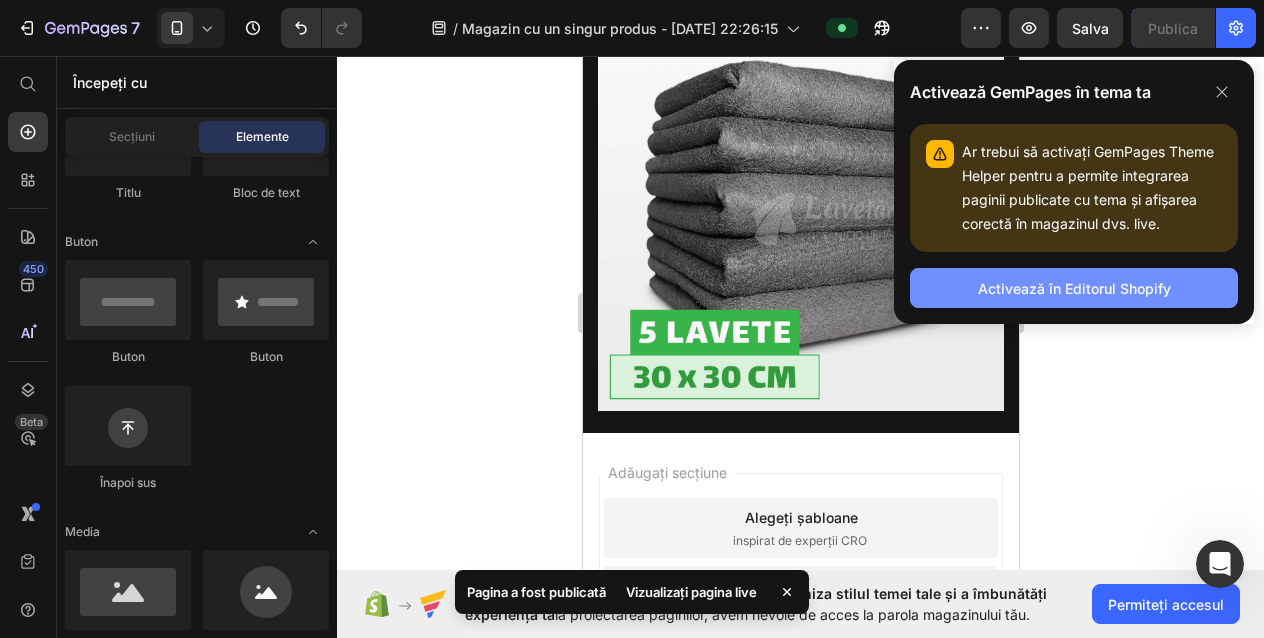 click on "Activează în Editorul Shopify" at bounding box center [1074, 288] 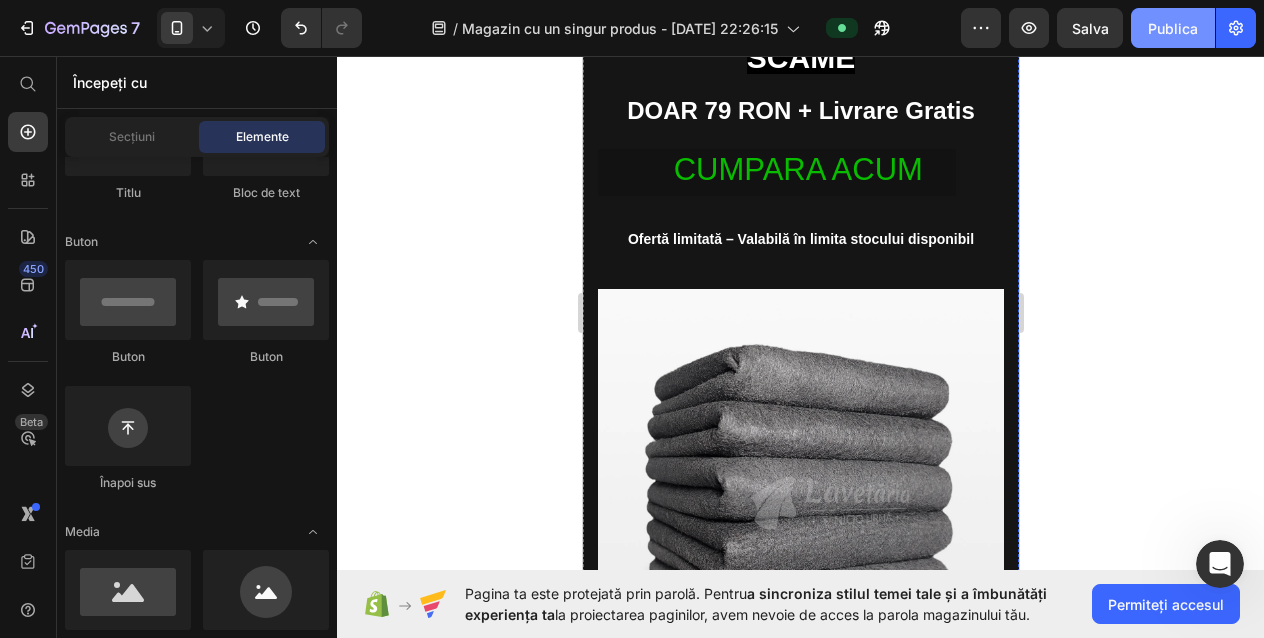 scroll, scrollTop: 0, scrollLeft: 0, axis: both 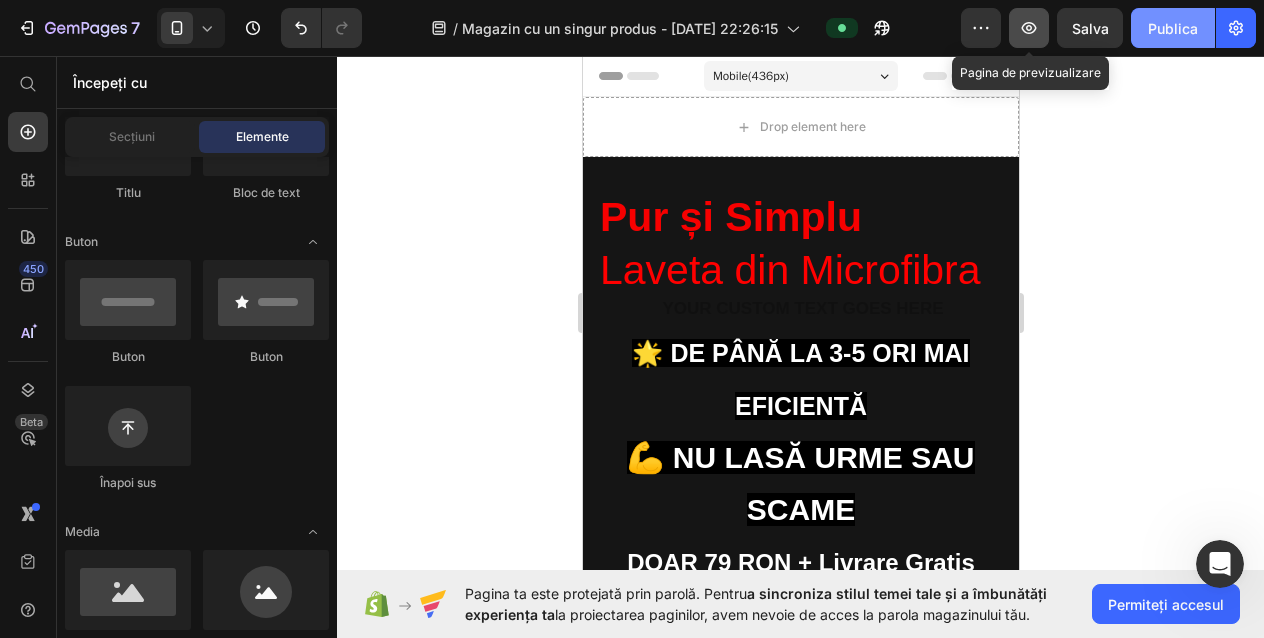click 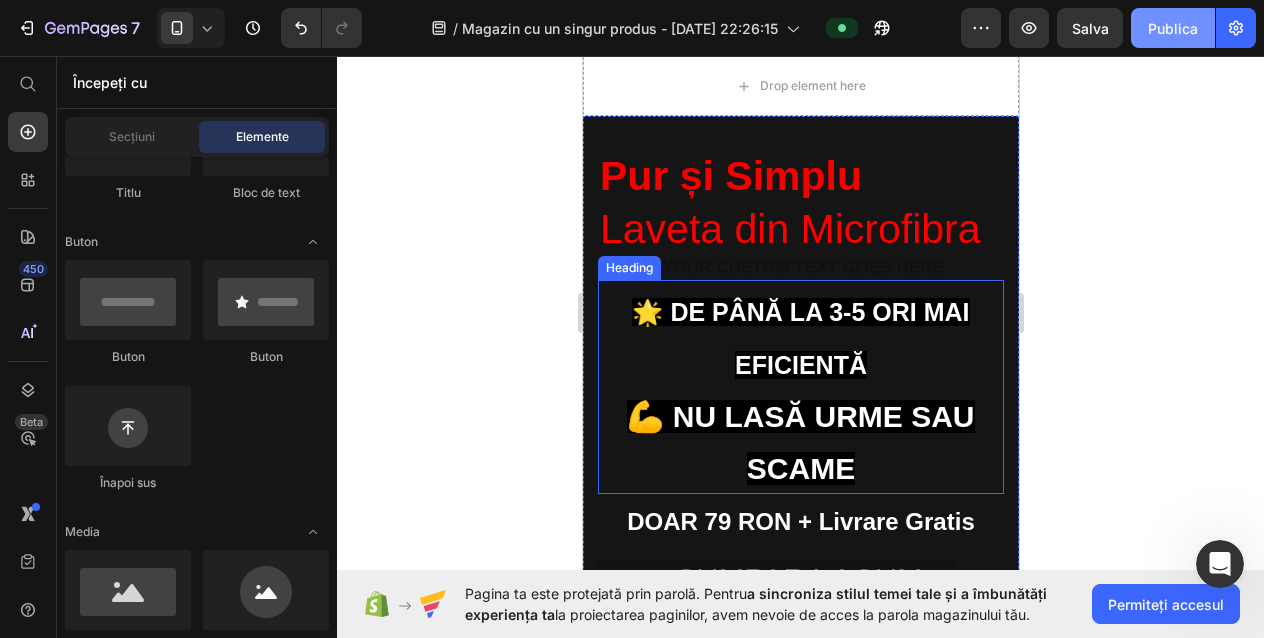 scroll, scrollTop: 40, scrollLeft: 0, axis: vertical 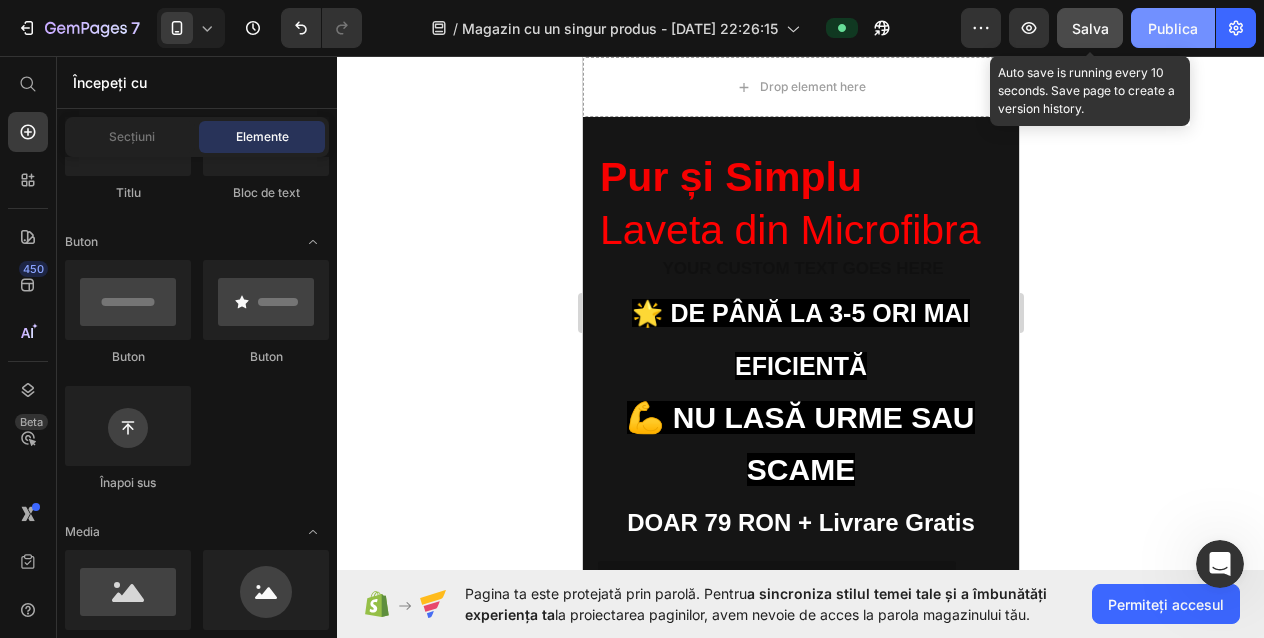 click on "Salva" 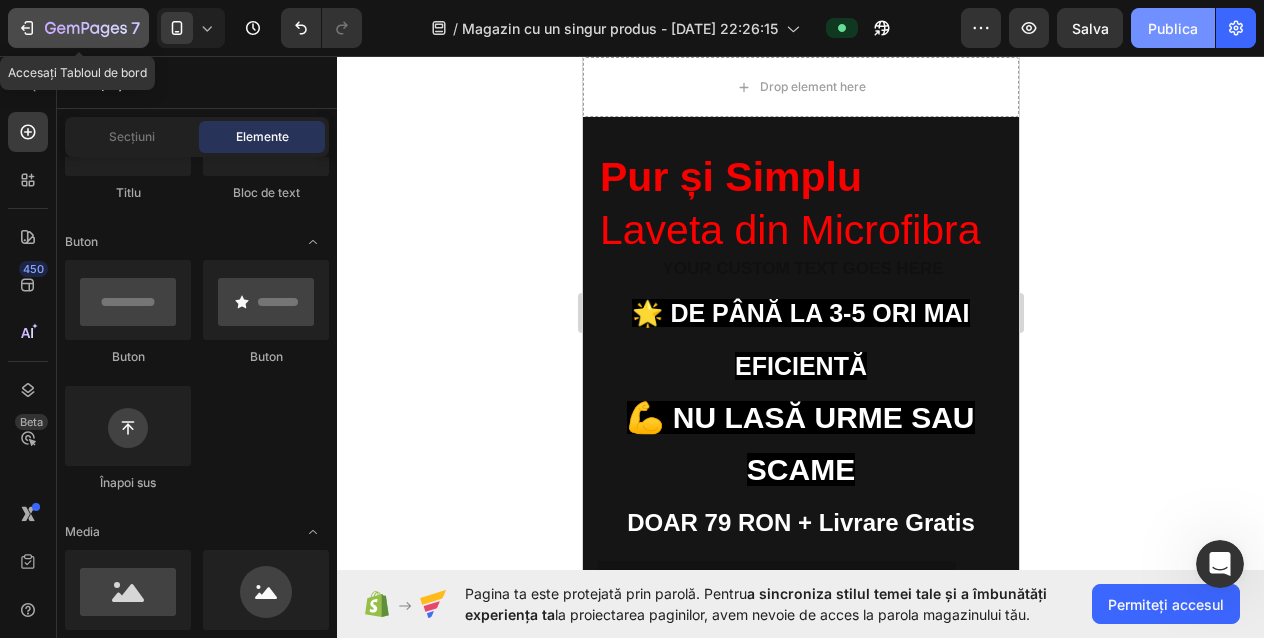 click 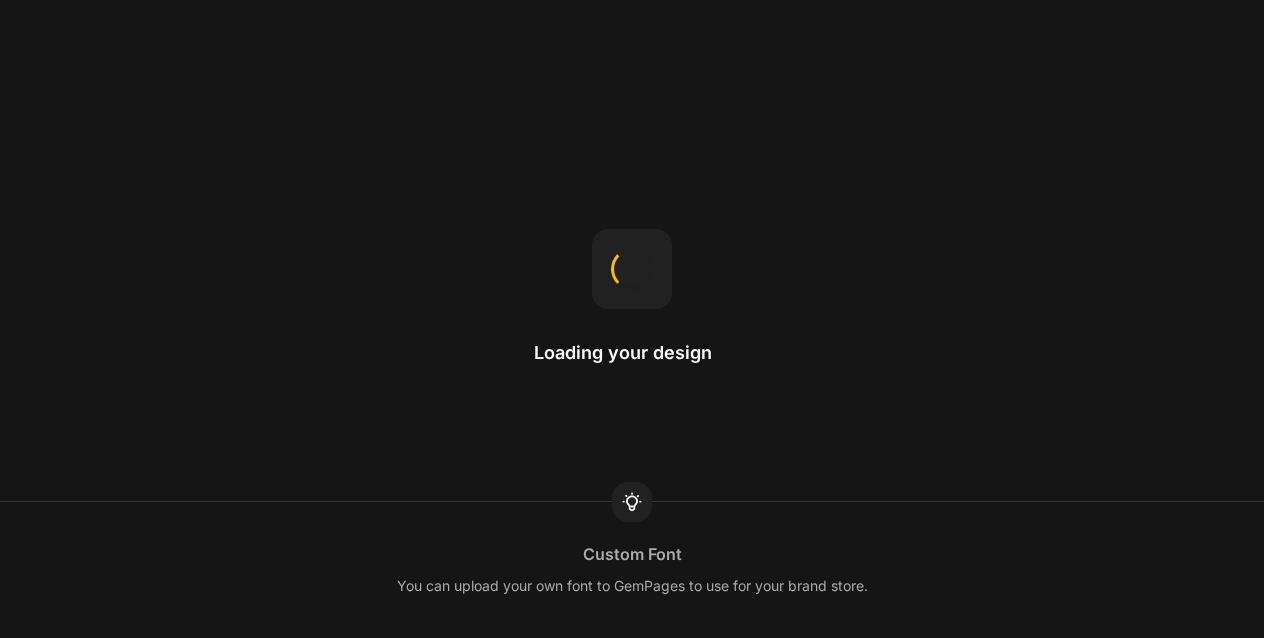 scroll, scrollTop: 0, scrollLeft: 0, axis: both 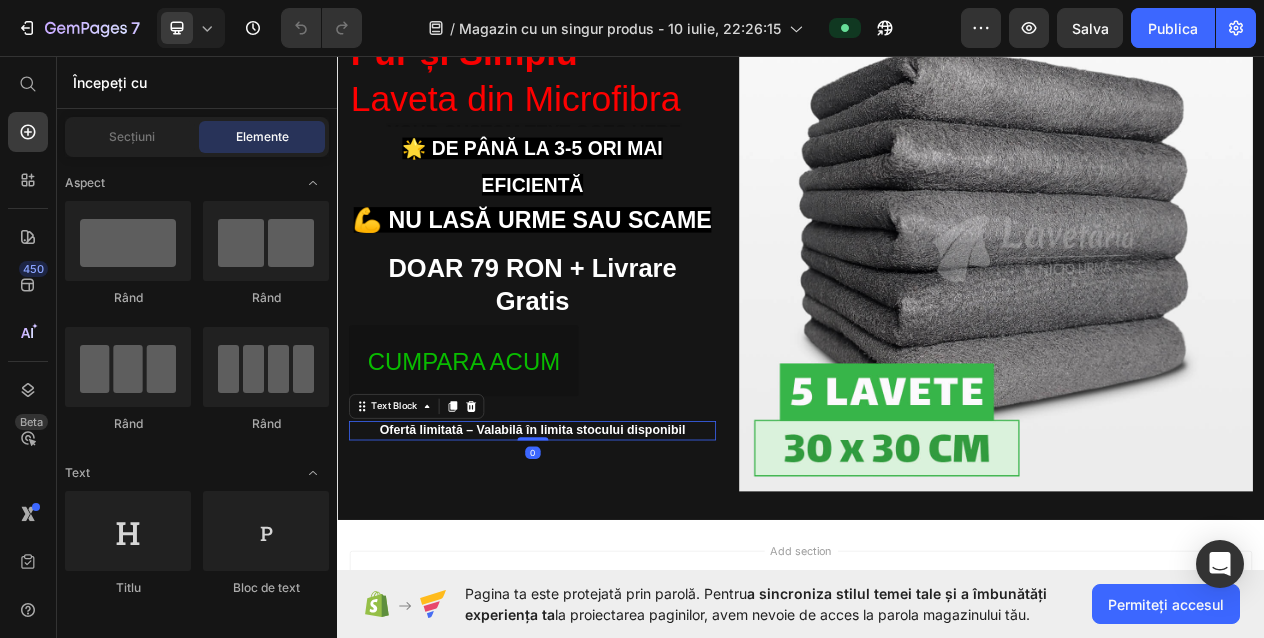 click on "Ofertă limitată – Valabilă în limita stocului disponibil" at bounding box center (590, 542) 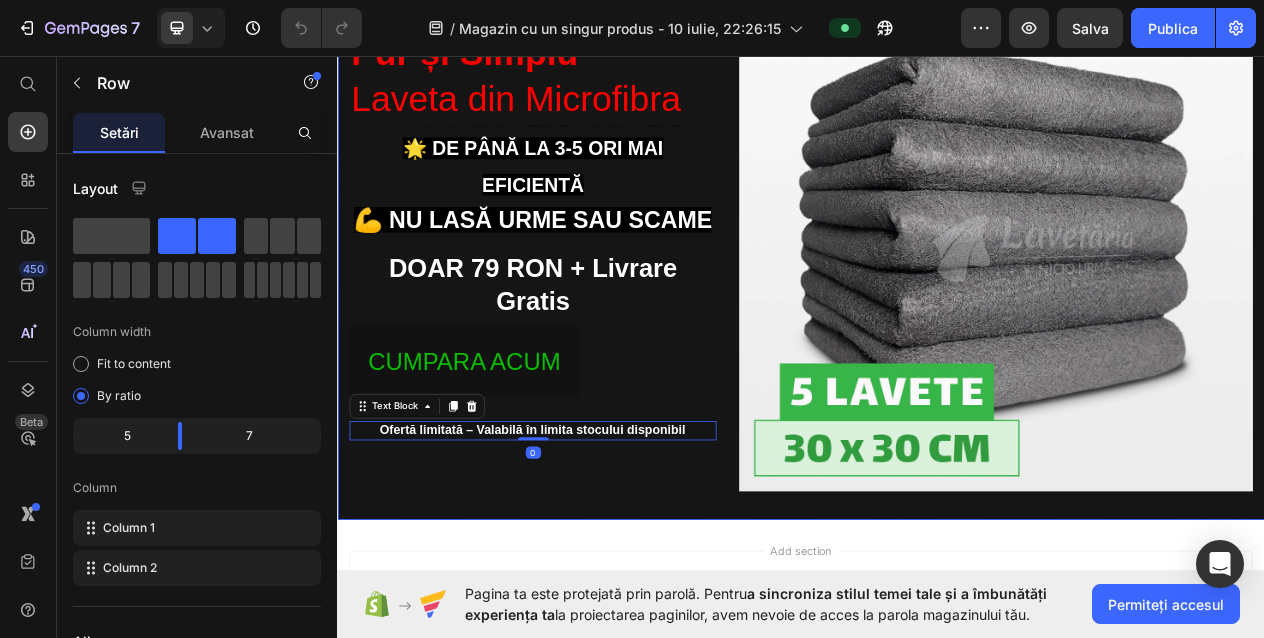 click on "Pur și Simplu  Laveta din Microfibra Heading Text Block 🌟 De până la 3-5 ori mai eficientă 💪 Nu lasă urme sau scame Heading DOAR 79 RON + Livrare Gratis  Text Block             CUMPARA ACUM    Button Ofertă limitată – Valabilă în limita stocului disponibil Text Block   0" at bounding box center (589, 289) 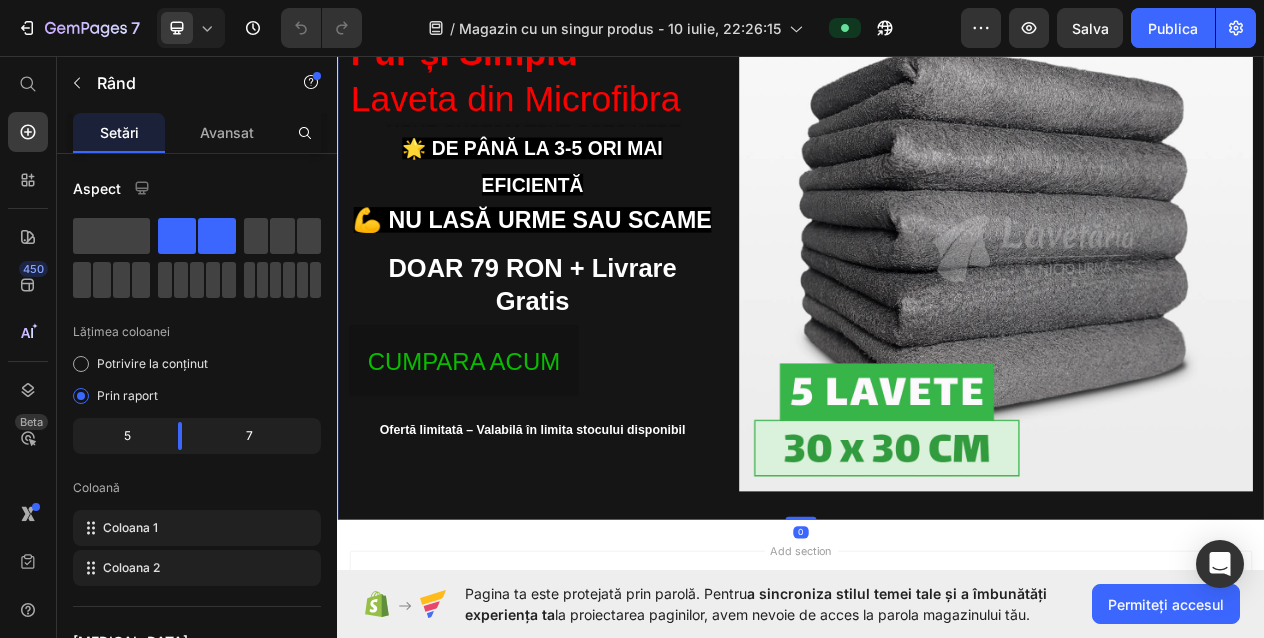click on "CUMPARA ACUM    Button" at bounding box center [589, 453] 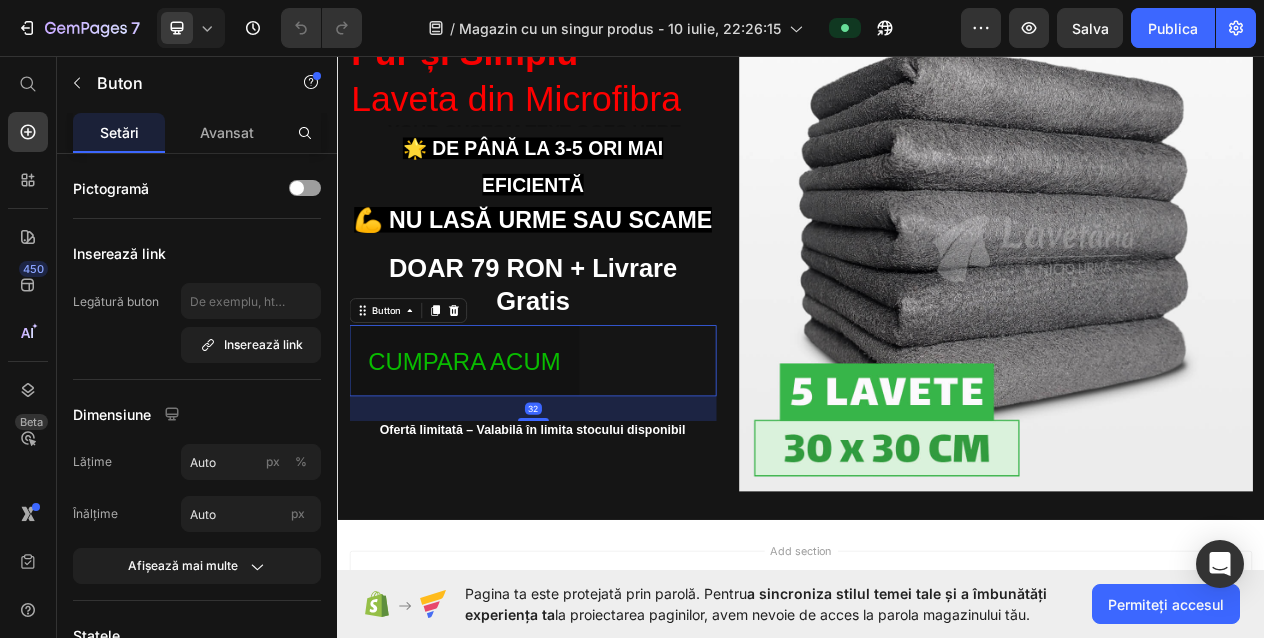 click on "CUMPARA ACUM    Button   32" at bounding box center [589, 453] 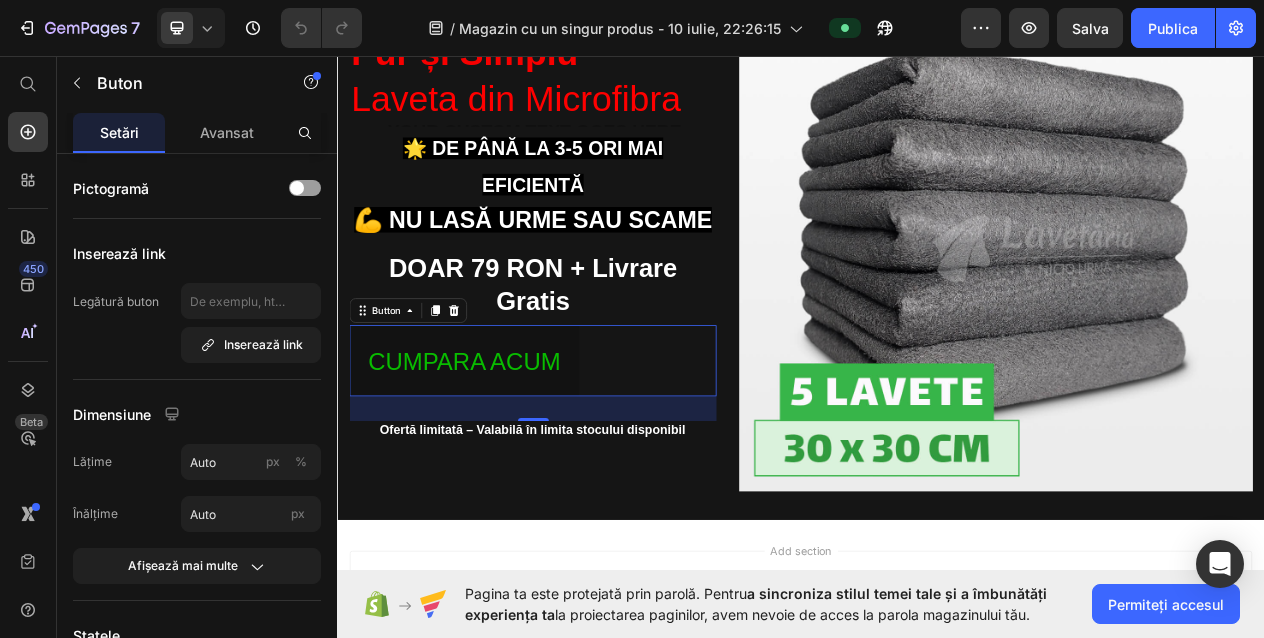 click on "Ofertă limitată – Valabilă în limita stocului disponibil" at bounding box center [590, 542] 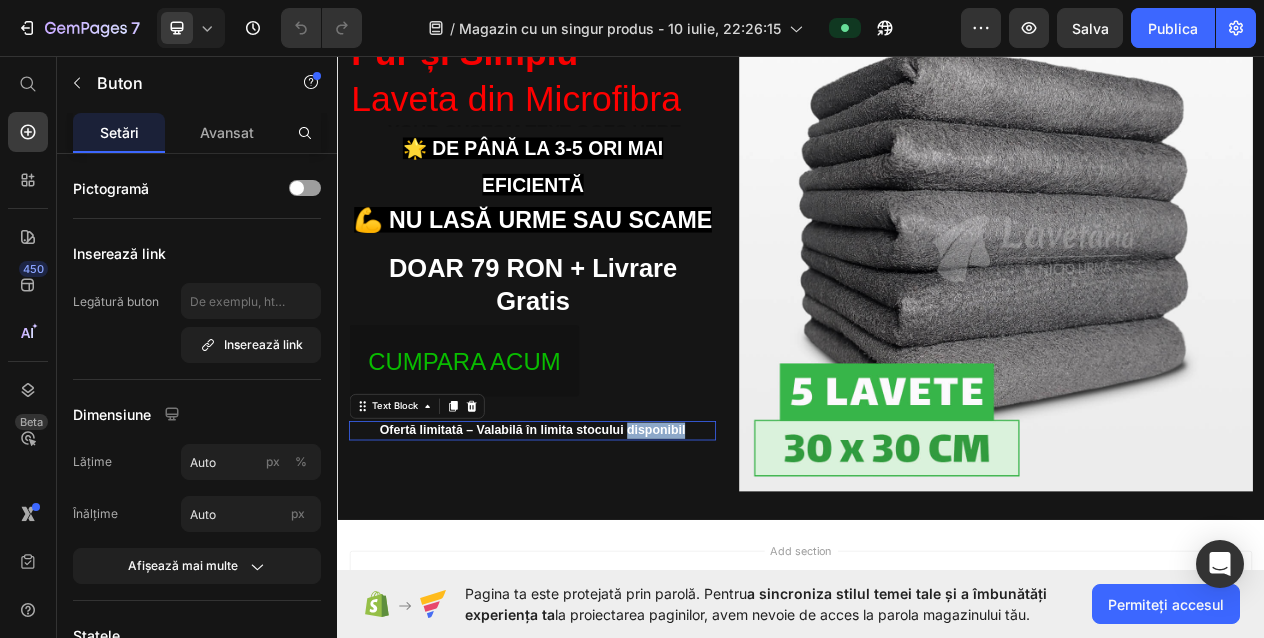 click on "Ofertă limitată – Valabilă în limita stocului disponibil" at bounding box center (590, 542) 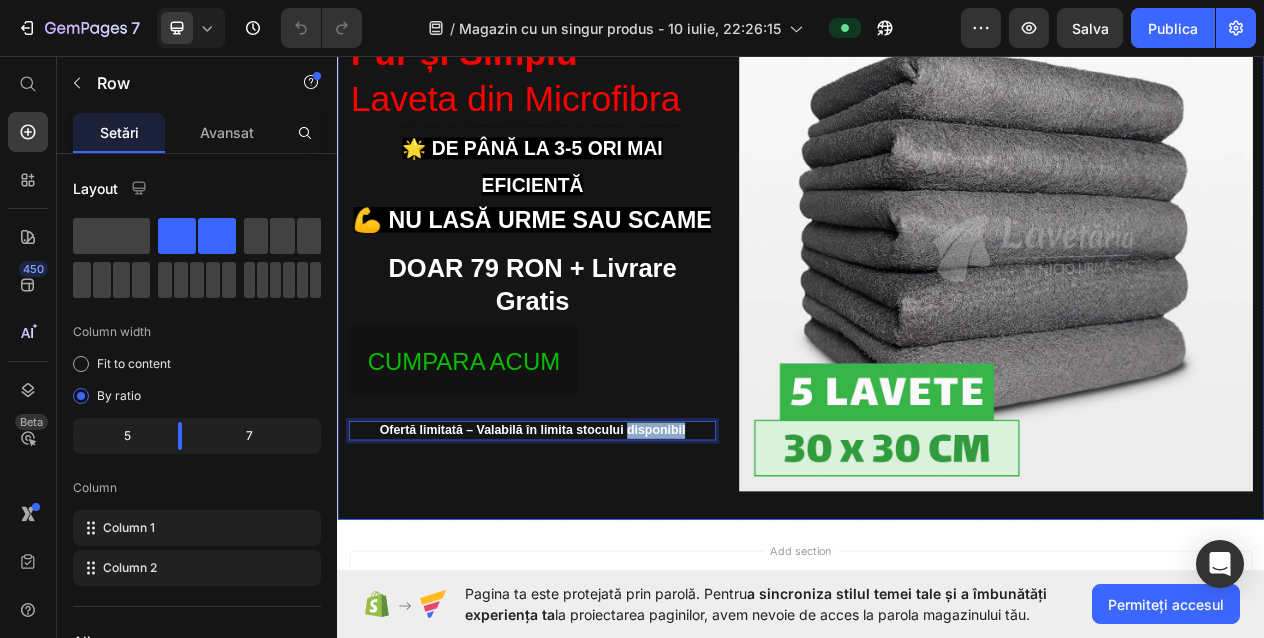 click on "Pur și Simplu  Laveta din Microfibra Heading Text Block 🌟 De până la 3-5 ori mai eficientă 💪 Nu lasă urme sau scame Heading DOAR 79 RON + Livrare Gratis  Text Block             CUMPARA ACUM    Button Ofertă limitată – Valabilă în limita stocului disponibil Text Block   0 Image Row" at bounding box center [937, 289] 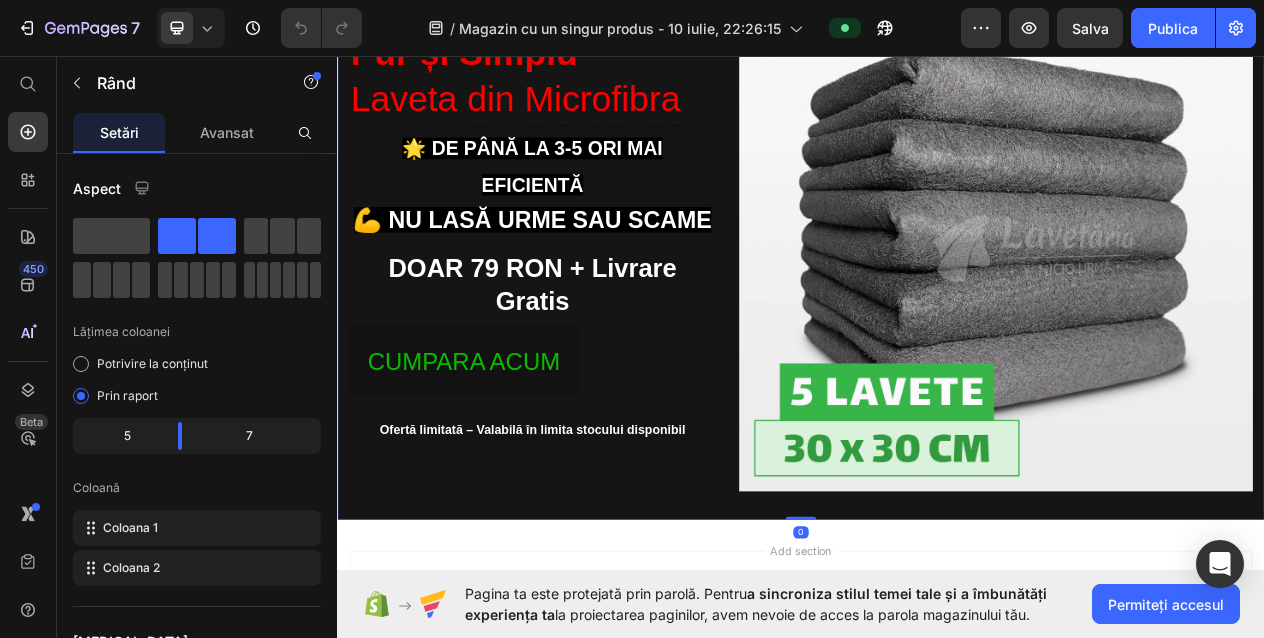 click on "Pur și Simplu  Laveta din Microfibra Heading Text Block 🌟 De până la 3-5 ori mai eficientă 💪 Nu lasă urme sau scame Heading DOAR 79 RON + Livrare Gratis  Text Block             CUMPARA ACUM    Button Ofertă limitată – Valabilă în limita stocului disponibil Text Block" at bounding box center [589, 289] 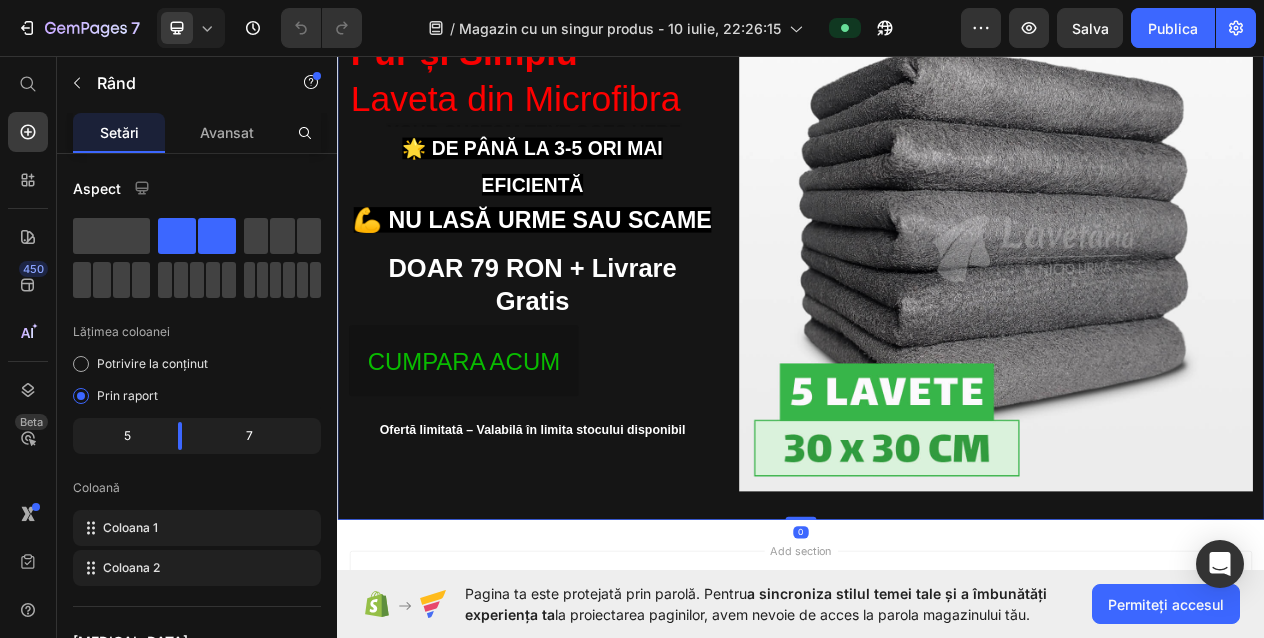 click on "Pur și Simplu  Laveta din Microfibra Heading Text Block 🌟 De până la 3-5 ori mai eficientă 💪 Nu lasă urme sau scame Heading DOAR 79 RON + Livrare Gratis  Text Block             CUMPARA ACUM    Button Ofertă limitată – Valabilă în limita stocului disponibil Text Block" at bounding box center (589, 289) 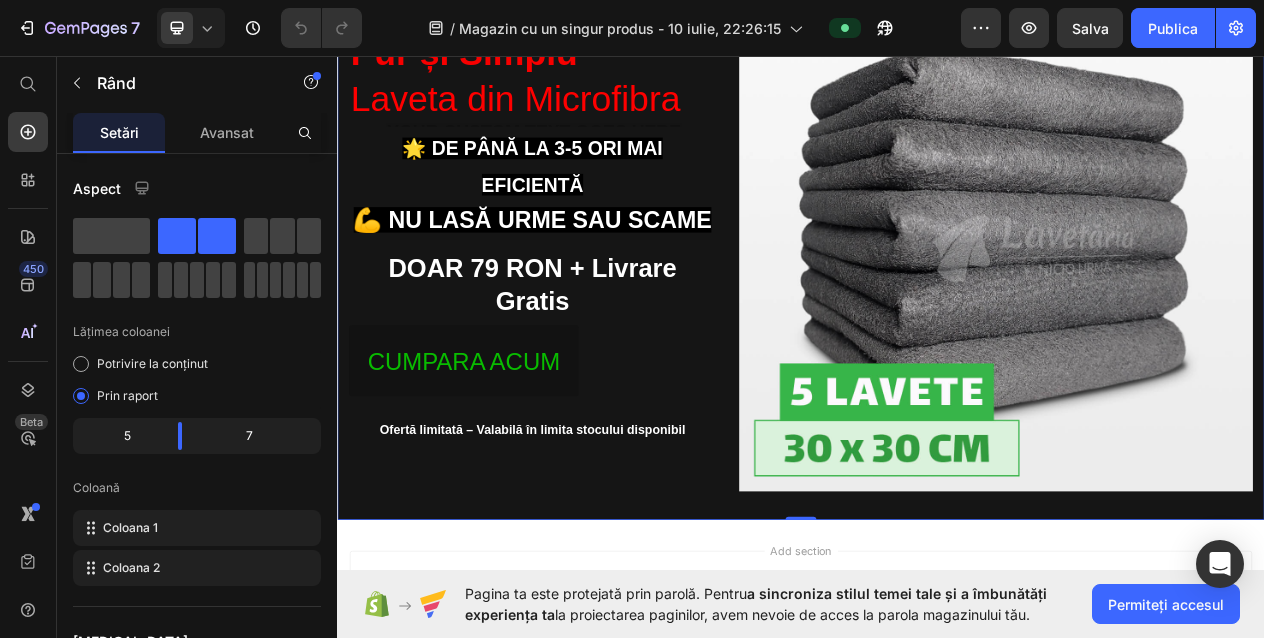 click on "Pur și Simplu  Laveta din Microfibra Heading Text Block 🌟 De până la 3-5 ori mai eficientă 💪 Nu lasă urme sau scame Heading DOAR 79 RON + Livrare Gratis  Text Block             CUMPARA ACUM    Button Ofertă limitată – Valabilă în limita stocului disponibil Text Block" at bounding box center (589, 289) 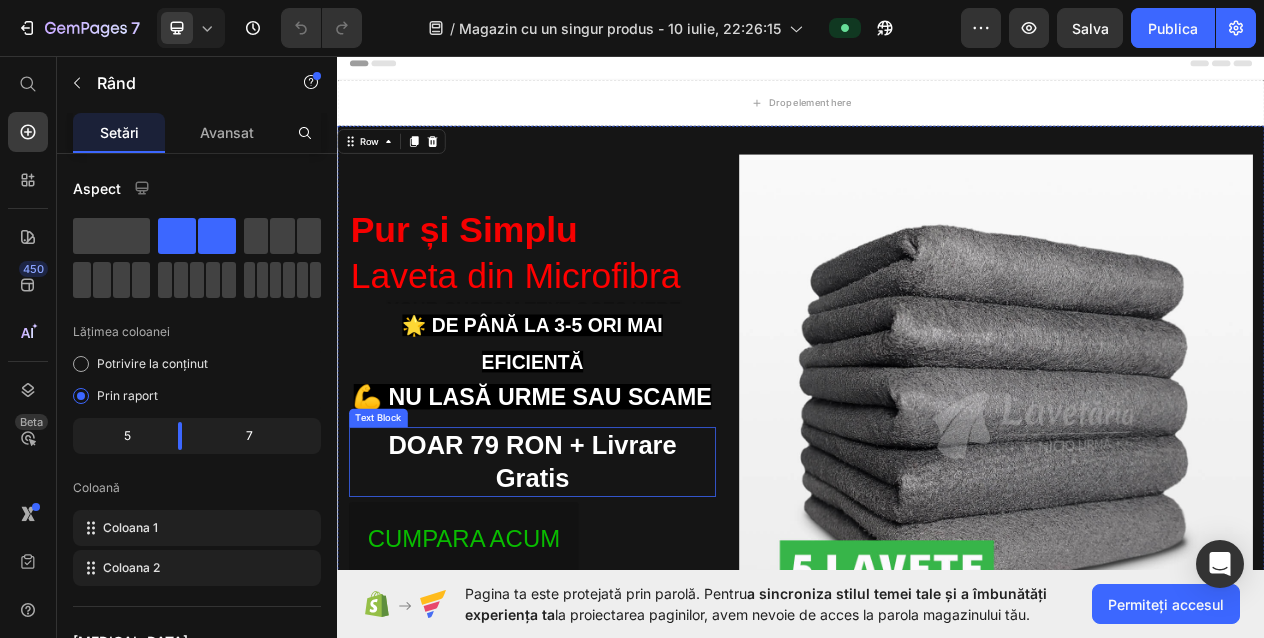 scroll, scrollTop: 442, scrollLeft: 0, axis: vertical 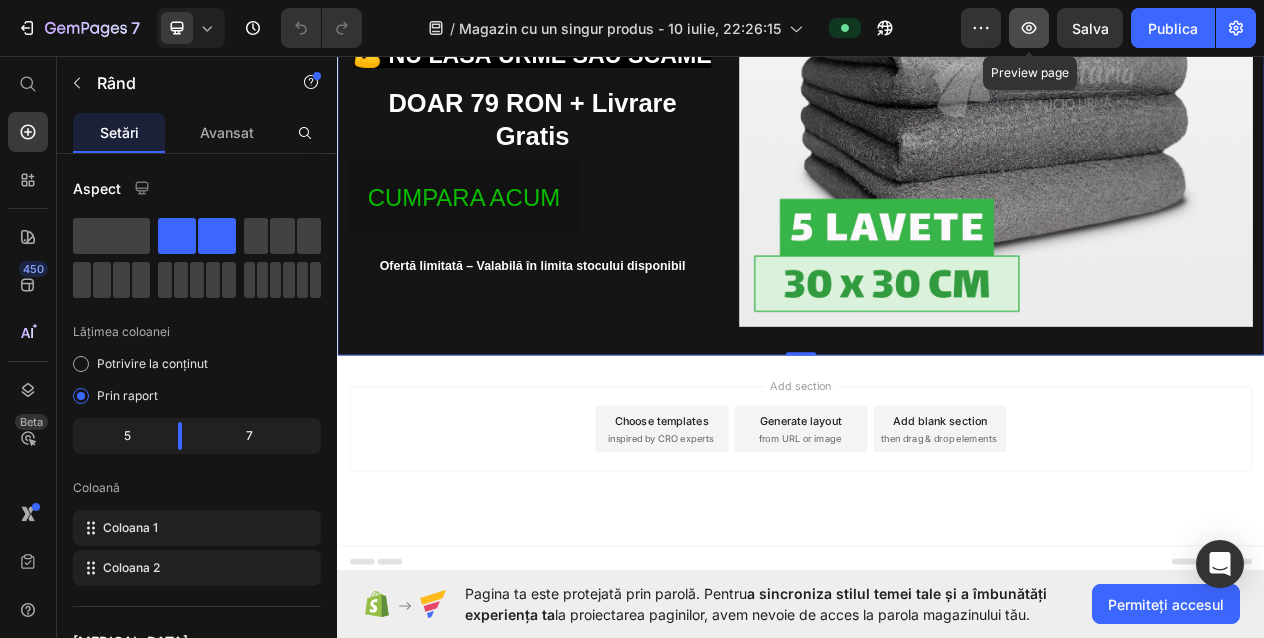 click 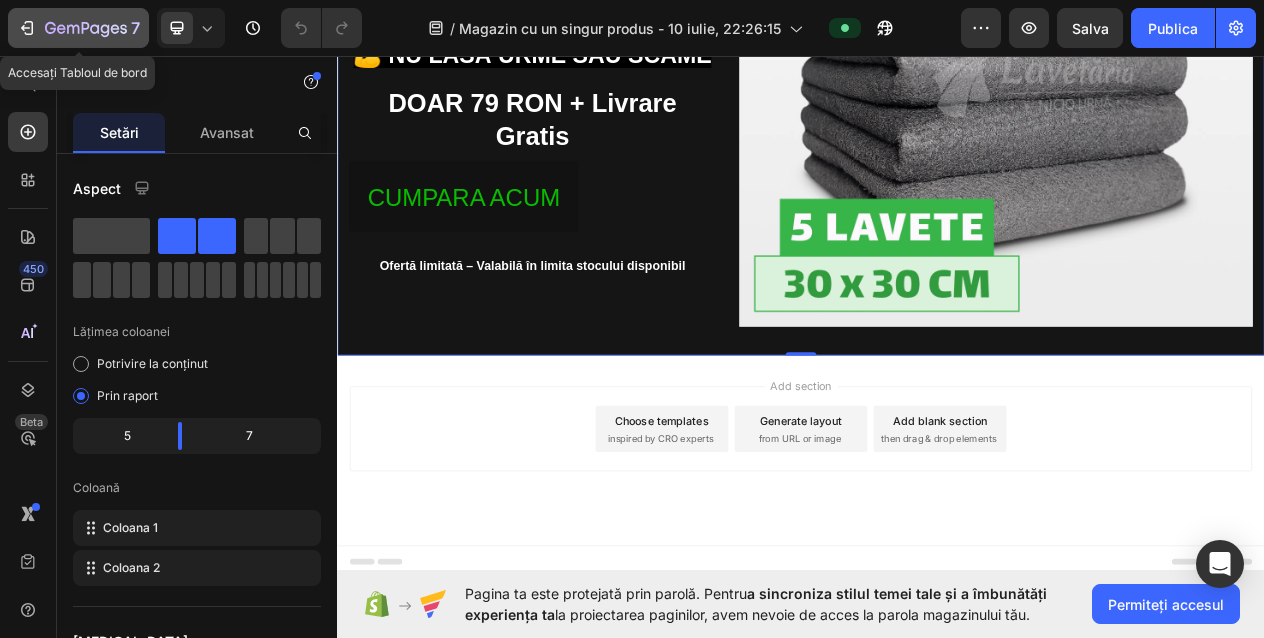 click on "7" 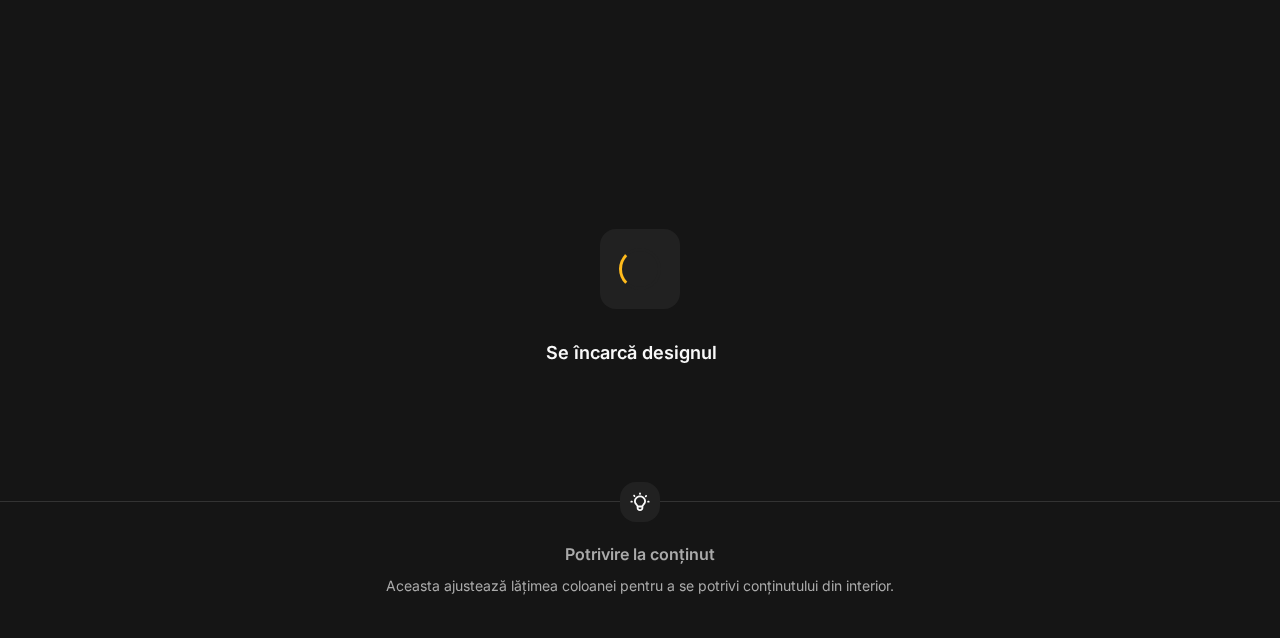 scroll, scrollTop: 0, scrollLeft: 0, axis: both 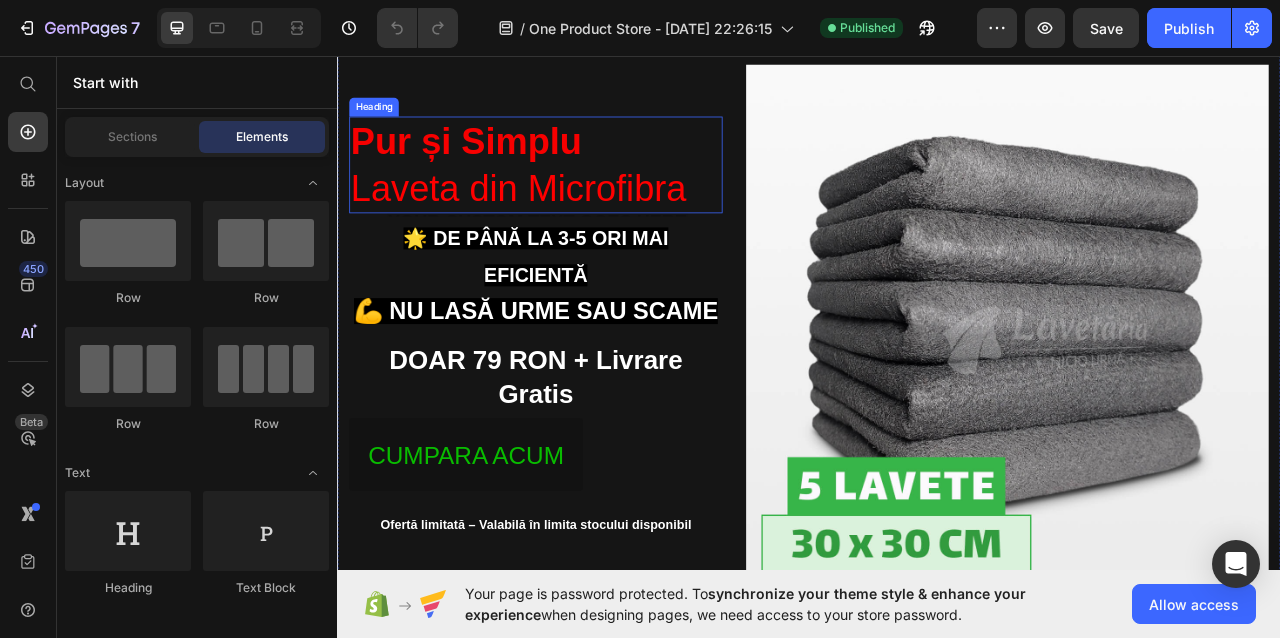 click on "Pur și Simplu  [PERSON_NAME] din Microfibra" at bounding box center [589, 196] 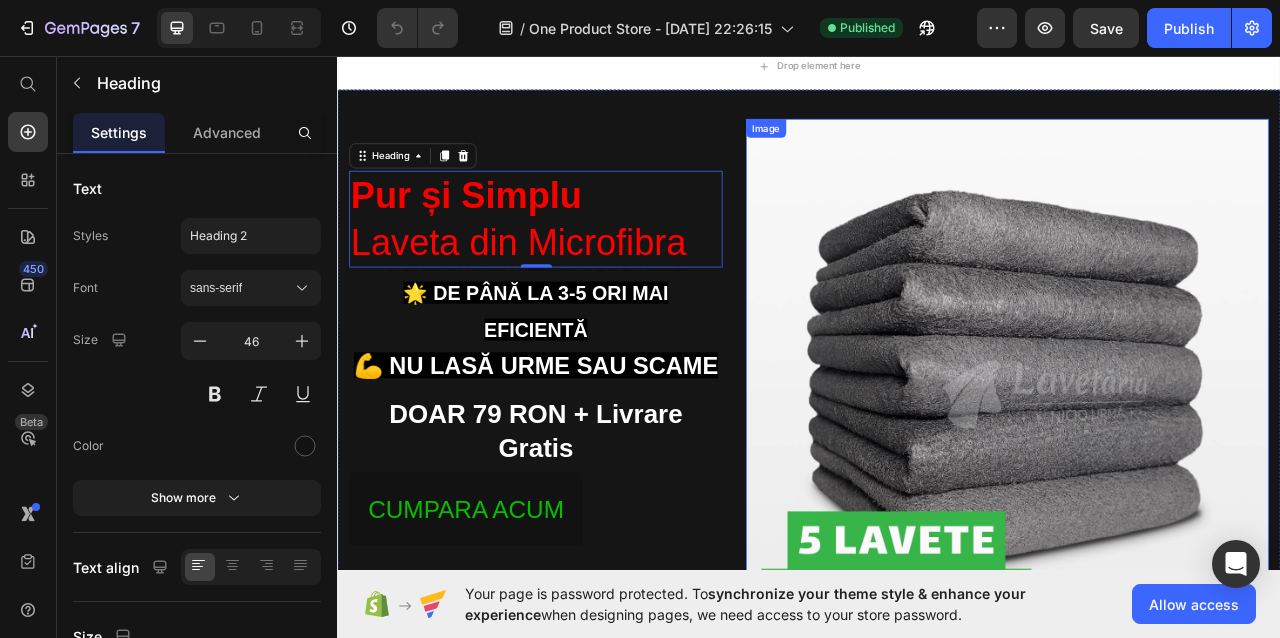 scroll, scrollTop: 121, scrollLeft: 0, axis: vertical 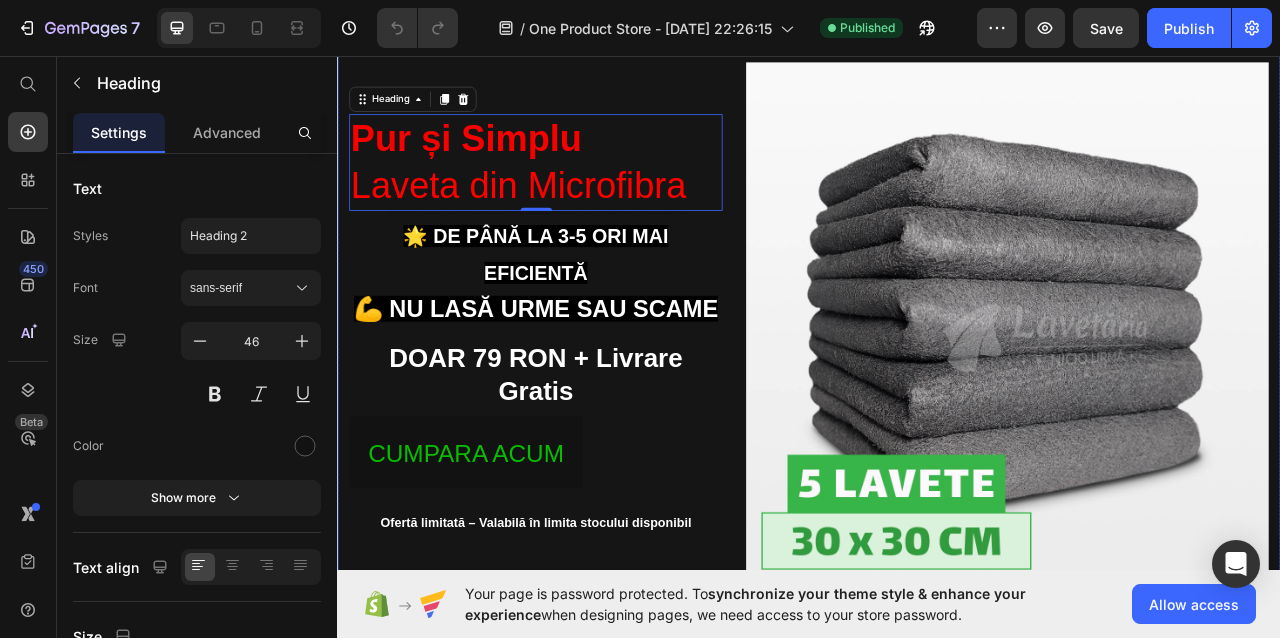 click on "Pur și Simplu  [PERSON_NAME] din Microfibra Heading   0 Text Block 🌟 De până la 3-5 ori mai eficientă 💪 Nu lasă urme sau scame Heading DOAR 79 [PERSON_NAME] + Livrare Gratis  Text Block             CUMPARA ACUM    Button Ofertă limitată – Valabilă în limita stocului disponibil Text Block Image Row" at bounding box center [937, 397] 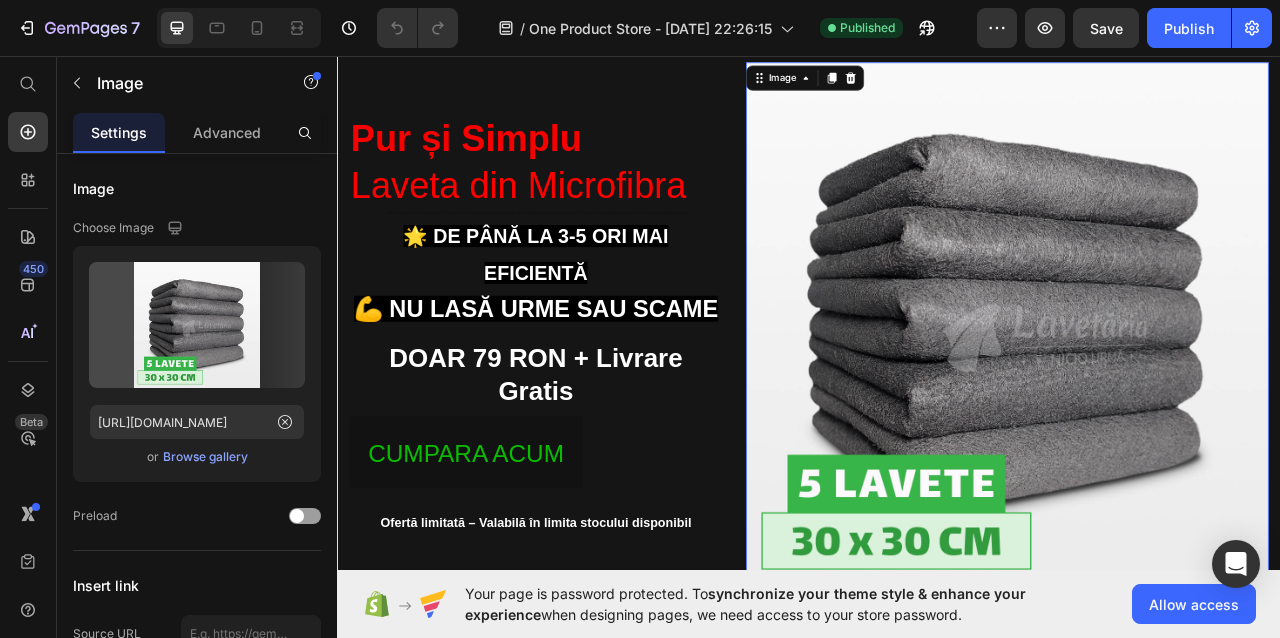 click at bounding box center (1189, 397) 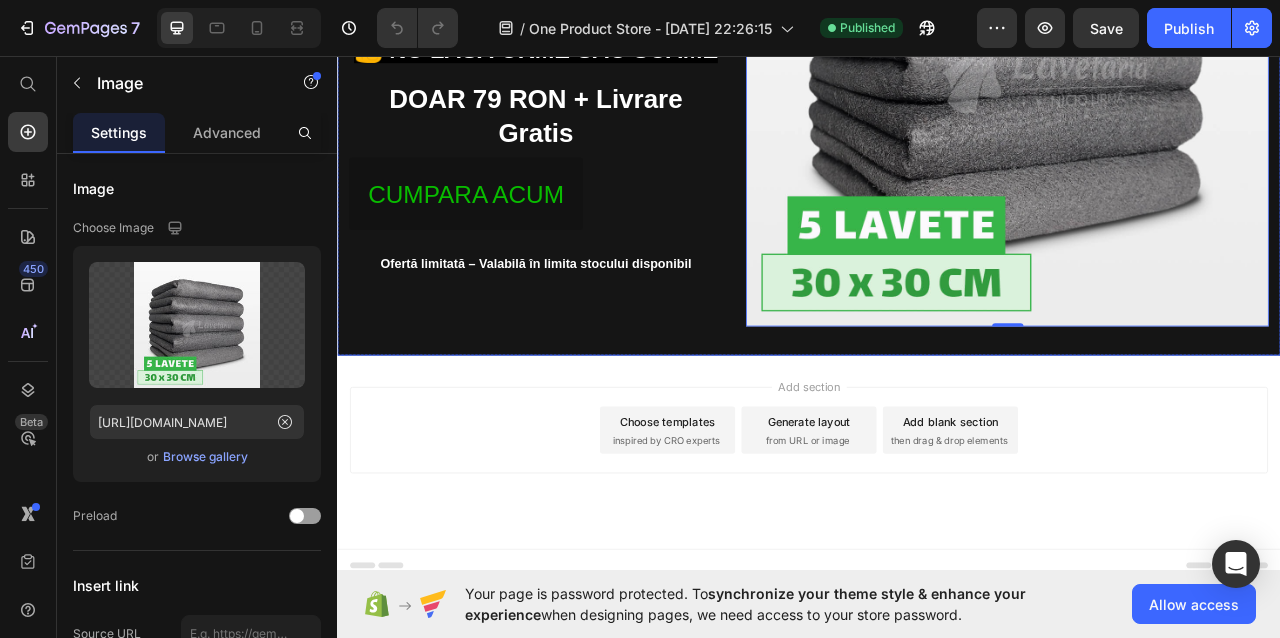 scroll, scrollTop: 455, scrollLeft: 0, axis: vertical 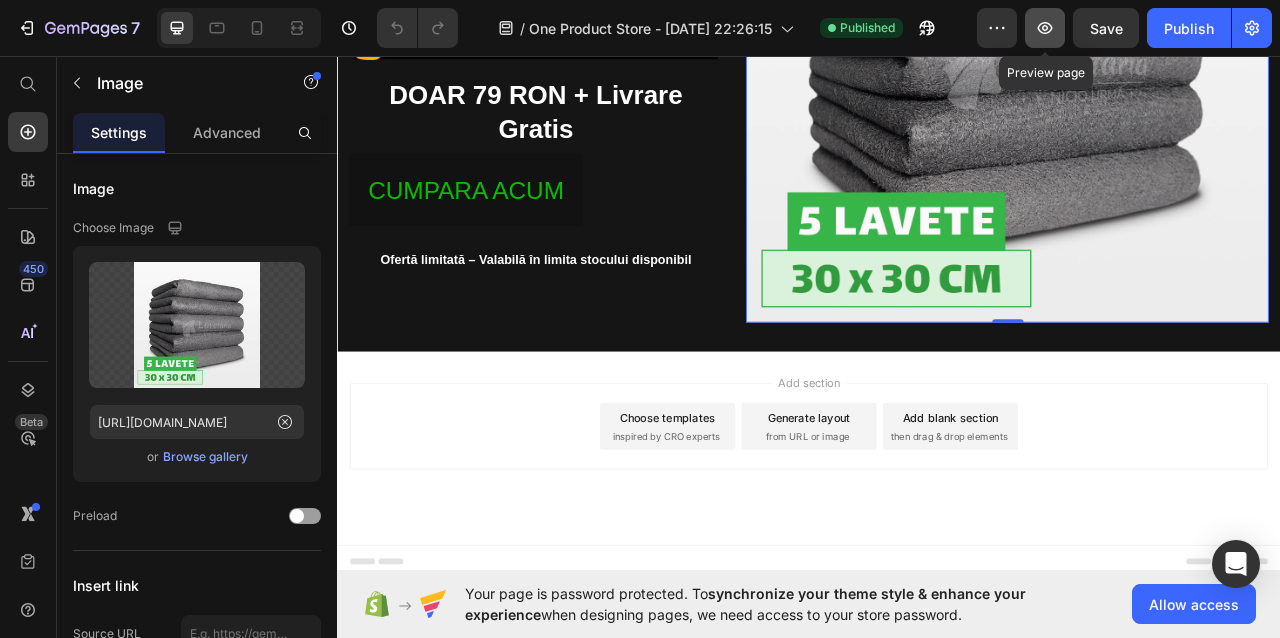 click 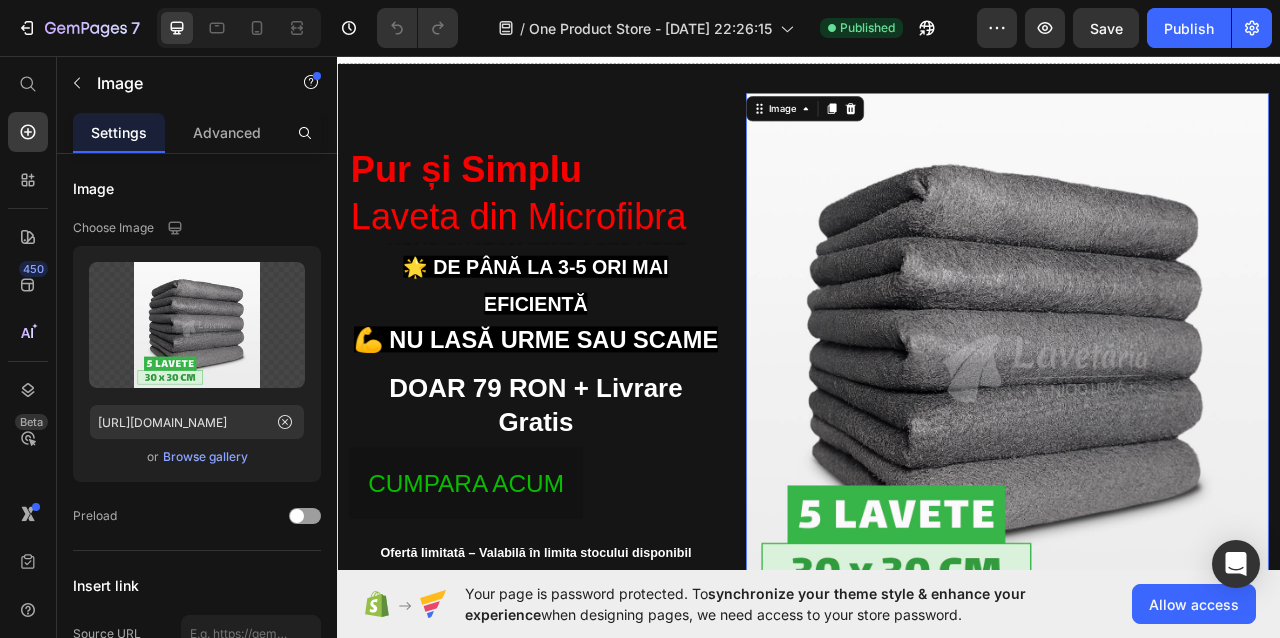 scroll, scrollTop: 0, scrollLeft: 0, axis: both 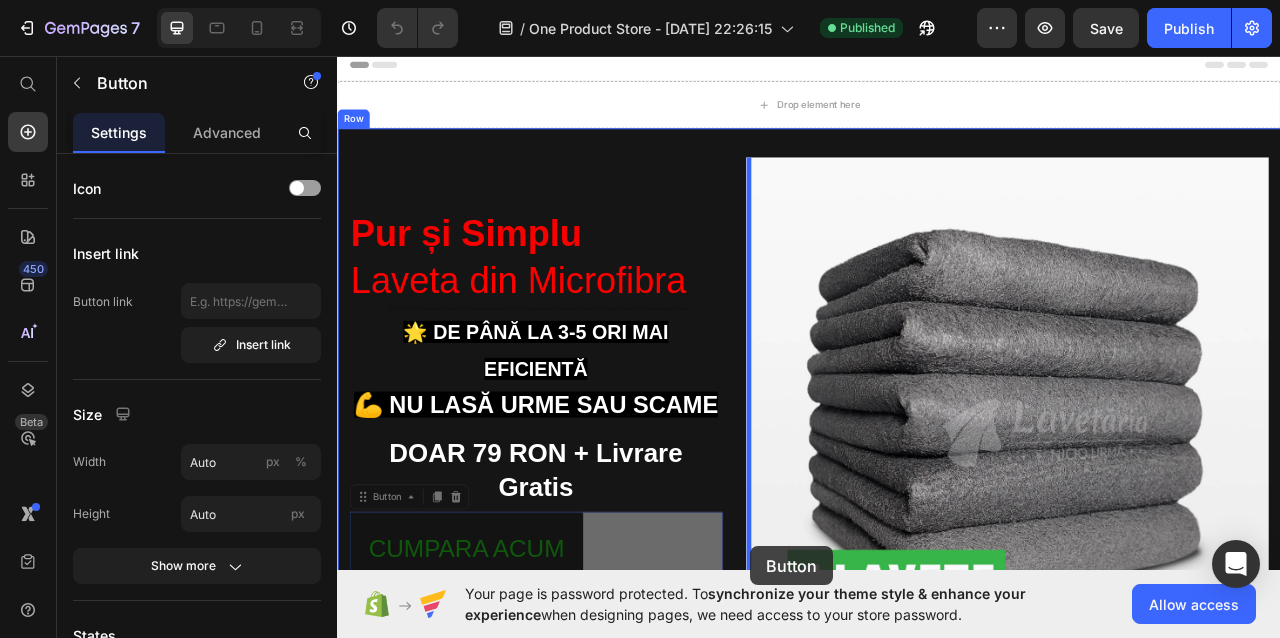 drag, startPoint x: 668, startPoint y: 652, endPoint x: 862, endPoint y: 681, distance: 196.15555 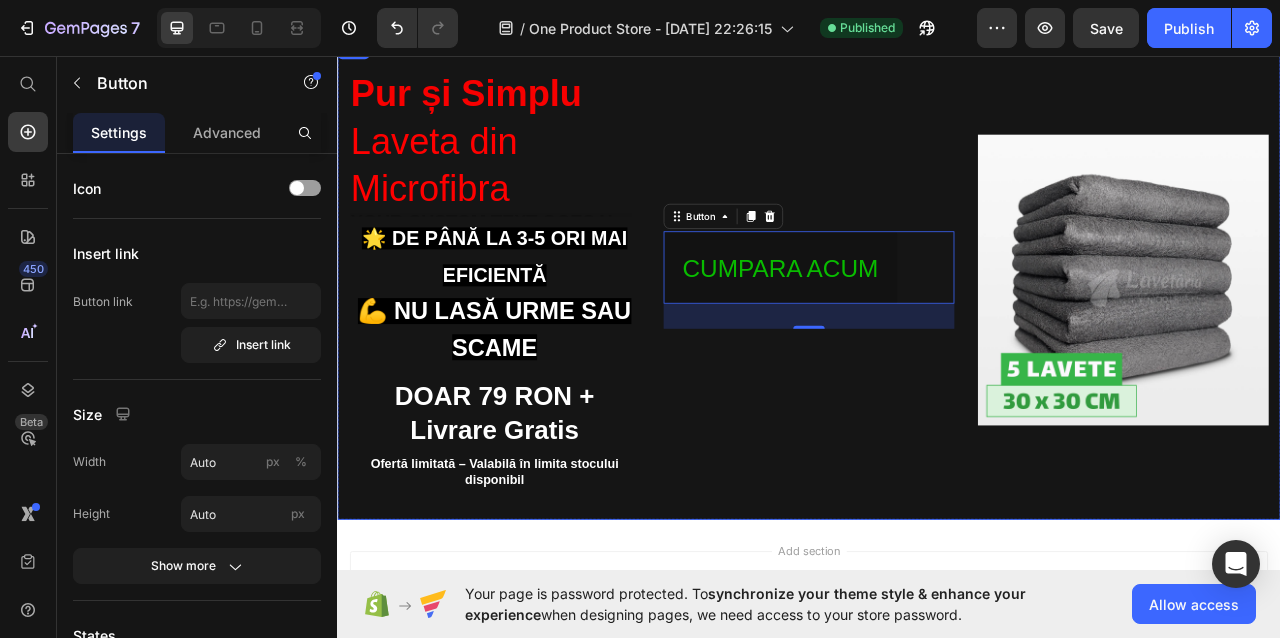 scroll, scrollTop: 106, scrollLeft: 0, axis: vertical 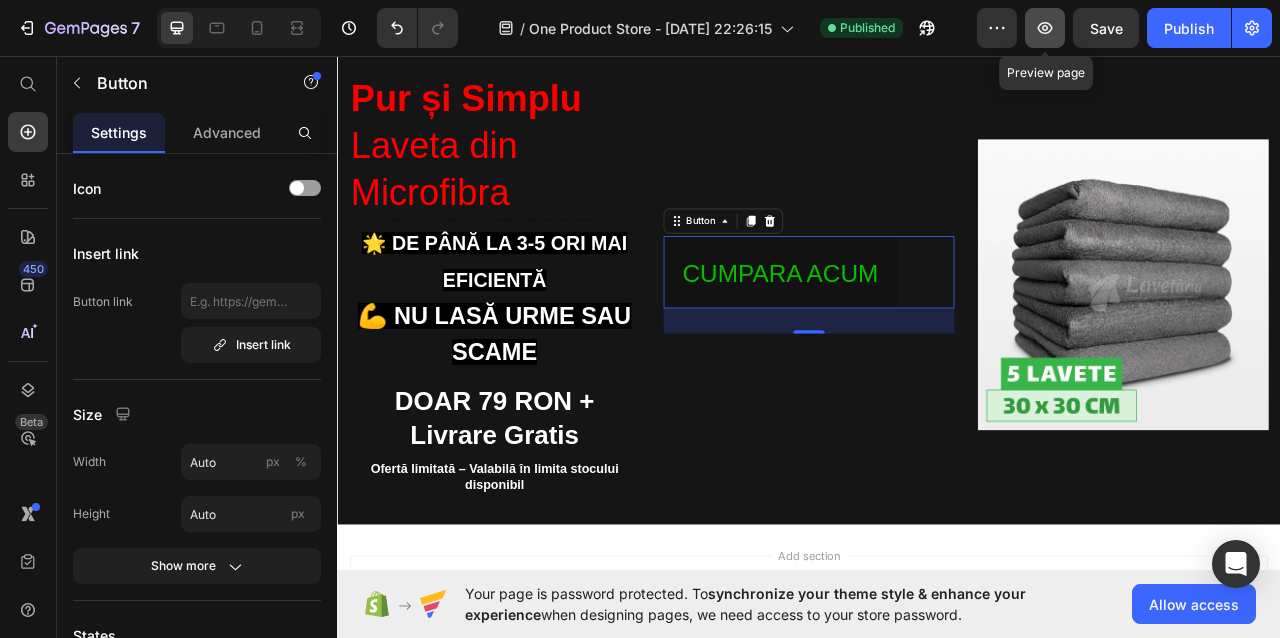 click 